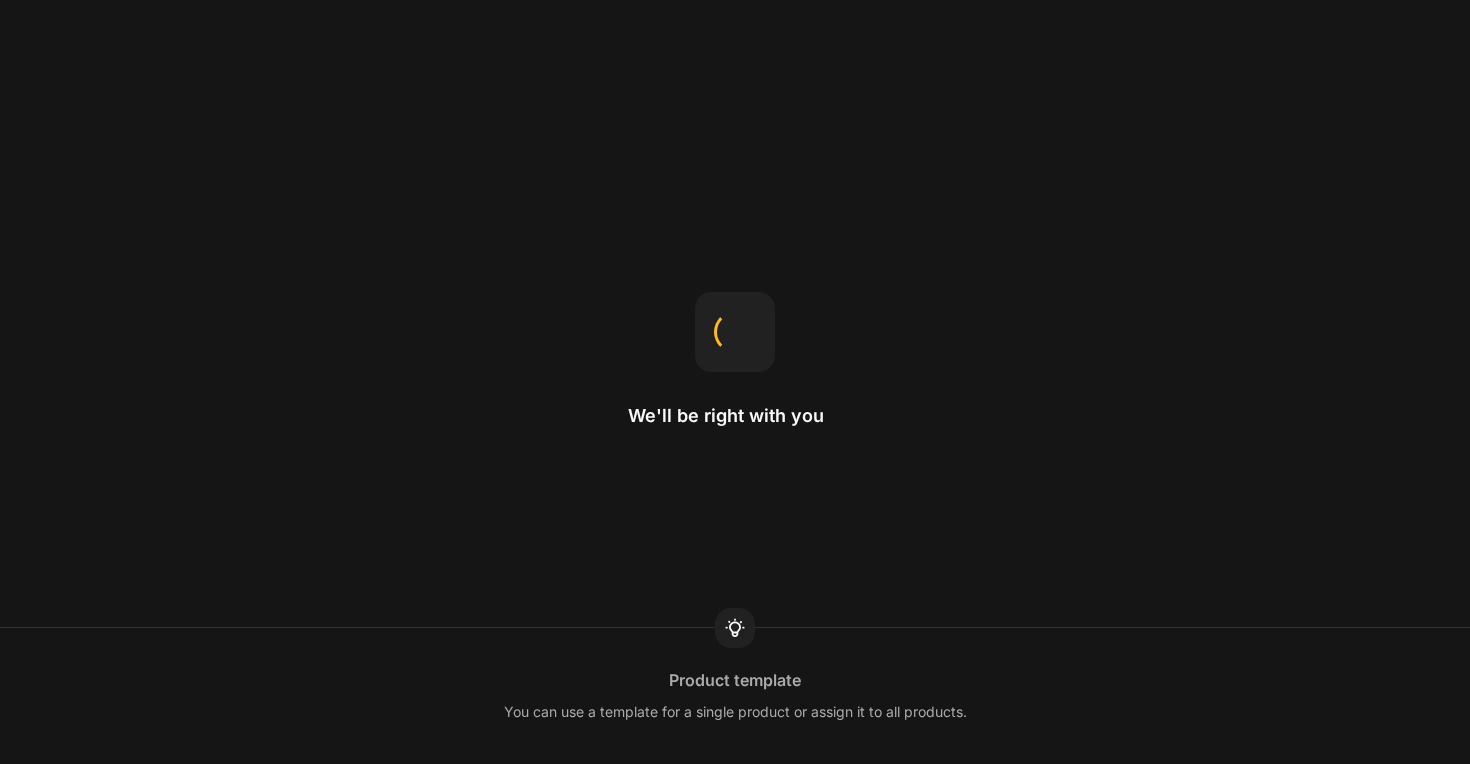 scroll, scrollTop: 0, scrollLeft: 0, axis: both 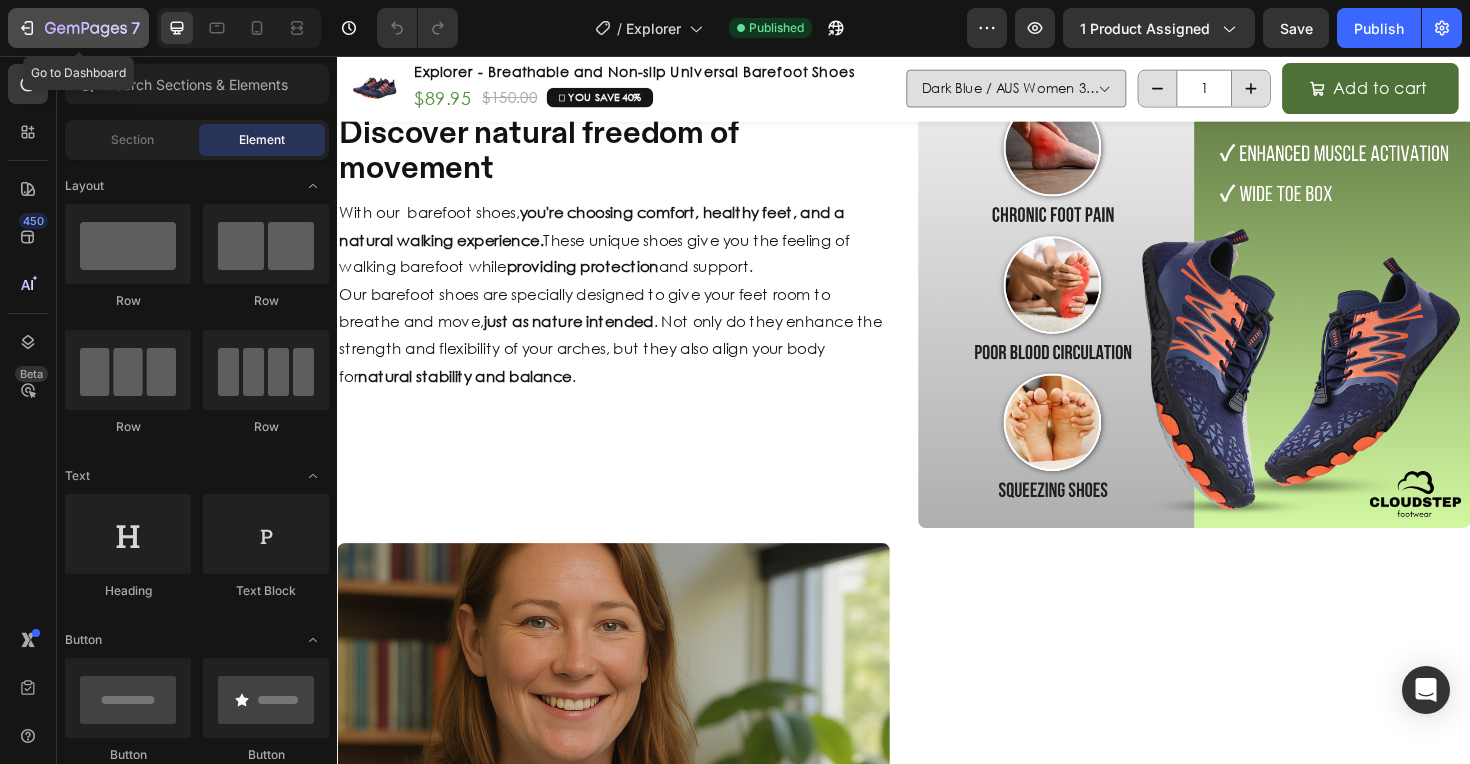 click 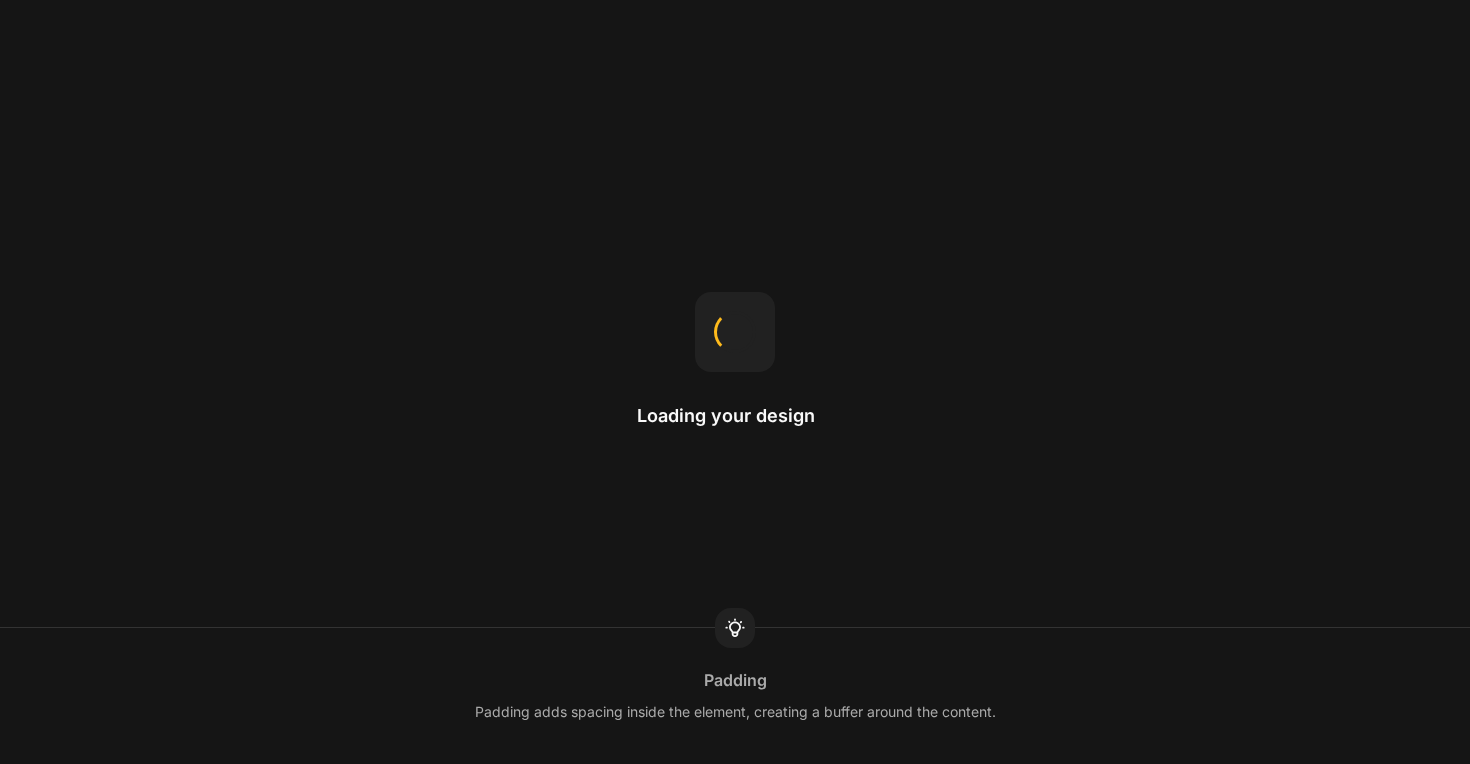 scroll, scrollTop: 0, scrollLeft: 0, axis: both 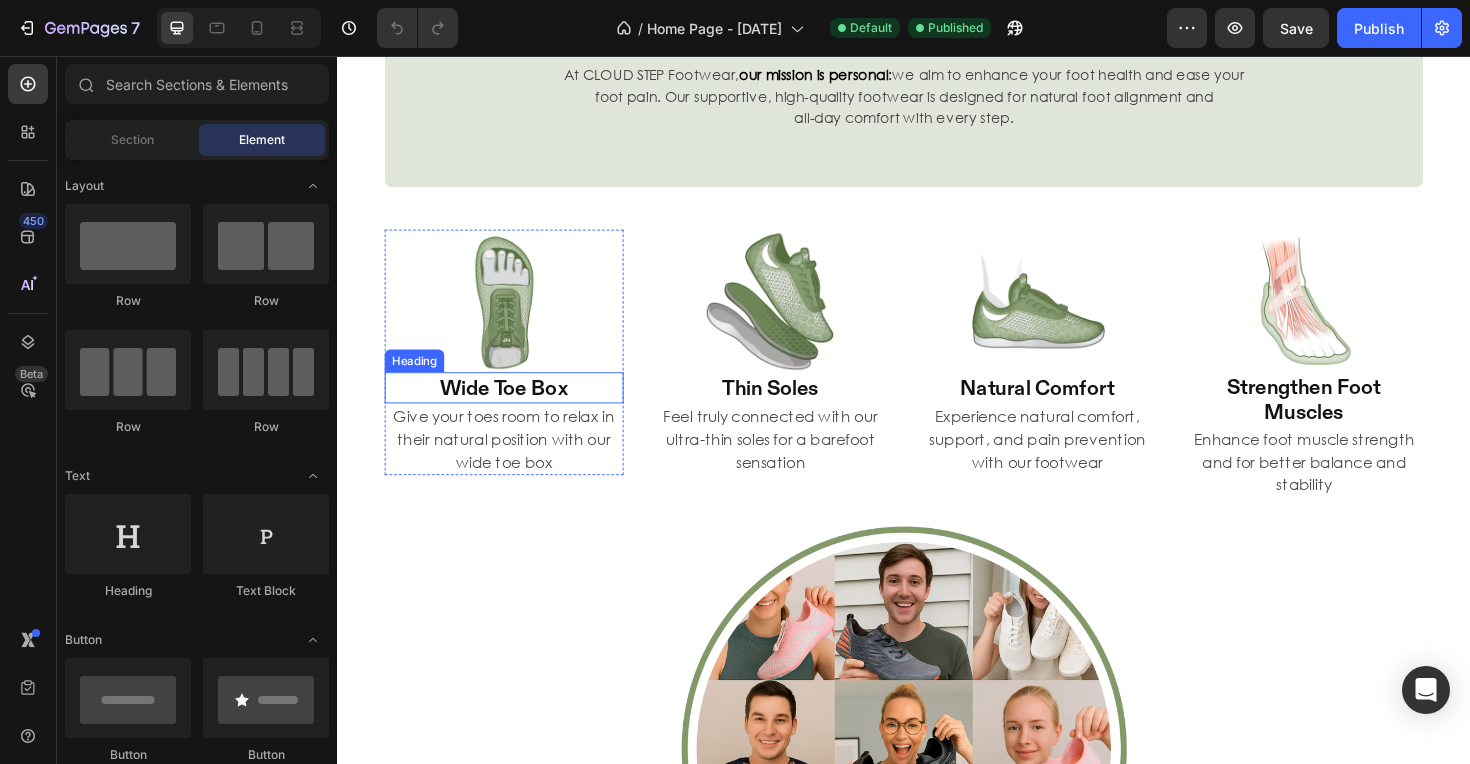 click on "Wide Toe Box" at bounding box center [513, 407] 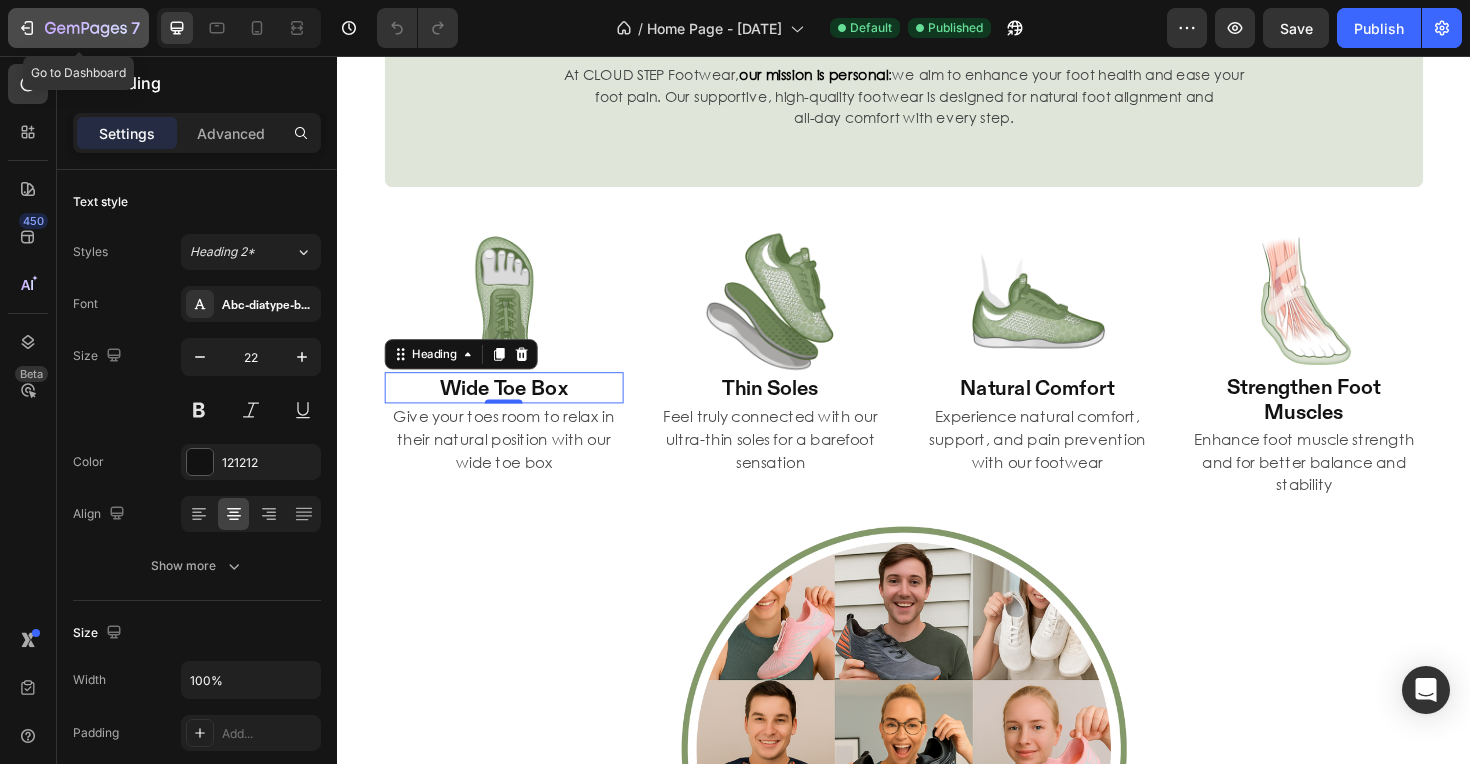 click 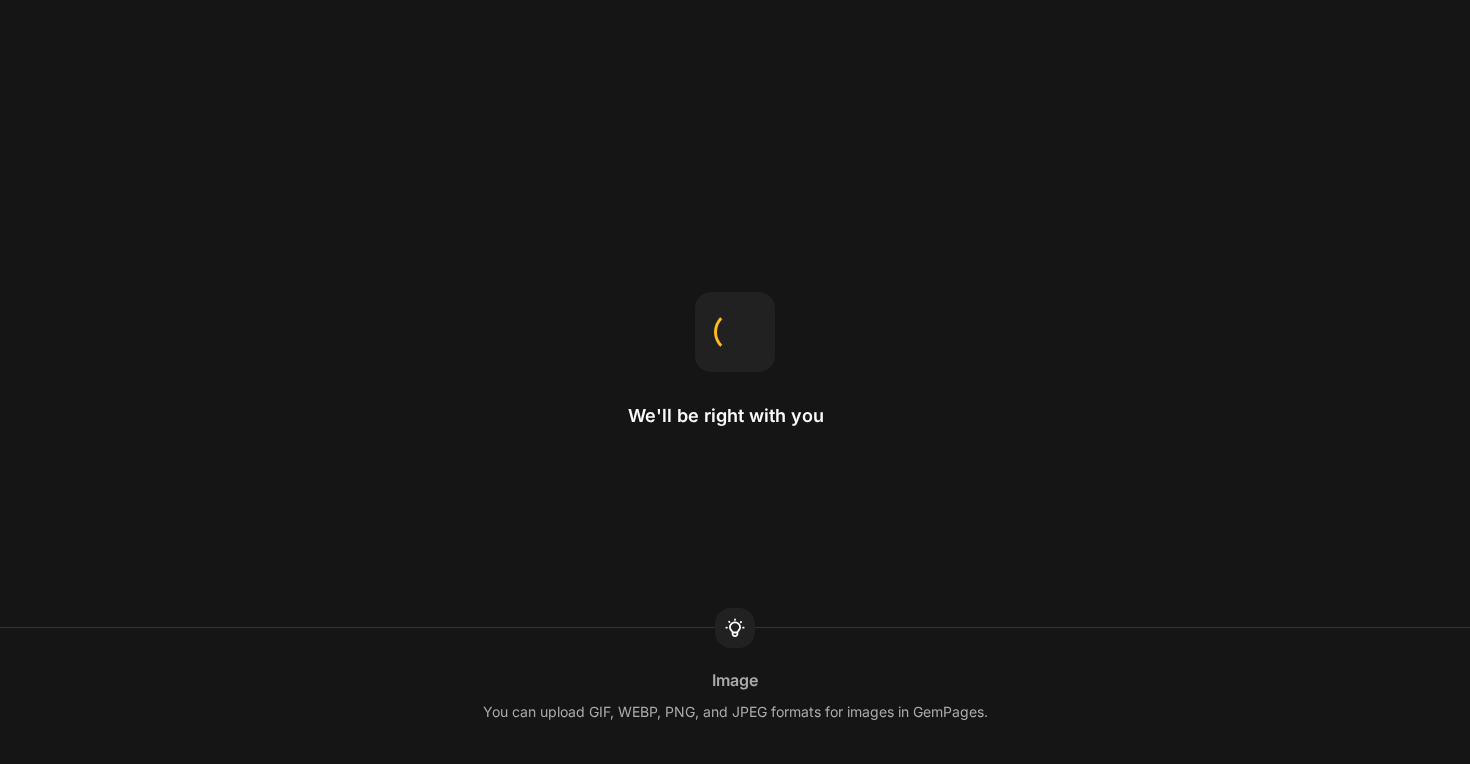 scroll, scrollTop: 0, scrollLeft: 0, axis: both 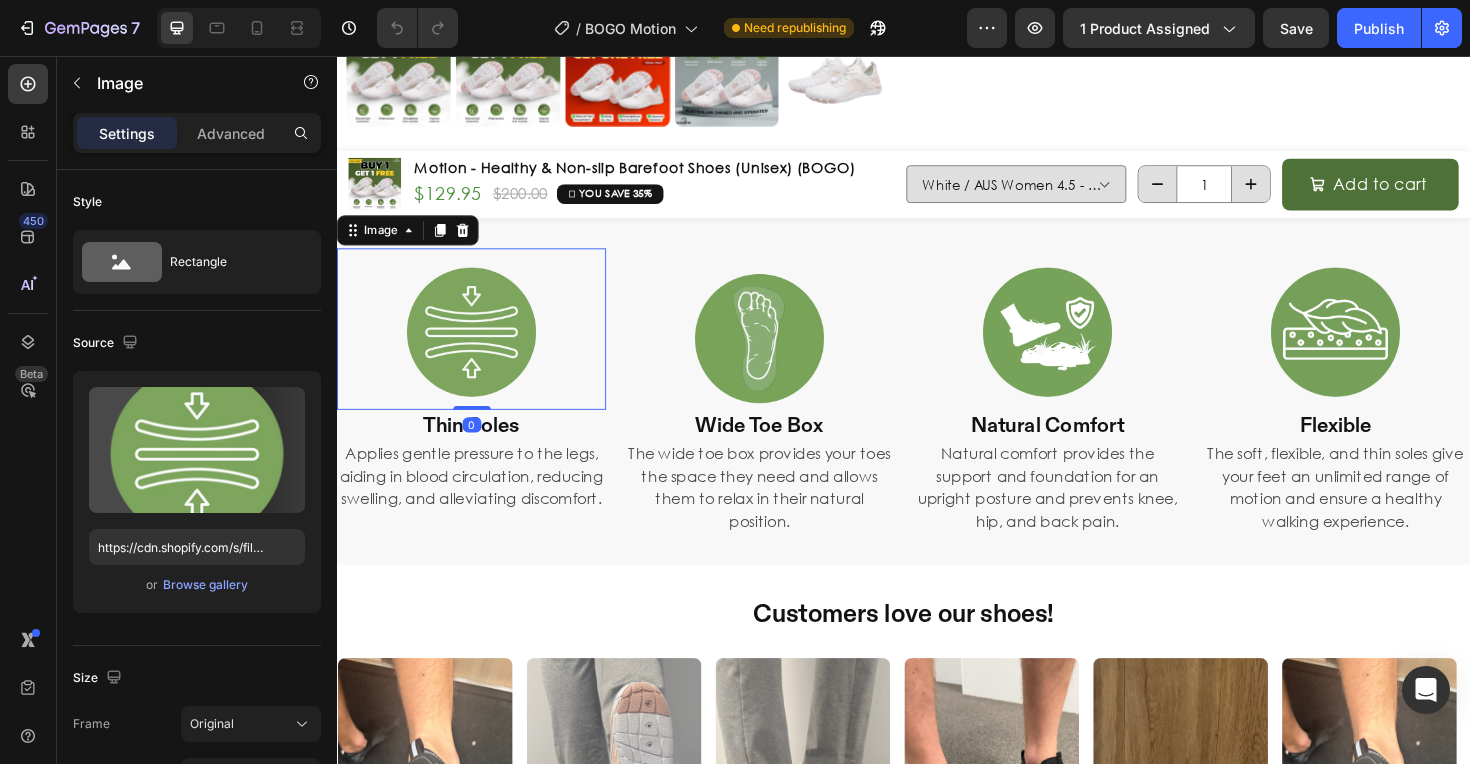 click at bounding box center (479, 345) 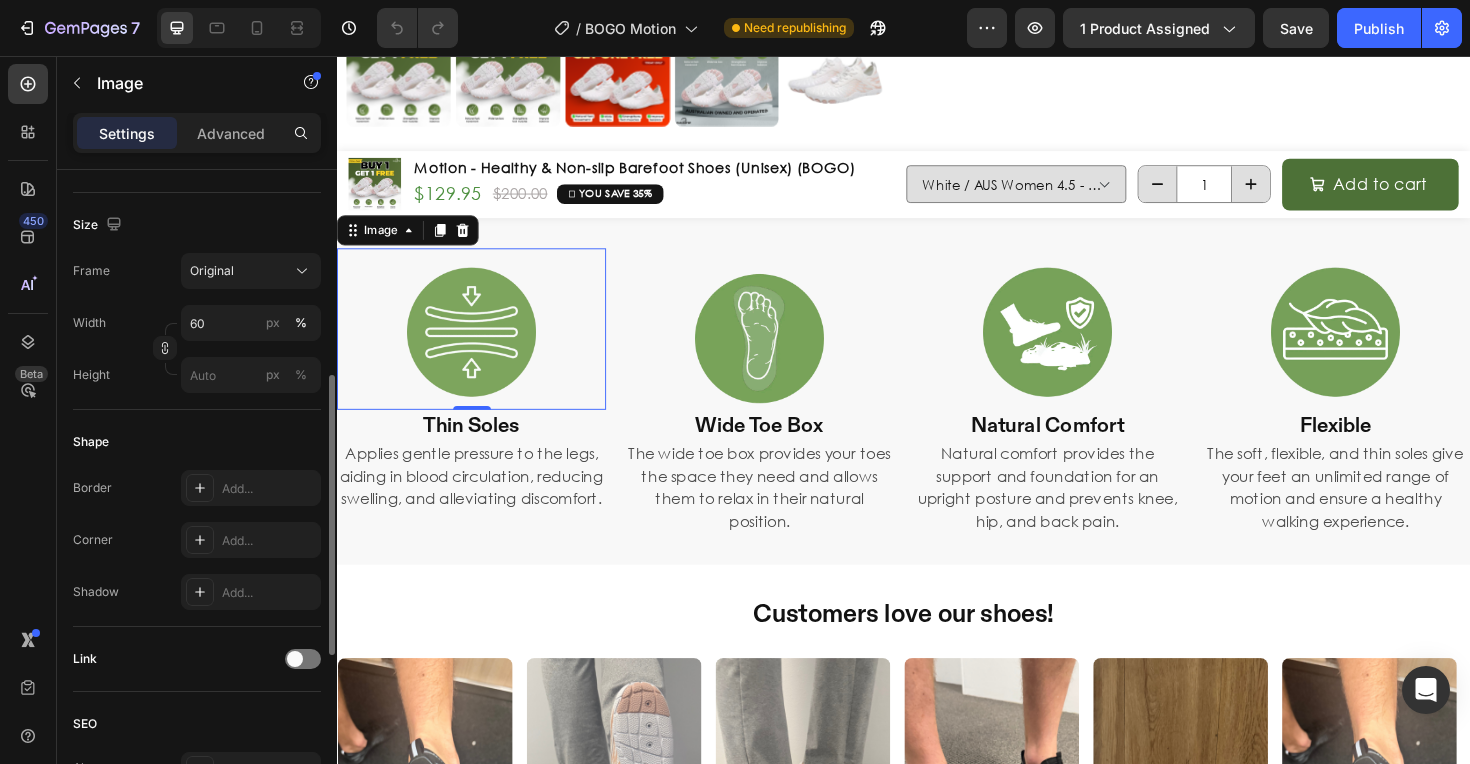 scroll, scrollTop: 515, scrollLeft: 0, axis: vertical 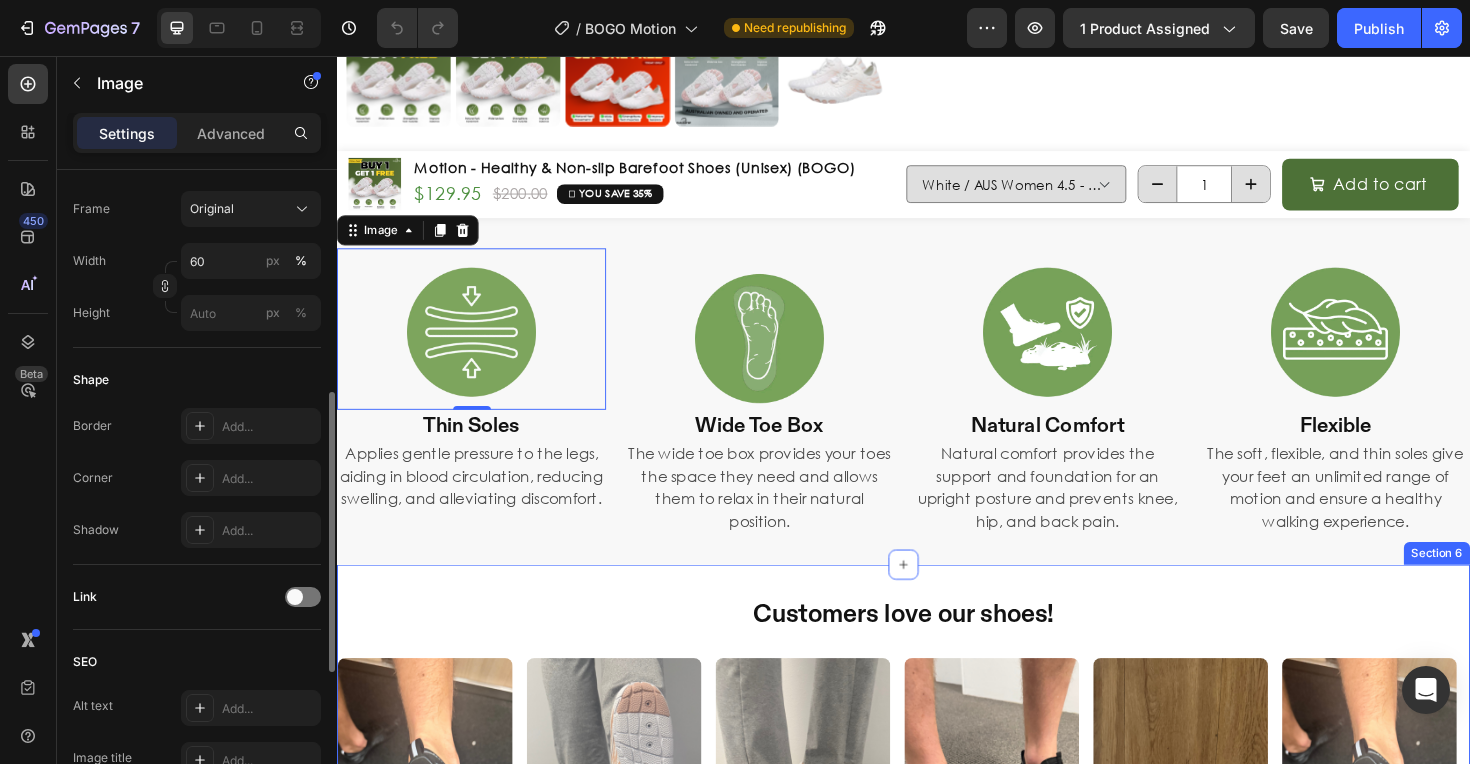 click on "Applies gentle pressure to the legs, aiding in blood circulation, reducing swelling, and alleviating discomfort." at bounding box center [479, 501] 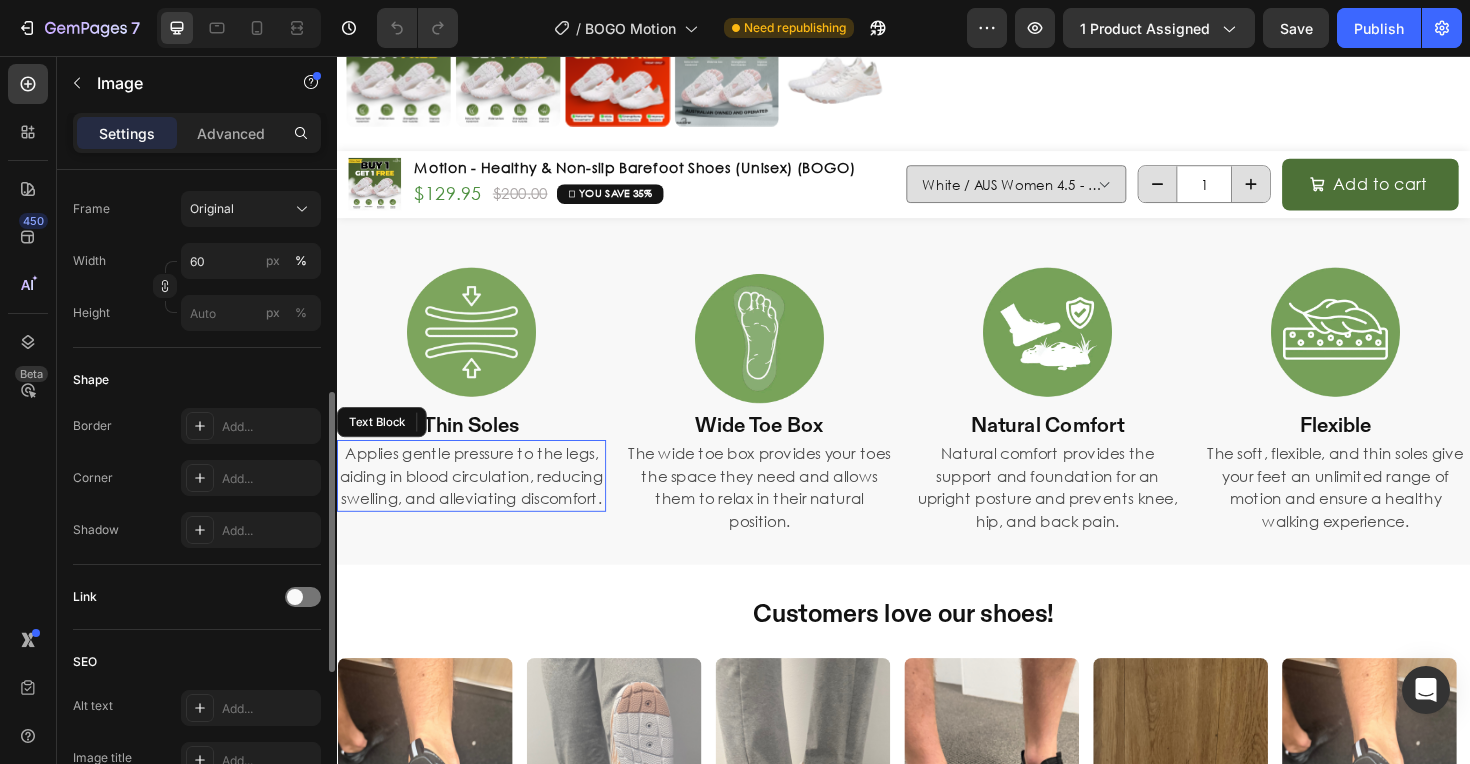 click at bounding box center [479, 345] 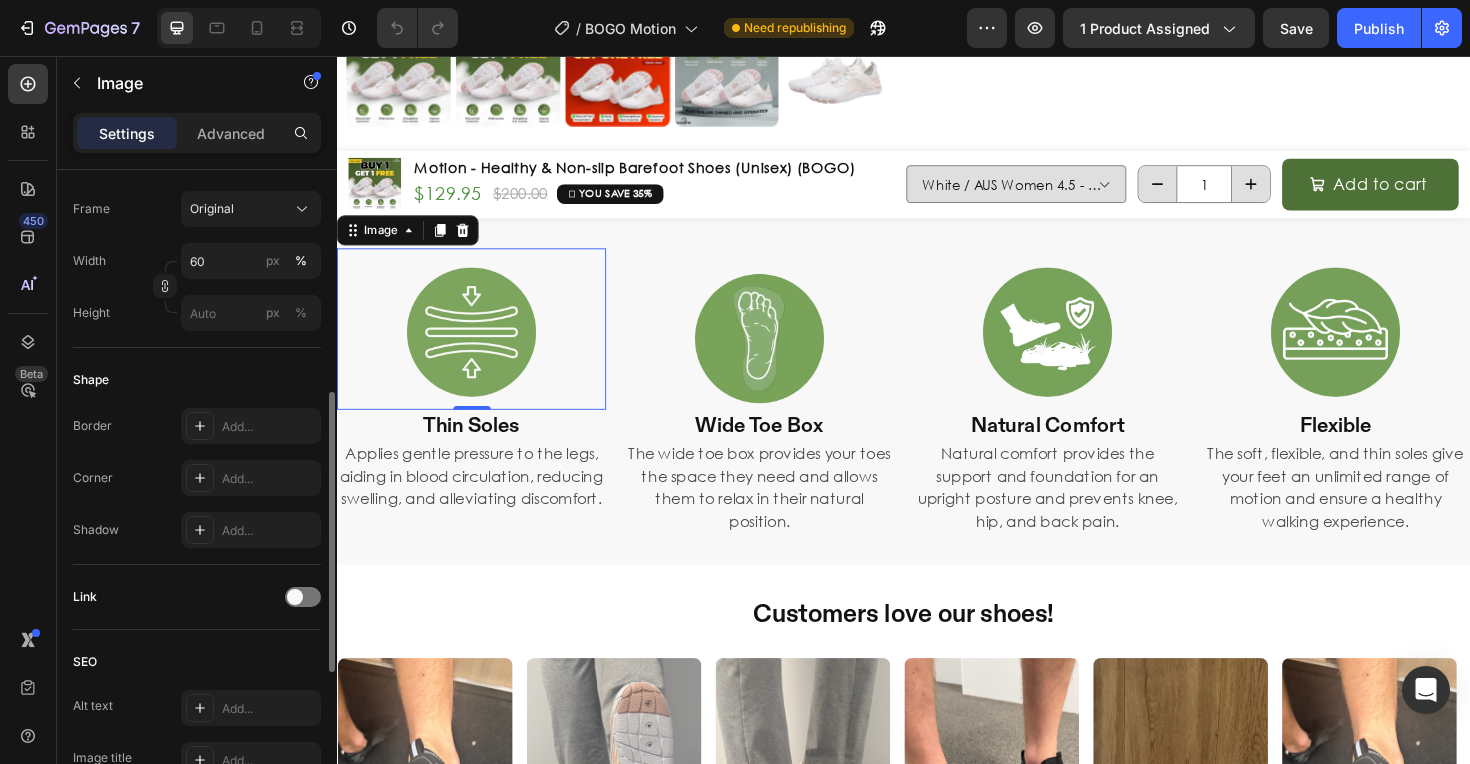 scroll, scrollTop: 0, scrollLeft: 0, axis: both 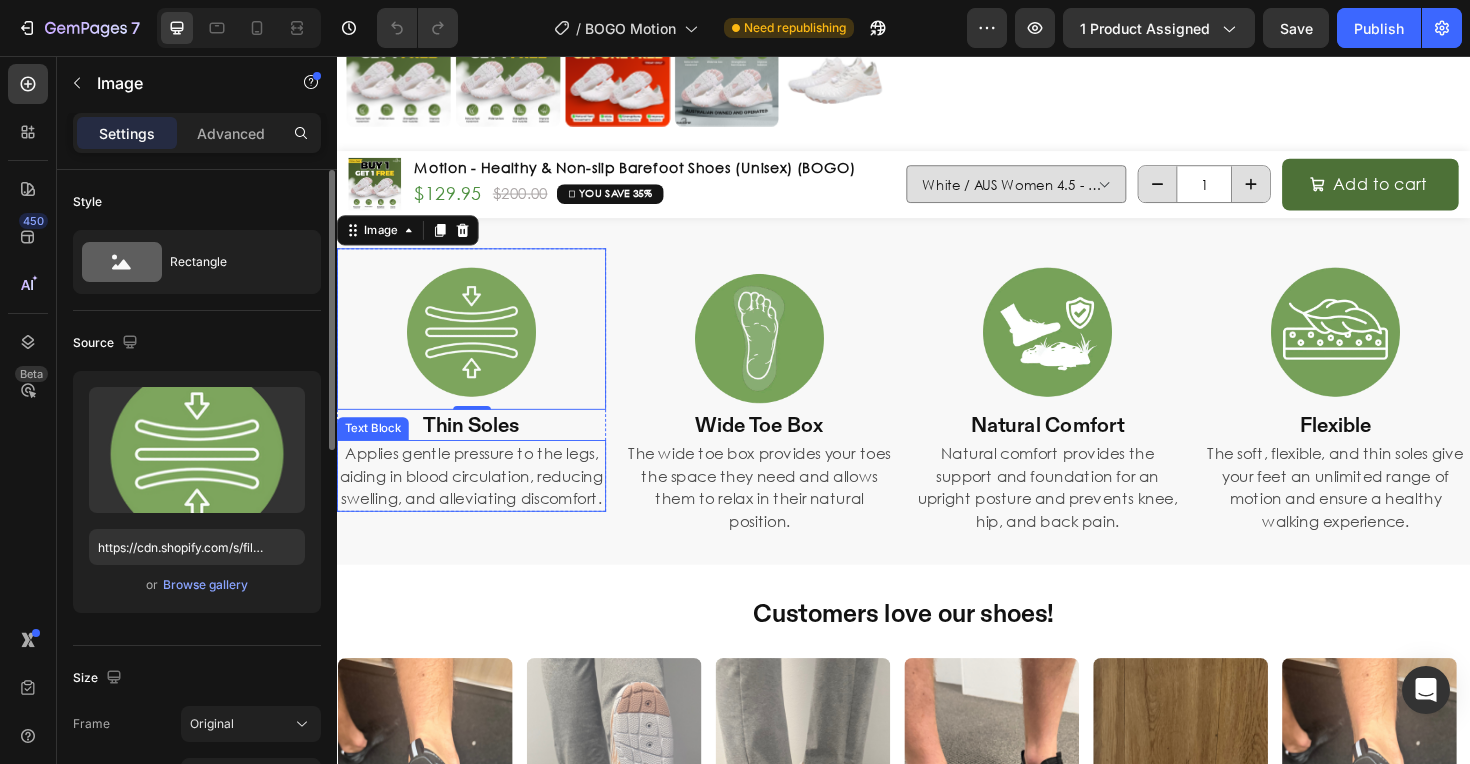 click on "Applies gentle pressure to the legs, aiding in blood circulation, reducing swelling, and alleviating discomfort." at bounding box center (479, 501) 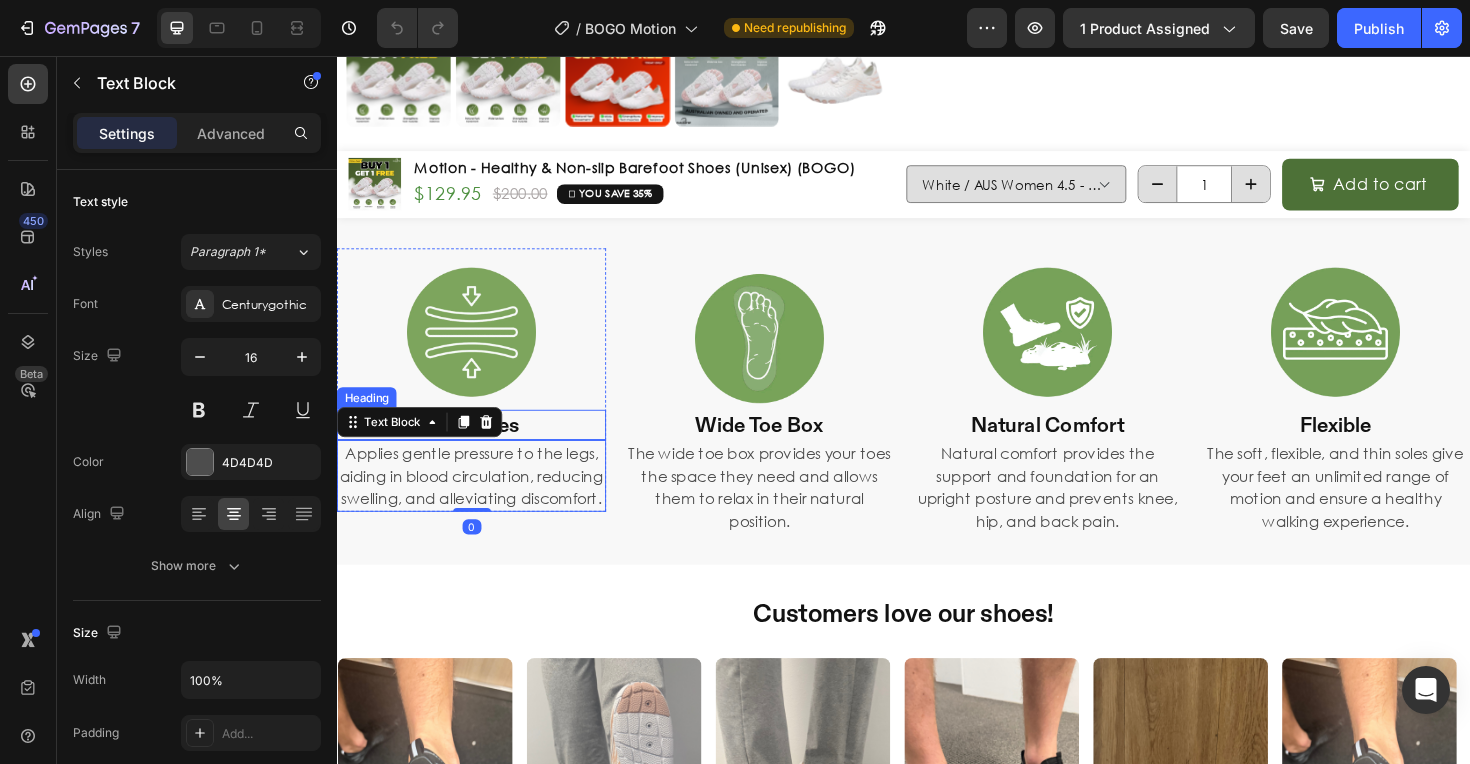 click on "Thin Soles" at bounding box center (479, 447) 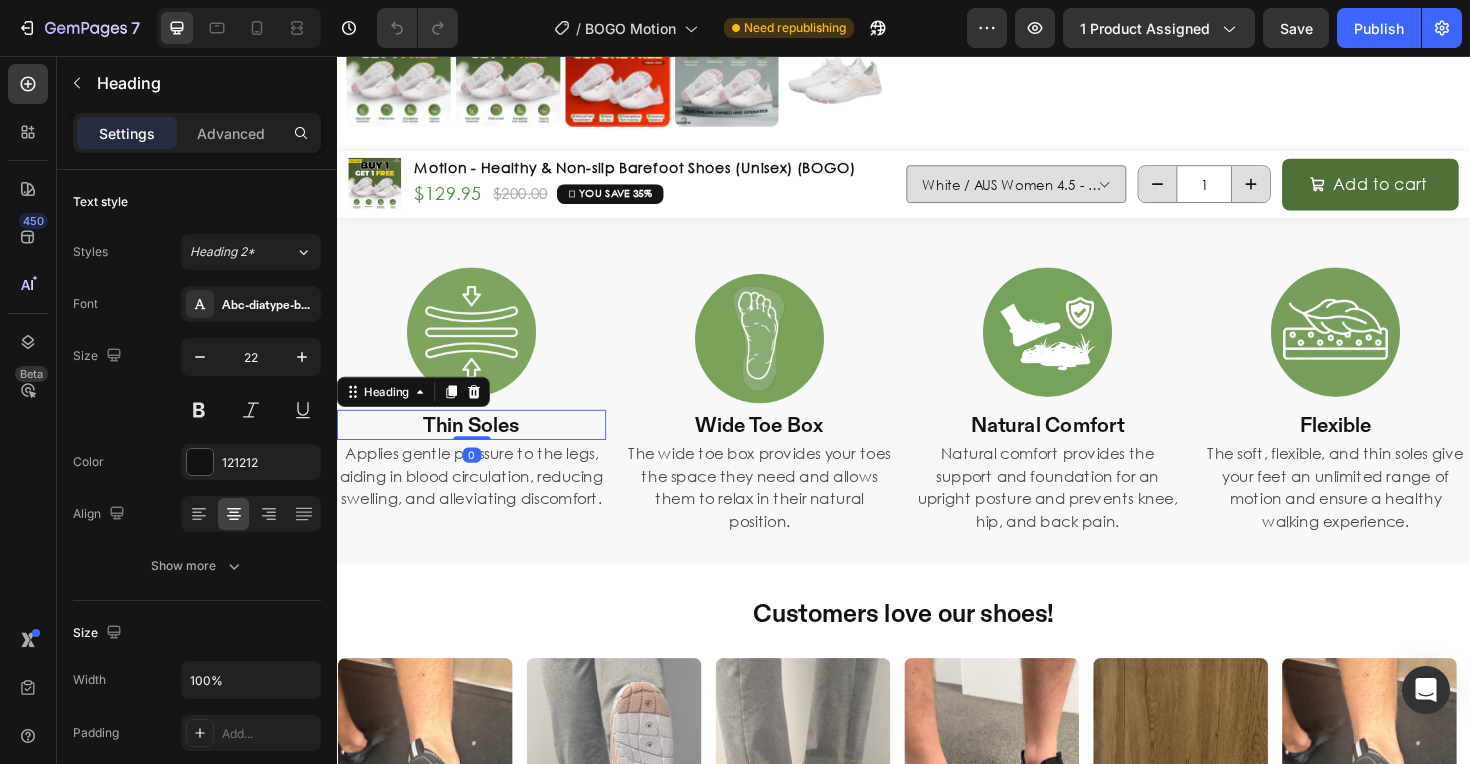 click on "Thin Soles" at bounding box center (479, 447) 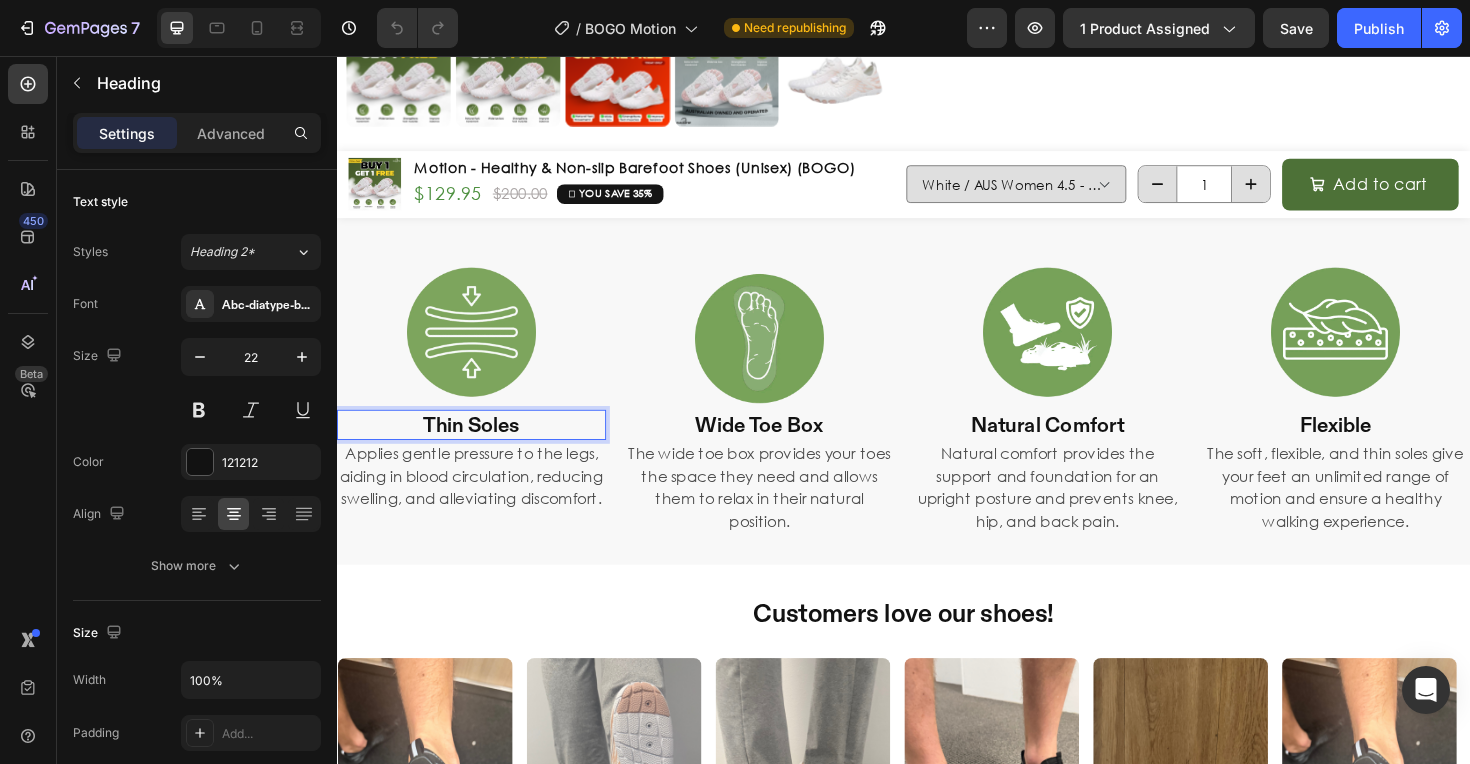 click on "Thin Soles" at bounding box center [479, 447] 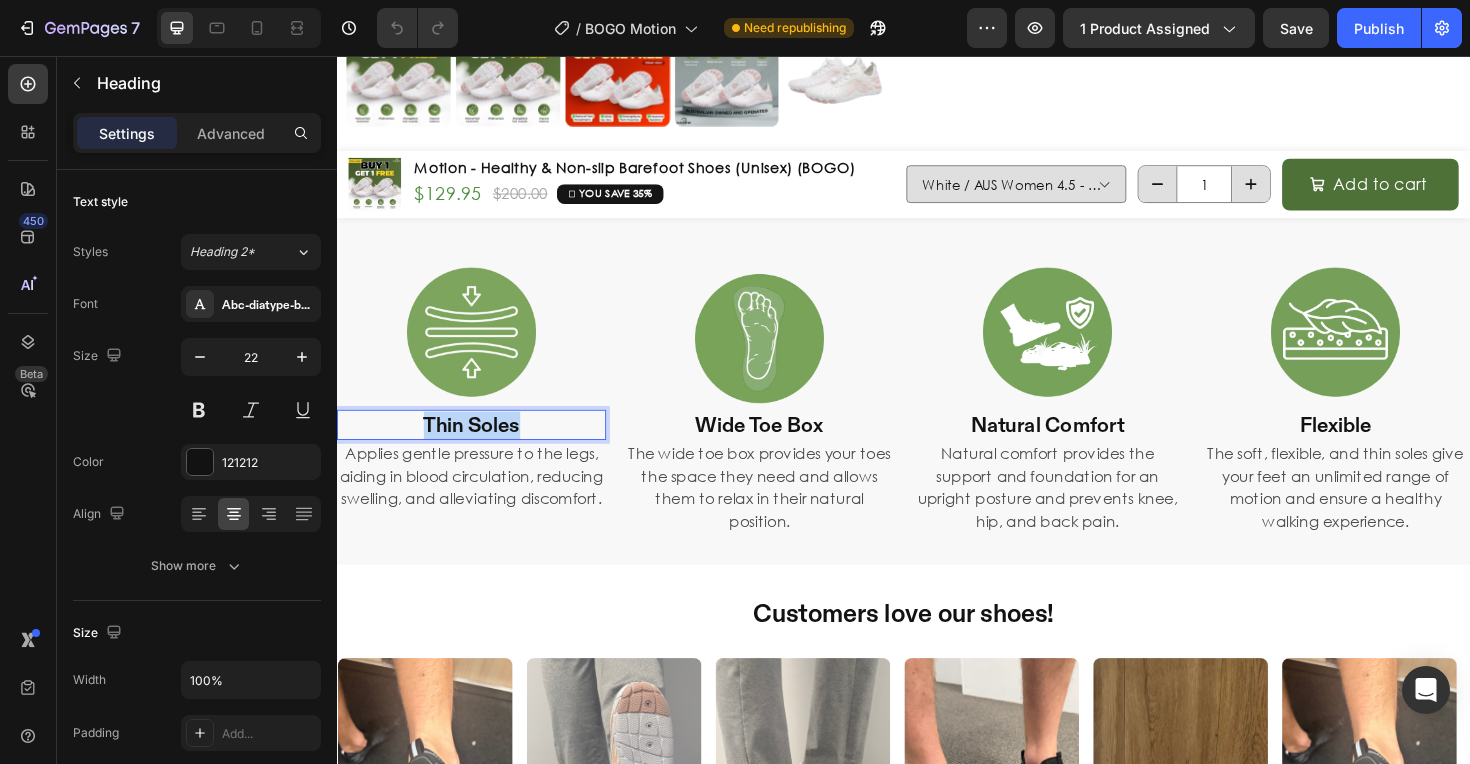 click on "Thin Soles" at bounding box center (479, 447) 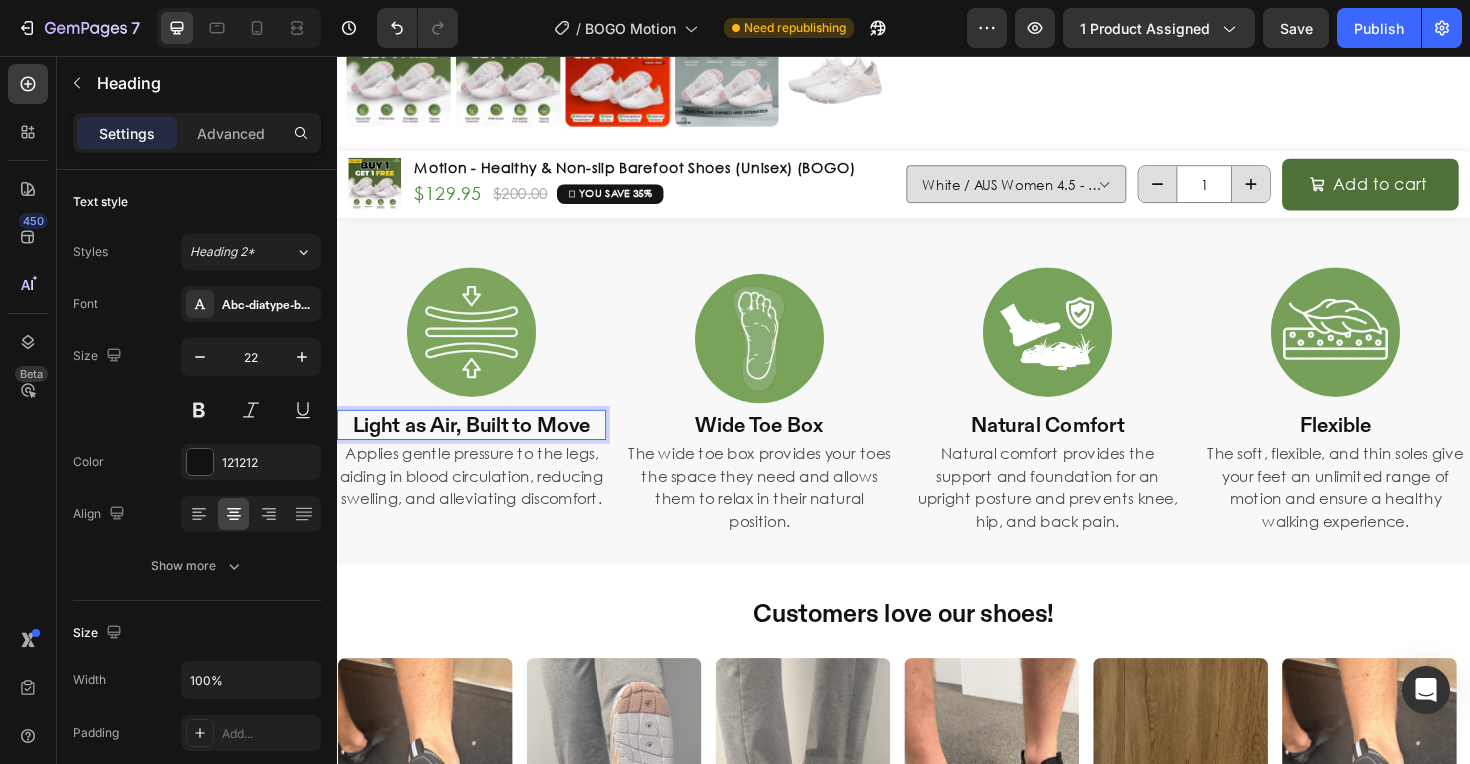 click on "Applies gentle pressure to the legs, aiding in blood circulation, reducing swelling, and alleviating discomfort." at bounding box center [479, 501] 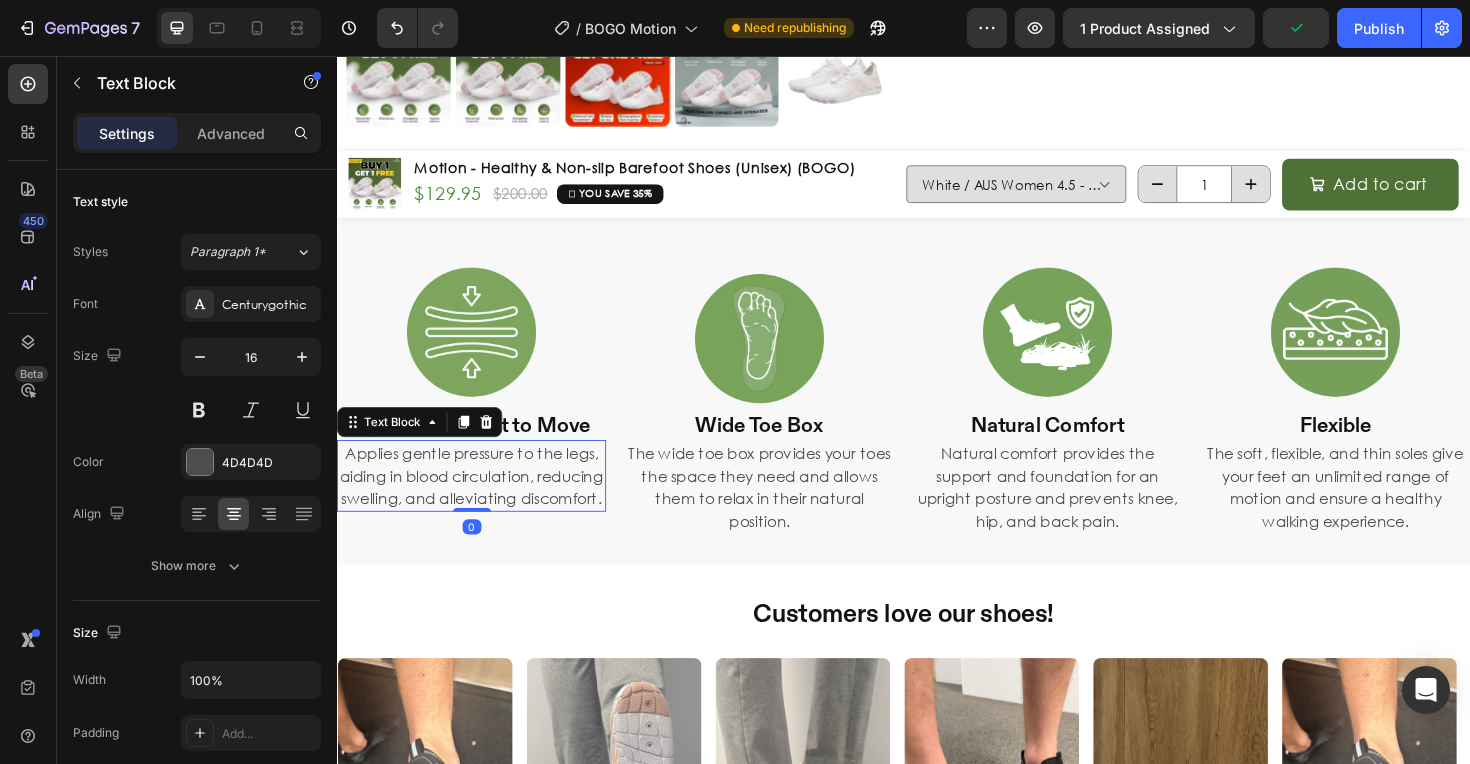 click on "Applies gentle pressure to the legs, aiding in blood circulation, reducing swelling, and alleviating discomfort." at bounding box center [479, 501] 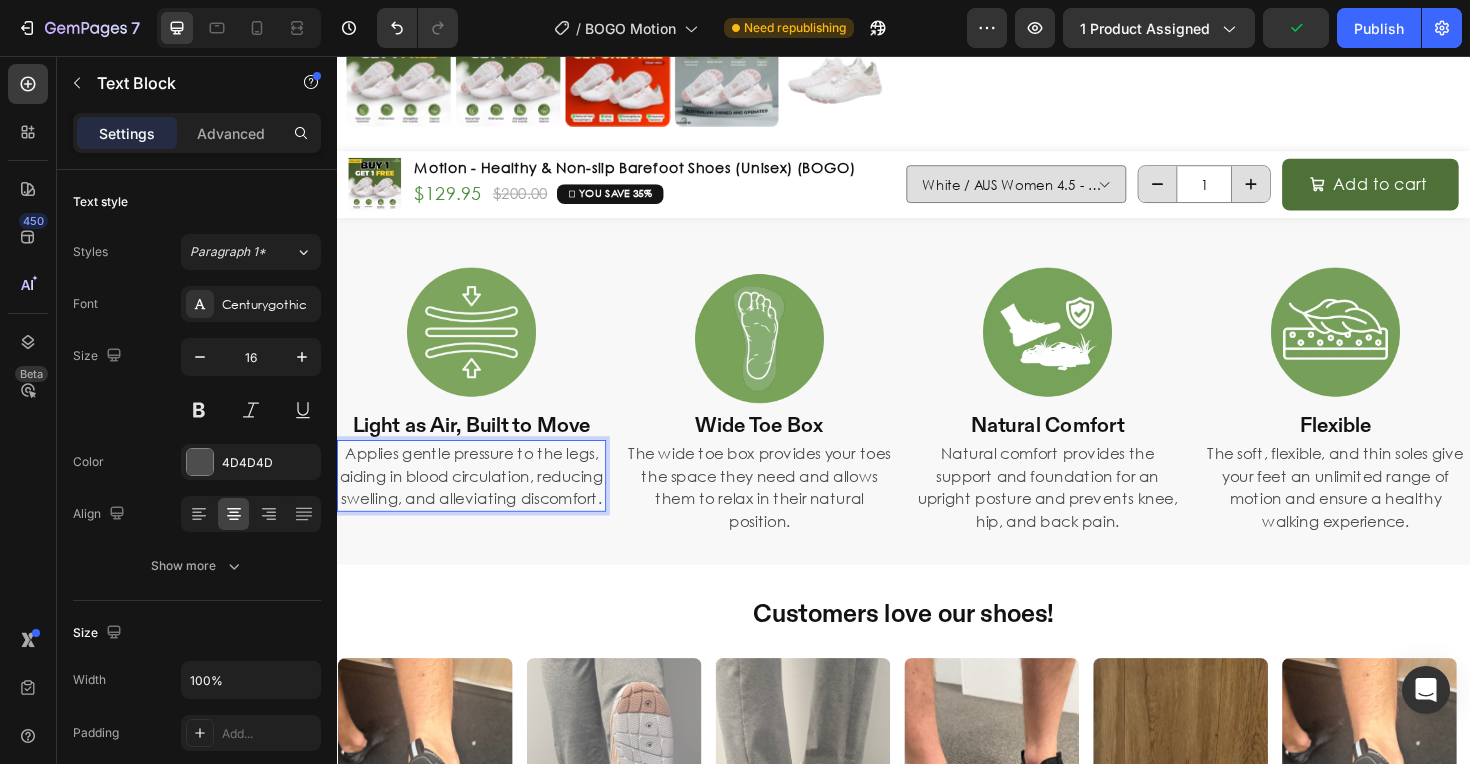 click on "Applies gentle pressure to the legs, aiding in blood circulation, reducing swelling, and alleviating discomfort." at bounding box center [479, 501] 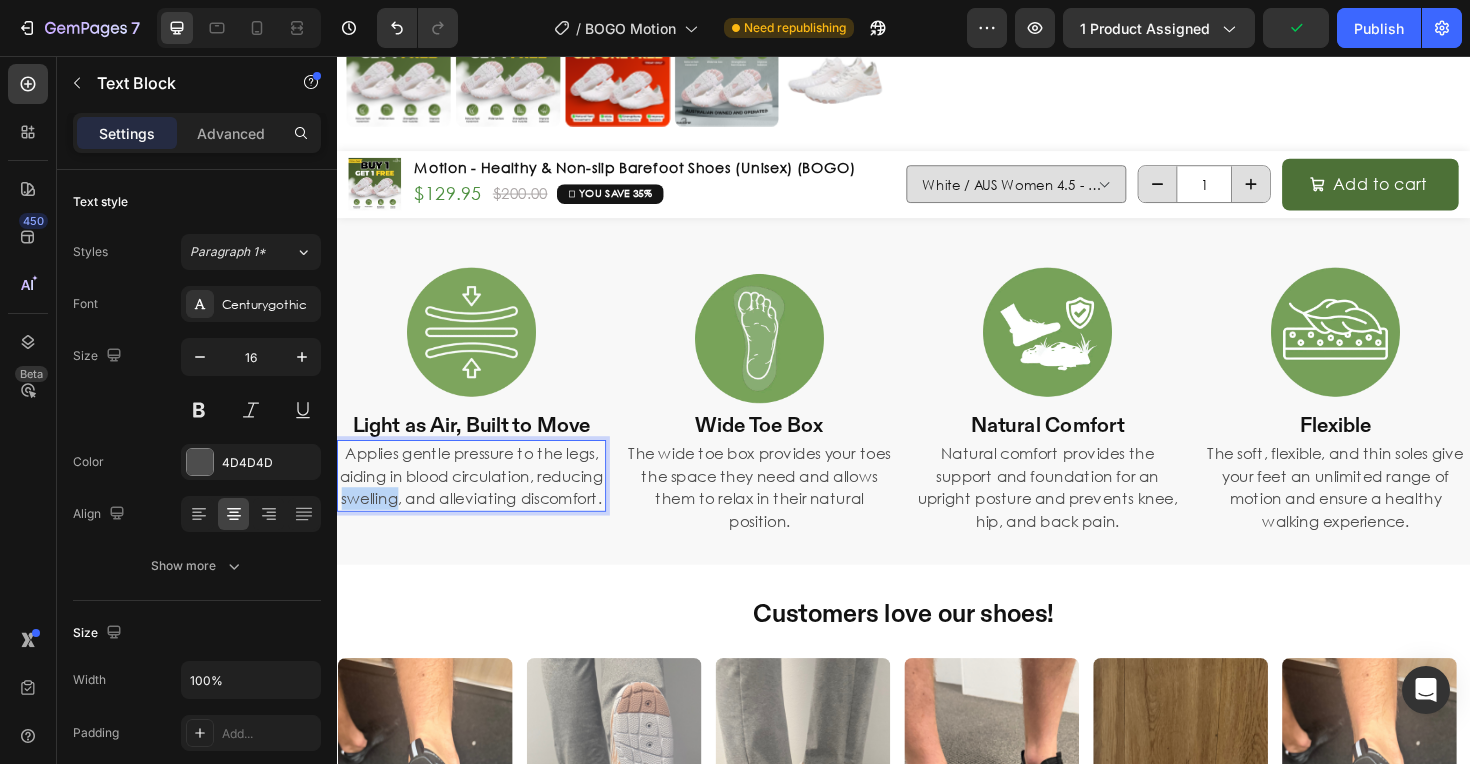 click on "Applies gentle pressure to the legs, aiding in blood circulation, reducing swelling, and alleviating discomfort." at bounding box center (479, 501) 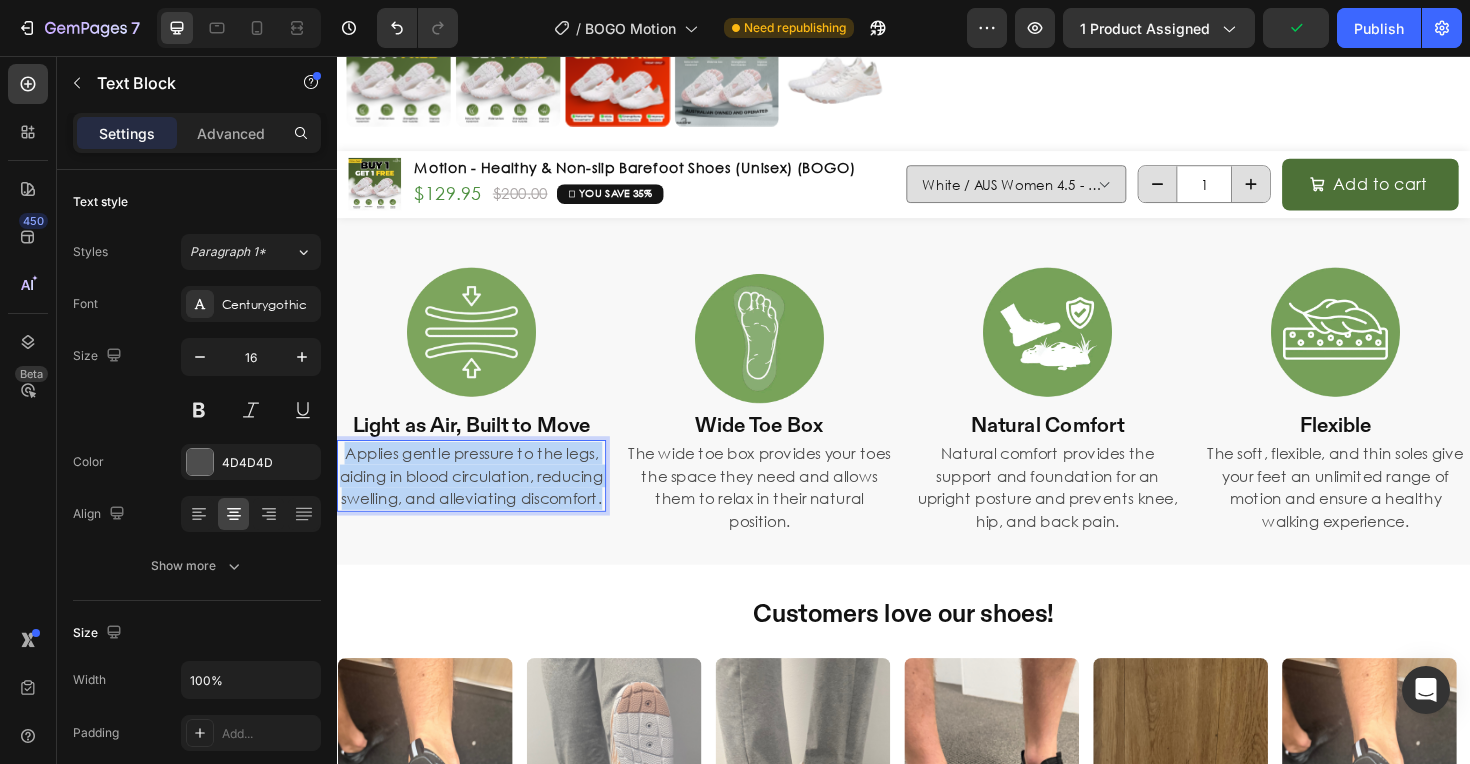 click on "Applies gentle pressure to the legs, aiding in blood circulation, reducing swelling, and alleviating discomfort." at bounding box center (479, 501) 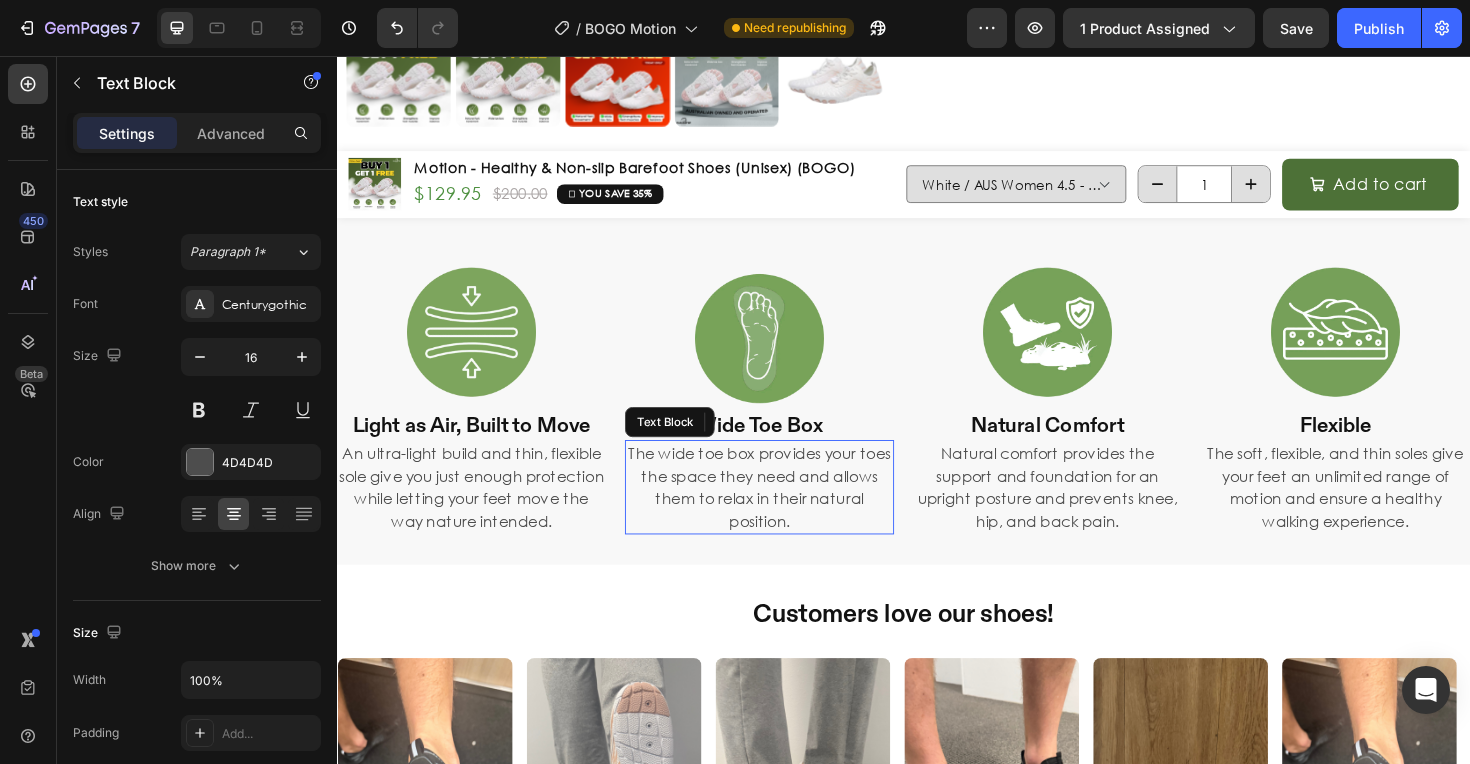 click on "The wide toe box provides your toes the space they need and allows them to relax in their natural position." at bounding box center [784, 513] 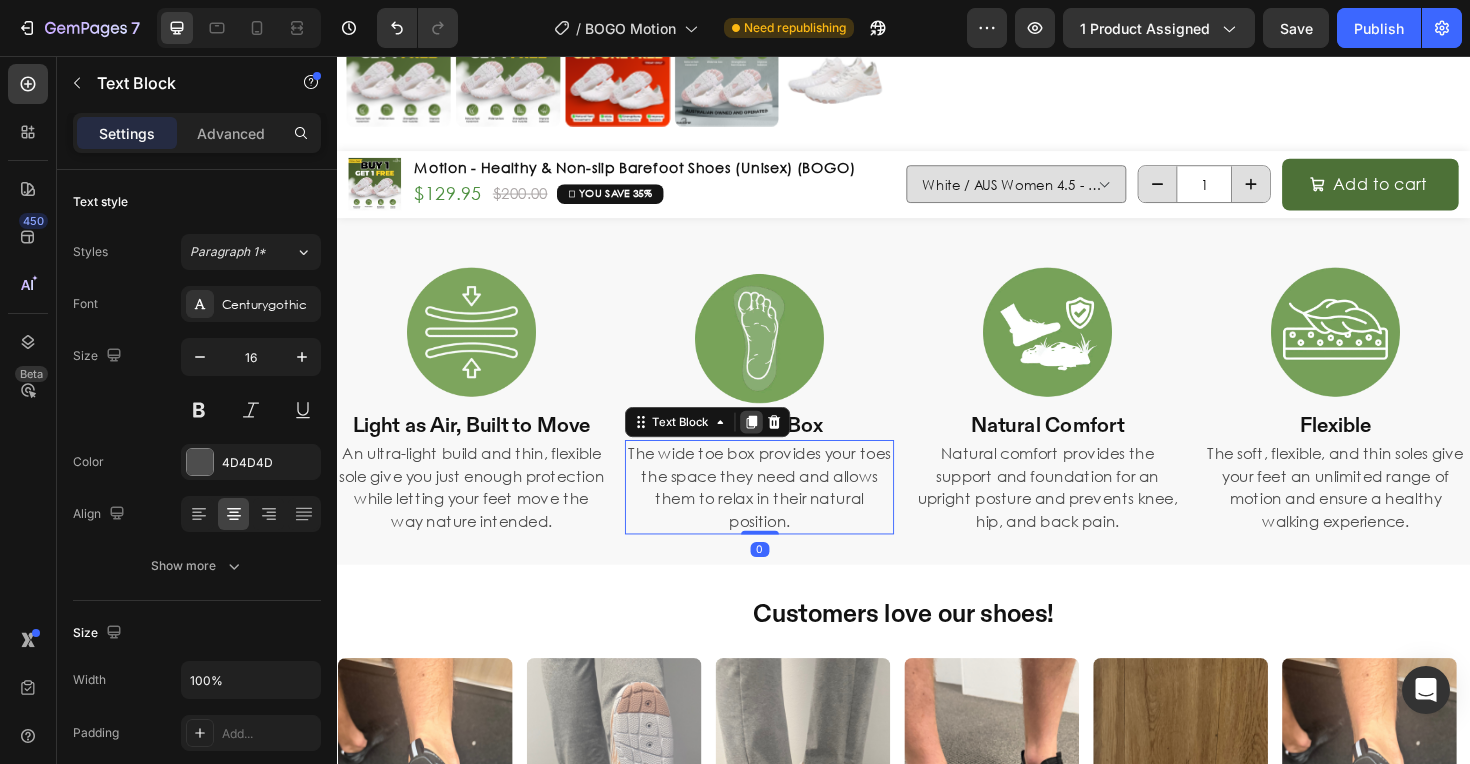click 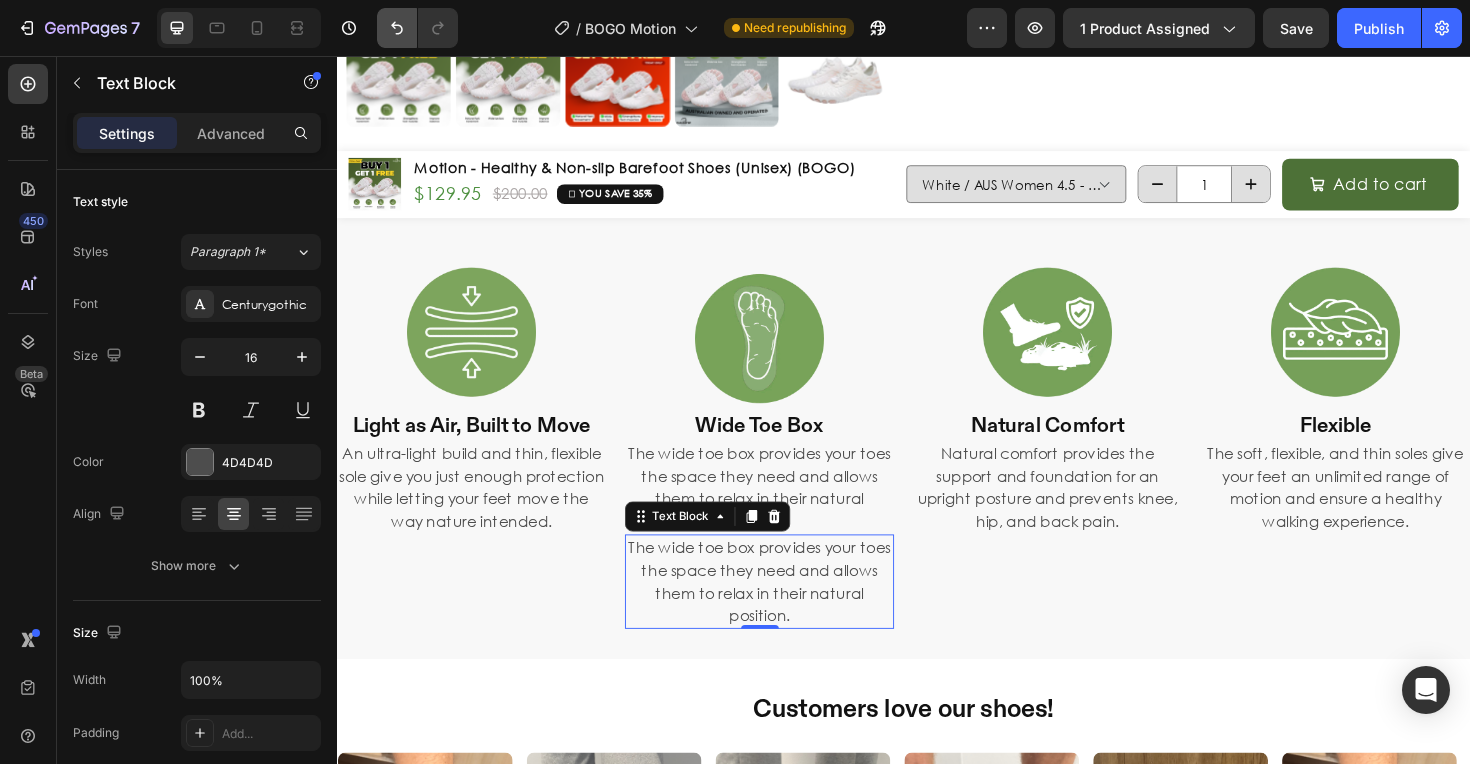 click 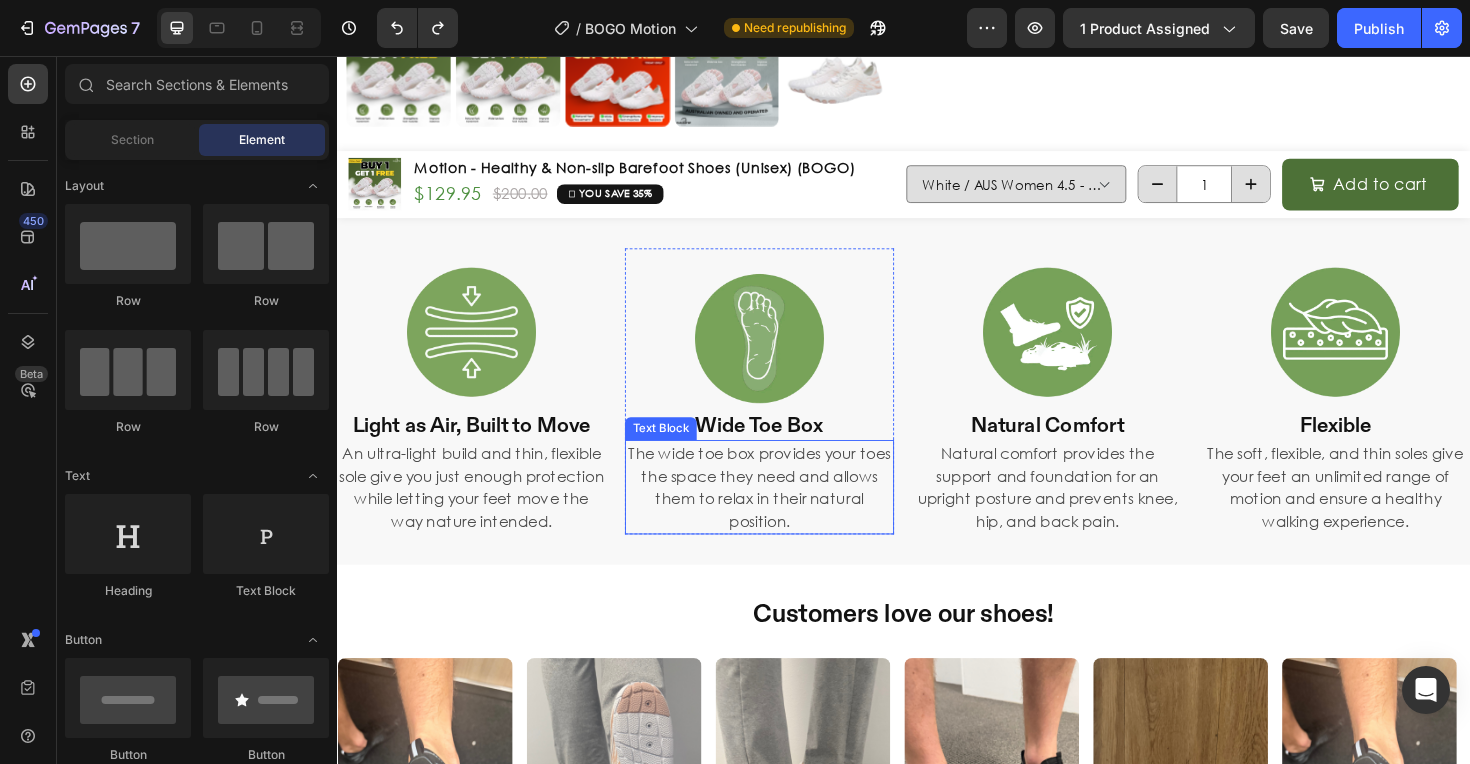 click on "The wide toe box provides your toes the space they need and allows them to relax in their natural position." at bounding box center (784, 513) 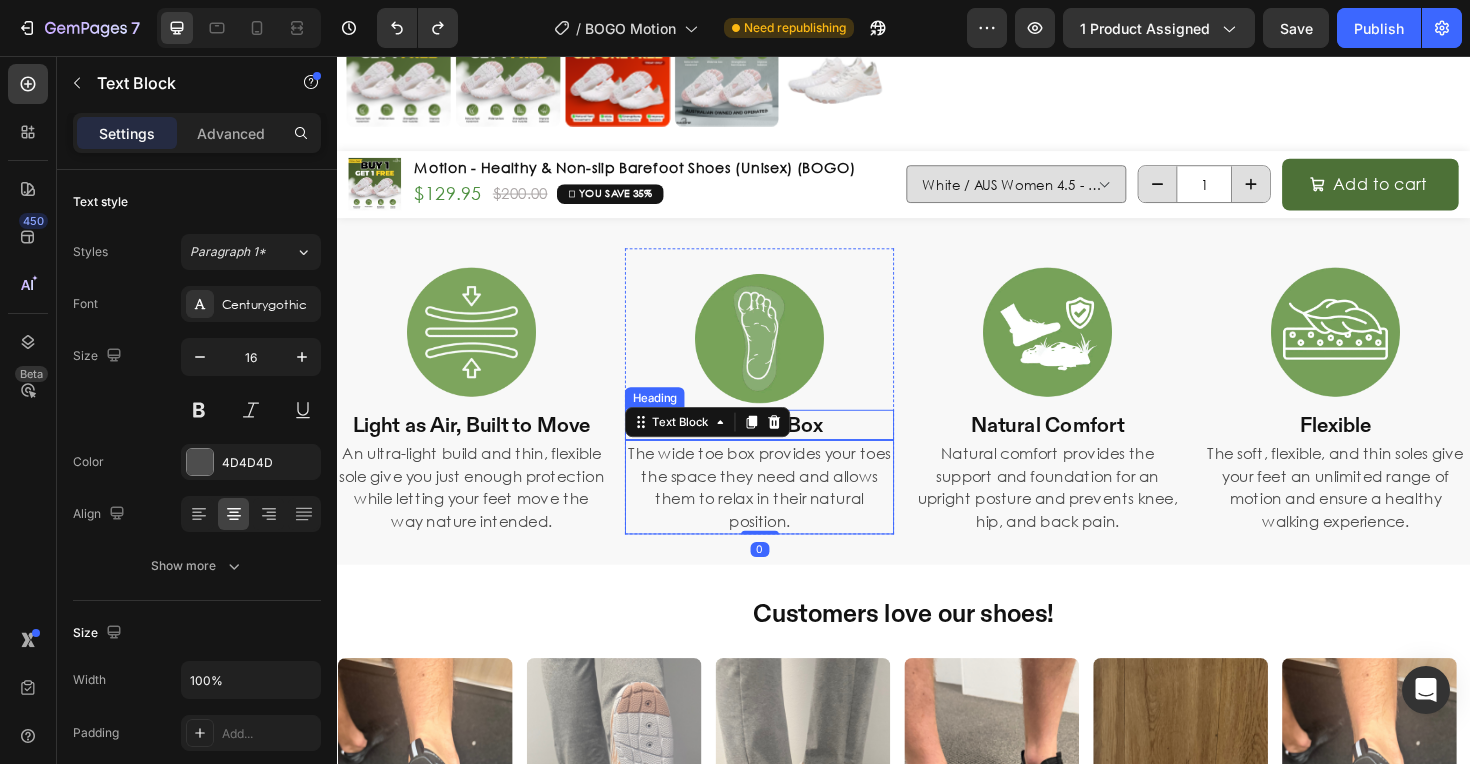 click on "Wide Toe Box" at bounding box center [784, 447] 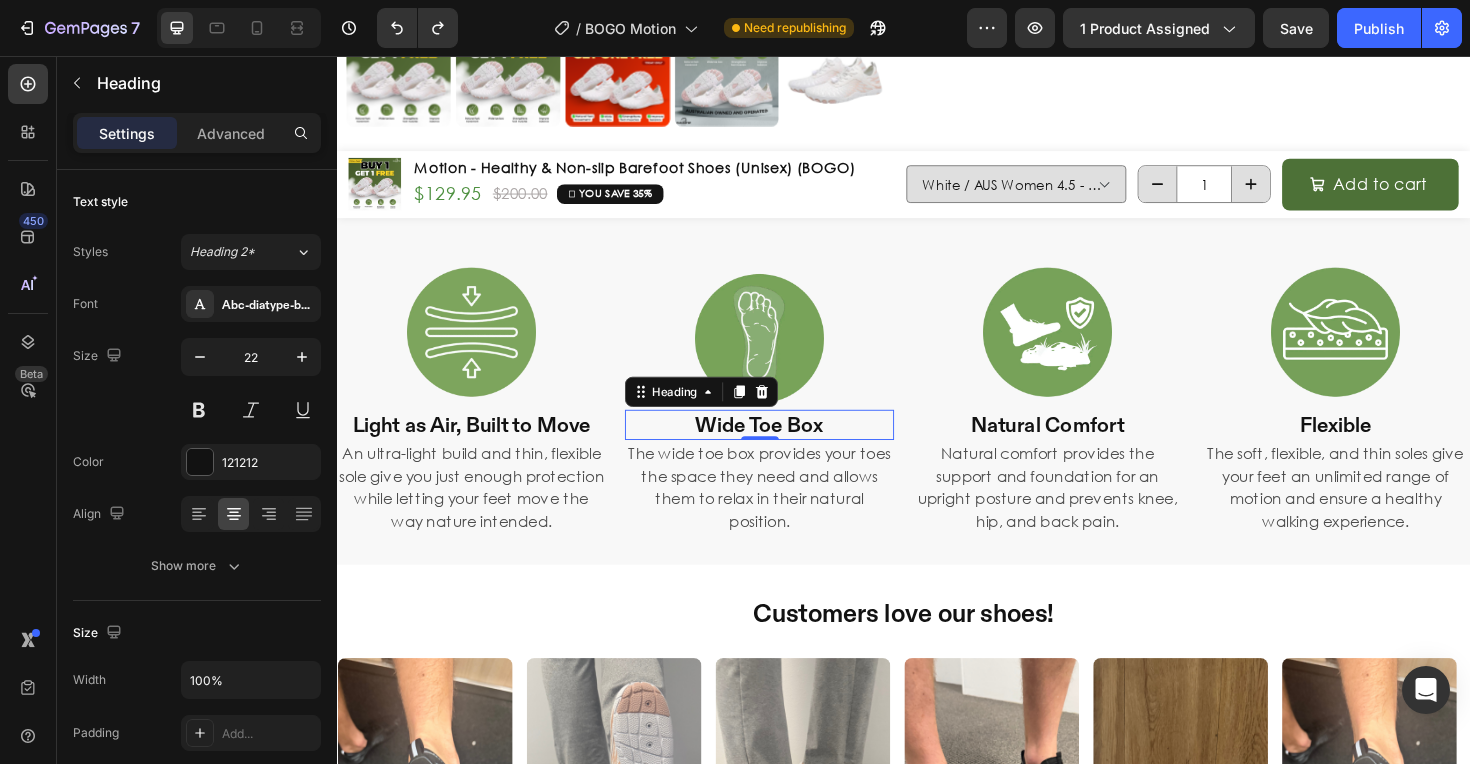 click on "Wide Toe Box" at bounding box center [784, 447] 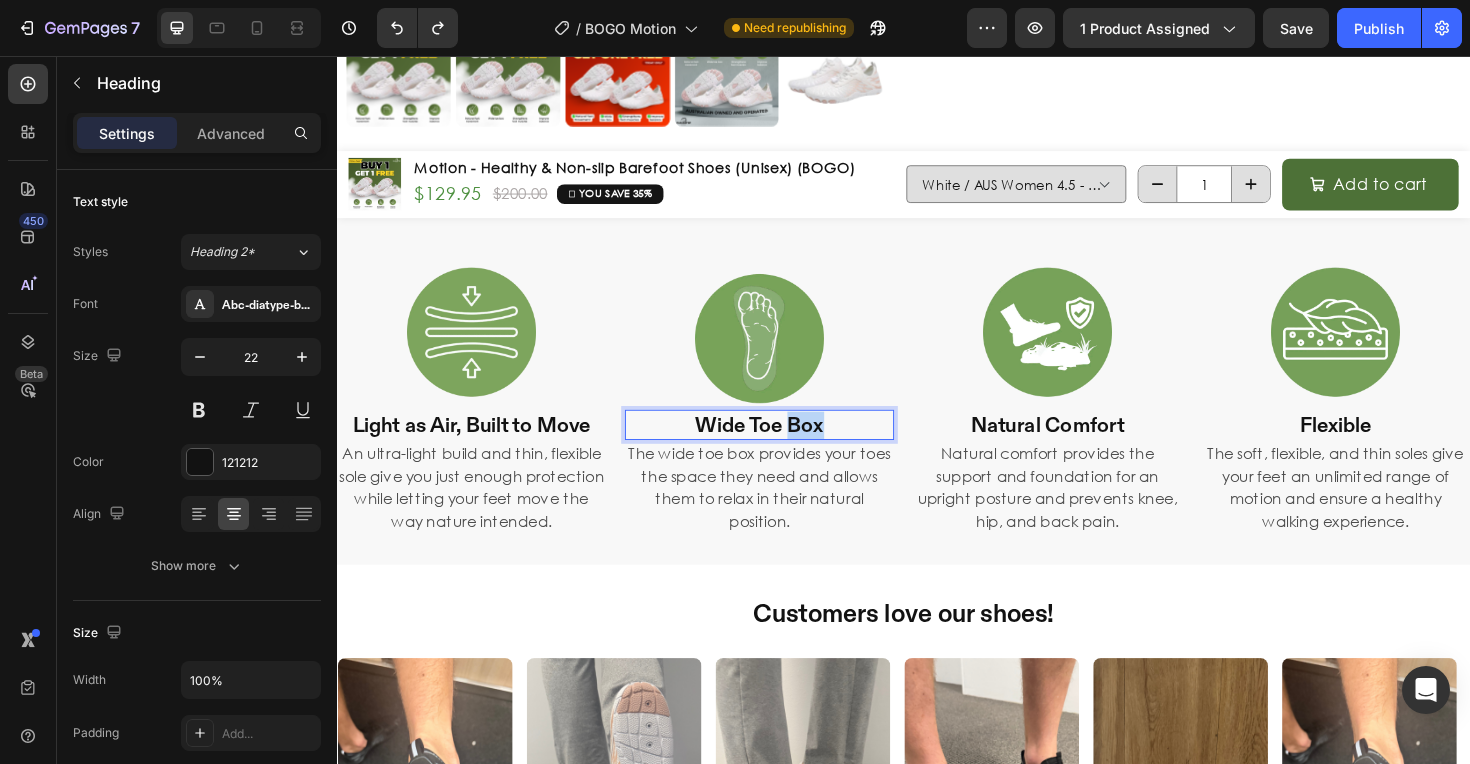 click on "Wide Toe Box" at bounding box center (784, 447) 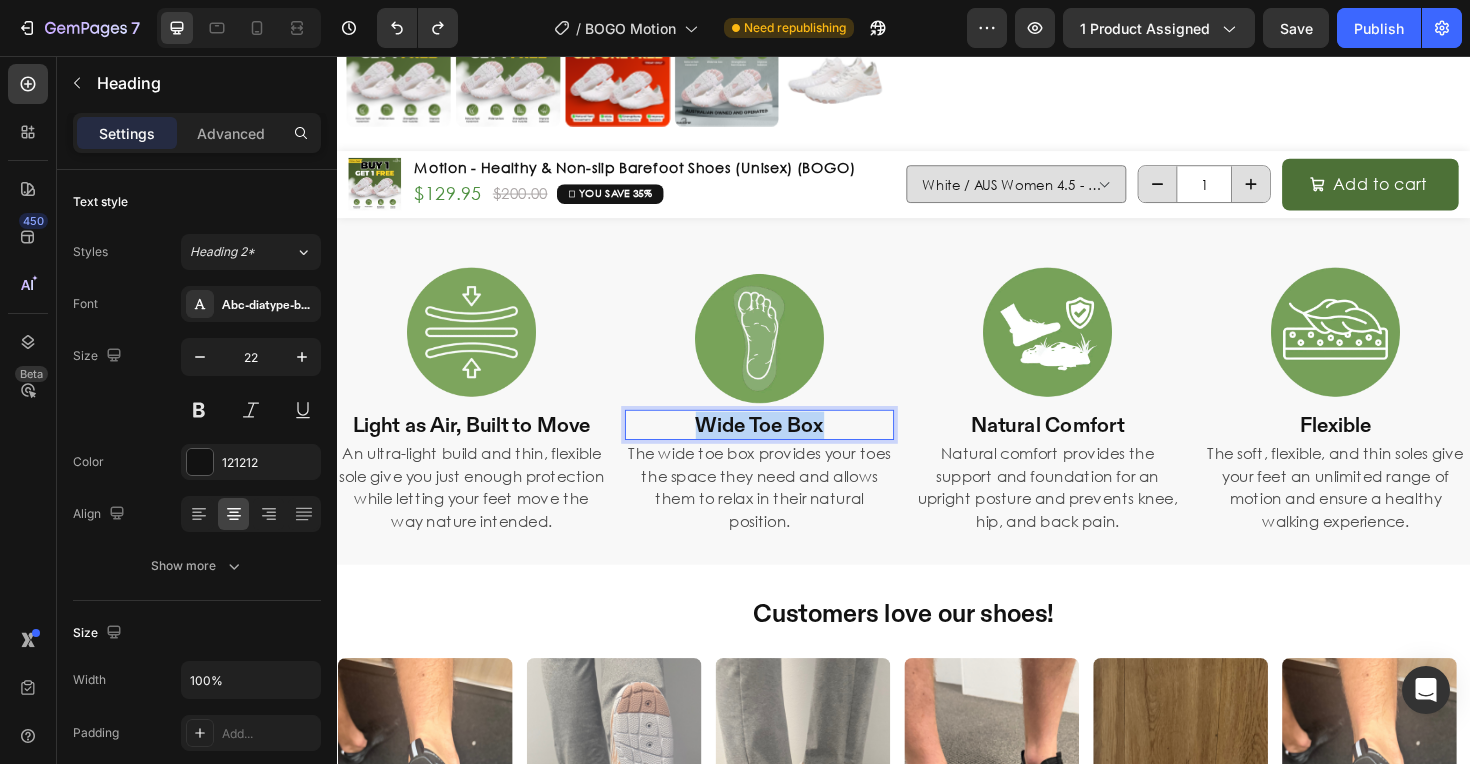 click on "Wide Toe Box" at bounding box center (784, 447) 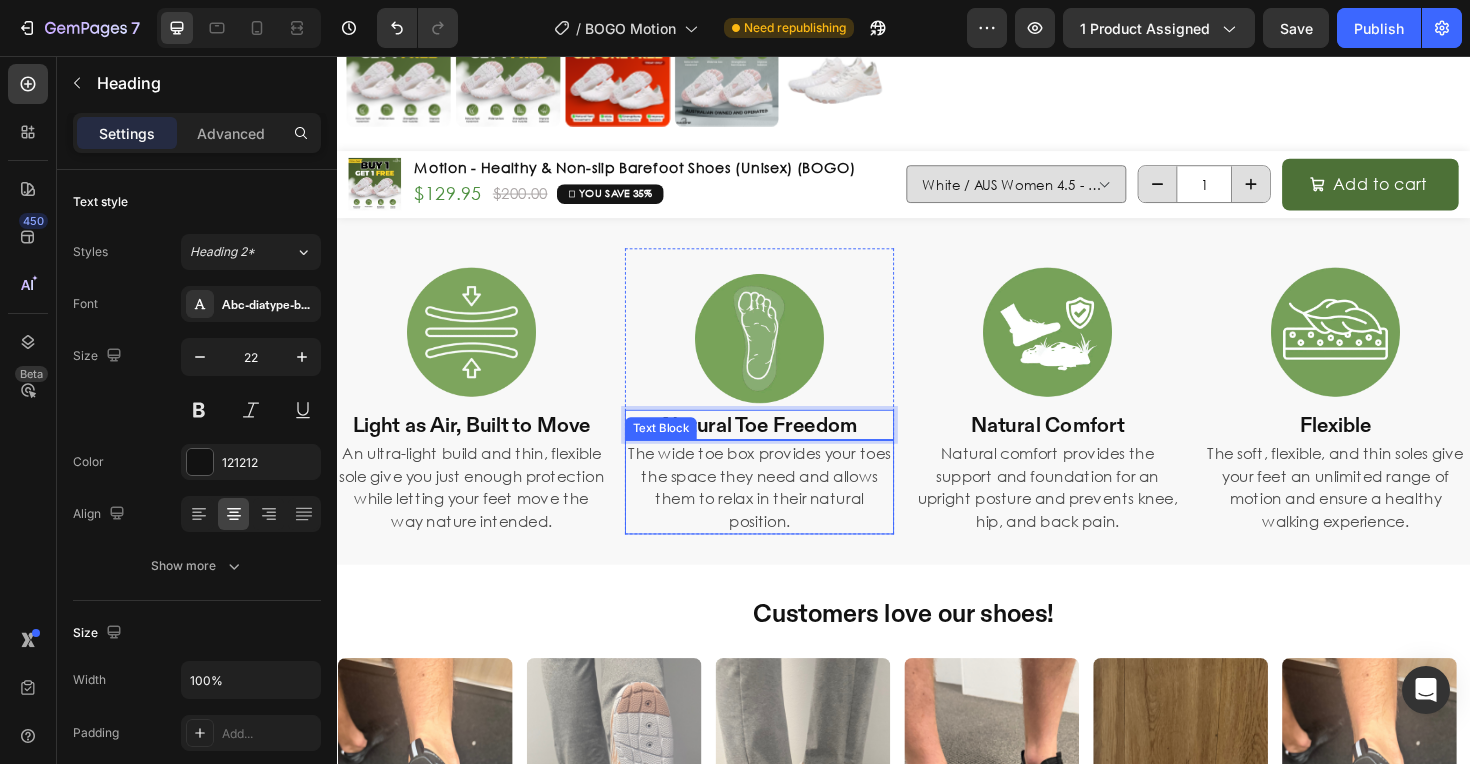 click on "The wide toe box provides your toes the space they need and allows them to relax in their natural position." at bounding box center (784, 513) 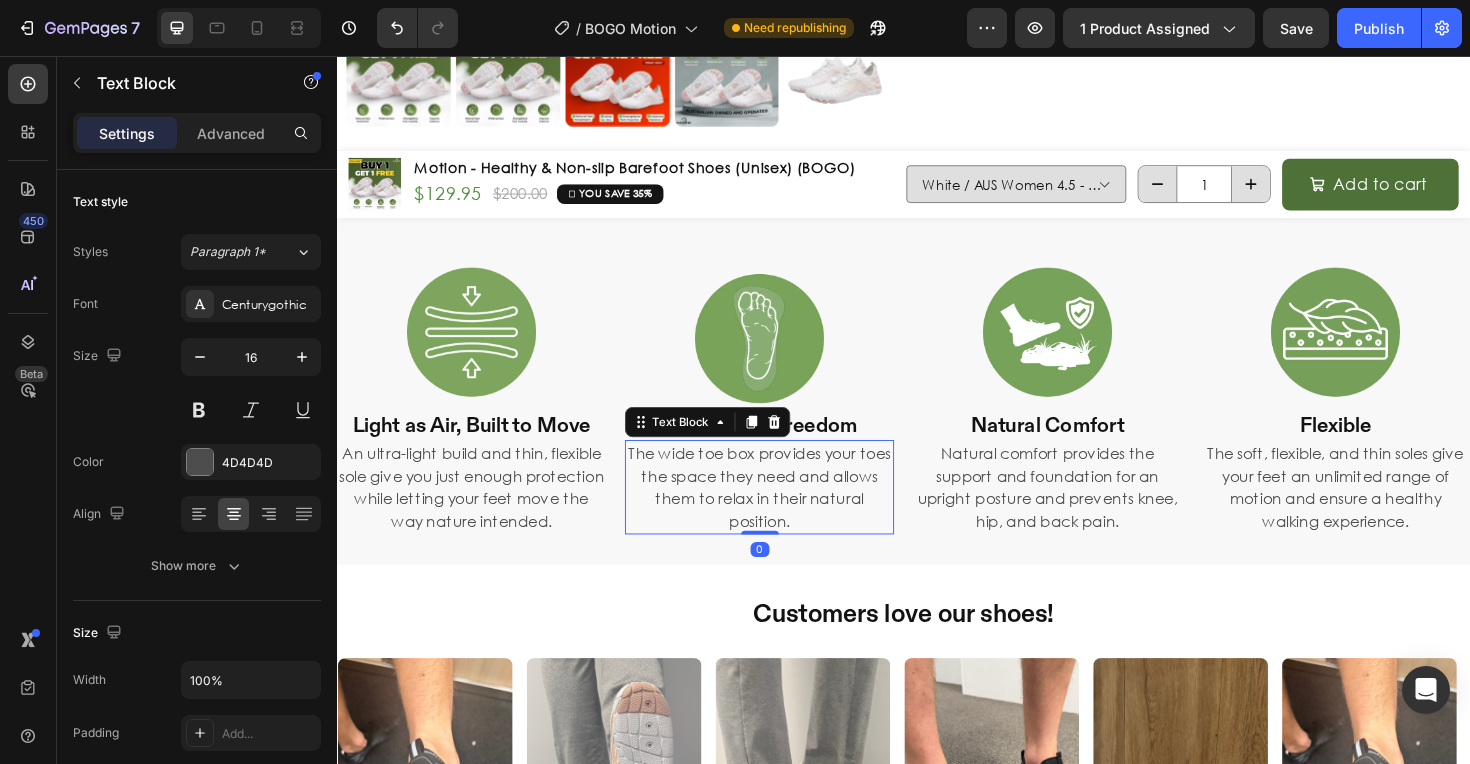click on "The wide toe box provides your toes the space they need and allows them to relax in their natural position." at bounding box center [784, 513] 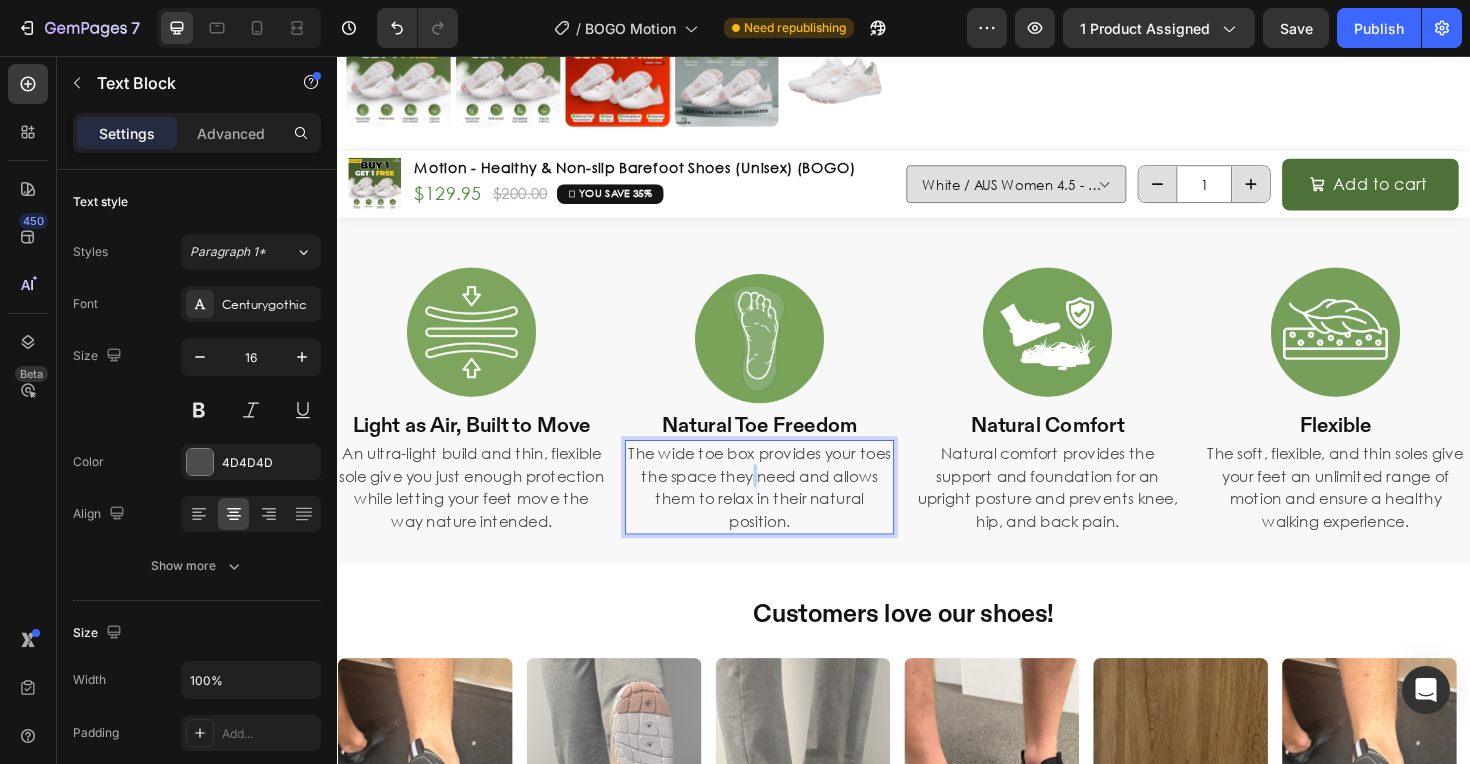 click on "The wide toe box provides your toes the space they need and allows them to relax in their natural position." at bounding box center (784, 513) 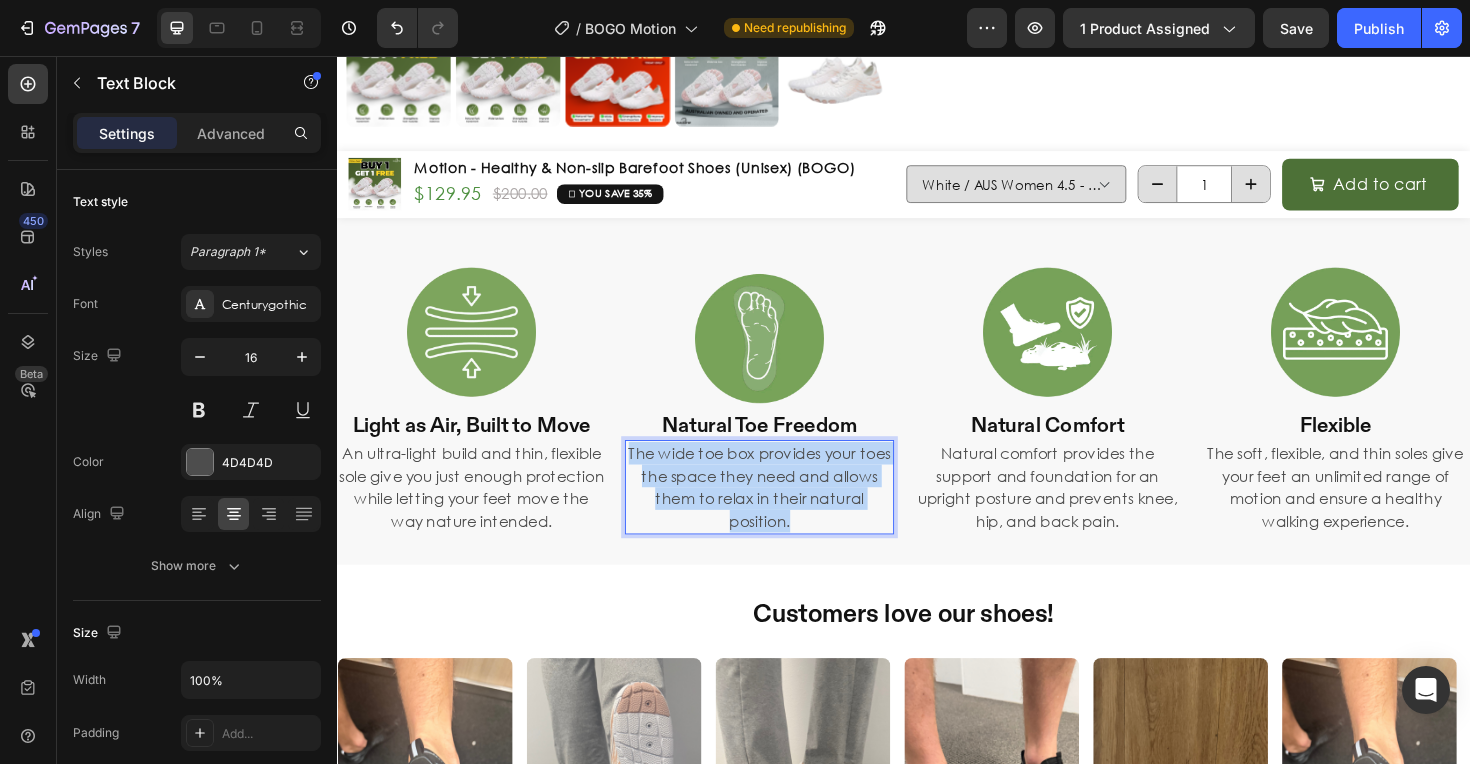 click on "The wide toe box provides your toes the space they need and allows them to relax in their natural position." at bounding box center [784, 513] 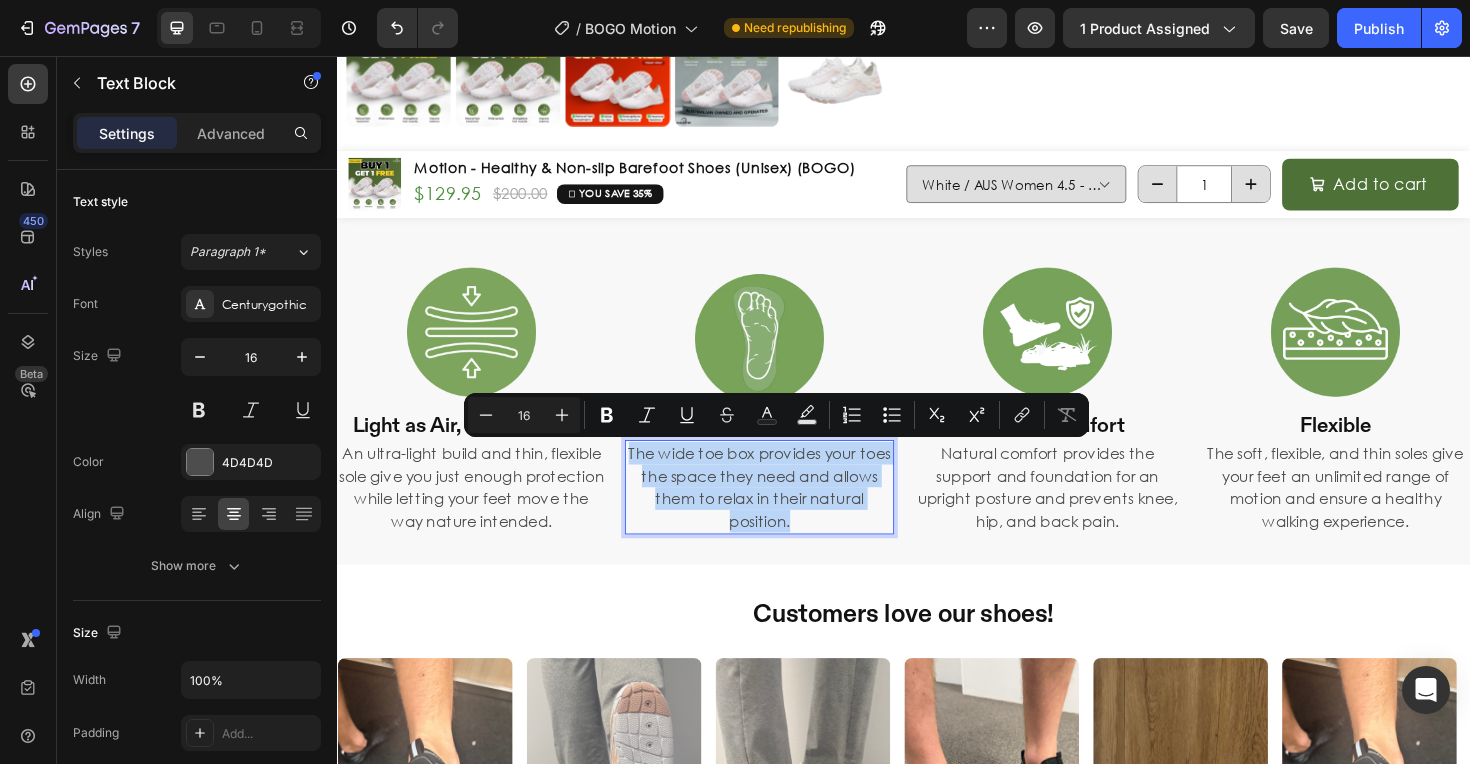 click on "The wide toe box provides your toes the space they need and allows them to relax in their natural position." at bounding box center [784, 513] 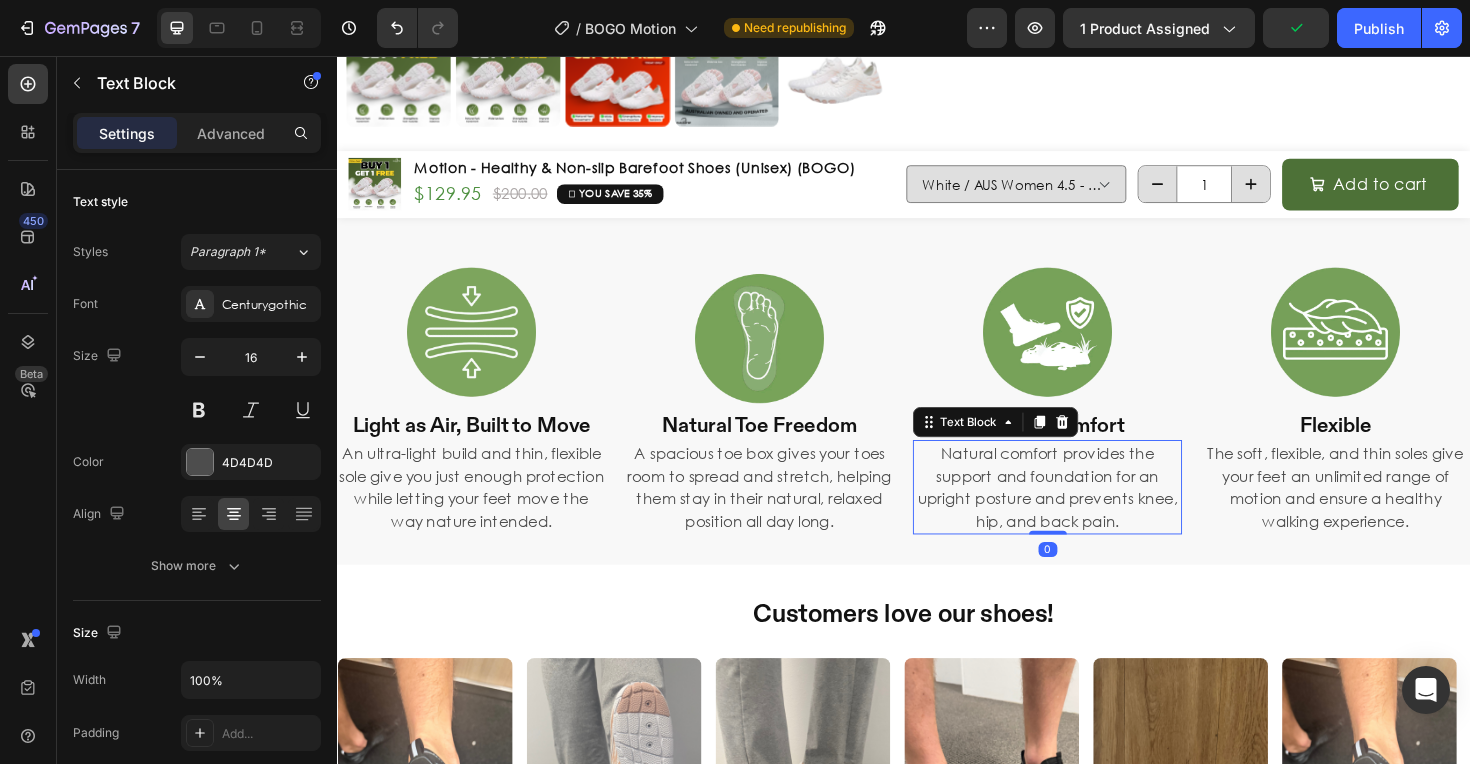 click on "Natural comfort provides the support and foundation for an upright posture and prevents knee, hip, and back pain." at bounding box center (1089, 513) 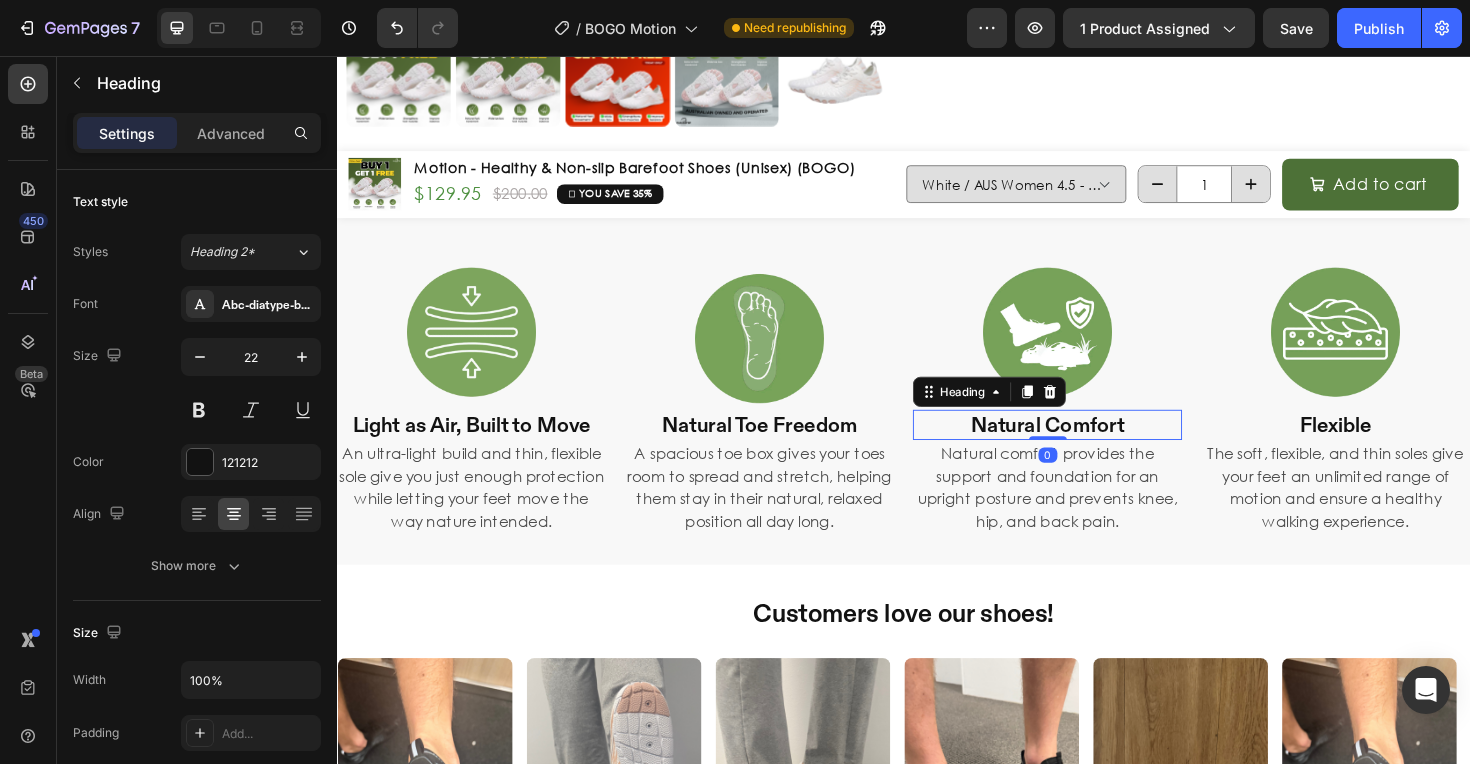 click on "Natural Comfort" at bounding box center (1089, 447) 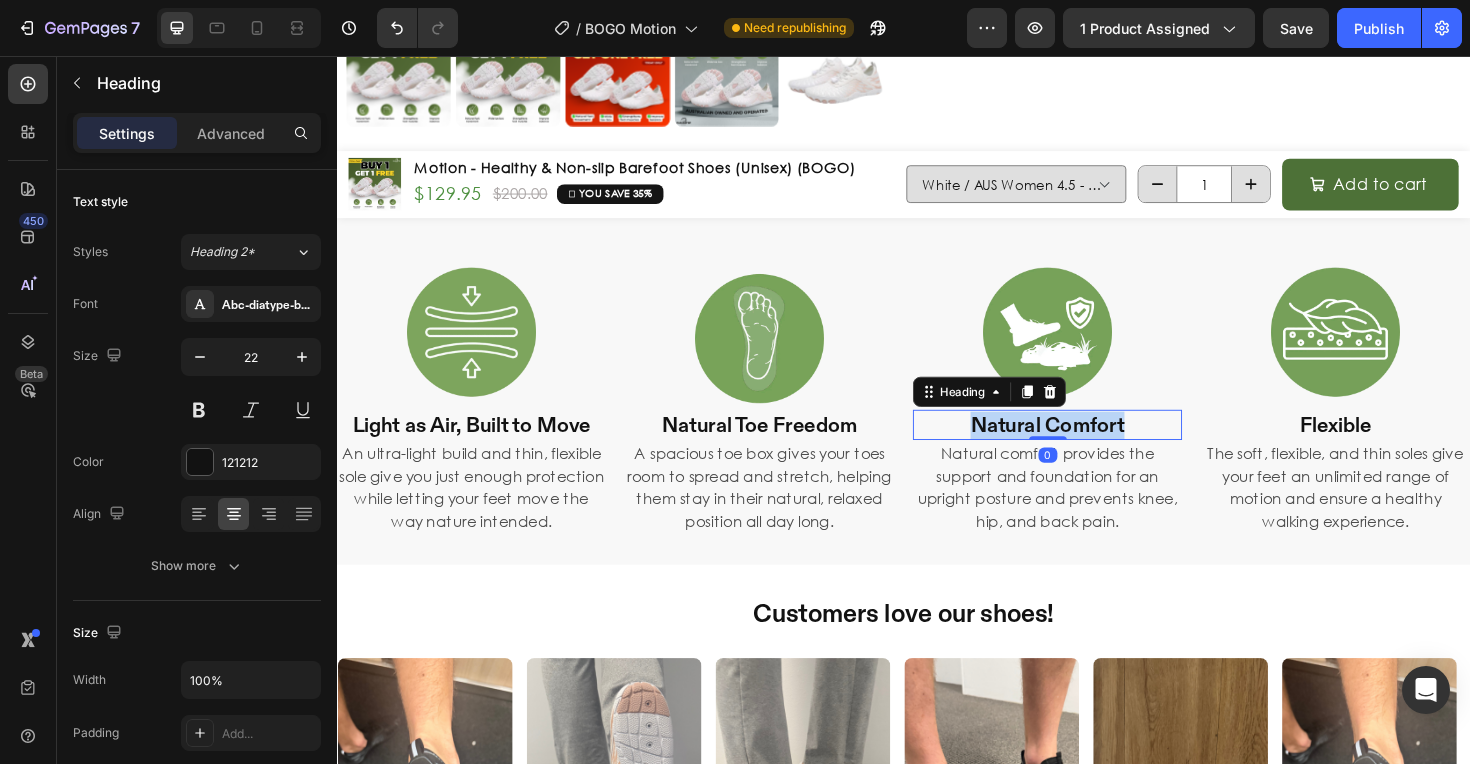 click on "Natural Comfort" at bounding box center (1089, 447) 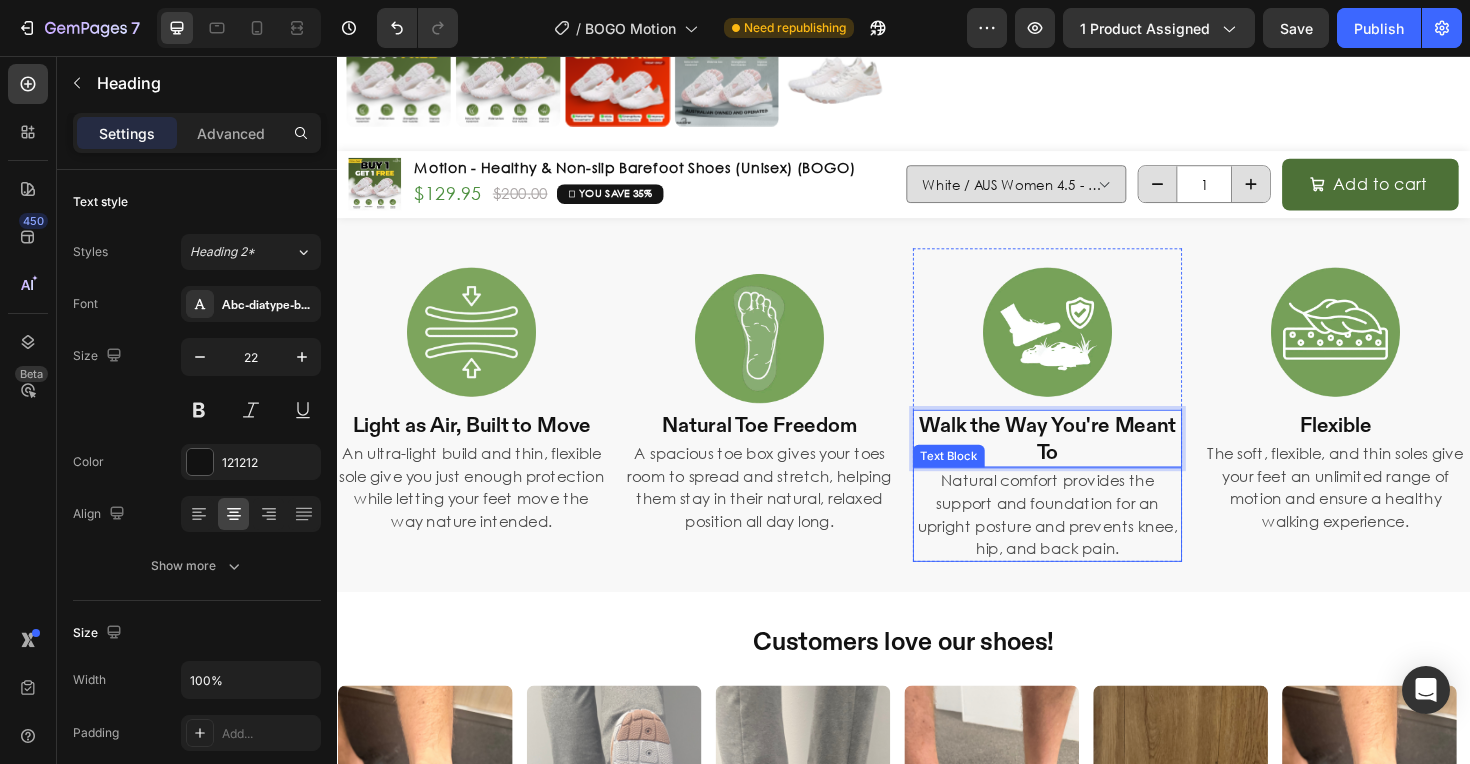 click on "Natural comfort provides the support and foundation for an upright posture and prevents knee, hip, and back pain." at bounding box center (1089, 542) 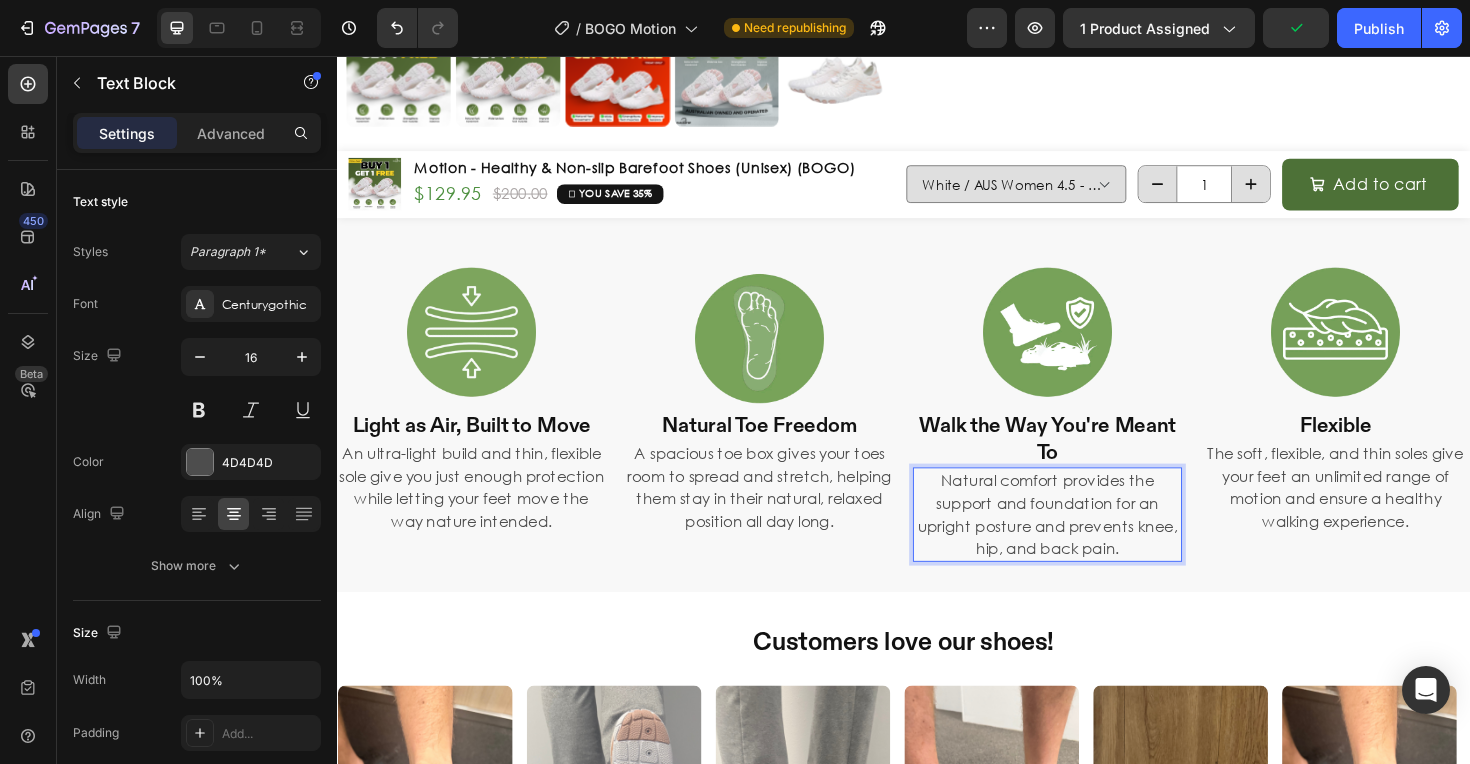 click on "Natural comfort provides the support and foundation for an upright posture and prevents knee, hip, and back pain." at bounding box center [1089, 542] 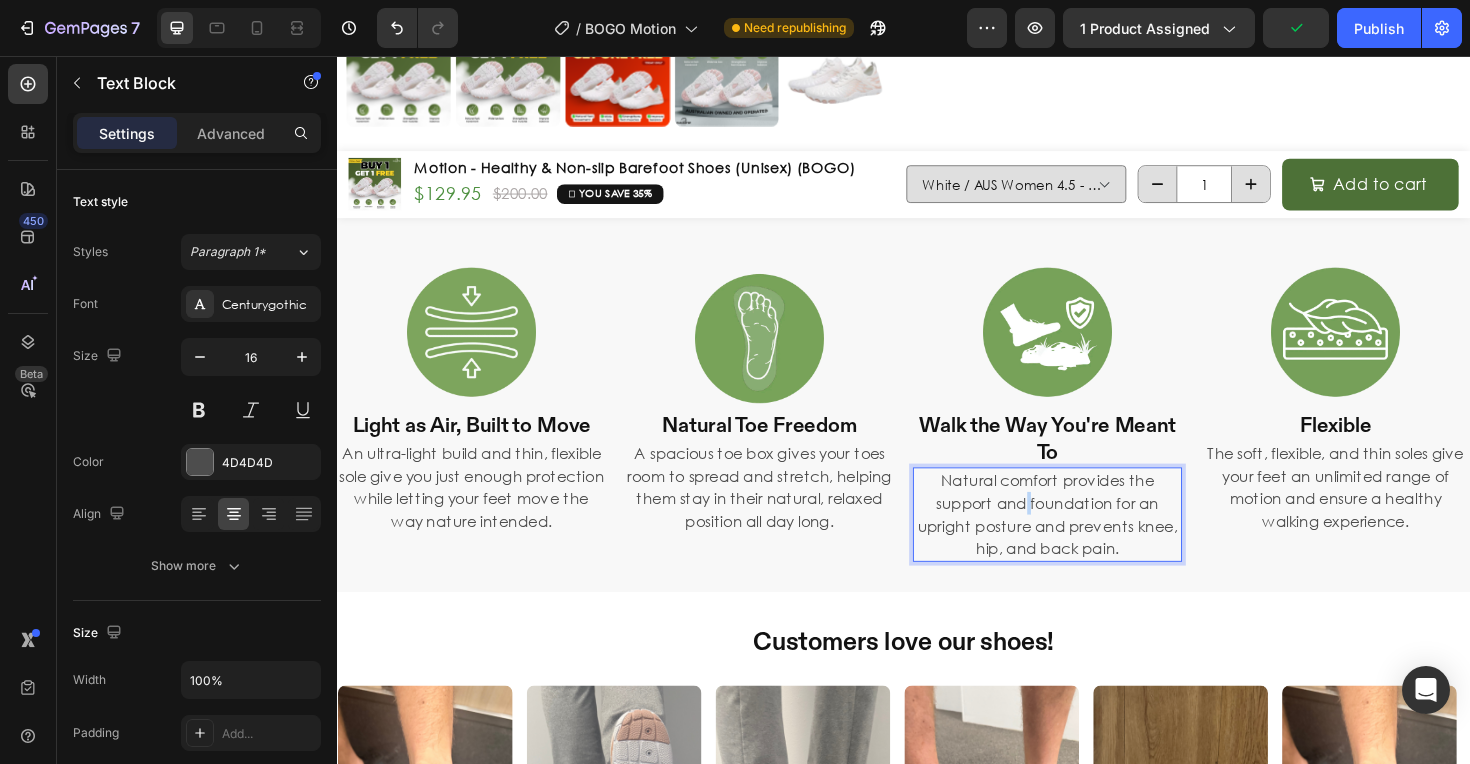 click on "Natural comfort provides the support and foundation for an upright posture and prevents knee, hip, and back pain." at bounding box center (1089, 542) 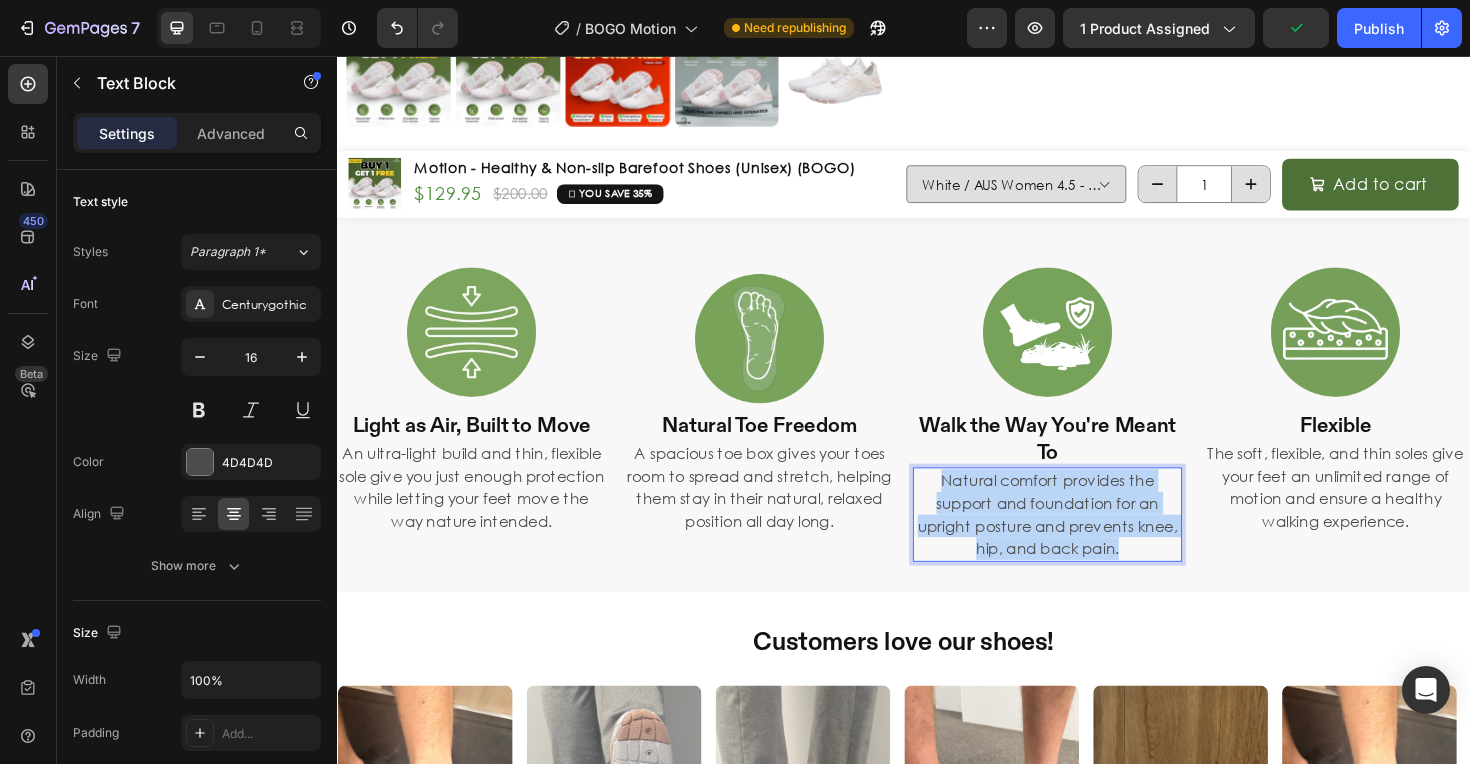 click on "Natural comfort provides the support and foundation for an upright posture and prevents knee, hip, and back pain." at bounding box center [1089, 542] 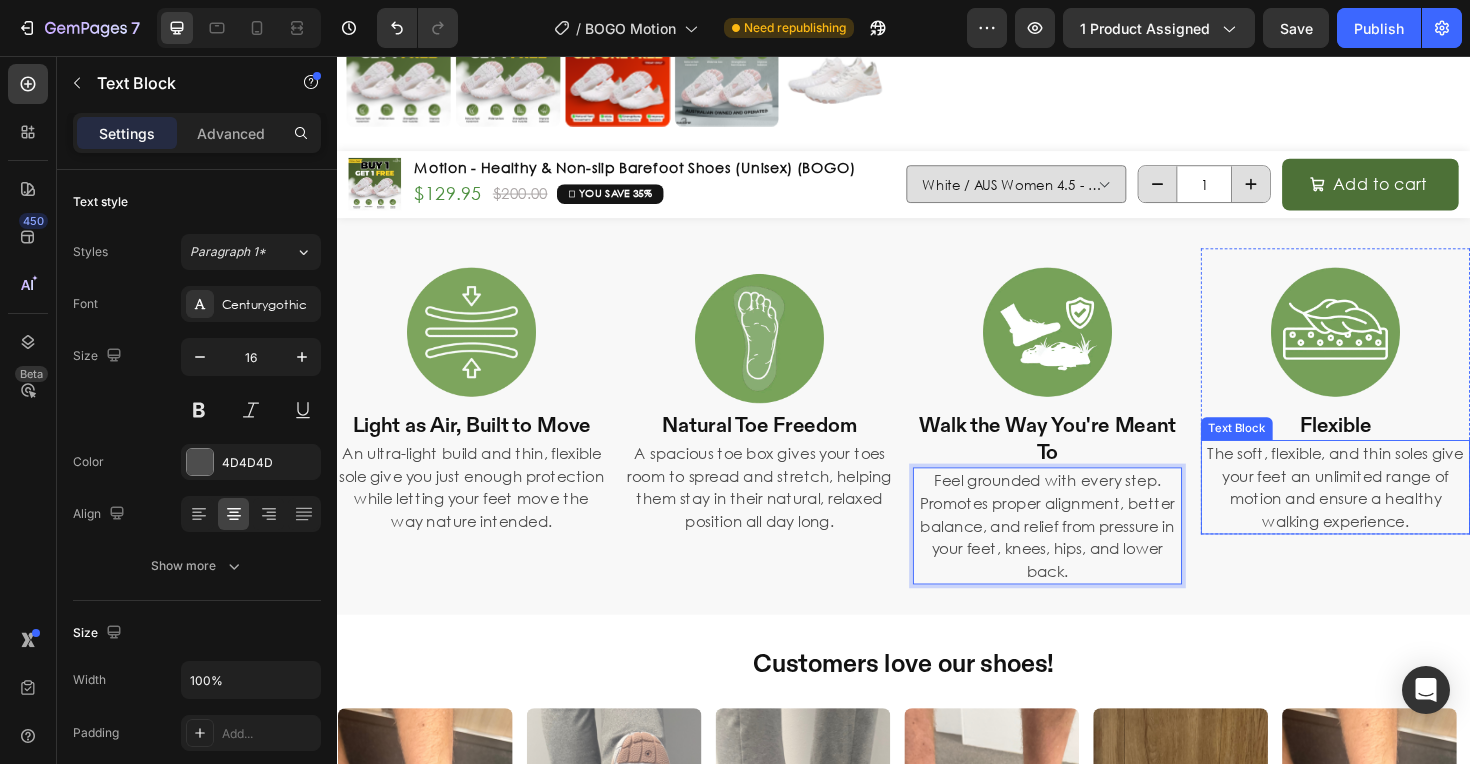 click on "The soft, flexible, and thin soles give your feet an unlimited range of motion and ensure a healthy walking experience." at bounding box center (1394, 513) 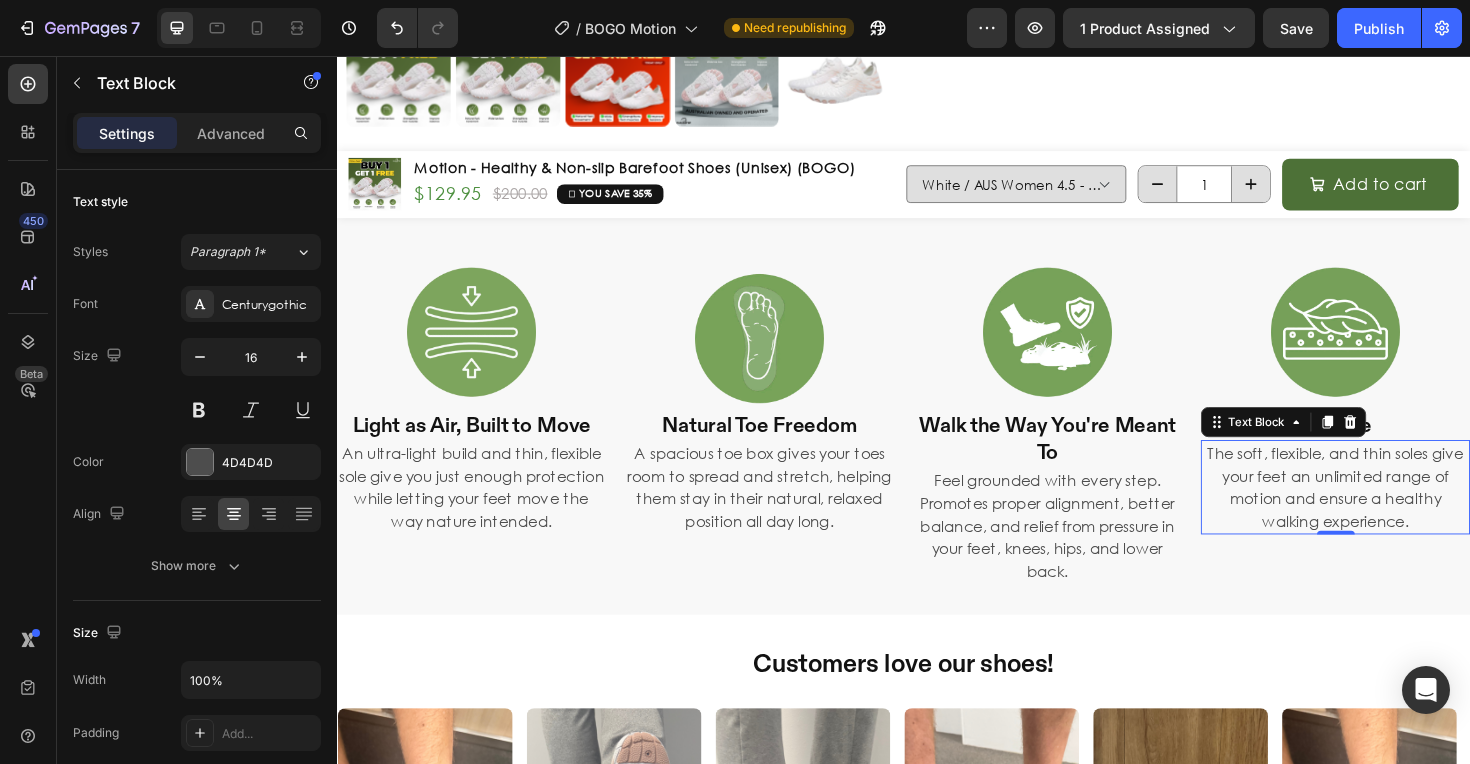click on "Text Block" at bounding box center [1339, 444] 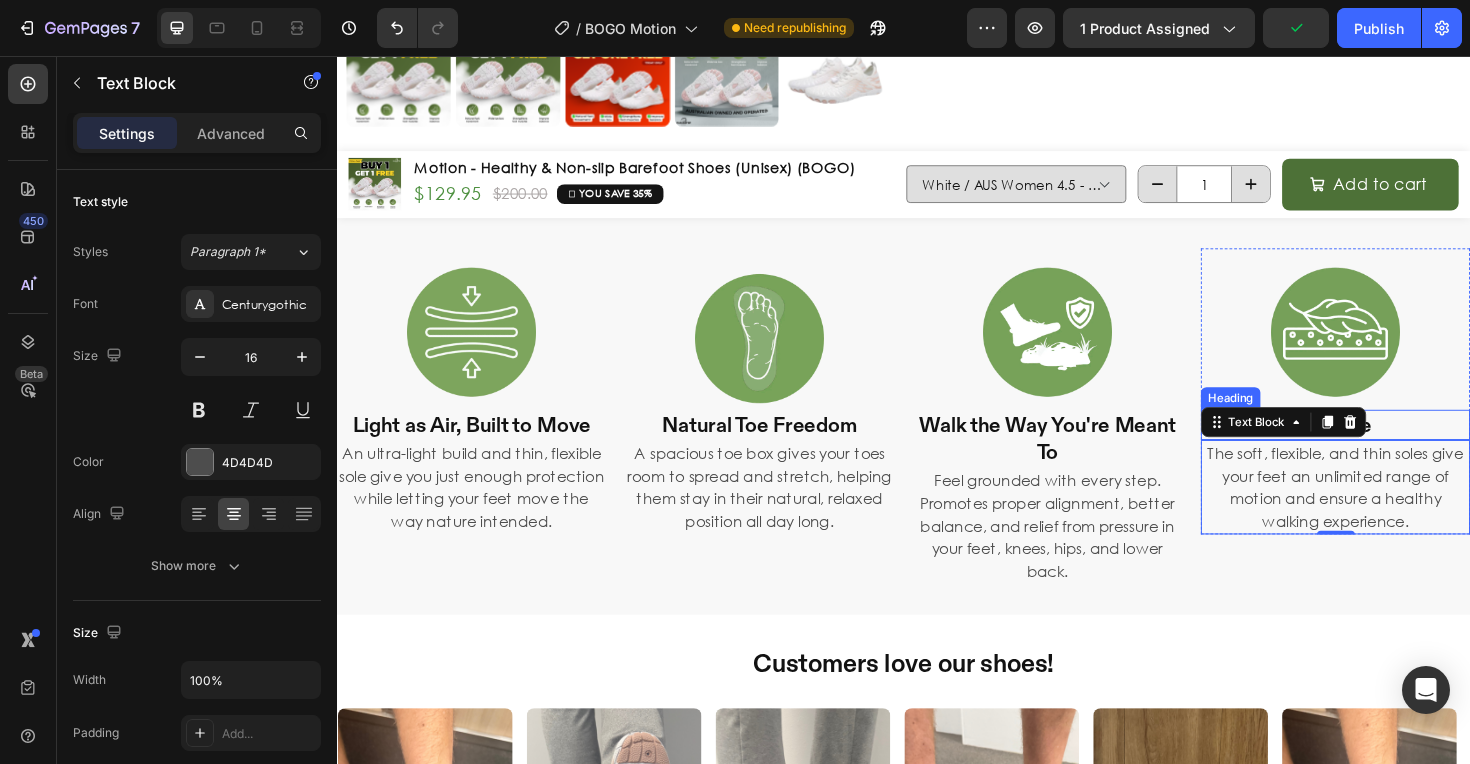 click on "Flexible" at bounding box center (1394, 447) 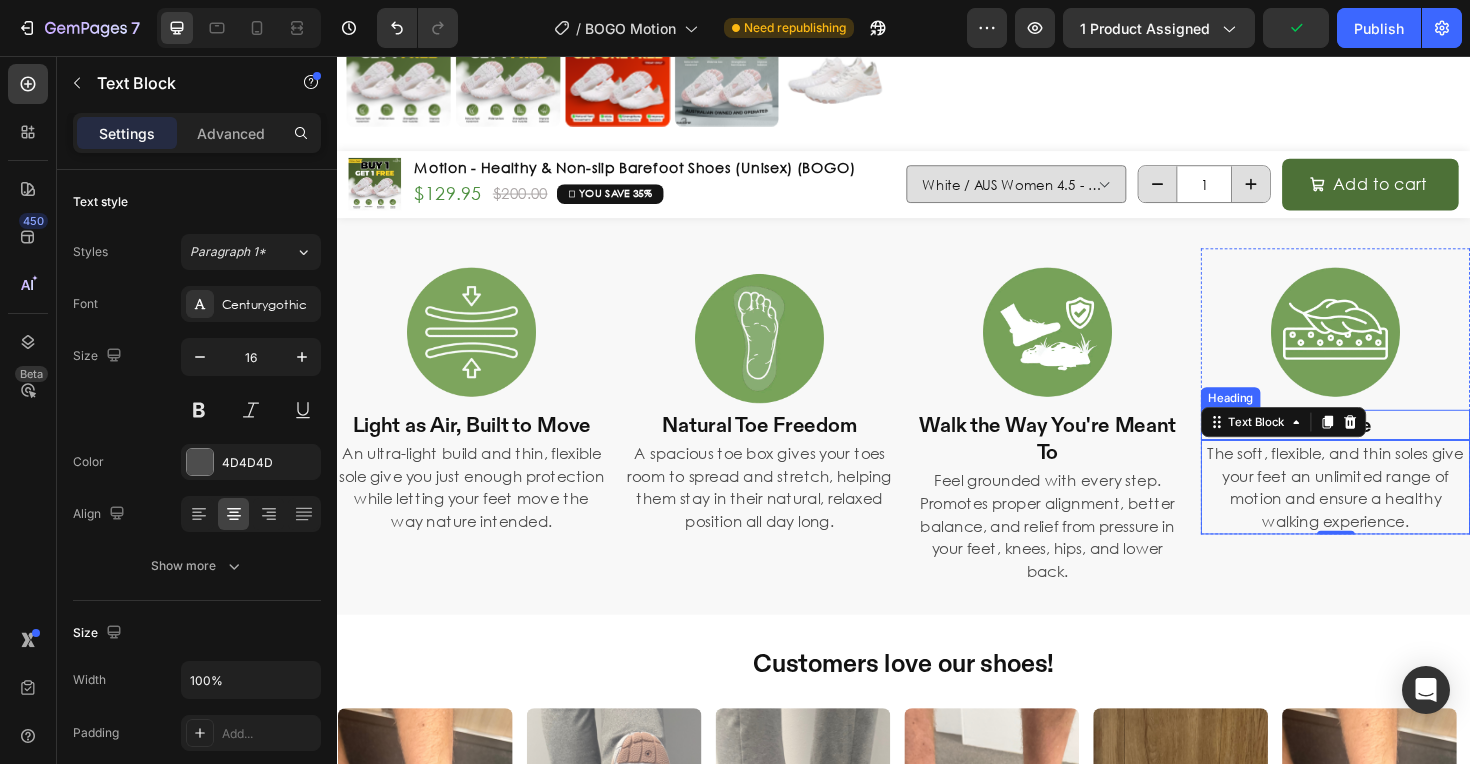 click on "Flexible" at bounding box center (1394, 447) 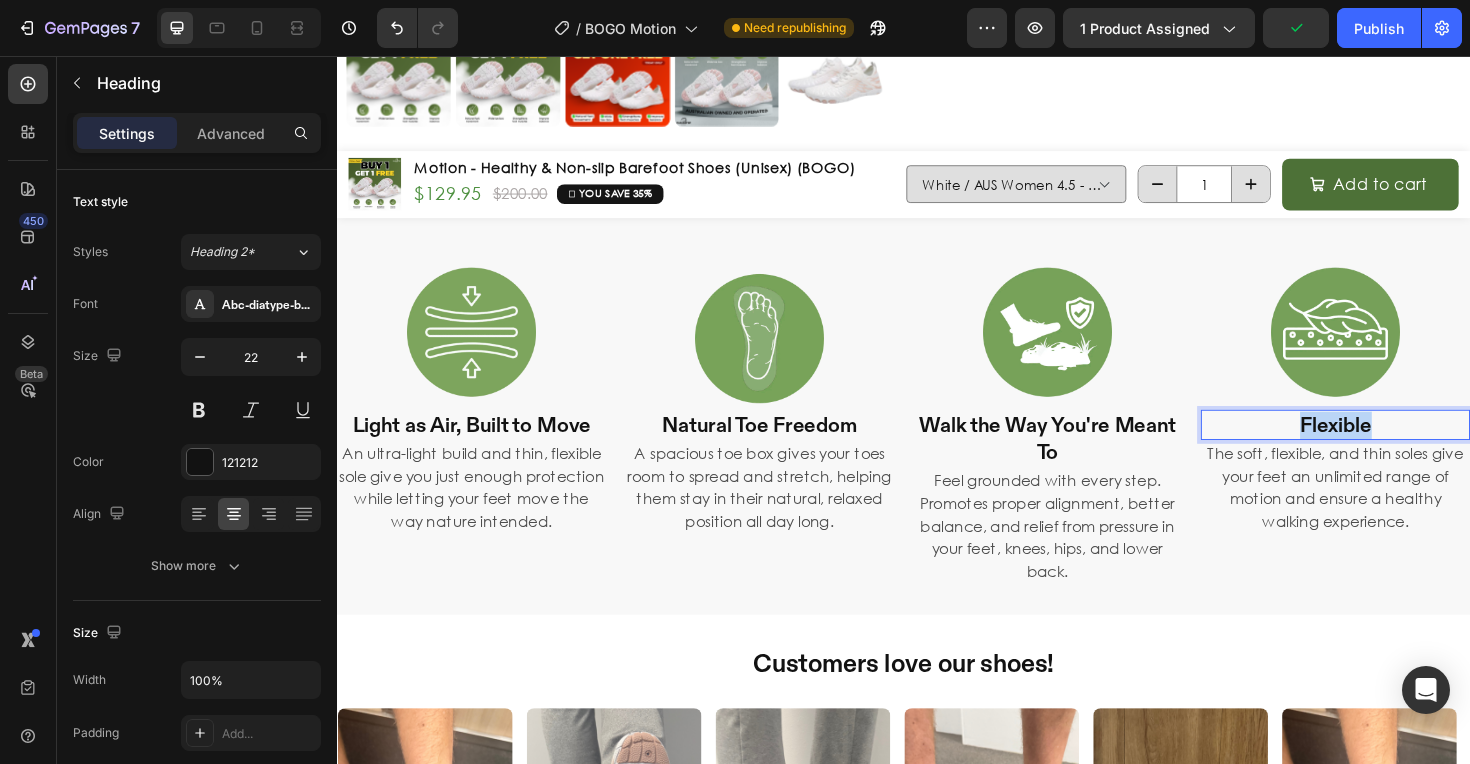click on "Flexible" at bounding box center (1394, 447) 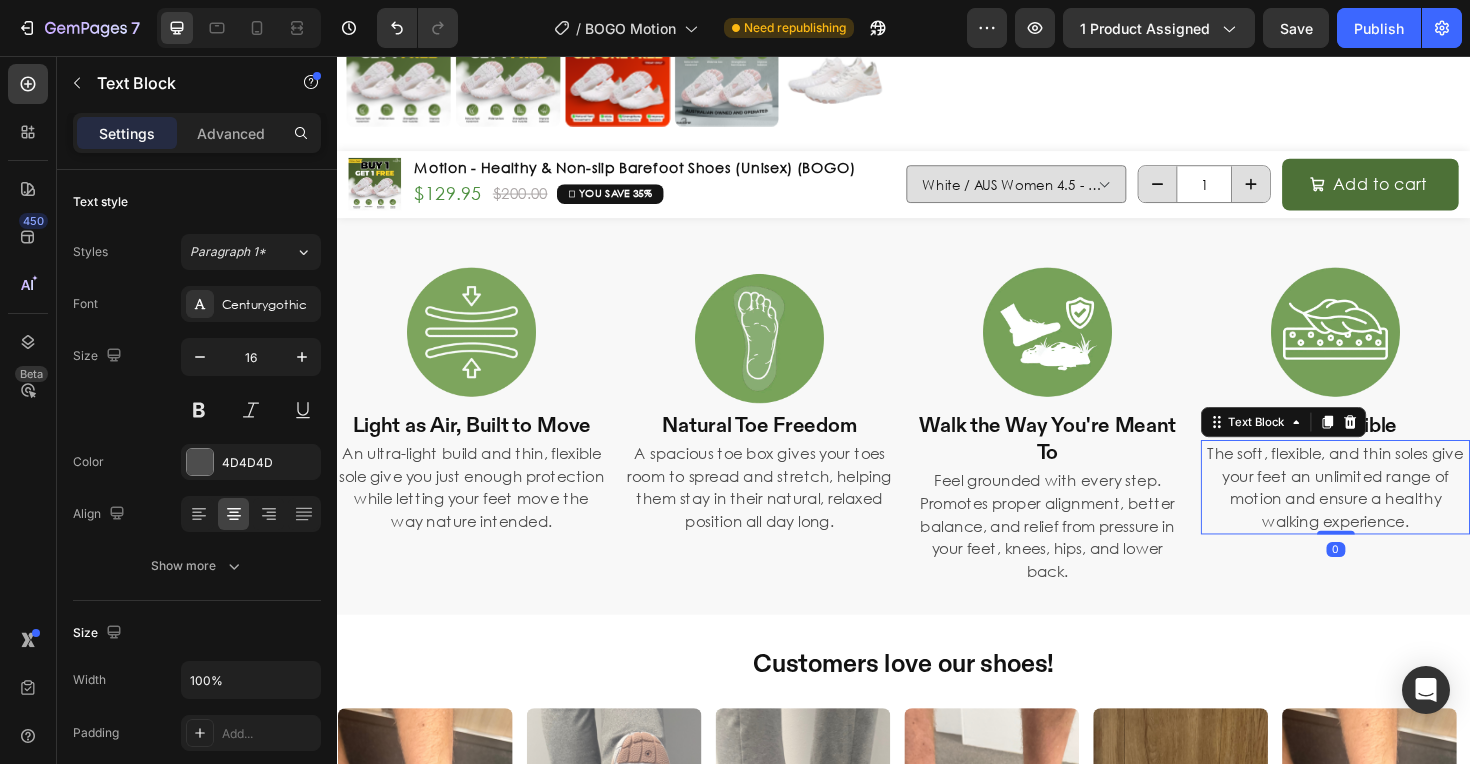 click on "The soft, flexible, and thin soles give your feet an unlimited range of motion and ensure a healthy walking experience." at bounding box center [1394, 513] 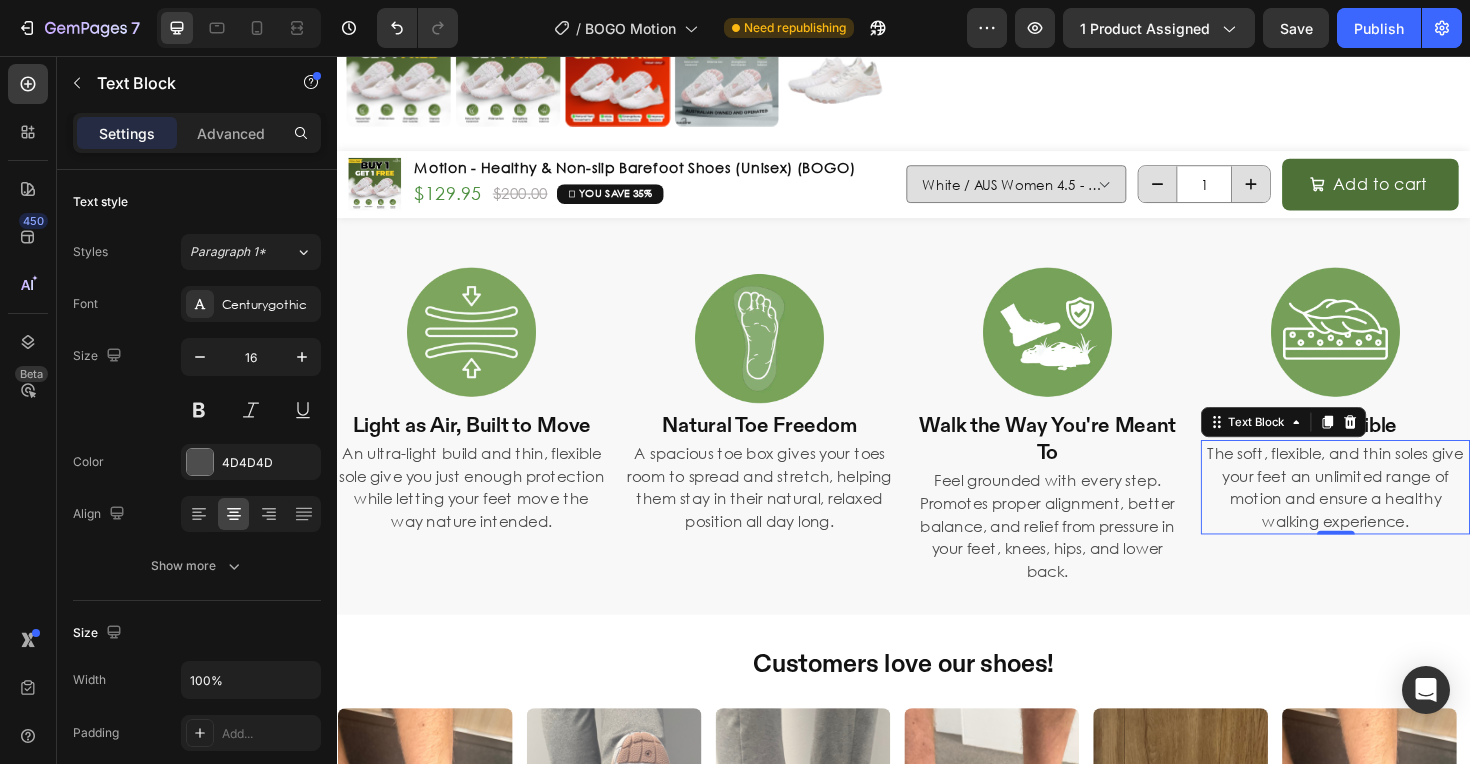 click on "The soft, flexible, and thin soles give your feet an unlimited range of motion and ensure a healthy walking experience." at bounding box center [1394, 513] 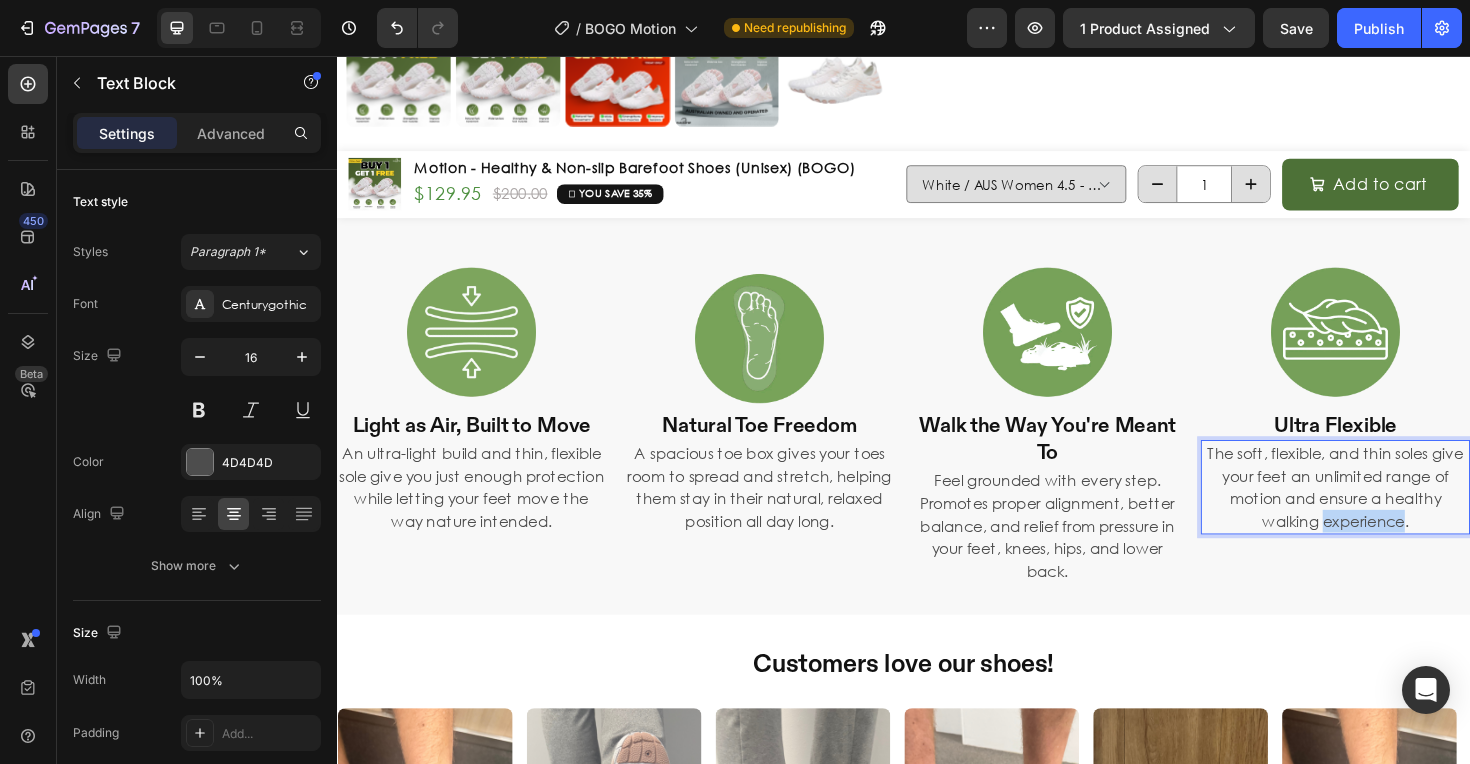 click on "The soft, flexible, and thin soles give your feet an unlimited range of motion and ensure a healthy walking experience." at bounding box center (1394, 513) 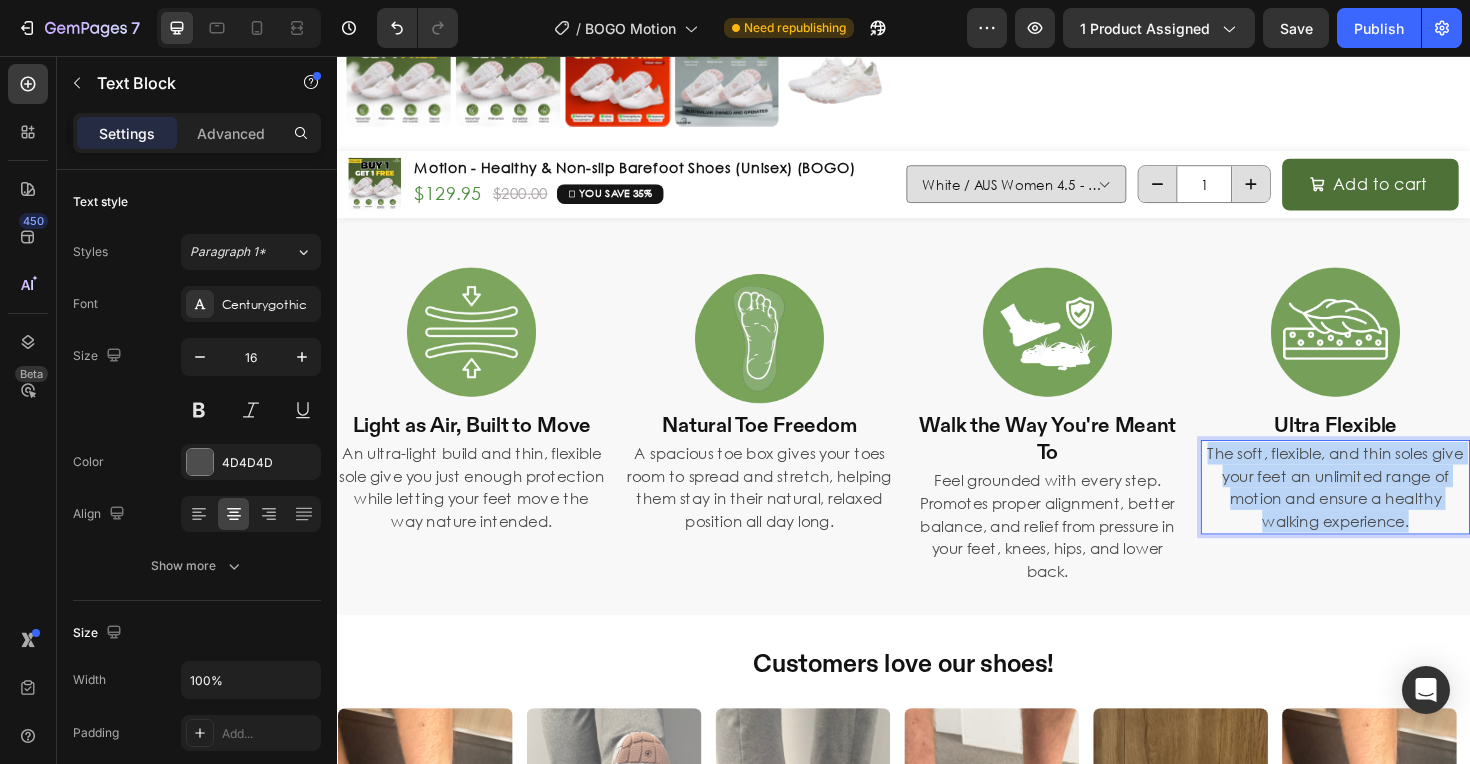 click on "The soft, flexible, and thin soles give your feet an unlimited range of motion and ensure a healthy walking experience." at bounding box center [1394, 513] 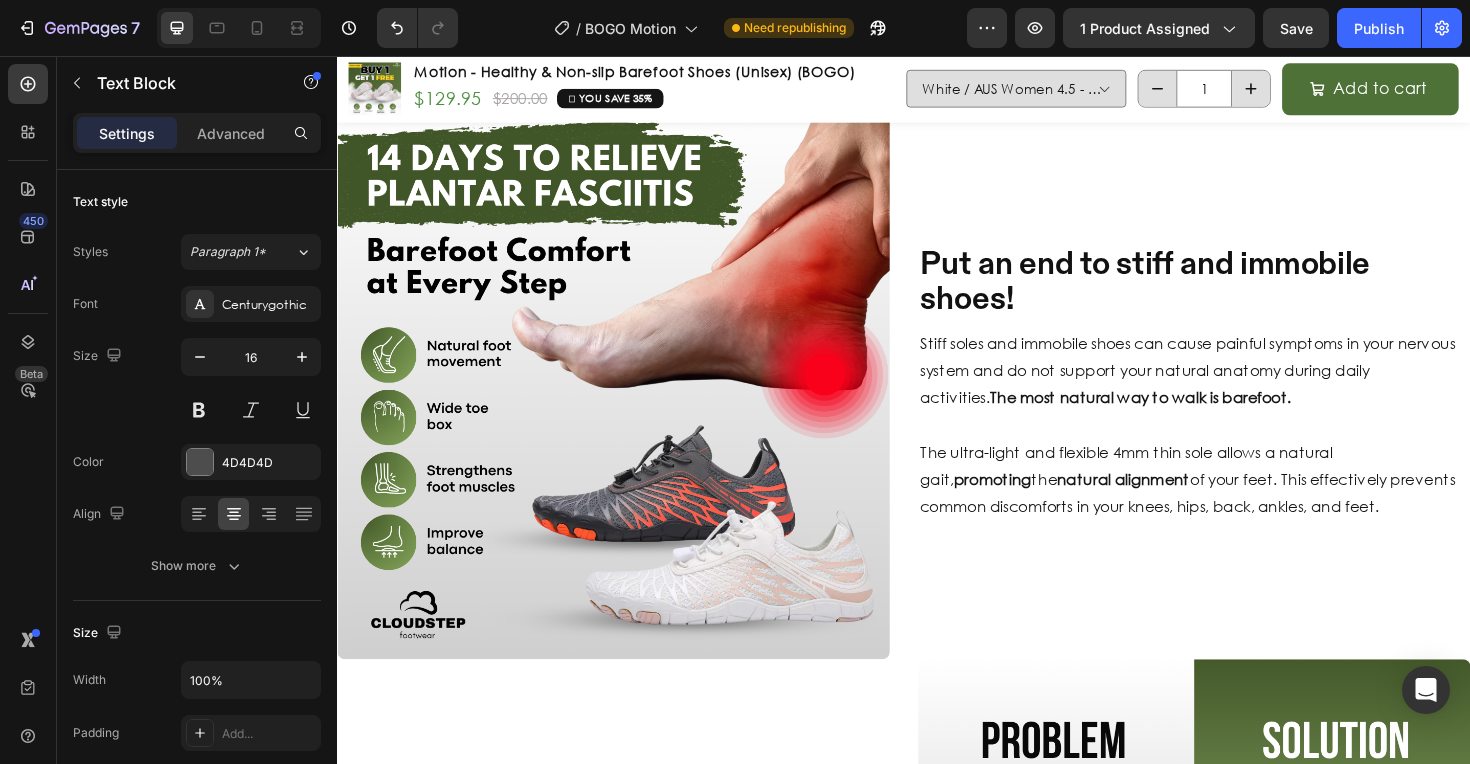 scroll, scrollTop: 1843, scrollLeft: 0, axis: vertical 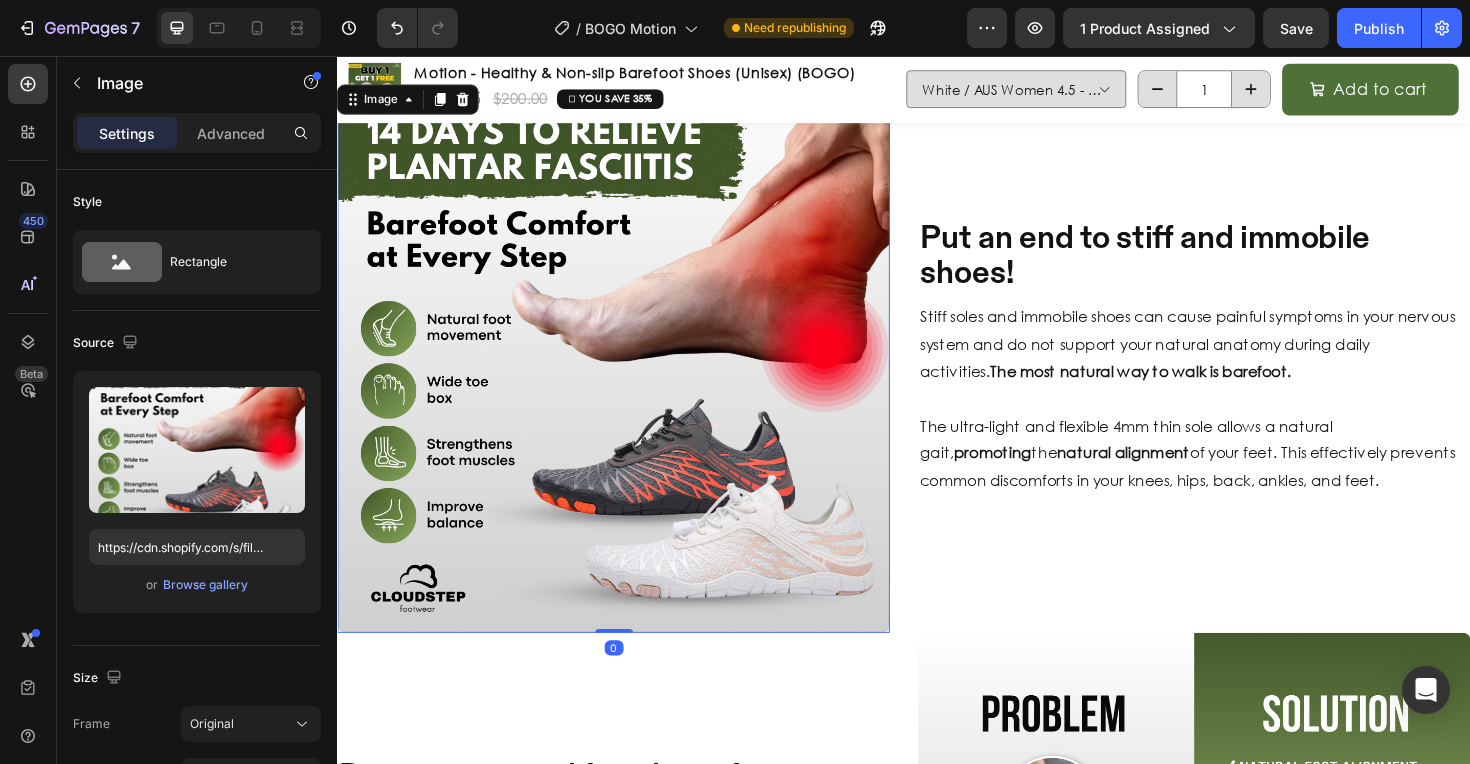click at bounding box center [629, 374] 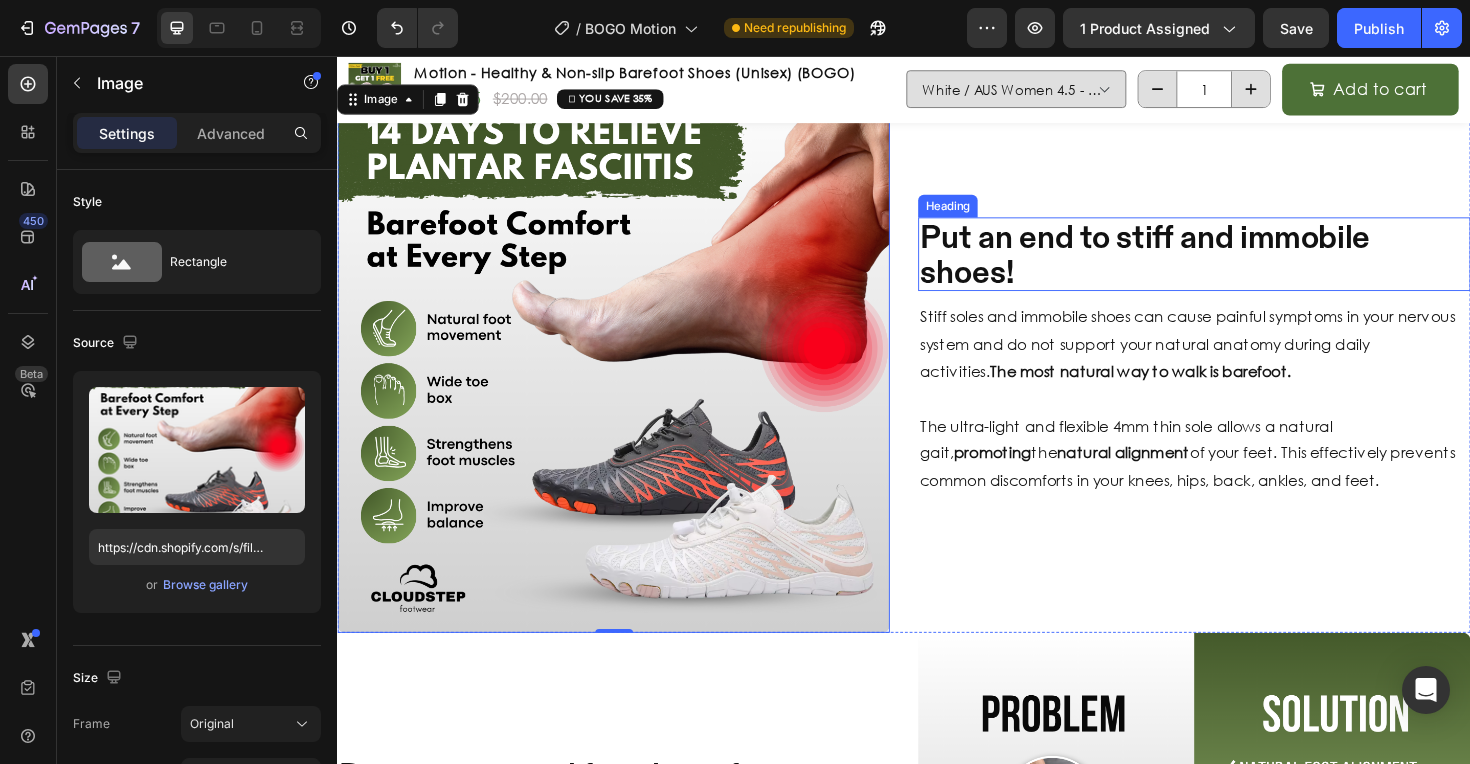 click on "Put an end to stiff and immobile shoes!" at bounding box center (1244, 266) 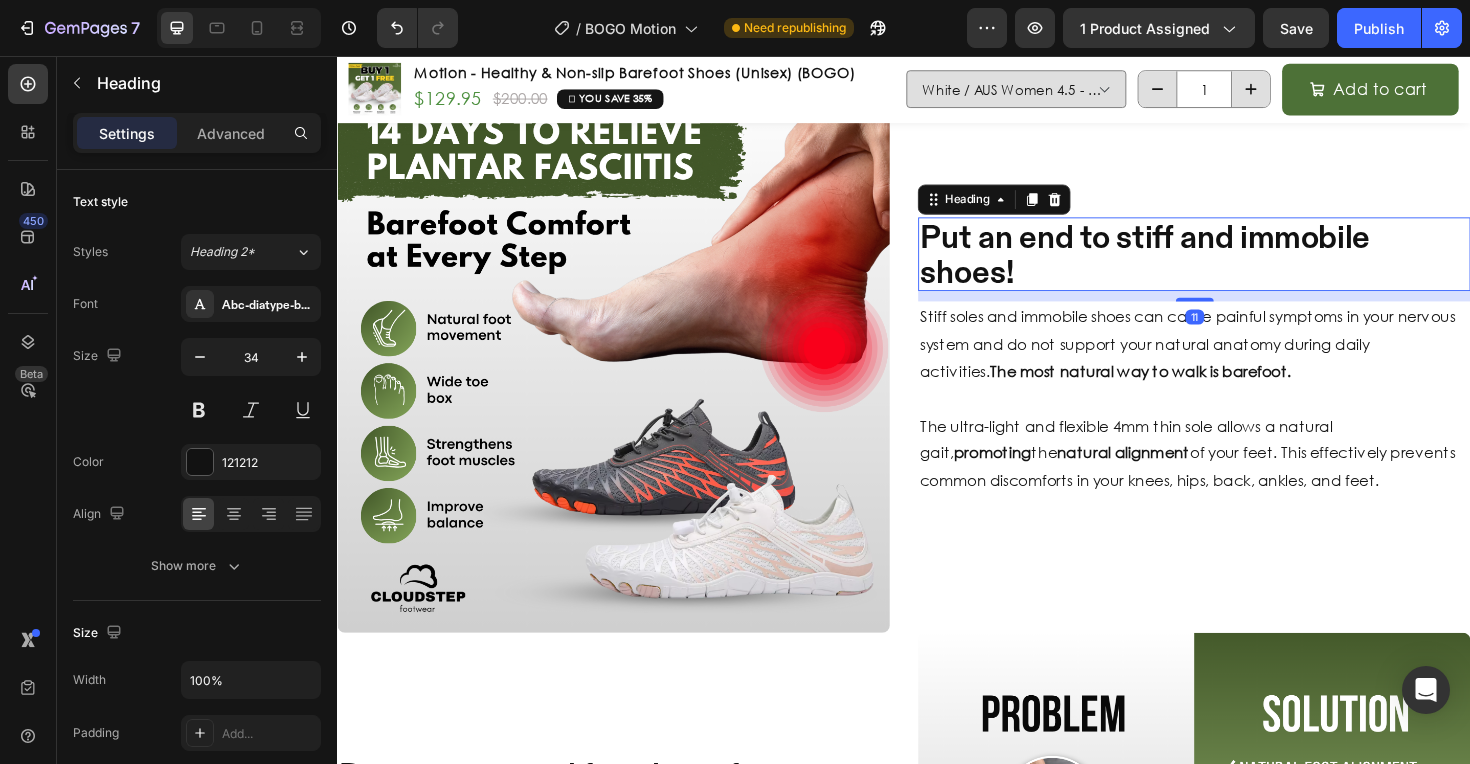 click on "Put an end to stiff and immobile shoes!" at bounding box center [1244, 266] 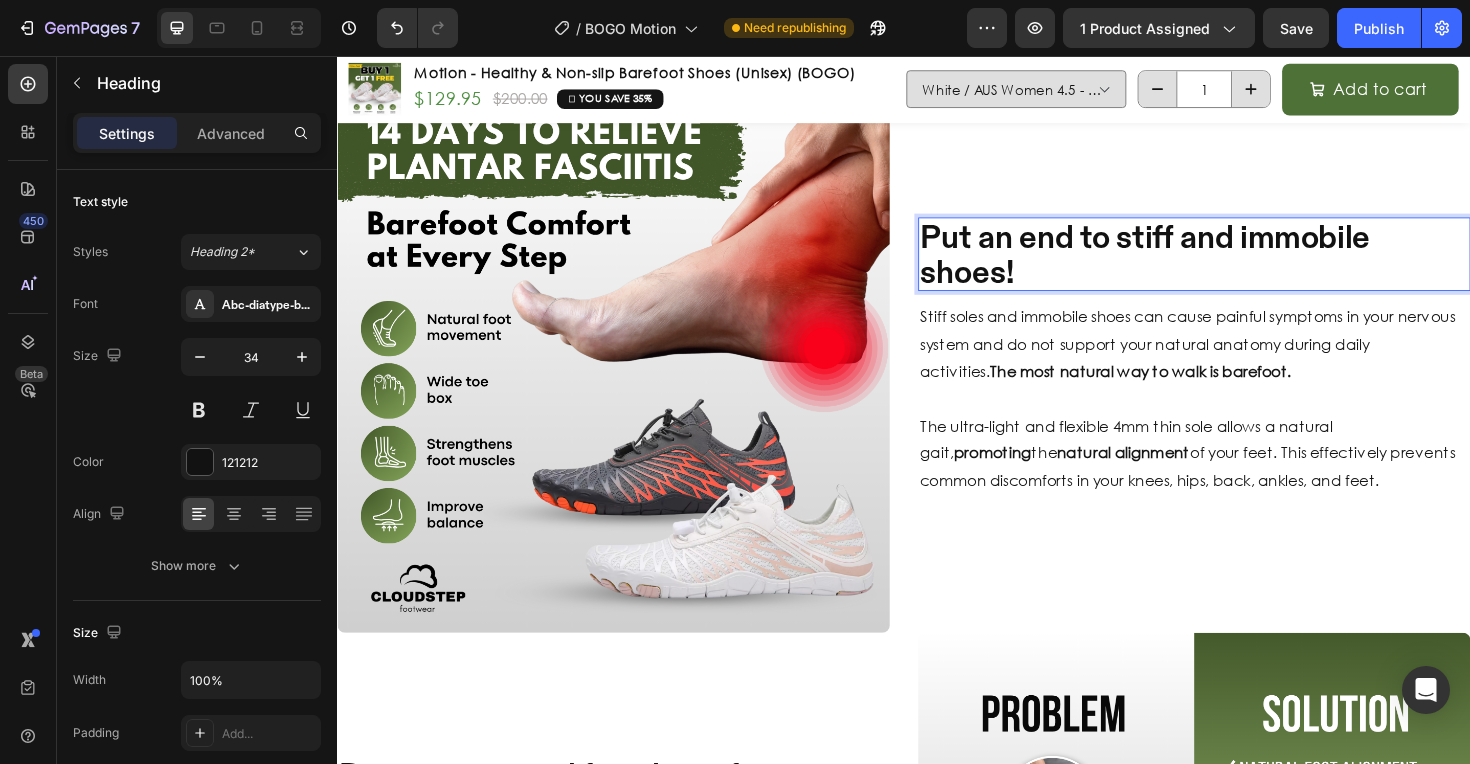 click on "Put an end to stiff and immobile shoes!" at bounding box center [1244, 266] 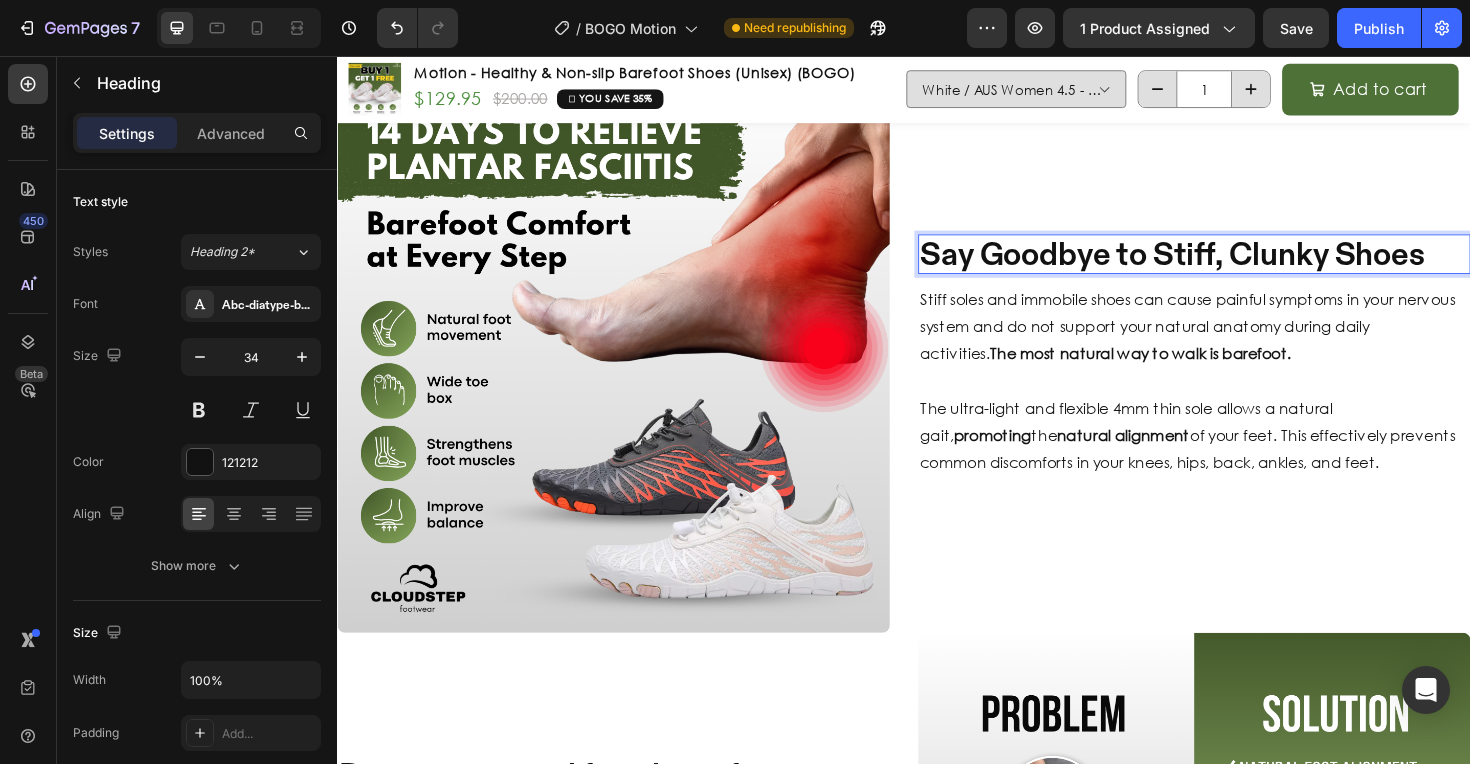 scroll, scrollTop: 1862, scrollLeft: 0, axis: vertical 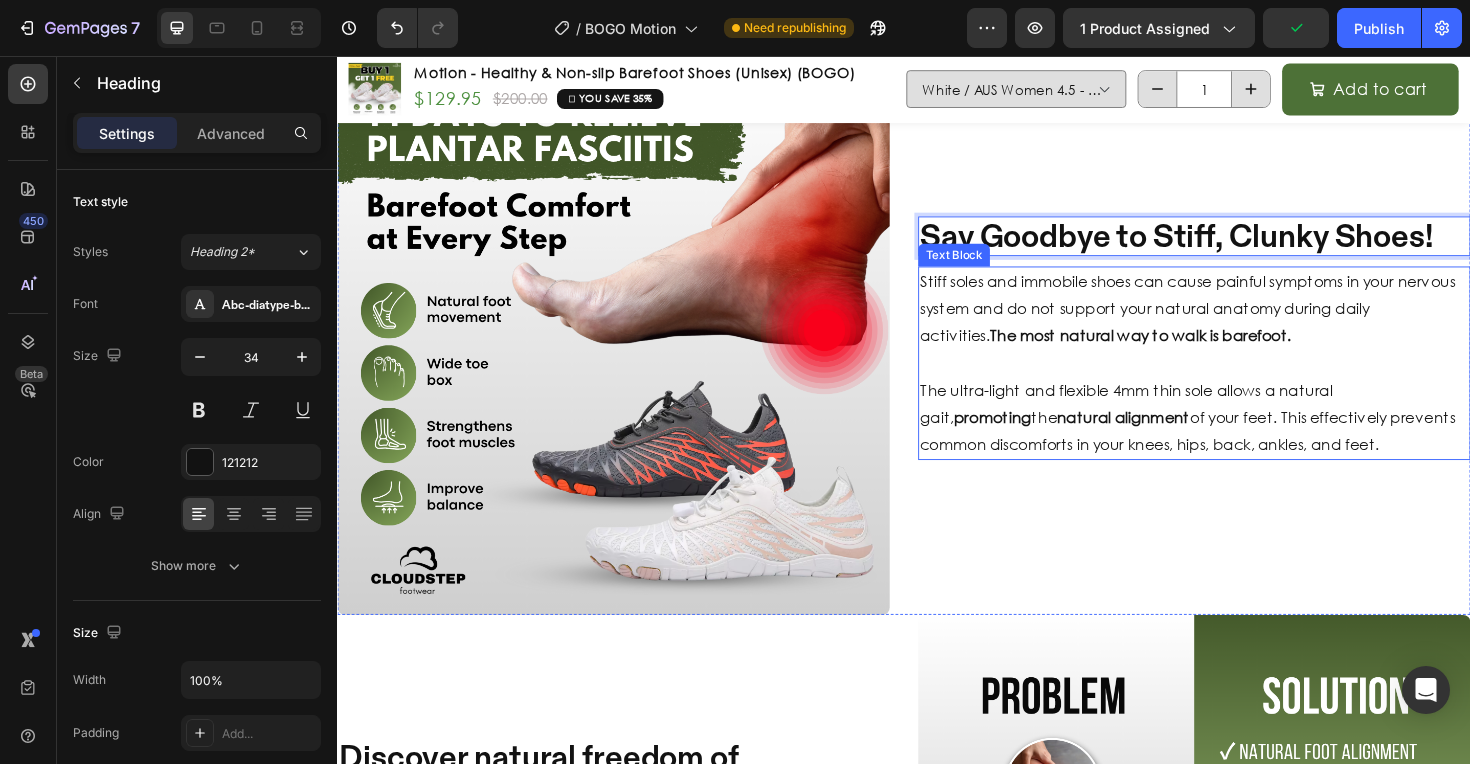 click on "The ultra-light and flexible 4mm thin sole allows a natural gait,  promoting  the  natural alignment  of your feet. This effectively prevents common discomforts in your knees, hips, back, ankles, and feet." at bounding box center (1244, 439) 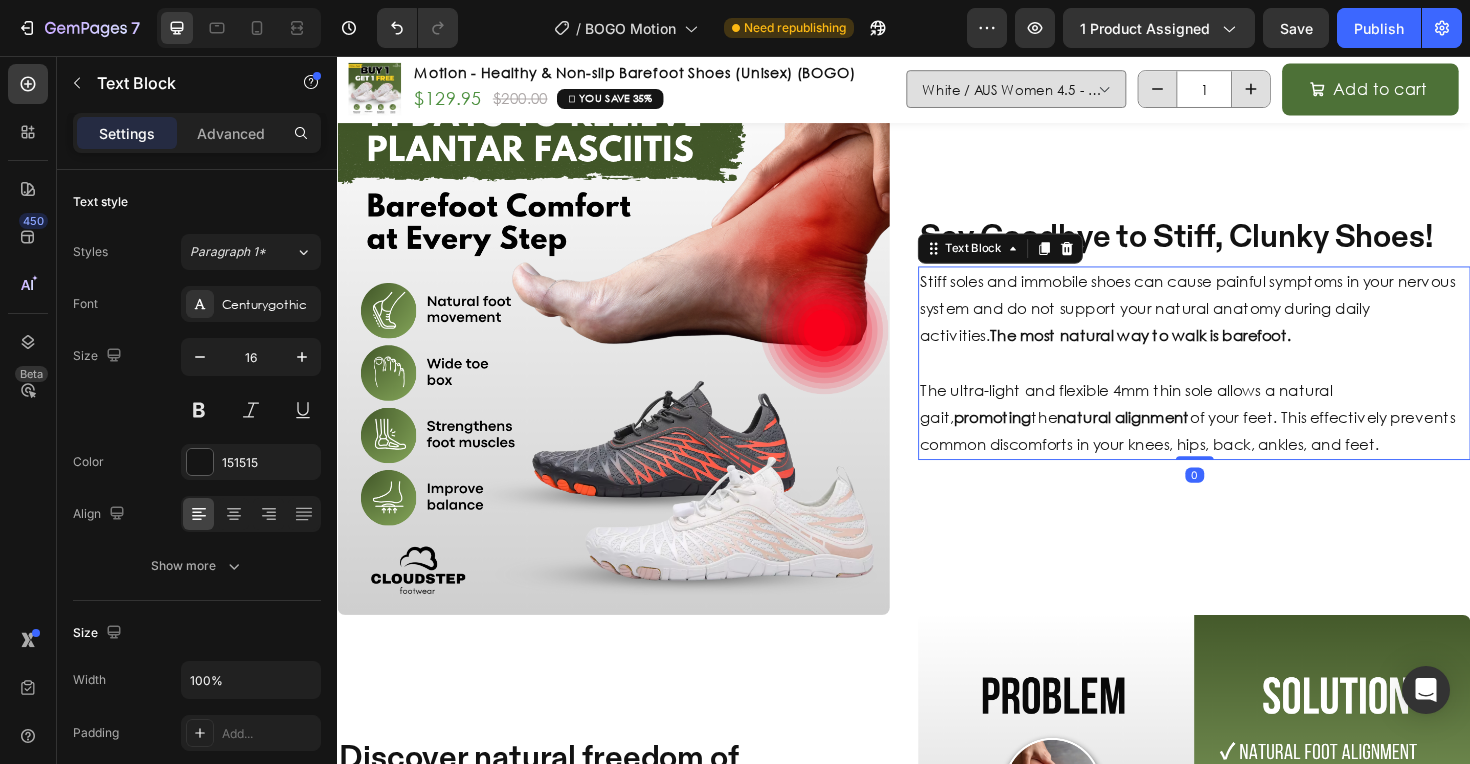 click on "The ultra-light and flexible 4mm thin sole allows a natural gait,  promoting  the  natural alignment  of your feet. This effectively prevents common discomforts in your knees, hips, back, ankles, and feet." at bounding box center [1244, 439] 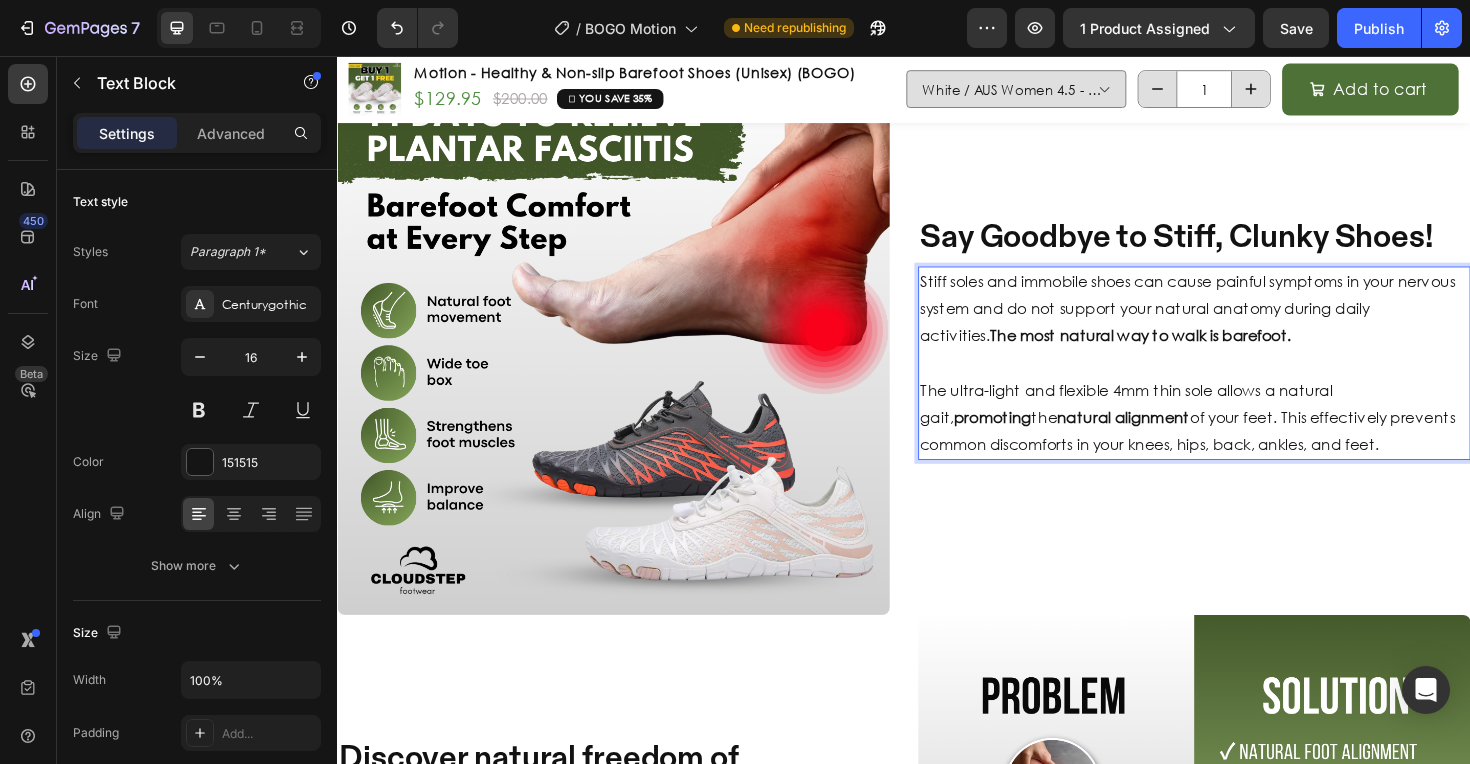 click on "The ultra-light and flexible 4mm thin sole allows a natural gait,  promoting  the  natural alignment  of your feet. This effectively prevents common discomforts in your knees, hips, back, ankles, and feet." at bounding box center [1244, 439] 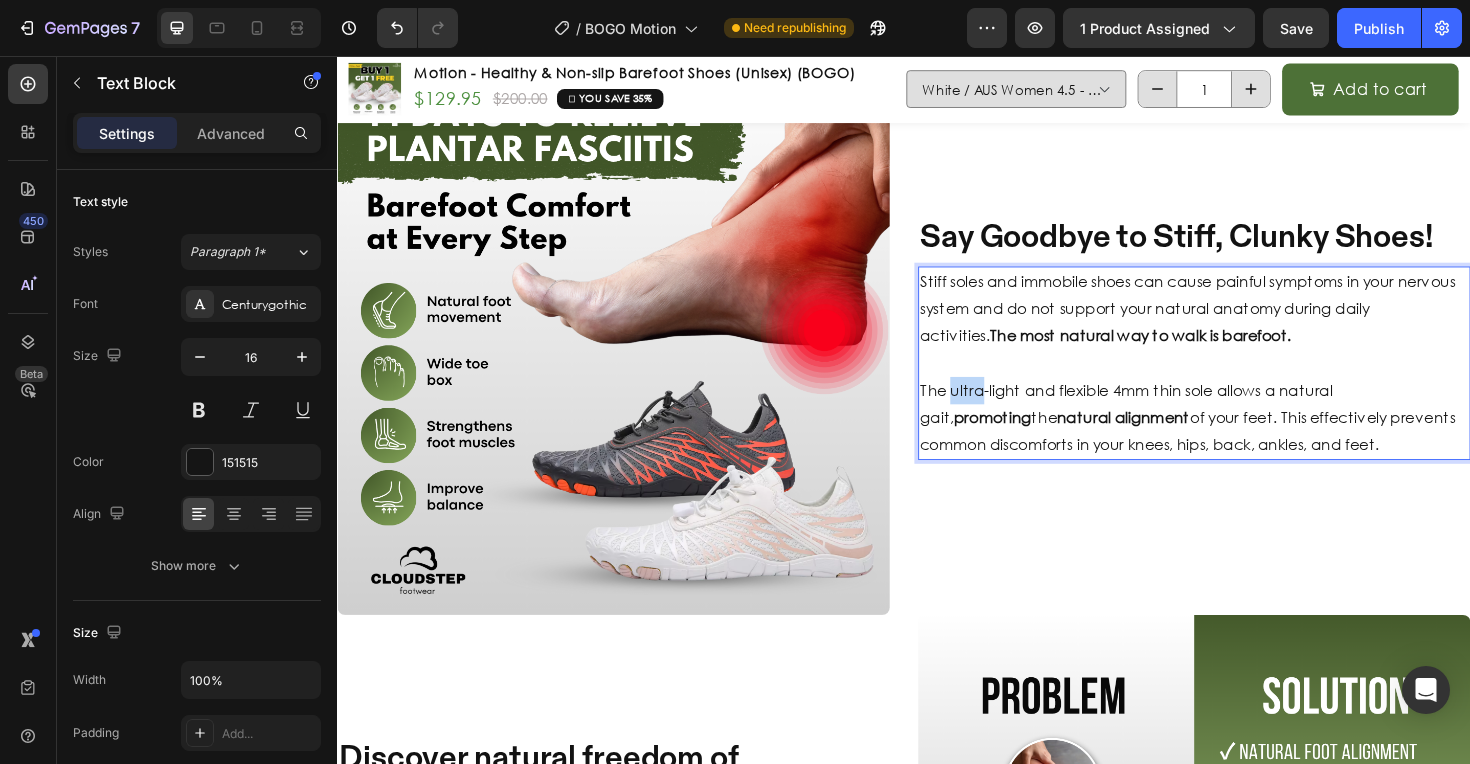 click on "The ultra-light and flexible 4mm thin sole allows a natural gait,  promoting  the  natural alignment  of your feet. This effectively prevents common discomforts in your knees, hips, back, ankles, and feet." at bounding box center [1244, 439] 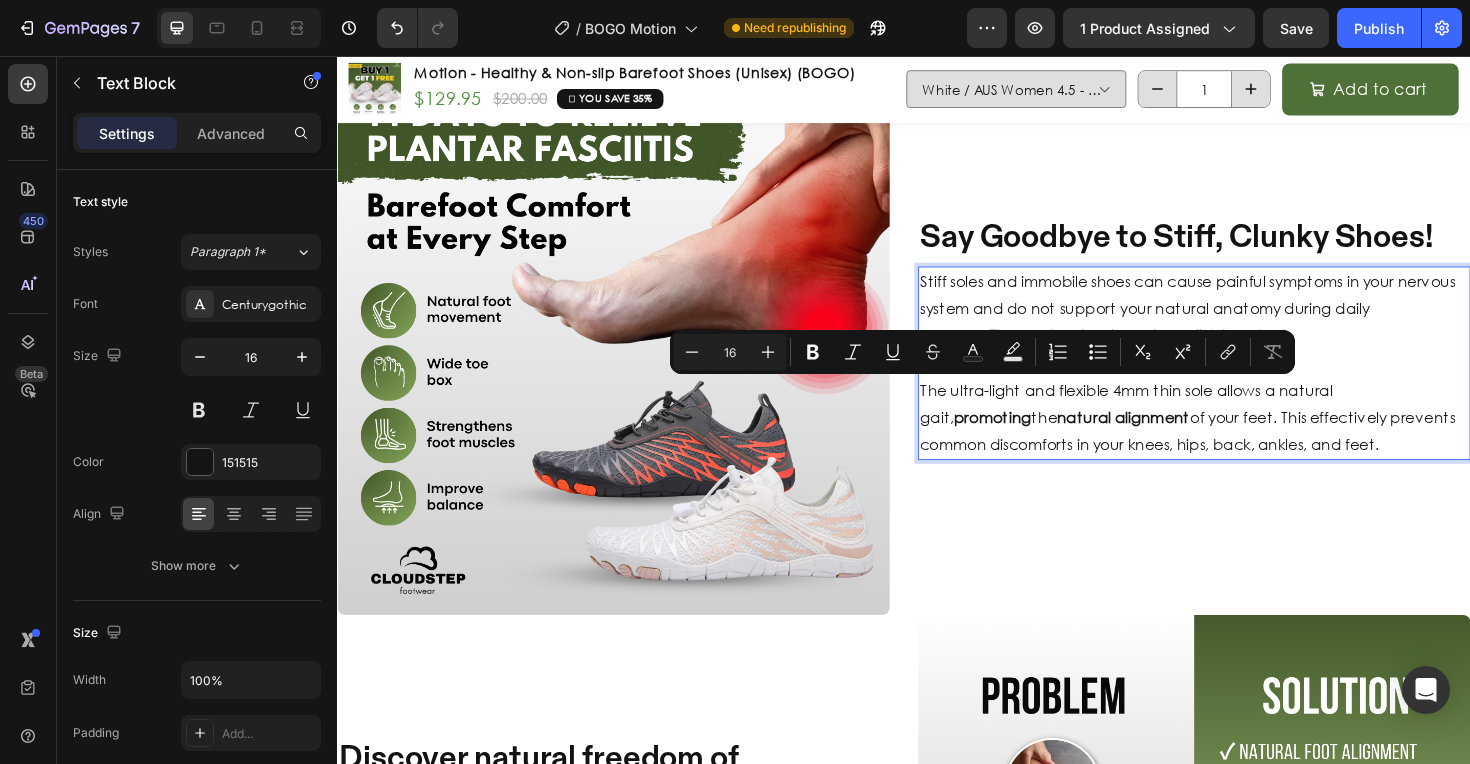 click on "Stiff soles and immobile shoes can cause painful symptoms in your nervous system and do not support your natural anatomy during daily activities.  The most natural way to walk is barefoot." at bounding box center (1244, 324) 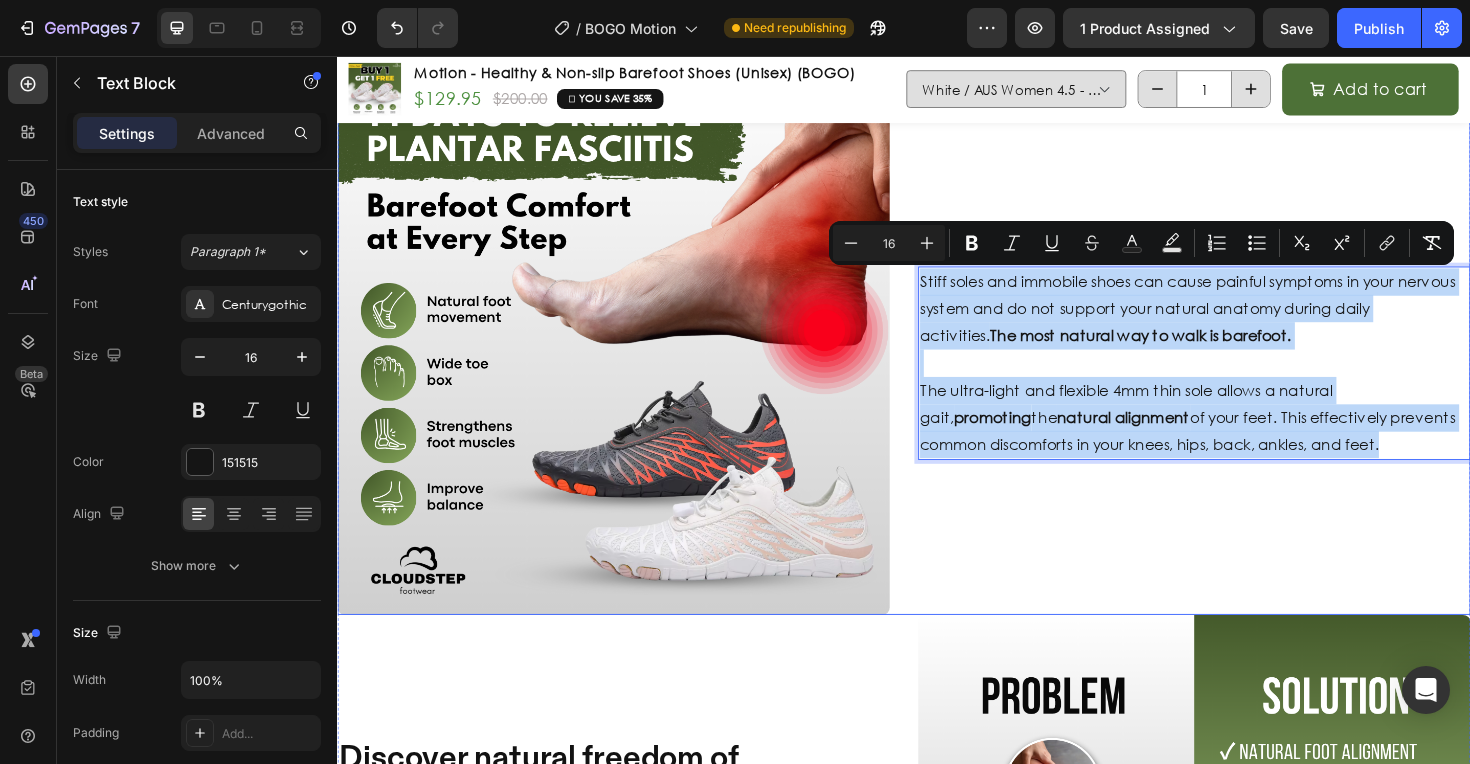 drag, startPoint x: 956, startPoint y: 291, endPoint x: 1423, endPoint y: 497, distance: 510.4165 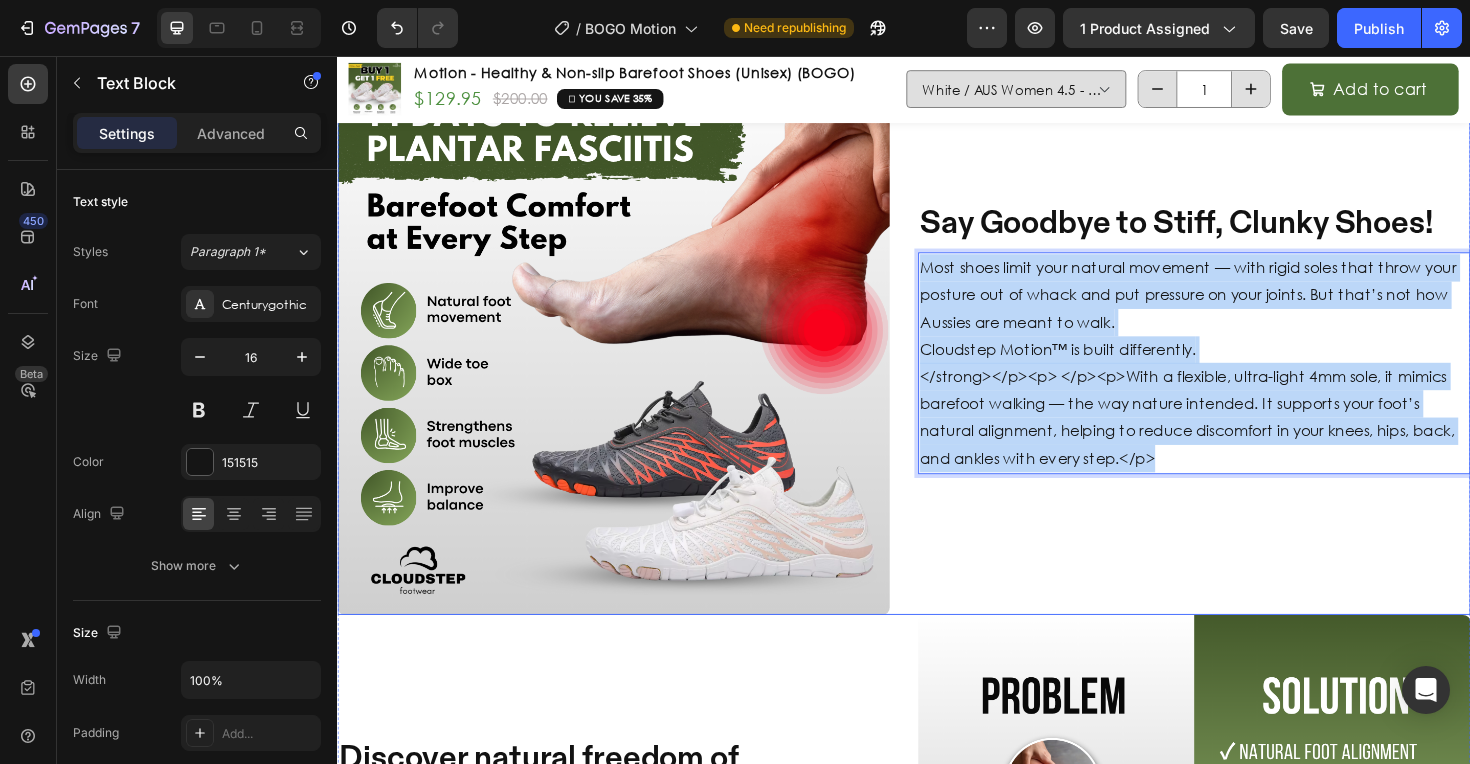 scroll, scrollTop: 1848, scrollLeft: 0, axis: vertical 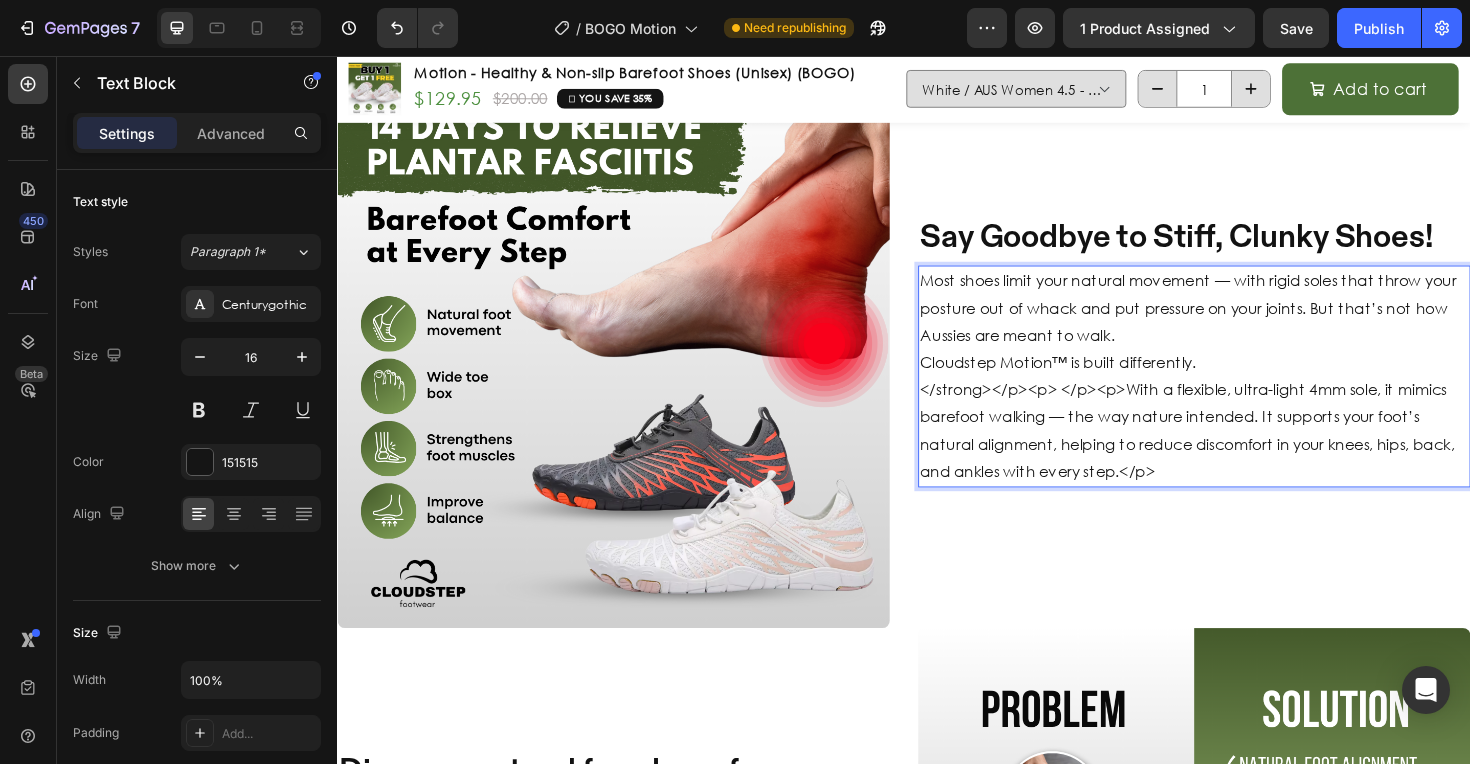 click on "Most shoes limit your natural movement — with rigid soles that throw your posture out of whack and put pressure on your joints. But that’s not how Aussies are meant to walk. Cloudstep Motion™ is built differently. </strong></p><p> </p><p>With a flexible, ultra-light 4mm sole, it mimics barefoot walking — the way nature intended. It supports your foot’s natural alignment, helping to reduce discomfort in your knees, hips, back, and ankles with every step.</p>" at bounding box center [1244, 395] 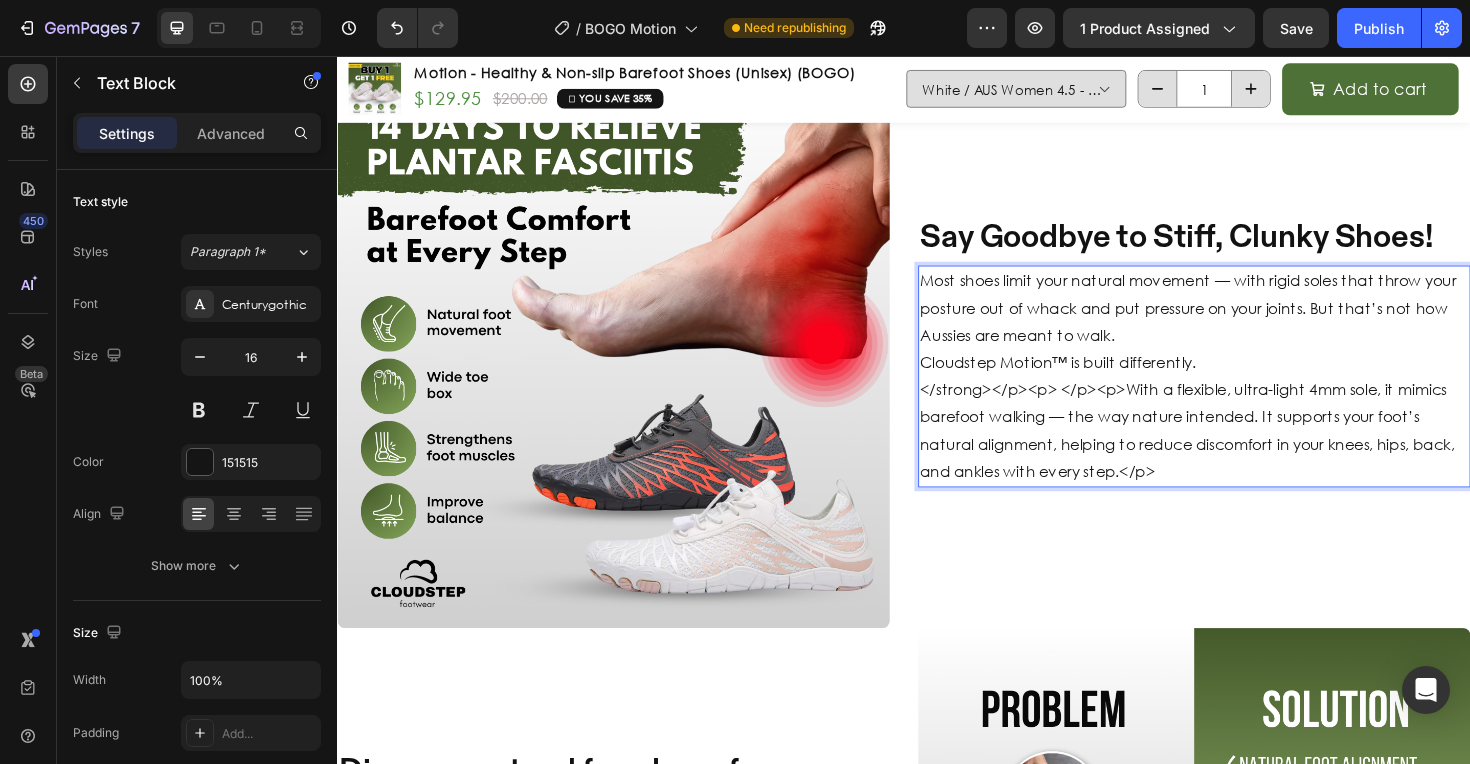 scroll, scrollTop: 1833, scrollLeft: 0, axis: vertical 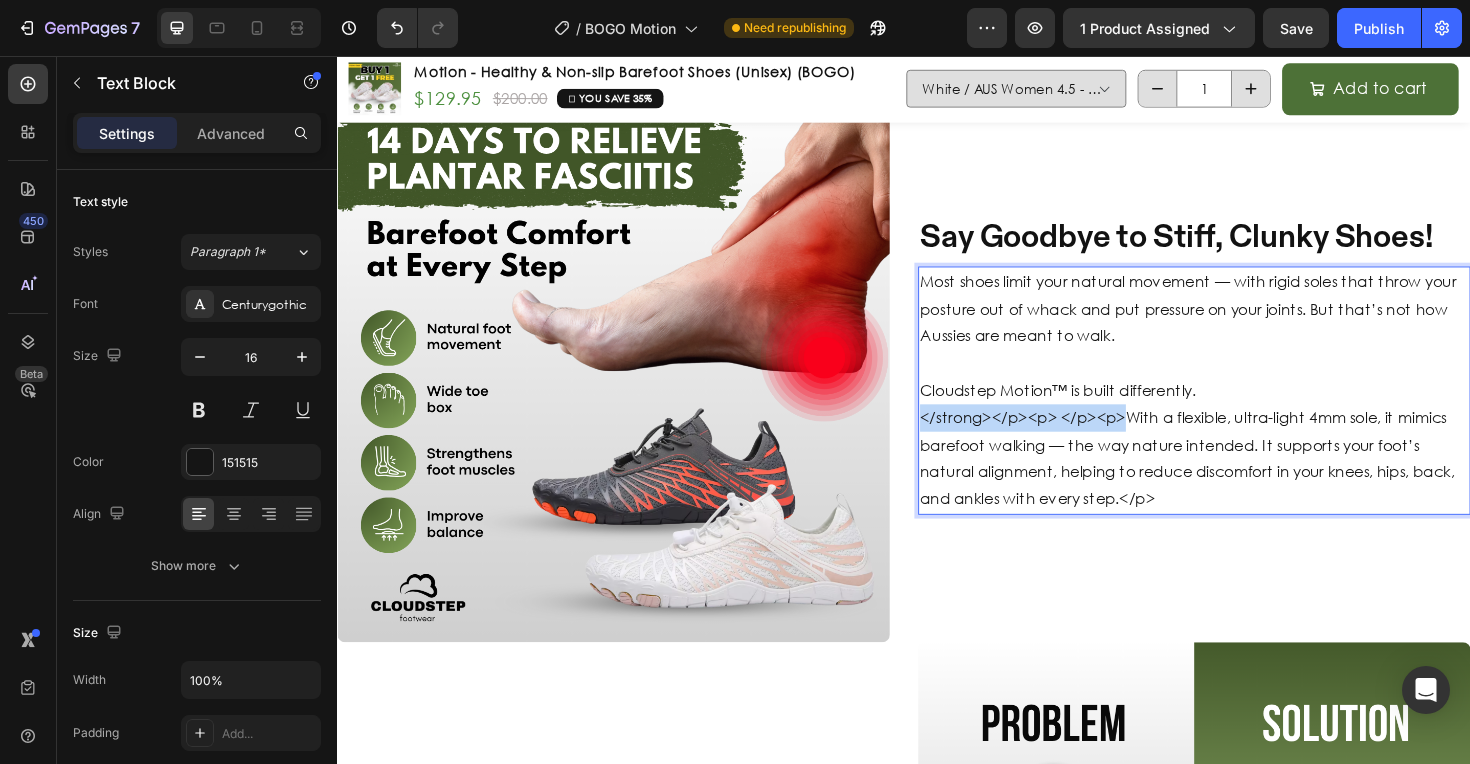 drag, startPoint x: 1167, startPoint y: 444, endPoint x: 944, endPoint y: 450, distance: 223.0807 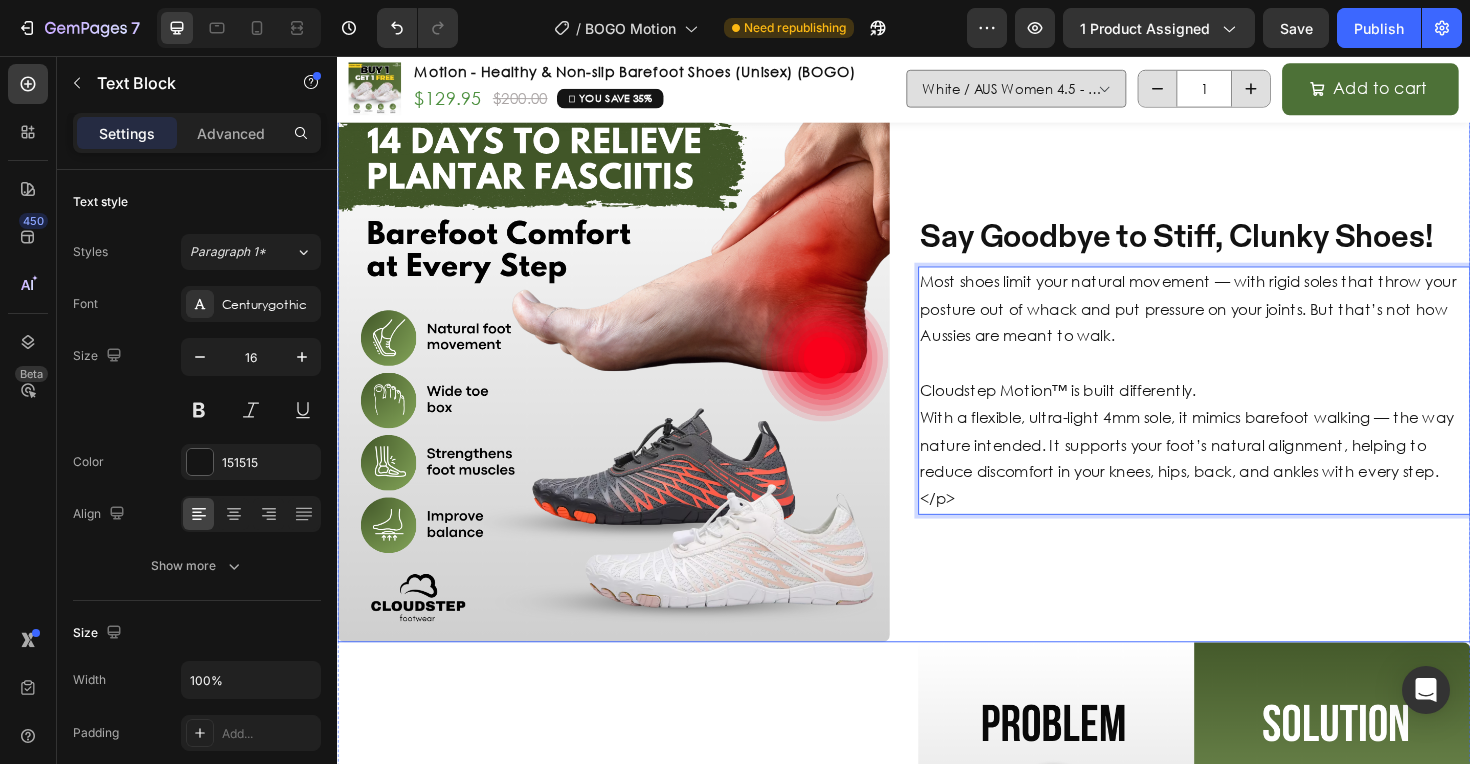 scroll, scrollTop: 1848, scrollLeft: 0, axis: vertical 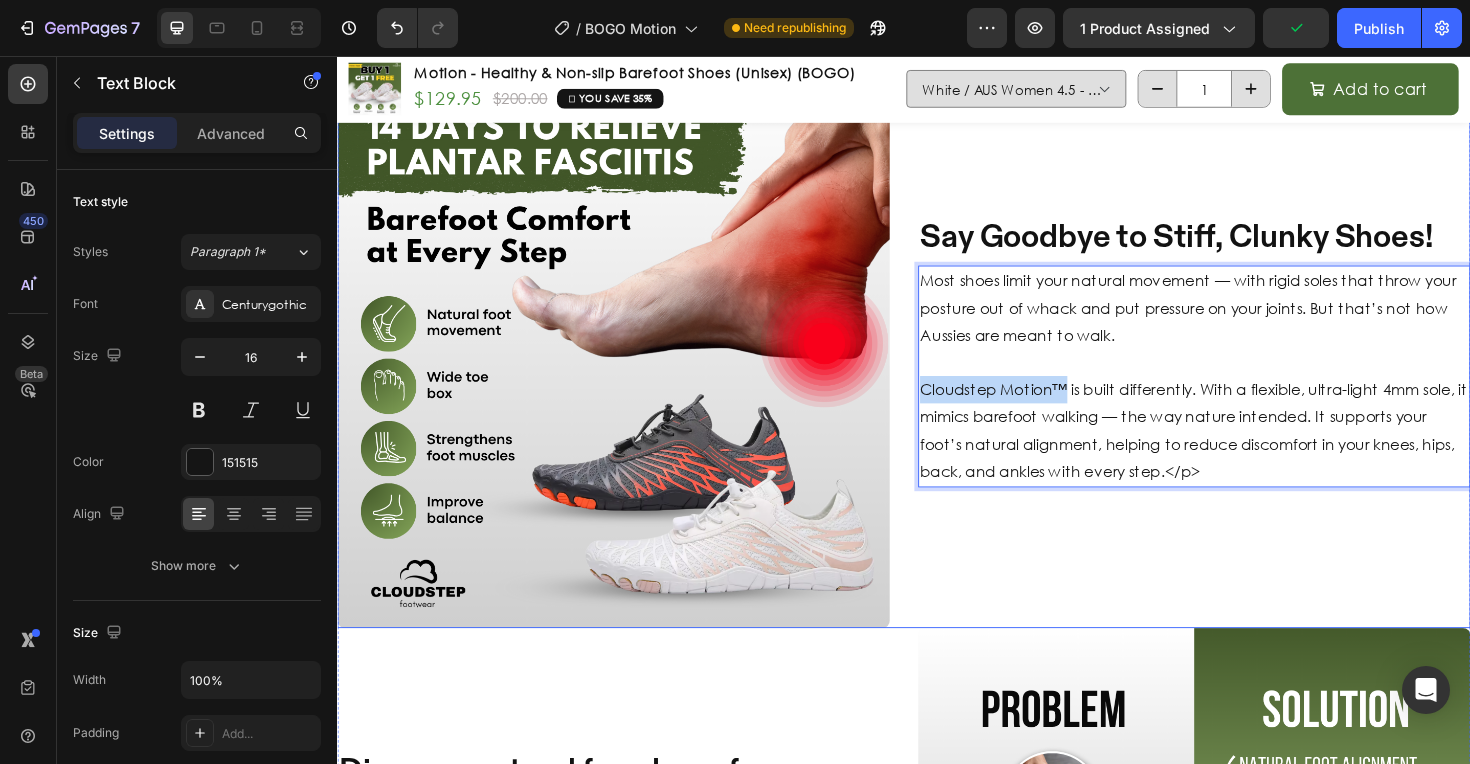 drag, startPoint x: 1103, startPoint y: 410, endPoint x: 927, endPoint y: 403, distance: 176.13914 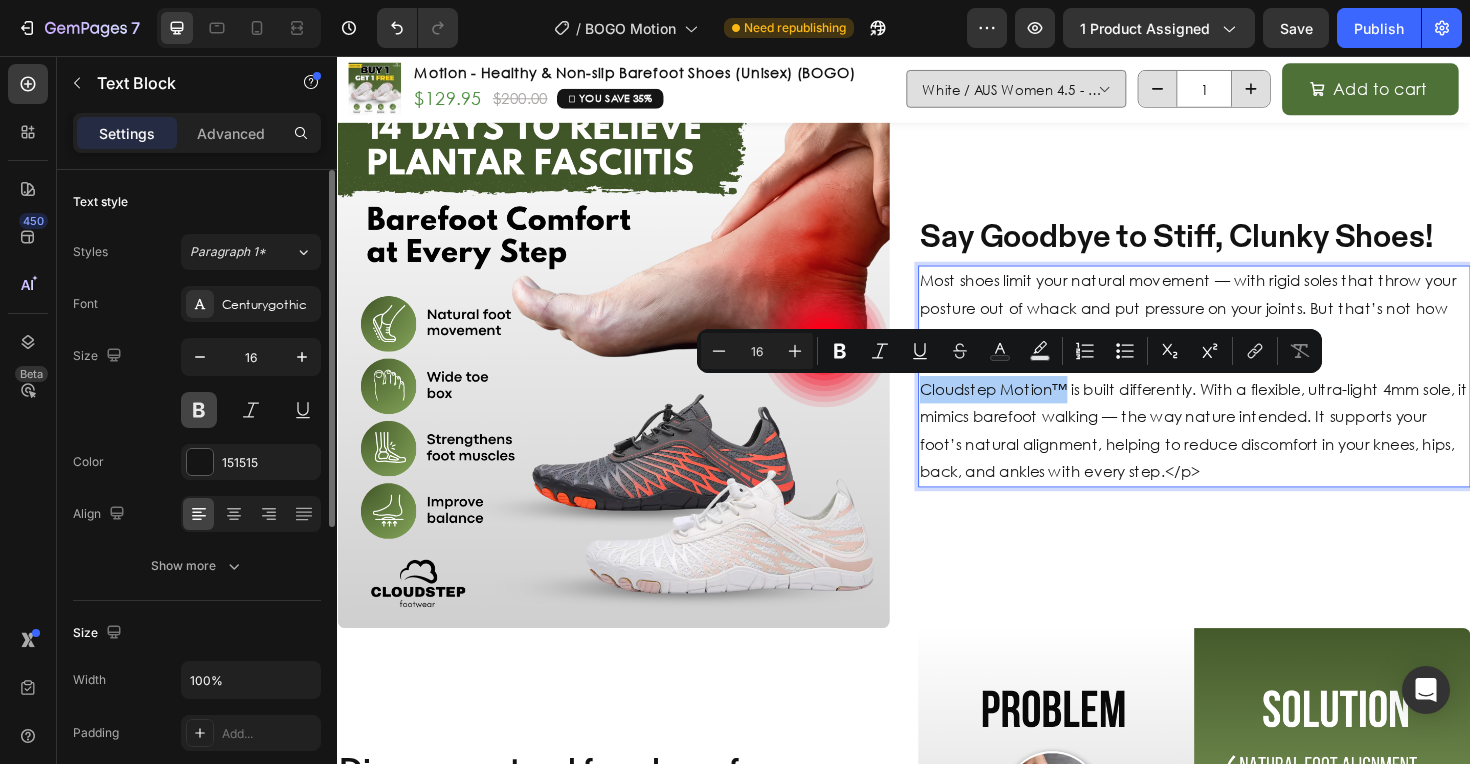 click at bounding box center (199, 410) 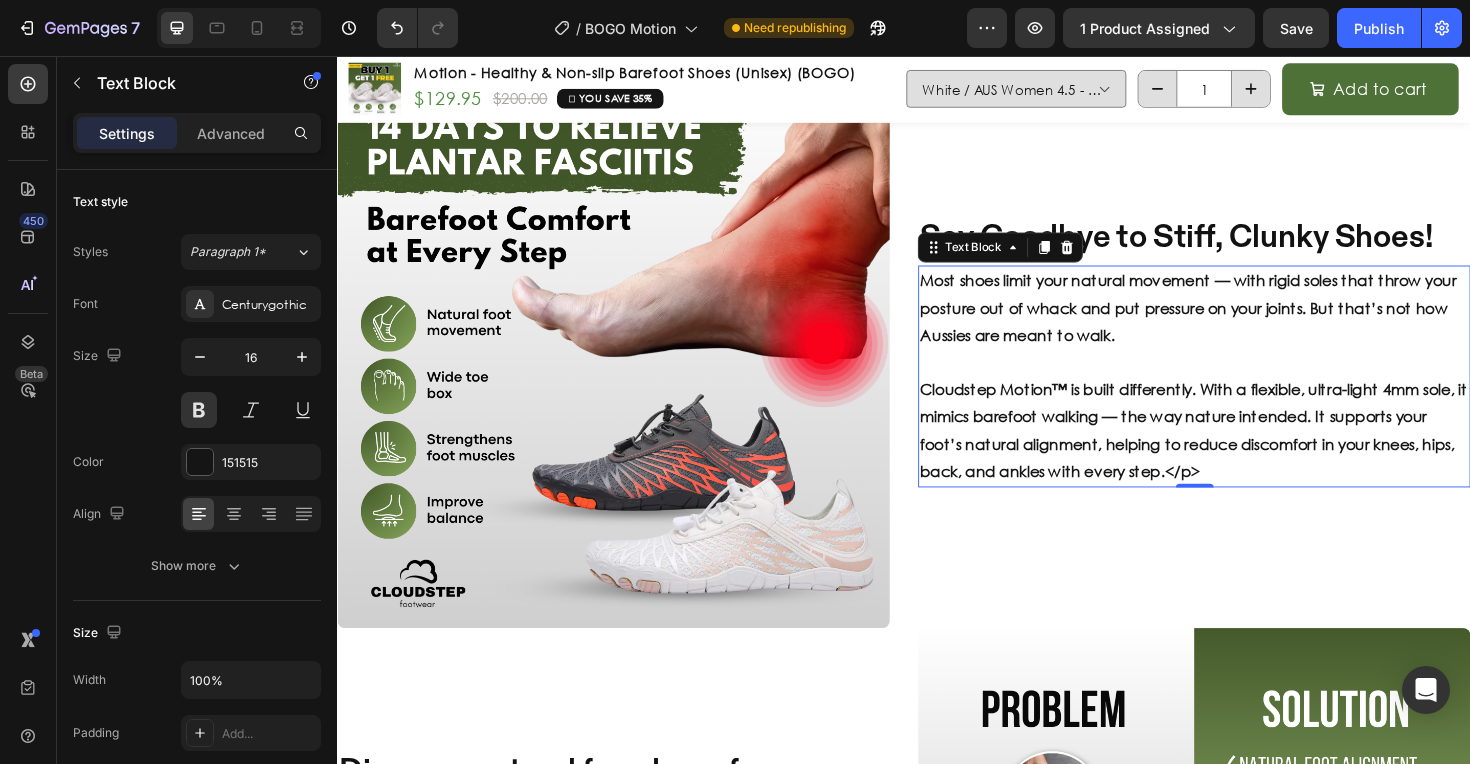 click on "Cloudstep Motion™ is built differently. With a flexible, ultra-light 4mm sole, it mimics barefoot walking — the way nature intended. It supports your foot’s natural alignment, helping to reduce discomfort in your knees, hips, back, and ankles with every step.</p>" at bounding box center (1244, 439) 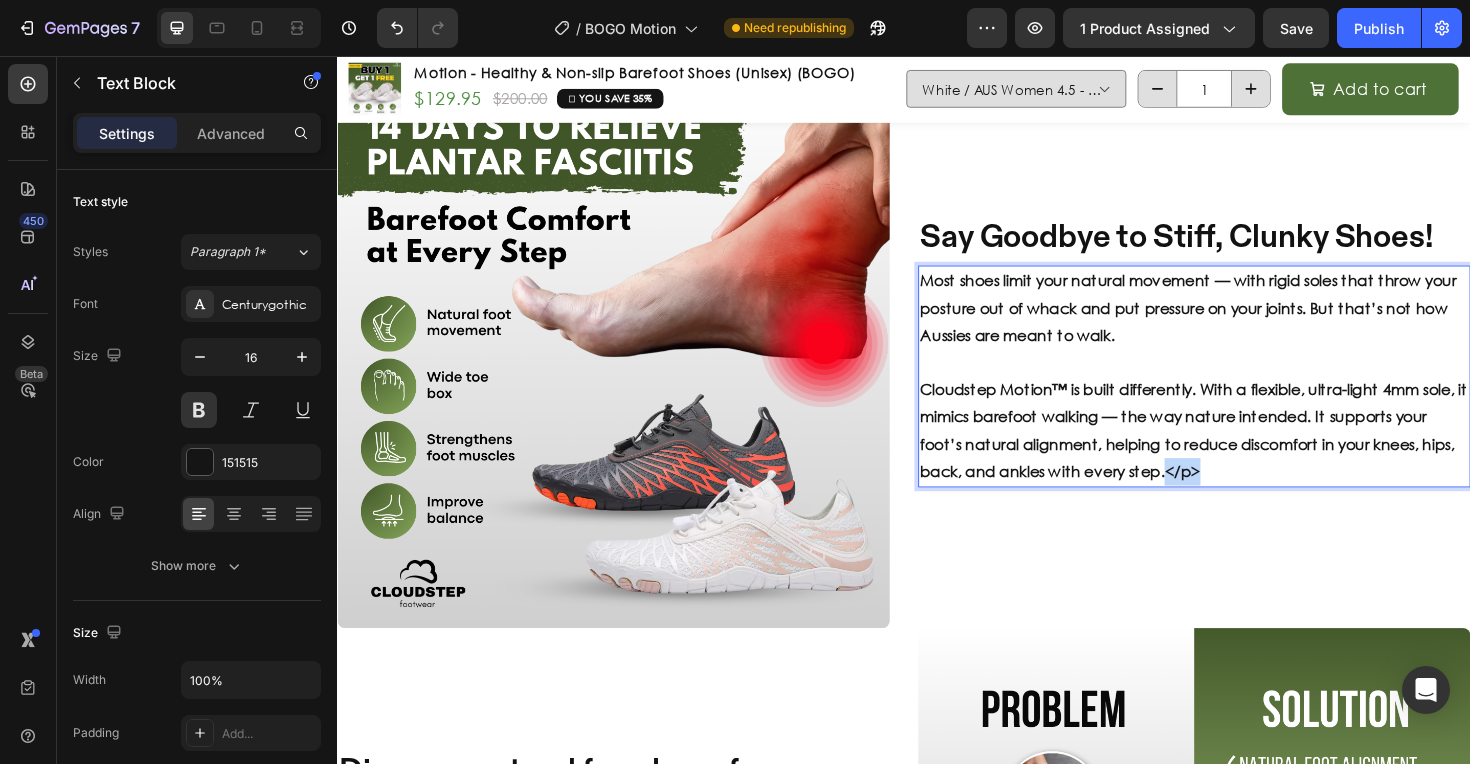 drag, startPoint x: 1233, startPoint y: 501, endPoint x: 1165, endPoint y: 500, distance: 68.007355 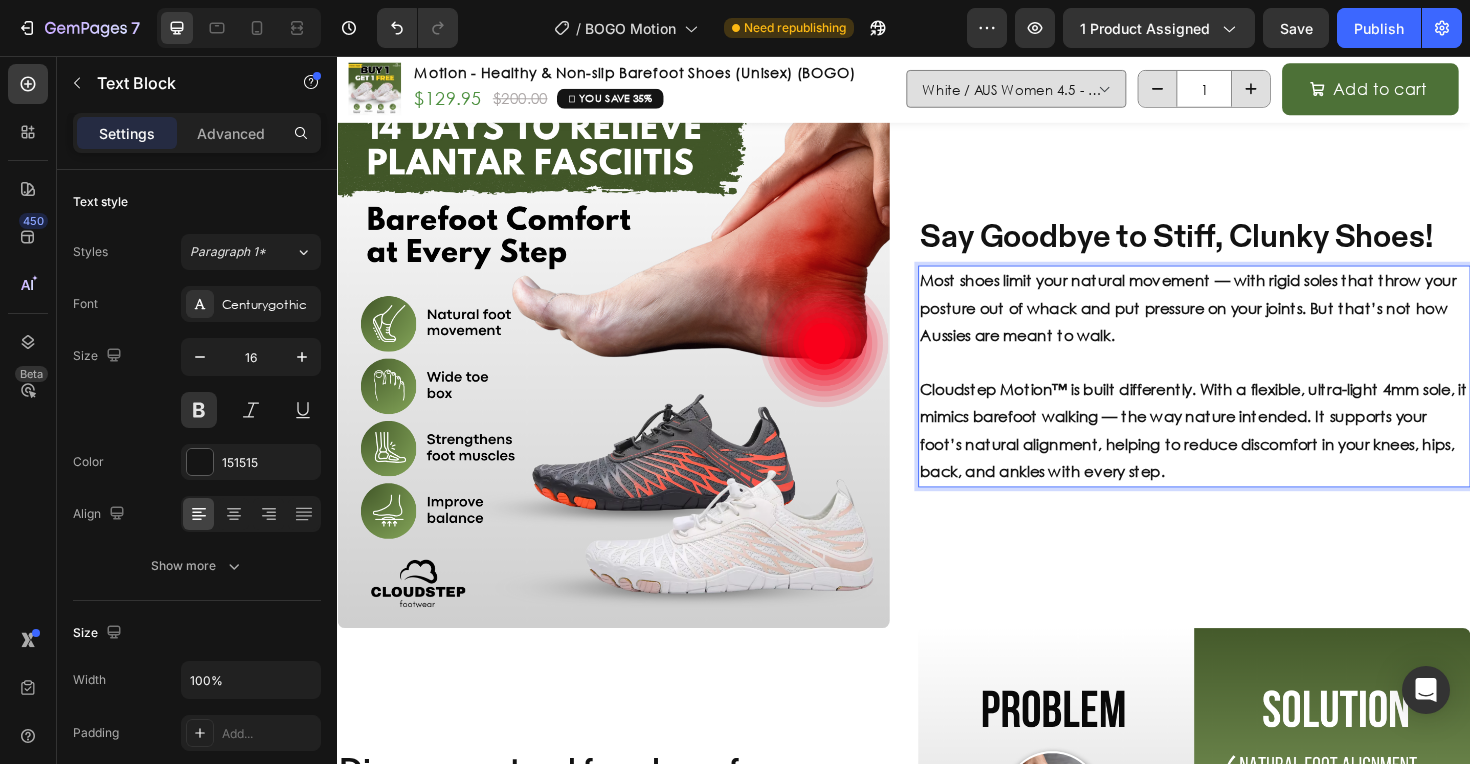 click on "Cloudstep Motion™ is built differently. With a flexible, ultra-light 4mm sole, it mimics barefoot walking — the way nature intended. It supports your foot’s natural alignment, helping to reduce discomfort in your knees, hips, back, and ankles with every step." at bounding box center [1244, 439] 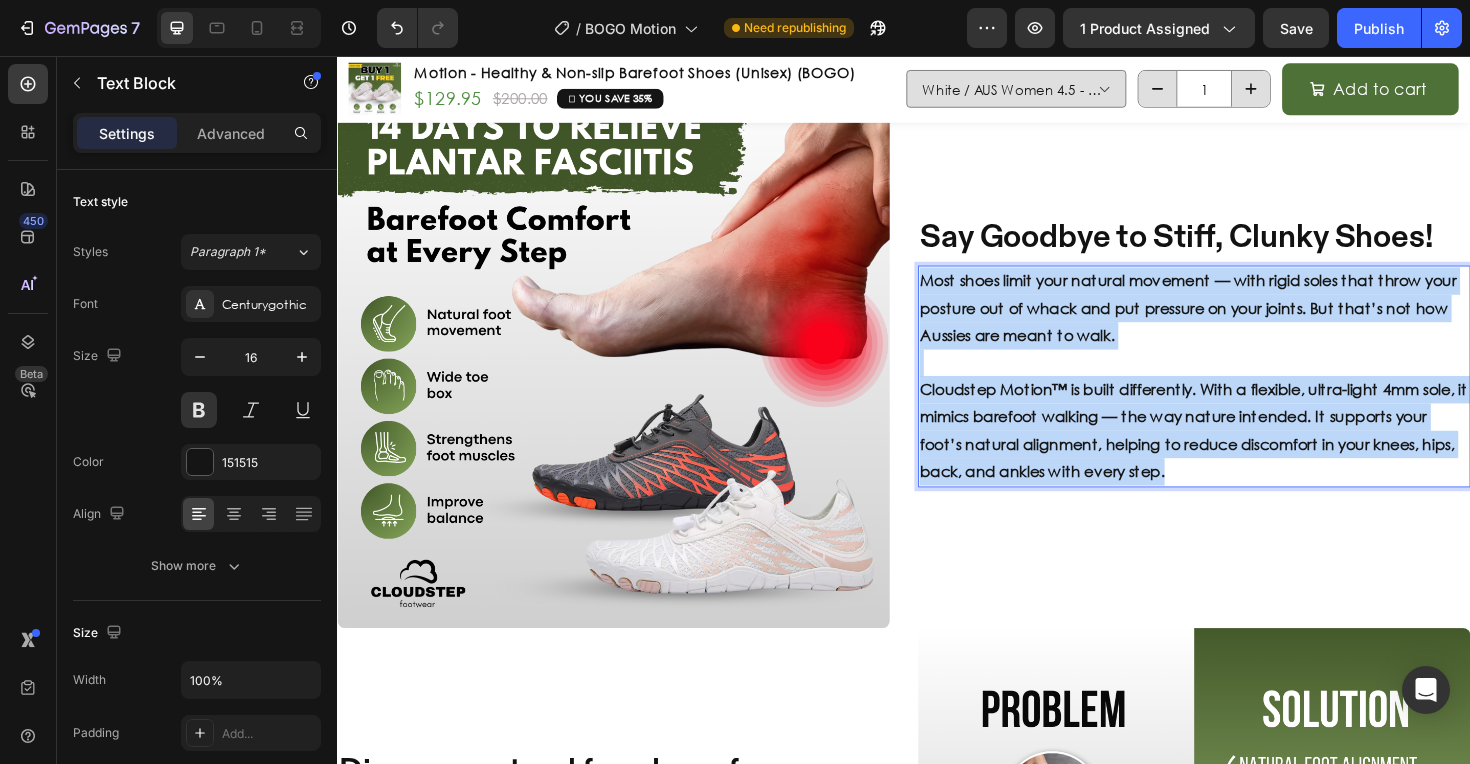 drag, startPoint x: 1183, startPoint y: 508, endPoint x: 946, endPoint y: 280, distance: 328.86624 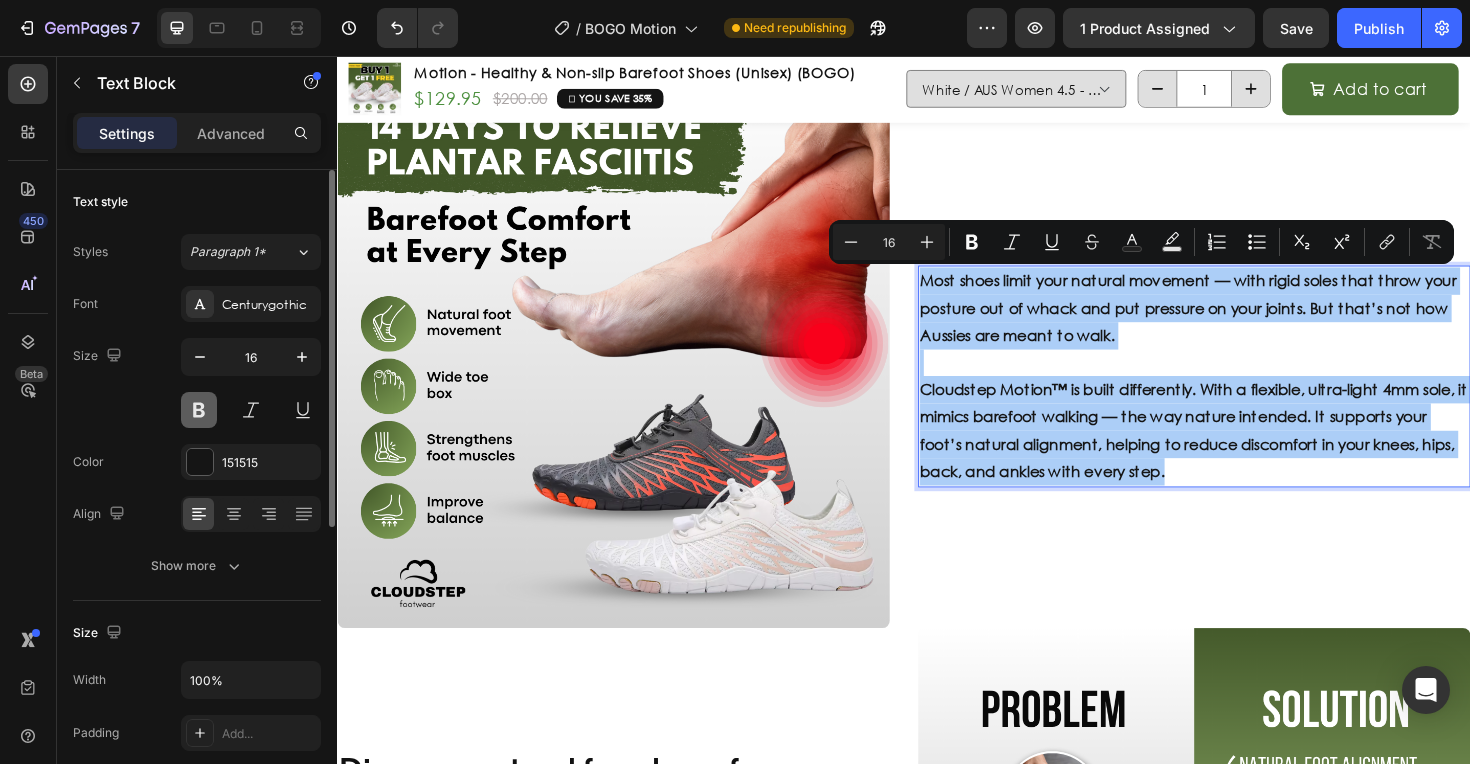 click at bounding box center [199, 410] 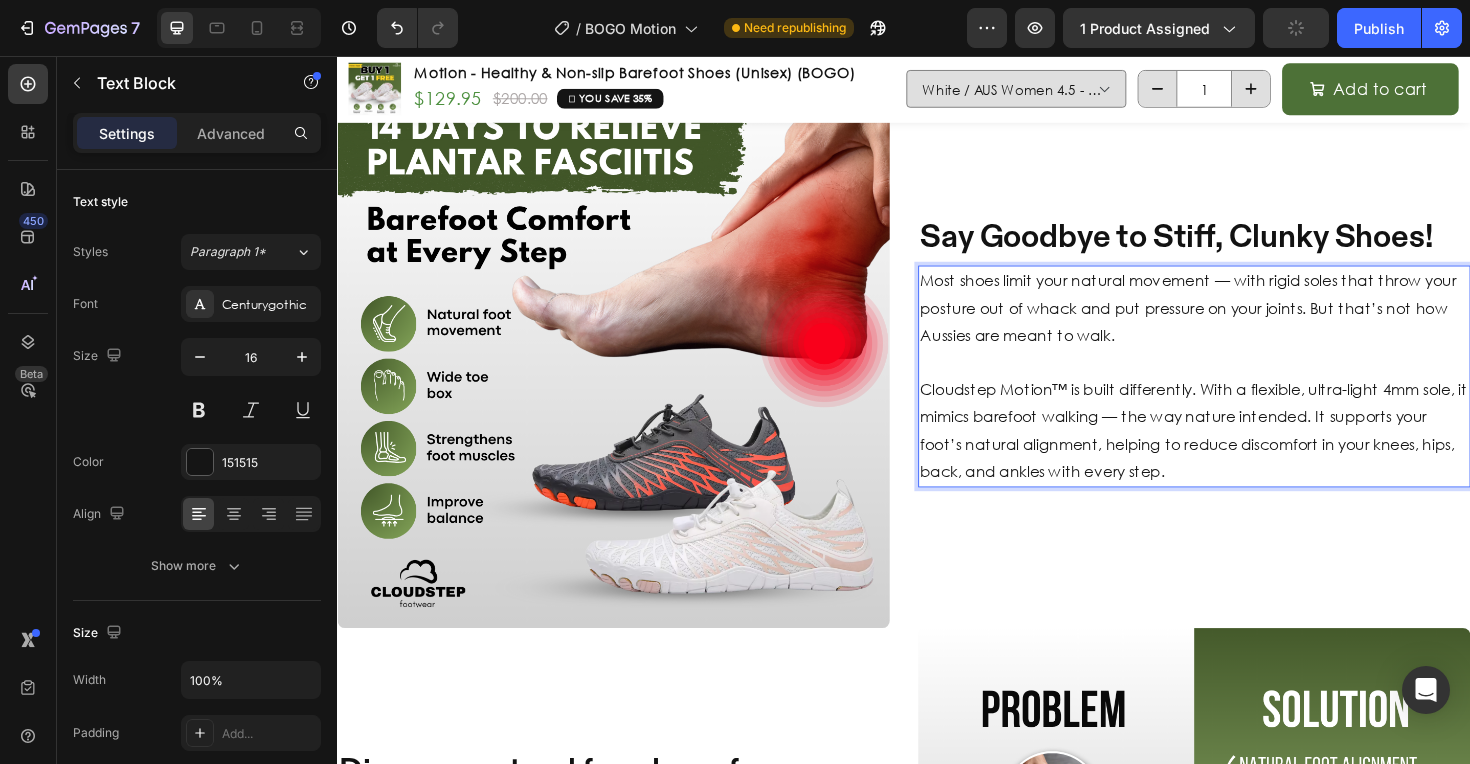 click on "Cloudstep Motion™ is built differently. With a flexible, ultra-light 4mm sole, it mimics barefoot walking — the way nature intended. It supports your foot’s natural alignment, helping to reduce discomfort in your knees, hips, back, and ankles with every step." at bounding box center [1244, 439] 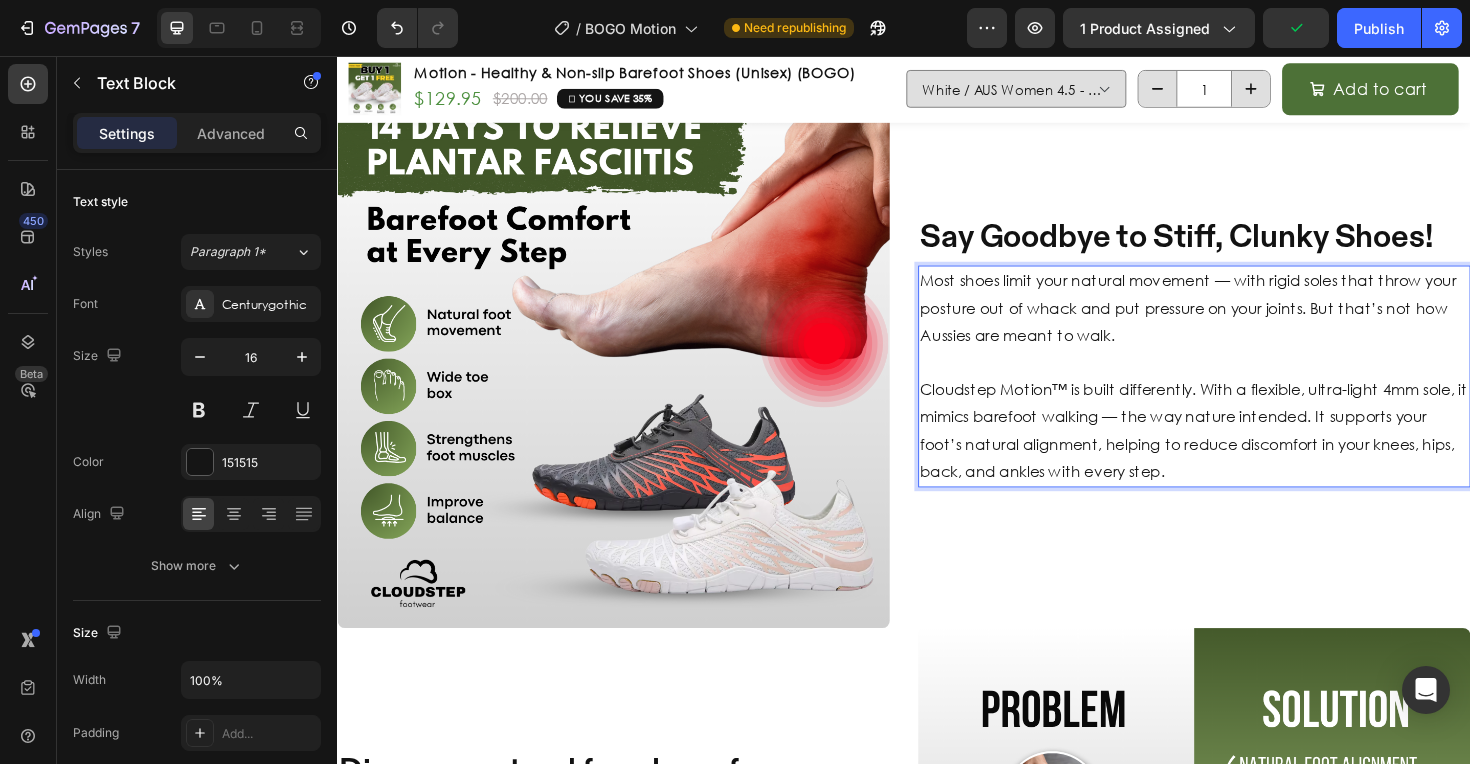 click on "Cloudstep Motion™ is built differently. With a flexible, ultra-light 4mm sole, it mimics barefoot walking — the way nature intended. It supports your foot’s natural alignment, helping to reduce discomfort in your knees, hips, back, and ankles with every step." at bounding box center [1244, 439] 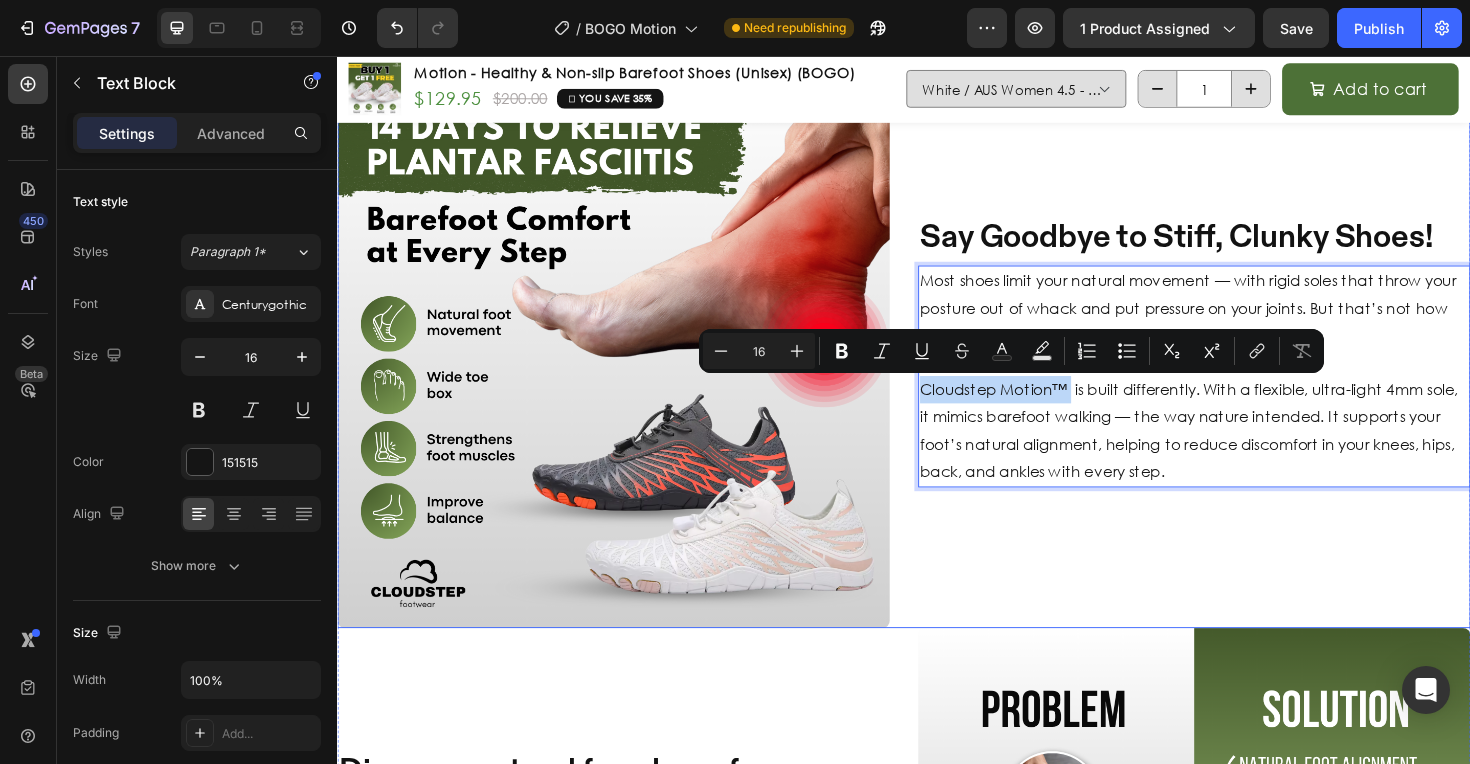 drag, startPoint x: 1113, startPoint y: 409, endPoint x: 948, endPoint y: 409, distance: 165 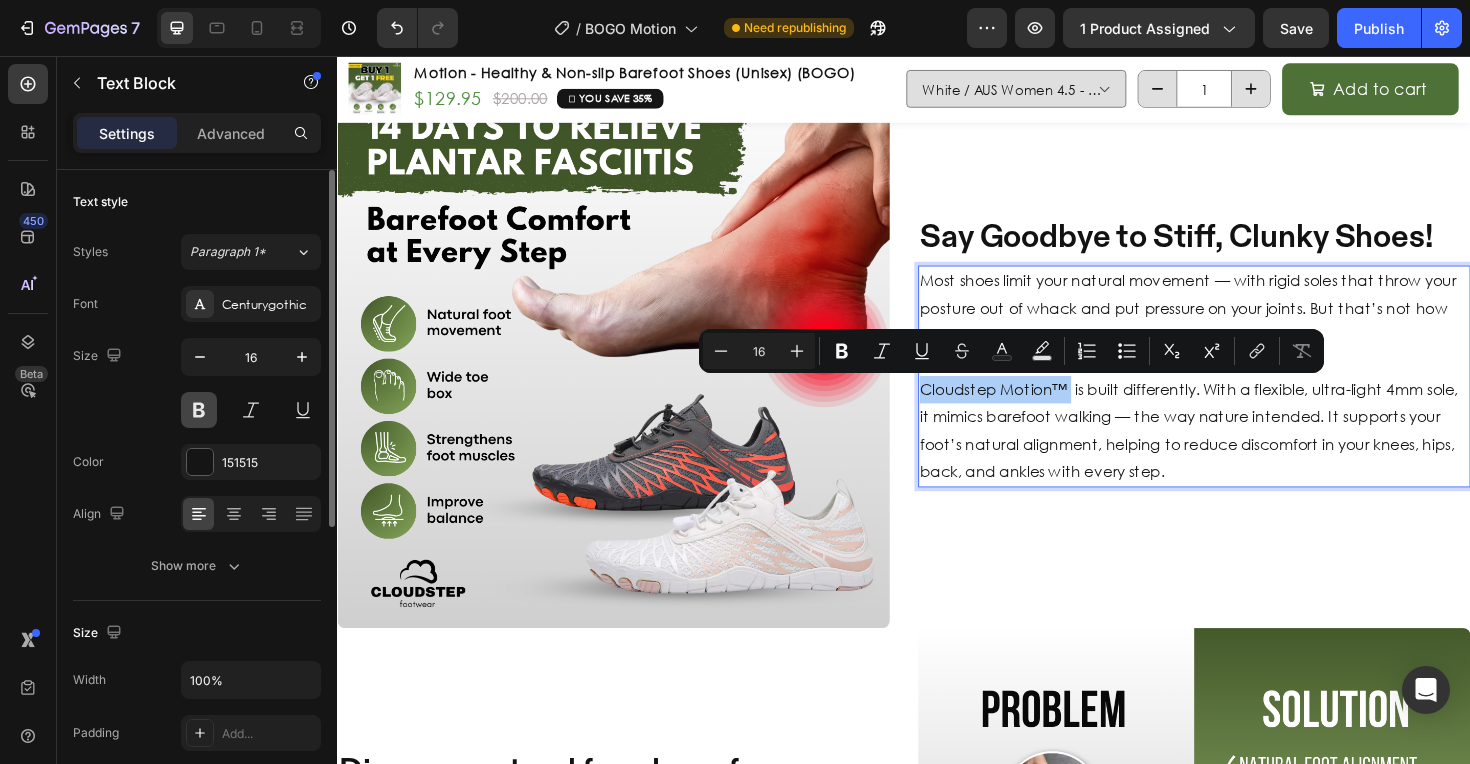 click at bounding box center (199, 410) 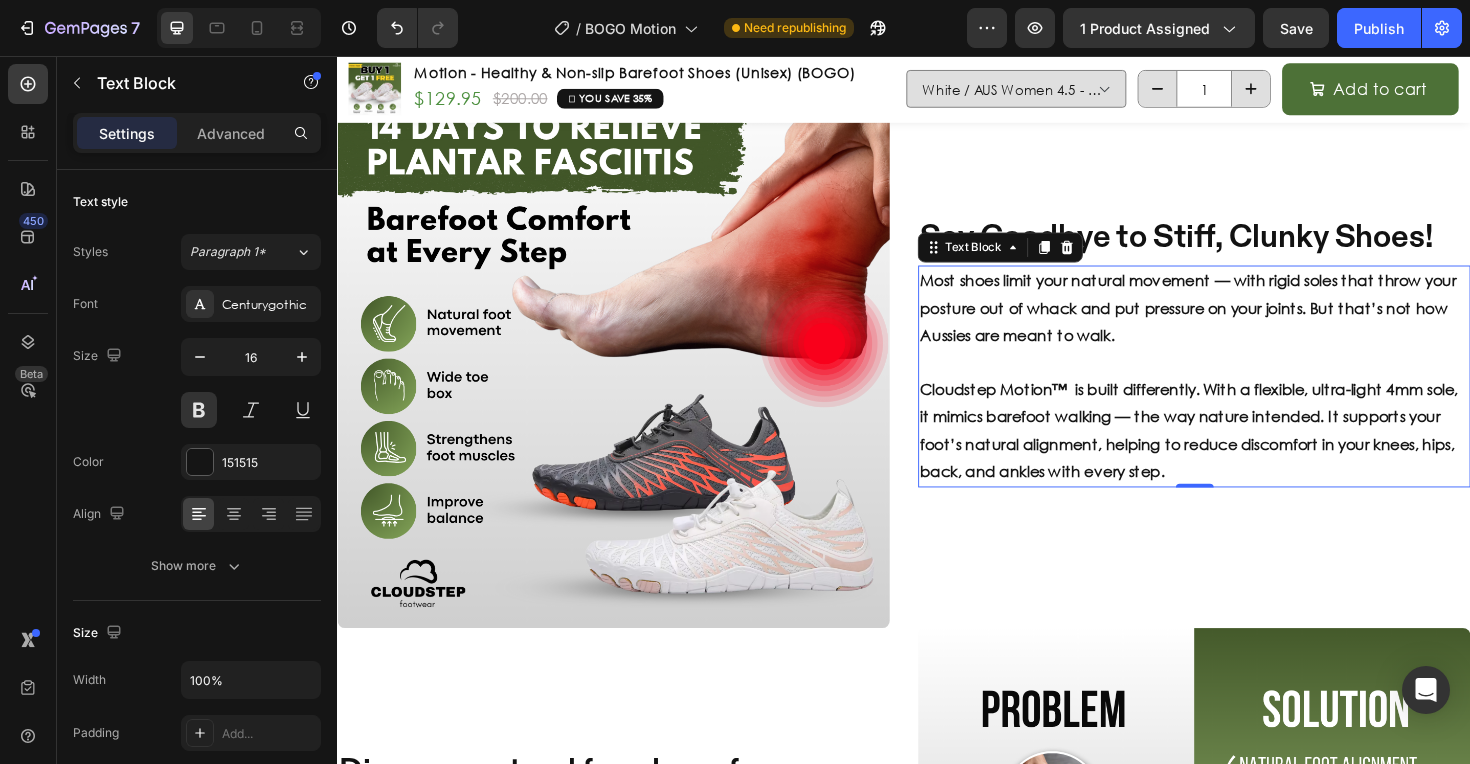 click on "Cloudstep Motion™  is built differently. With a flexible, ultra-light 4mm sole, it mimics barefoot walking — the way nature intended. It supports your foot’s natural alignment, helping to reduce discomfort in your knees, hips, back, and ankles with every step." at bounding box center [1244, 439] 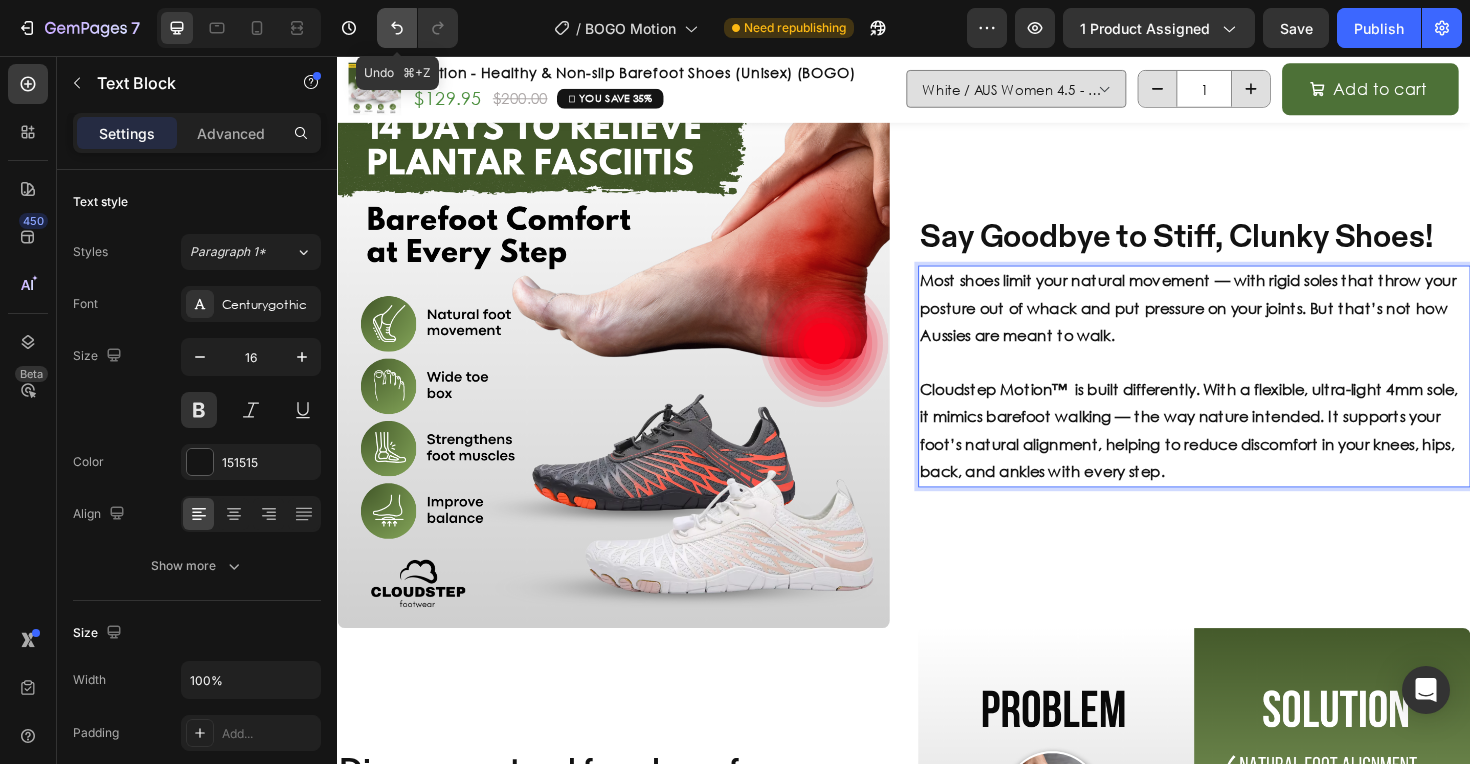 click 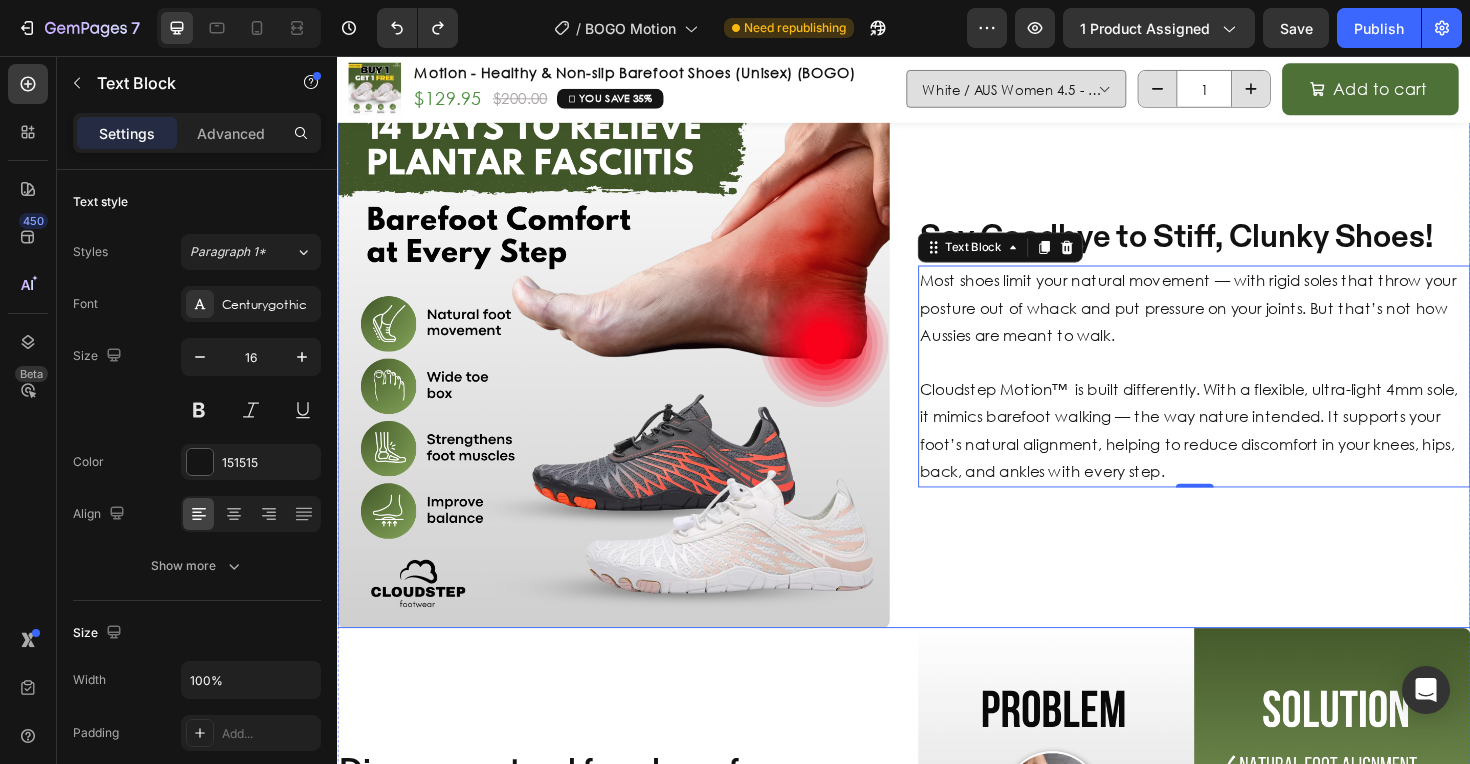 click on "Say Goodbye to Stiff, Clunky Shoes! Heading Most shoes limit your natural movement — with rigid soles that throw your posture out of whack and put pressure on your joints. But that’s not how Aussies are meant to walk. Cloudstep Motion™  is built differently. With a flexible, ultra-light 4mm sole, it mimics barefoot walking — the way nature intended. It supports your foot’s natural alignment, helping to reduce discomfort in your knees, hips, back, and ankles with every step. Text Block   0" at bounding box center [1244, 369] 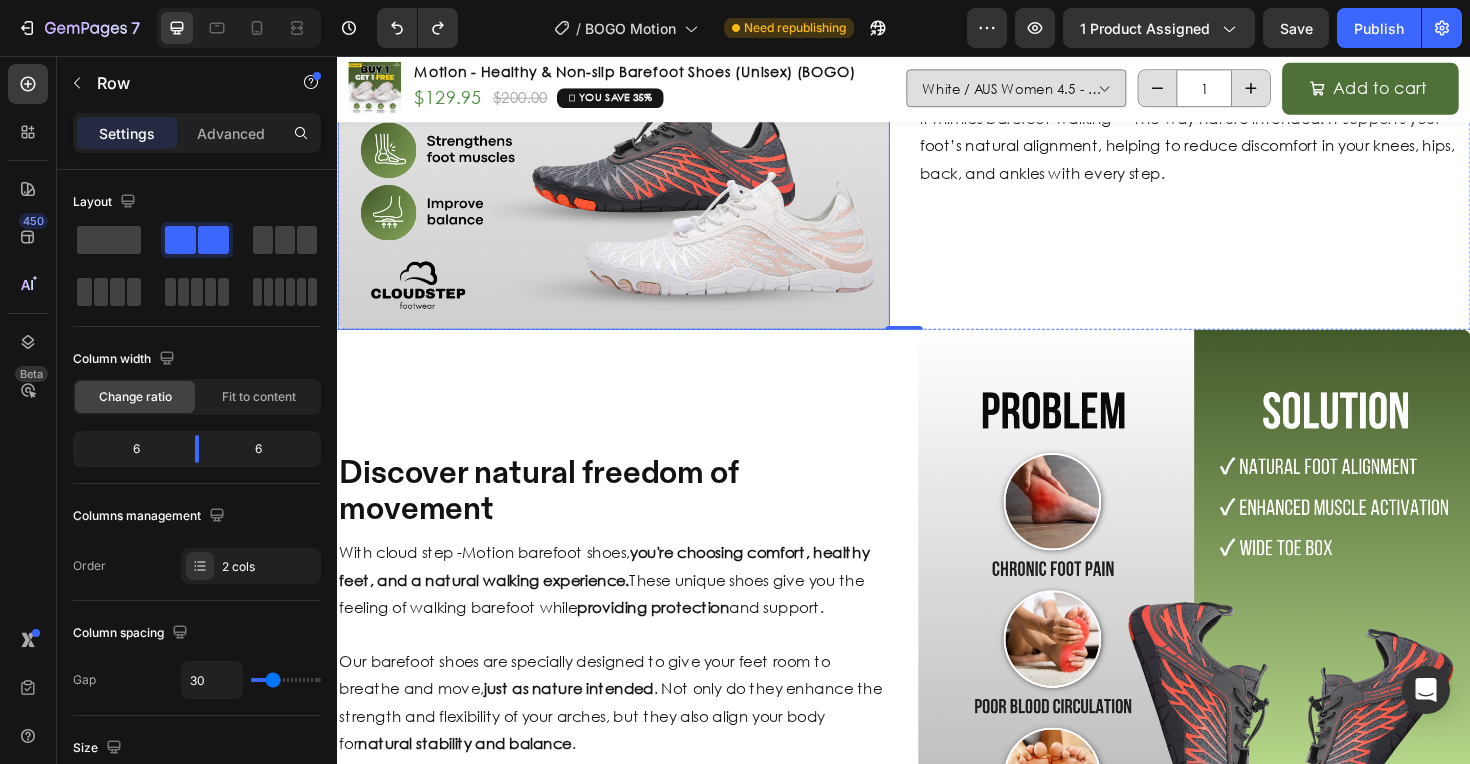 scroll, scrollTop: 2190, scrollLeft: 0, axis: vertical 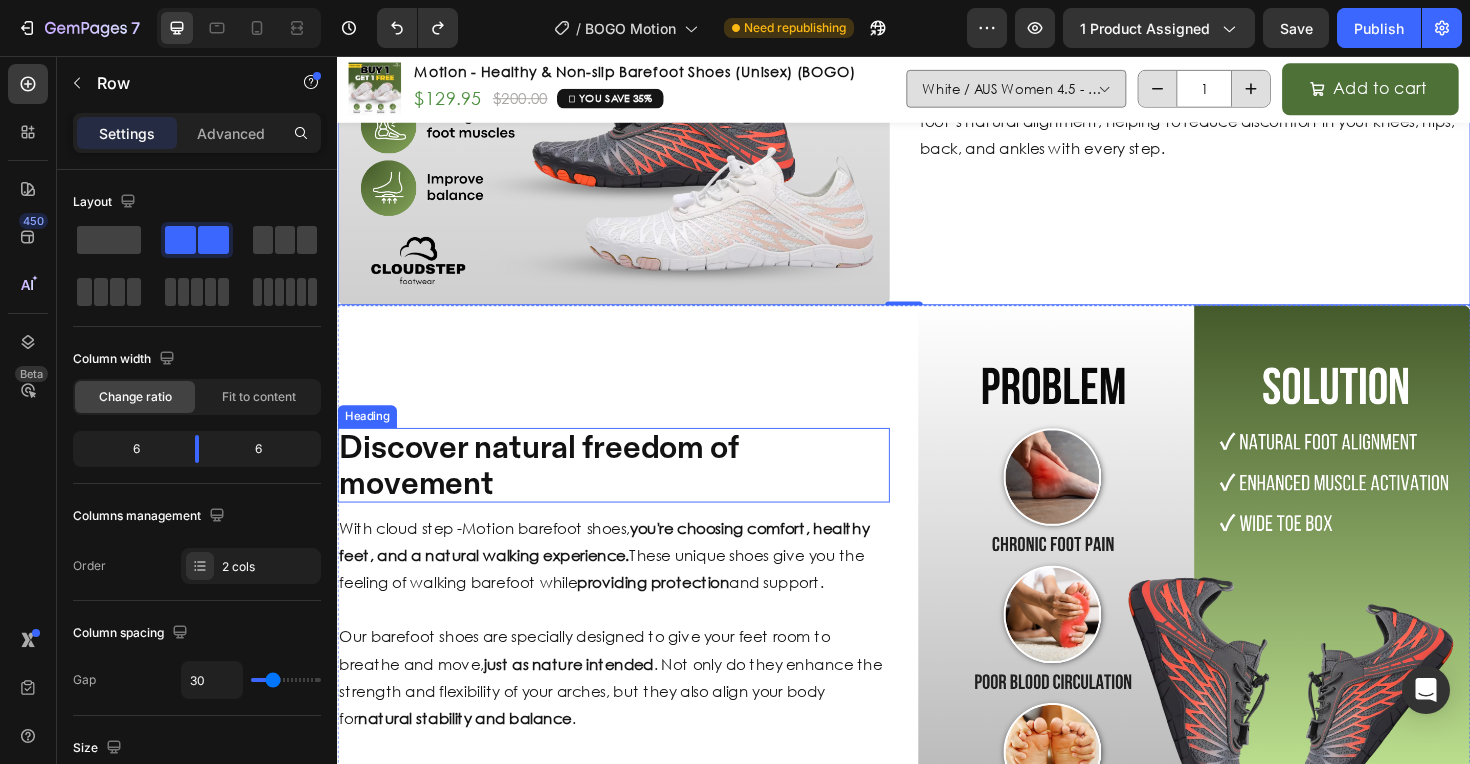 click on "Discover natural freedom of movement" at bounding box center (629, 489) 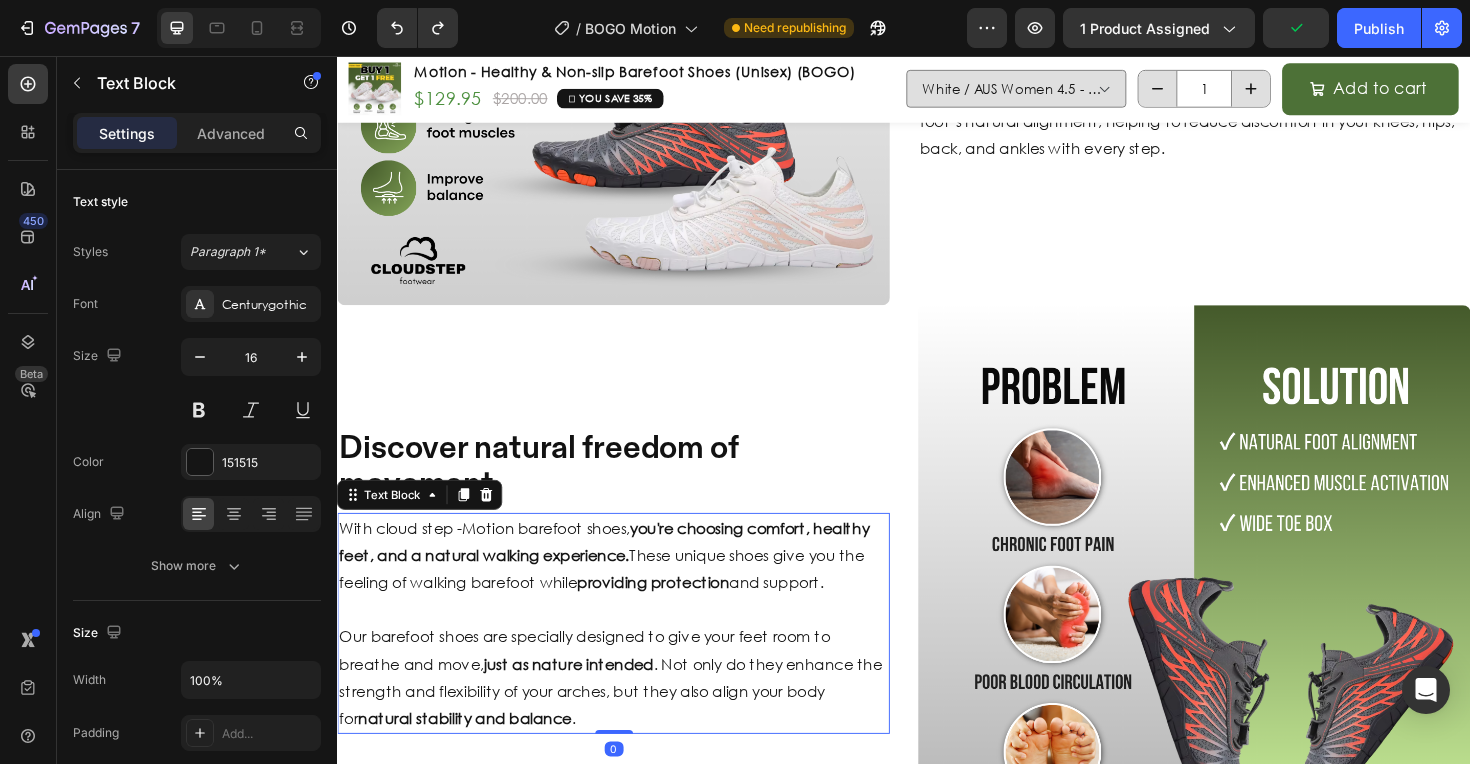 click on "providing protection" at bounding box center (671, 613) 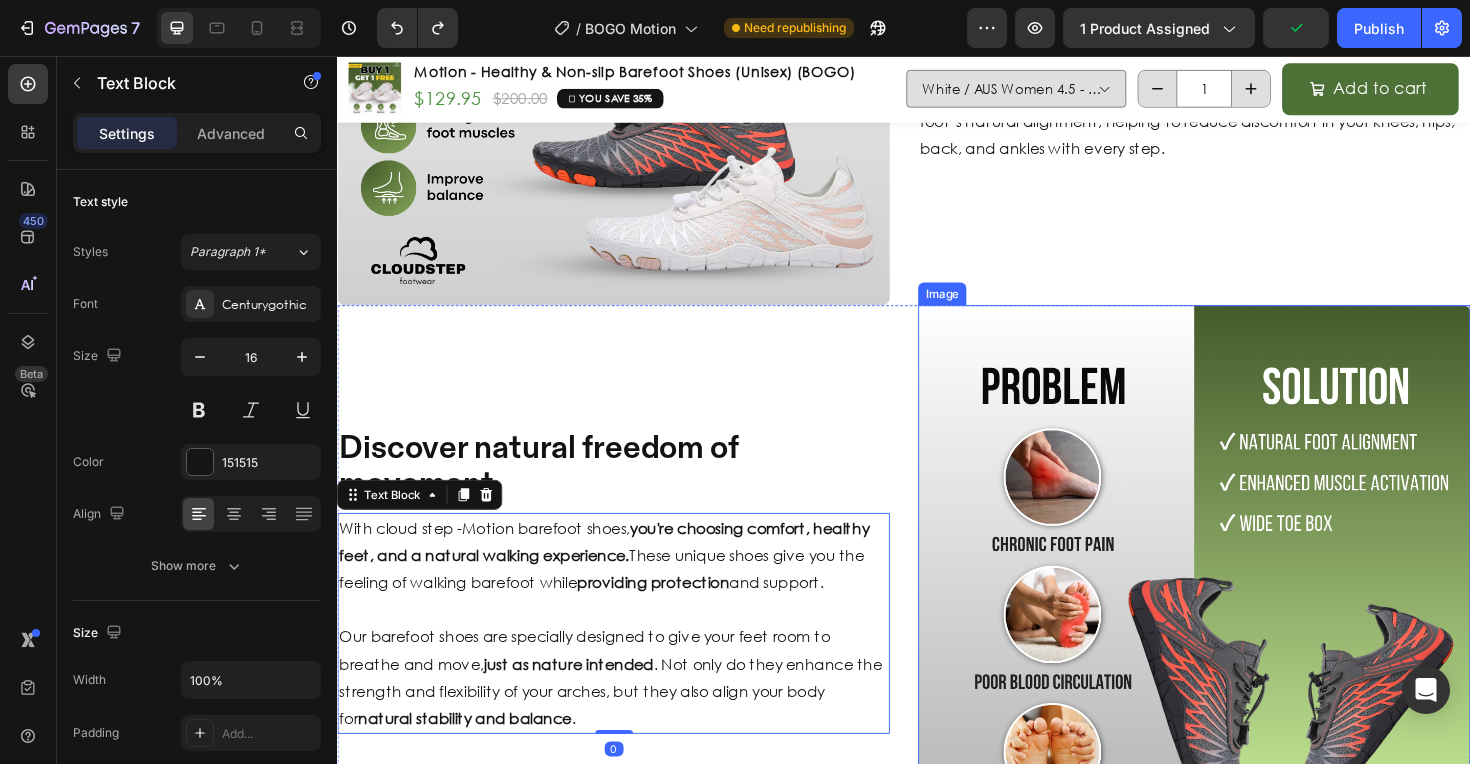 click at bounding box center (1244, 612) 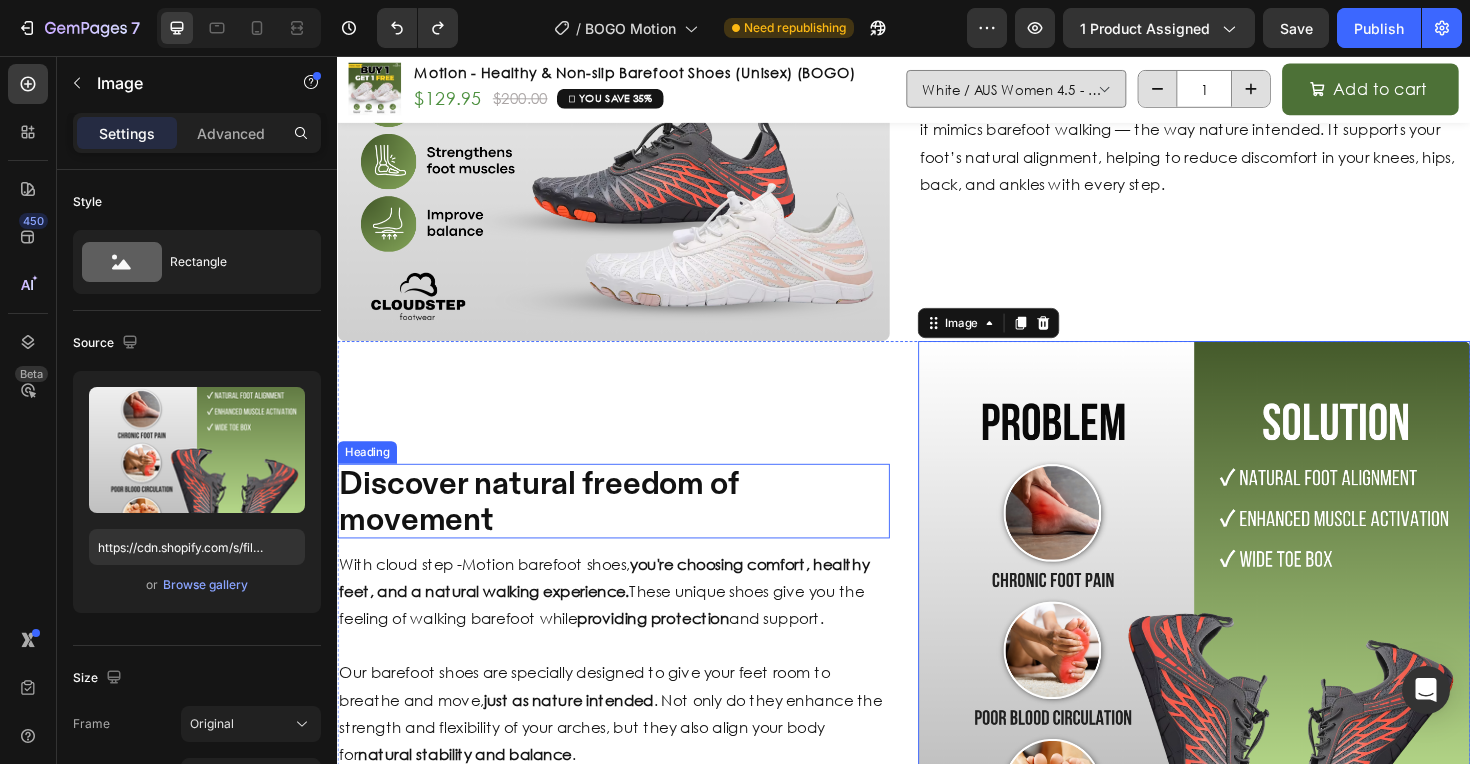 scroll, scrollTop: 2151, scrollLeft: 0, axis: vertical 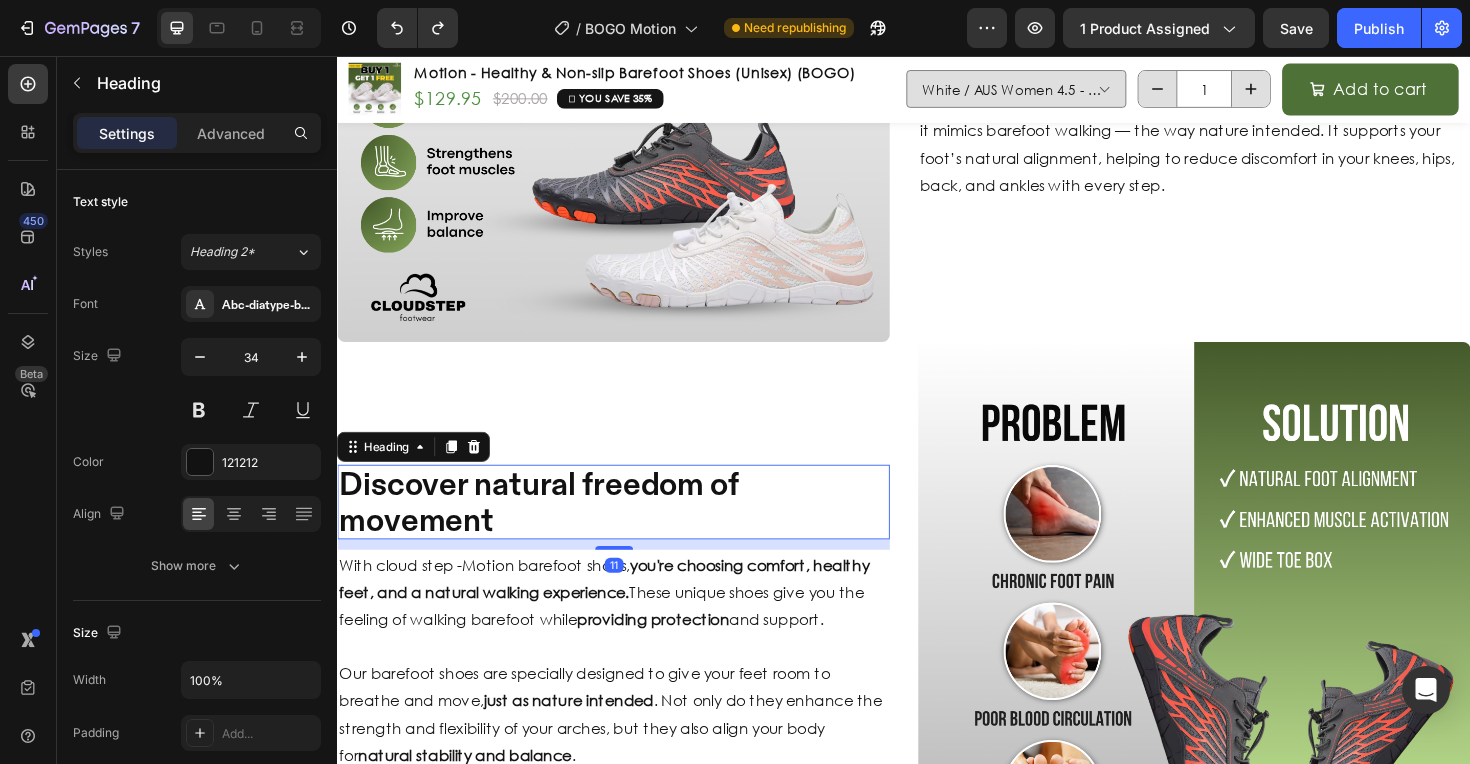 click on "Discover natural freedom of movement" at bounding box center (629, 528) 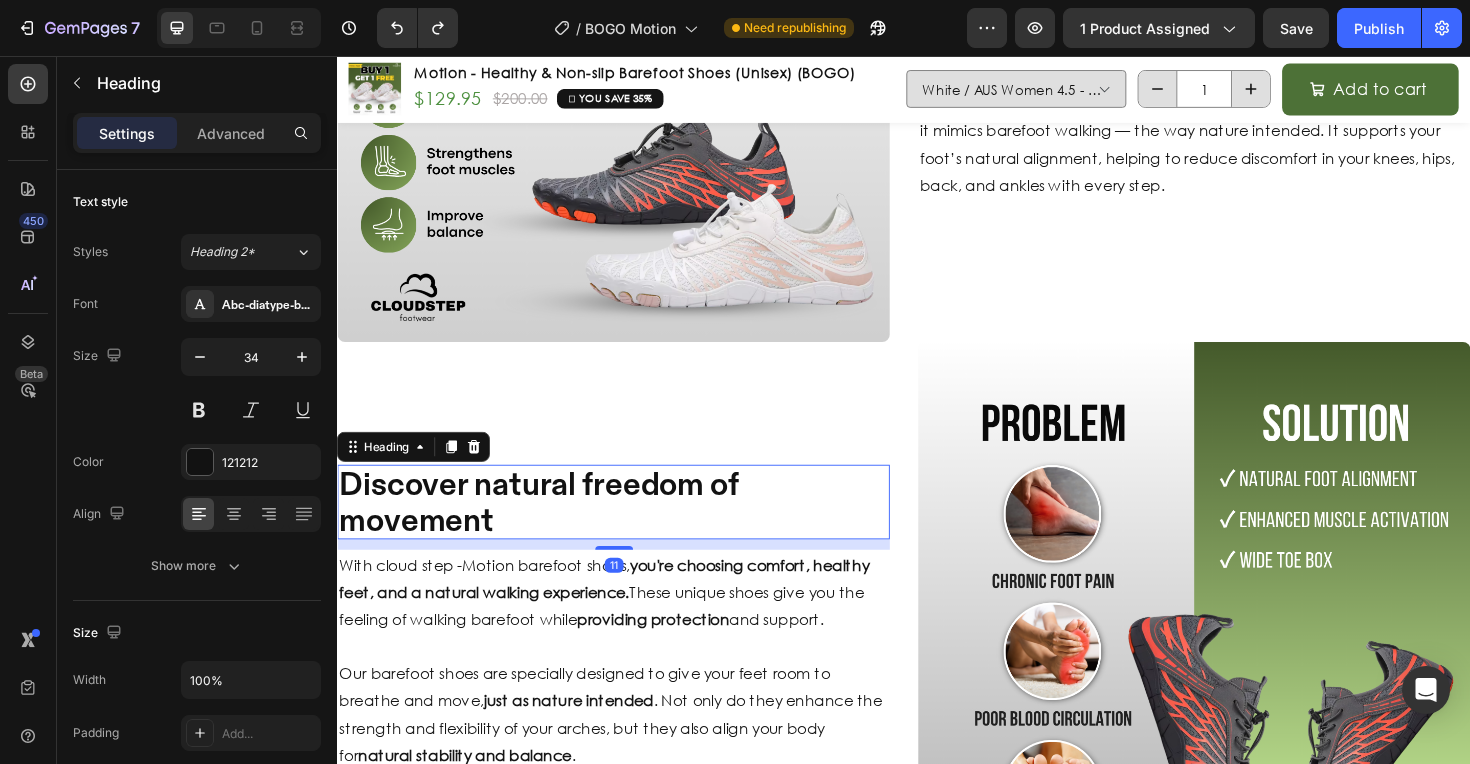 click on "Discover natural freedom of movement" at bounding box center [629, 528] 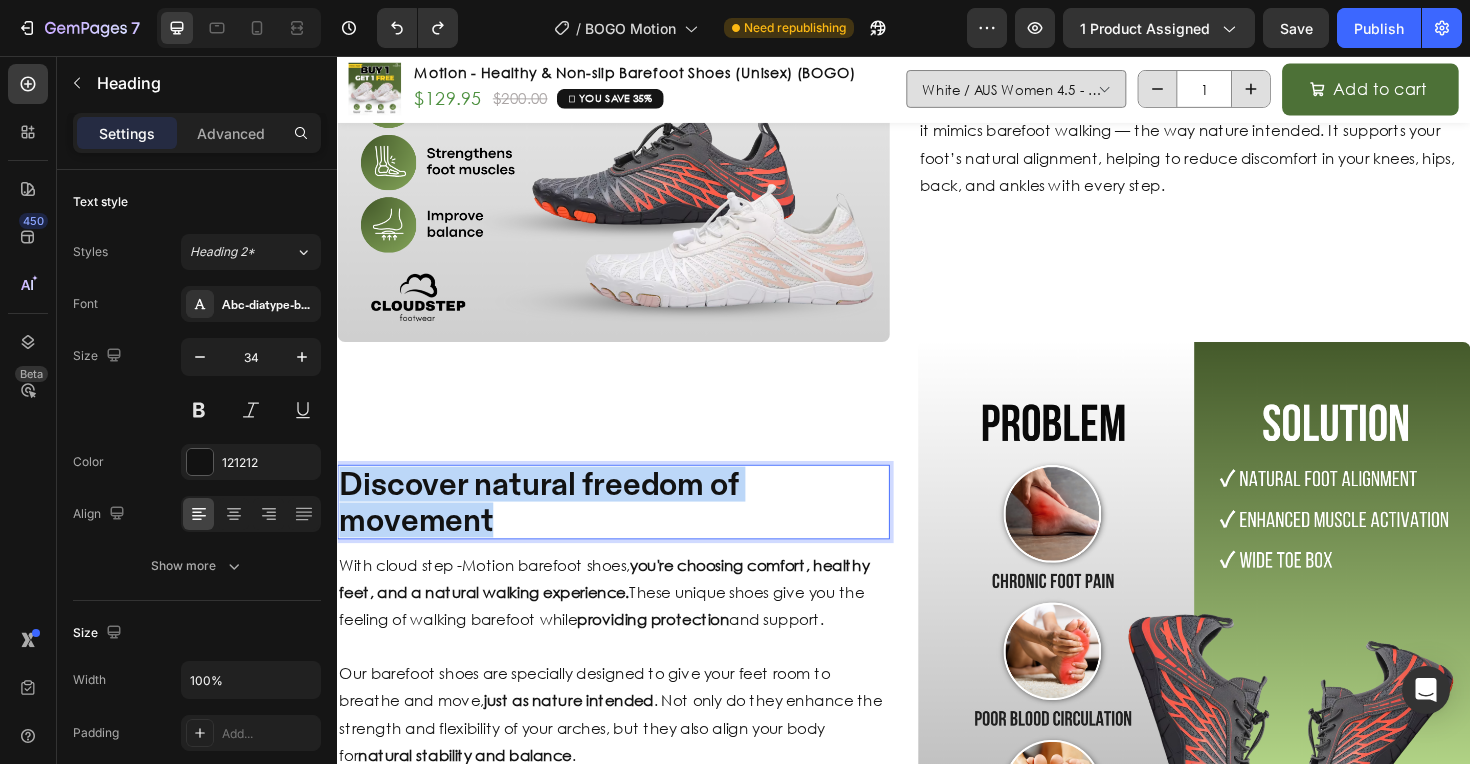 click on "Discover natural freedom of movement" at bounding box center (629, 528) 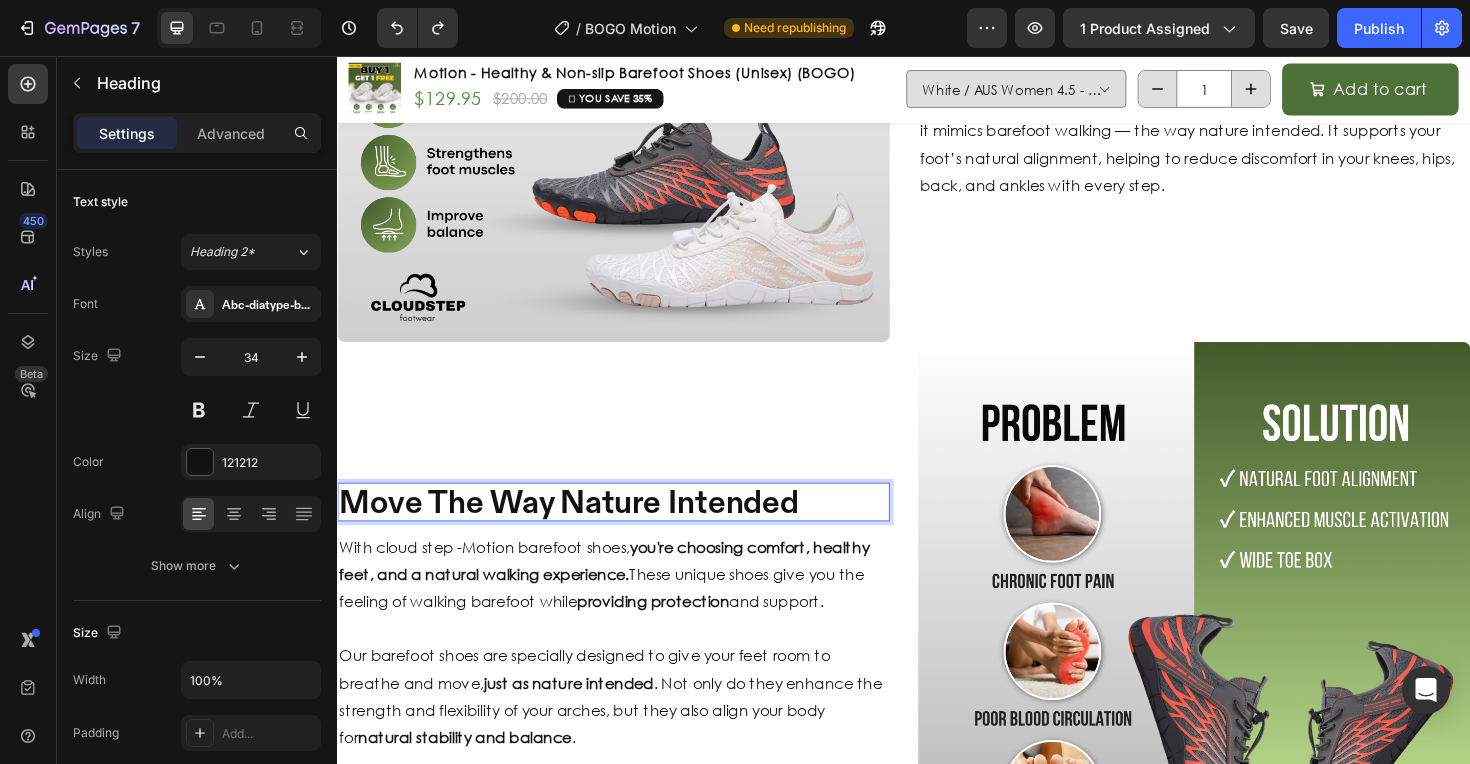 scroll, scrollTop: 2170, scrollLeft: 0, axis: vertical 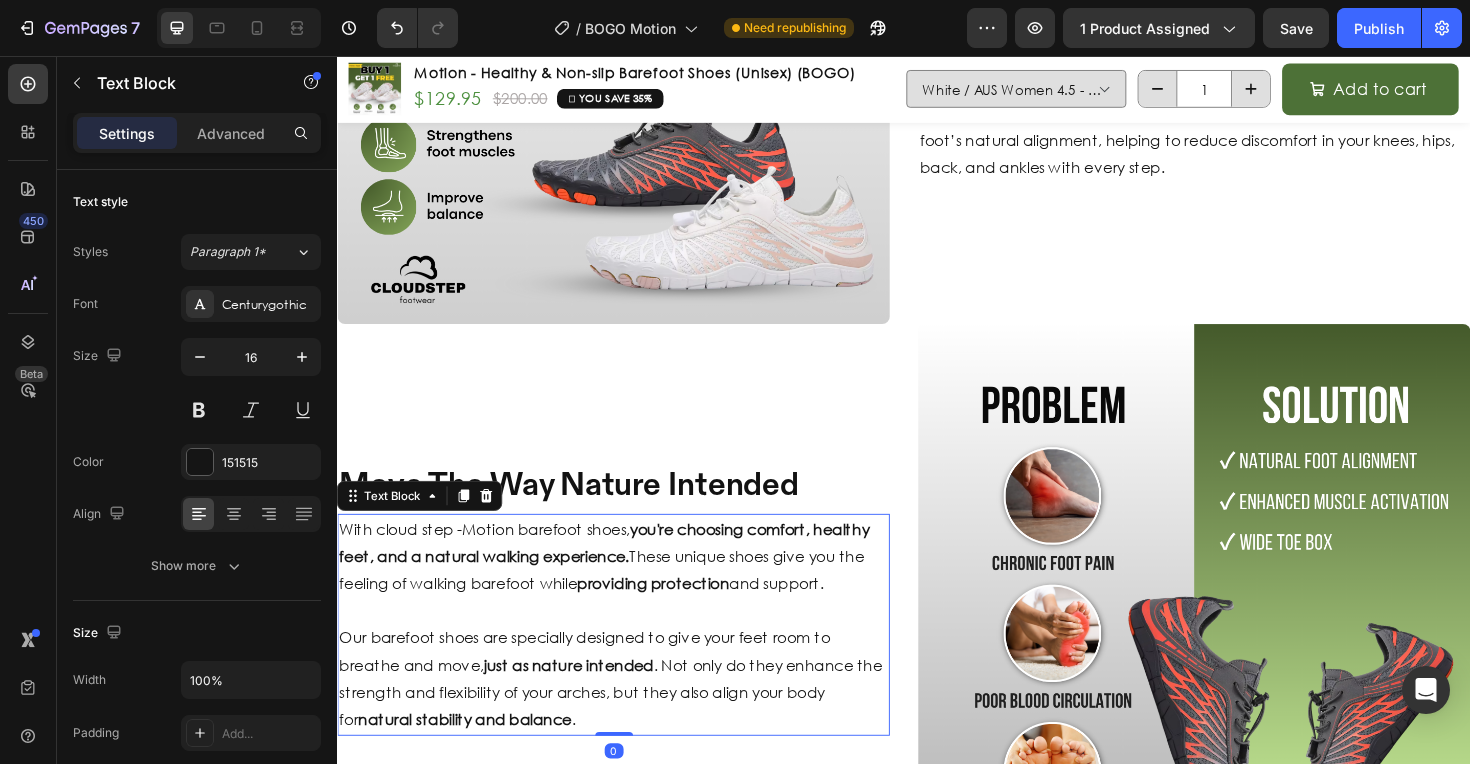 click at bounding box center [629, 644] 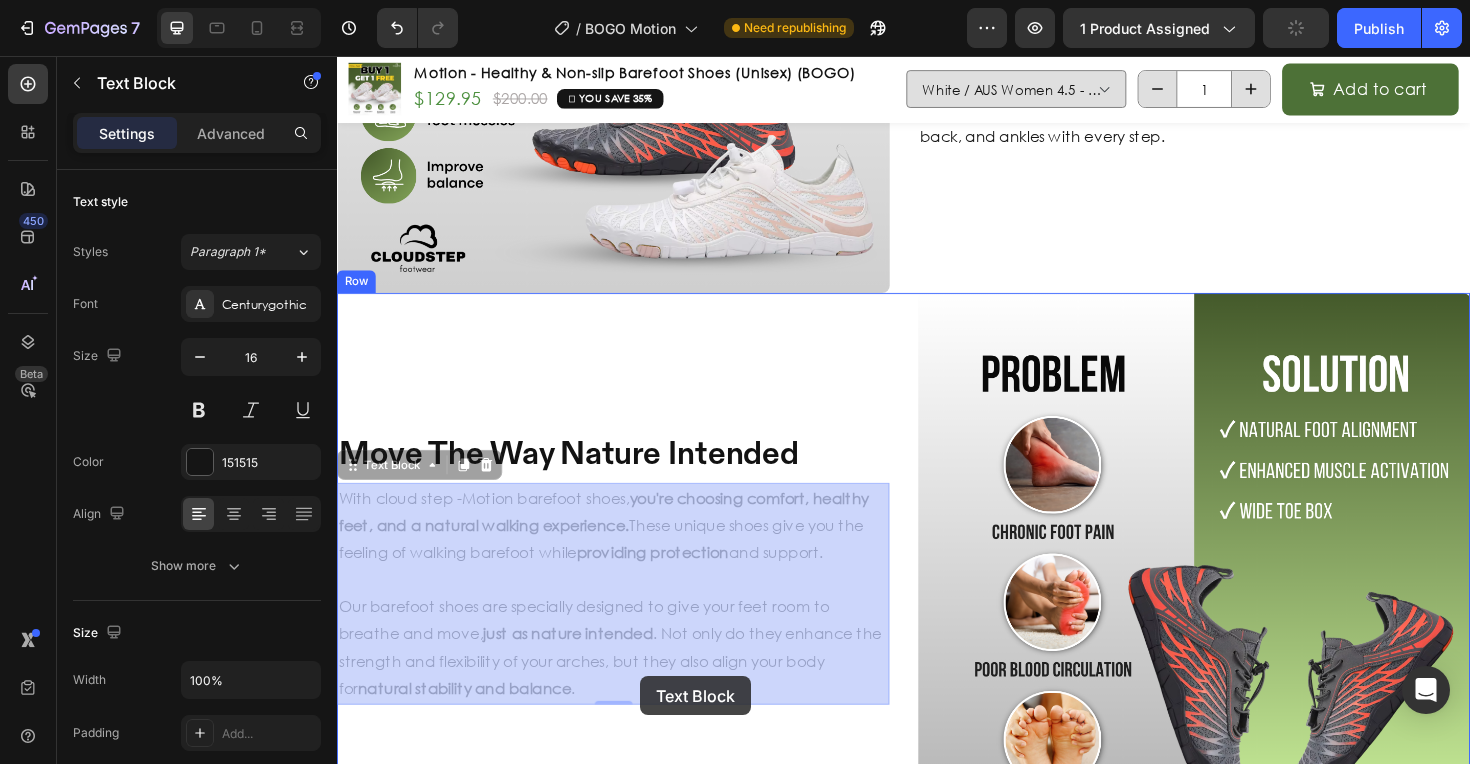 drag, startPoint x: 339, startPoint y: 555, endPoint x: 655, endPoint y: 710, distance: 351.96732 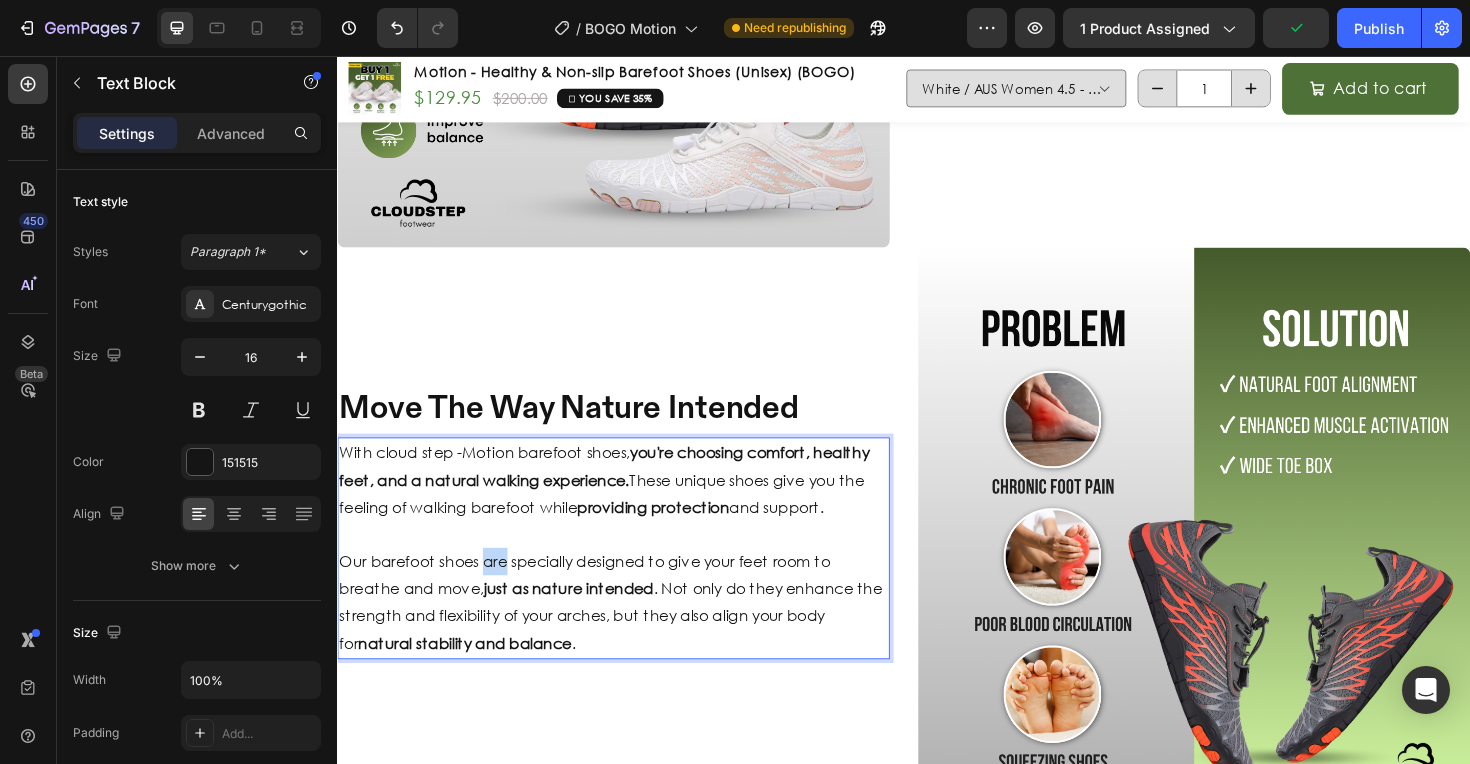 click on "Our barefoot shoes are specially designed to give your feet room to breathe and move,  just as nature intended . Not only do they enhance the strength and flexibility of your arches, but they also align your body for  natural stability and balance ." at bounding box center [629, 634] 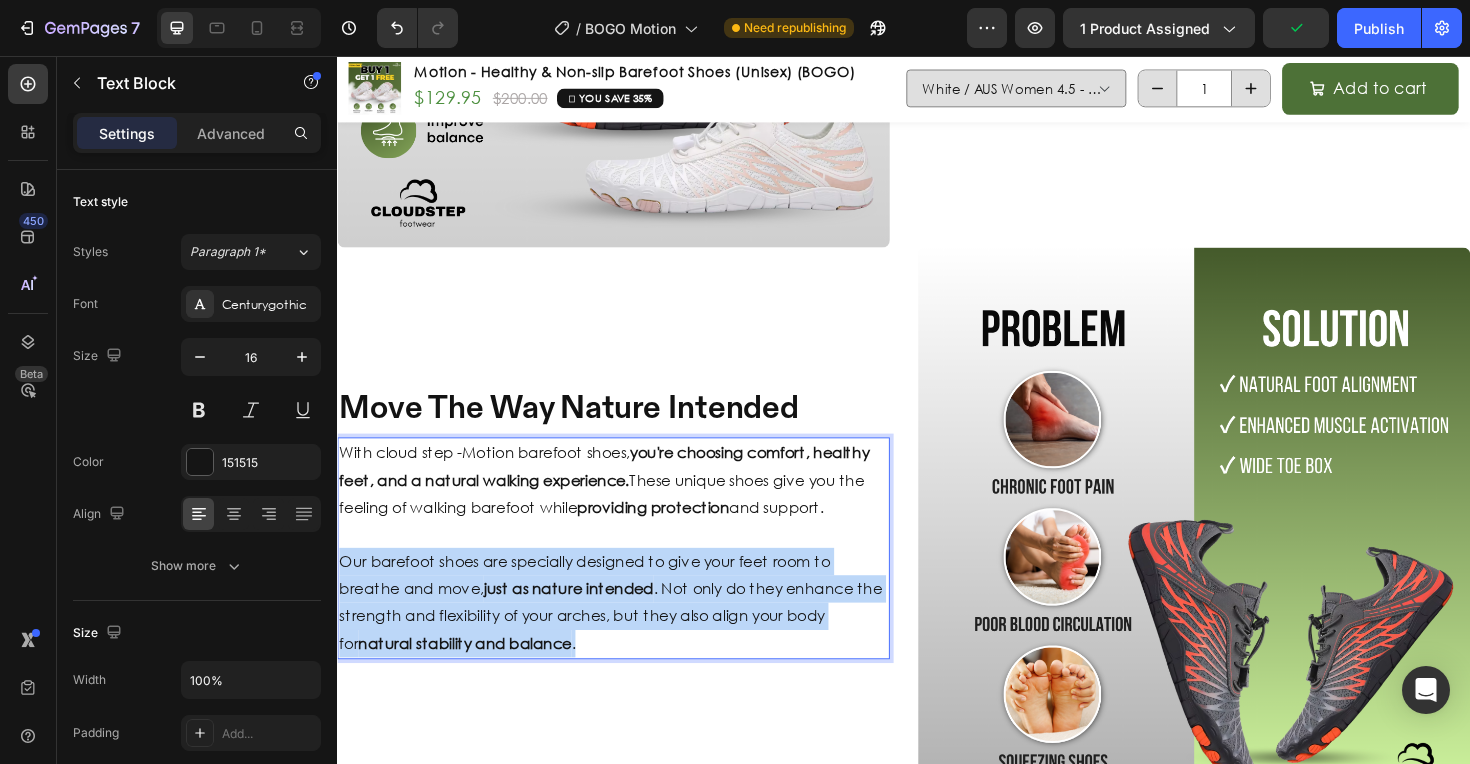click on "Our barefoot shoes are specially designed to give your feet room to breathe and move,  just as nature intended . Not only do they enhance the strength and flexibility of your arches, but they also align your body for  natural stability and balance ." at bounding box center [629, 634] 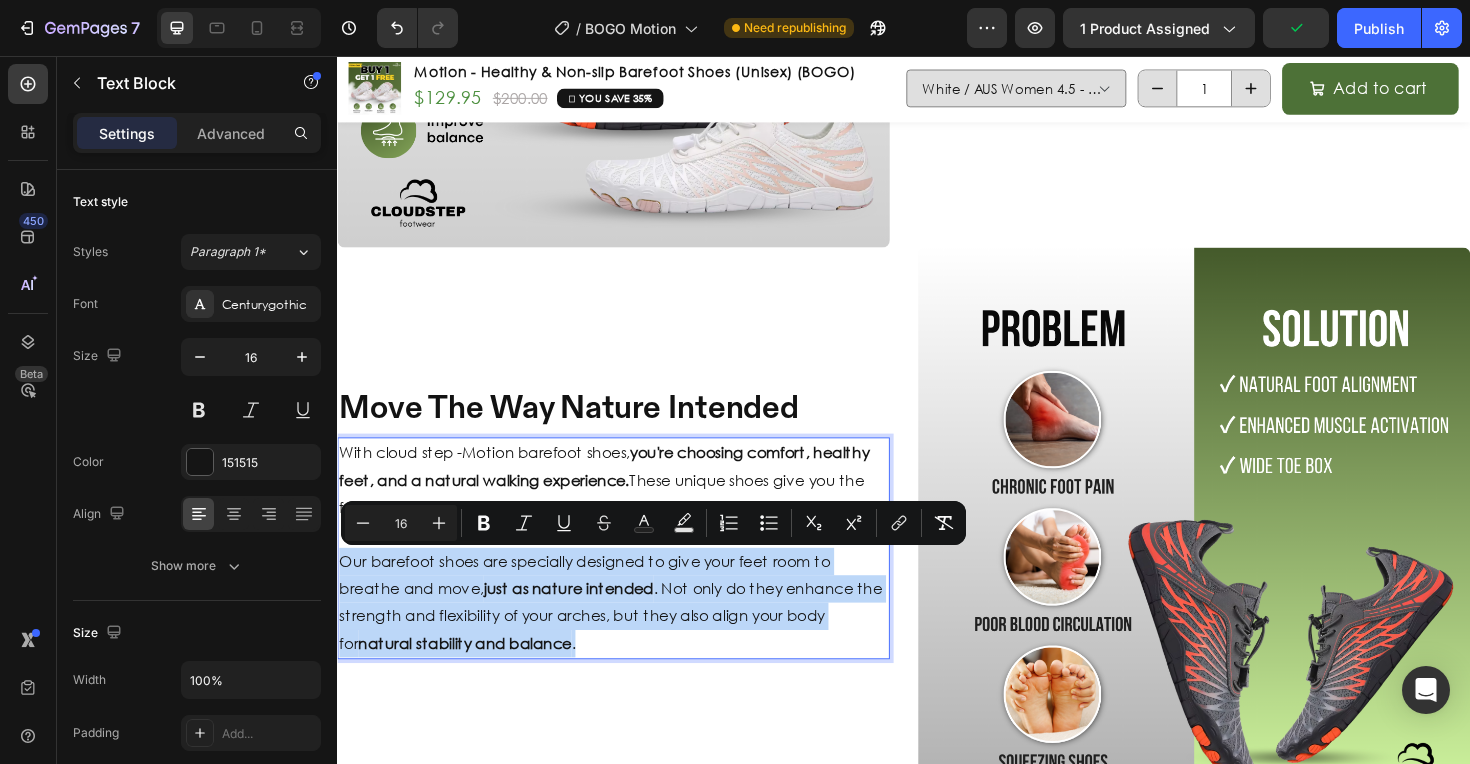 click on "just as nature intended" at bounding box center [582, 619] 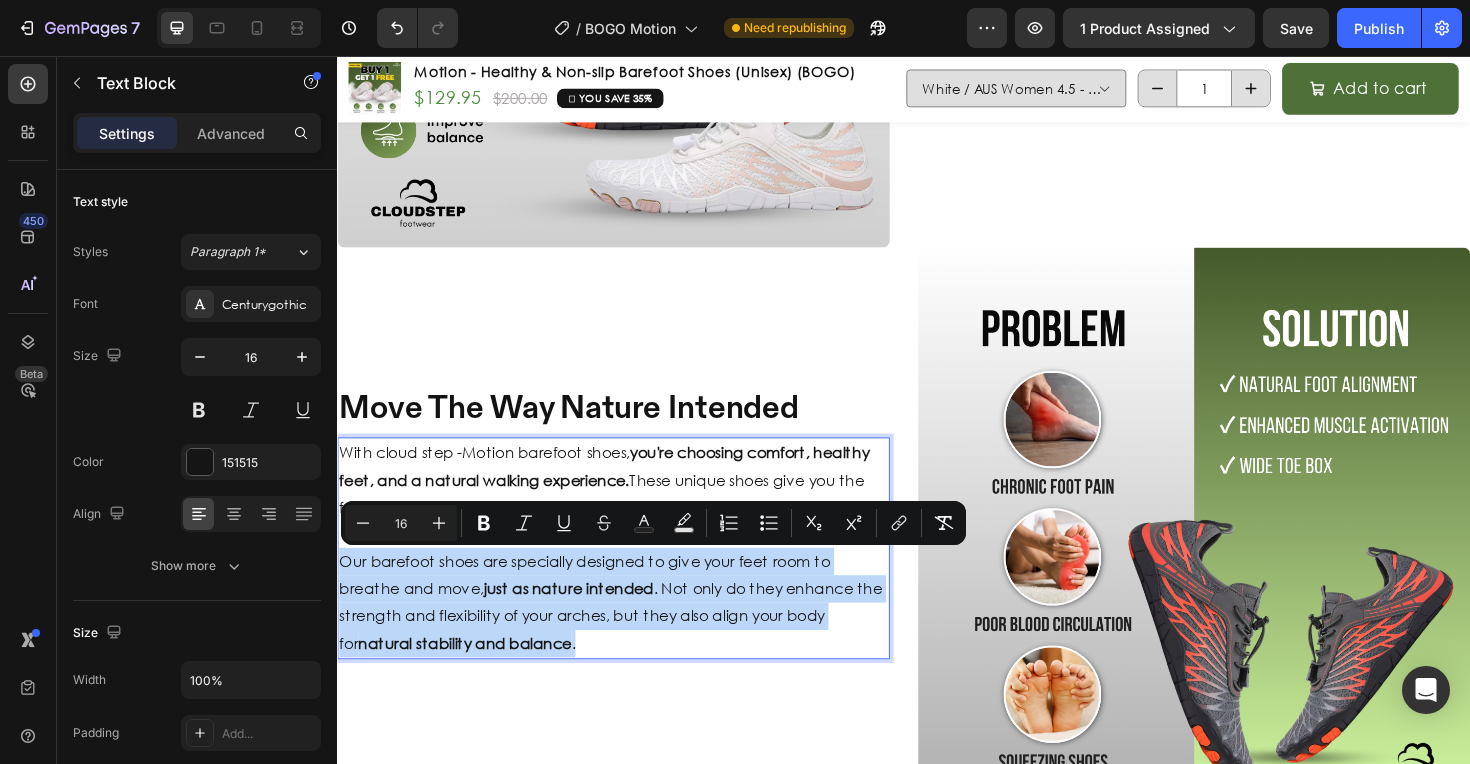 click on "Our barefoot shoes are specially designed to give your feet room to breathe and move,  just as nature intended . Not only do they enhance the strength and flexibility of your arches, but they also align your body for  natural stability and balance ." at bounding box center [629, 634] 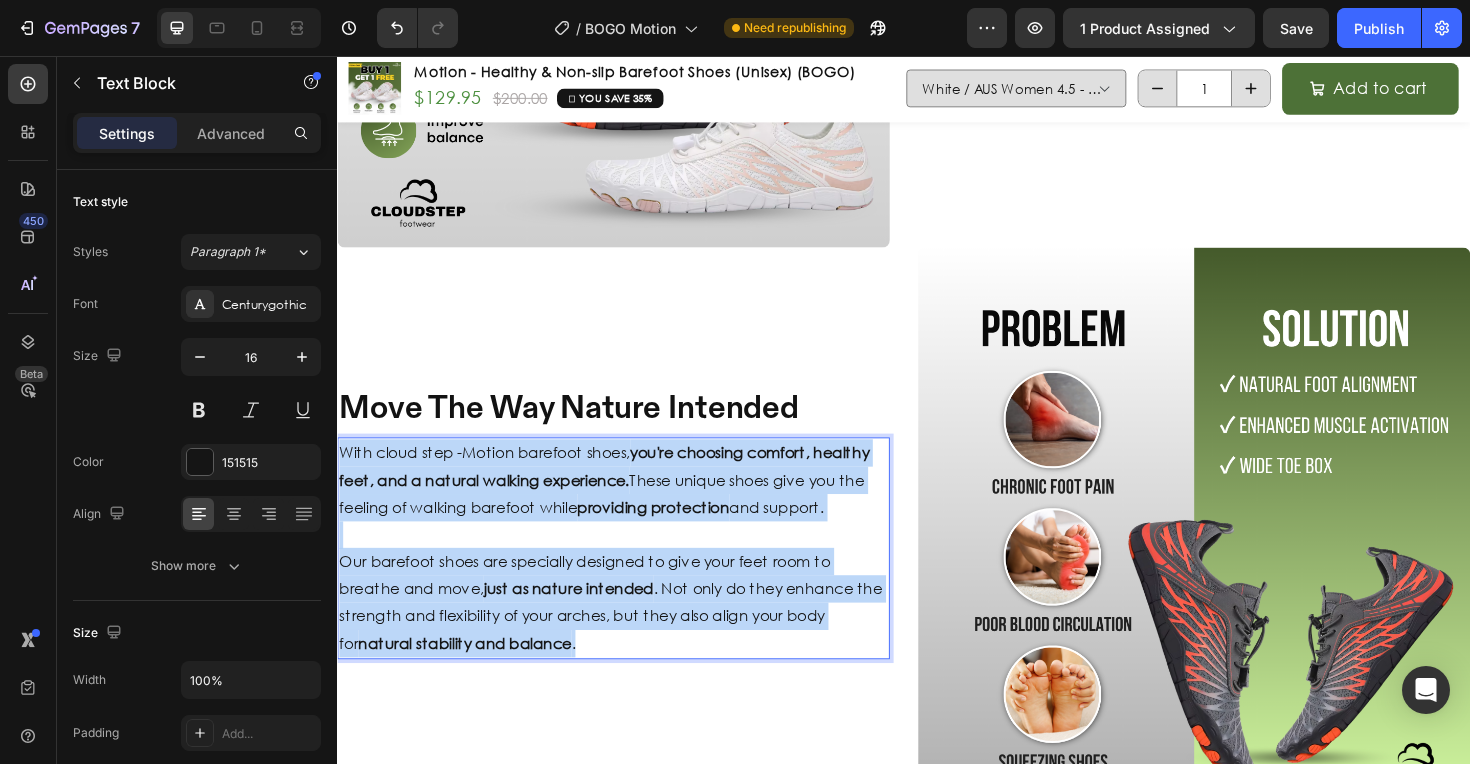 drag, startPoint x: 580, startPoint y: 682, endPoint x: 342, endPoint y: 477, distance: 314.1162 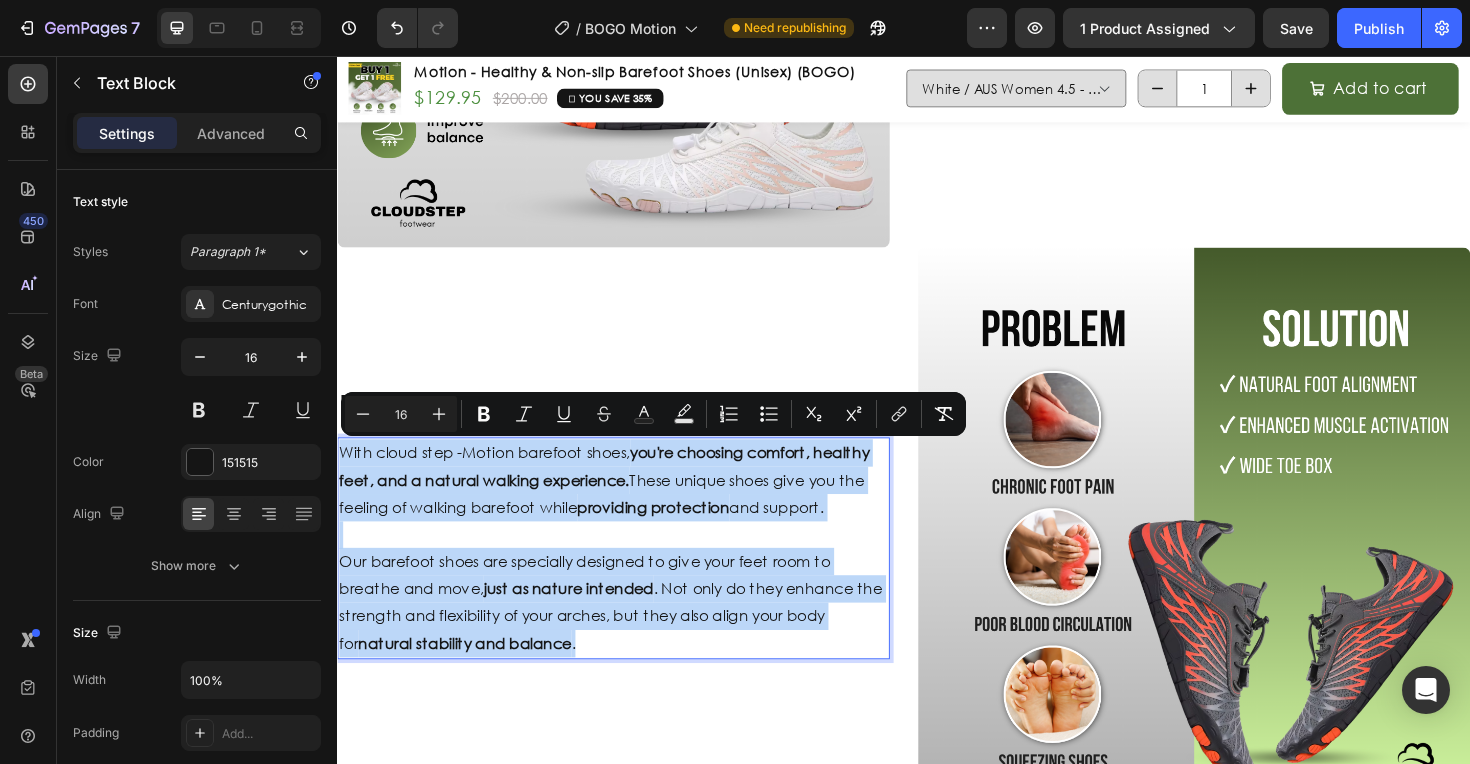 click on "With cloud step -Motion barefoot shoes,  you're choosing comfort, healthy feet, and a natural walking experience.  These unique shoes give you the feeling of walking barefoot while  providing protection  and support." at bounding box center [629, 505] 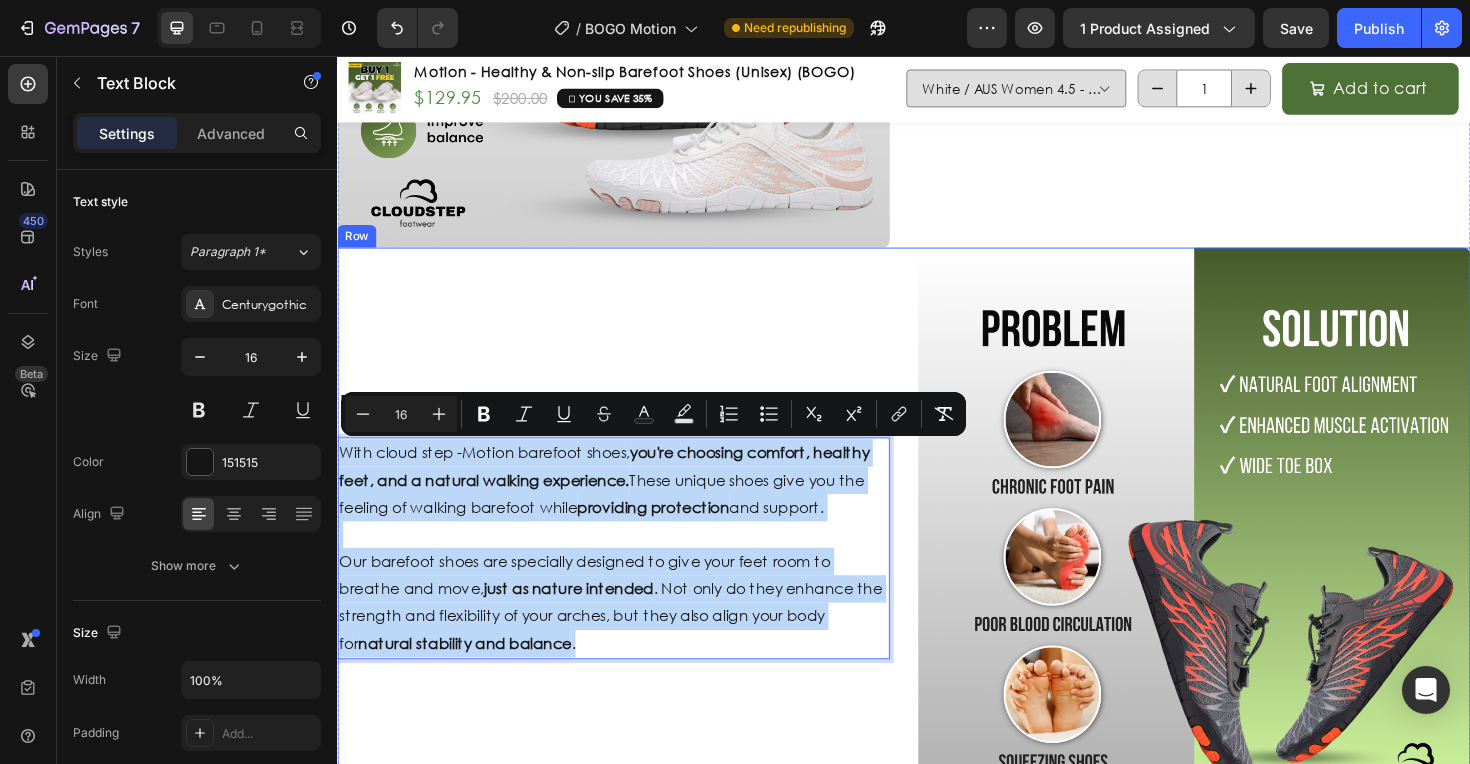 drag, startPoint x: 342, startPoint y: 477, endPoint x: 739, endPoint y: 699, distance: 454.85492 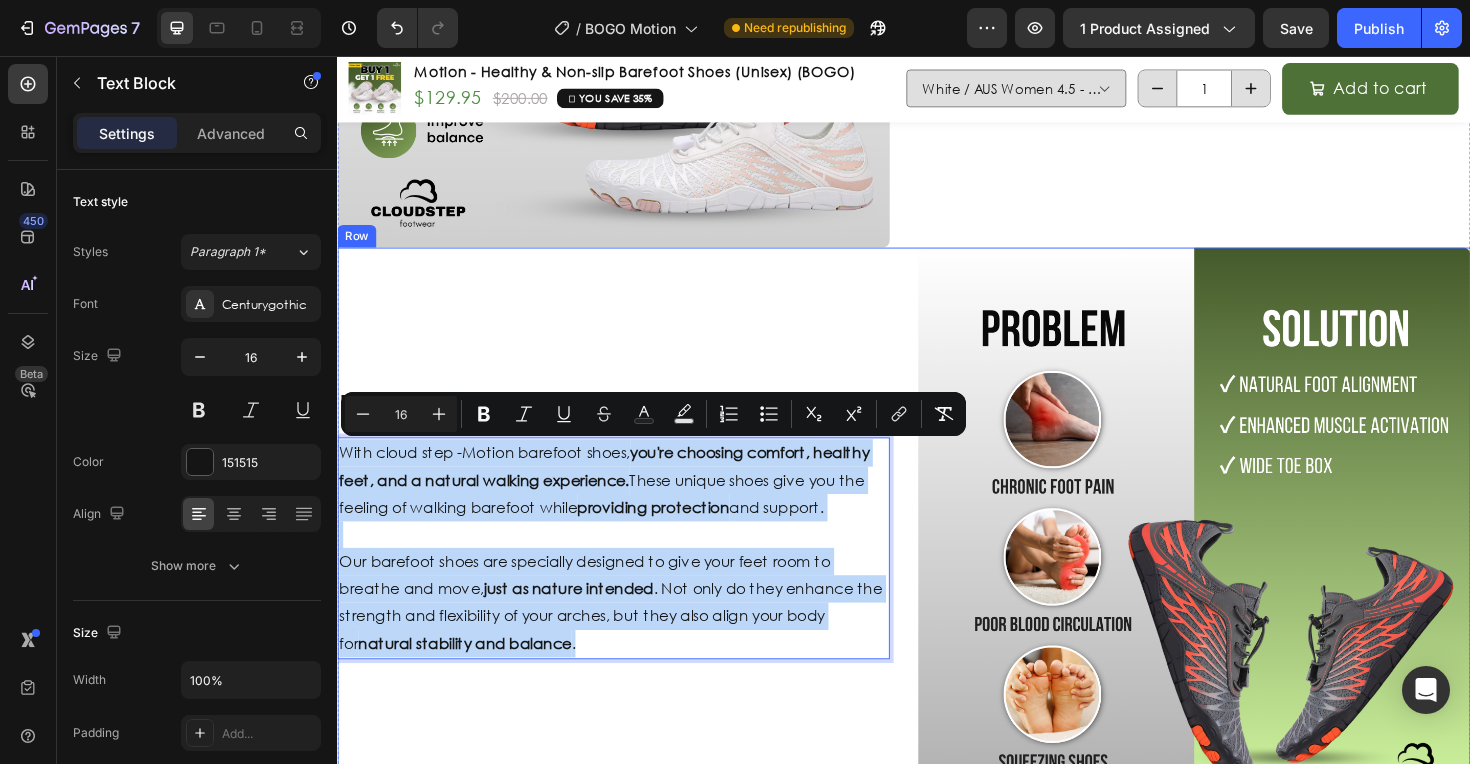 click on "Move The Way Nature Intended Heading With cloud step -Motion barefoot shoes,  you're choosing comfort, healthy feet, and a natural walking experience.  These unique shoes give you the feeling of walking barefoot while  providing protection  and support. Our barefoot shoes are specially designed to give your feet room to breathe and move,  just as nature intended . Not only do they enhance the strength and flexibility of your arches, but they also align your body for  natural stability and balance . Text Block   0" at bounding box center [629, 551] 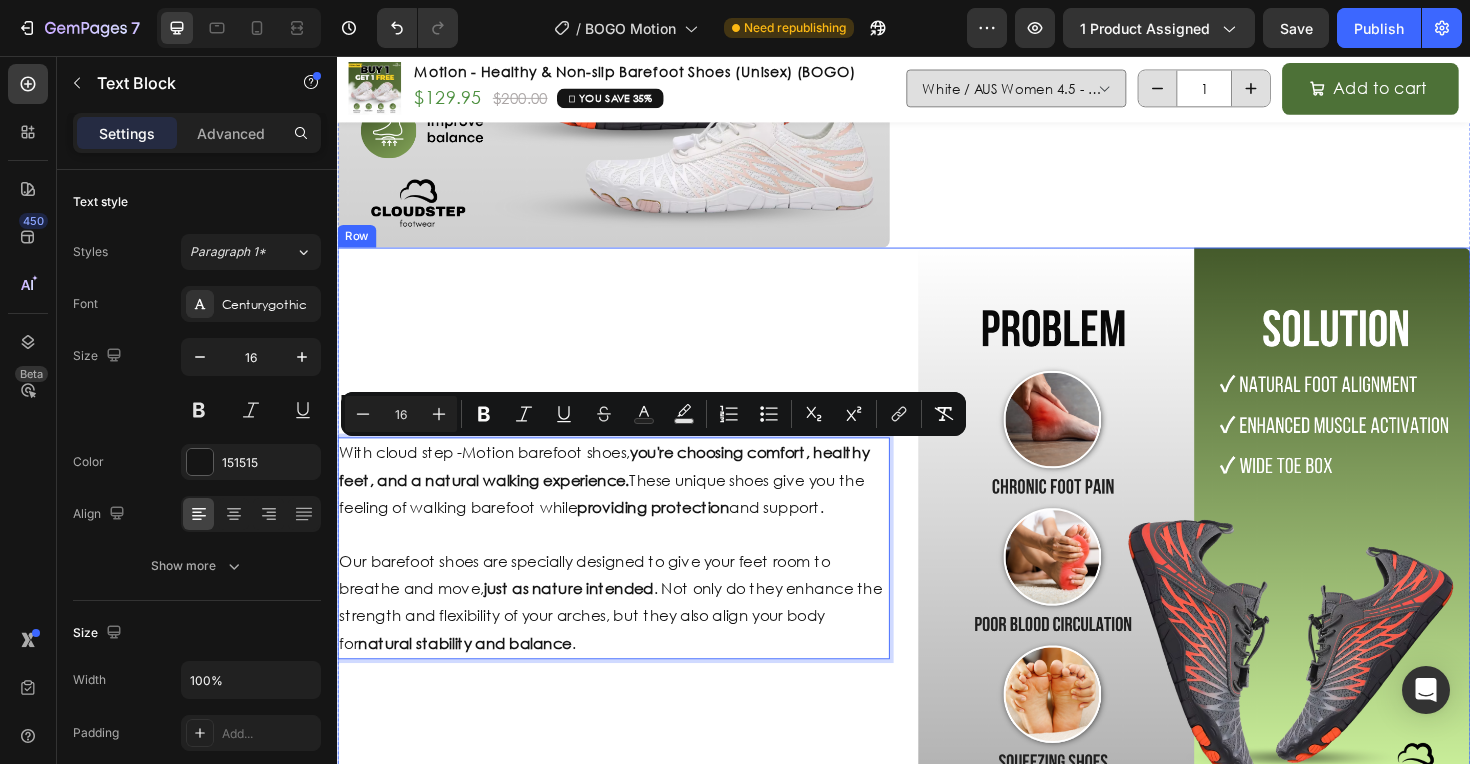 scroll, scrollTop: 2237, scrollLeft: 0, axis: vertical 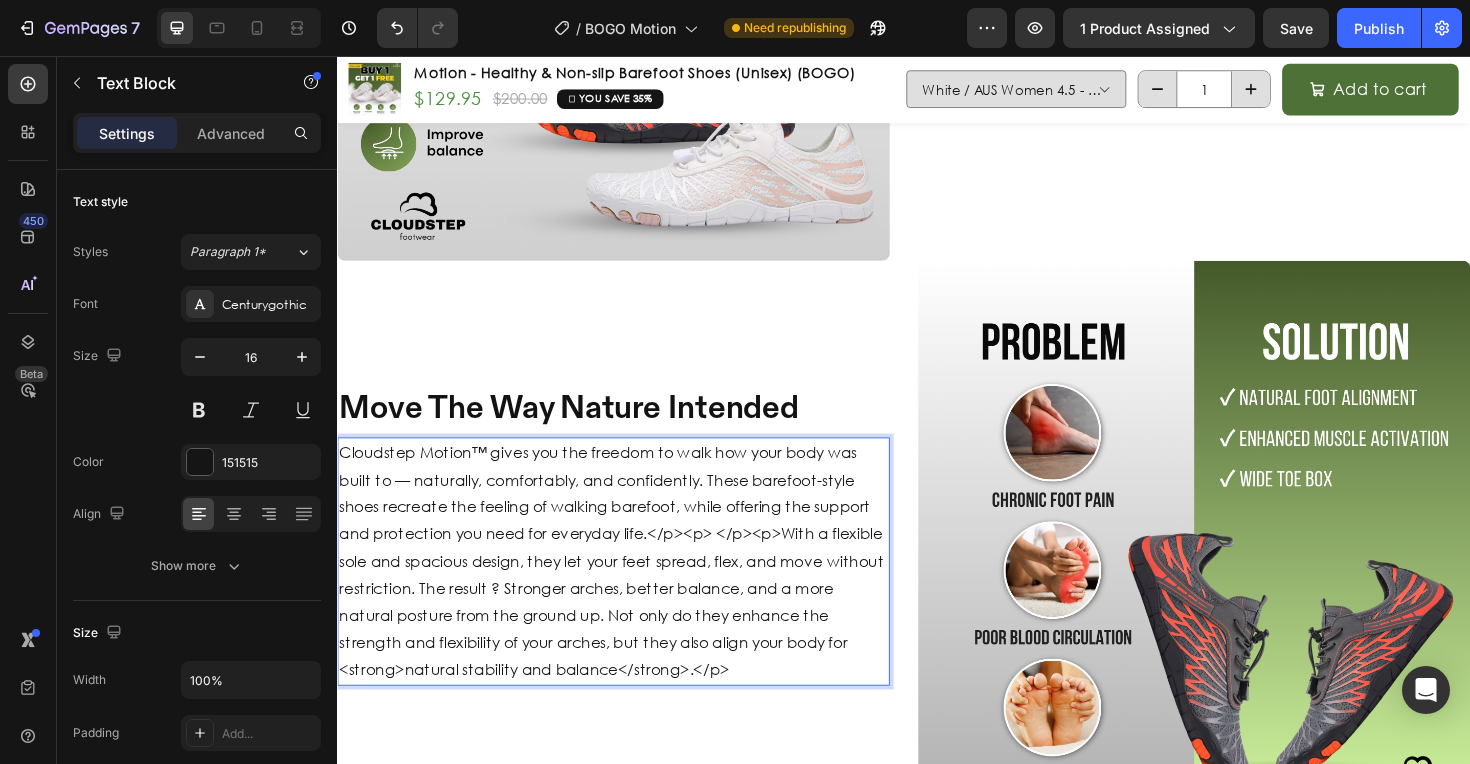 click on "Cloudstep Motion™ gives you the freedom to walk how your body was built to — naturally, comfortably, and confidently. These barefoot-style shoes recreate the feeling of walking barefoot, while offering the support and protection you need for everyday life.</p><p> </p><p>With a flexible sole and spacious design, they let your feet spread, flex, and move without restriction. The result ? Stronger arches, better balance, and a more natural posture from the ground up. Not only do they enhance the strength and flexibility of your arches, but they also align your body for <strong>natural stability and balance</strong>.</p>" at bounding box center [629, 591] 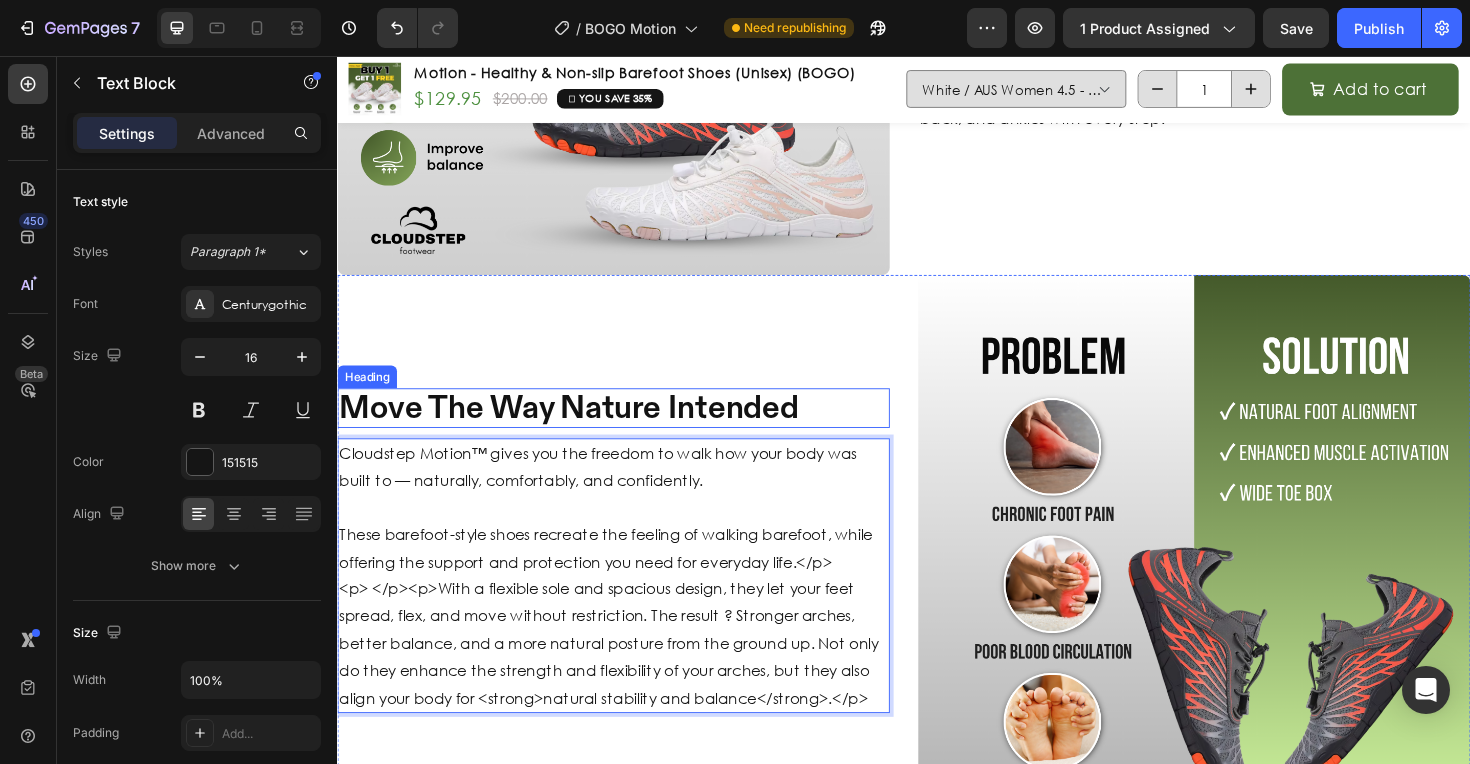 scroll, scrollTop: 2237, scrollLeft: 0, axis: vertical 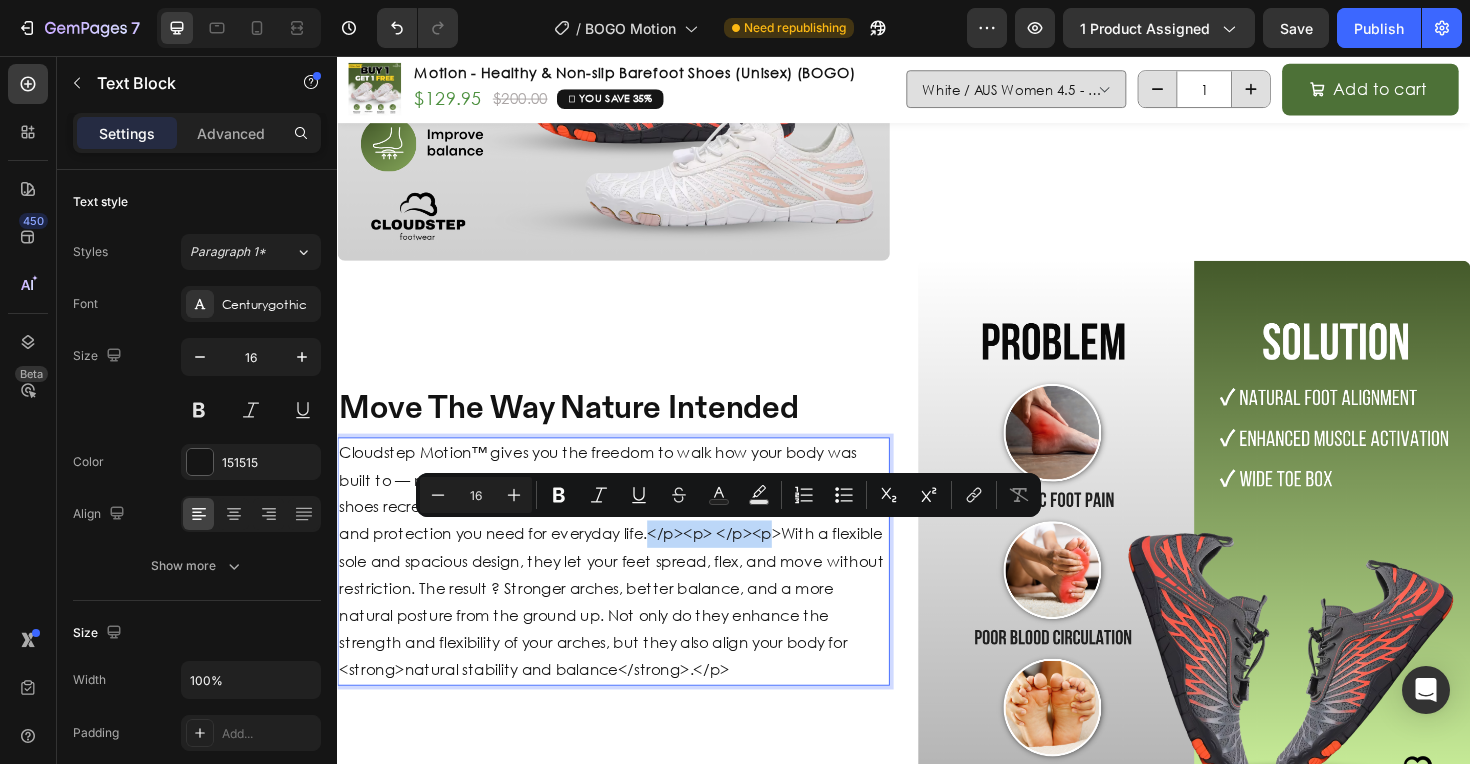 drag, startPoint x: 668, startPoint y: 562, endPoint x: 797, endPoint y: 572, distance: 129.38702 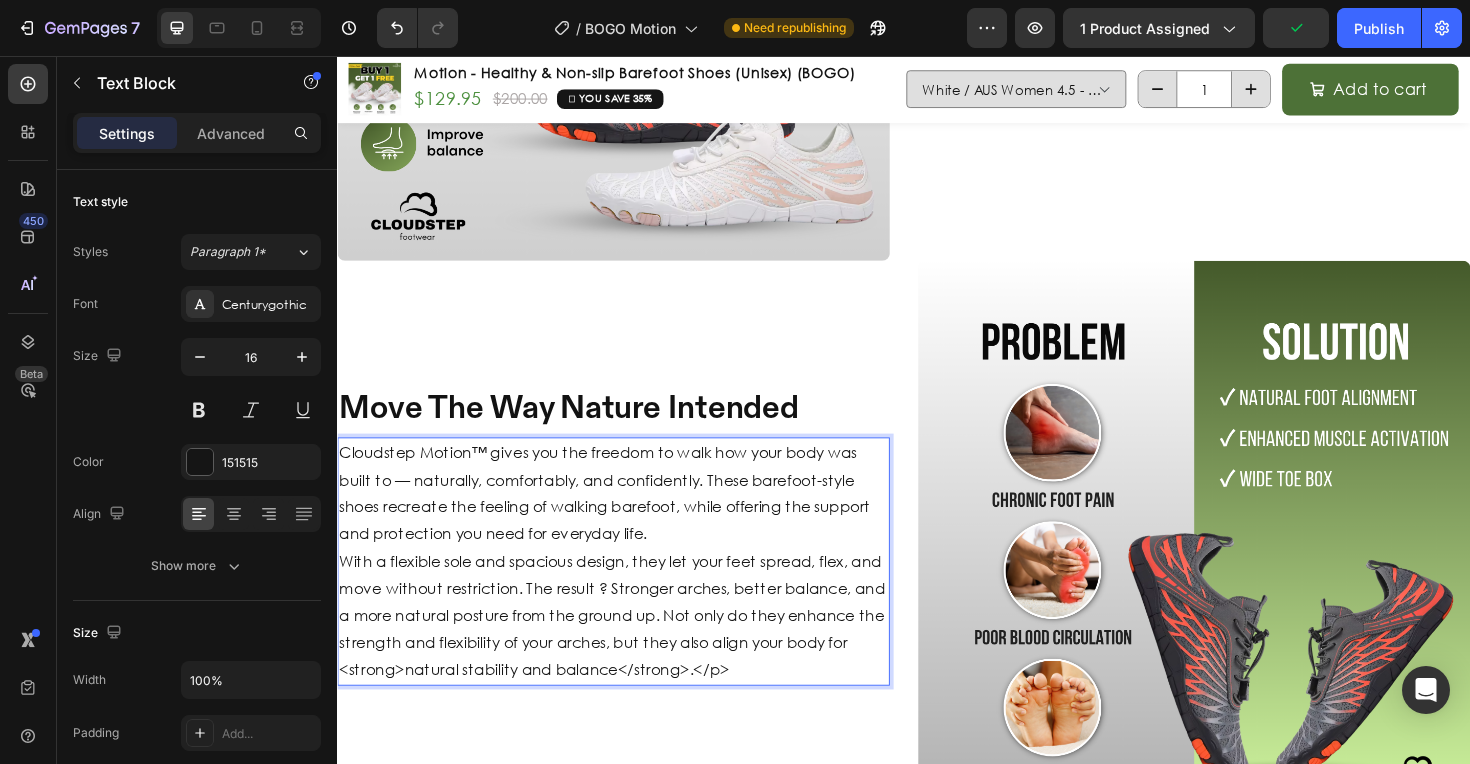 scroll, scrollTop: 2222, scrollLeft: 0, axis: vertical 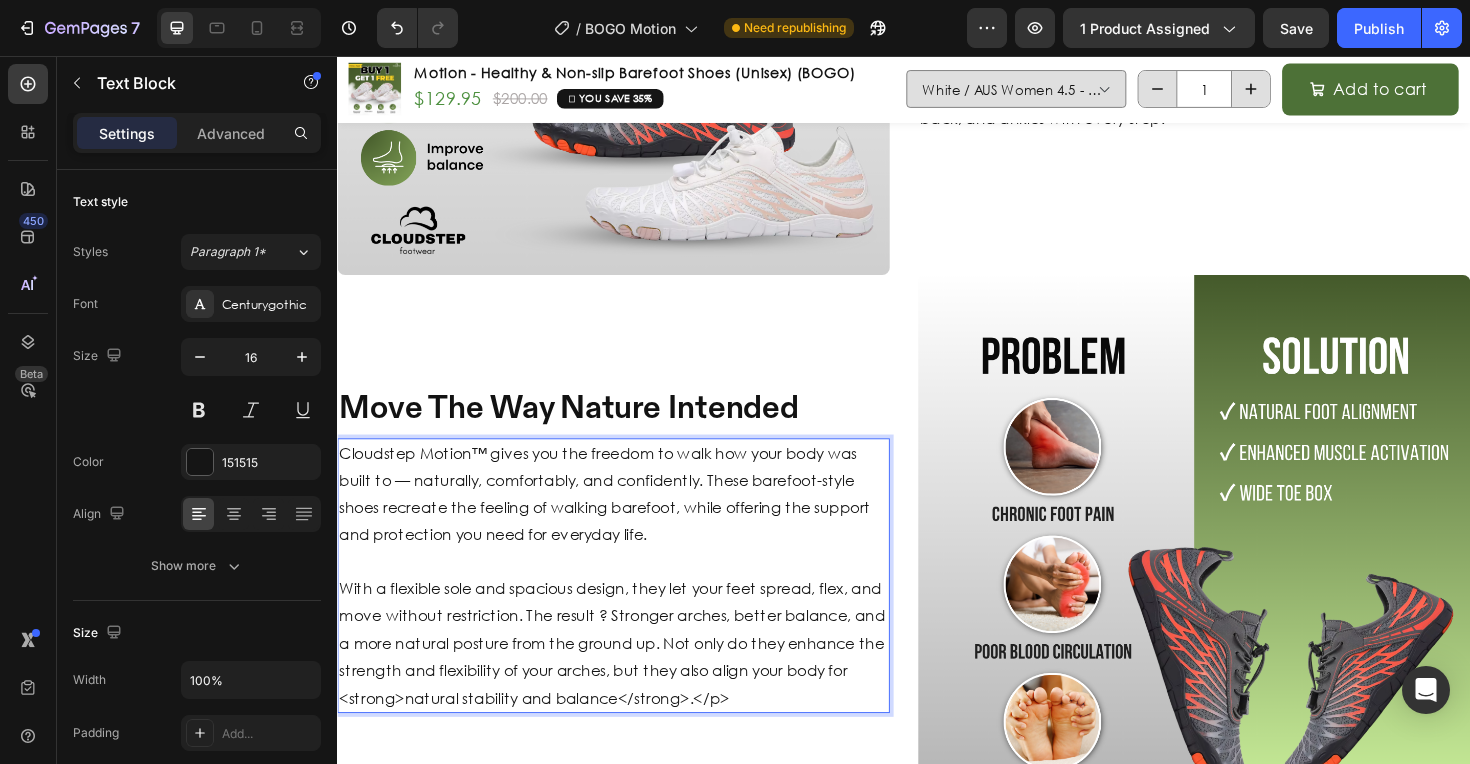 click on "Cloudstep Motion™ gives you the freedom to walk how your body was built to — naturally, comfortably, and confidently. These barefoot-style shoes recreate the feeling of walking barefoot, while offering the support and protection you need for everyday life." at bounding box center (629, 520) 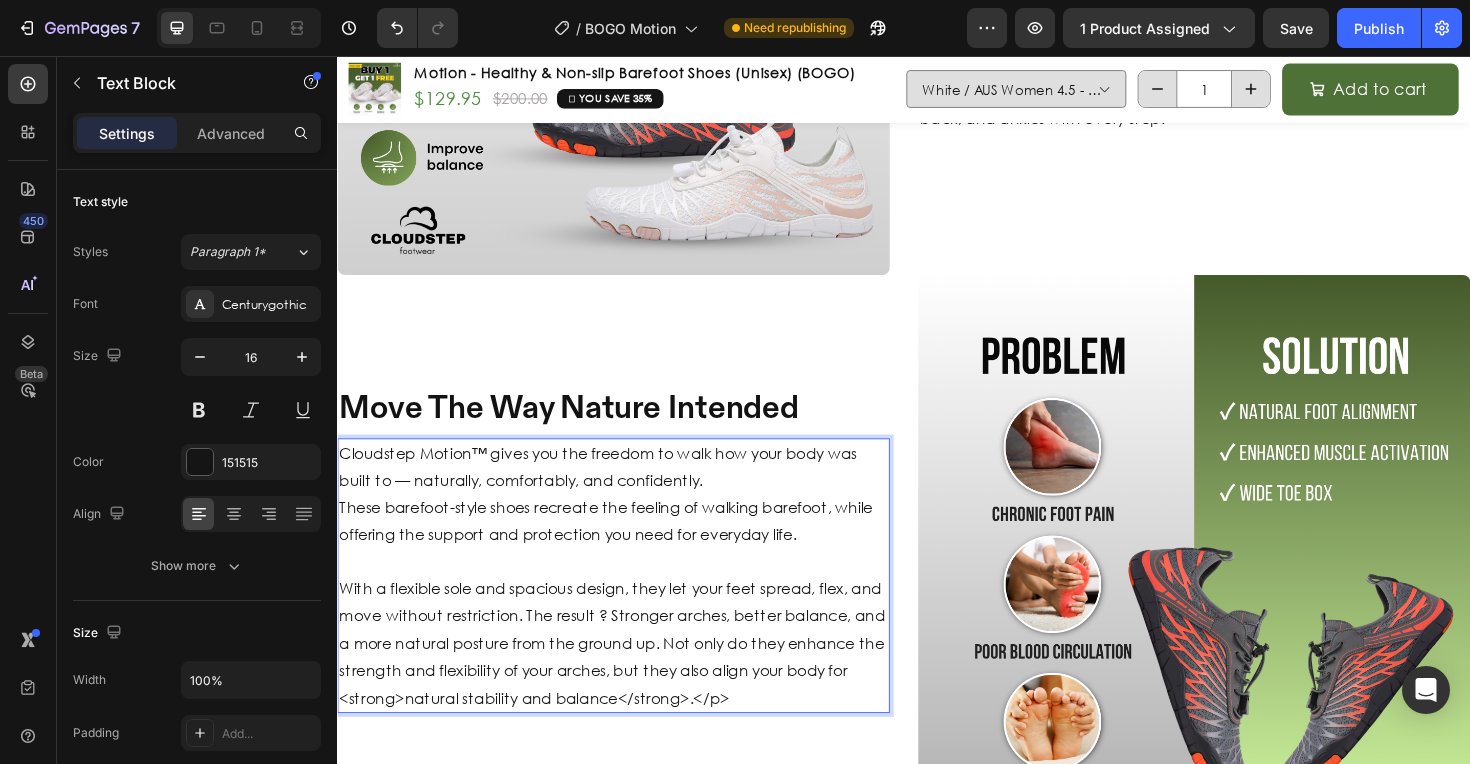 click on "With a flexible sole and spacious design, they let your feet spread, flex, and move without restriction. The result ? Stronger arches, better balance, and a more natural posture from the ground up. Not only do they enhance the strength and flexibility of your arches, but they also align your body for <strong>natural stability and balance</strong>.</p>" at bounding box center (629, 678) 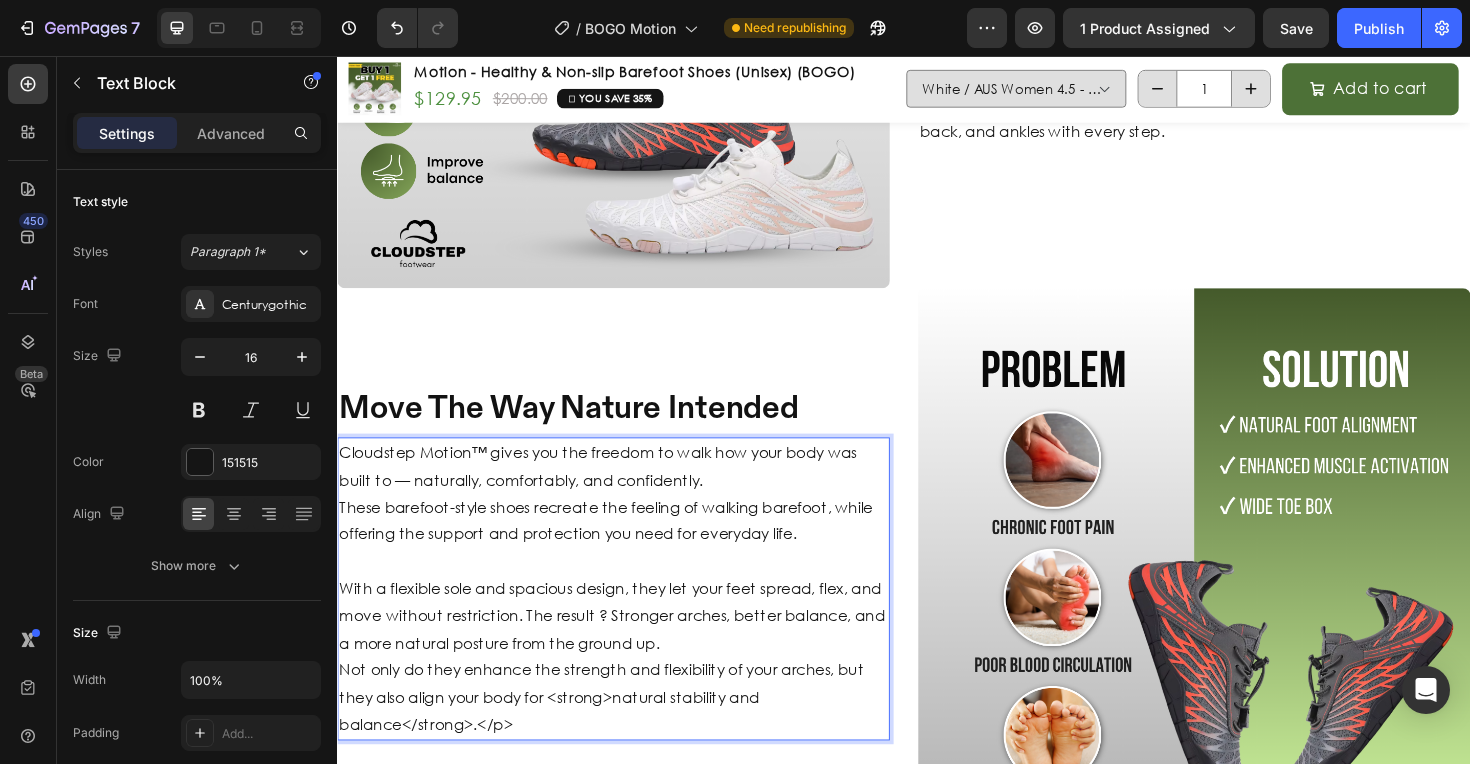 scroll, scrollTop: 2193, scrollLeft: 0, axis: vertical 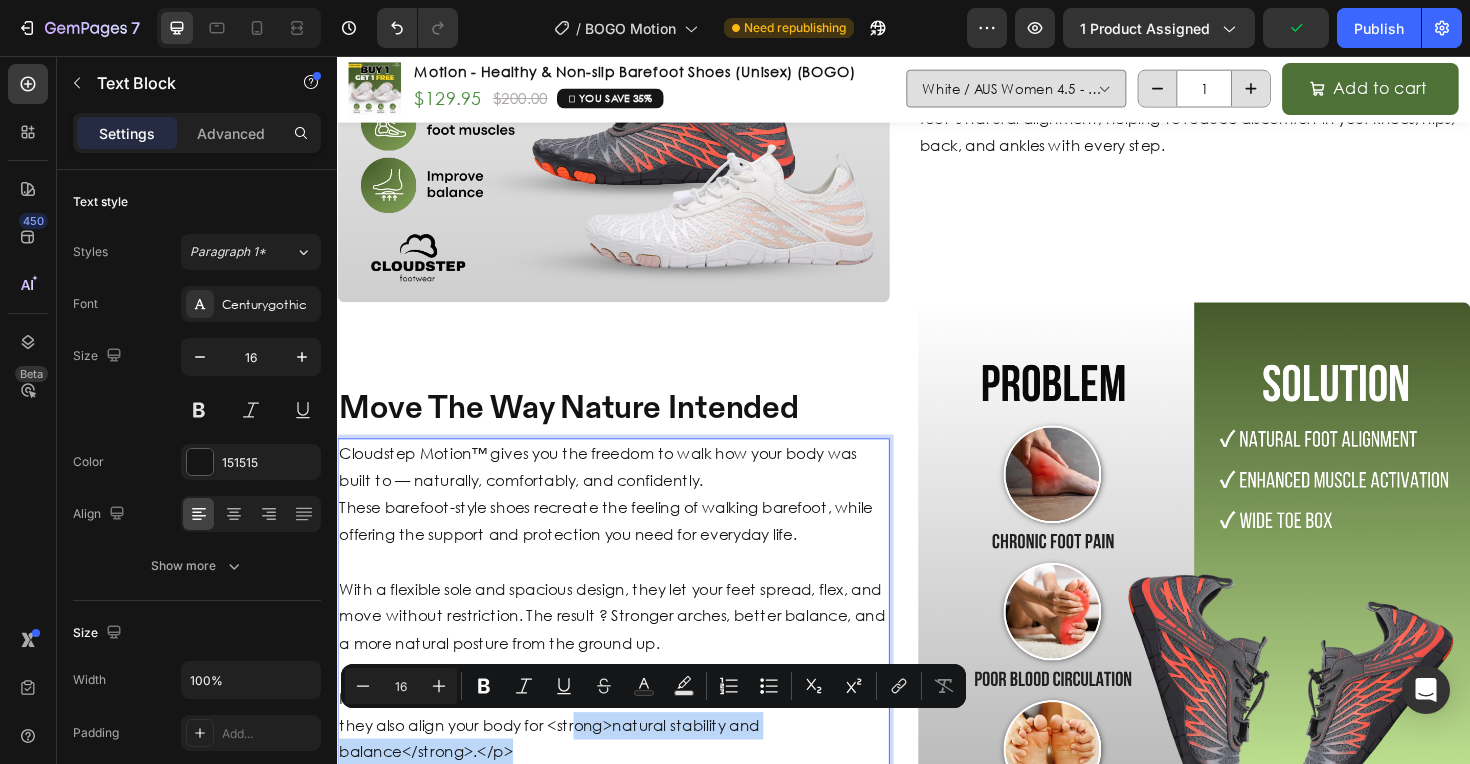 drag, startPoint x: 567, startPoint y: 793, endPoint x: 594, endPoint y: 773, distance: 33.600594 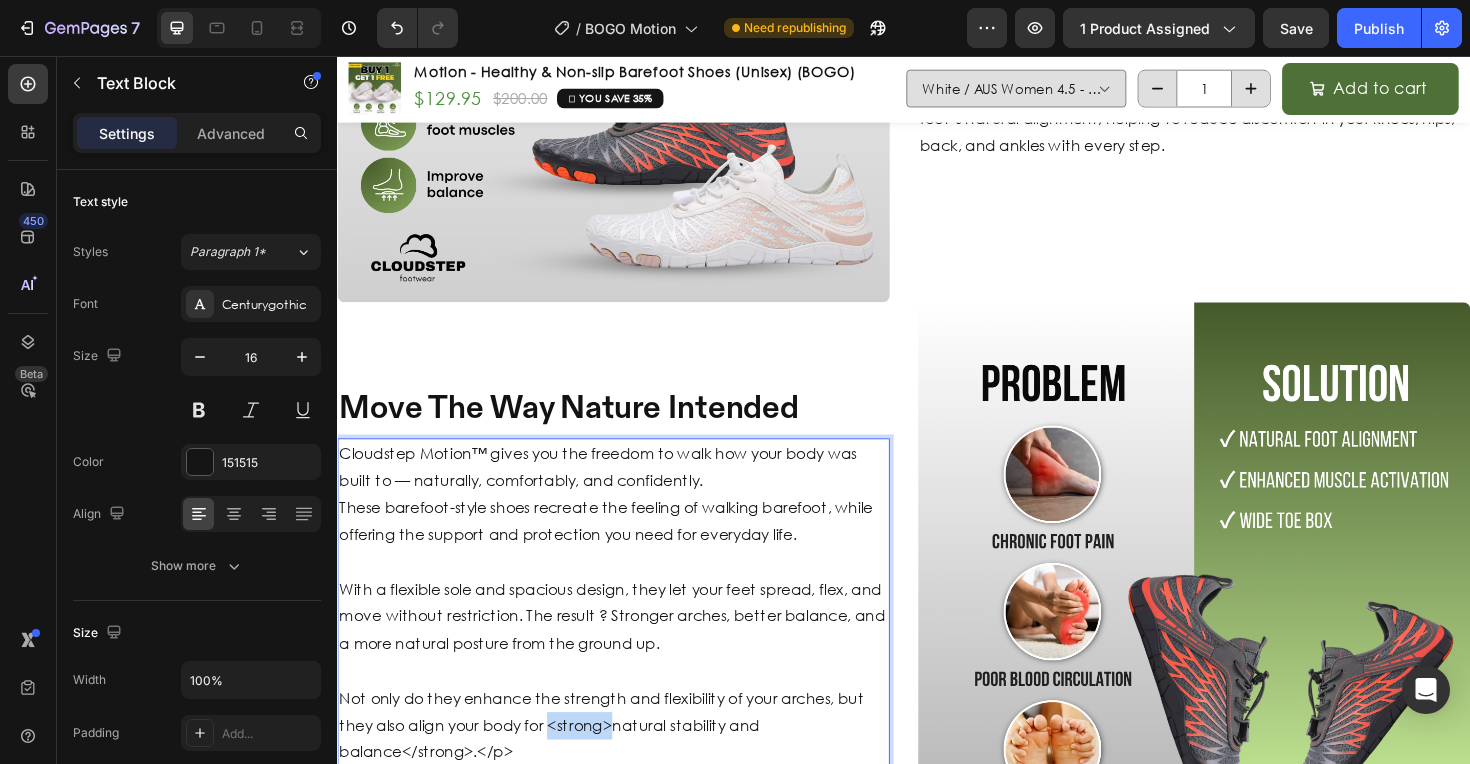 drag, startPoint x: 628, startPoint y: 769, endPoint x: 562, endPoint y: 766, distance: 66.068146 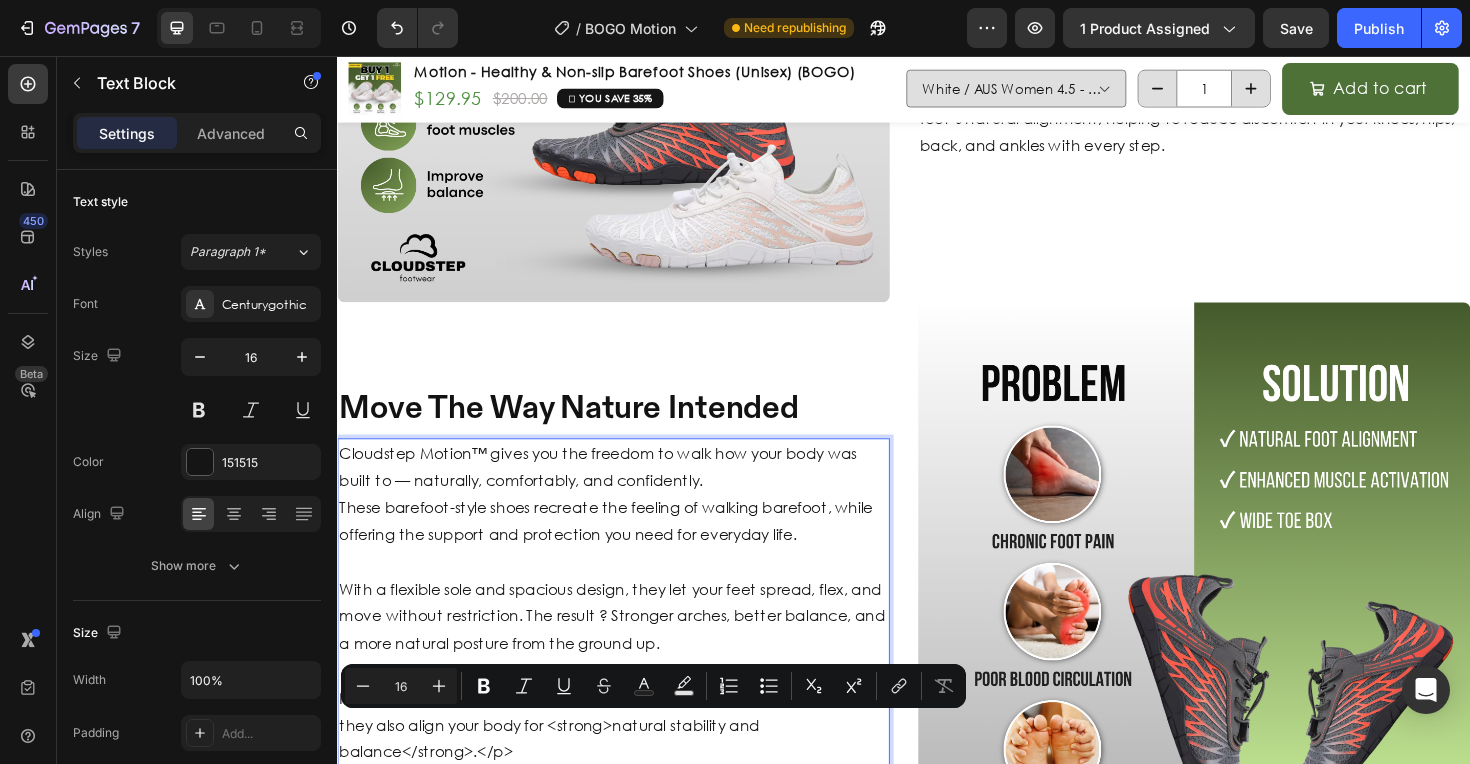 scroll, scrollTop: 2208, scrollLeft: 0, axis: vertical 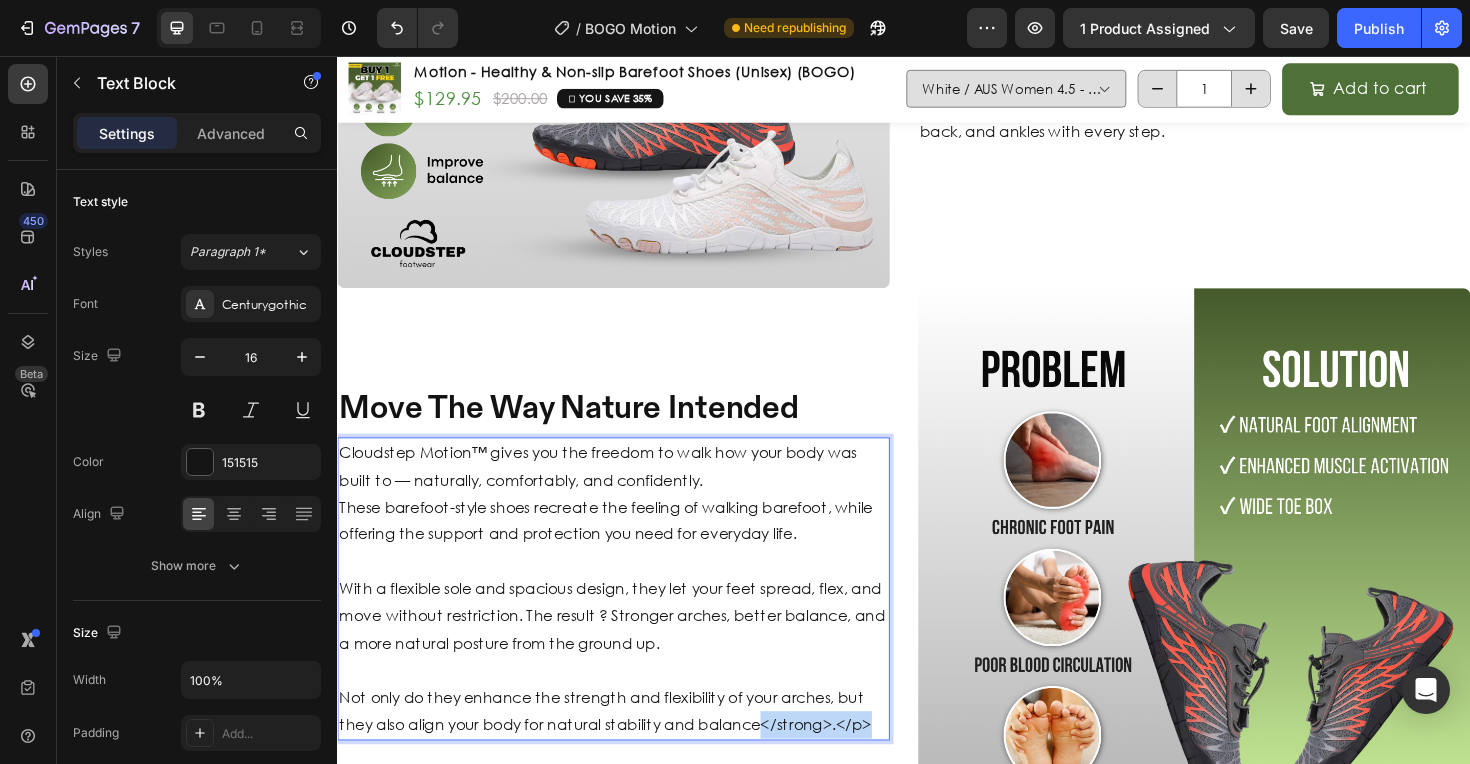drag, startPoint x: 788, startPoint y: 764, endPoint x: 942, endPoint y: 779, distance: 154.72879 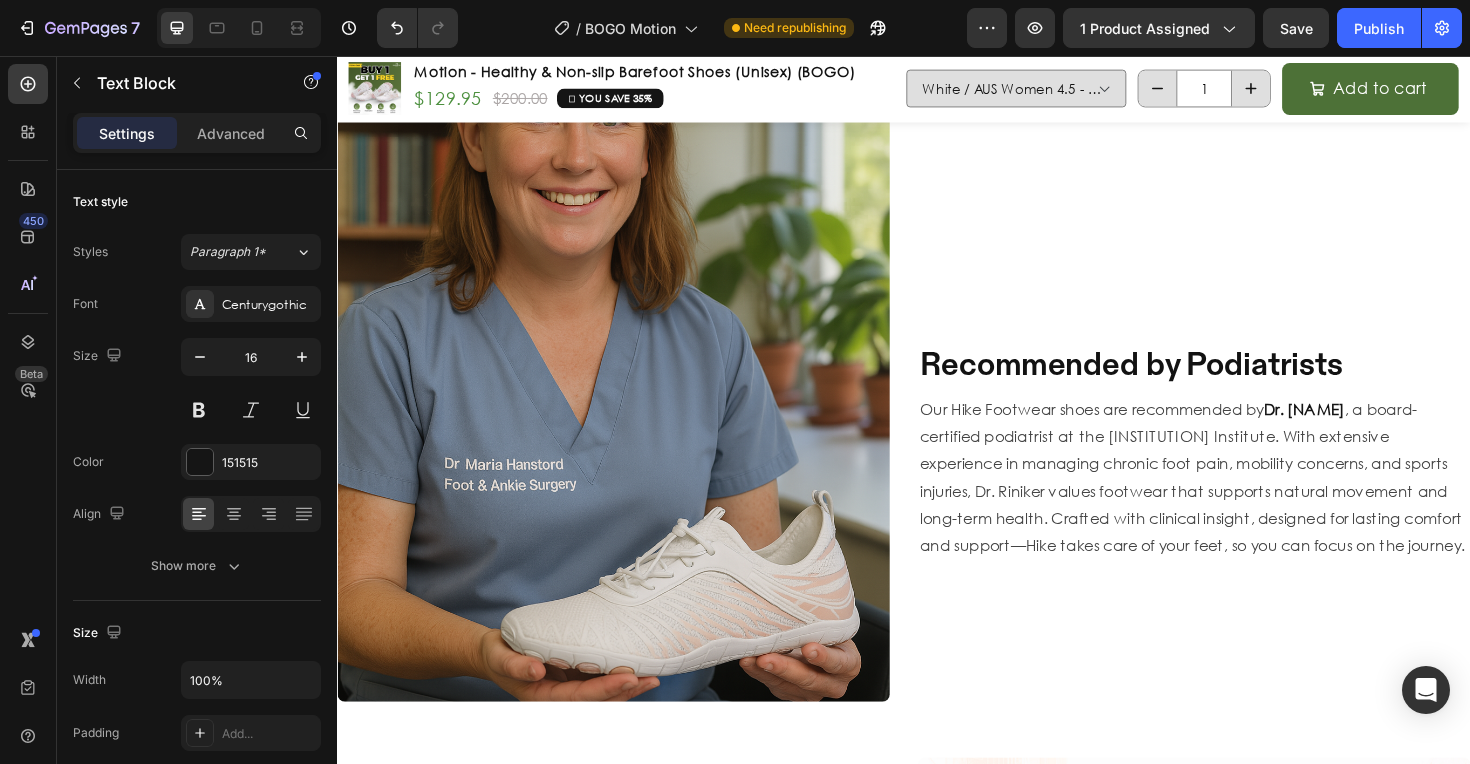 scroll, scrollTop: 3088, scrollLeft: 0, axis: vertical 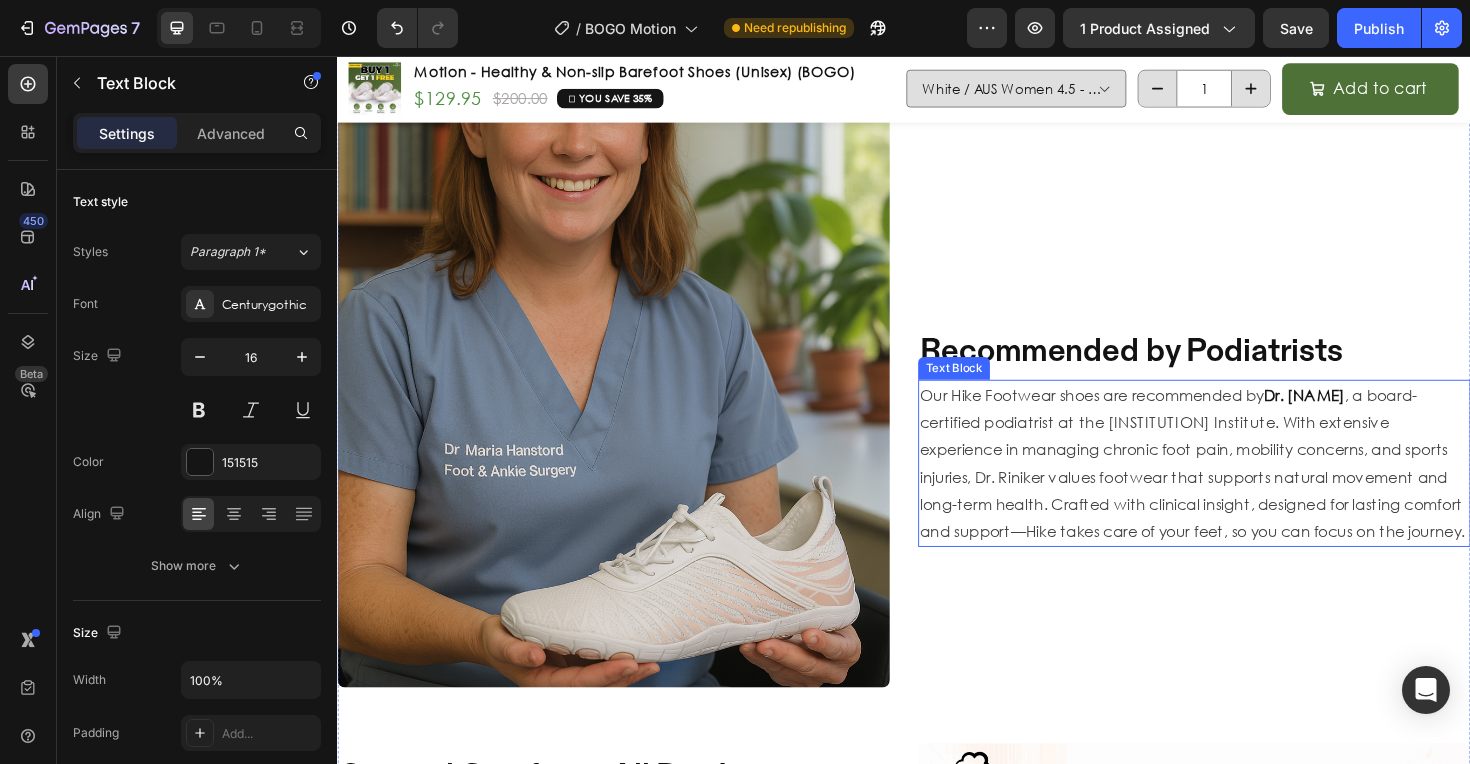 click on ", a board-certified podiatrist at the Phoenix Foot and Ankle Institute. With extensive experience in managing chronic foot pain, mobility concerns, and sports injuries, Dr. Riniker values footwear that supports natural movement and long-term health. Crafted with clinical insight, designed for lasting comfort and support—Hike takes care of your feet, so you can focus on the journey." at bounding box center (1242, 486) 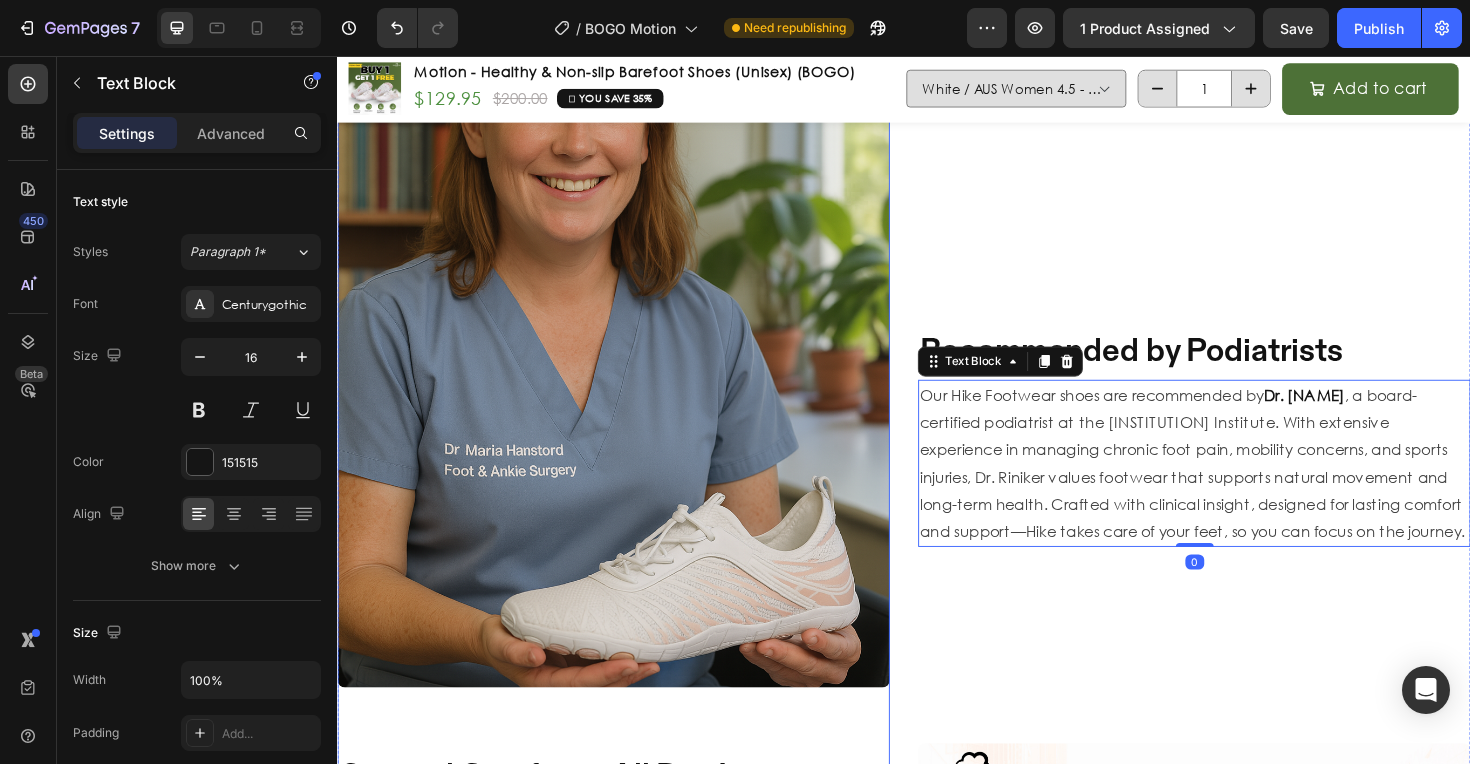 click at bounding box center [629, 374] 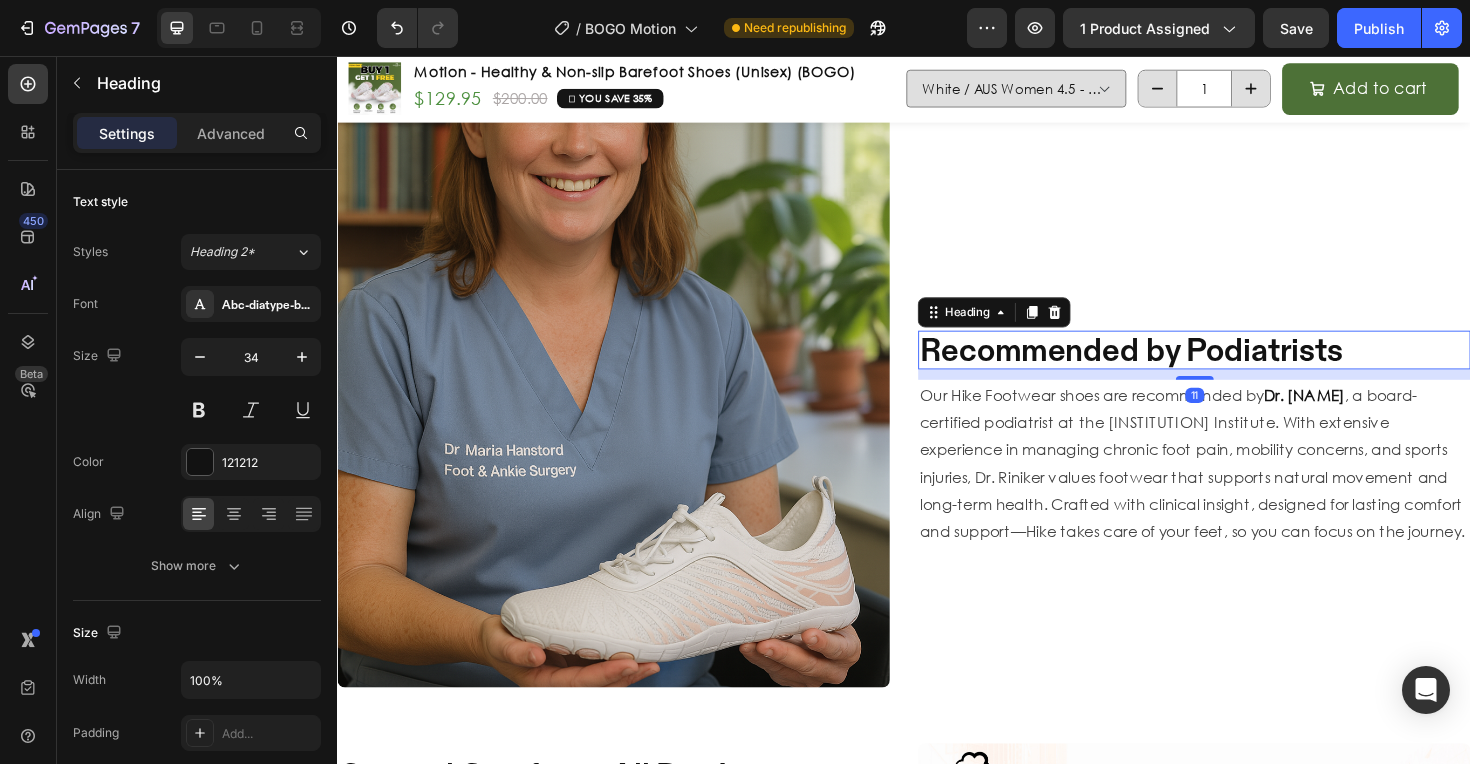 click on "Recommended by Podiatrists" at bounding box center [1244, 367] 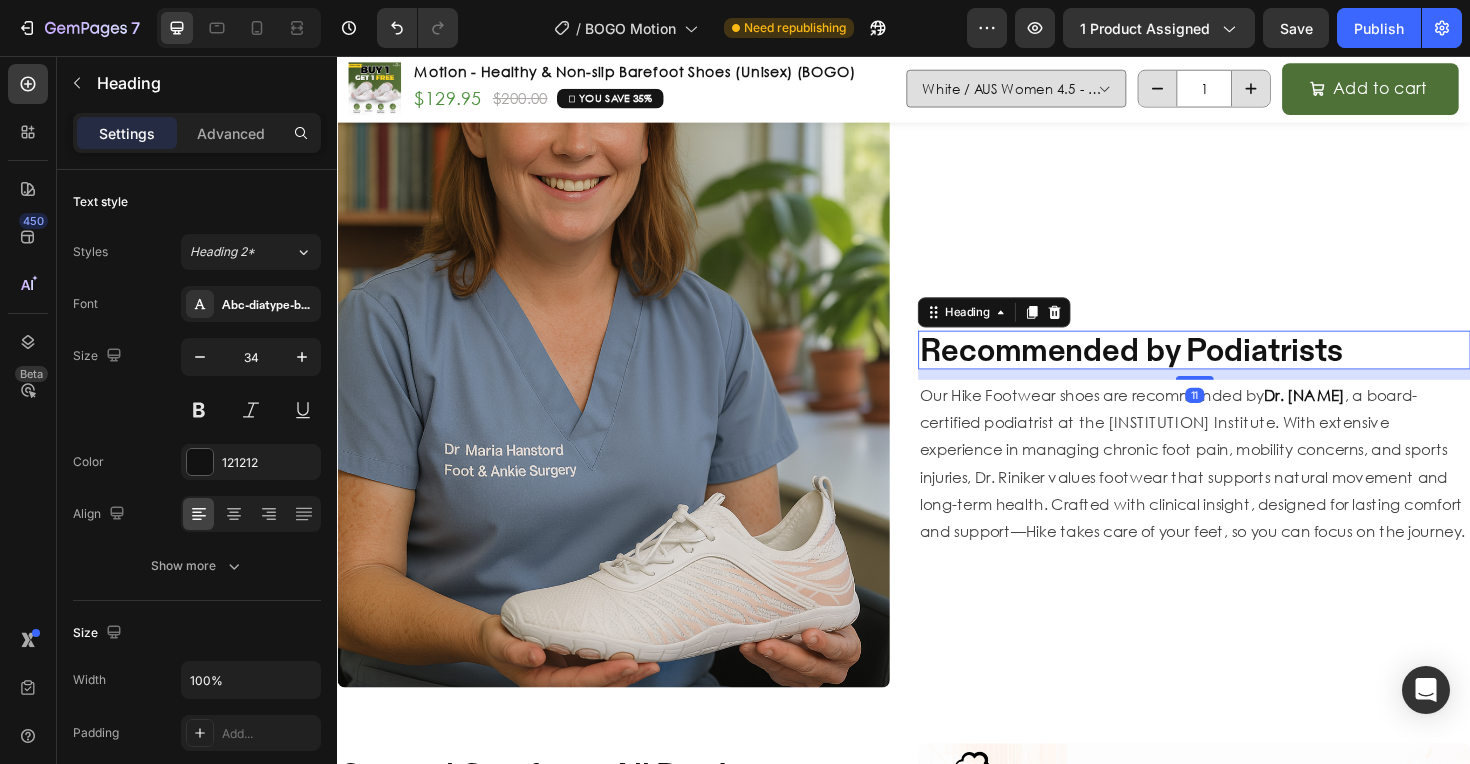 click on "Recommended by Podiatrists" at bounding box center [1244, 367] 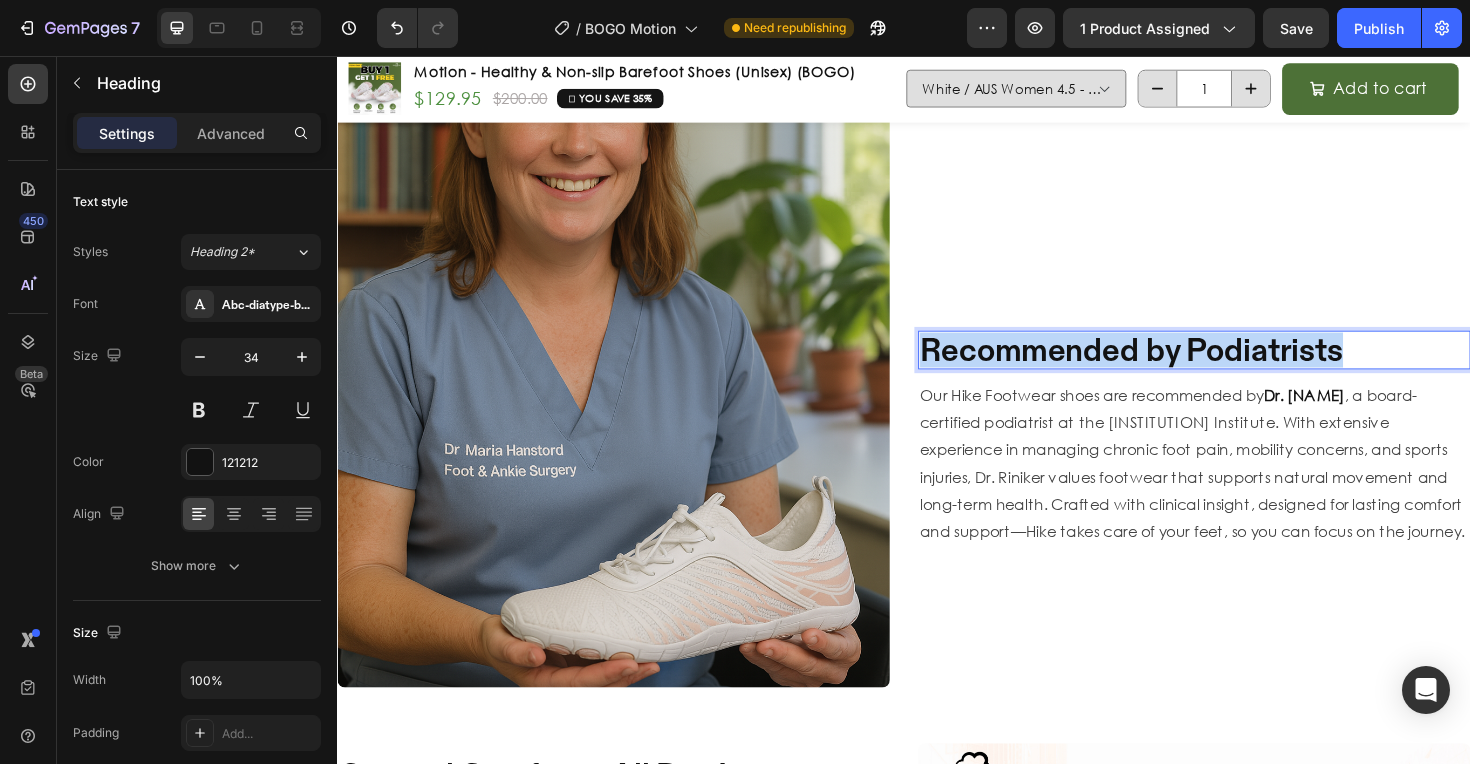 click on "Recommended by Podiatrists" at bounding box center (1244, 367) 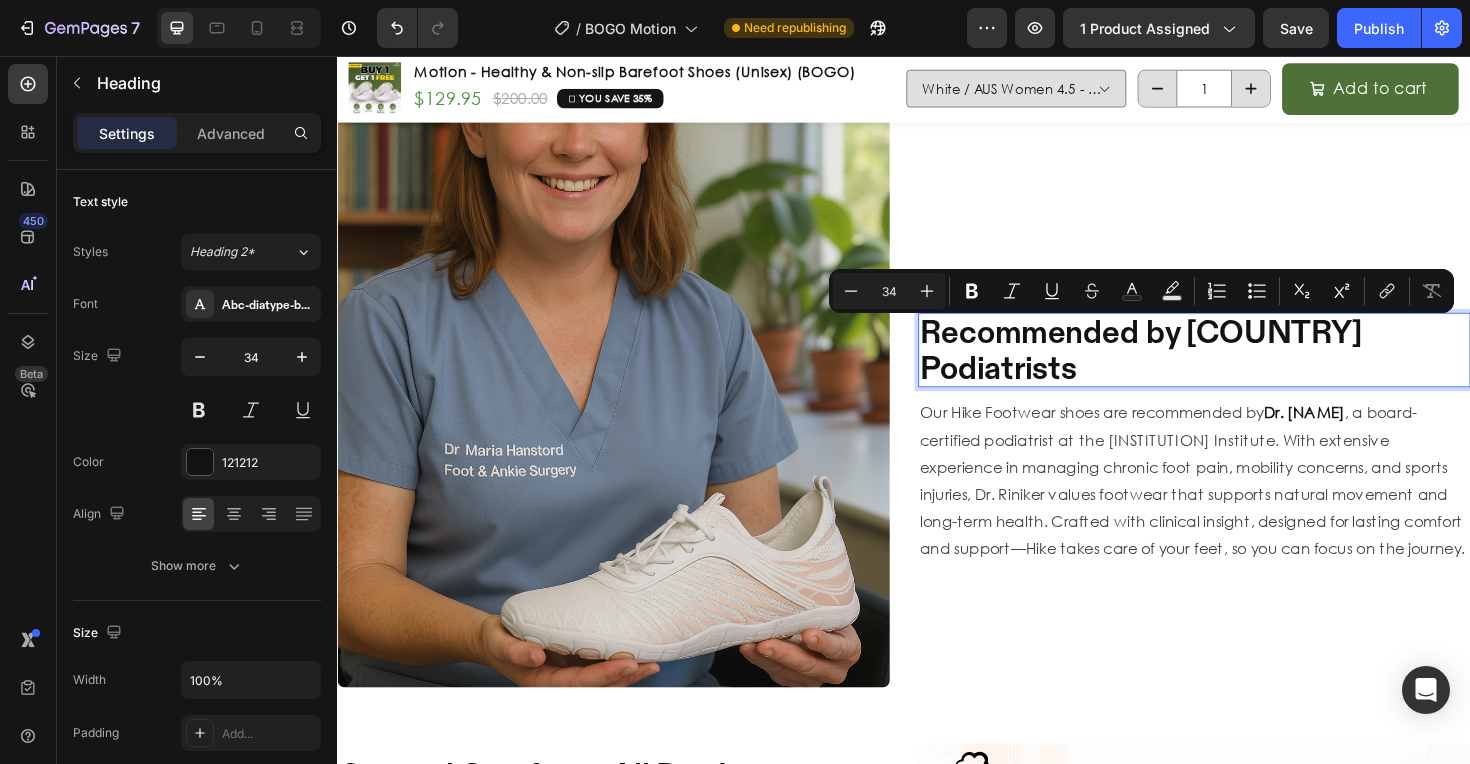 scroll, scrollTop: 3069, scrollLeft: 0, axis: vertical 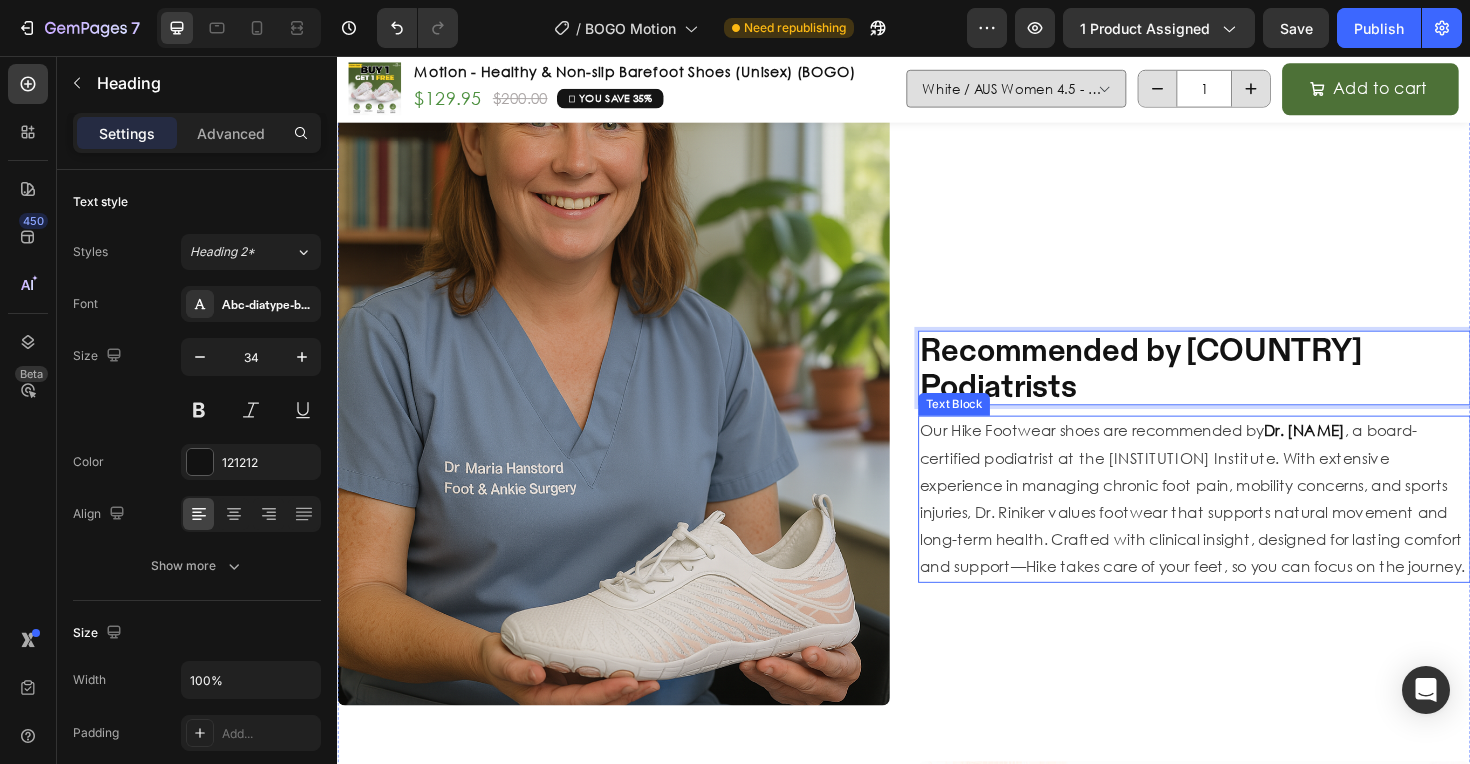 click on ", a board-certified podiatrist at the Phoenix Foot and Ankle Institute. With extensive experience in managing chronic foot pain, mobility concerns, and sports injuries, Dr. Riniker values footwear that supports natural movement and long-term health. Crafted with clinical insight, designed for lasting comfort and support—Hike takes care of your feet, so you can focus on the journey." at bounding box center [1242, 524] 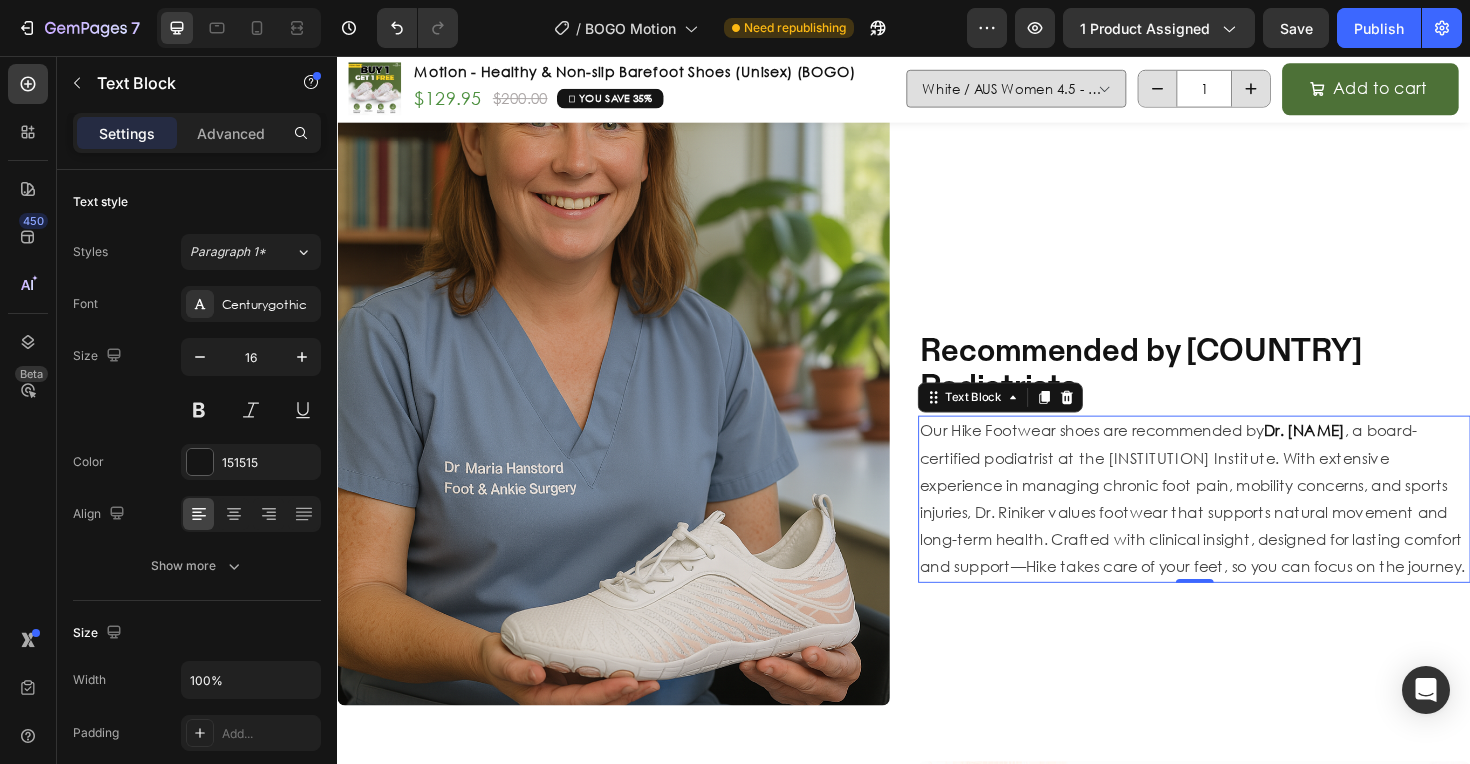 click on ", a board-certified podiatrist at the Phoenix Foot and Ankle Institute. With extensive experience in managing chronic foot pain, mobility concerns, and sports injuries, Dr. Riniker values footwear that supports natural movement and long-term health. Crafted with clinical insight, designed for lasting comfort and support—Hike takes care of your feet, so you can focus on the journey." at bounding box center [1242, 524] 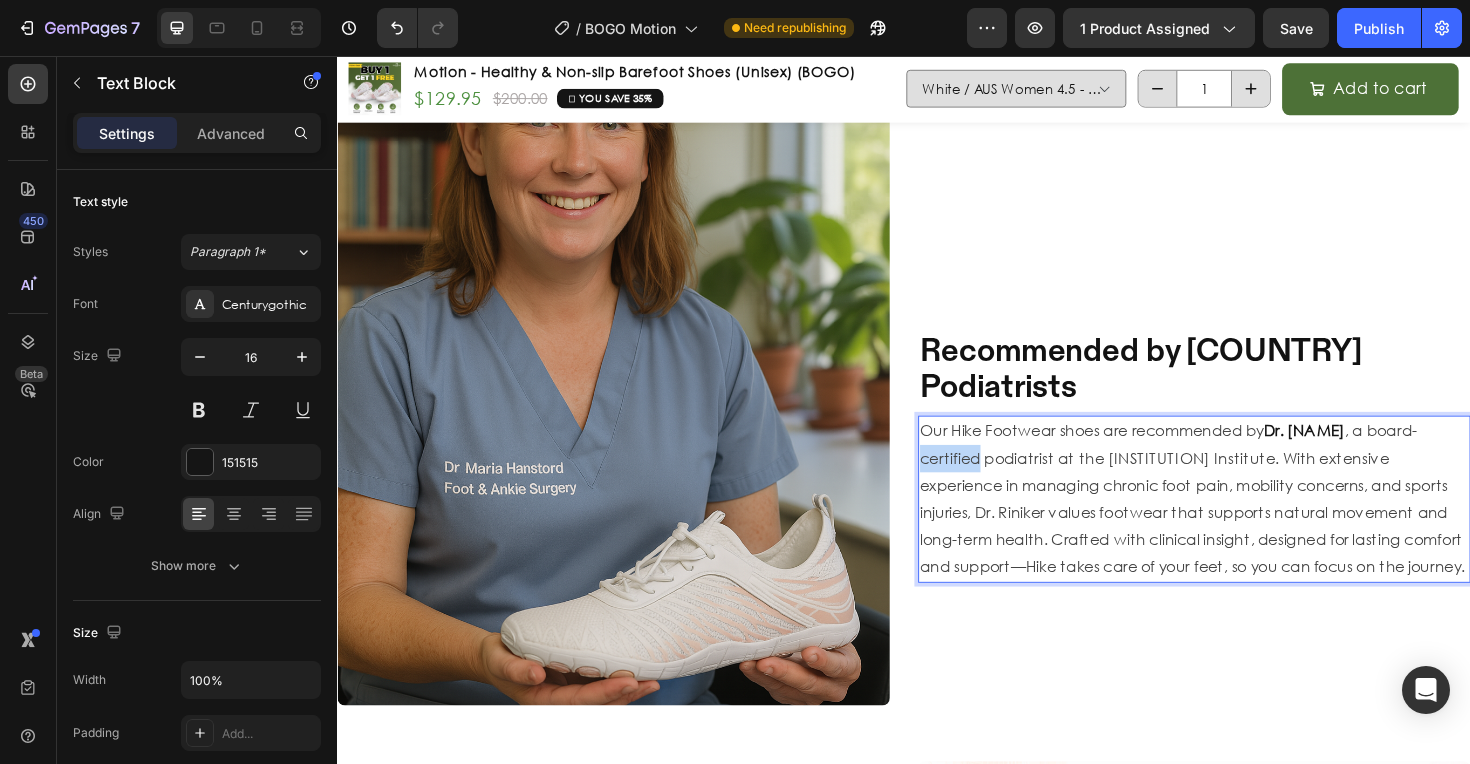 click on ", a board-certified podiatrist at the Phoenix Foot and Ankle Institute. With extensive experience in managing chronic foot pain, mobility concerns, and sports injuries, Dr. Riniker values footwear that supports natural movement and long-term health. Crafted with clinical insight, designed for lasting comfort and support—Hike takes care of your feet, so you can focus on the journey." at bounding box center (1242, 524) 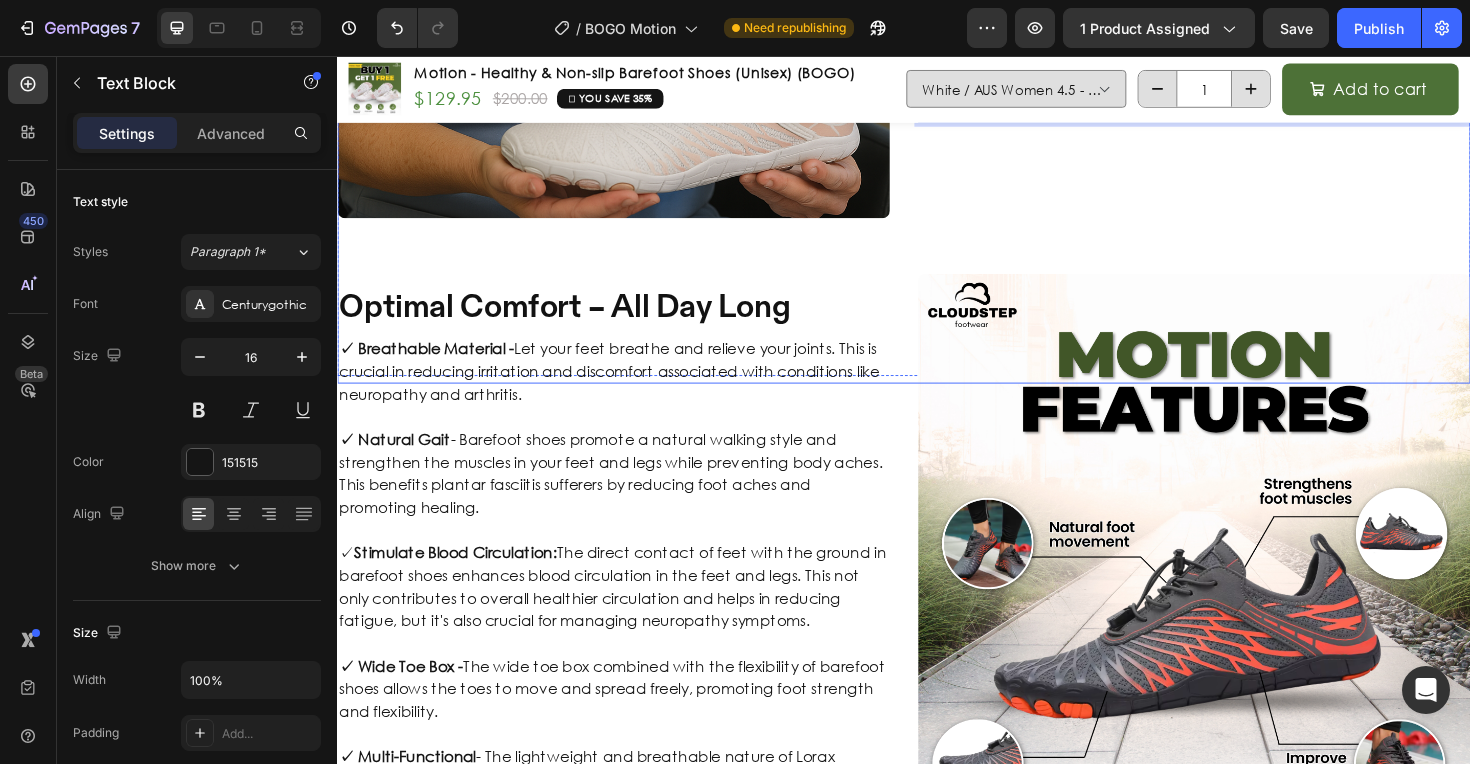 scroll, scrollTop: 3641, scrollLeft: 0, axis: vertical 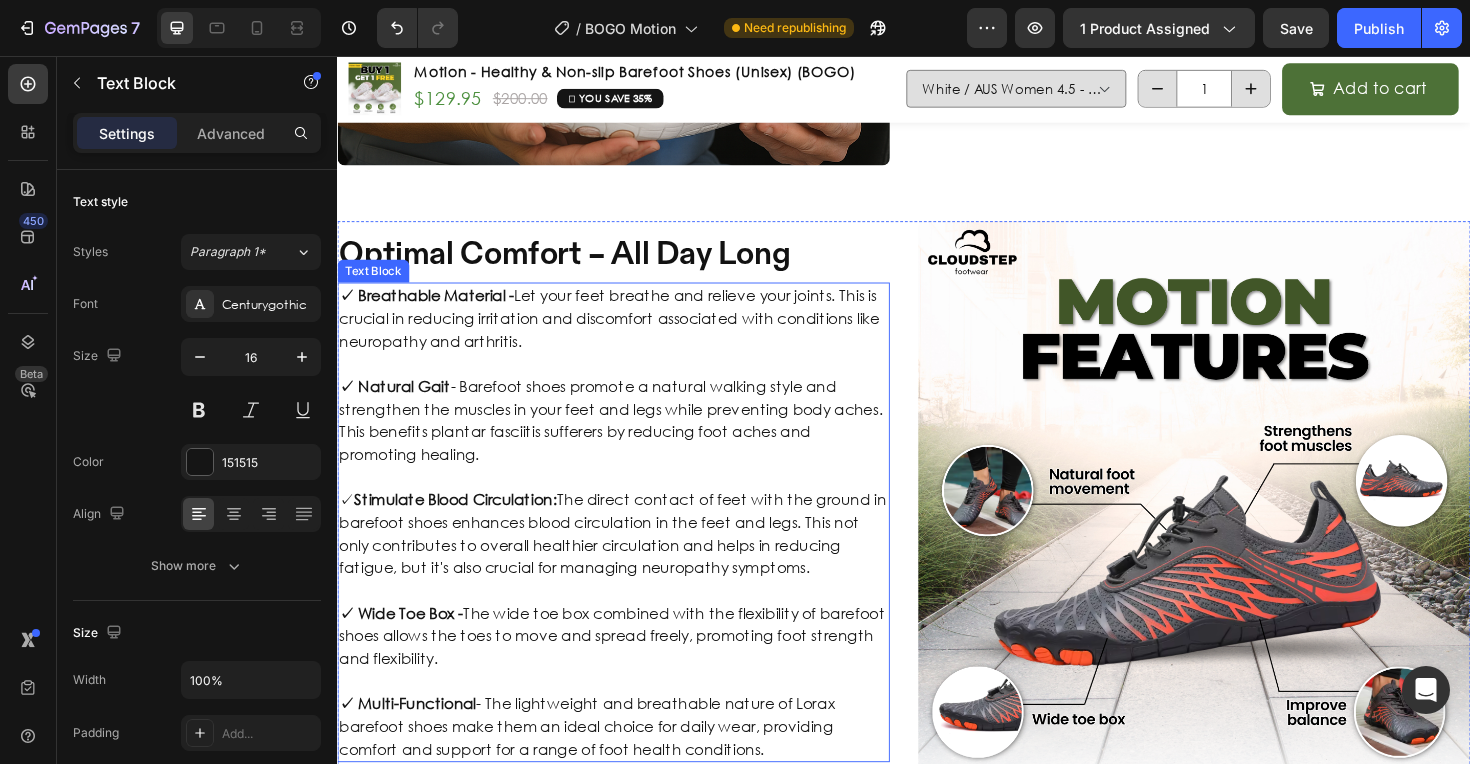 click at bounding box center (629, 502) 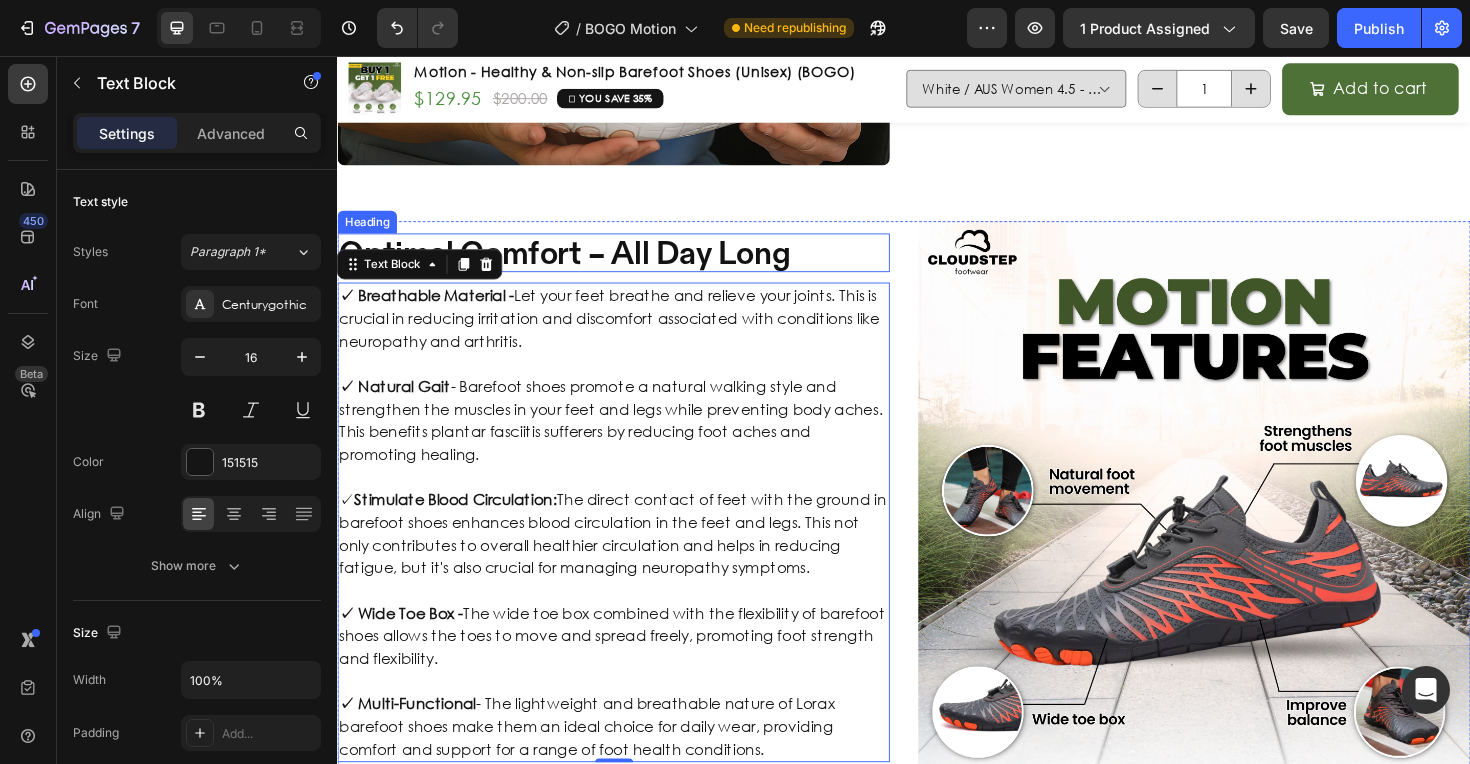 click on "Optimal Comfort – All Day Long" at bounding box center [629, 264] 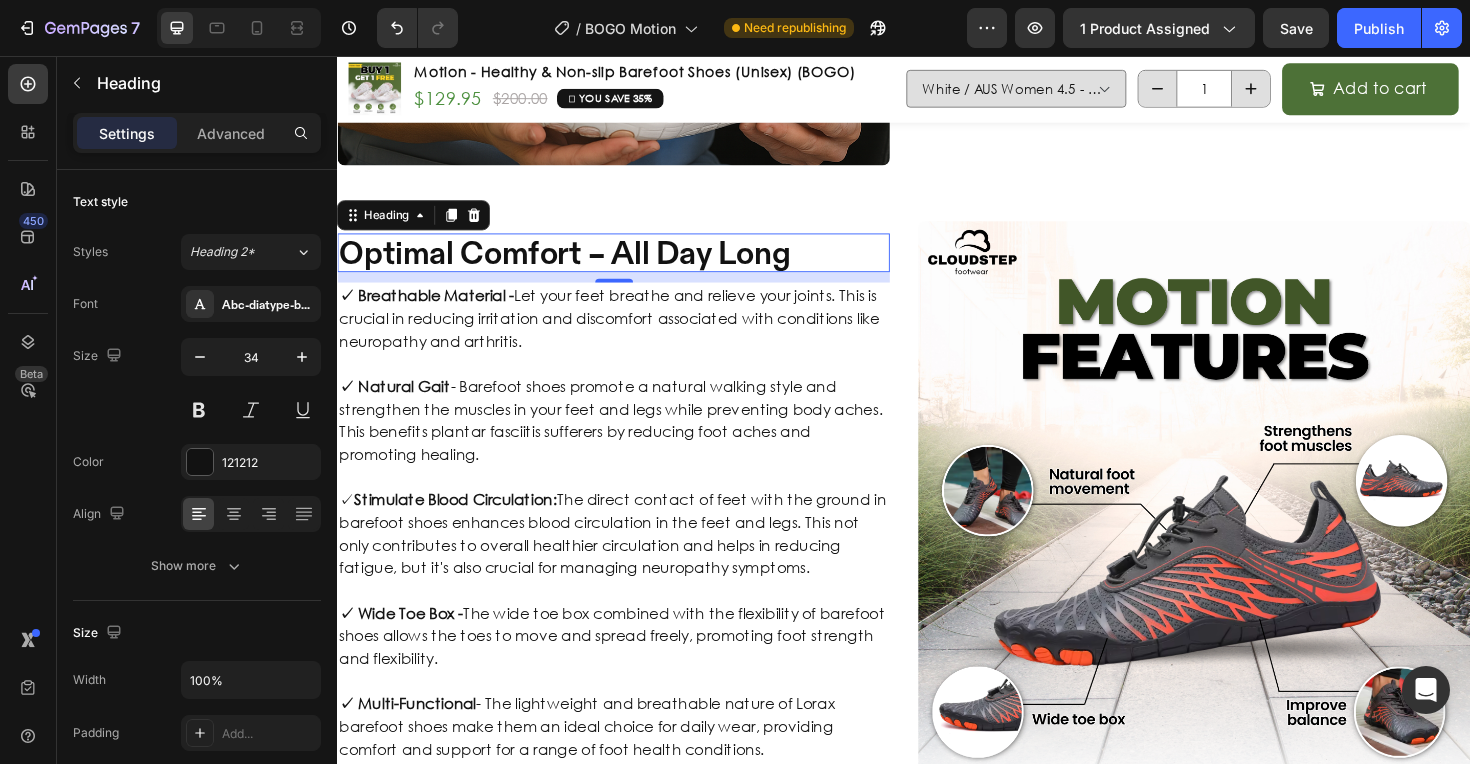 click on "Optimal Comfort – All Day Long" at bounding box center [629, 264] 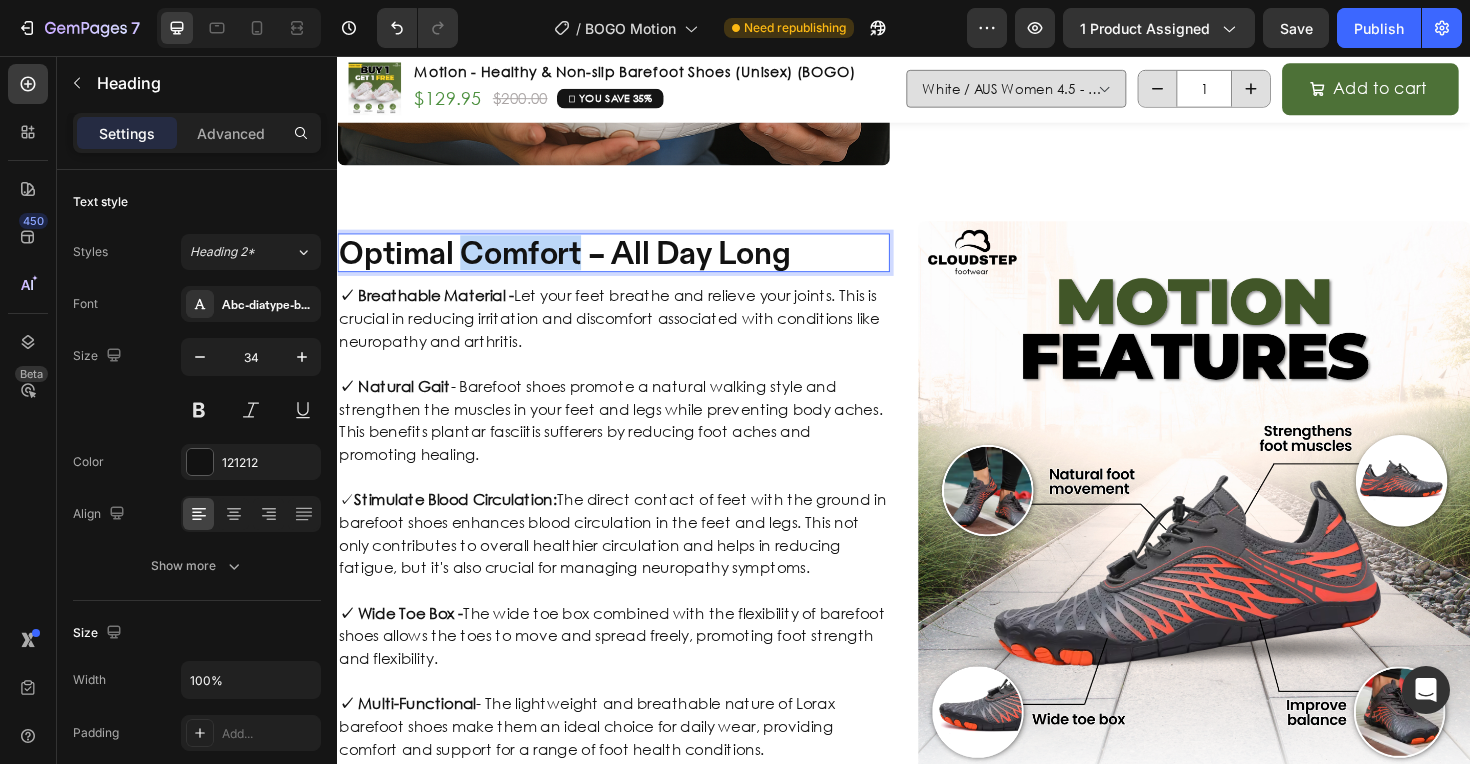 click on "Optimal Comfort – All Day Long" at bounding box center [629, 264] 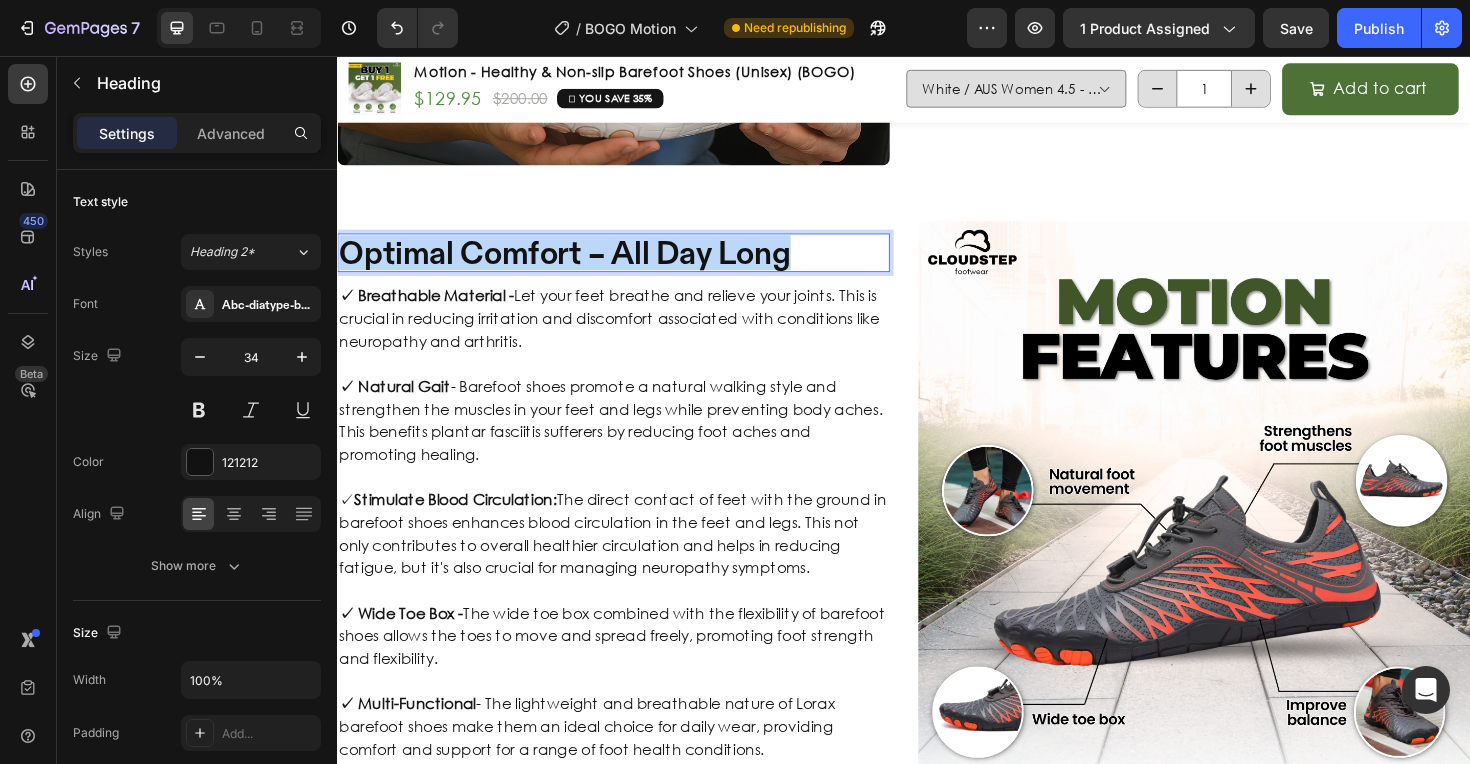 click on "Optimal Comfort – All Day Long" at bounding box center [629, 264] 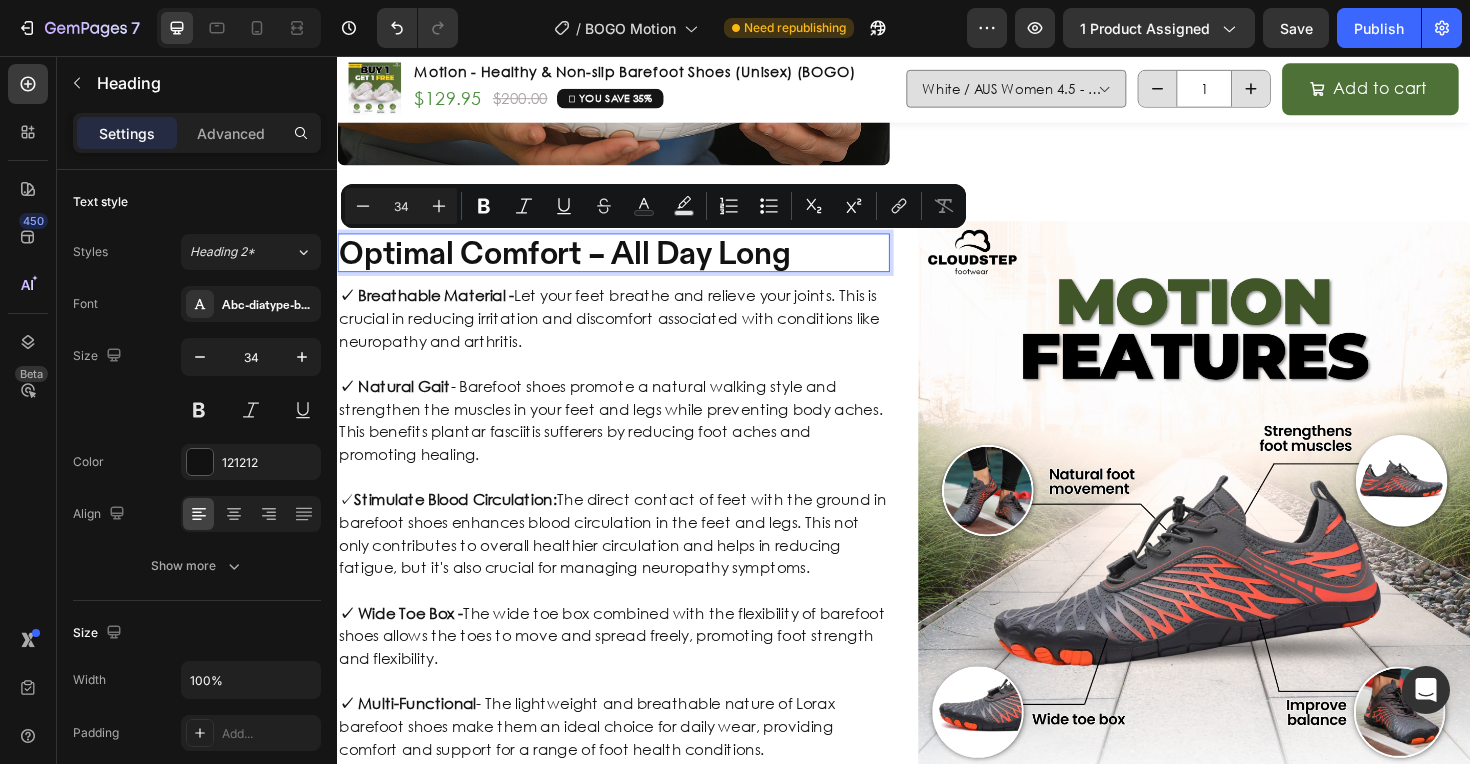 scroll, scrollTop: 3629, scrollLeft: 0, axis: vertical 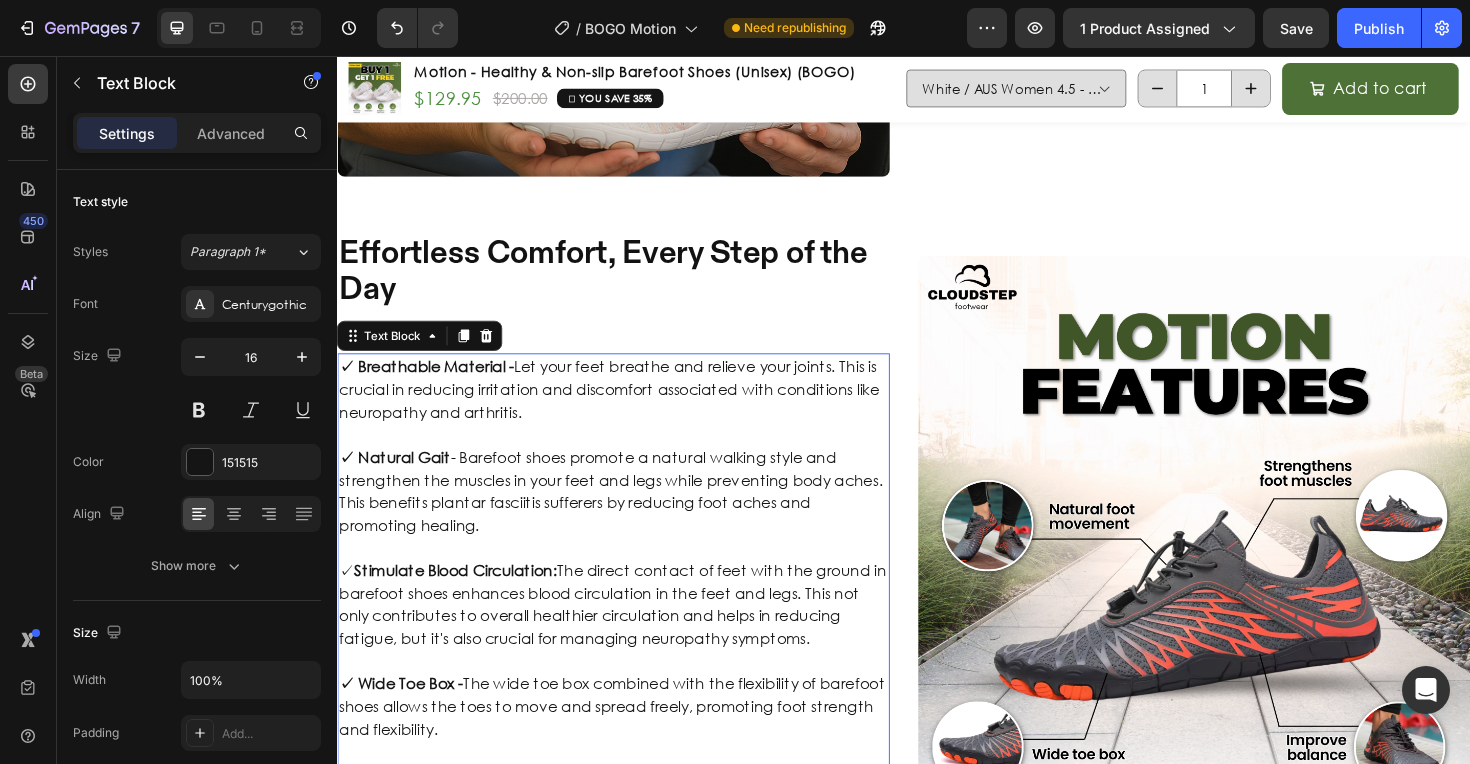 click on "✓ Natural Gait  - Barefoot shoes promote a natural walking style and strengthen the muscles in your feet and legs while preventing body aches. This benefits plantar fasciitis sufferers by reducing foot aches and promoting healing." at bounding box center (629, 517) 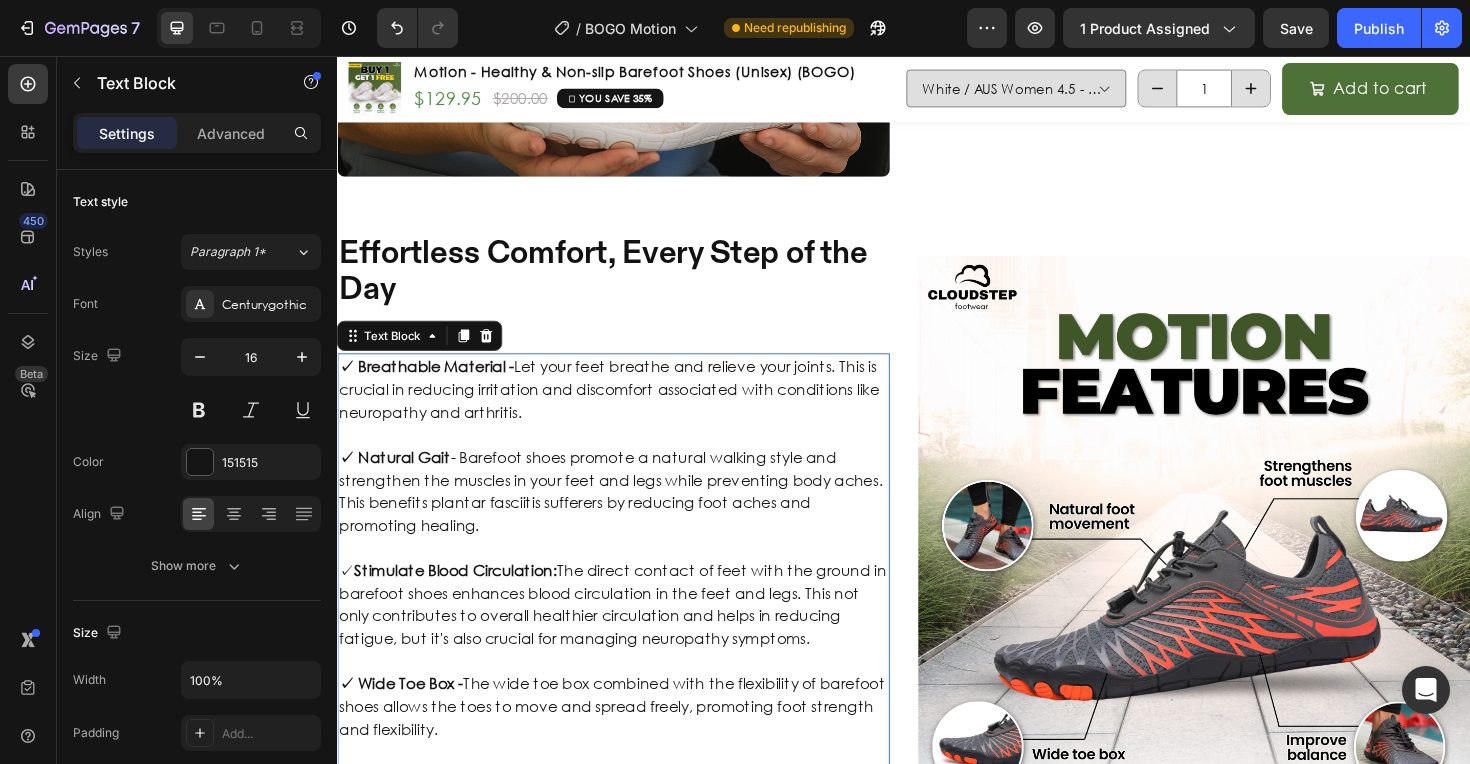 click on "✓ Breathable Material -  Let your feet breathe and relieve your joints. This is crucial in reducing irritation and discomfort associated with conditions like neuropathy and arthritis." at bounding box center (629, 409) 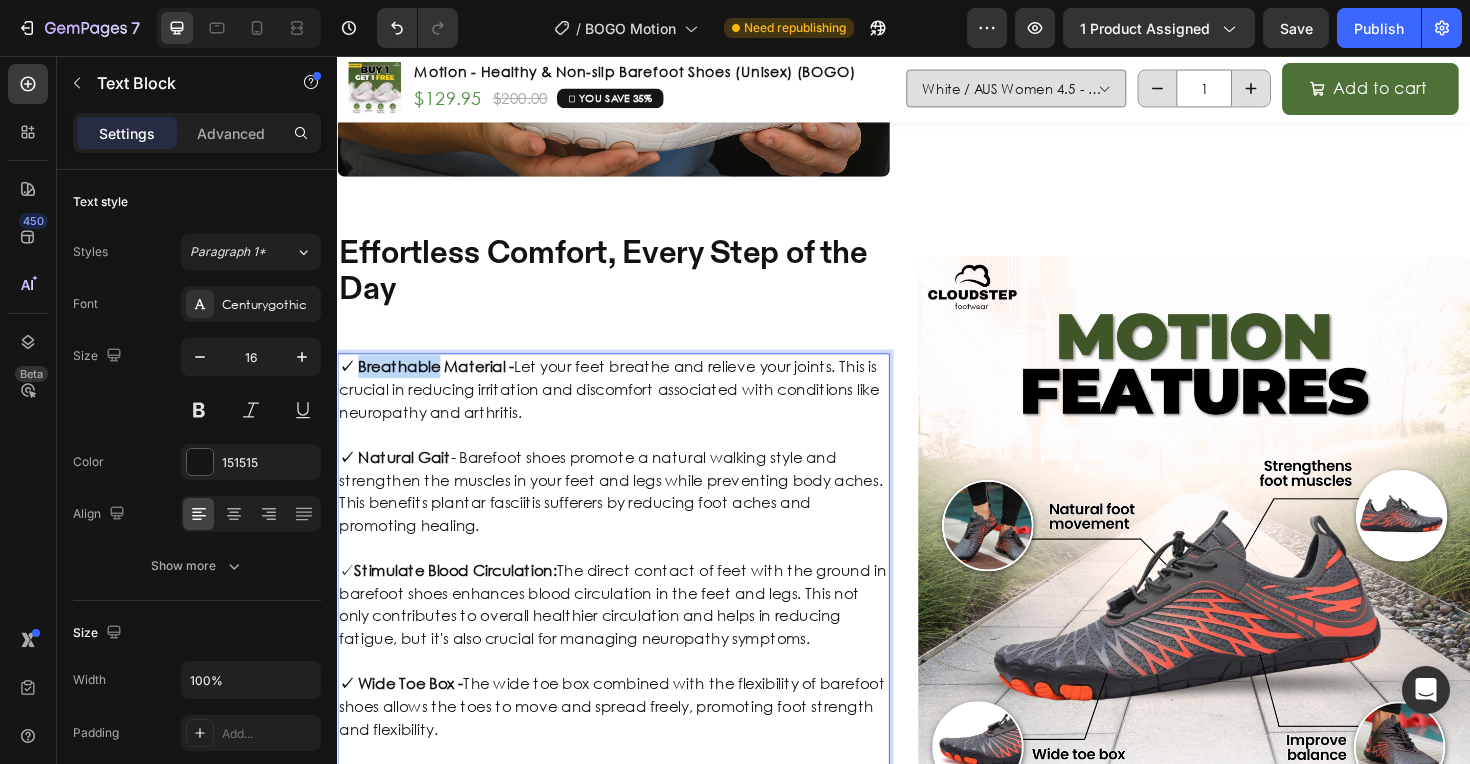 click on "✓ Breathable Material -  Let your feet breathe and relieve your joints. This is crucial in reducing irritation and discomfort associated with conditions like neuropathy and arthritis." at bounding box center (629, 409) 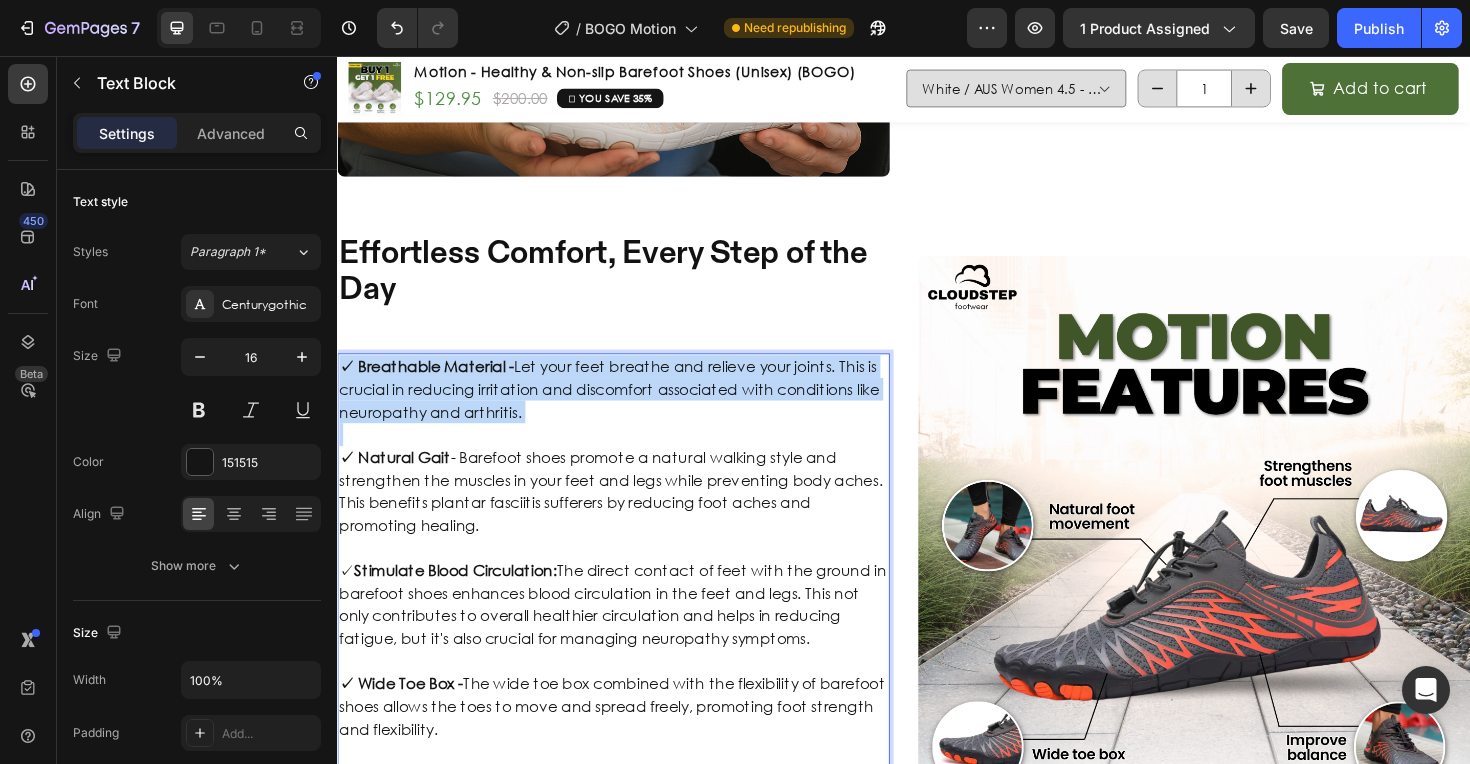 click on "✓ Breathable Material -  Let your feet breathe and relieve your joints. This is crucial in reducing irritation and discomfort associated with conditions like neuropathy and arthritis." at bounding box center (629, 409) 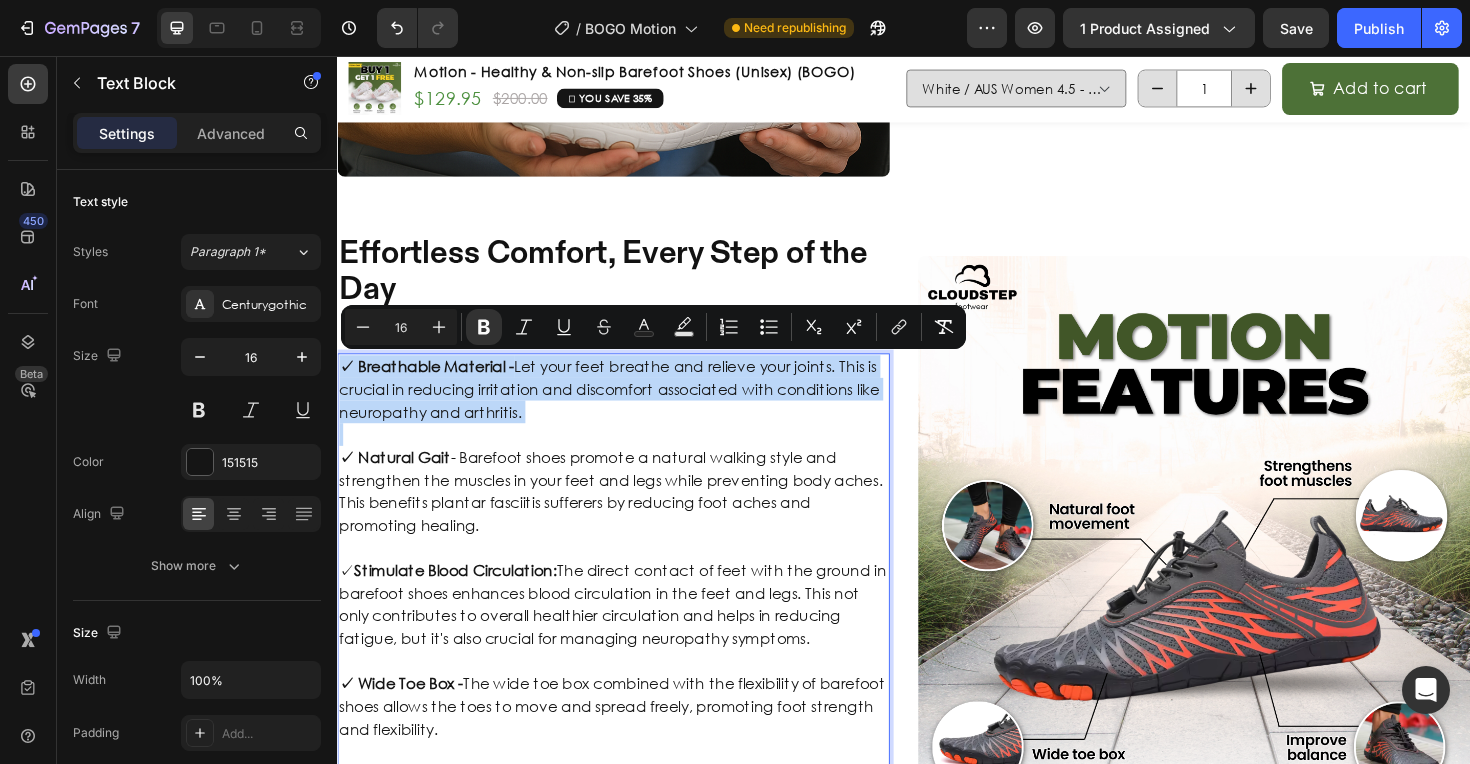 click on "✓ Breathable Material -  Let your feet breathe and relieve your joints. This is crucial in reducing irritation and discomfort associated with conditions like neuropathy and arthritis." at bounding box center (629, 409) 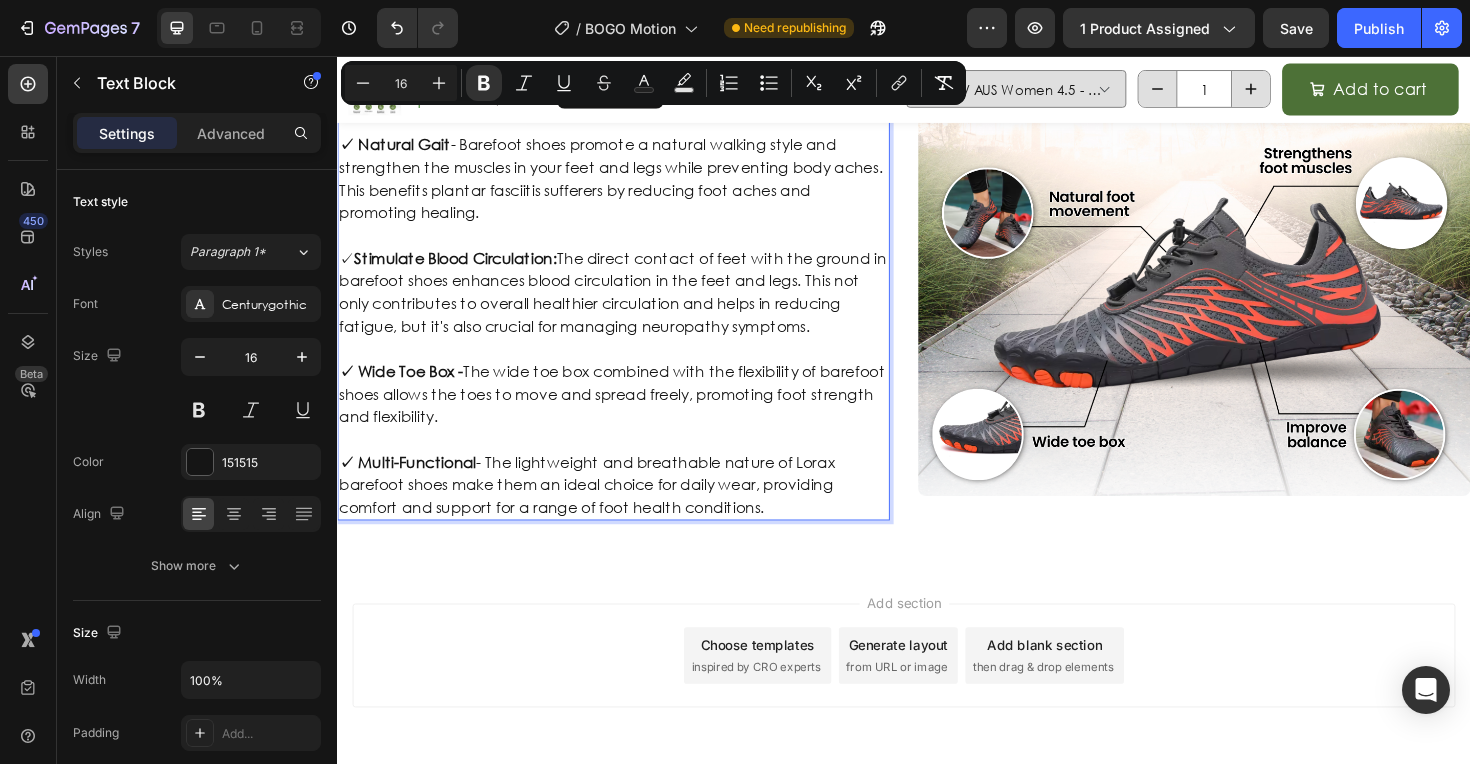 scroll, scrollTop: 4037, scrollLeft: 0, axis: vertical 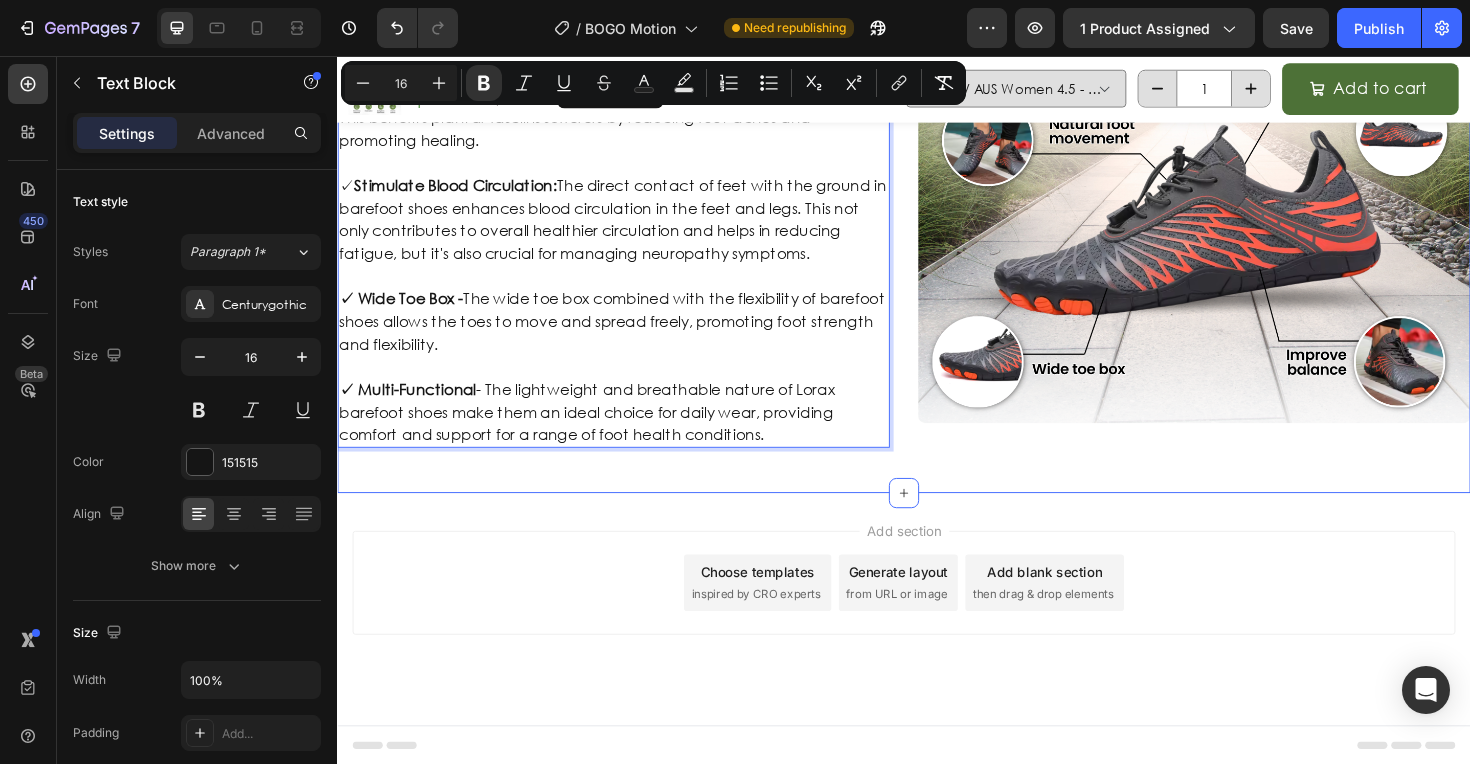 drag, startPoint x: 341, startPoint y: 379, endPoint x: 720, endPoint y: 486, distance: 393.81467 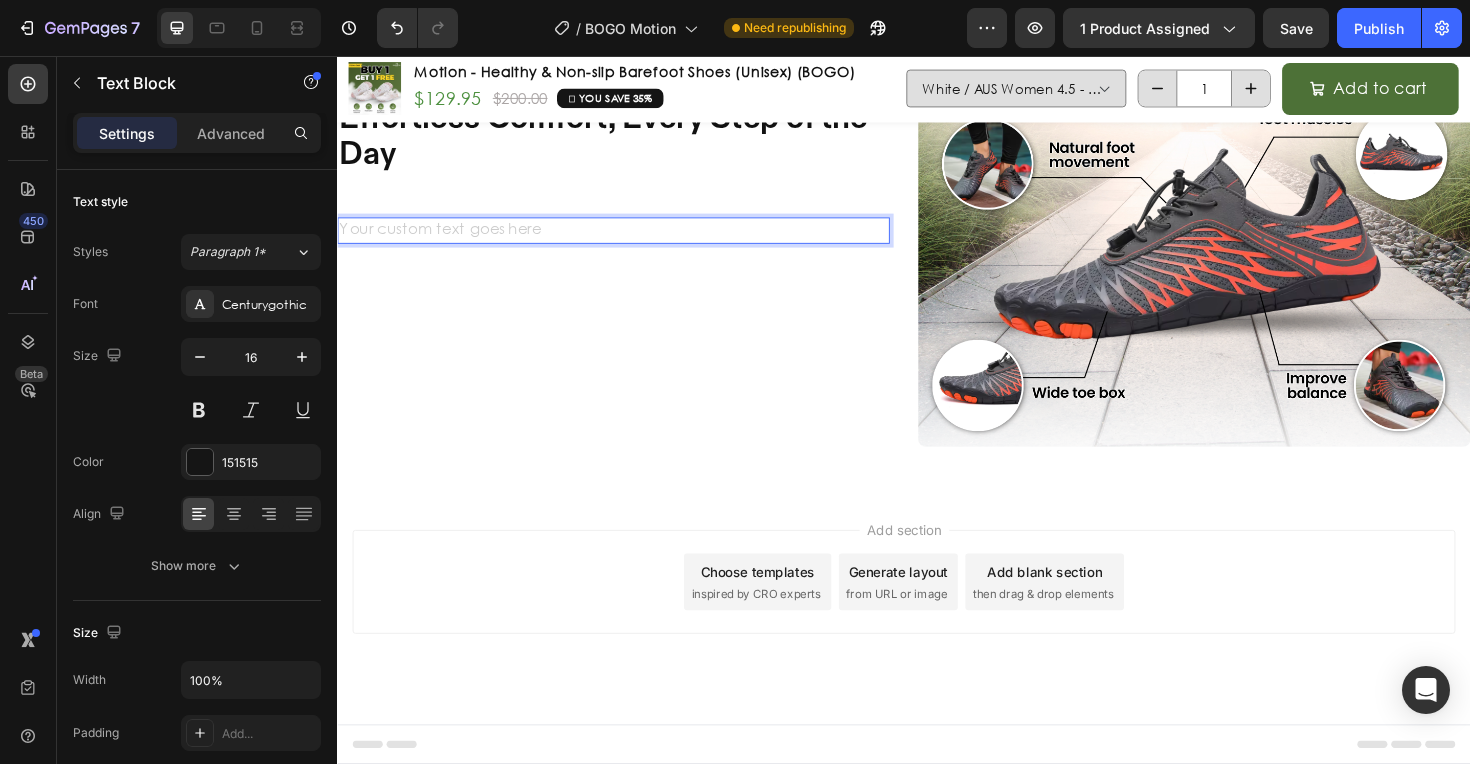 click at bounding box center [629, 241] 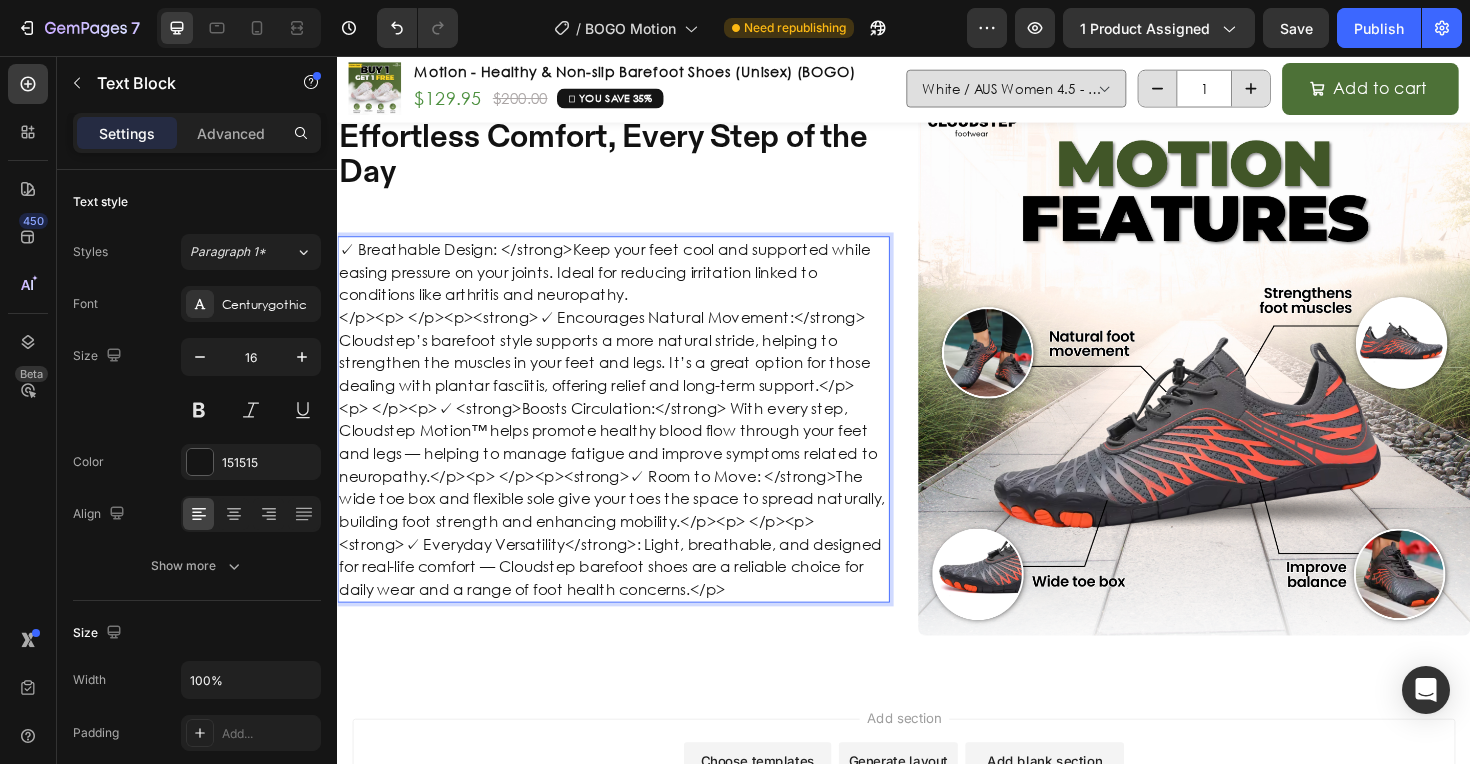 scroll, scrollTop: 3761, scrollLeft: 0, axis: vertical 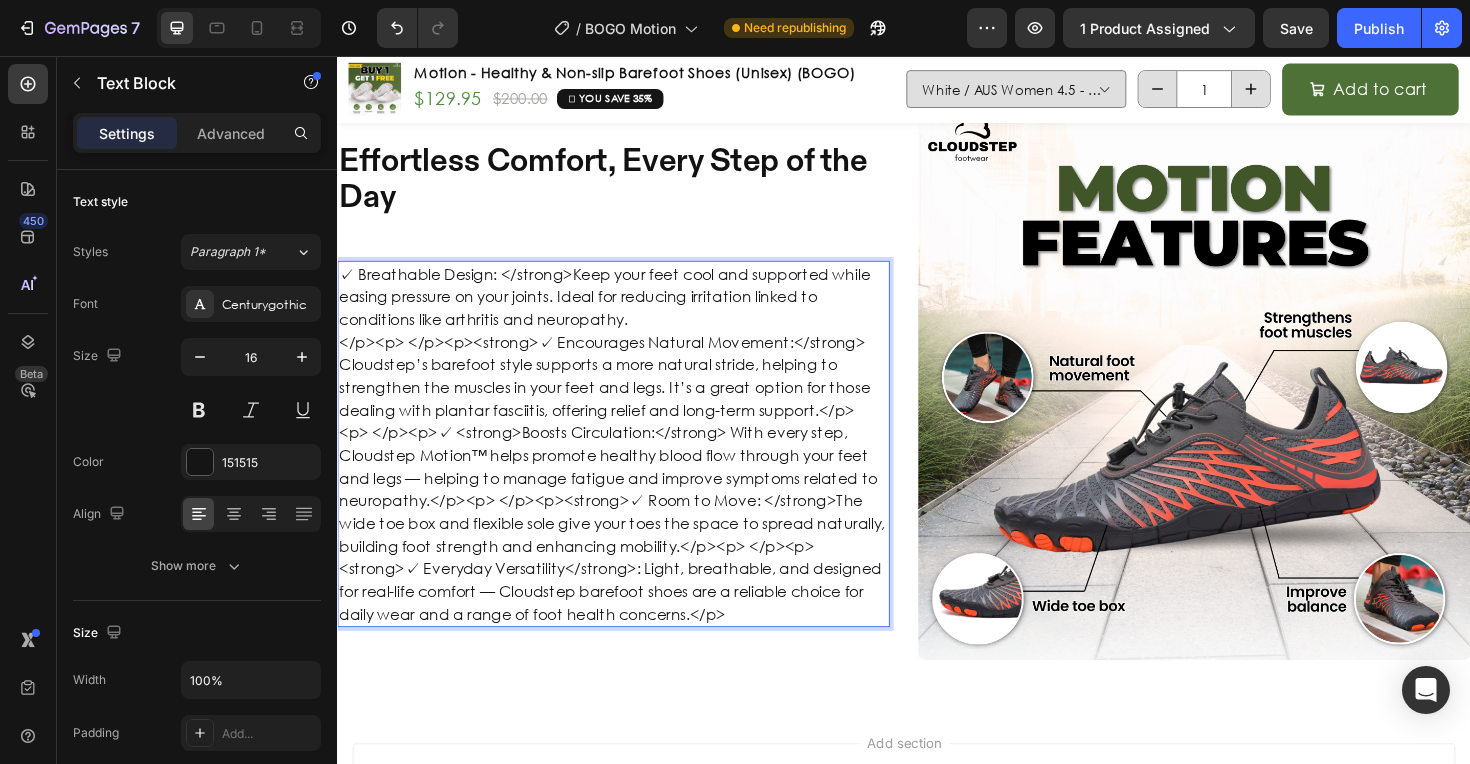 click on "✓ Breathable Design: </strong>Keep your feet cool and supported while easing pressure on your joints. Ideal for reducing irritation linked to conditions like arthritis and neuropathy." at bounding box center [629, 311] 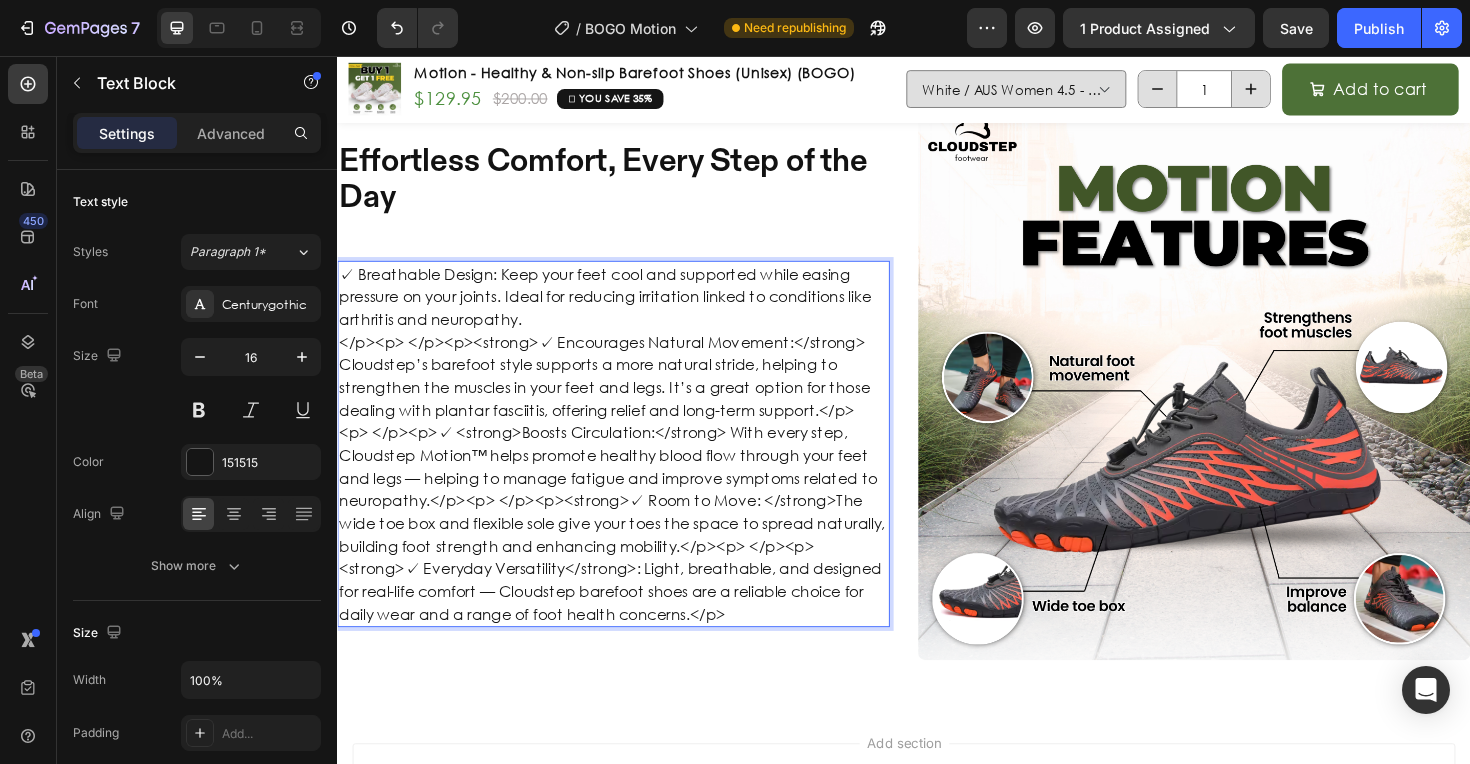 click on "✓ Breathable Design: Keep your feet cool and supported while easing pressure on your joints. Ideal for reducing irritation linked to conditions like arthritis and neuropathy." at bounding box center (629, 311) 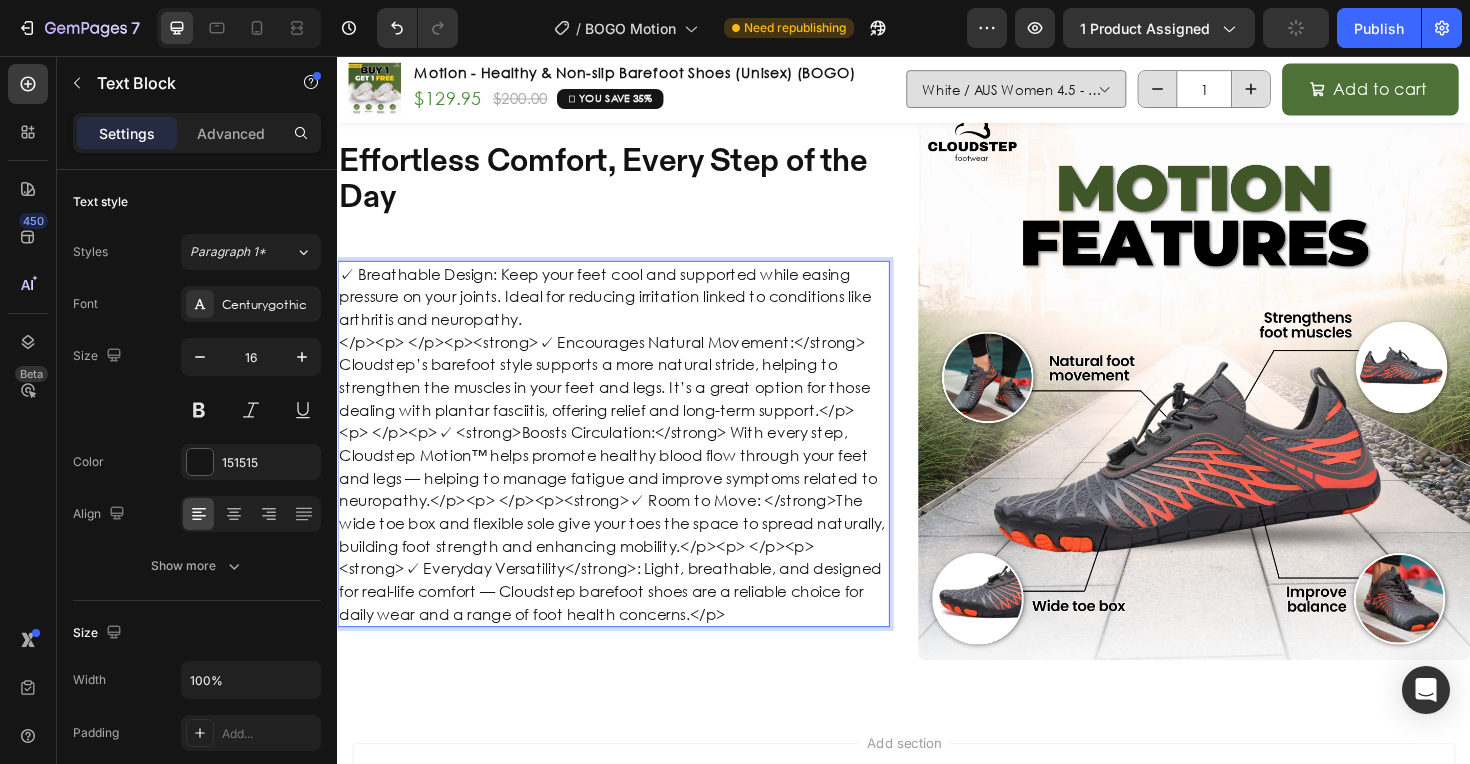 scroll, scrollTop: 3749, scrollLeft: 0, axis: vertical 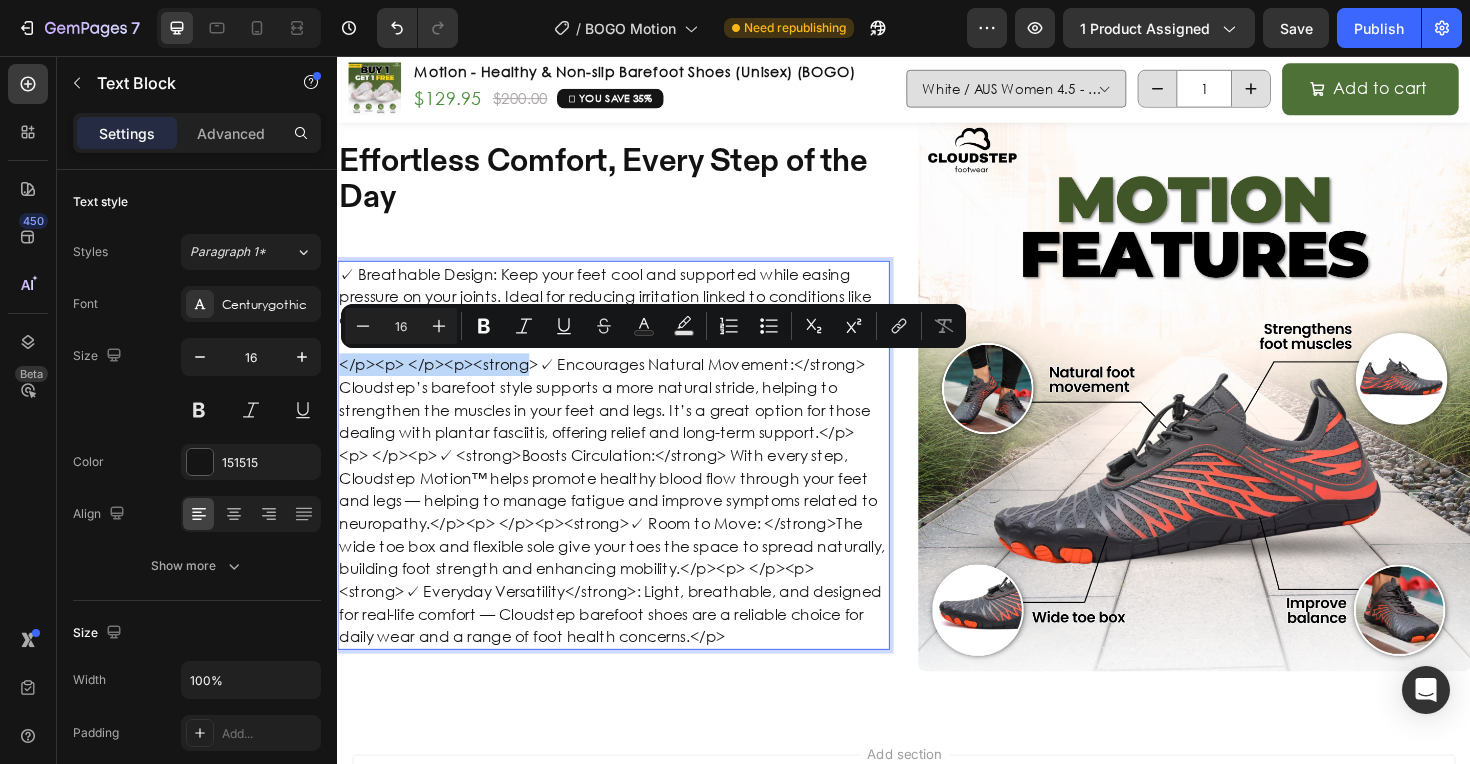 drag, startPoint x: 540, startPoint y: 386, endPoint x: 336, endPoint y: 387, distance: 204.00246 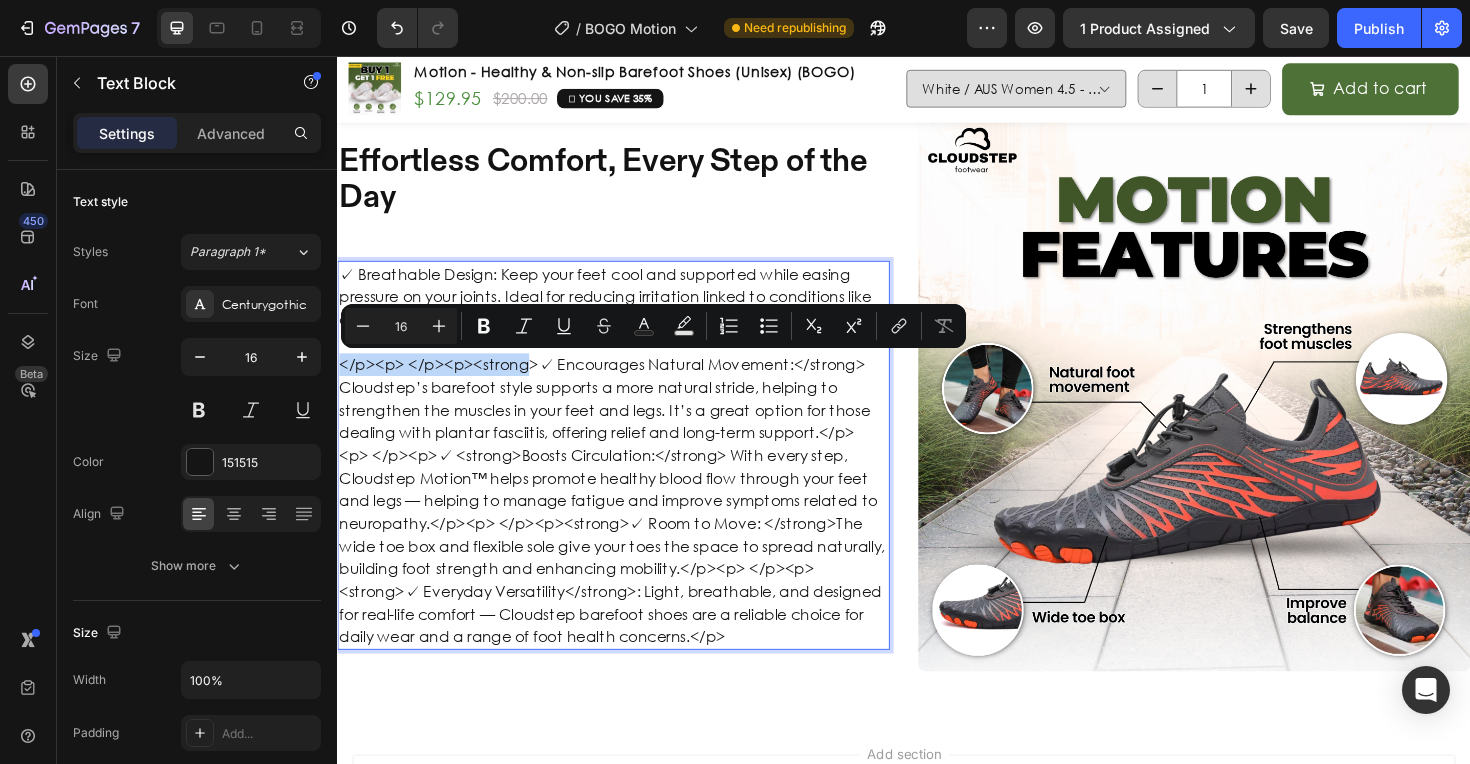 click on "Header Product Images Motion - Healthy & Non-slip Barefoot Shoes (Unisex) (BOGO) Product Title $129.95 Product Price Product Price Row   White / AUS Women 4.5 - AUS Men 4 - $129.95  White / AUS Women 5/5.5 - AUS Men 4.5/5.5 - $129.95  White / AUS Women  6/6.5 - AUS Men 5.5/6 - $129.95  White / AUS Women 7 - AUS Men 6.5 - $129.95  White / AUS Women 7.5 - AUS Men 7 - $129.95  White / AUS Women 8 - AUS Men 7.5 - $129.95  Black (Almost sold out!) / AUS Women 4.5 - AUS Men 4 - $129.95  Black (Almost sold out!) / AUS Women 5/5.5 - AUS Men 4.5/5.5 - $129.95  Black (Almost sold out!) / AUS Women  6/6.5 - AUS Men 5.5/6 - $129.95  Black (Almost sold out!) / AUS Women 7 - AUS Men 6.5 - $129.95  Black (Almost sold out!) / AUS Women 7.5 - AUS Men 7 - $129.95  Black (Almost sold out!) / AUS Women 8 - AUS Men 7.5 - $129.95  Black (Almost sold out!) / AUS Women 8.5 - AUS Men 8 - $129.95  Black (Almost sold out!) / AUS Women 9 - AUS Men 8.5 - $129.95  Black (Almost sold out!) / AUS Women 10 - AUS Men 10.5 - $129.95
1" at bounding box center (937, -1325) 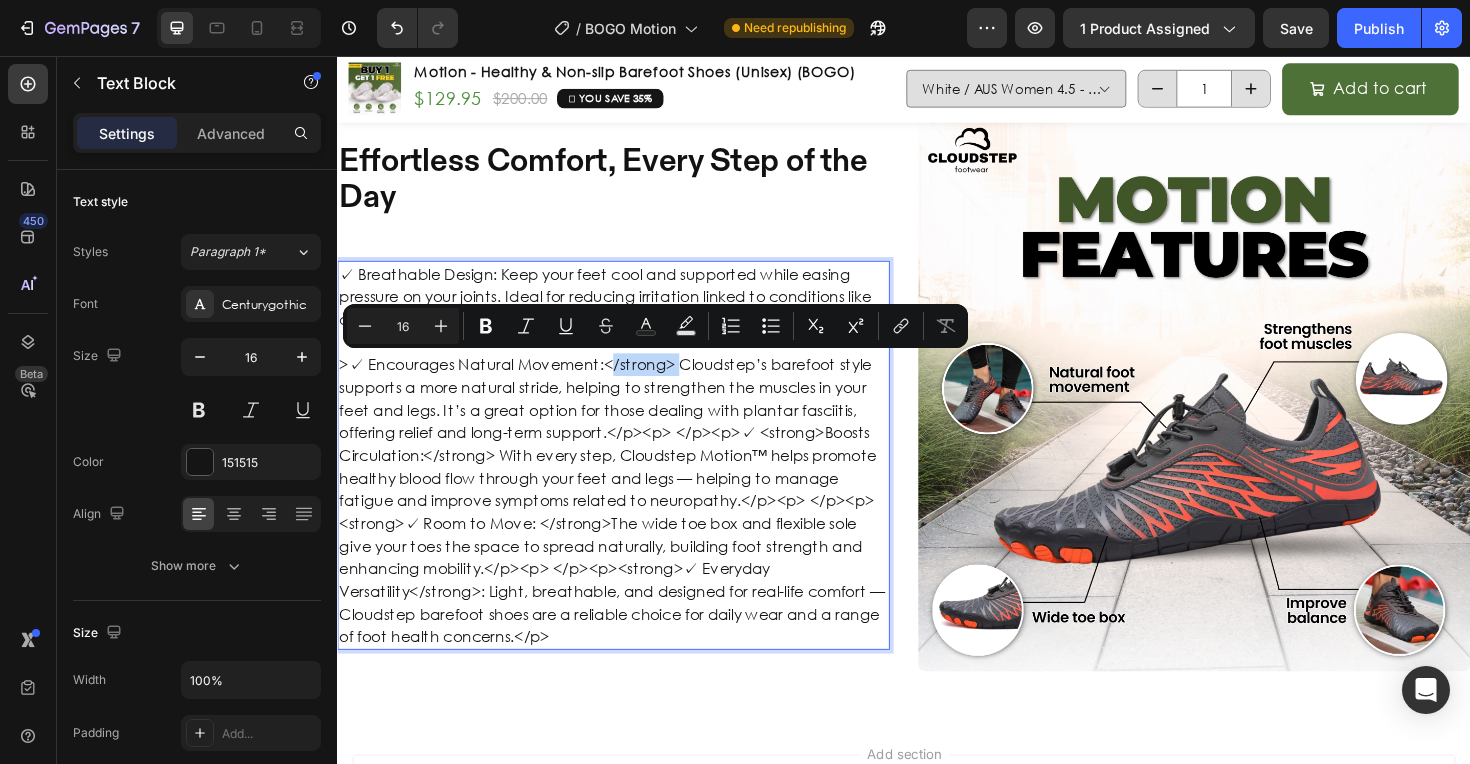 drag, startPoint x: 693, startPoint y: 384, endPoint x: 619, endPoint y: 381, distance: 74.06078 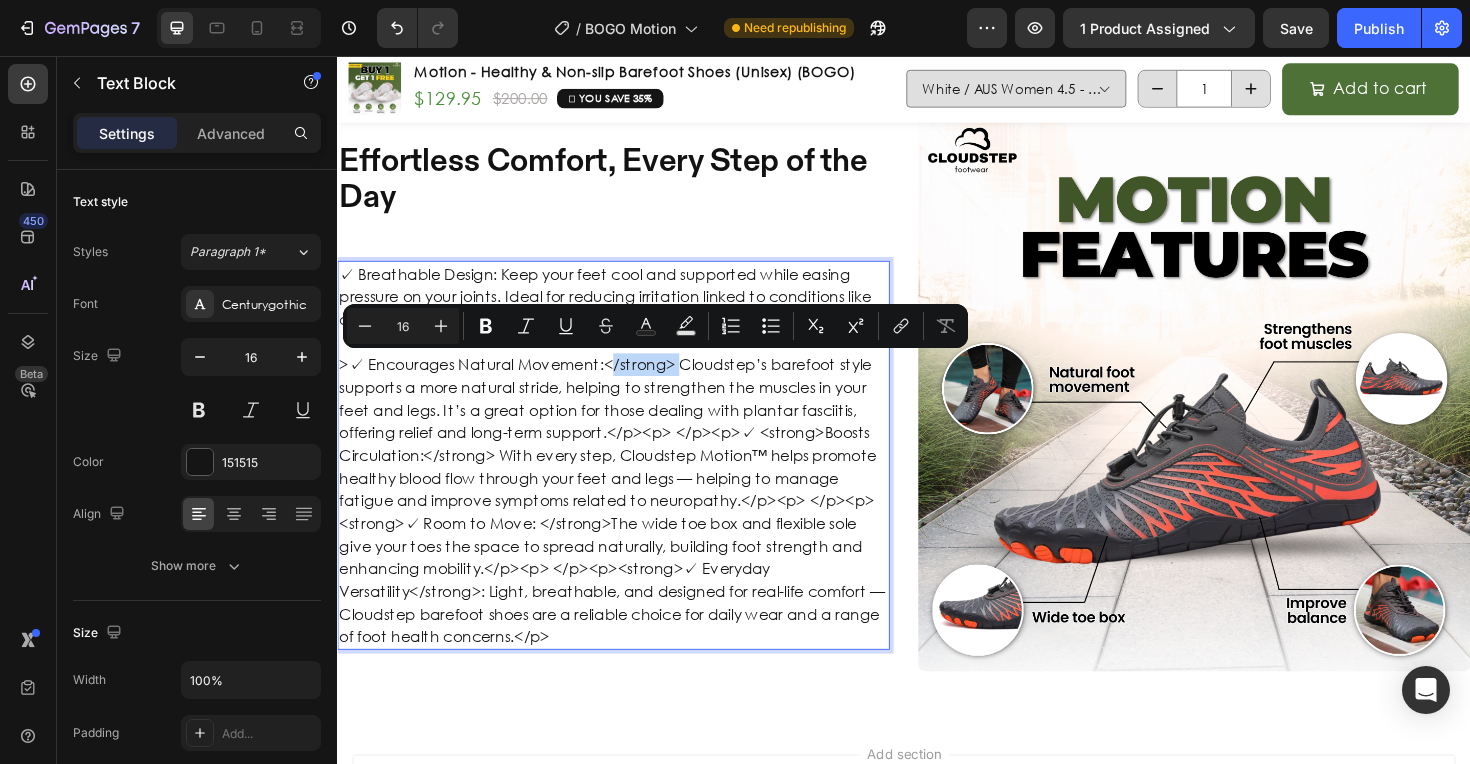 click on ">✓ Encourages Natural Movement:</strong> Cloudstep’s barefoot style supports a more natural stride, helping to strengthen the muscles in your feet and legs. It’s a great option for those dealing with plantar fasciitis, offering relief and long-term support.</p><p> </p><p>✓ <strong>Boosts Circulation:</strong> With every step, Cloudstep Motion™ helps promote healthy blood flow through your feet and legs — helping to manage fatigue and improve symptoms related to neuropathy.</p><p> </p><p><strong>✓ Room to Move: </strong>The wide toe box and flexible sole give your toes the space to spread naturally, building foot strength and enhancing mobility.</p><p> </p><p><strong>✓ Everyday Versatility</strong>: Light, breathable, and designed for real-life comfort — Cloudstep barefoot shoes are a reliable choice for daily wear and a range of foot health concerns.</p>" at bounding box center [629, 527] 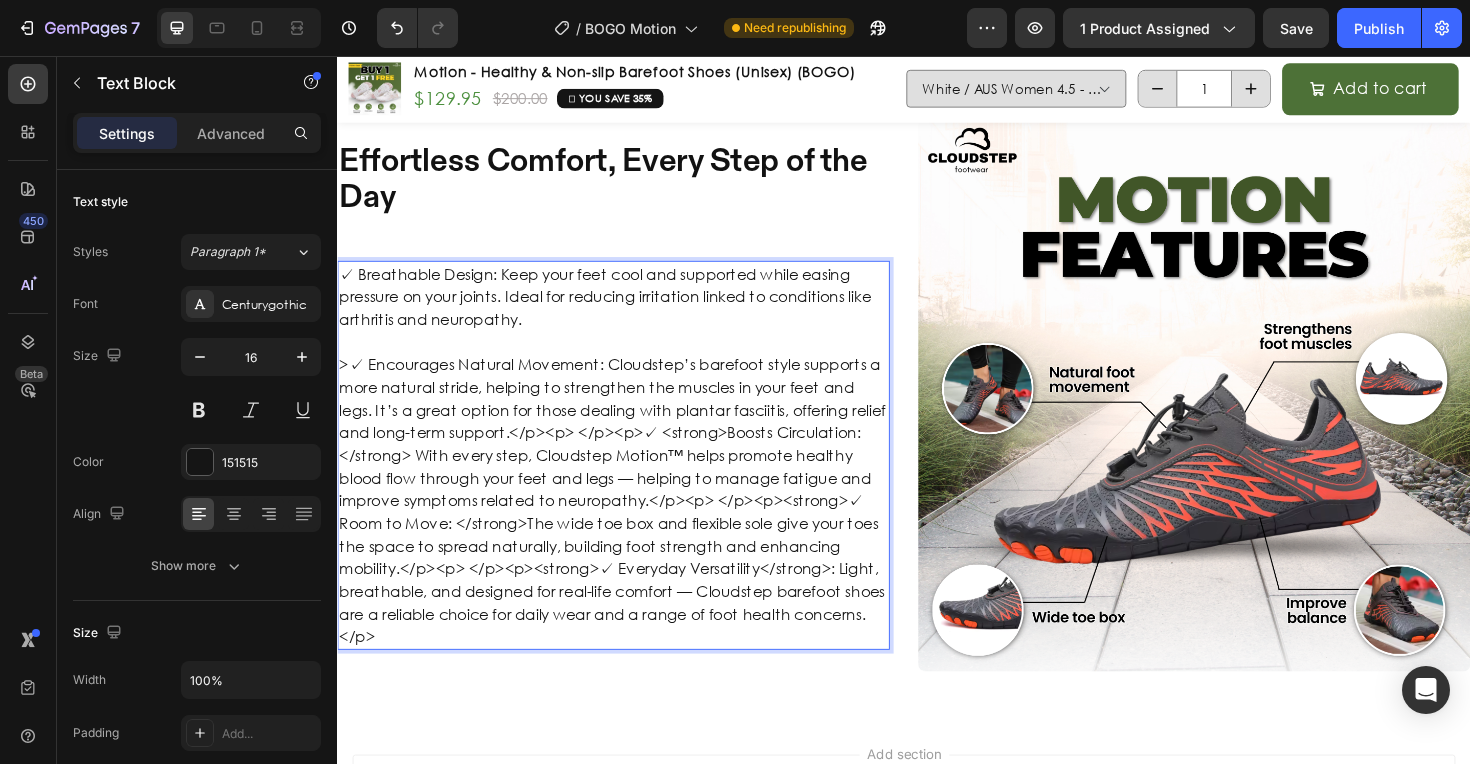 click on ">✓ Encourages Natural Movement: Cloudstep’s barefoot style supports a more natural stride, helping to strengthen the muscles in your feet and legs. It’s a great option for those dealing with plantar fasciitis, offering relief and long-term support.</p><p> </p><p>✓ <strong>Boosts Circulation:</strong> With every step, Cloudstep Motion™ helps promote healthy blood flow through your feet and legs — helping to manage fatigue and improve symptoms related to neuropathy.</p><p> </p><p><strong>✓ Room to Move: </strong>The wide toe box and flexible sole give your toes the space to spread naturally, building foot strength and enhancing mobility.</p><p> </p><p><strong>✓ Everyday Versatility</strong>: Light, breathable, and designed for real-life comfort — Cloudstep barefoot shoes are a reliable choice for daily wear and a range of foot health concerns.</p>" at bounding box center [629, 527] 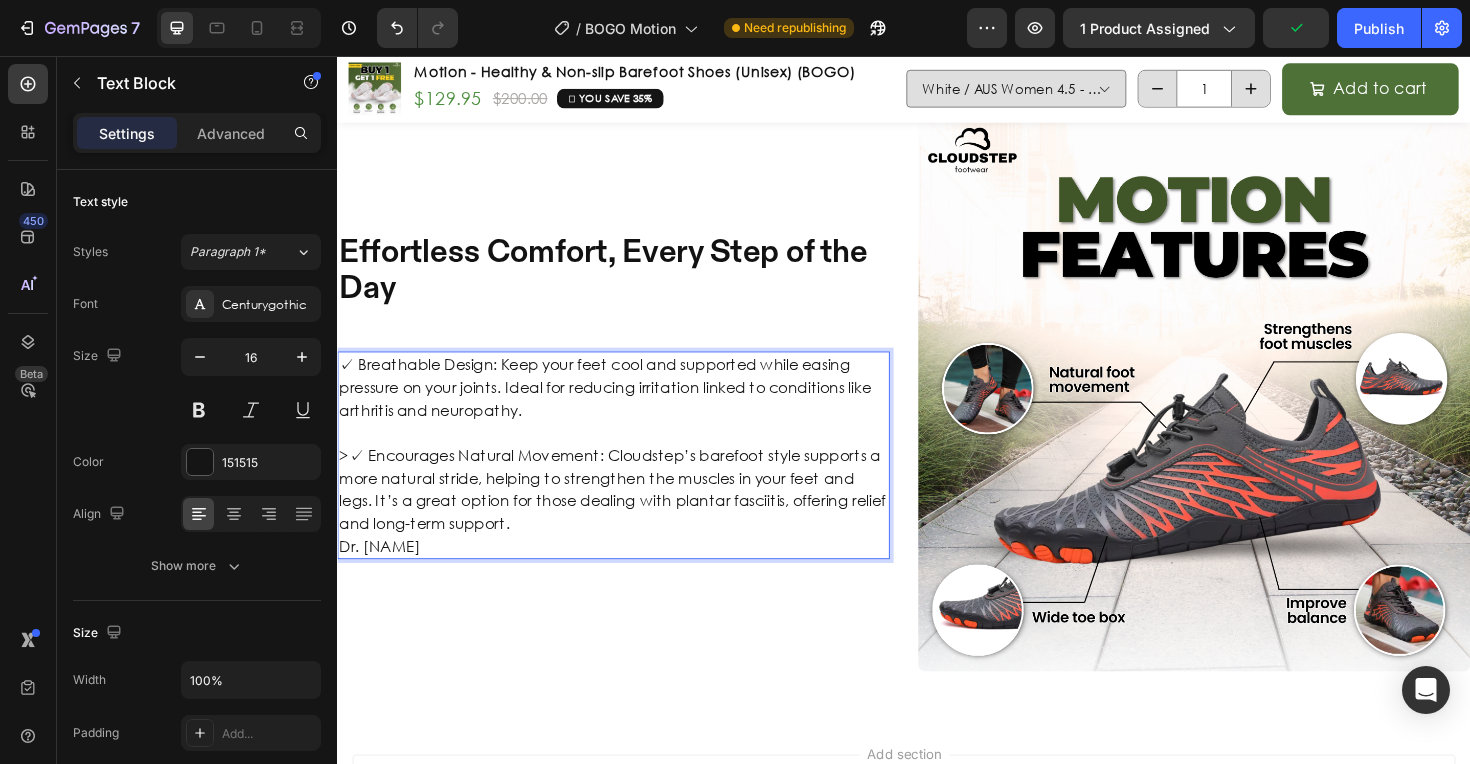 scroll, scrollTop: 3737, scrollLeft: 0, axis: vertical 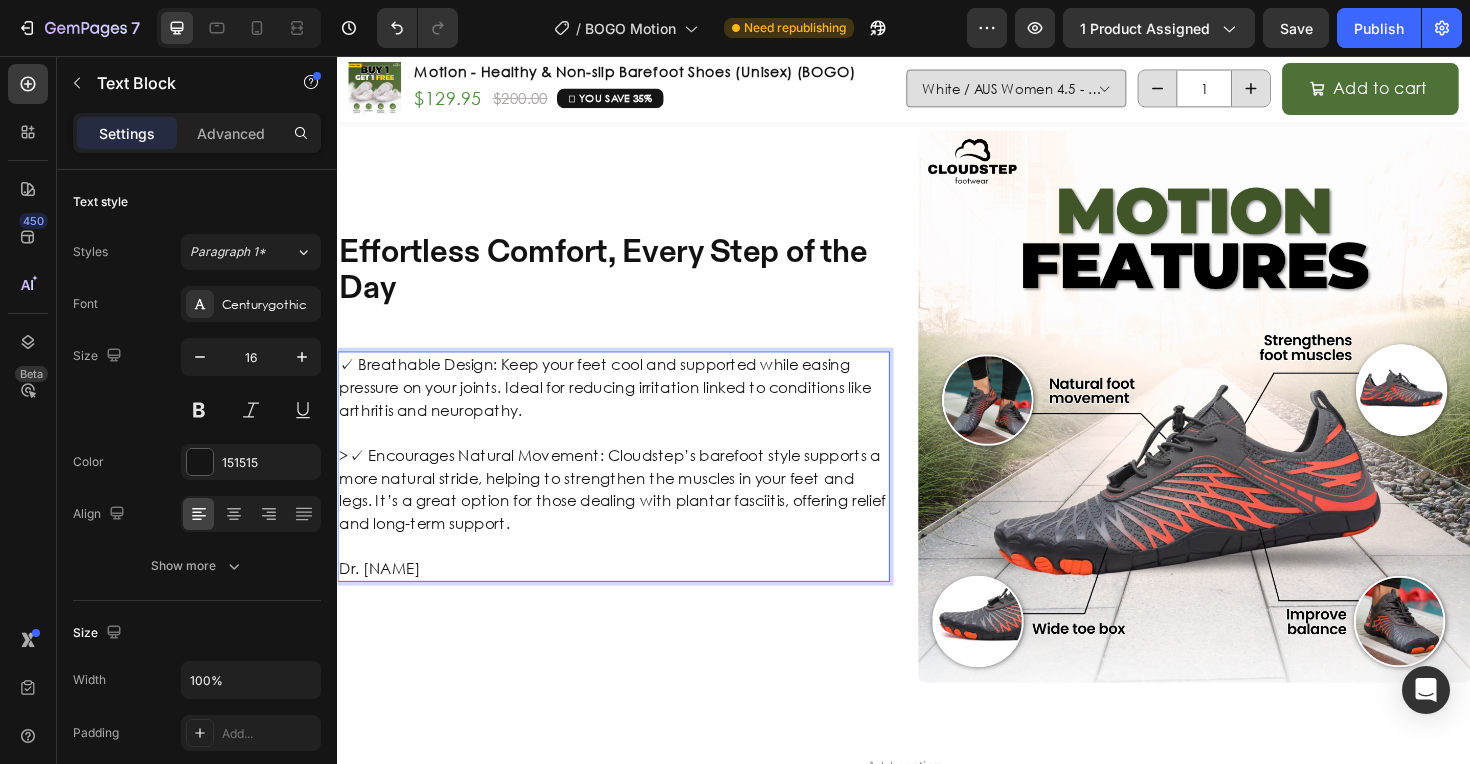 drag, startPoint x: 560, startPoint y: 506, endPoint x: 342, endPoint y: 512, distance: 218.08255 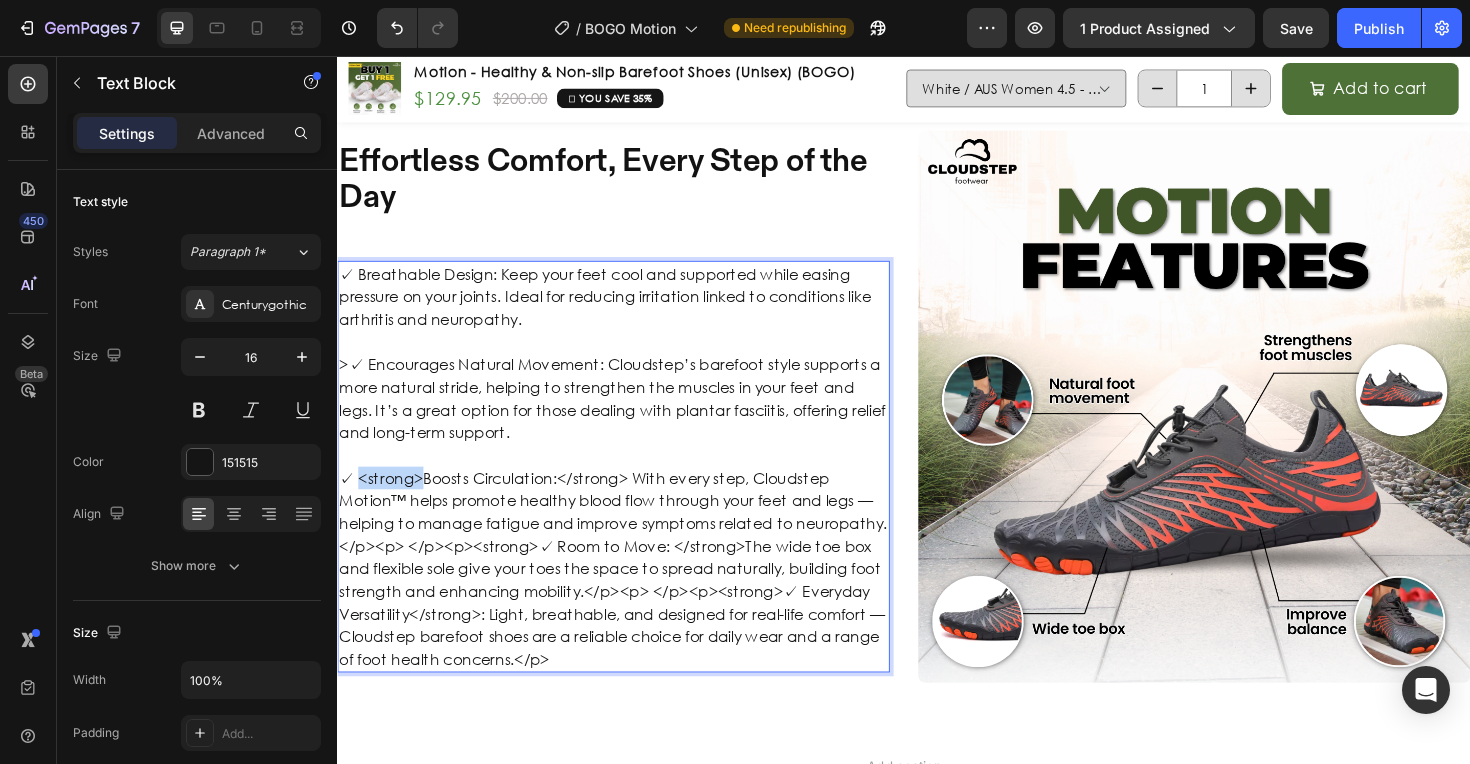 drag, startPoint x: 422, startPoint y: 505, endPoint x: 356, endPoint y: 505, distance: 66 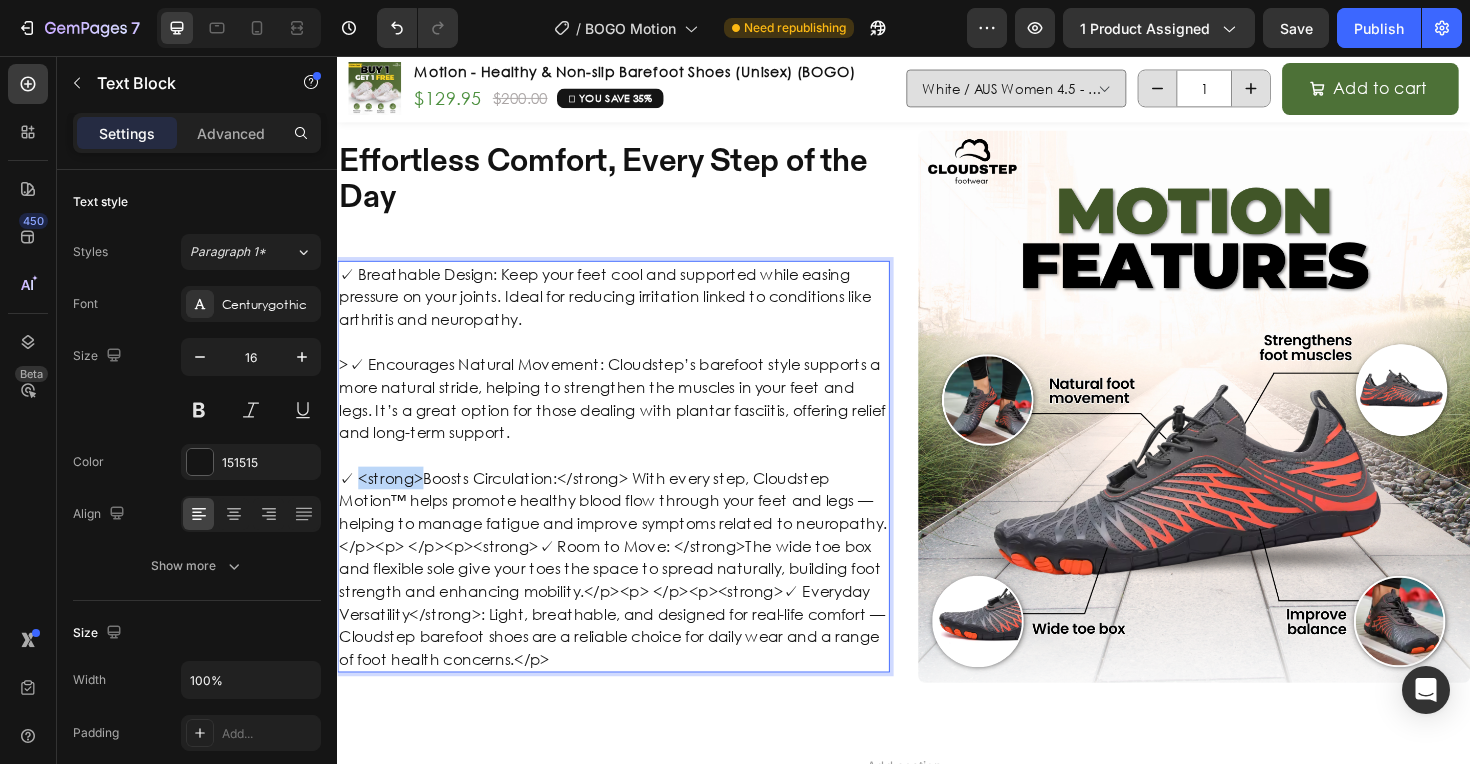 click on "✓ <strong>Boosts Circulation:</strong> With every step, Cloudstep Motion™ helps promote healthy blood flow through your feet and legs — helping to manage fatigue and improve symptoms related to neuropathy.</p><p> </p><p><strong>✓ Room to Move: </strong>The wide toe box and flexible sole give your toes the space to spread naturally, building foot strength and enhancing mobility.</p><p> </p><p><strong>✓ Everyday Versatility</strong>: Light, breathable, and designed for real-life comfort — Cloudstep barefoot shoes are a reliable choice for daily wear and a range of foot health concerns.</p>" at bounding box center [629, 599] 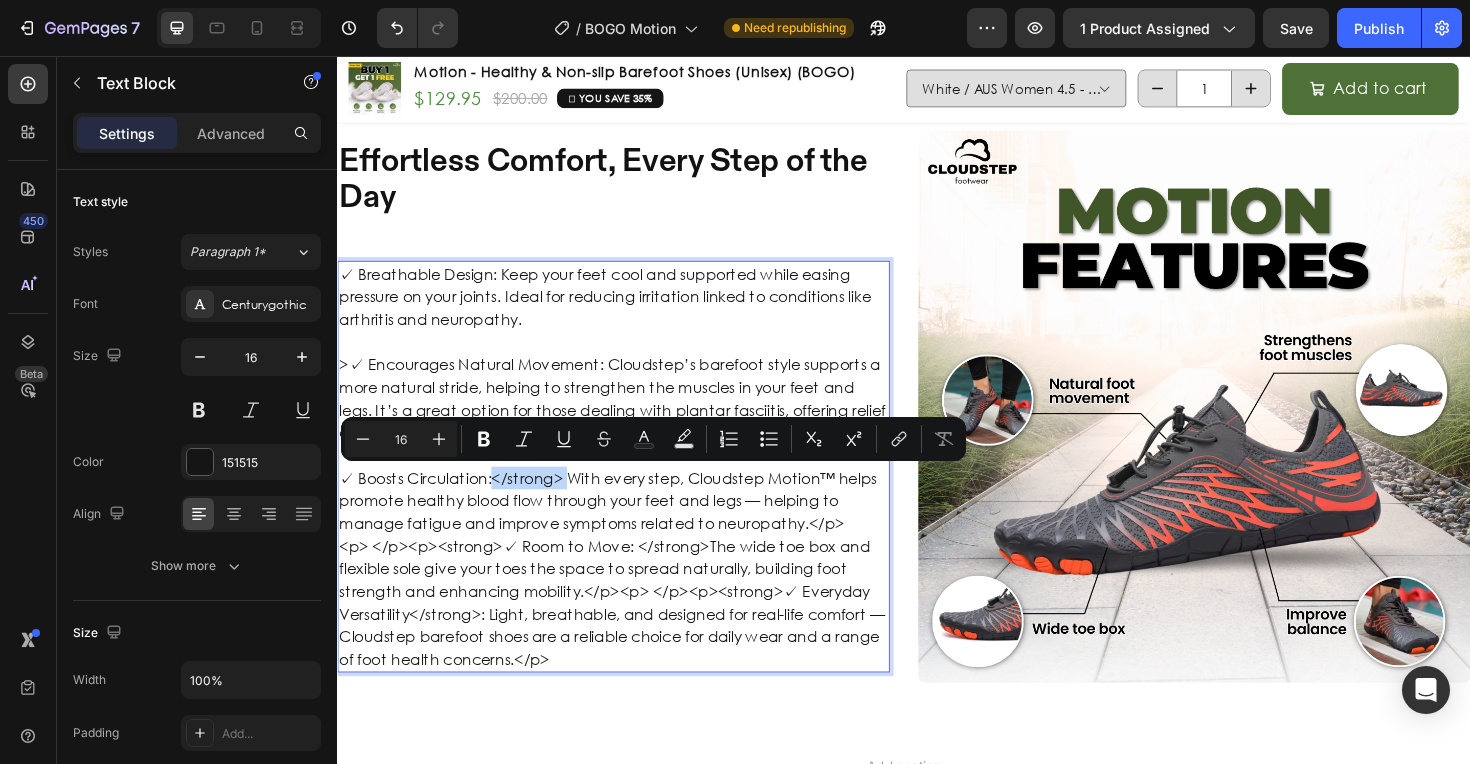 drag, startPoint x: 501, startPoint y: 504, endPoint x: 574, endPoint y: 507, distance: 73.061615 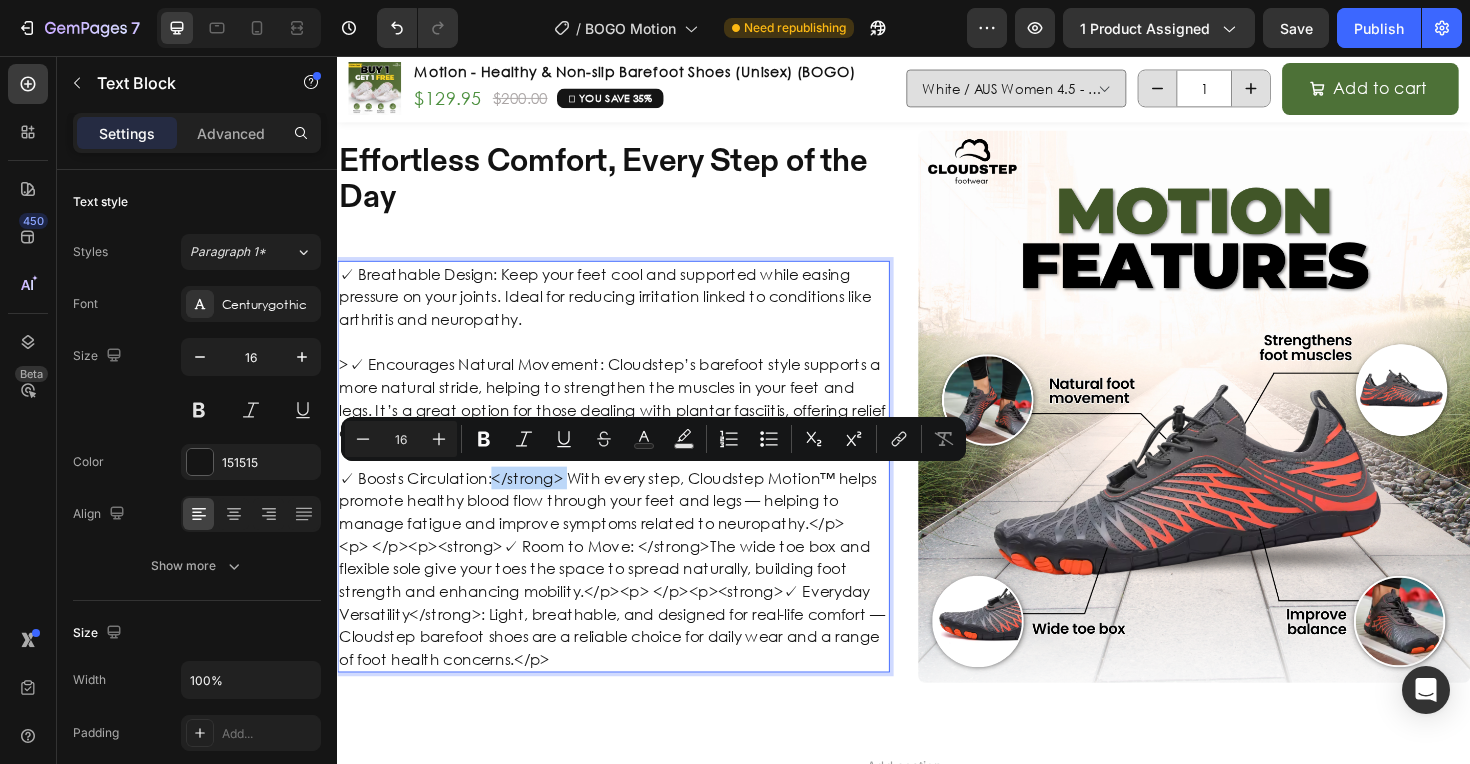 click on "✓ Boosts Circulation:</strong> With every step, Cloudstep Motion™ helps promote healthy blood flow through your feet and legs — helping to manage fatigue and improve symptoms related to neuropathy.</p><p> </p><p><strong>✓ Room to Move: </strong>The wide toe box and flexible sole give your toes the space to spread naturally, building foot strength and enhancing mobility.</p><p> </p><p><strong>✓ Everyday Versatility</strong>: Light, breathable, and designed for real-life comfort — Cloudstep barefoot shoes are a reliable choice for daily wear and a range of foot health concerns.</p>" at bounding box center (629, 599) 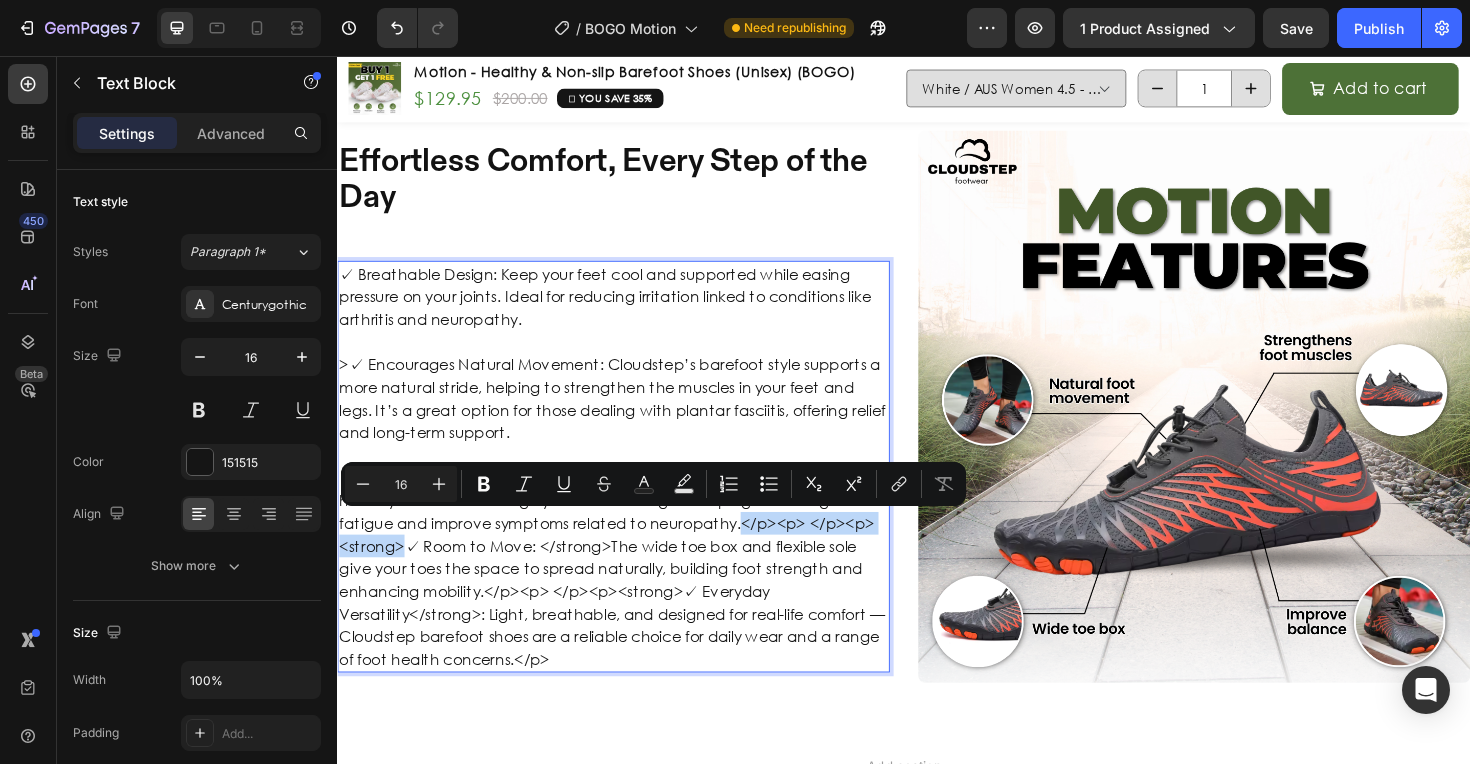 drag, startPoint x: 762, startPoint y: 549, endPoint x: 406, endPoint y: 572, distance: 356.74222 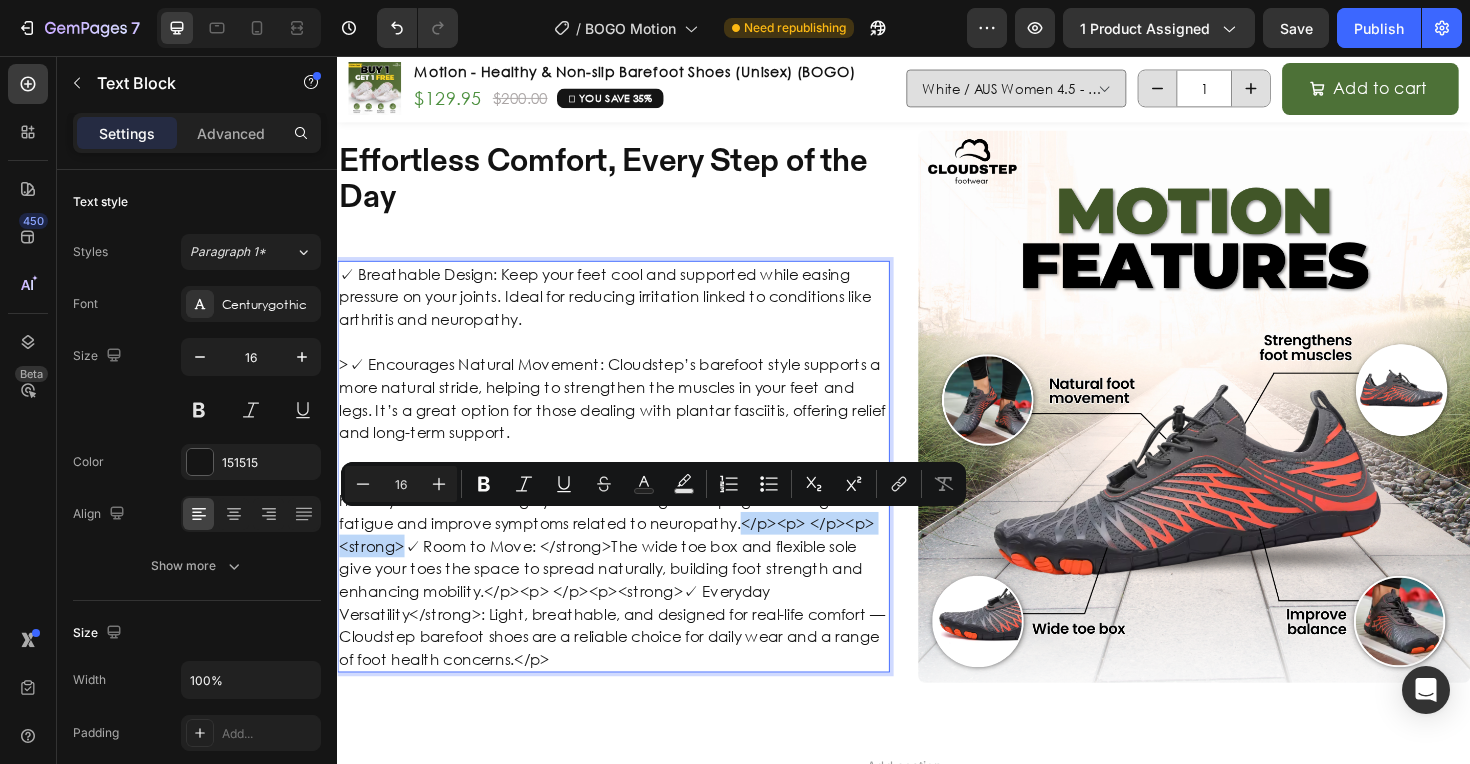 click on "✓ Boosts Circulation: With every step, Cloudstep Motion™ helps promote healthy blood flow through your feet and legs — helping to manage fatigue and improve symptoms related to neuropathy.</p><p> </p><p><strong>✓ Room to Move: </strong>The wide toe box and flexible sole give your toes the space to spread naturally, building foot strength and enhancing mobility.</p><p> </p><p><strong>✓ Everyday Versatility</strong>: Light, breathable, and designed for real-life comfort — Cloudstep barefoot shoes are a reliable choice for daily wear and a range of foot health concerns.</p>" at bounding box center (629, 599) 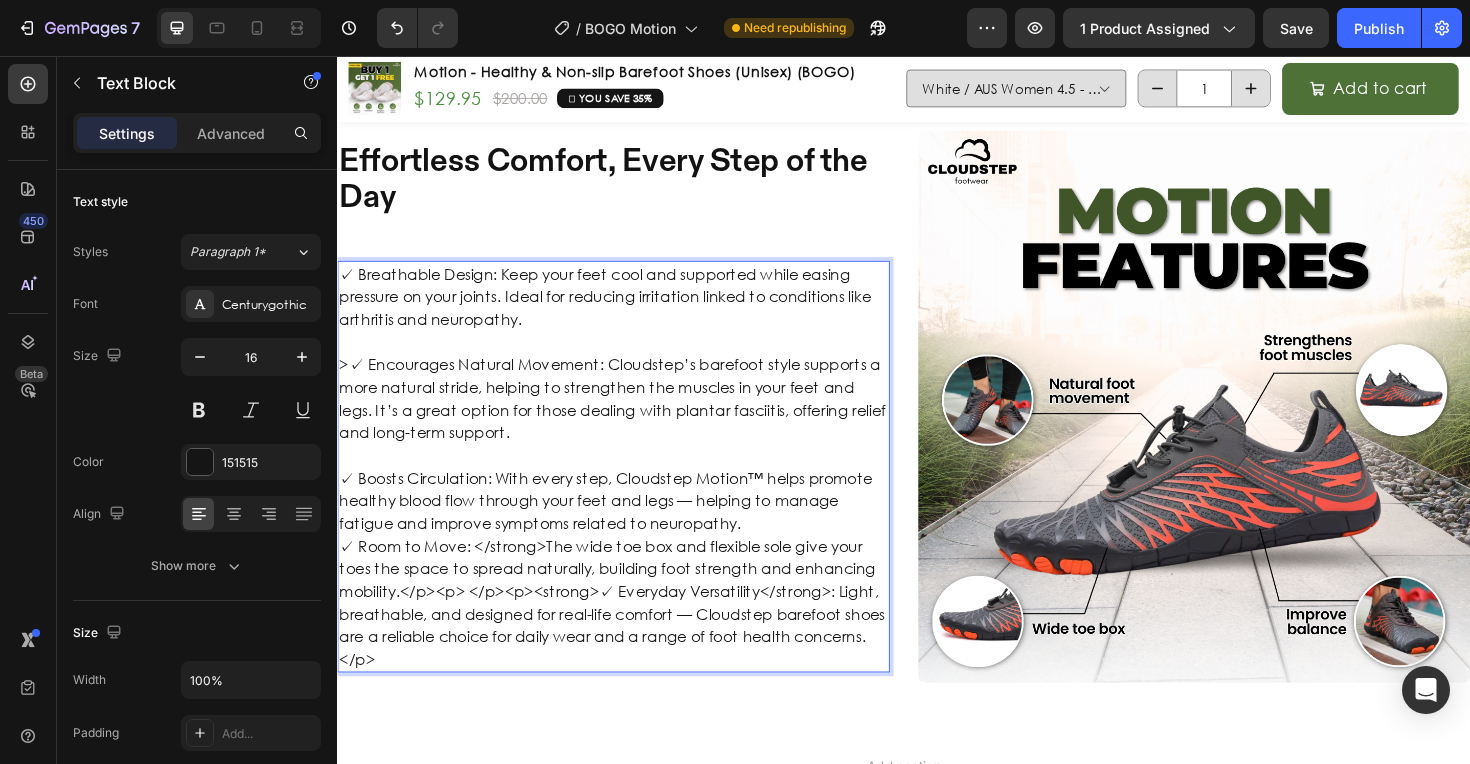 scroll, scrollTop: 3726, scrollLeft: 0, axis: vertical 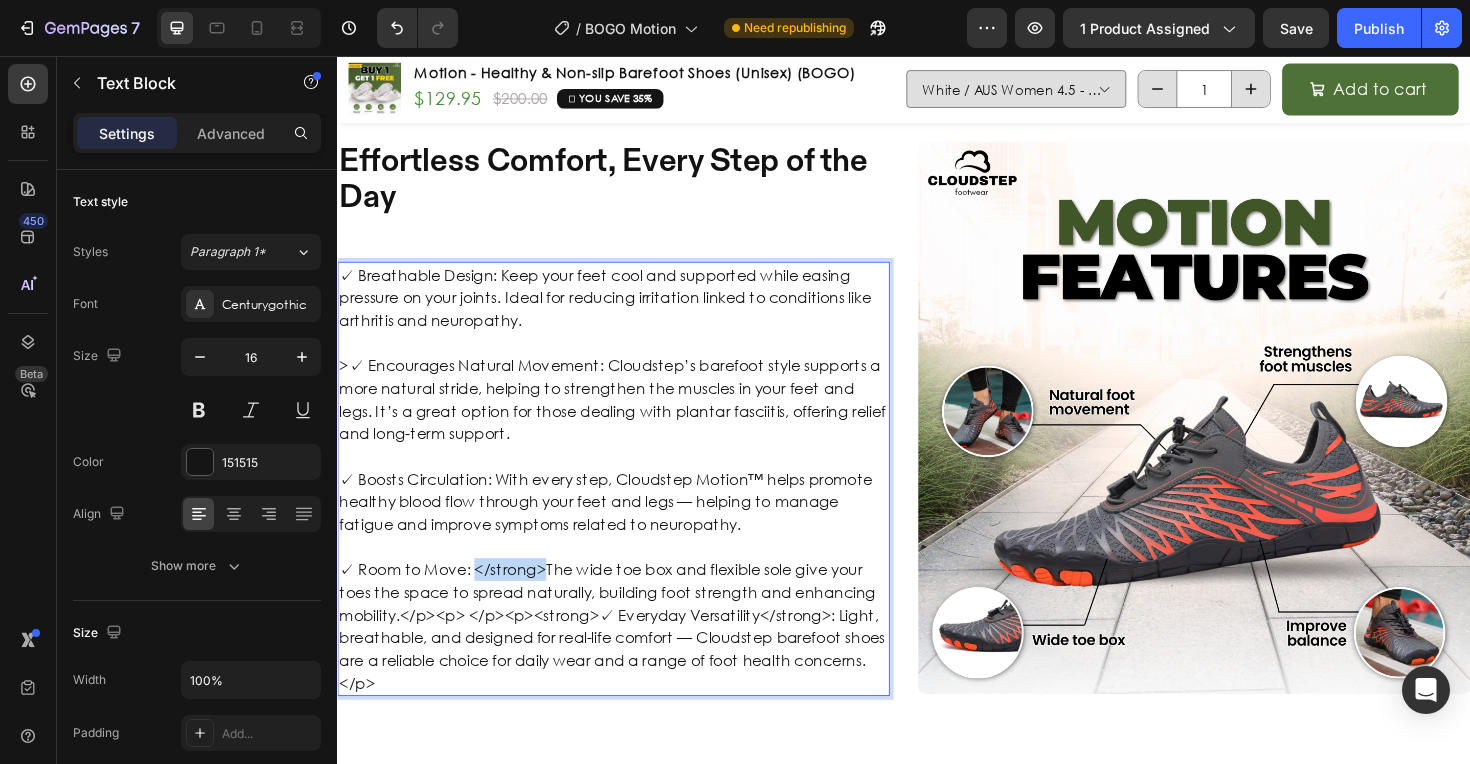 drag, startPoint x: 479, startPoint y: 601, endPoint x: 549, endPoint y: 607, distance: 70.256676 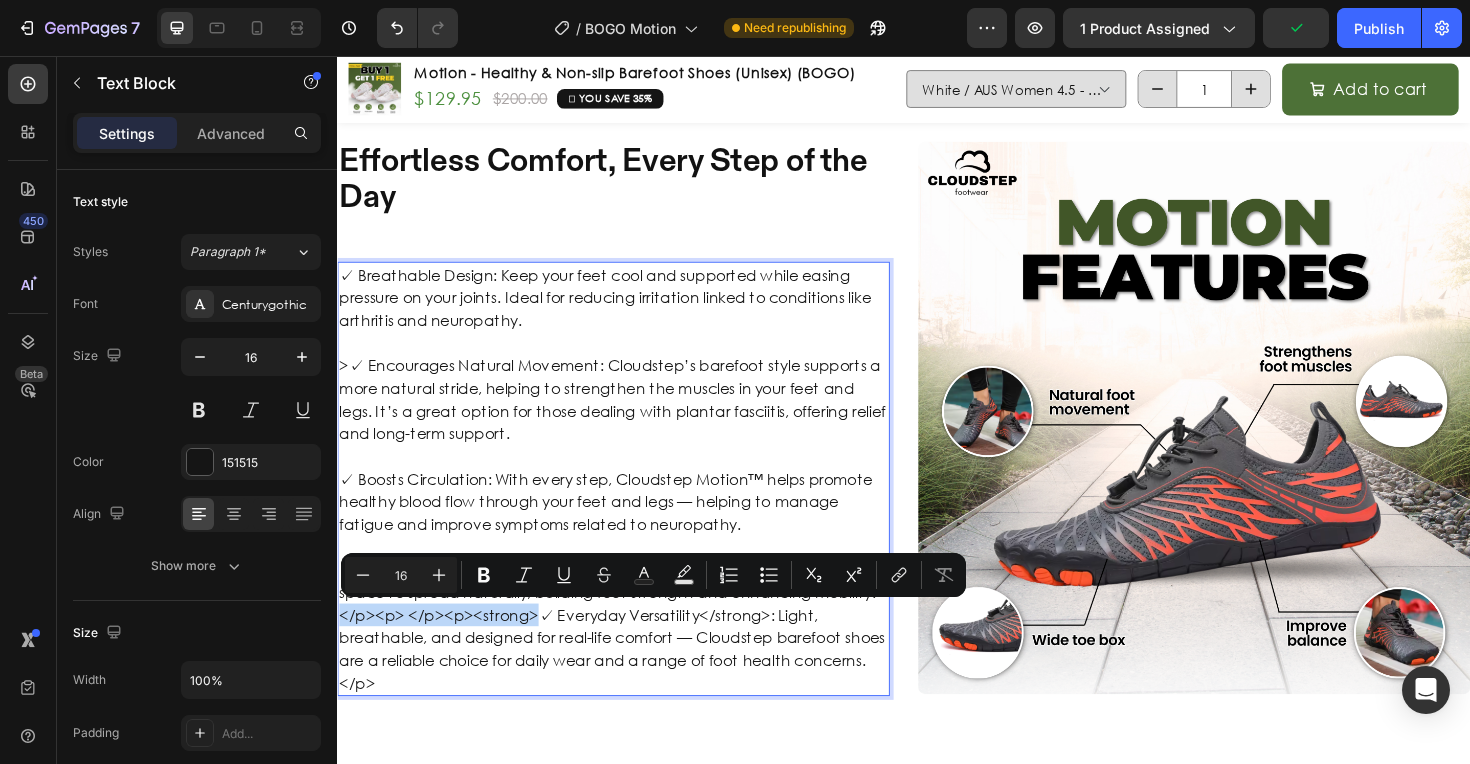 drag, startPoint x: 542, startPoint y: 650, endPoint x: 293, endPoint y: 653, distance: 249.01807 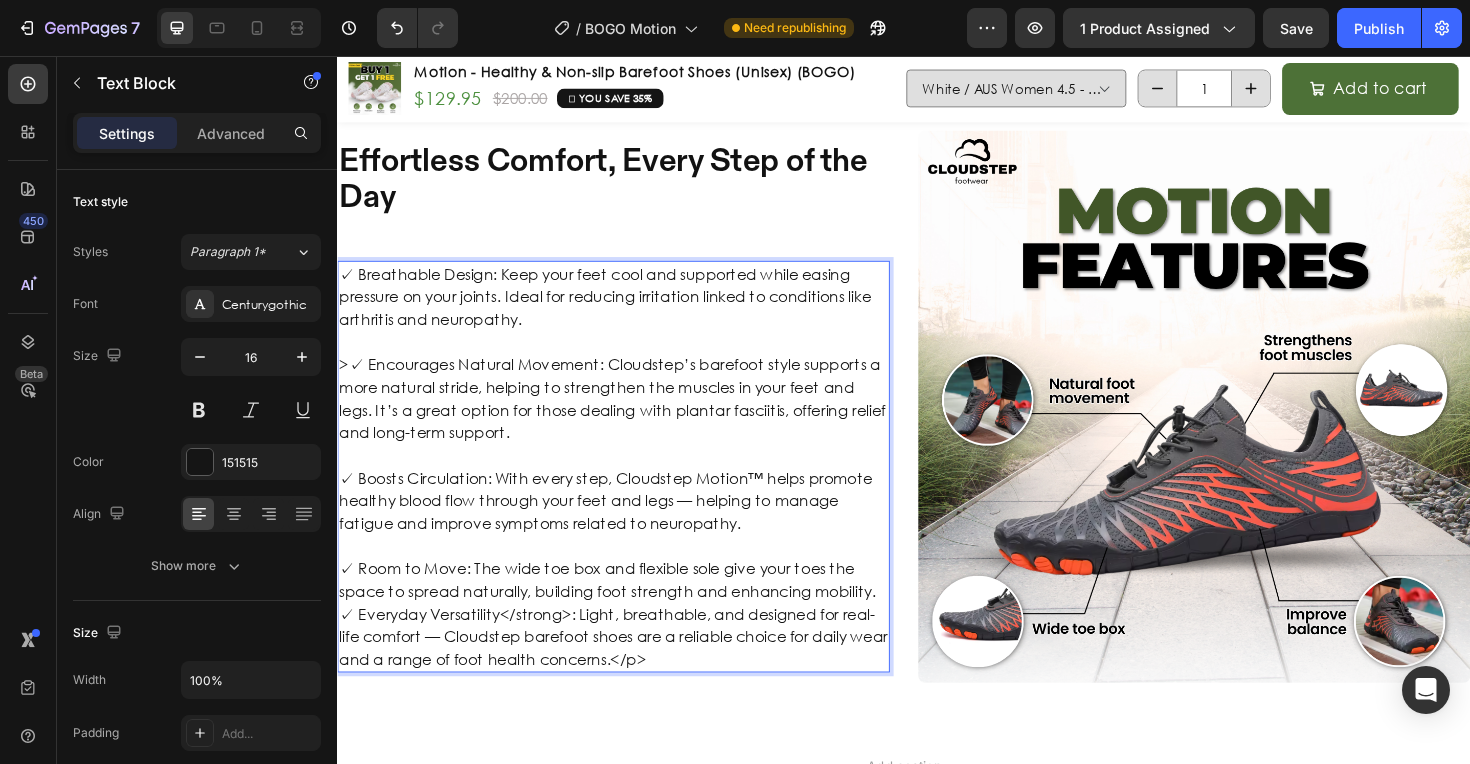 scroll, scrollTop: 3726, scrollLeft: 0, axis: vertical 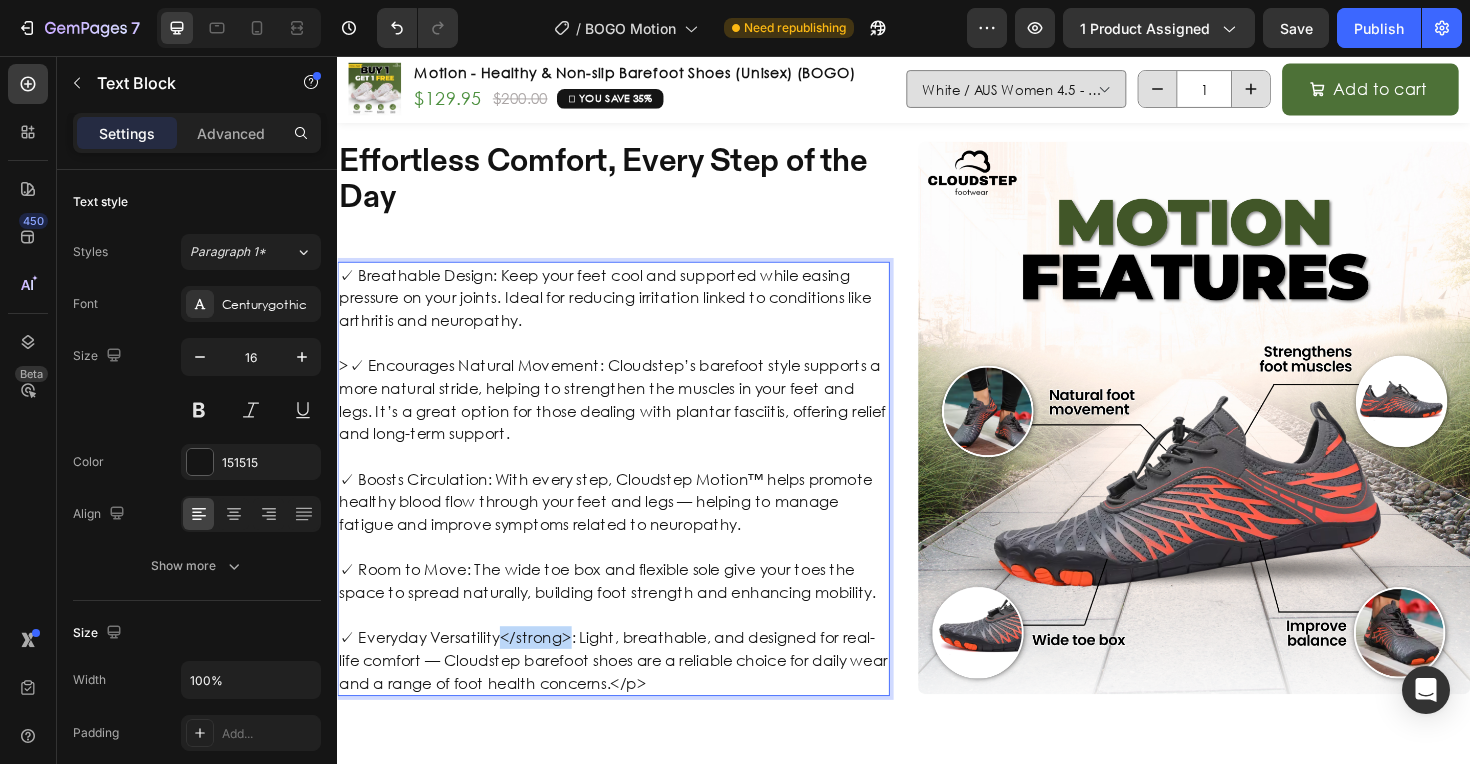 drag, startPoint x: 578, startPoint y: 675, endPoint x: 503, endPoint y: 675, distance: 75 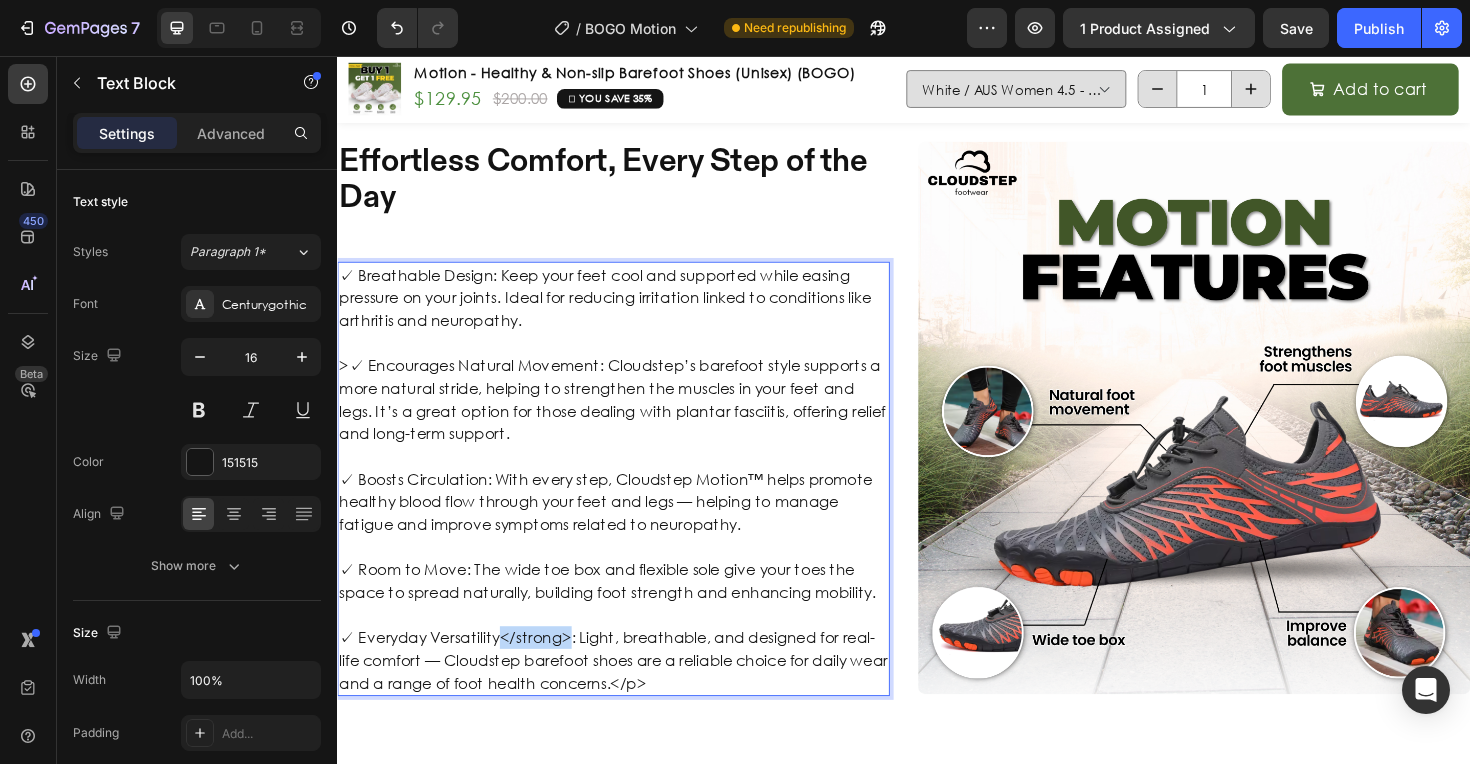 click on "✓ Everyday Versatility</strong>: Light, breathable, and designed for real-life comfort — Cloudstep barefoot shoes are a reliable choice for daily wear and a range of foot health concerns.</p>" at bounding box center (629, 696) 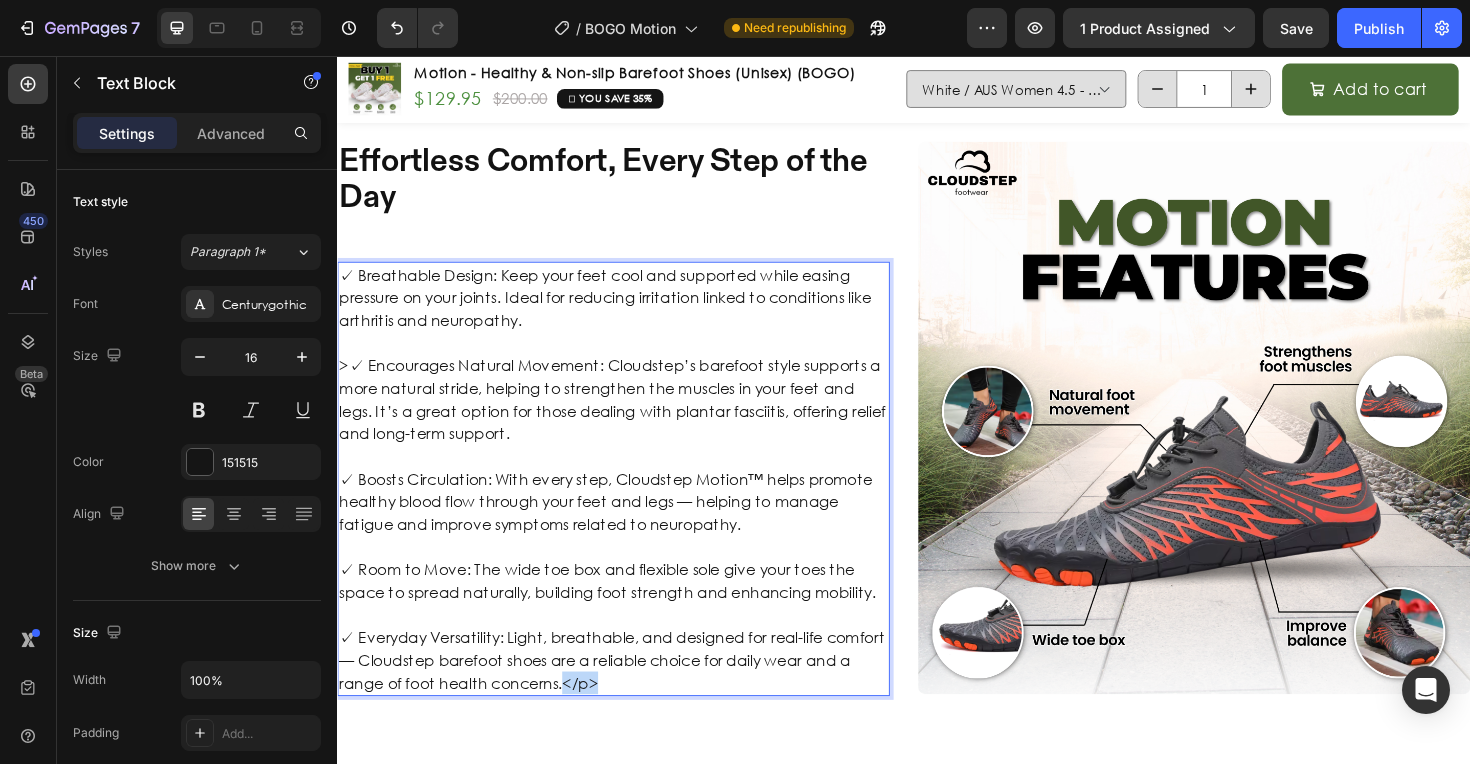 drag, startPoint x: 625, startPoint y: 723, endPoint x: 574, endPoint y: 723, distance: 51 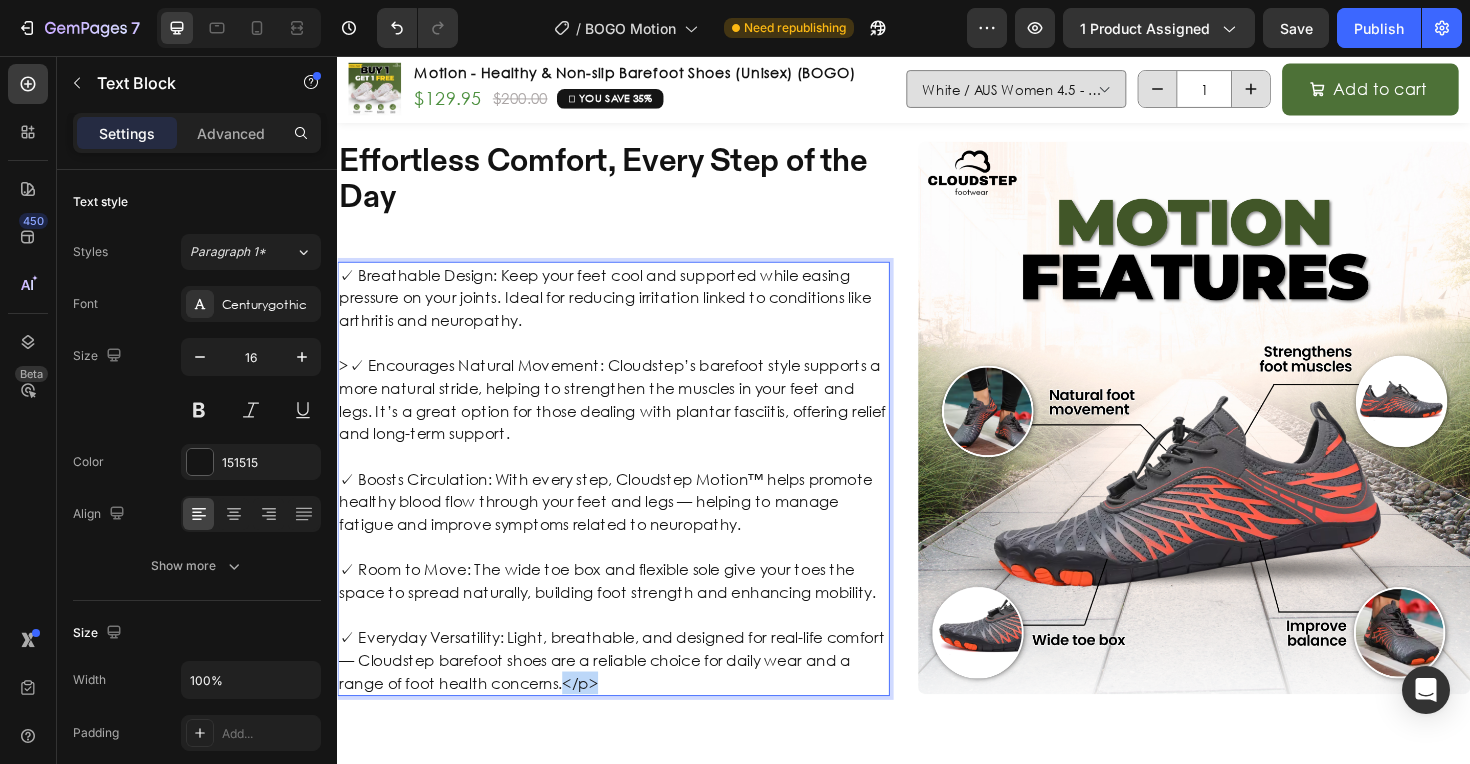 click on "✓ Everyday Versatility: Light, breathable, and designed for real-life comfort — Cloudstep barefoot shoes are a reliable choice for daily wear and a range of foot health concerns.</p>" at bounding box center [629, 696] 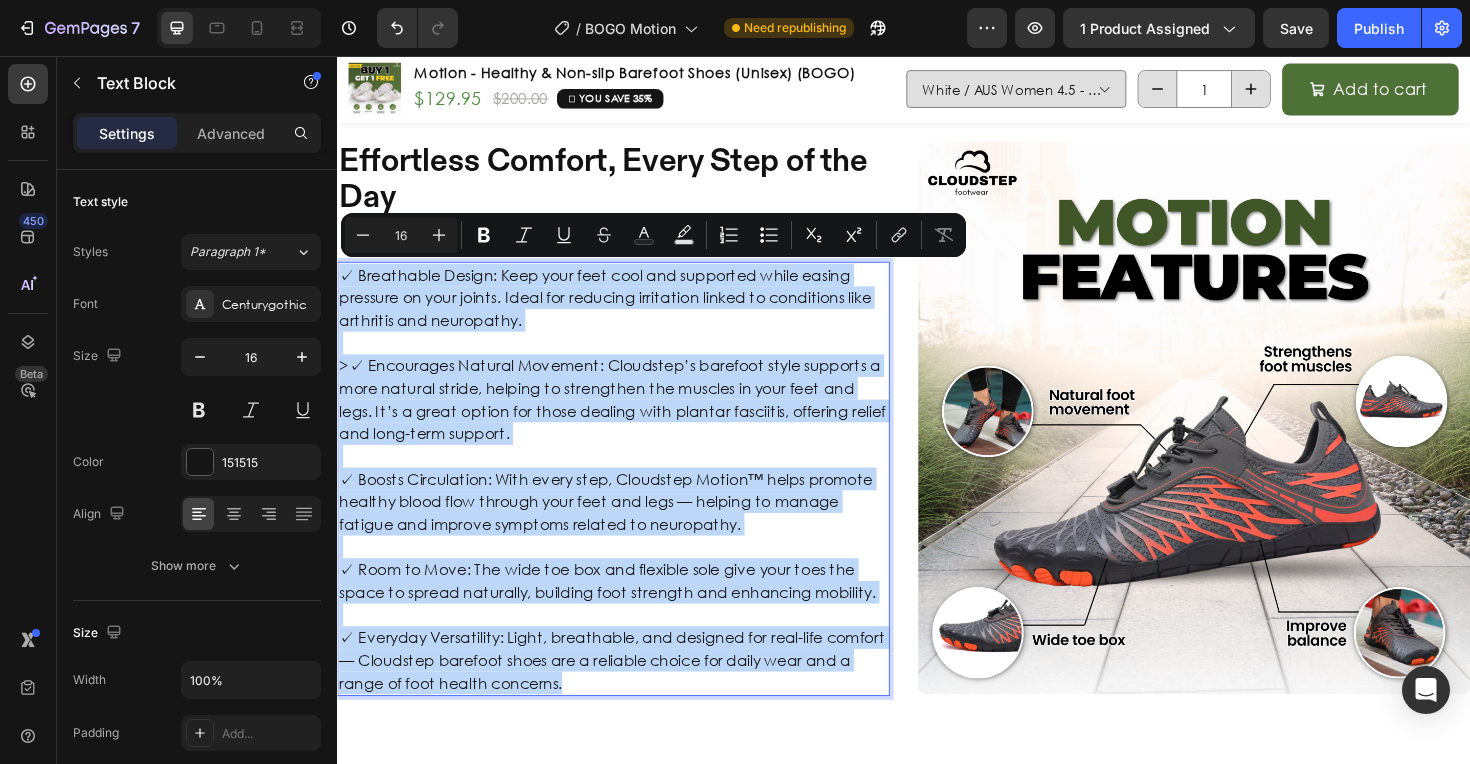 drag, startPoint x: 586, startPoint y: 722, endPoint x: 328, endPoint y: 293, distance: 500.60464 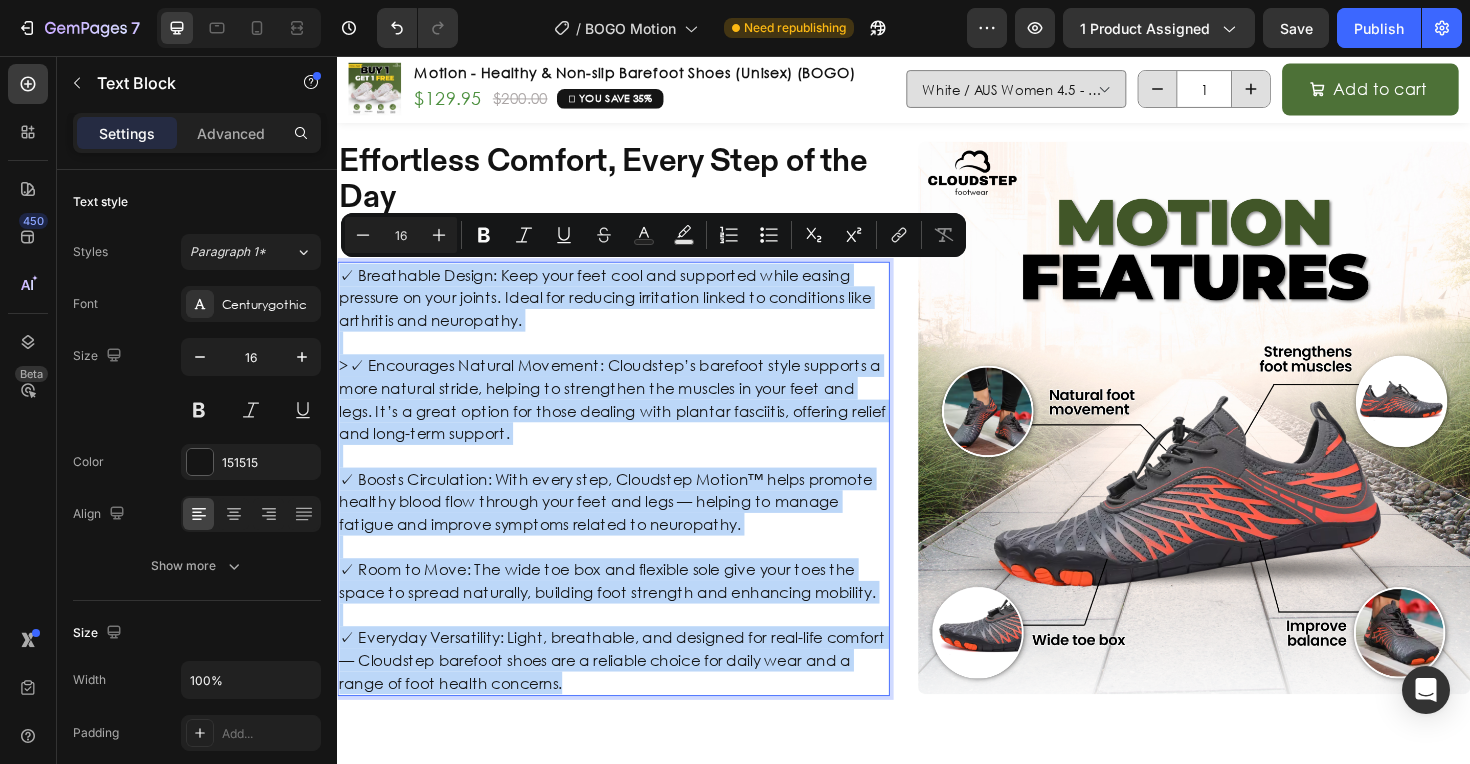 click on "Header Product Images Motion - Healthy & Non-slip Barefoot Shoes (Unisex) (BOGO) Product Title $129.95 Product Price Product Price Row   White / AUS Women 4.5 - AUS Men 4 - $129.95  White / AUS Women 5/5.5 - AUS Men 4.5/5.5 - $129.95  White / AUS Women  6/6.5 - AUS Men 5.5/6 - $129.95  White / AUS Women 7 - AUS Men 6.5 - $129.95  White / AUS Women 7.5 - AUS Men 7 - $129.95  White / AUS Women 8 - AUS Men 7.5 - $129.95  Black (Almost sold out!) / AUS Women 4.5 - AUS Men 4 - $129.95  Black (Almost sold out!) / AUS Women 5/5.5 - AUS Men 4.5/5.5 - $129.95  Black (Almost sold out!) / AUS Women  6/6.5 - AUS Men 5.5/6 - $129.95  Black (Almost sold out!) / AUS Women 7 - AUS Men 6.5 - $129.95  Black (Almost sold out!) / AUS Women 7.5 - AUS Men 7 - $129.95  Black (Almost sold out!) / AUS Women 8 - AUS Men 7.5 - $129.95  Black (Almost sold out!) / AUS Women 8.5 - AUS Men 8 - $129.95  Black (Almost sold out!) / AUS Women 9 - AUS Men 8.5 - $129.95  Black (Almost sold out!) / AUS Women 10 - AUS Men 10.5 - $129.95
1" at bounding box center (937, -1300) 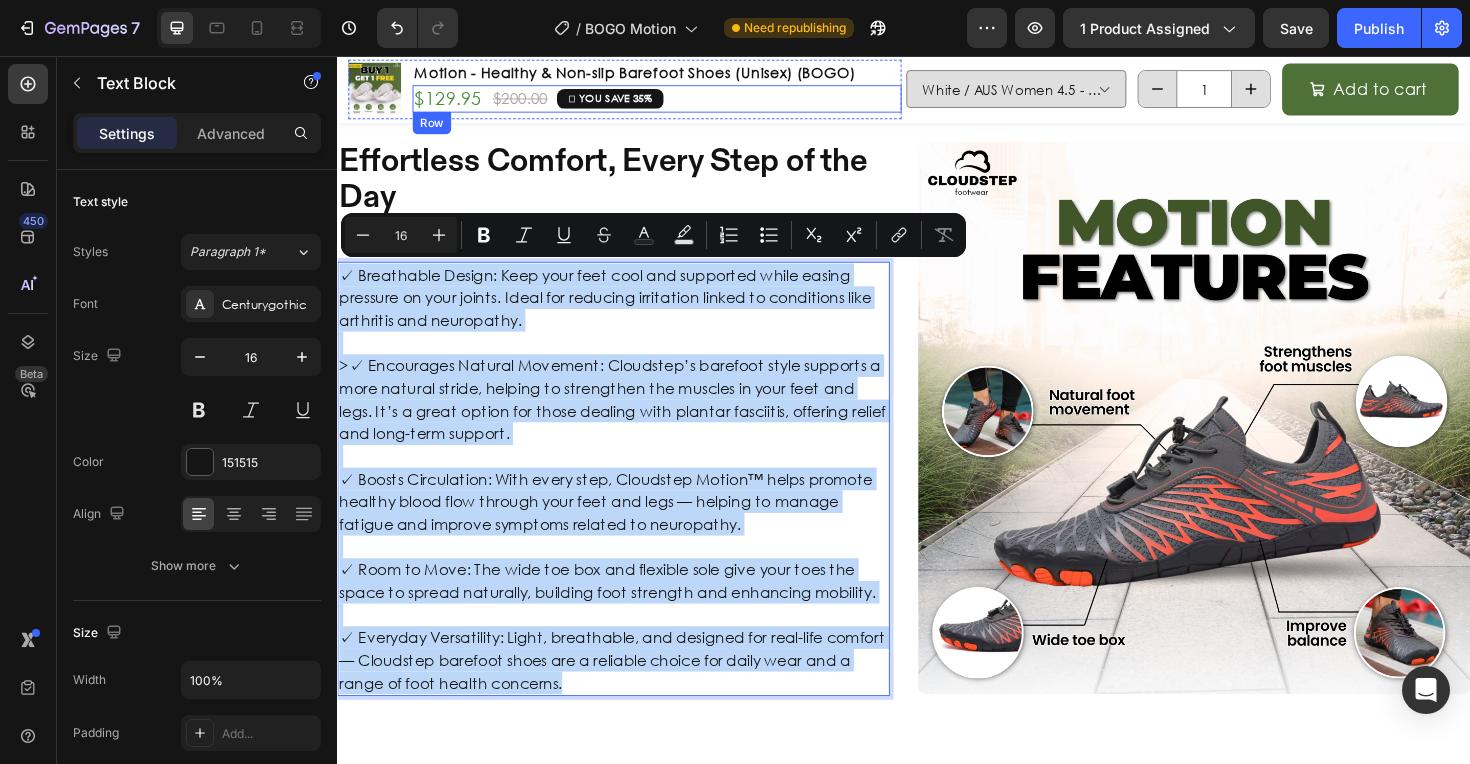 click on "$129.95 Product Price Product Price $200.00 Product Price Product Price 𖤘 YOU SAVE 35% Product Badge Row" at bounding box center (676, 101) 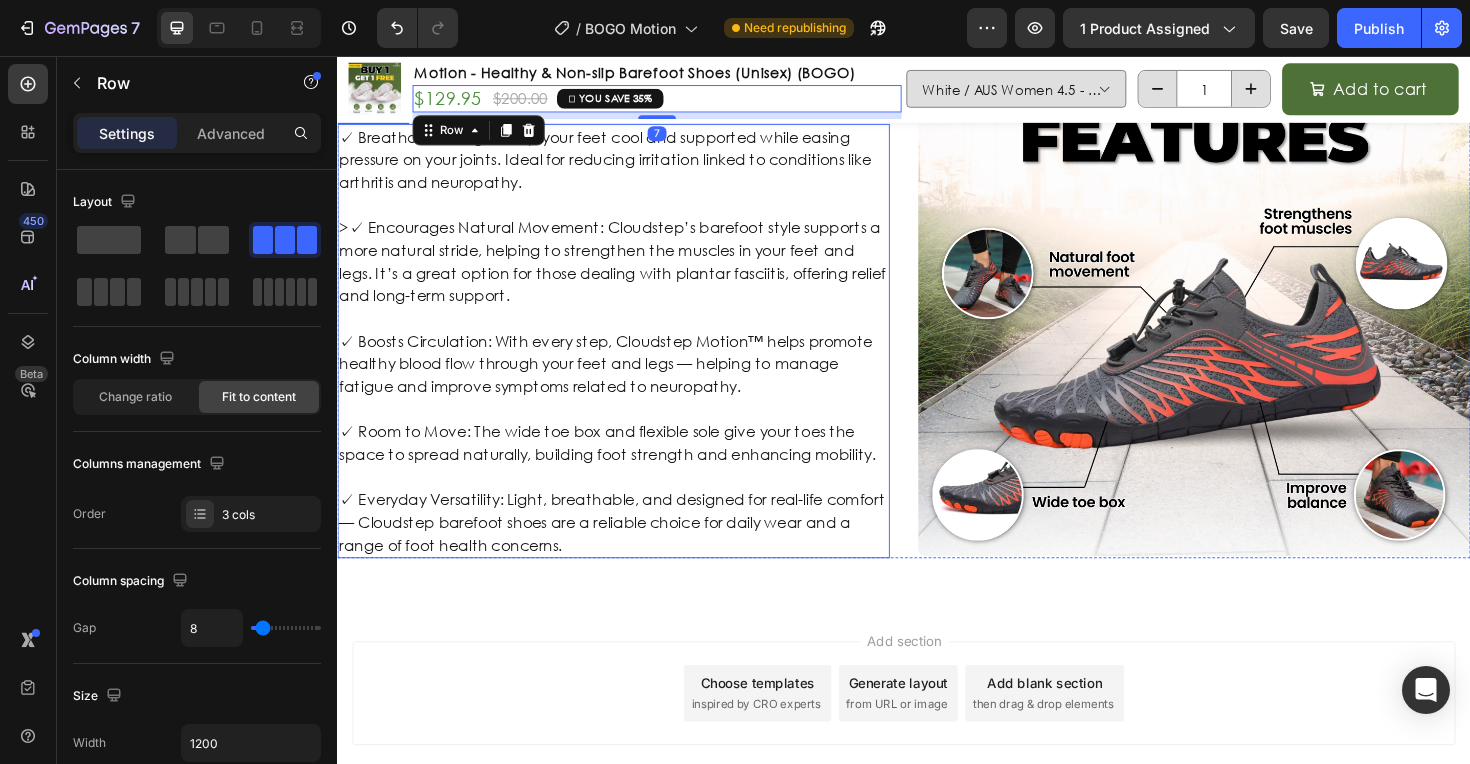 scroll, scrollTop: 3989, scrollLeft: 0, axis: vertical 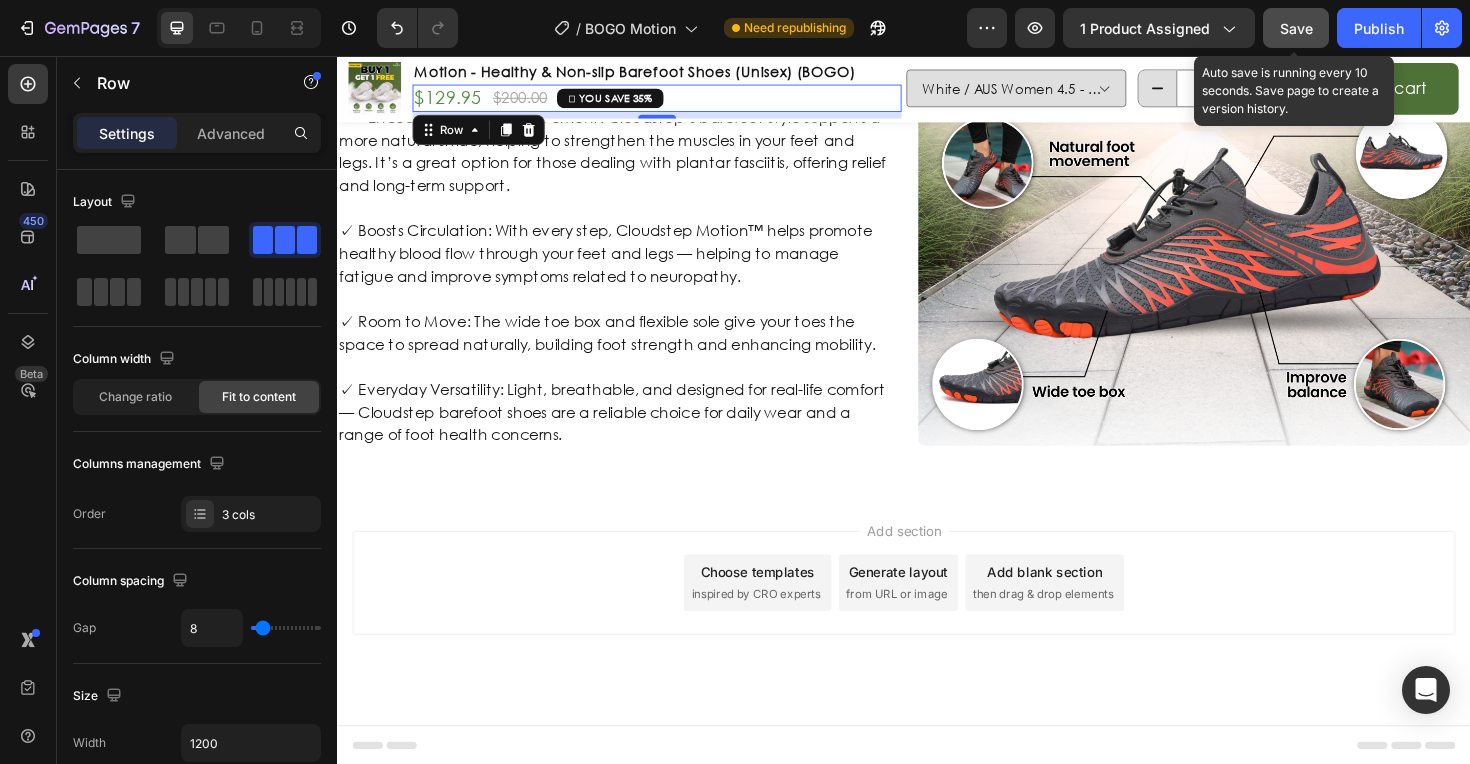 click on "Save" at bounding box center (1296, 28) 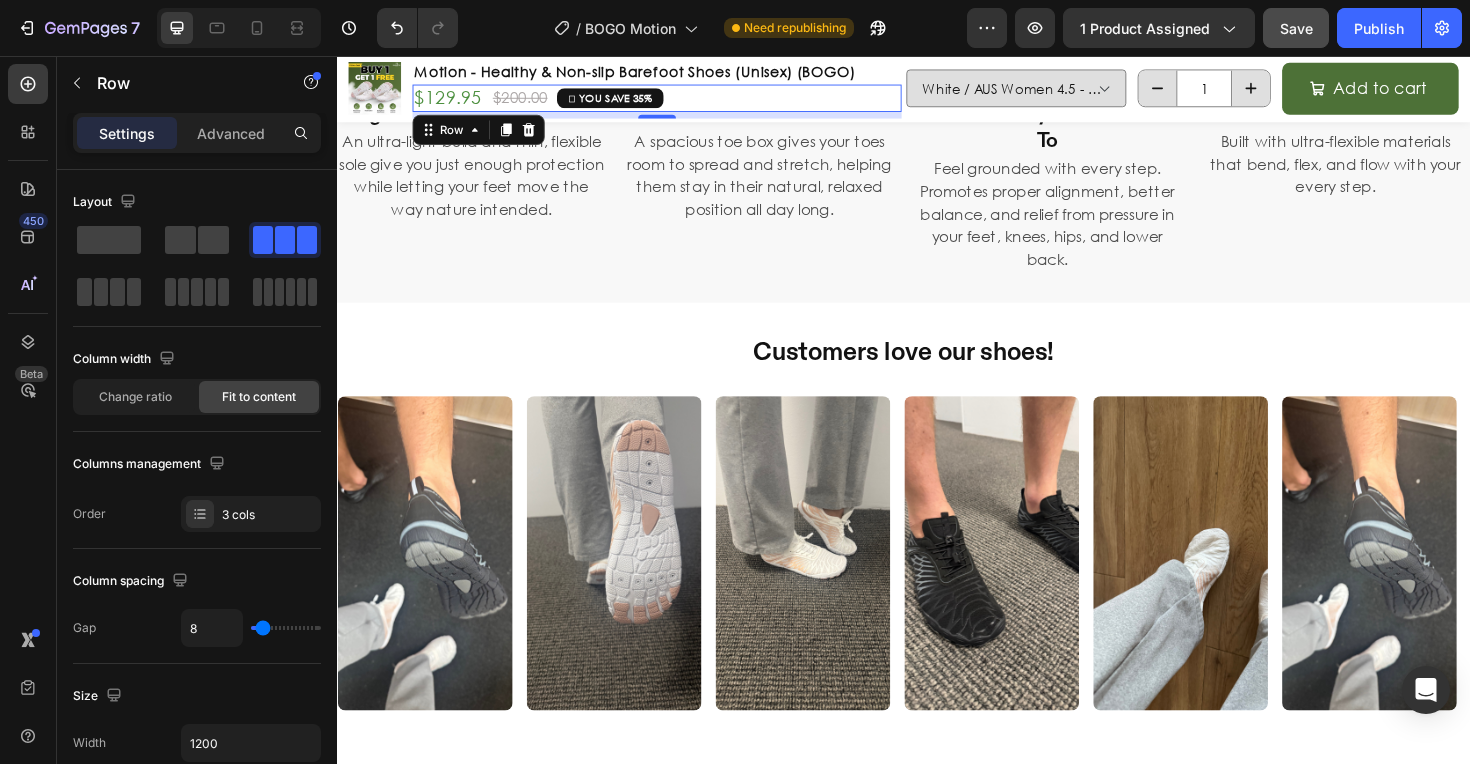 scroll, scrollTop: 1163, scrollLeft: 0, axis: vertical 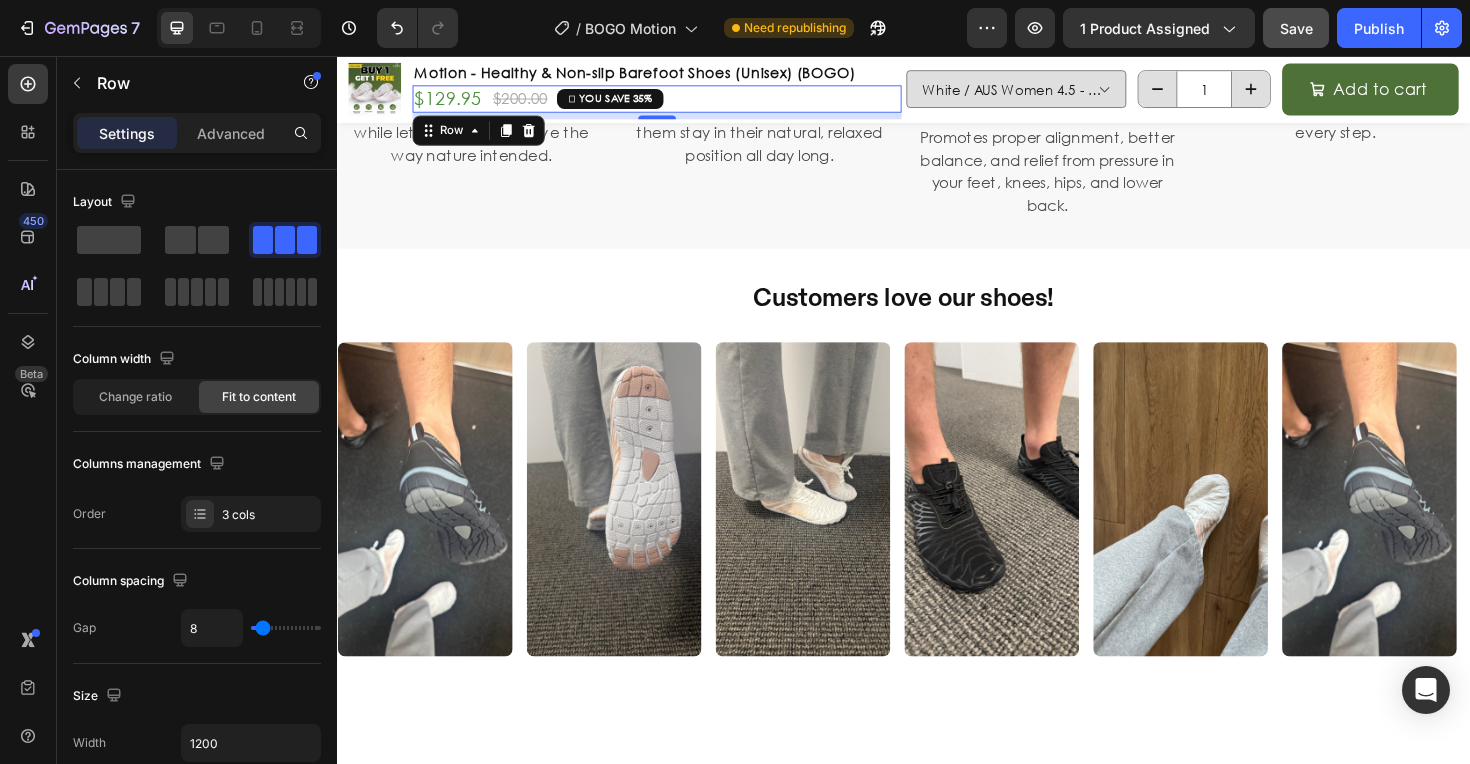 click at bounding box center [430, 525] 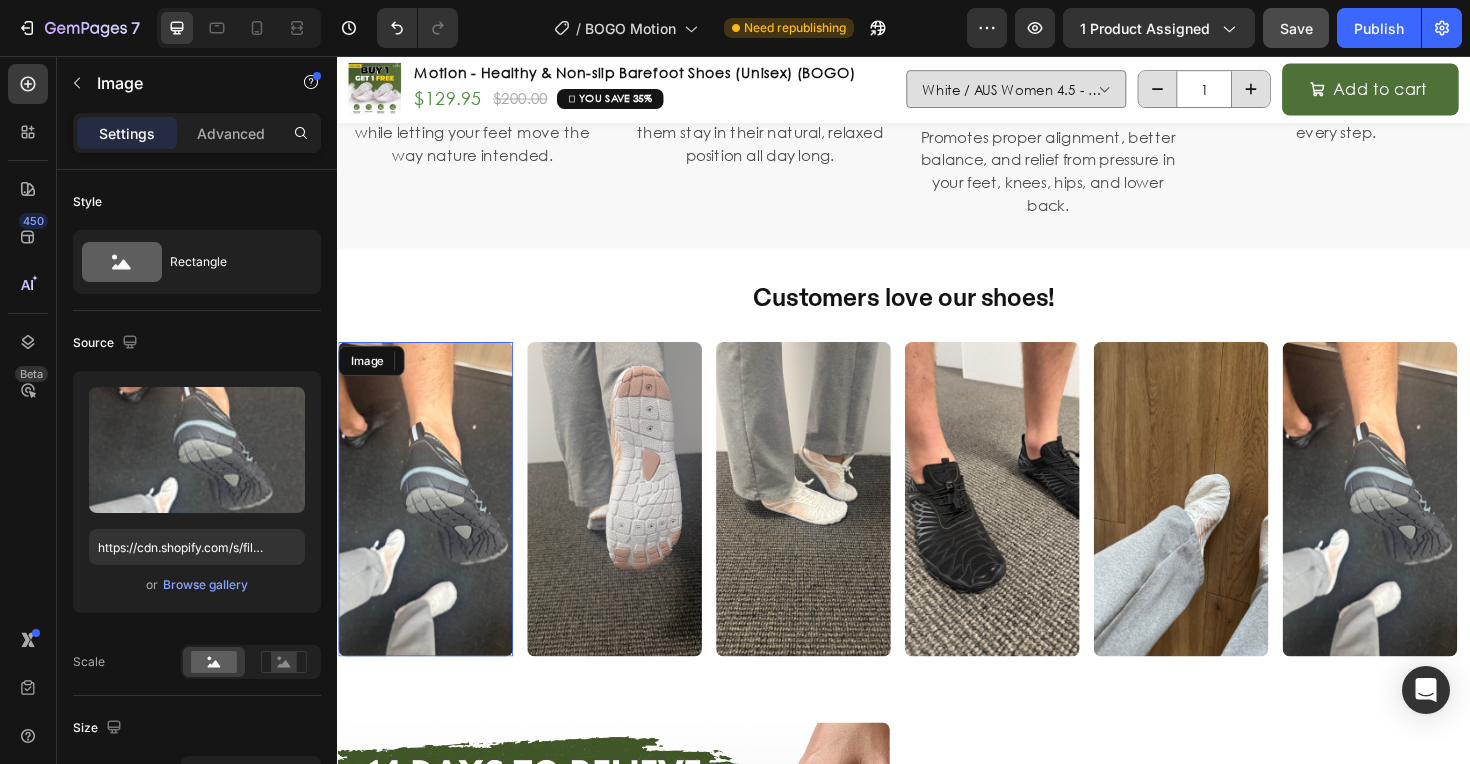 click at bounding box center (1030, 525) 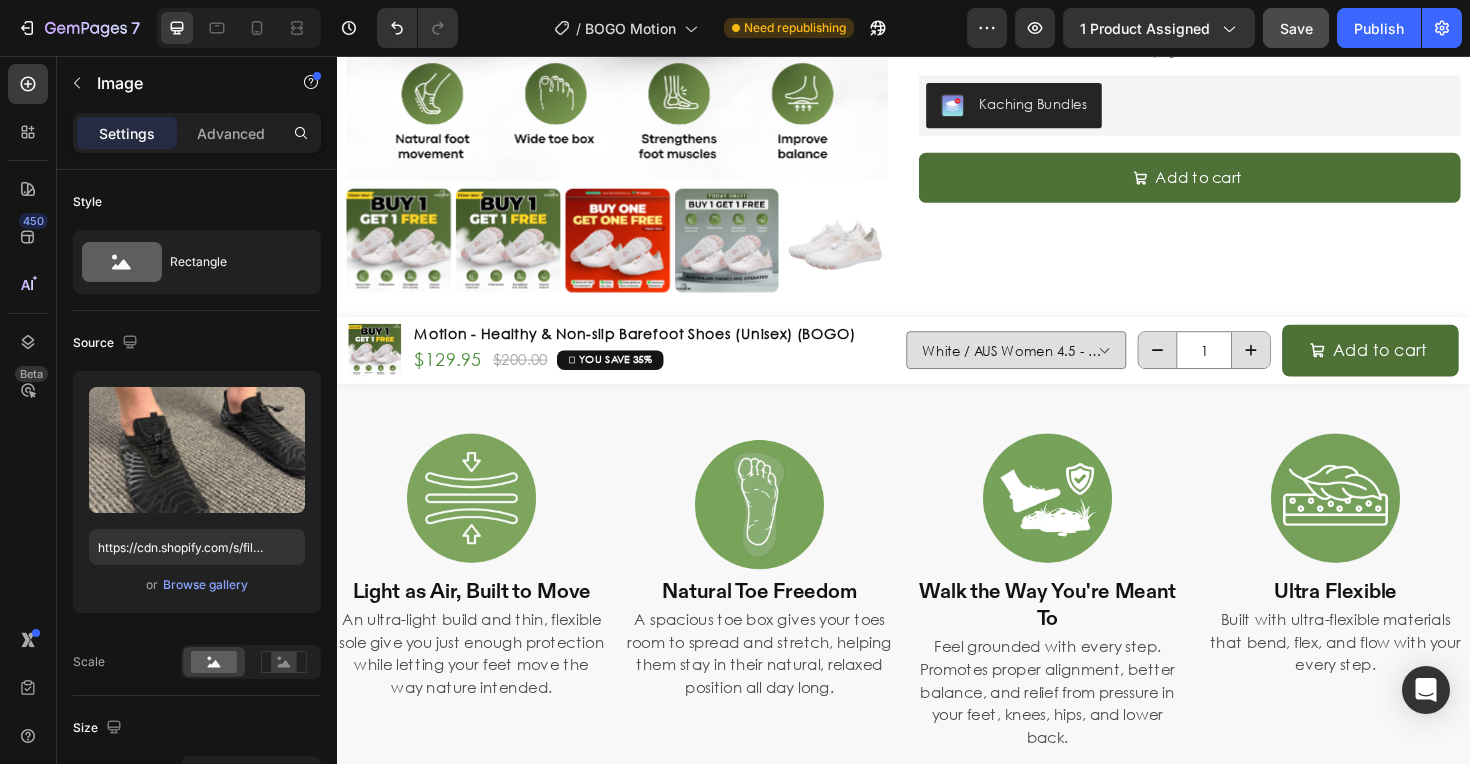 scroll, scrollTop: 722, scrollLeft: 0, axis: vertical 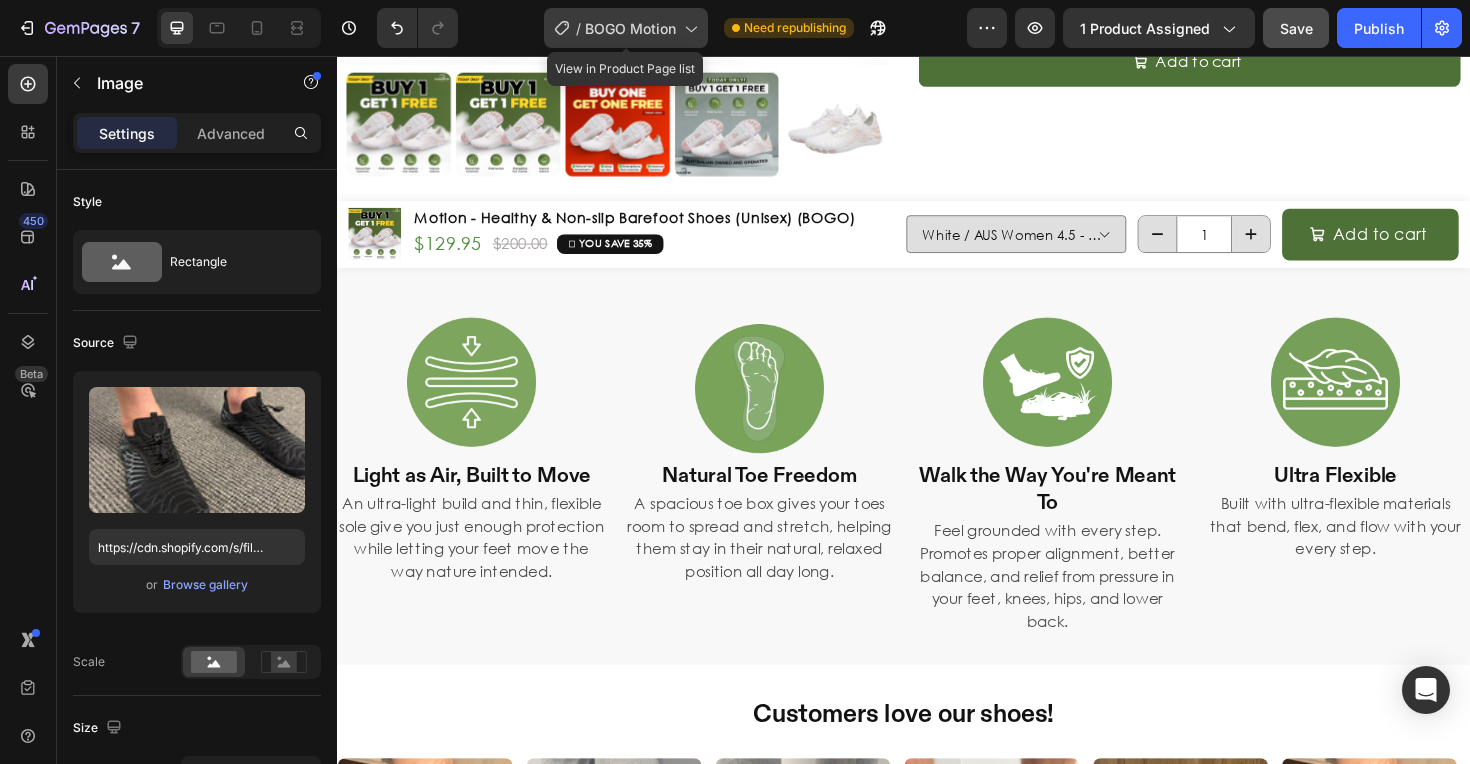 click on "BOGO Motion" at bounding box center [630, 28] 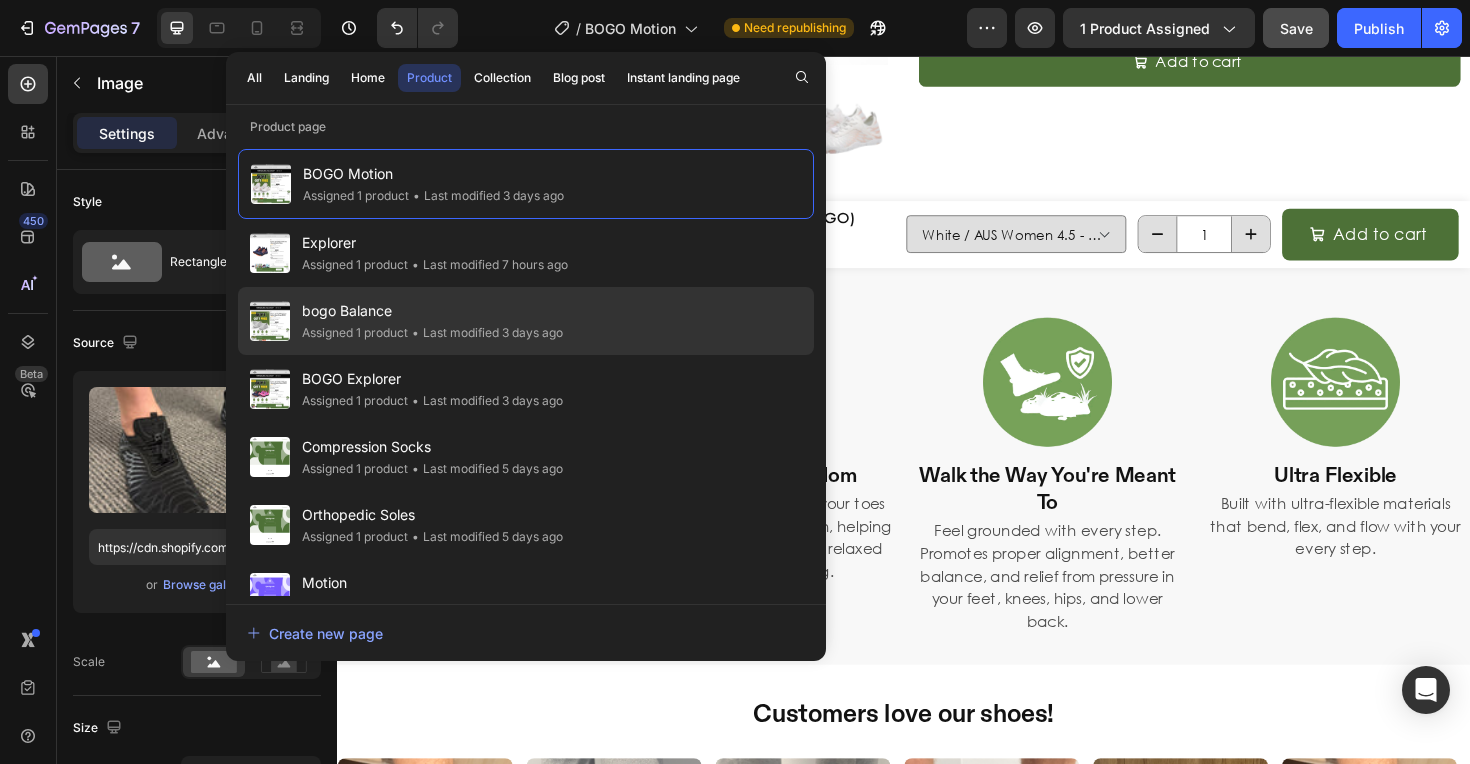 click on "bogo Balance" at bounding box center (432, 311) 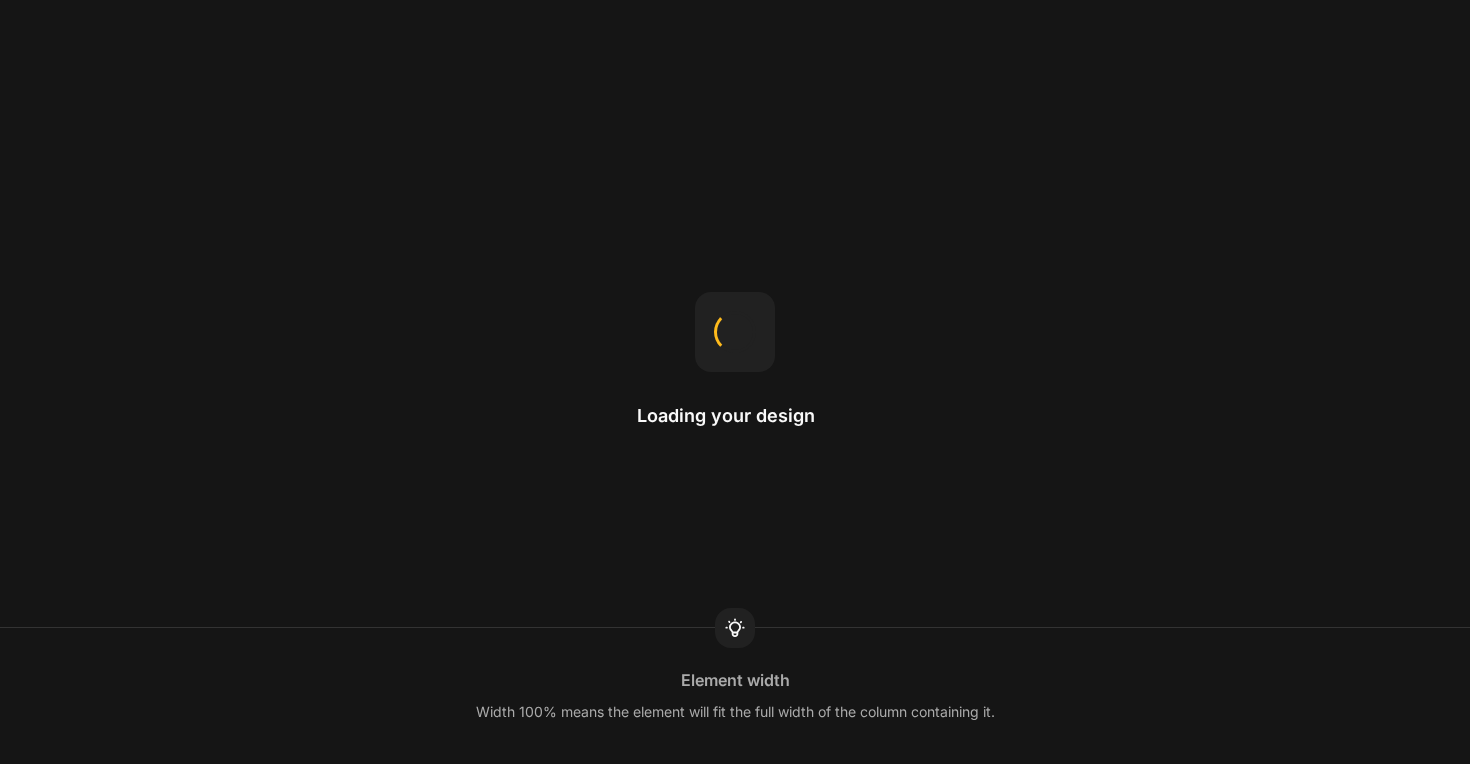 scroll, scrollTop: 0, scrollLeft: 0, axis: both 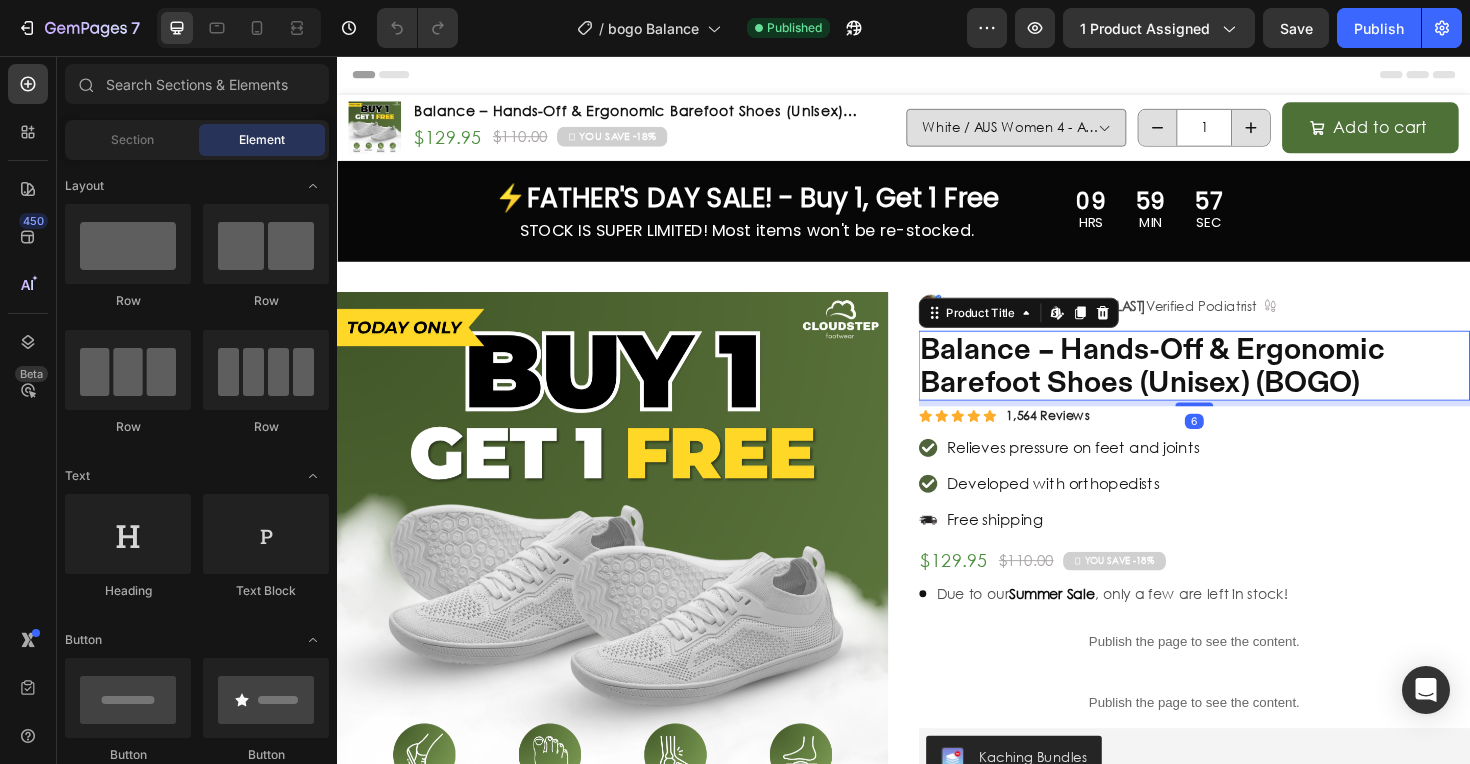click on "Balance – Hands-Off & Ergonomic Barefoot Shoes (Unisex) (BOGO)" at bounding box center (1245, 384) 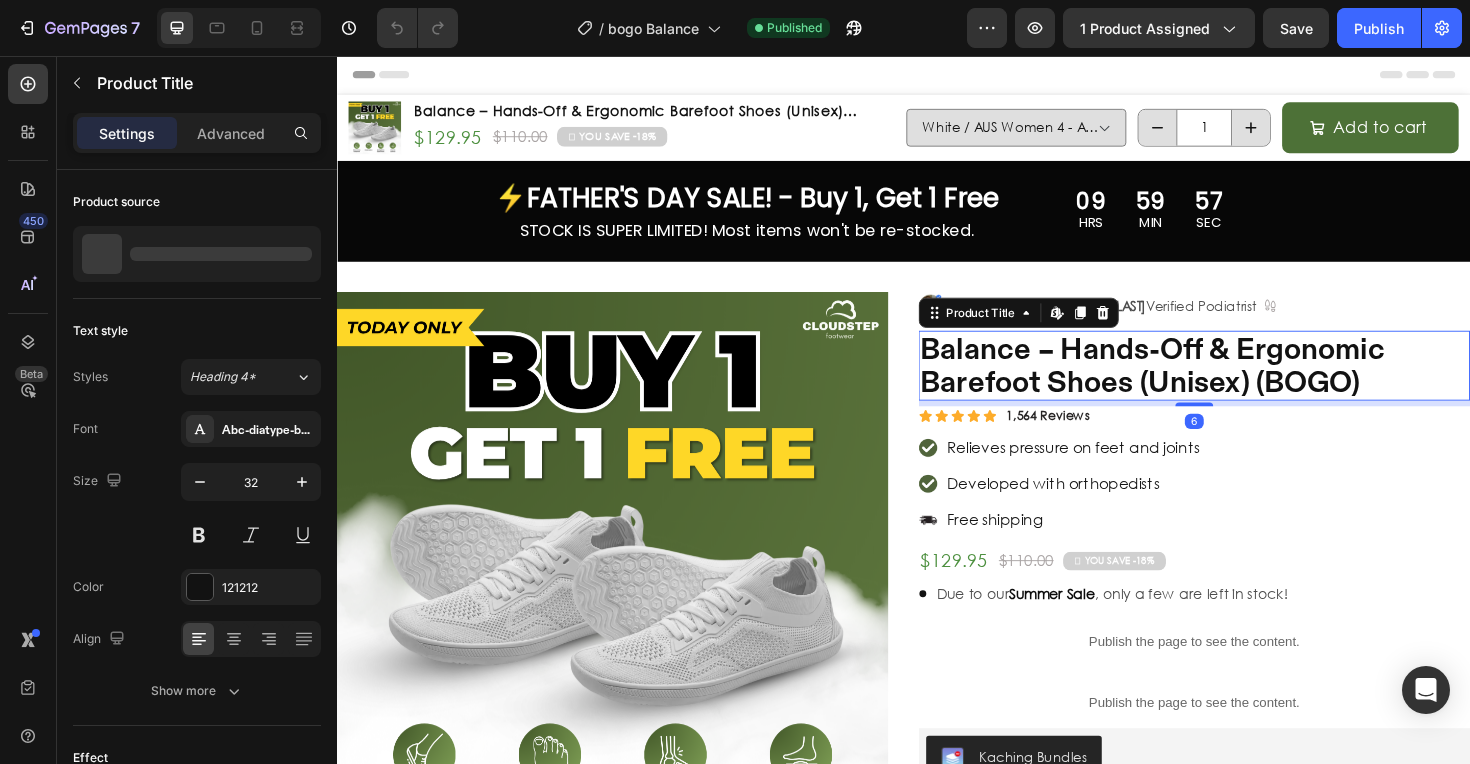 click on "Balance – Hands-Off & Ergonomic Barefoot Shoes (Unisex) (BOGO)" at bounding box center [1245, 384] 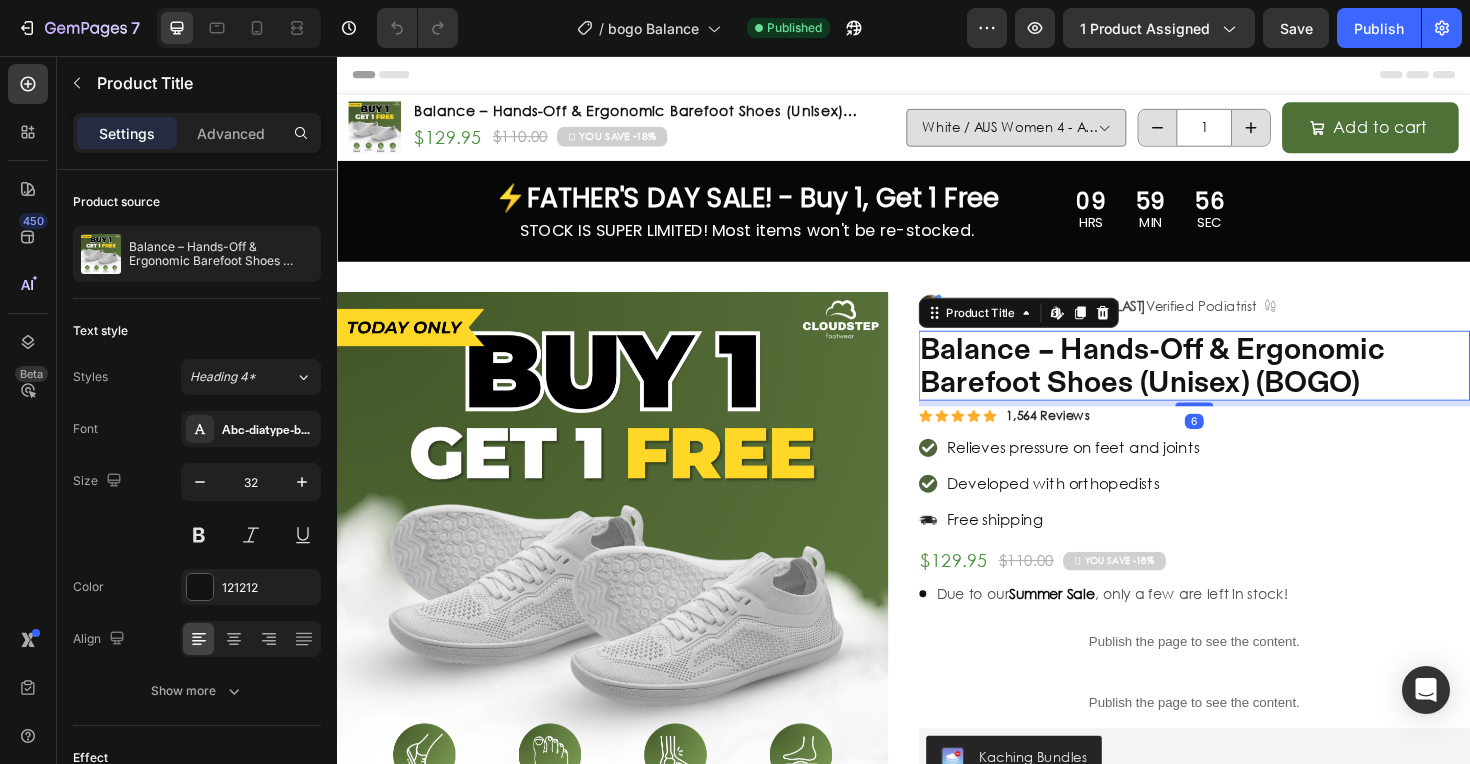 click on "Balance – Hands-Off & Ergonomic Barefoot Shoes (Unisex) (BOGO)" at bounding box center (1245, 384) 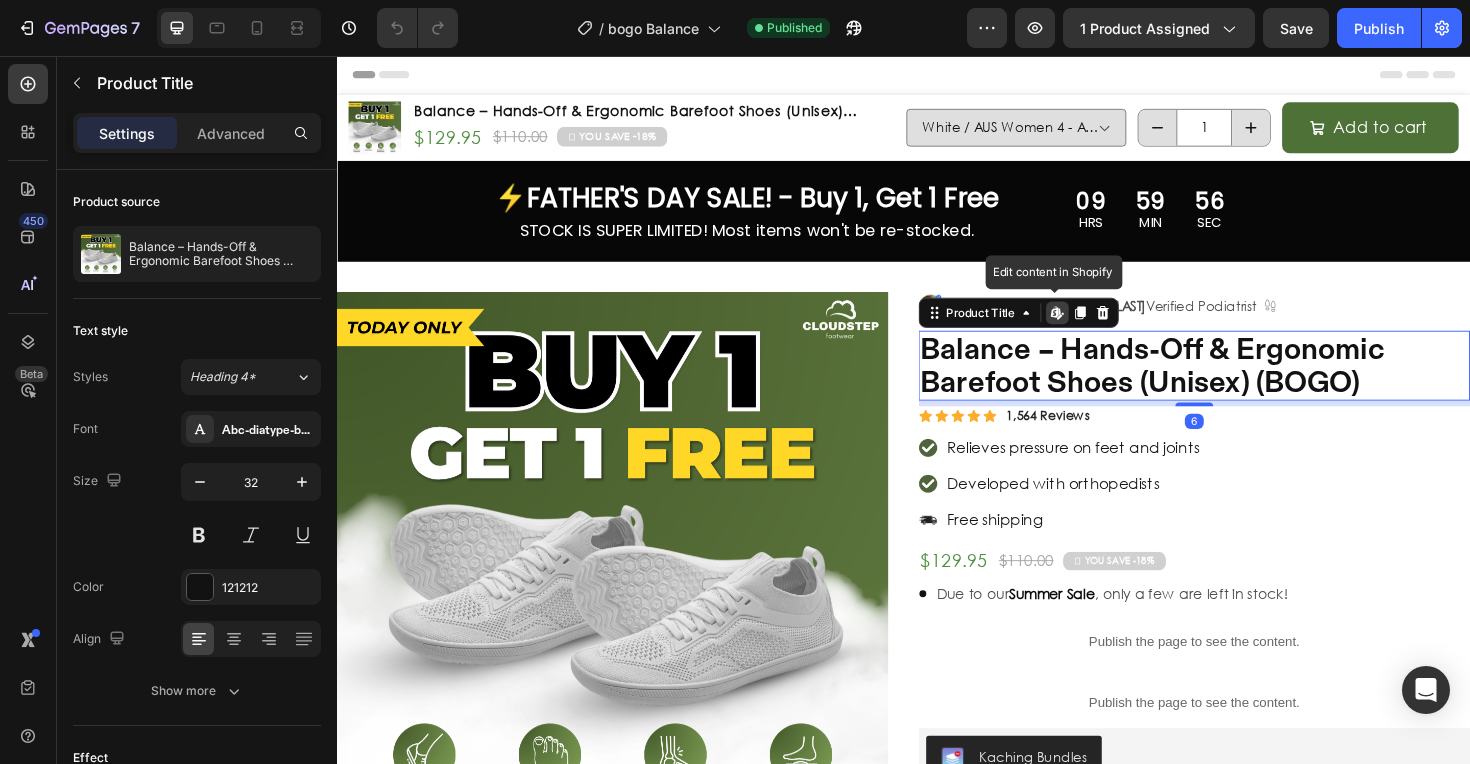 click on "Balance – Hands-Off & Ergonomic Barefoot Shoes (Unisex) (BOGO)" at bounding box center [1245, 384] 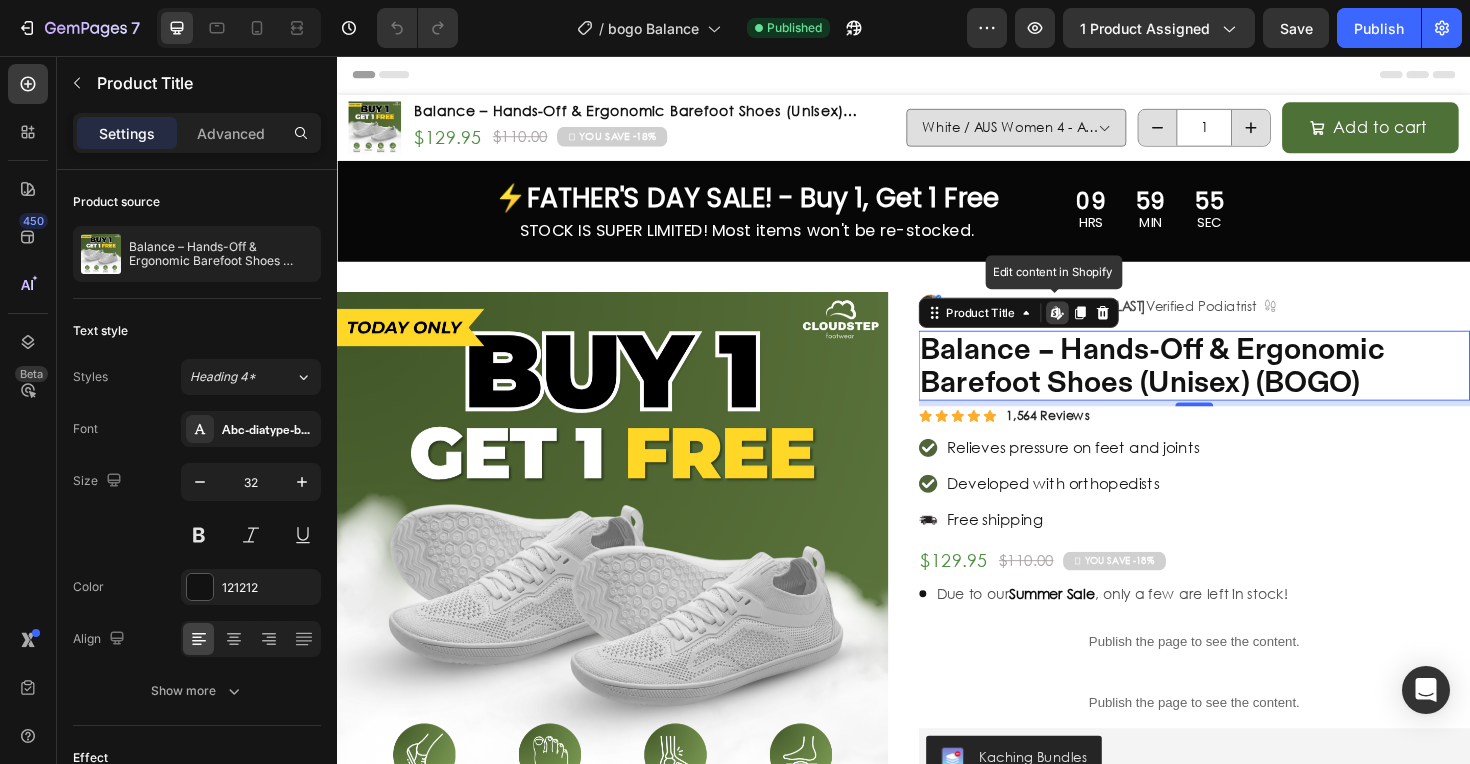 click on "Balance – Hands-Off & Ergonomic Barefoot Shoes (Unisex) (BOGO)" at bounding box center (1245, 384) 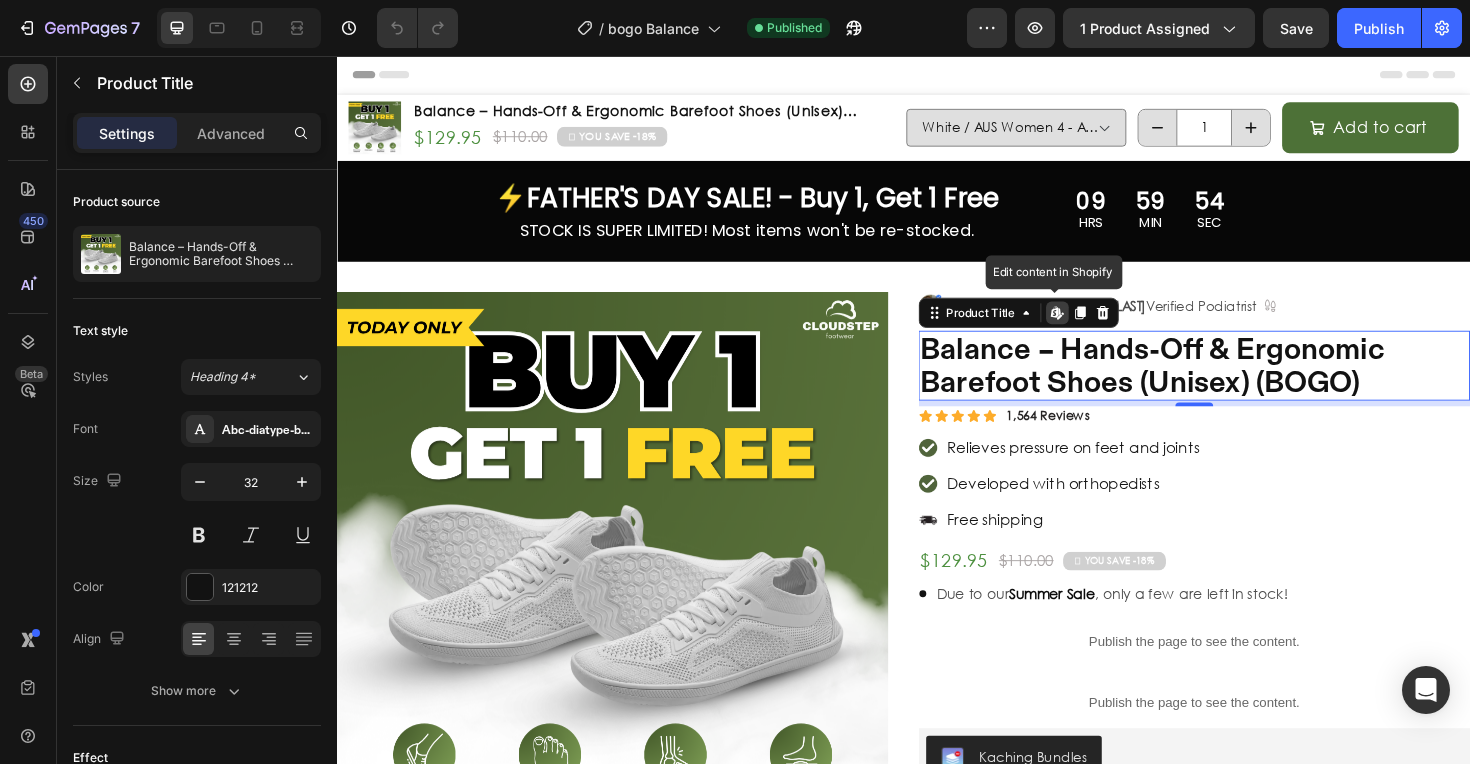 click on "Balance – Hands-Off & Ergonomic Barefoot Shoes (Unisex) (BOGO)" at bounding box center (1245, 384) 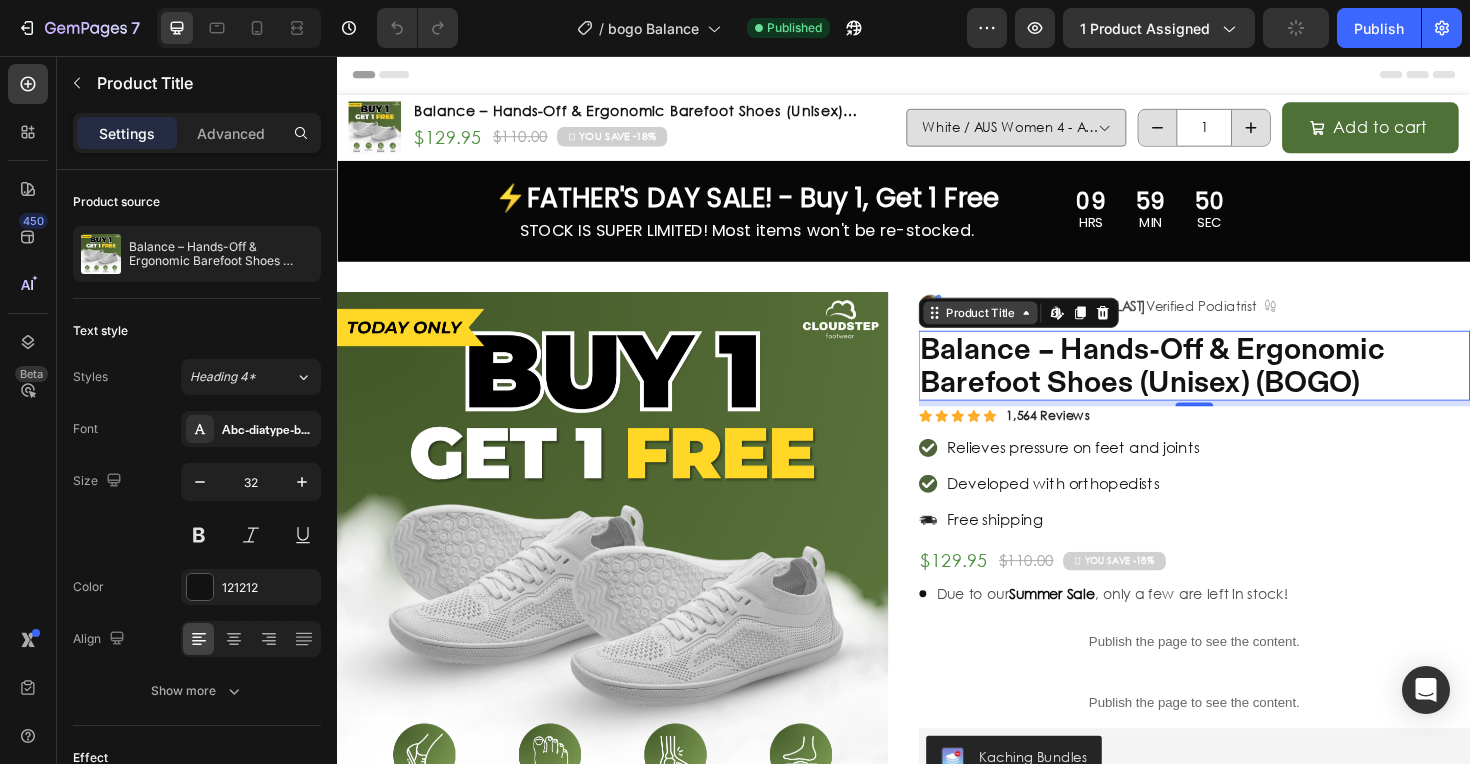 click on "Product Title" at bounding box center [1018, 328] 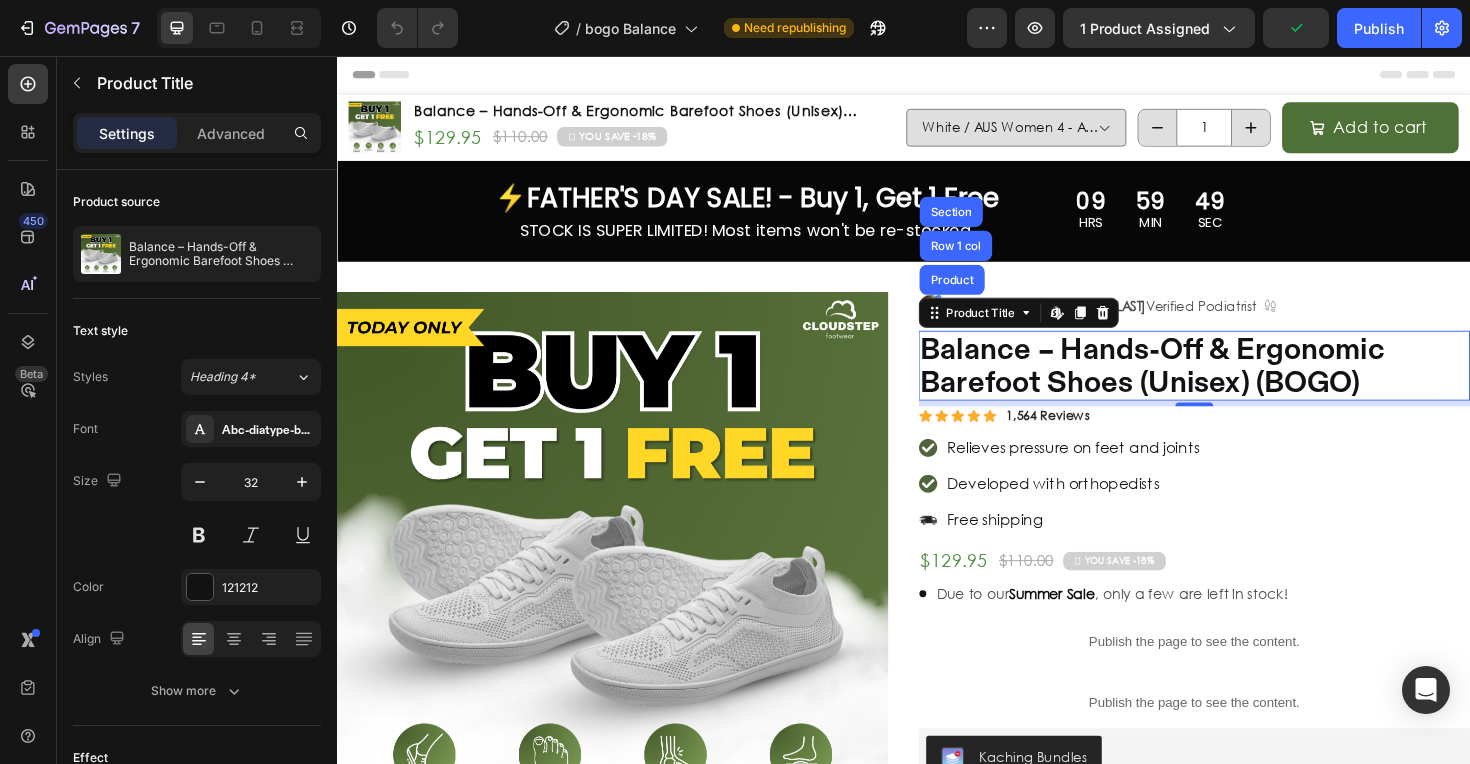 click on "Balance – Hands-Off & Ergonomic Barefoot Shoes (Unisex) (BOGO)" at bounding box center [1245, 384] 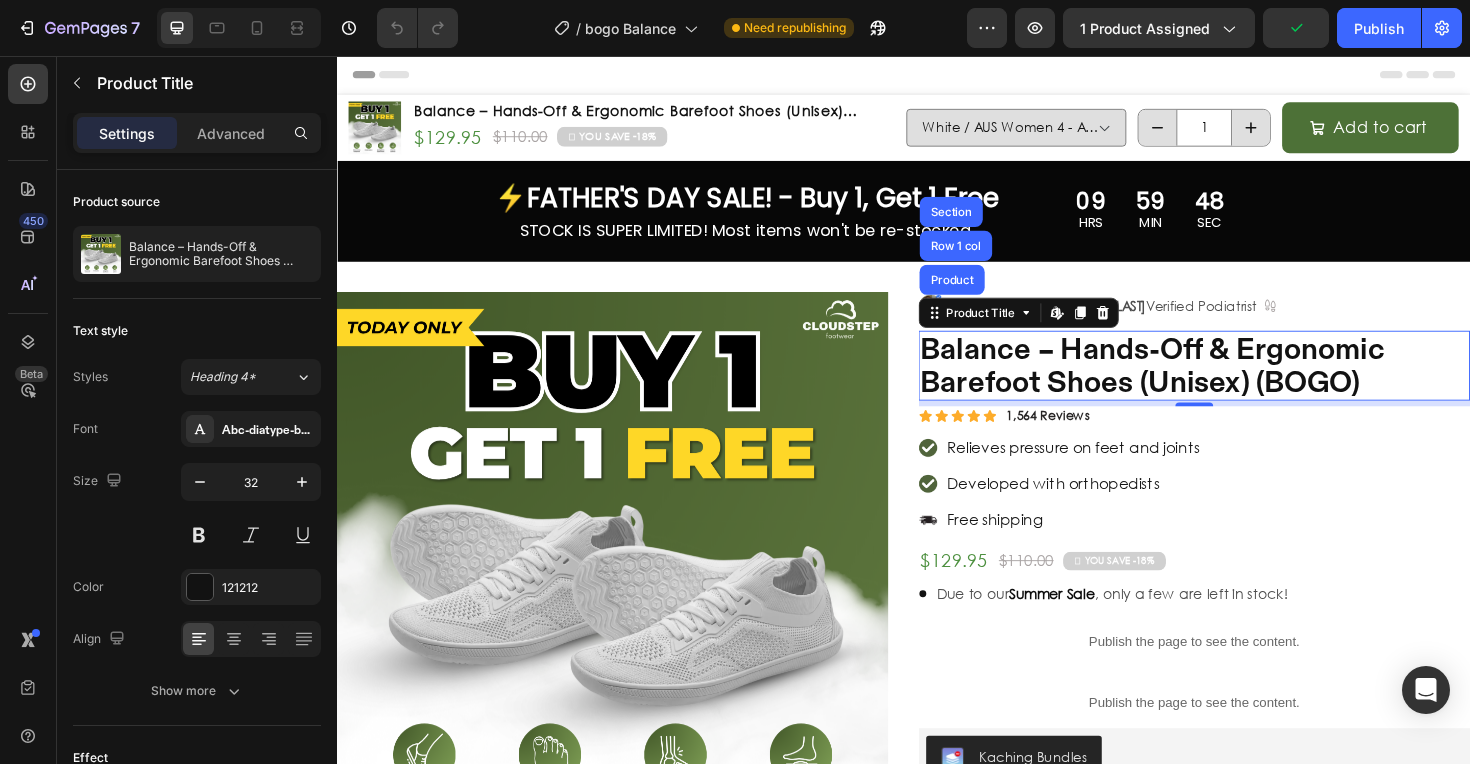 click on "Balance – Hands-Off & Ergonomic Barefoot Shoes (Unisex) (BOGO)" at bounding box center [1245, 384] 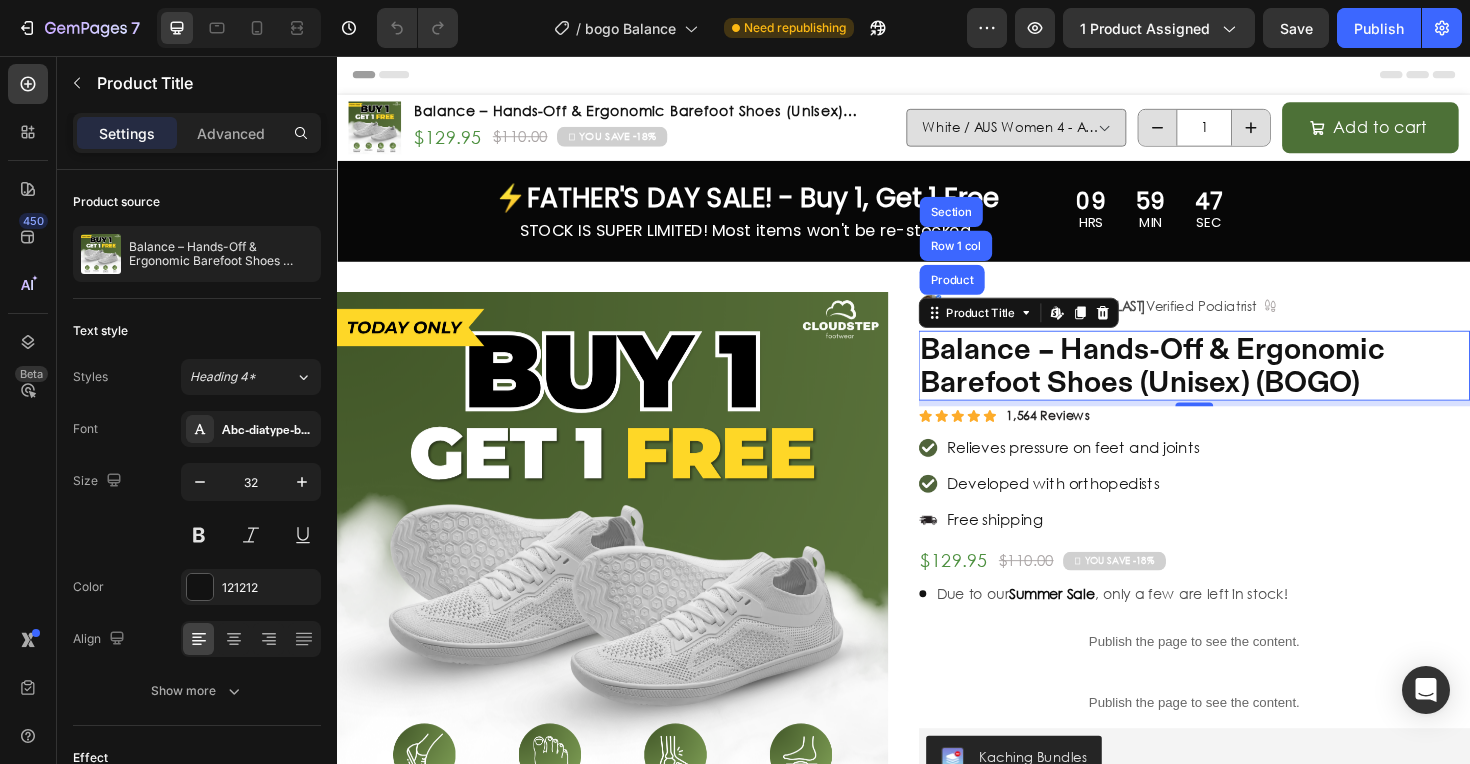 click on "Balance – Hands-Off & Ergonomic Barefoot Shoes (Unisex) (BOGO)" at bounding box center (1245, 384) 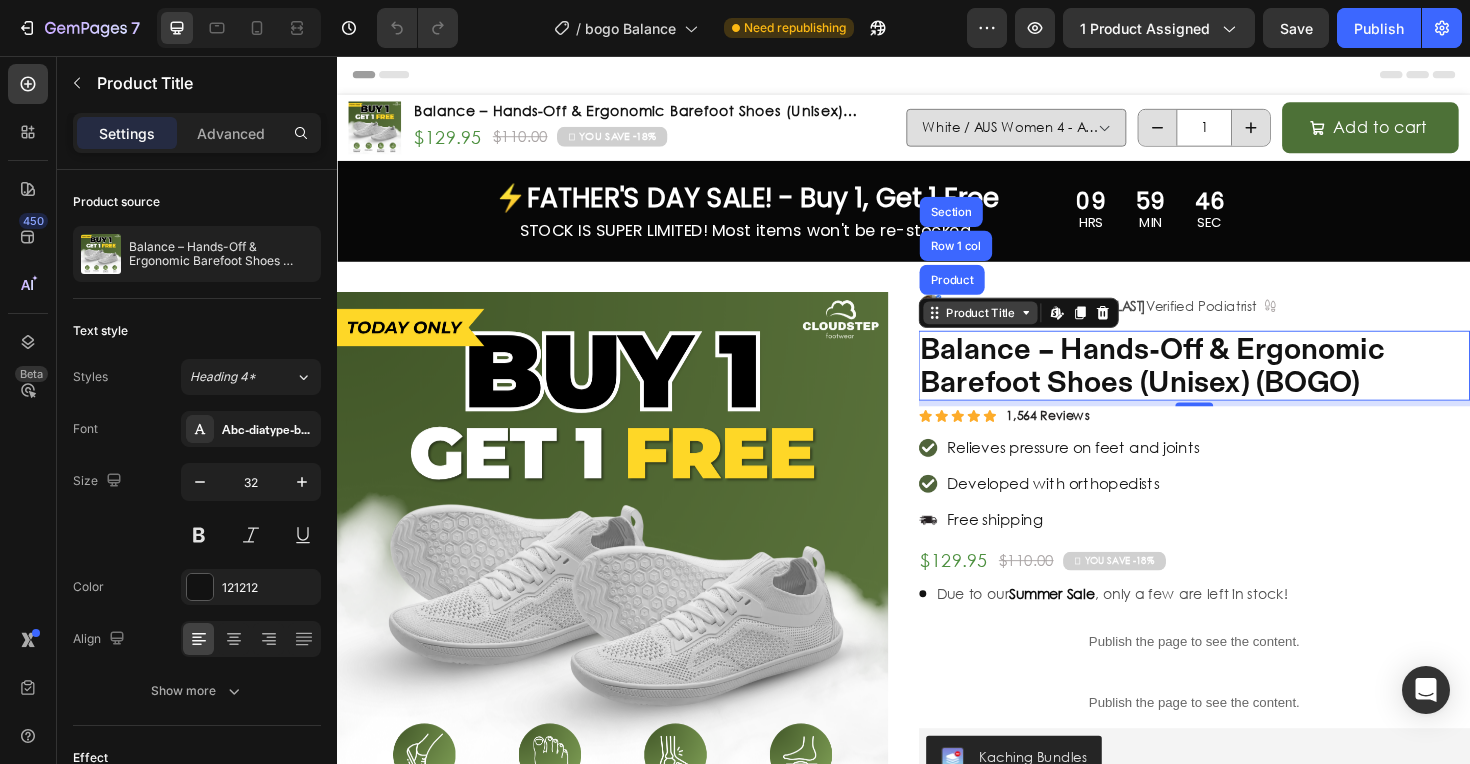 click on "Product Title" at bounding box center (1018, 328) 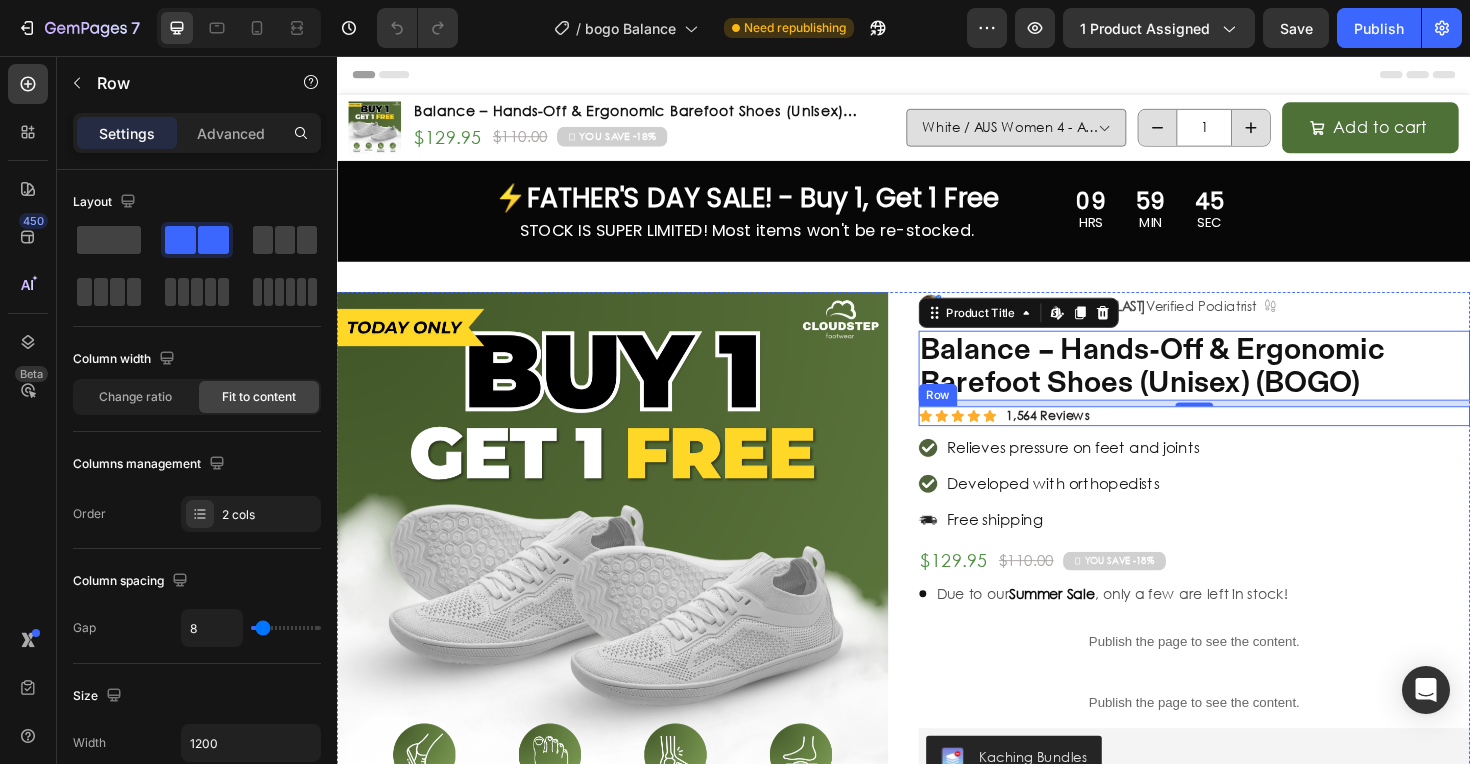 click on "Icon Icon Icon Icon Icon Icon List 1,564 Reviews Text Block Row" at bounding box center (1245, 437) 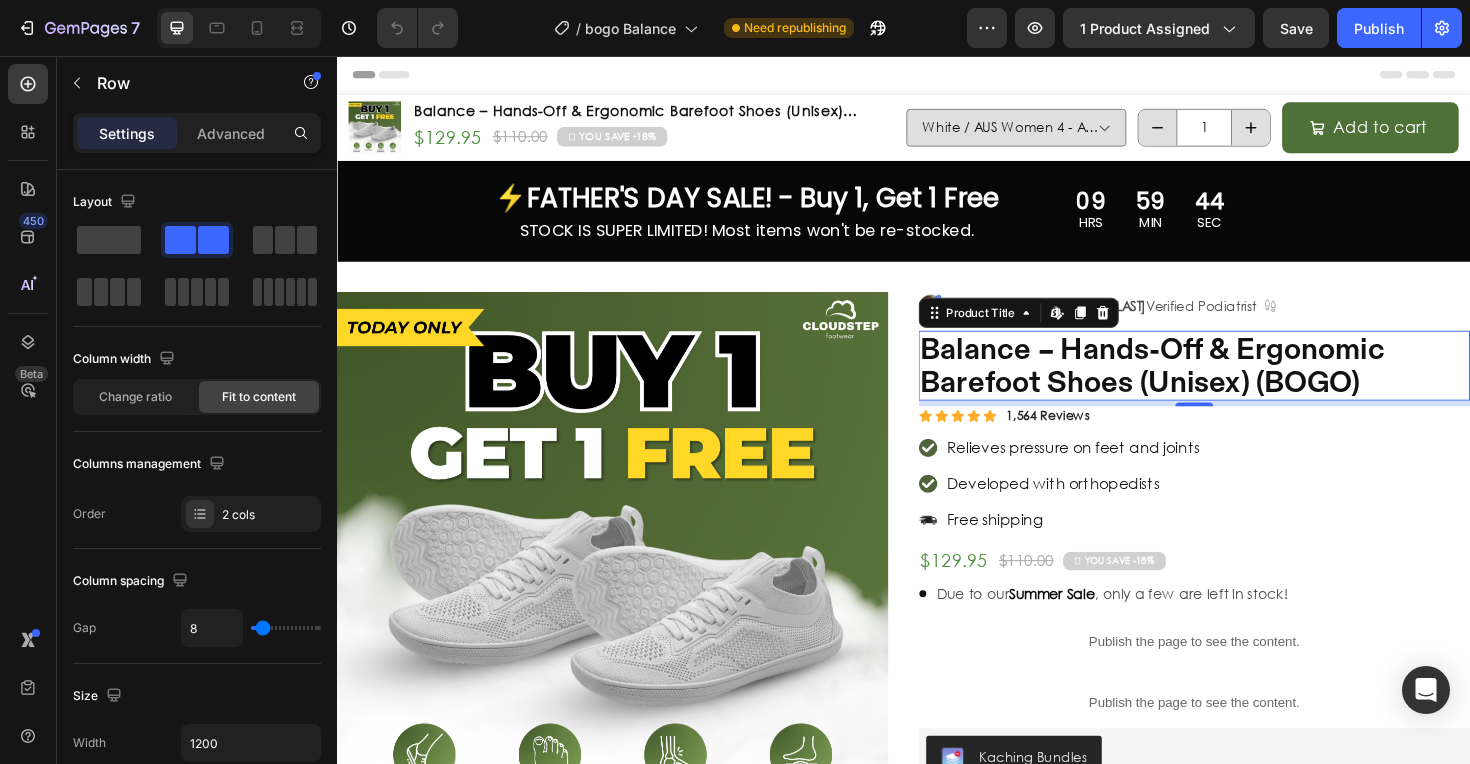 click on "Balance – Hands-Off & Ergonomic Barefoot Shoes (Unisex) (BOGO)" at bounding box center (1245, 384) 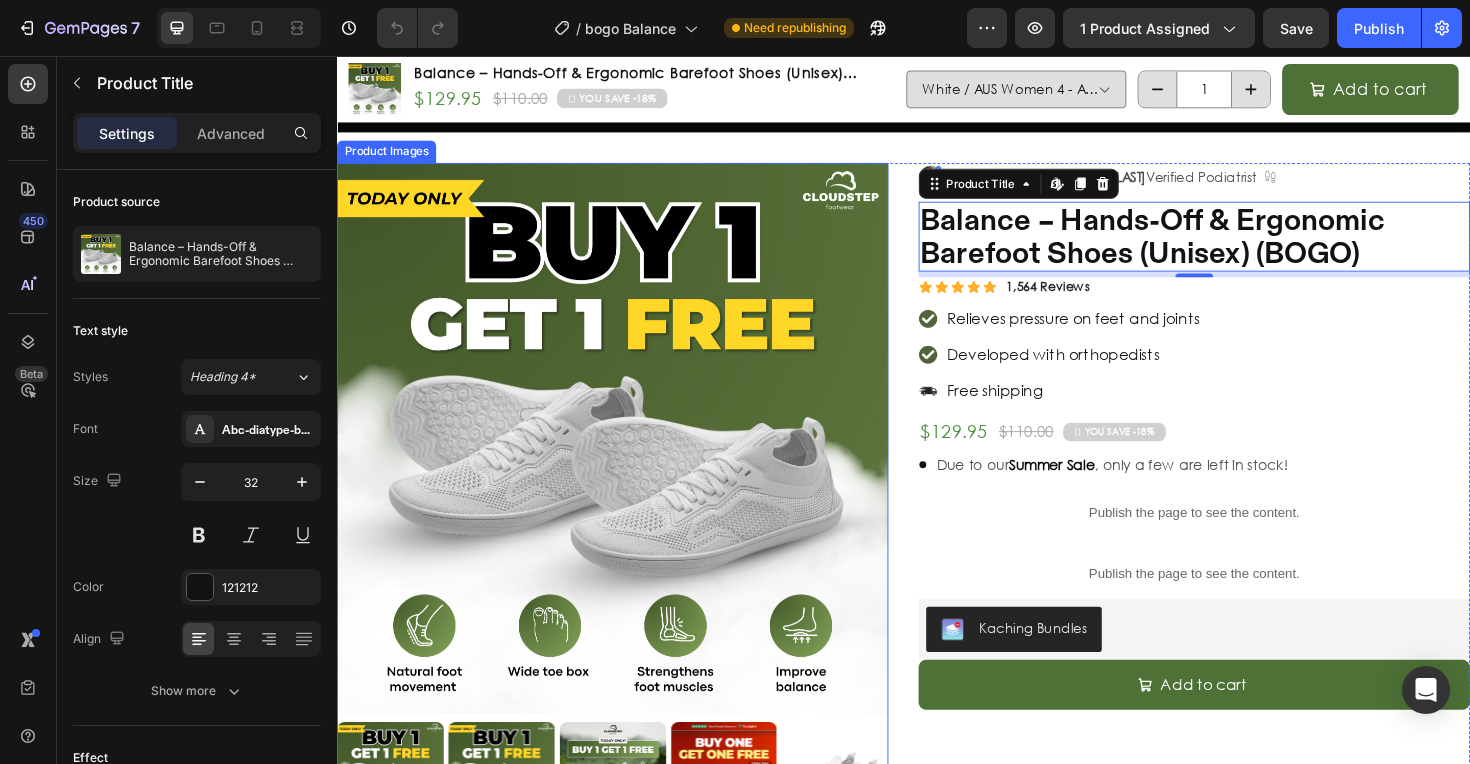 scroll, scrollTop: 0, scrollLeft: 0, axis: both 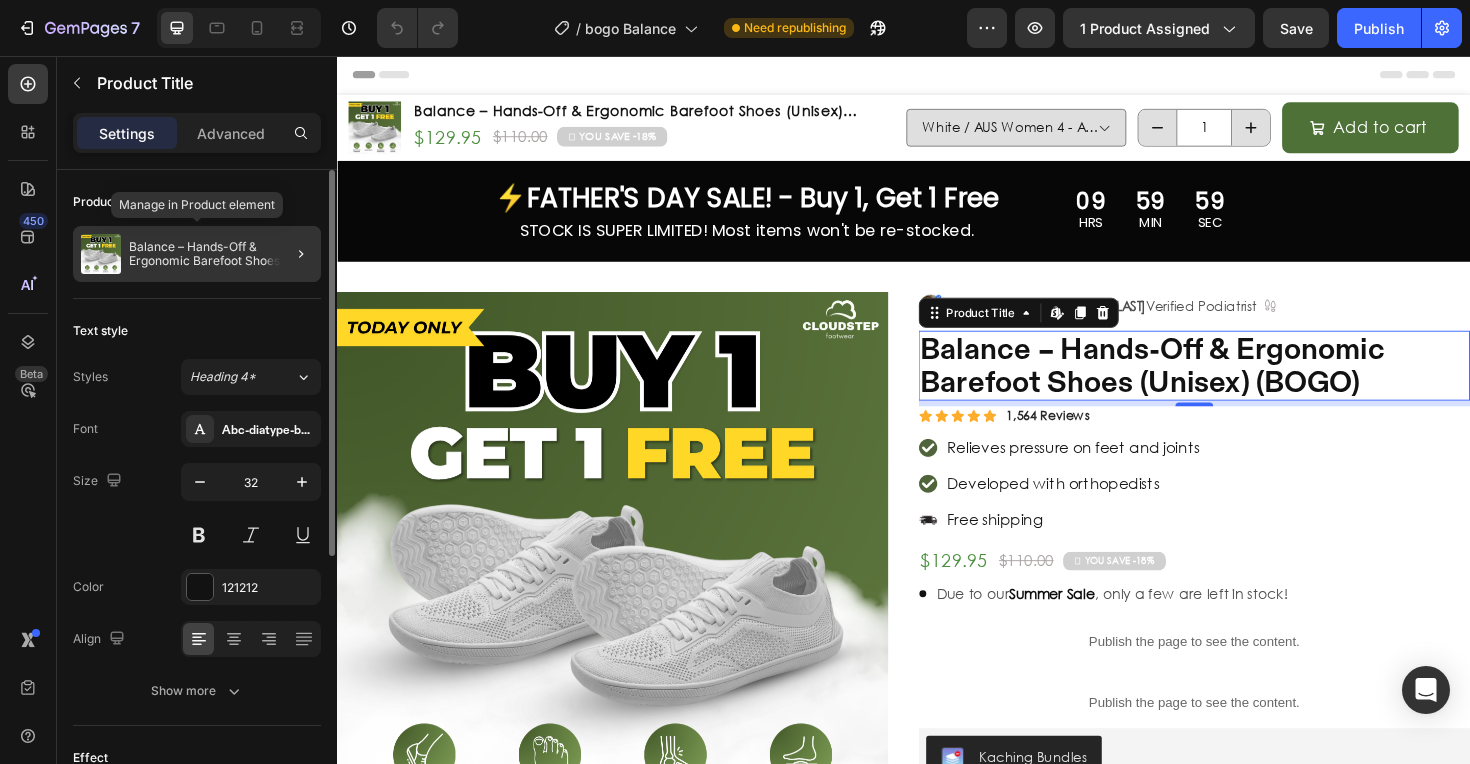click on "Balance – Hands-Off & Ergonomic Barefoot Shoes (Unisex) (BOGO)" at bounding box center (221, 254) 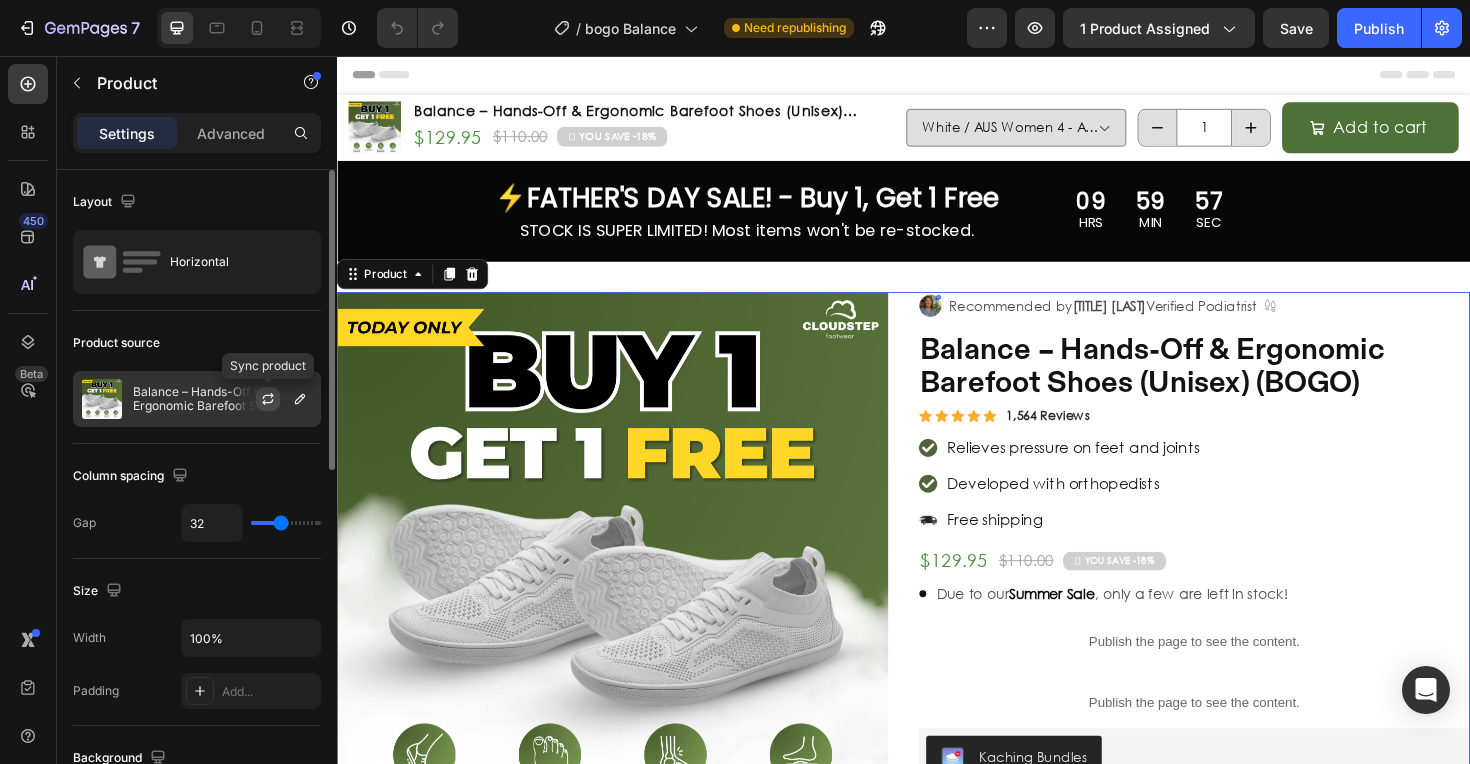 click 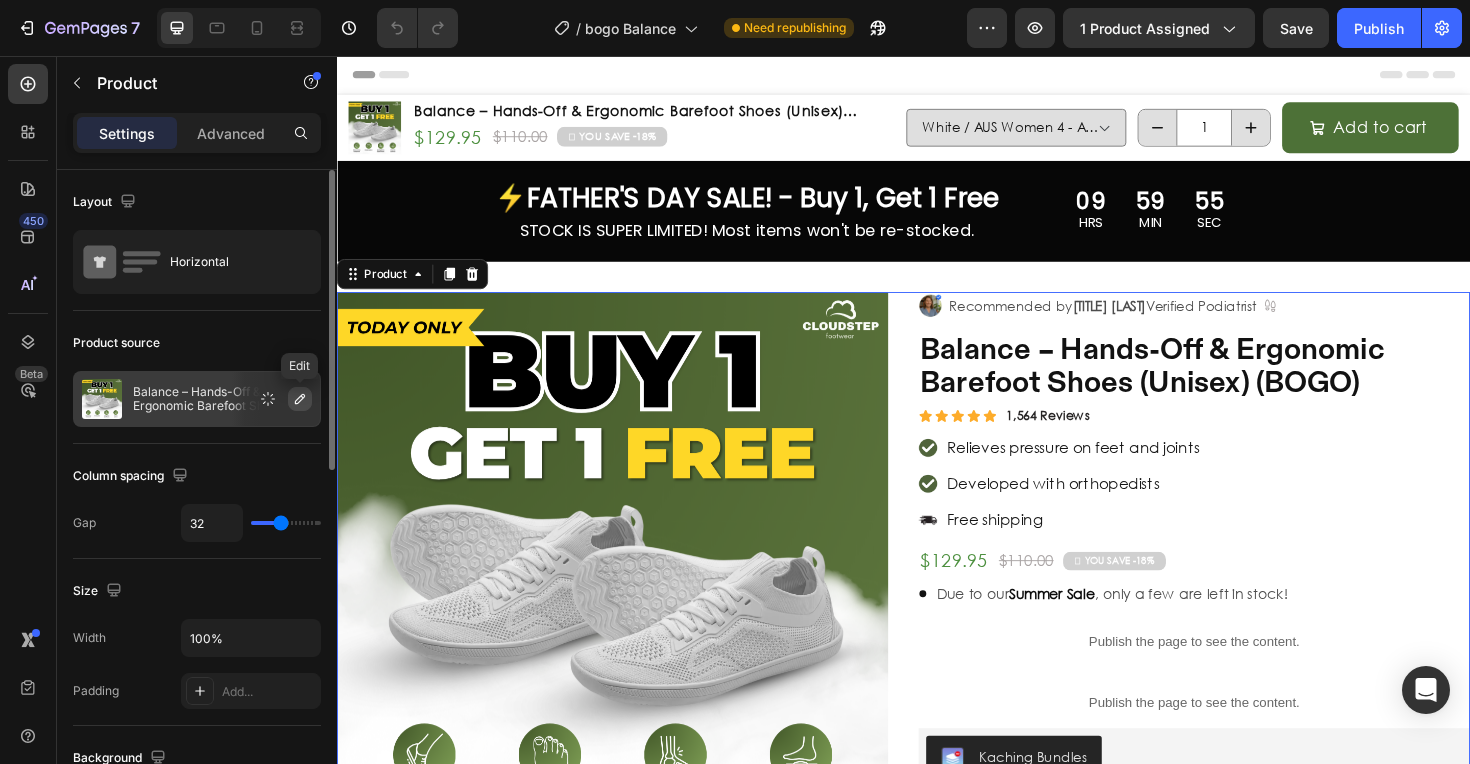 click 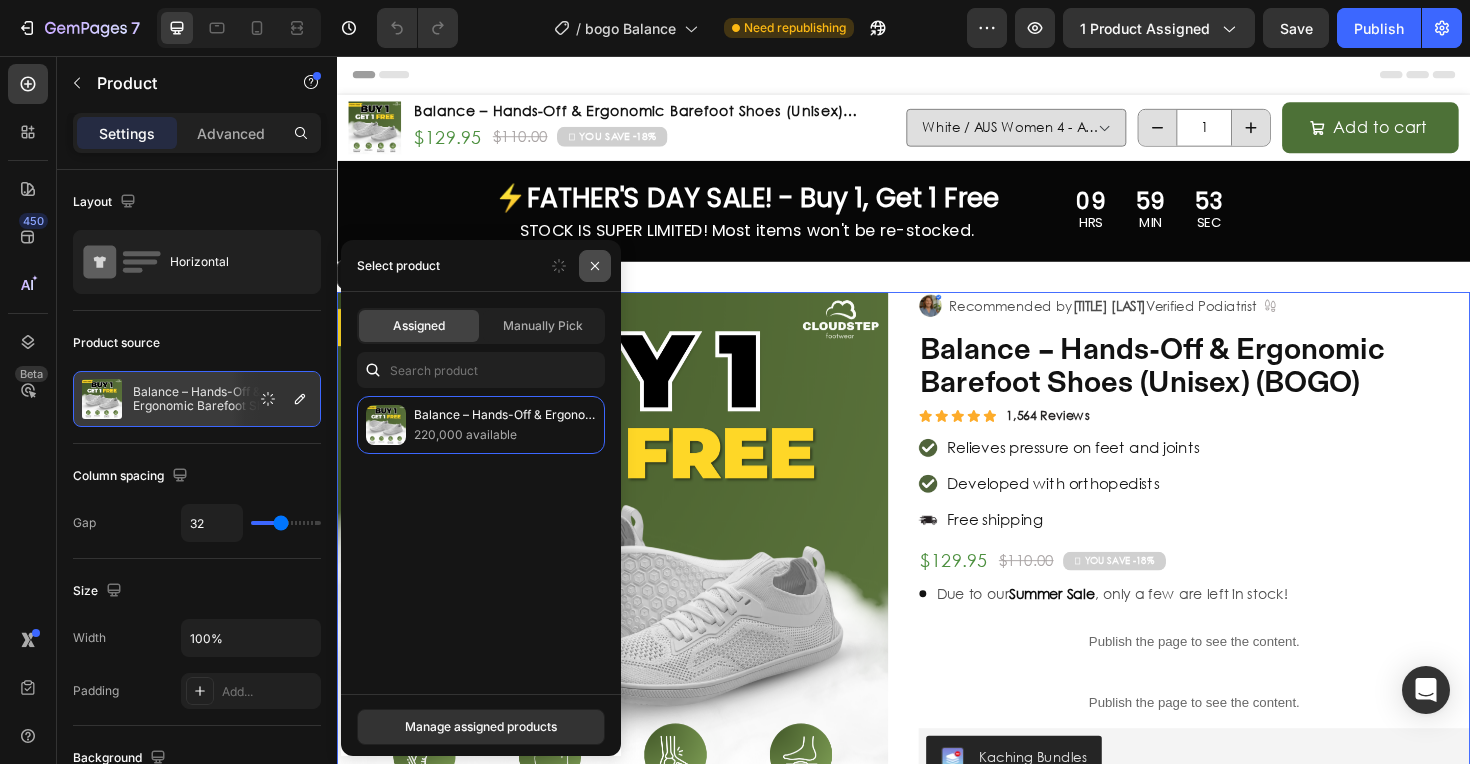 click 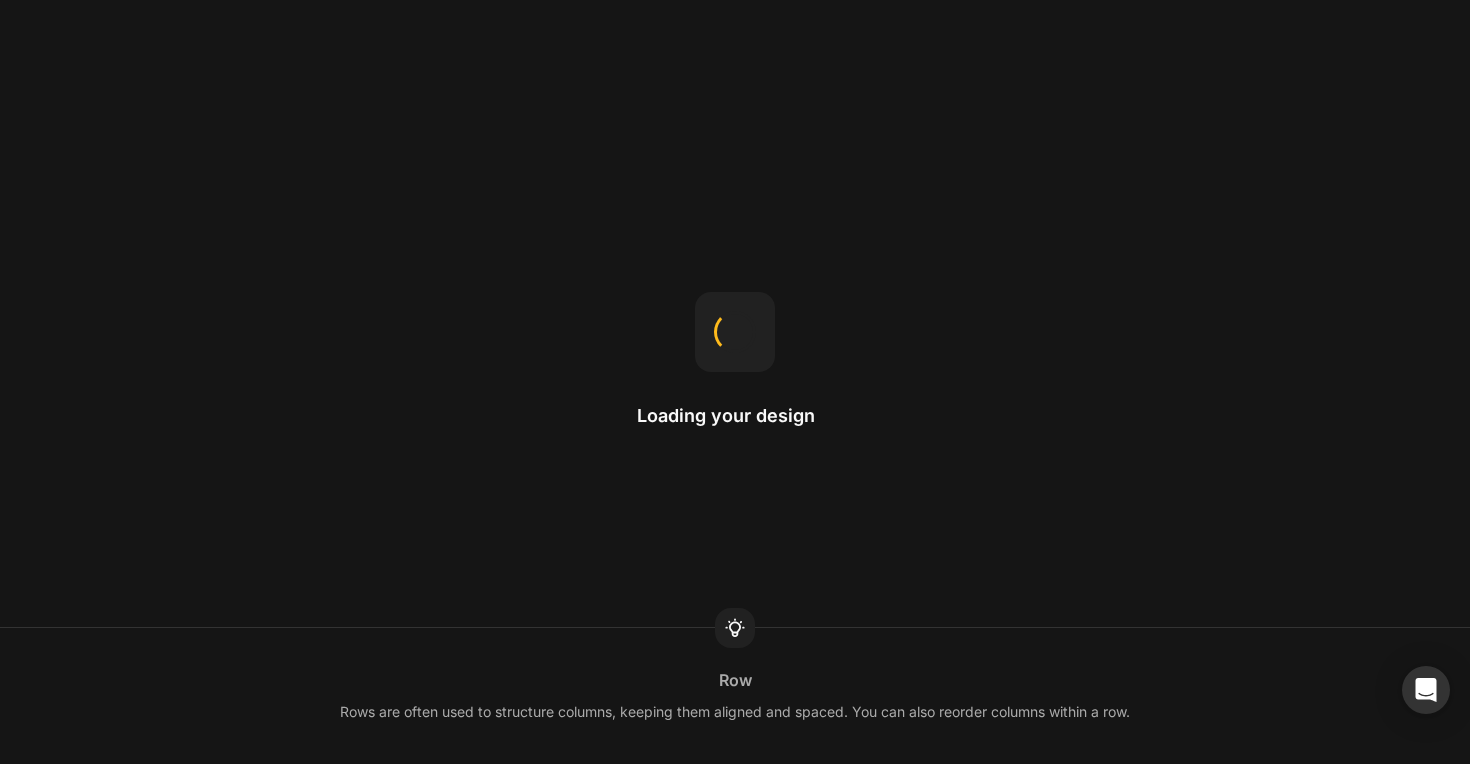 scroll, scrollTop: 0, scrollLeft: 0, axis: both 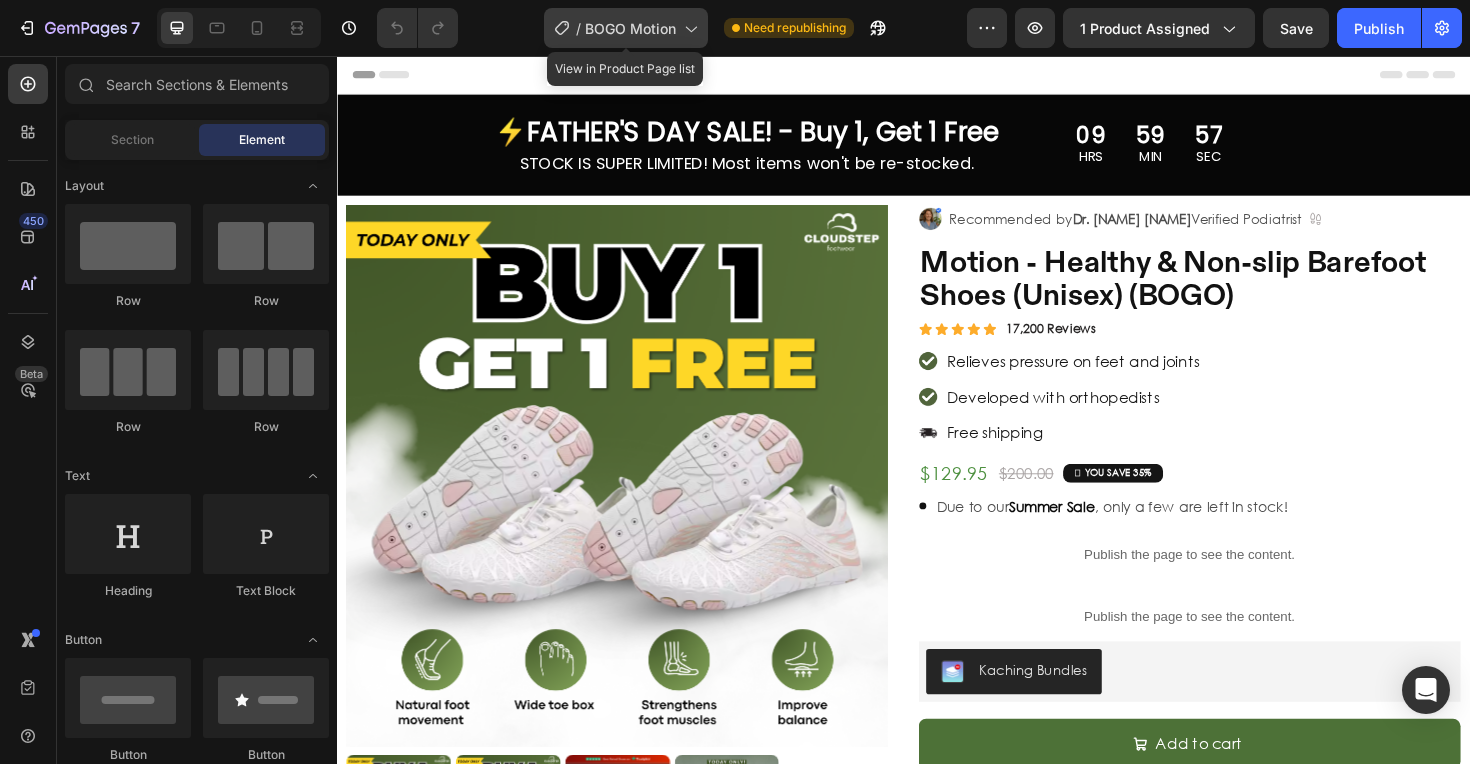 click on "/  BOGO Motion" 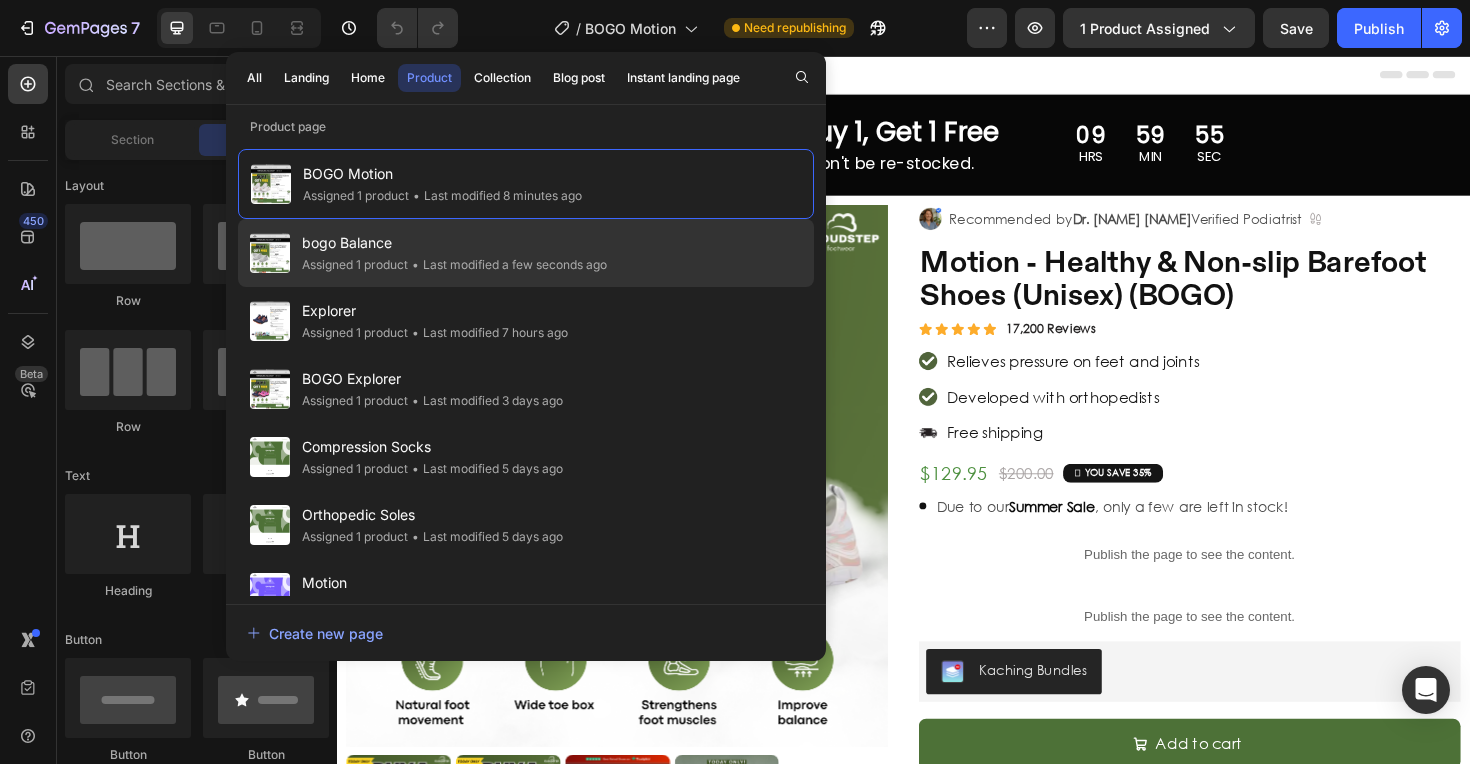 click on "bogo Balance" at bounding box center [454, 243] 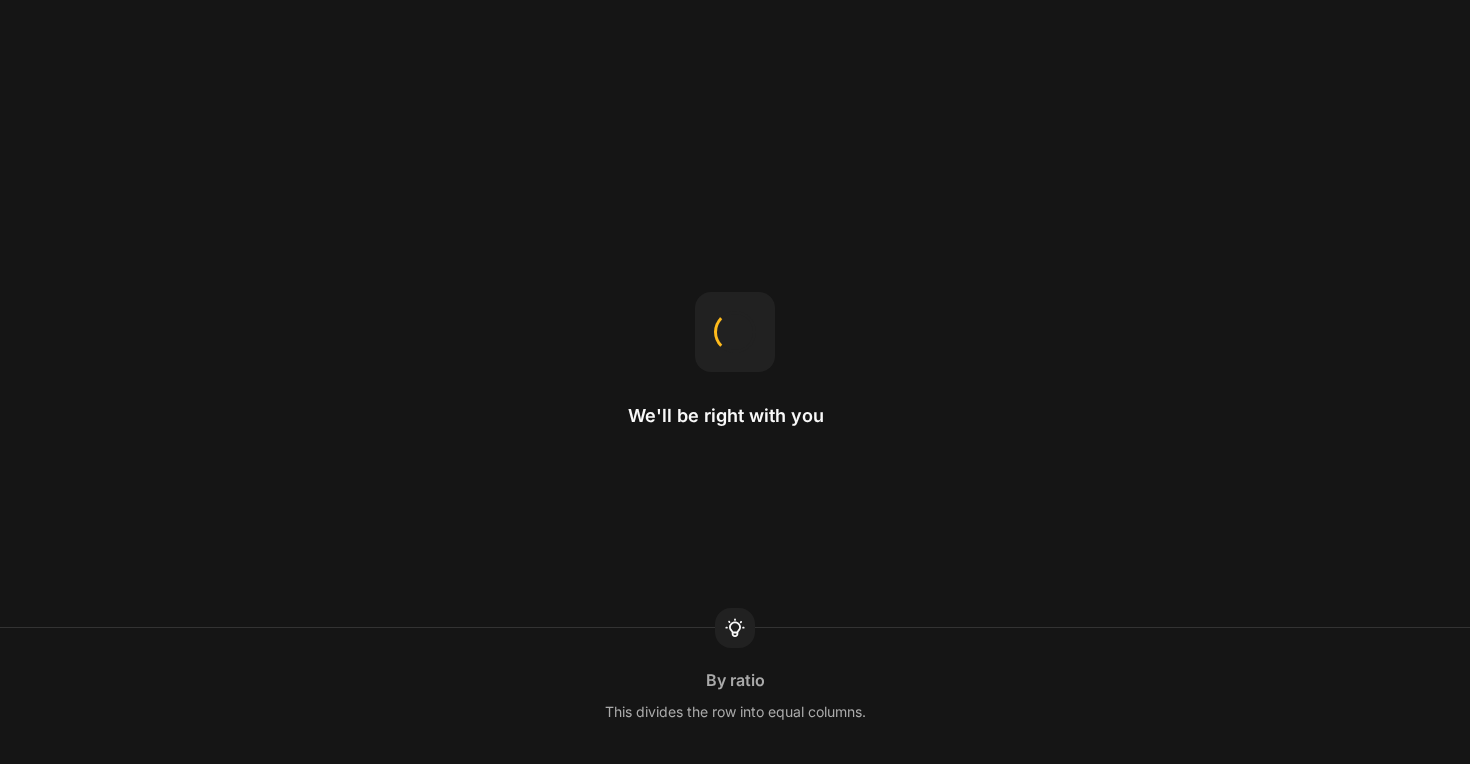 scroll, scrollTop: 0, scrollLeft: 0, axis: both 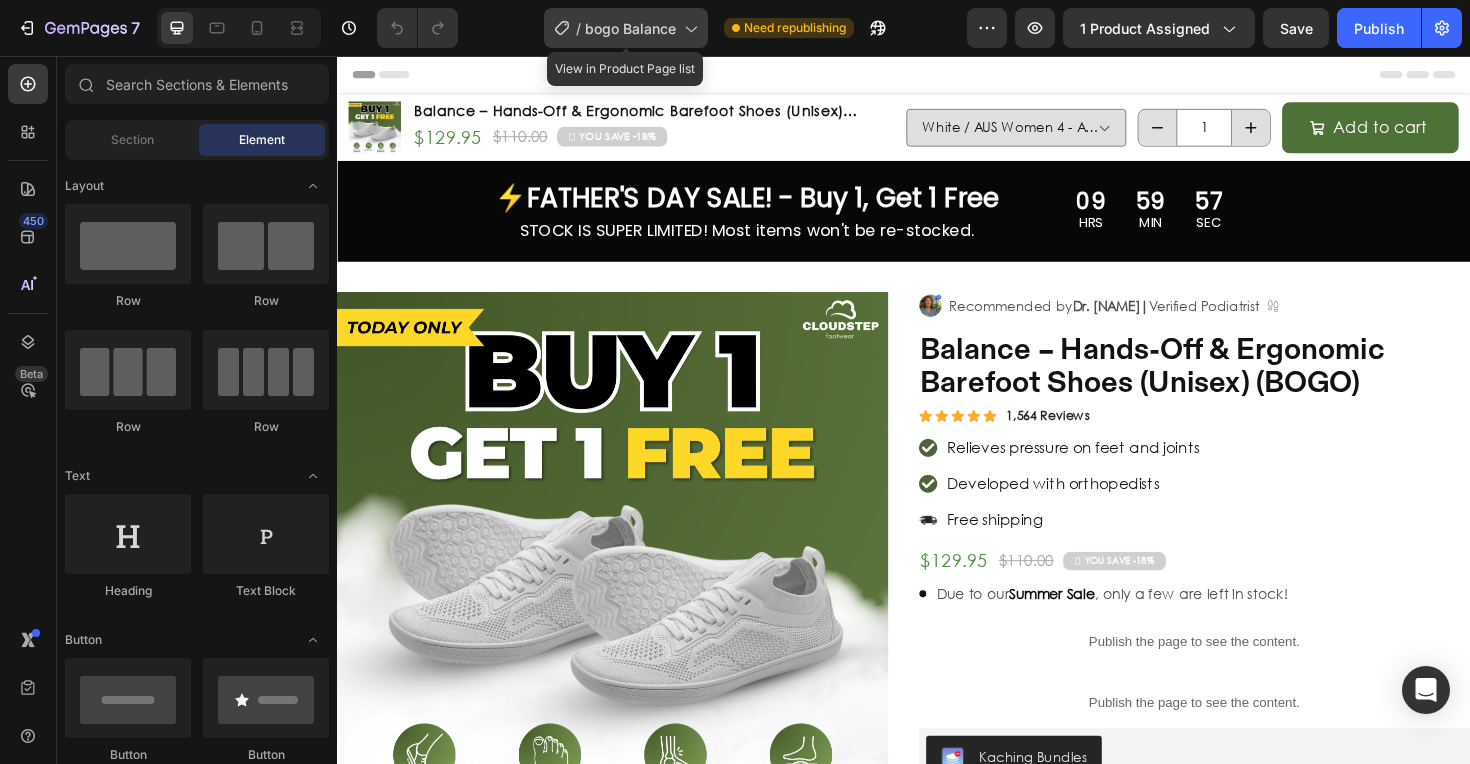 click on "bogo Balance" at bounding box center (630, 28) 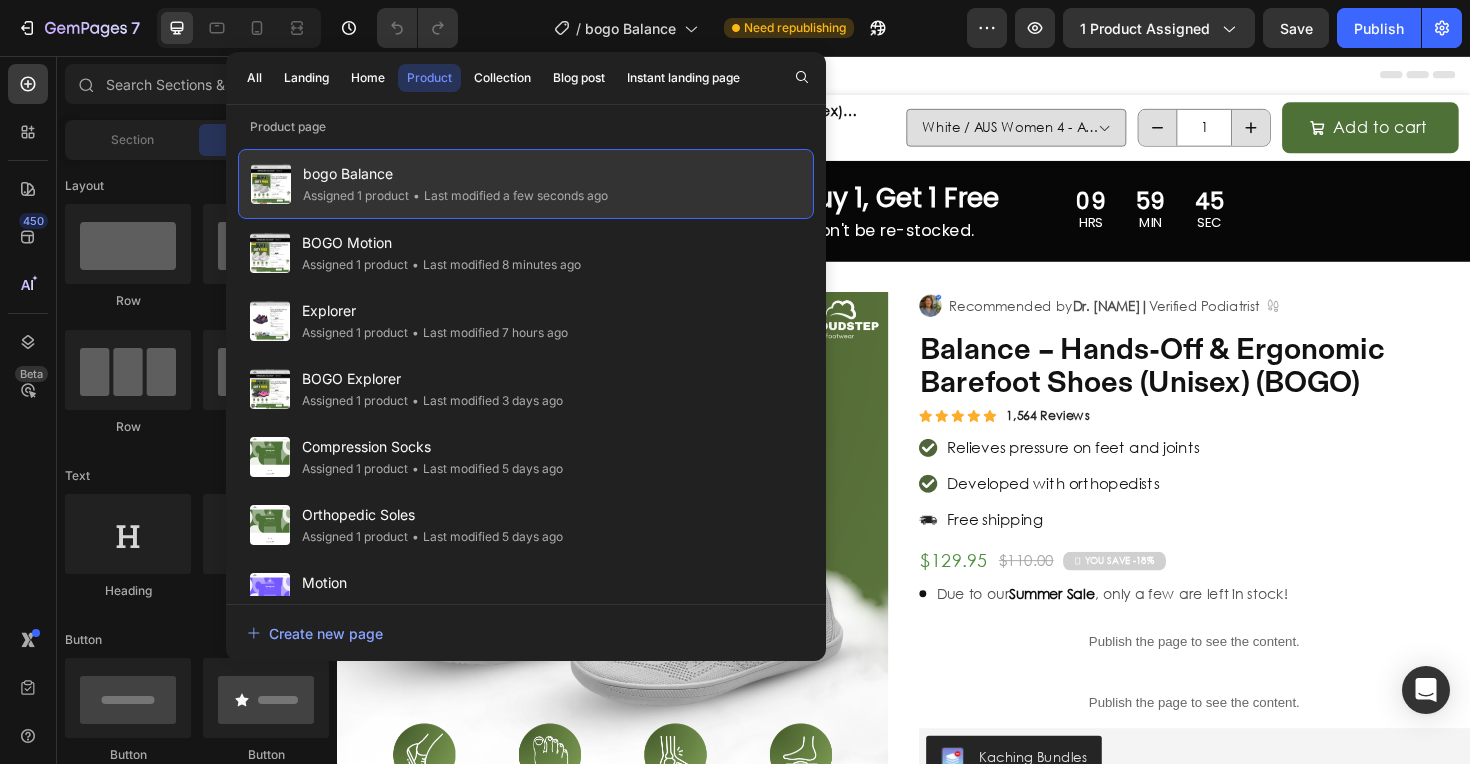 click on "Assigned 1 product" 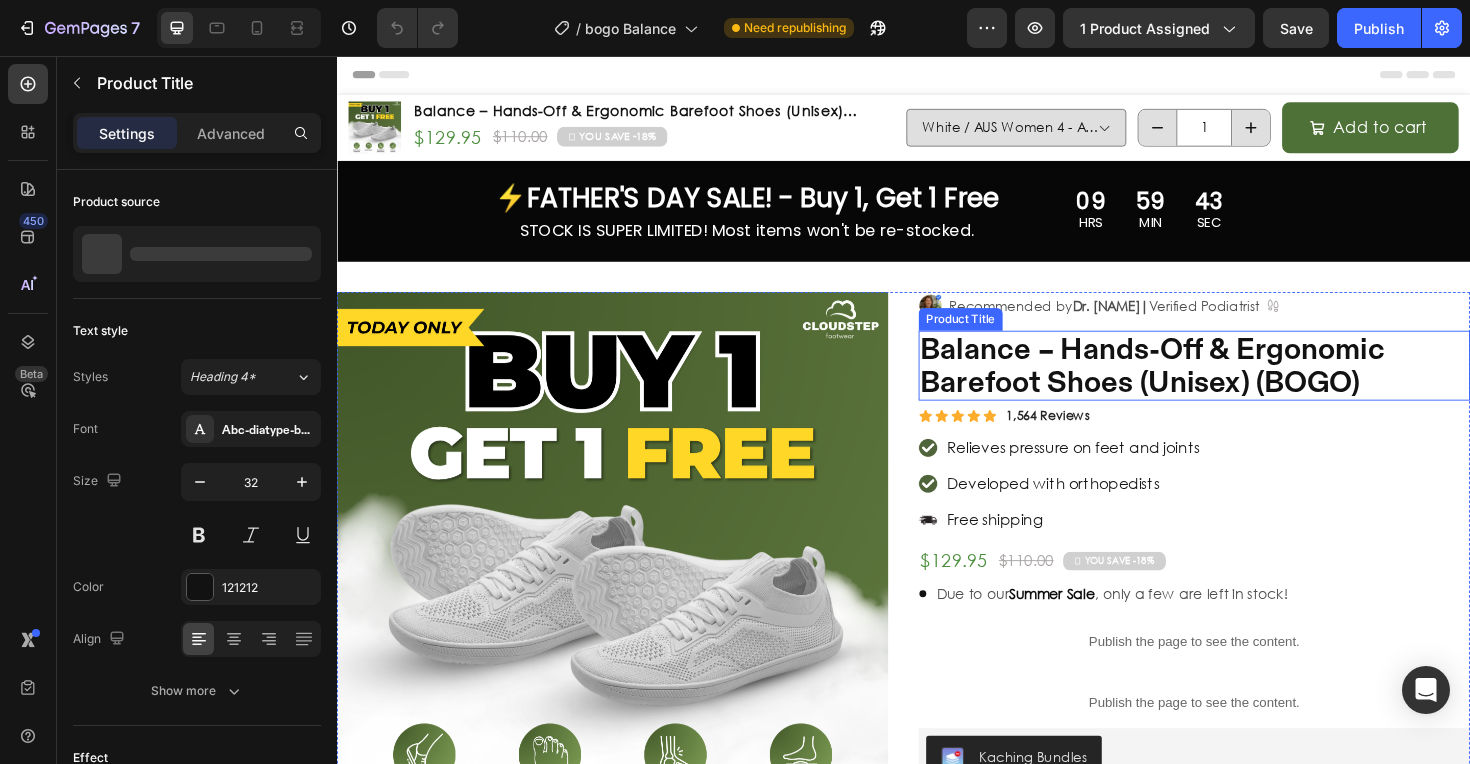 click on "Balance – Hands-Off & Ergonomic Barefoot Shoes (Unisex) (BOGO)" at bounding box center [1245, 384] 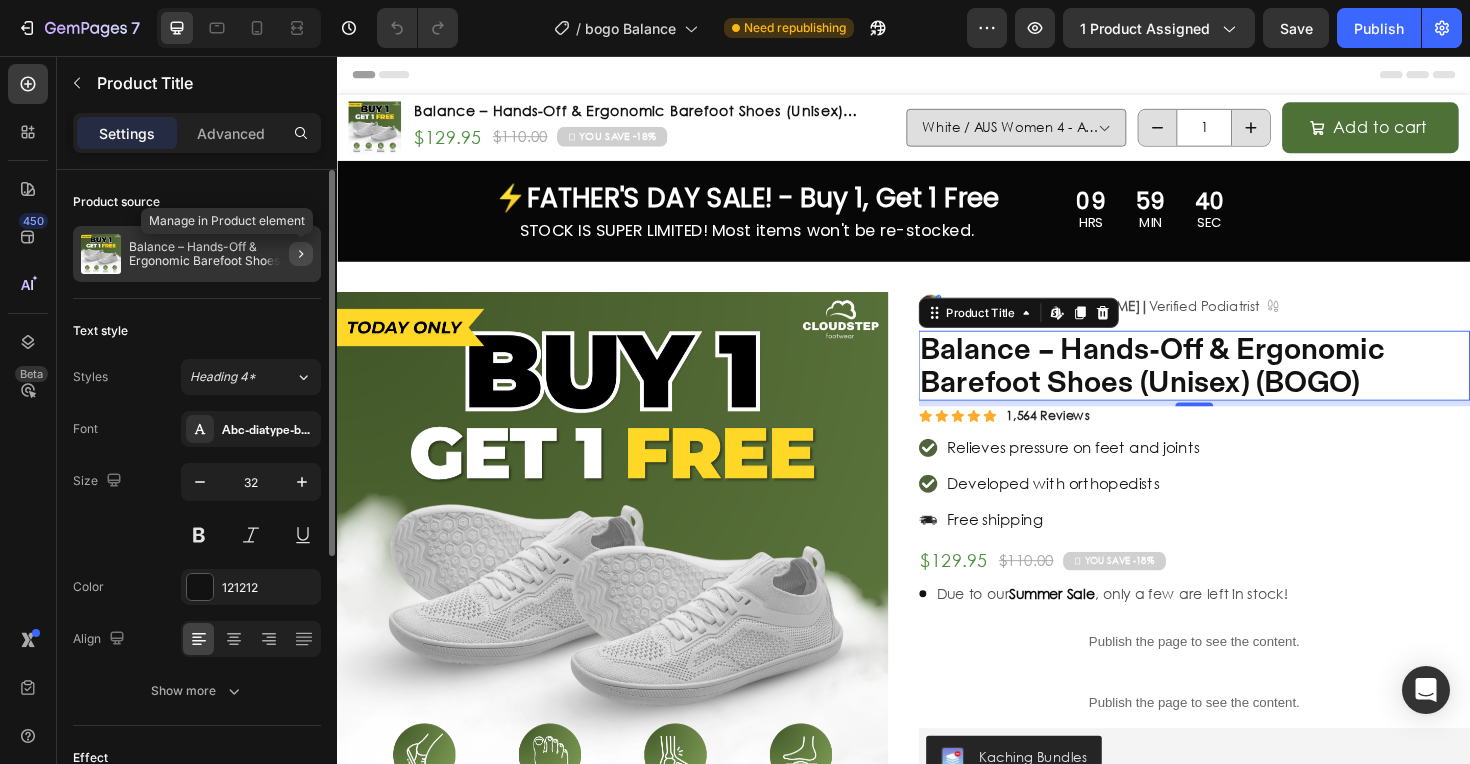 click 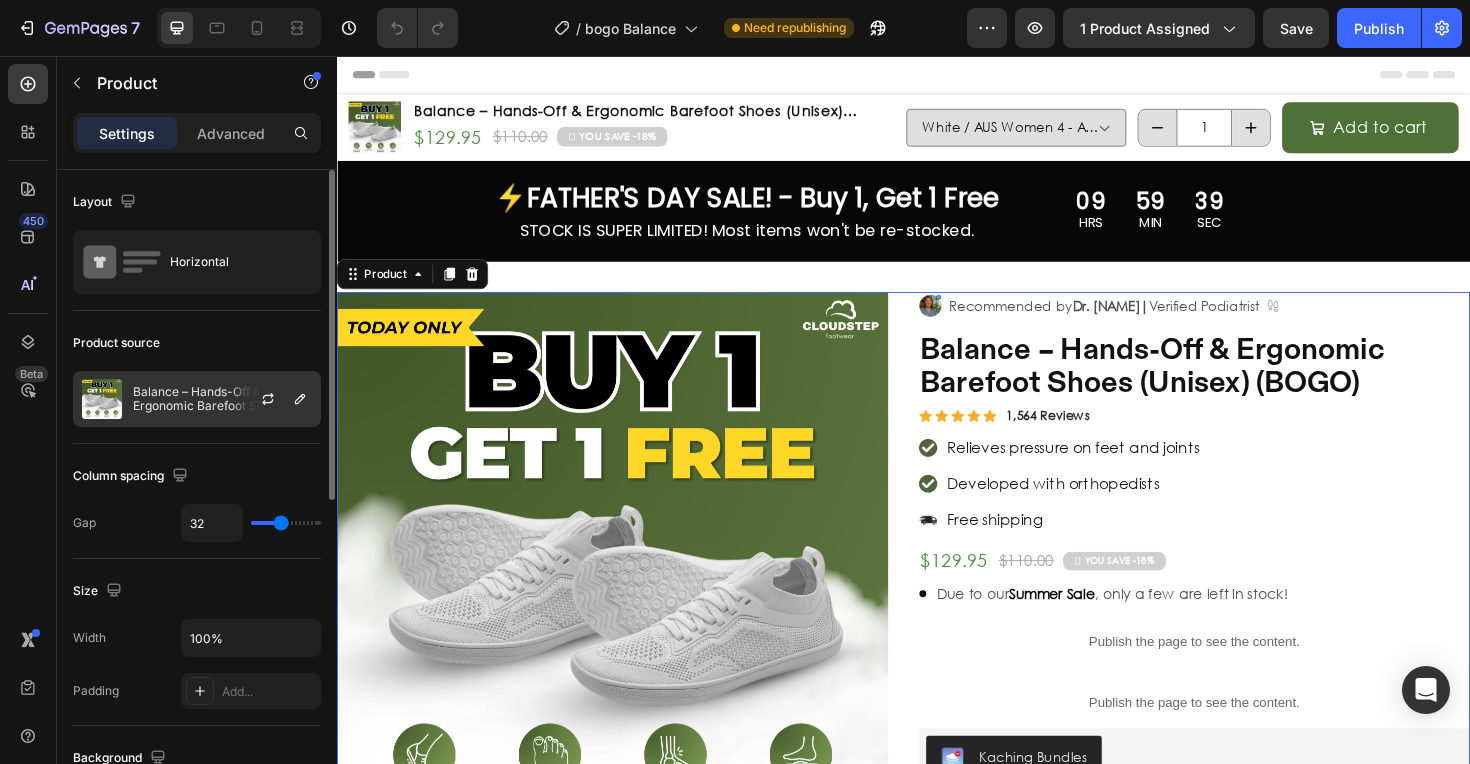 click on "Balance – Hands-Off & Ergonomic Barefoot Shoes (Unisex) (BOGO)" at bounding box center [222, 399] 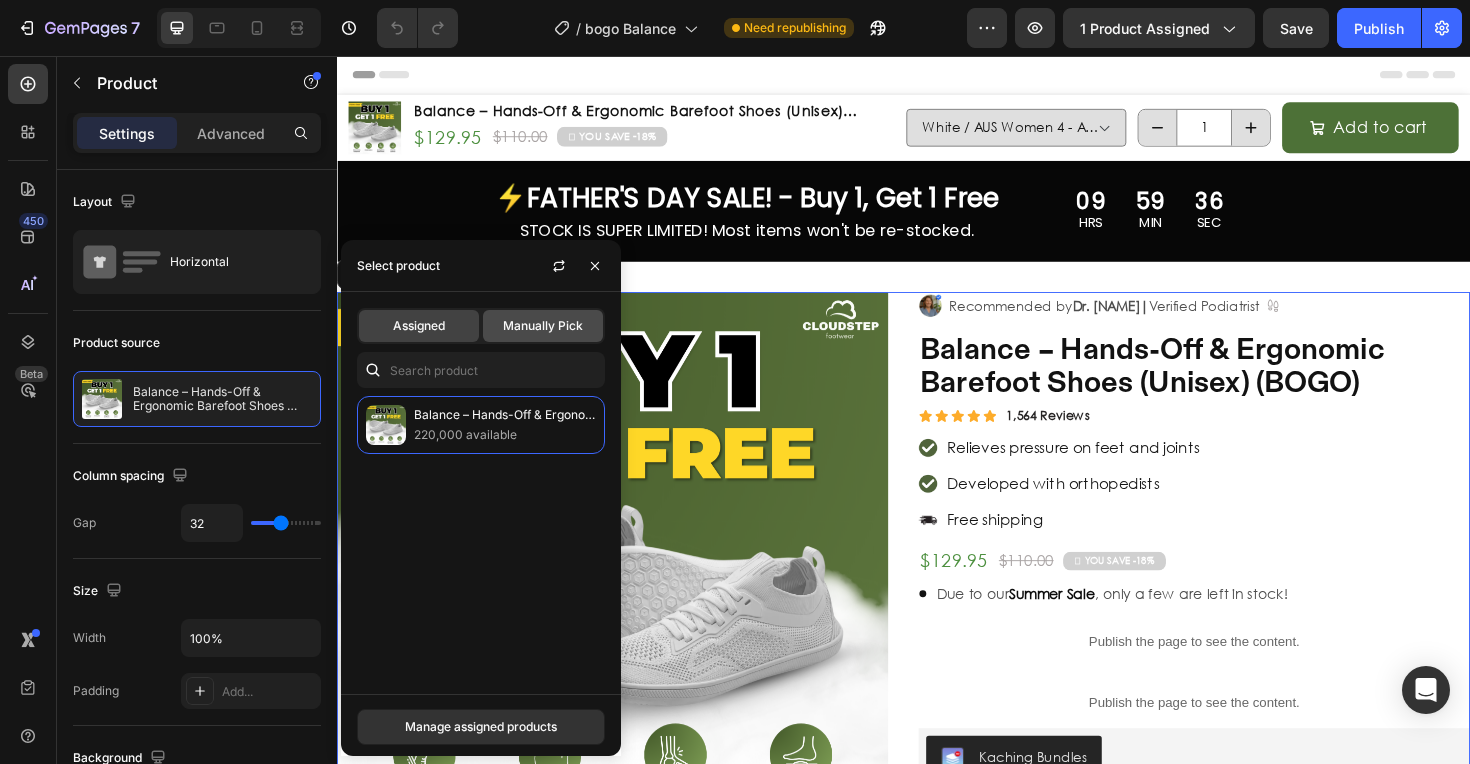 click on "Manually Pick" 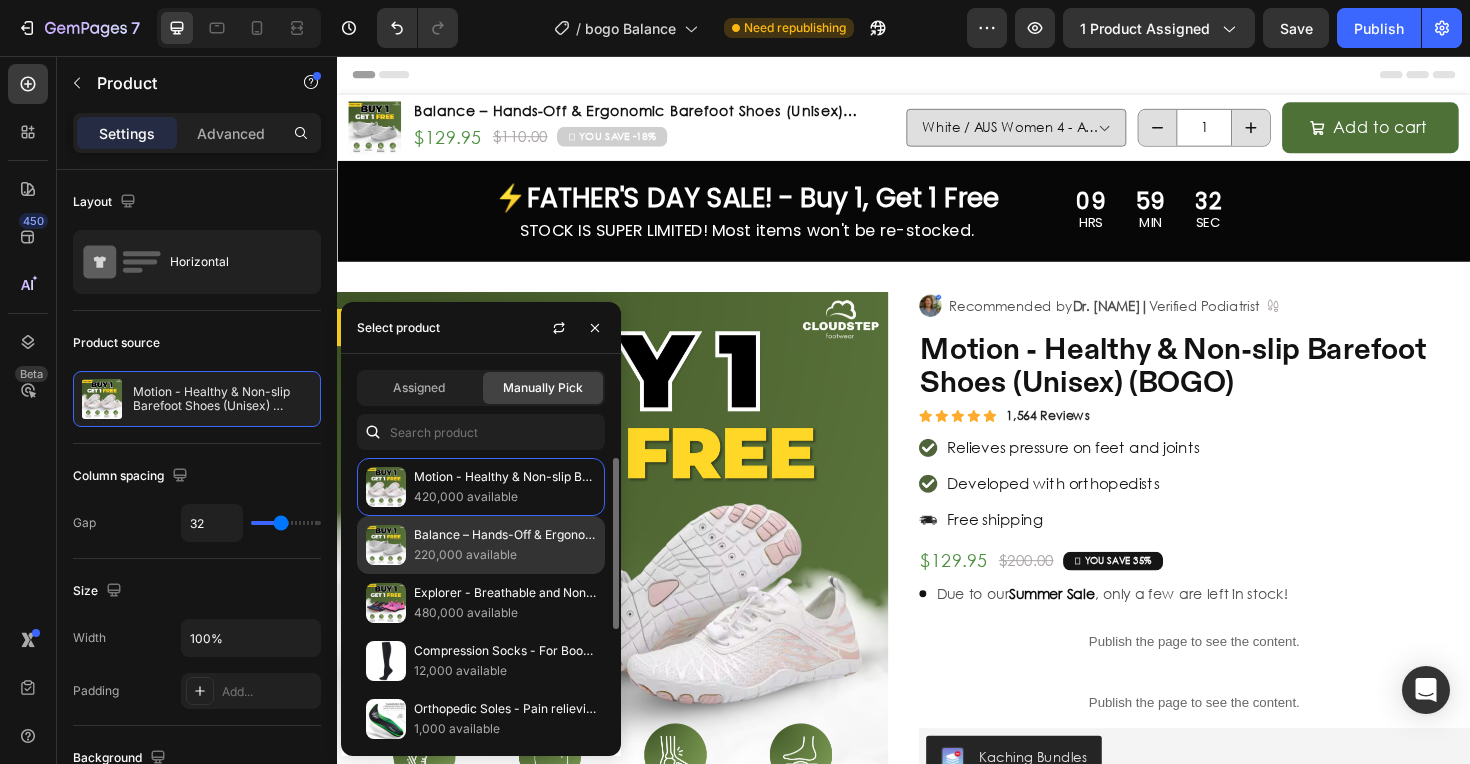 click on "Balance – Hands-Off & Ergonomic Barefoot Shoes (Unisex) (BOGO)" at bounding box center [505, 535] 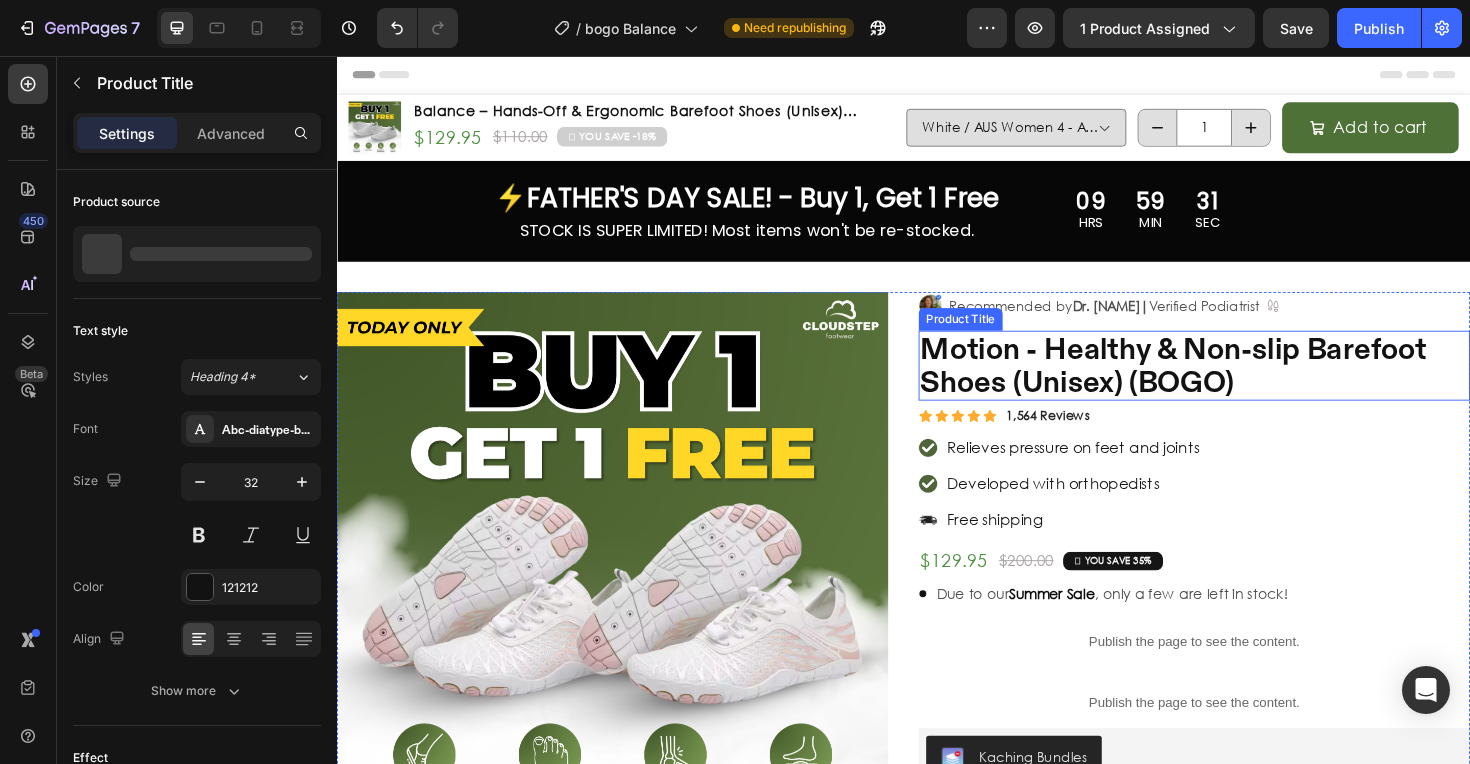 click on "Motion - Healthy & Non-slip Barefoot Shoes (Unisex) (BOGO)" at bounding box center [1245, 384] 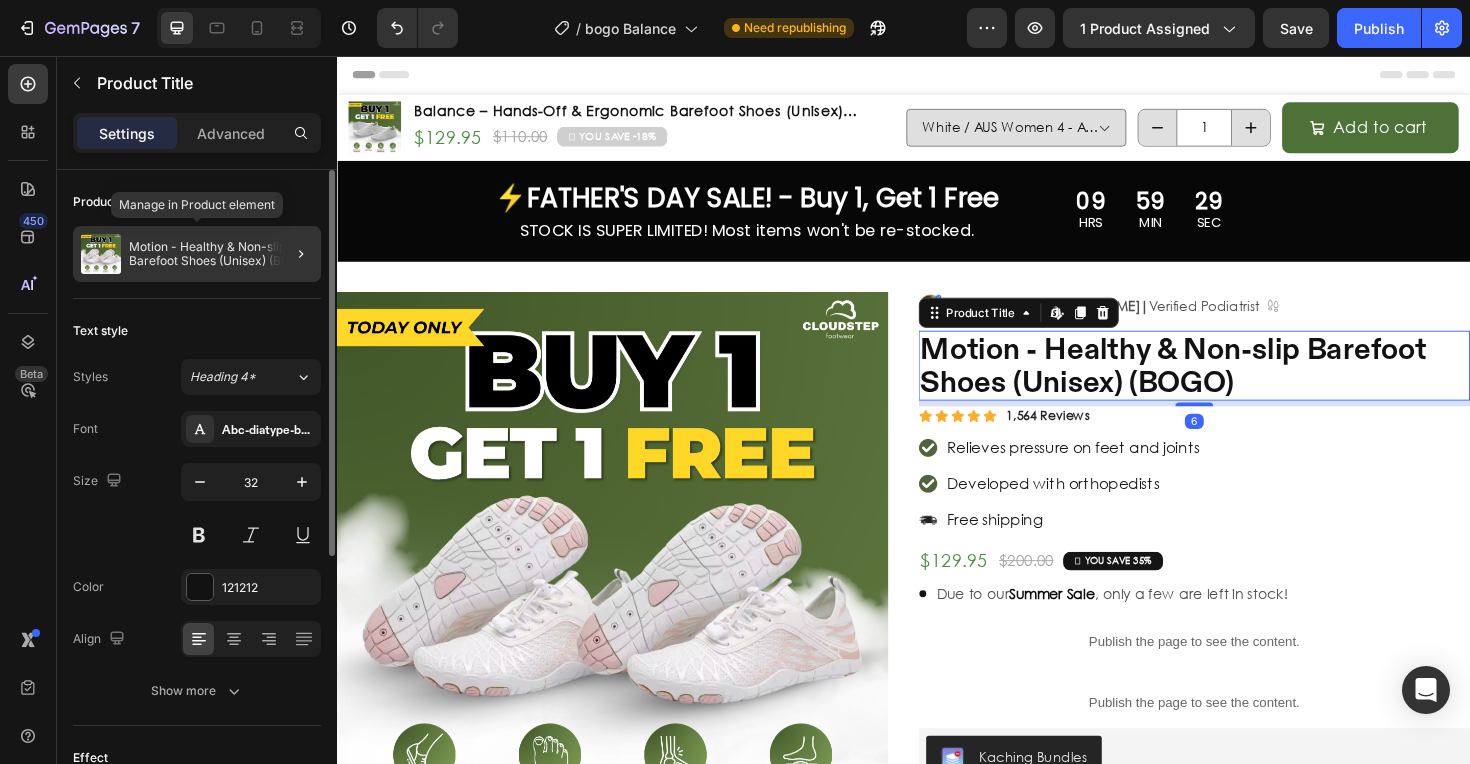click on "Motion - Healthy & Non-slip Barefoot Shoes (Unisex) (BOGO)" 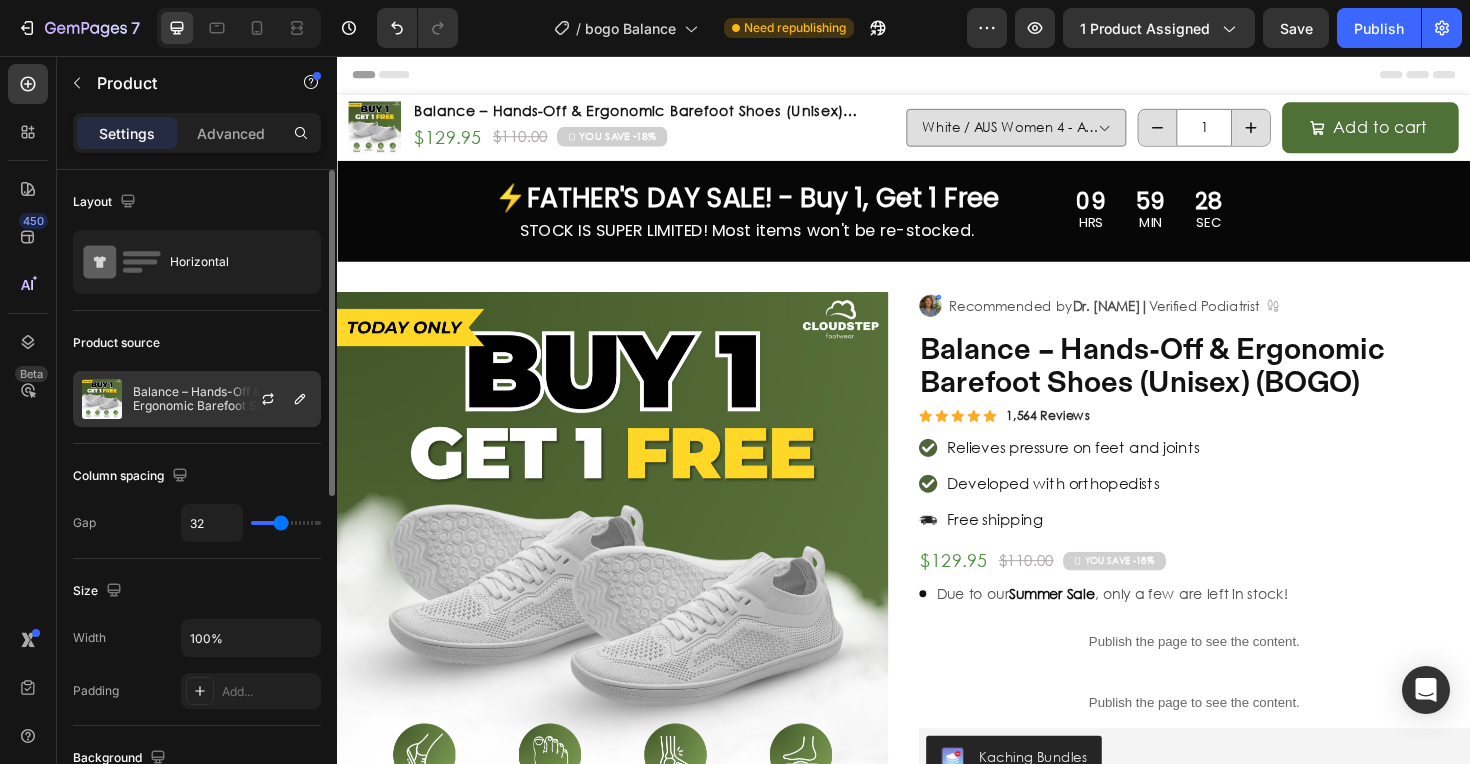 click on "Balance – Hands-Off & Ergonomic Barefoot Shoes (Unisex) (BOGO)" at bounding box center (222, 399) 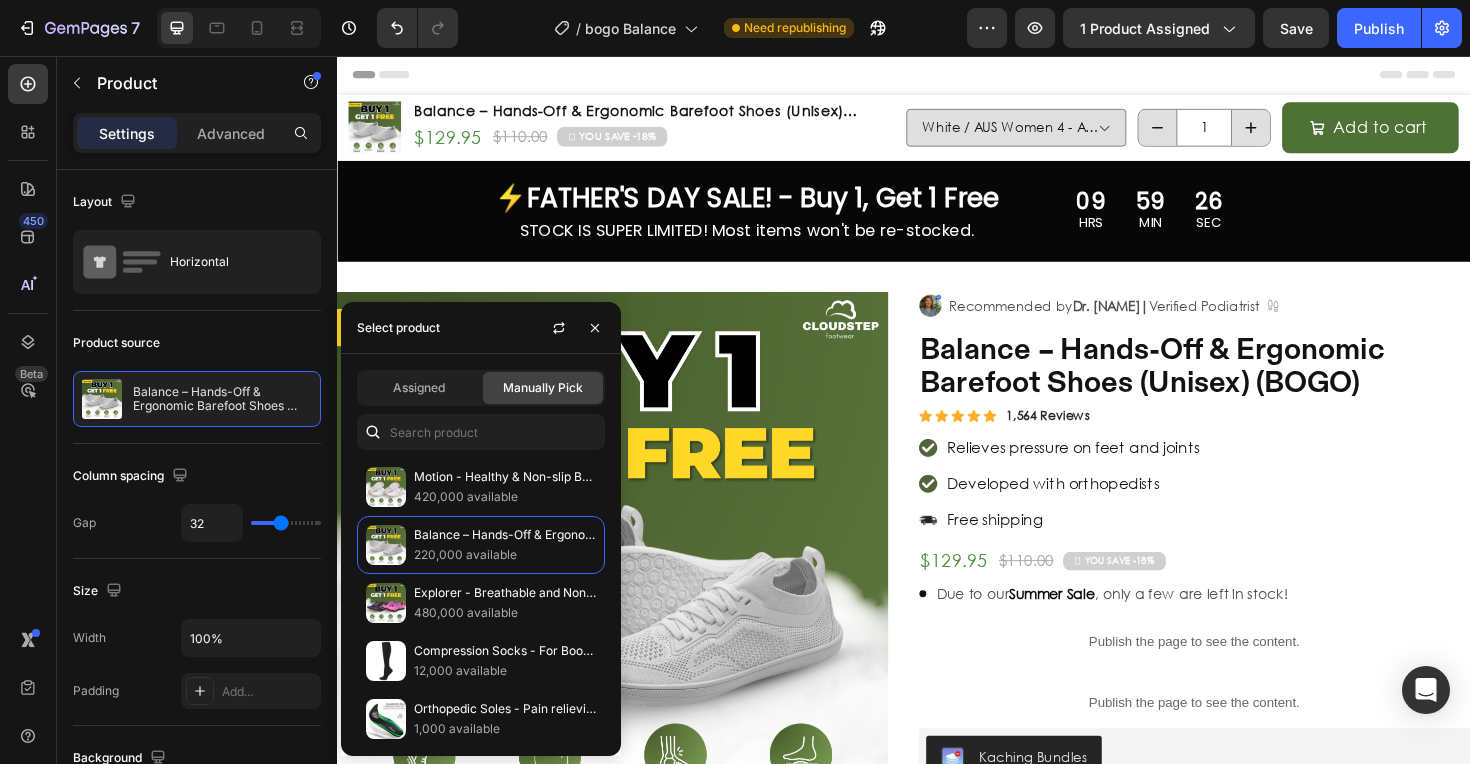 click on "Image Recommended by  Dr. Maria Hanstord| Verified Podiatrist Text Block
Icon Row Balance – Hands-Off & Ergonomic Barefoot Shoes (Unisex) (BOGO) Product Title Icon Icon Icon Icon Icon Icon List 1,564 Reviews Text Block Row Image Relieves pressure on feet and joints Text Block Row Image Developed with orthopedists Text Block Row Image Free shipping Text Block Row $129.95 Product Price Product Price $110.00 Product Price Product Price 𖤘 YOU SAVE -18% Product Badge Row
Icon Due to our  Summer Sale , only a few are left in stock! Text Block Row
Publish the page to see the content.
Custom Code
Publish the page to see the content.
Custom Code Kaching Bundles Kaching Bundles
Add to cart Add to Cart" at bounding box center (1245, 658) 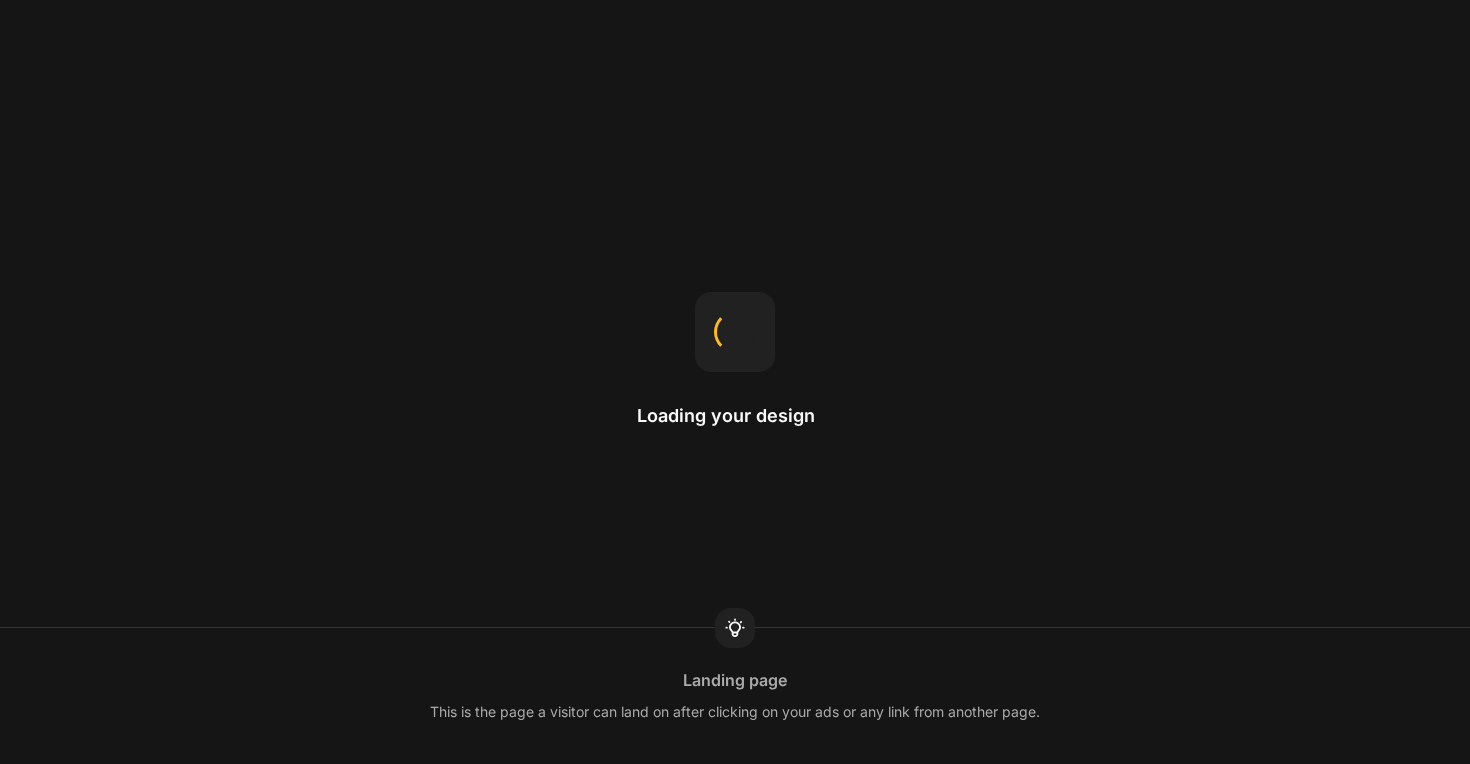 scroll, scrollTop: 0, scrollLeft: 0, axis: both 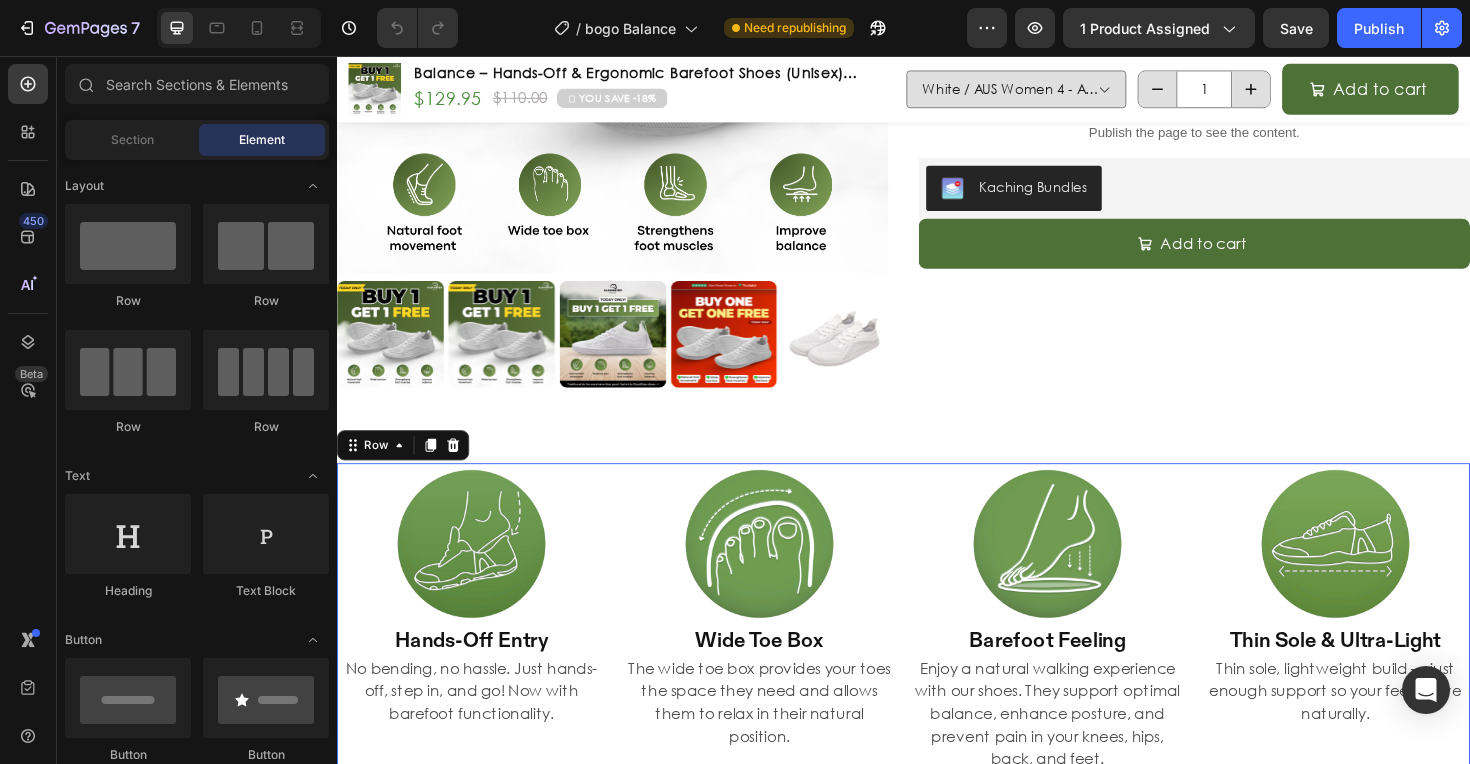 click on "Image Hands-Off Entry Heading No bending, no hassle. Just hands-off, step in, and go! Now with barefoot functionality. Text Block Row Image Wide Toe Box Heading The wide toe box provides your toes the space they need and allows them to relax in their natural position. Text Block Row Image Barefoot Feeling Heading Enjoy a natural walking experience with our shoes. They support optimal balance, enhance posture, and prevent pain in your knees, hips, back, and feet. Text Block Row Image Thin Sole & Ultra-Light Heading Thin sole, lightweight build — just enough support so your feet move naturally. Text Block Row Row   0" at bounding box center (937, 651) 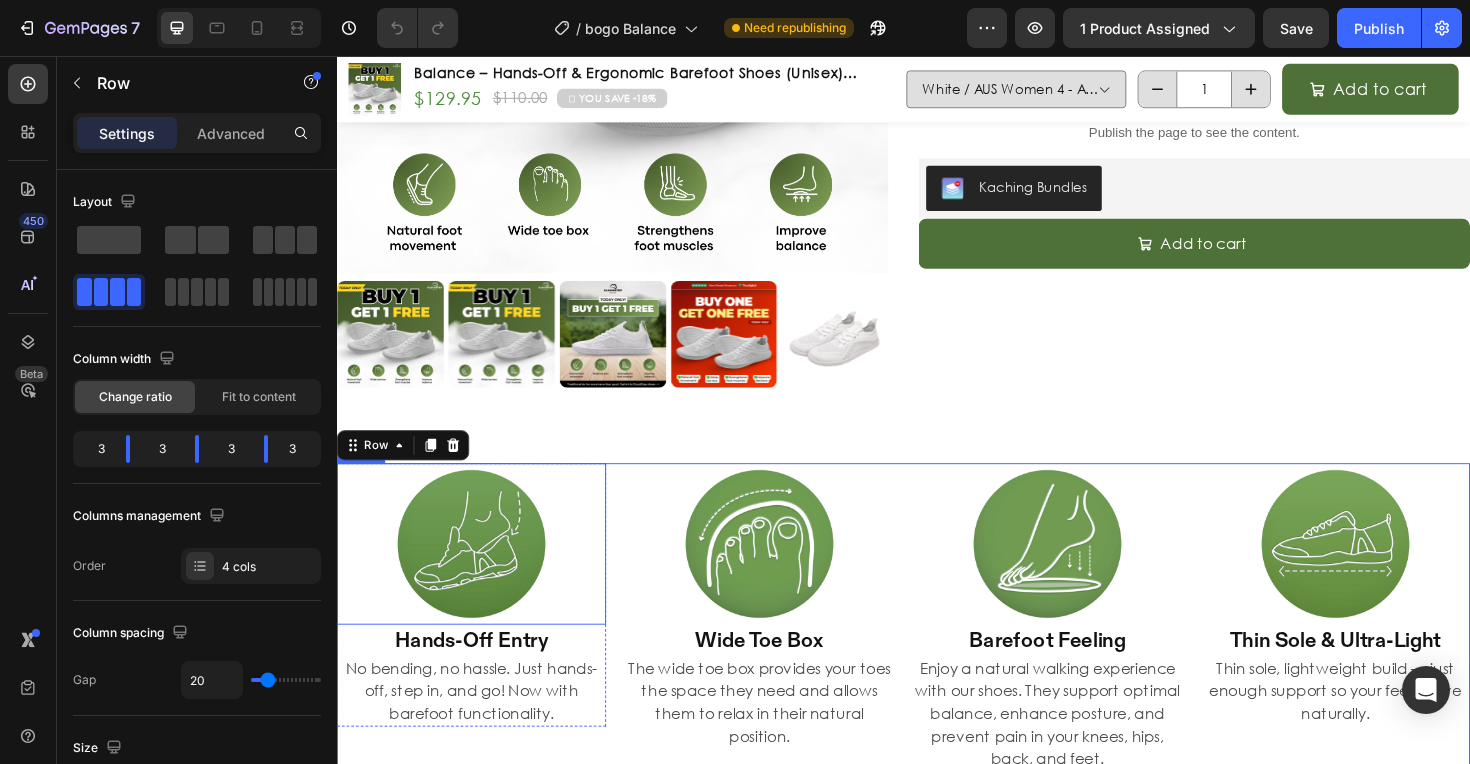 click at bounding box center (479, 572) 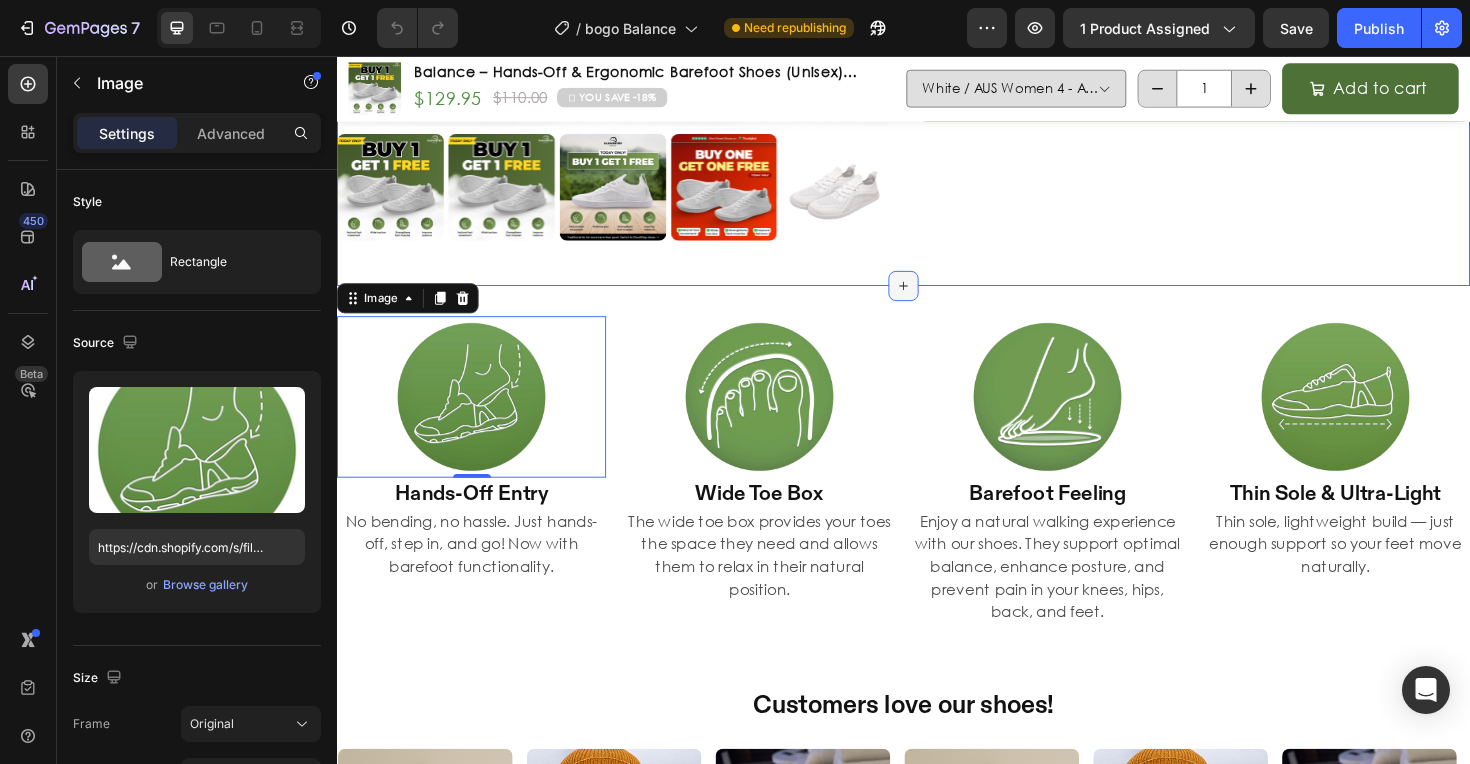 scroll, scrollTop: 764, scrollLeft: 0, axis: vertical 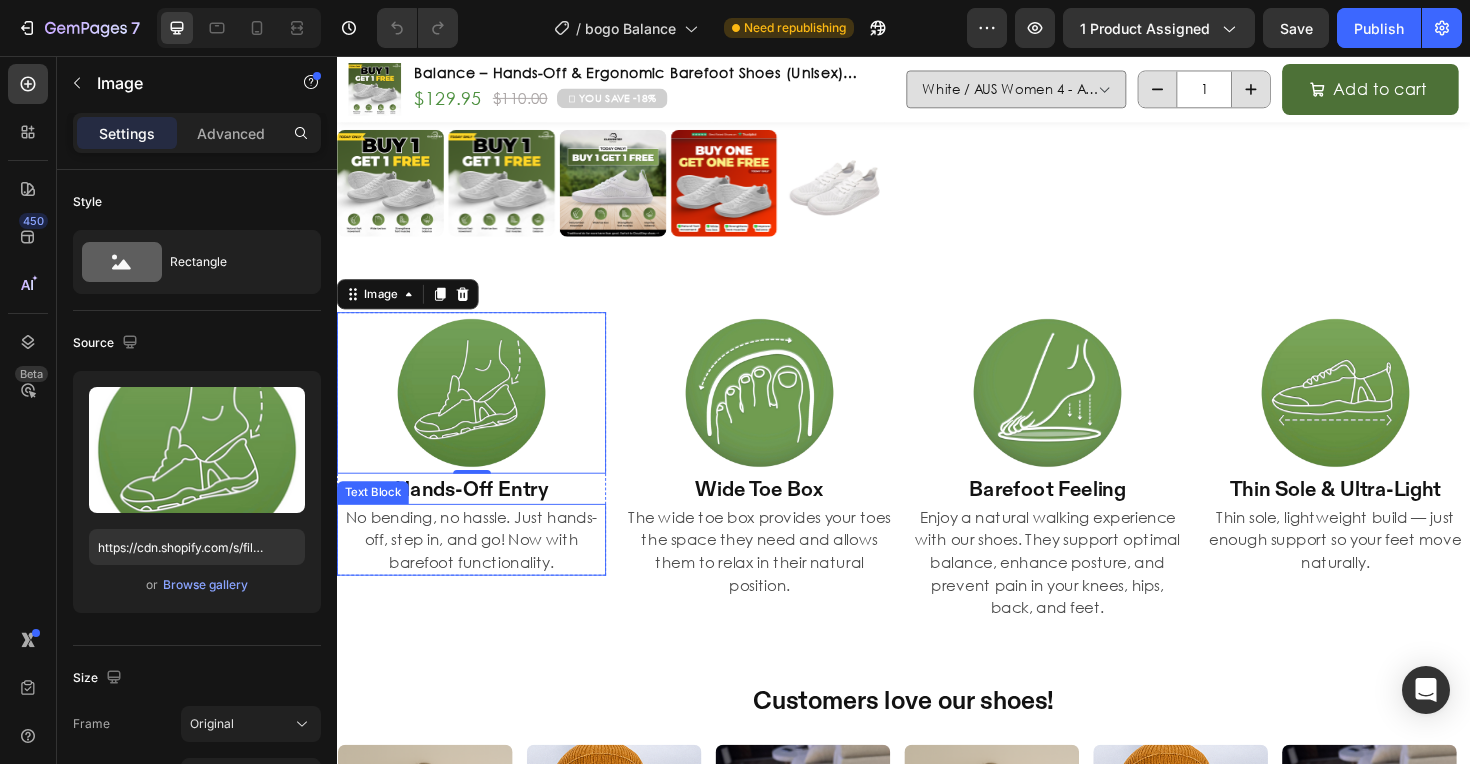 click on "No bending, no hassle. Just hands-off, step in, and go! Now with barefoot functionality." at bounding box center [479, 568] 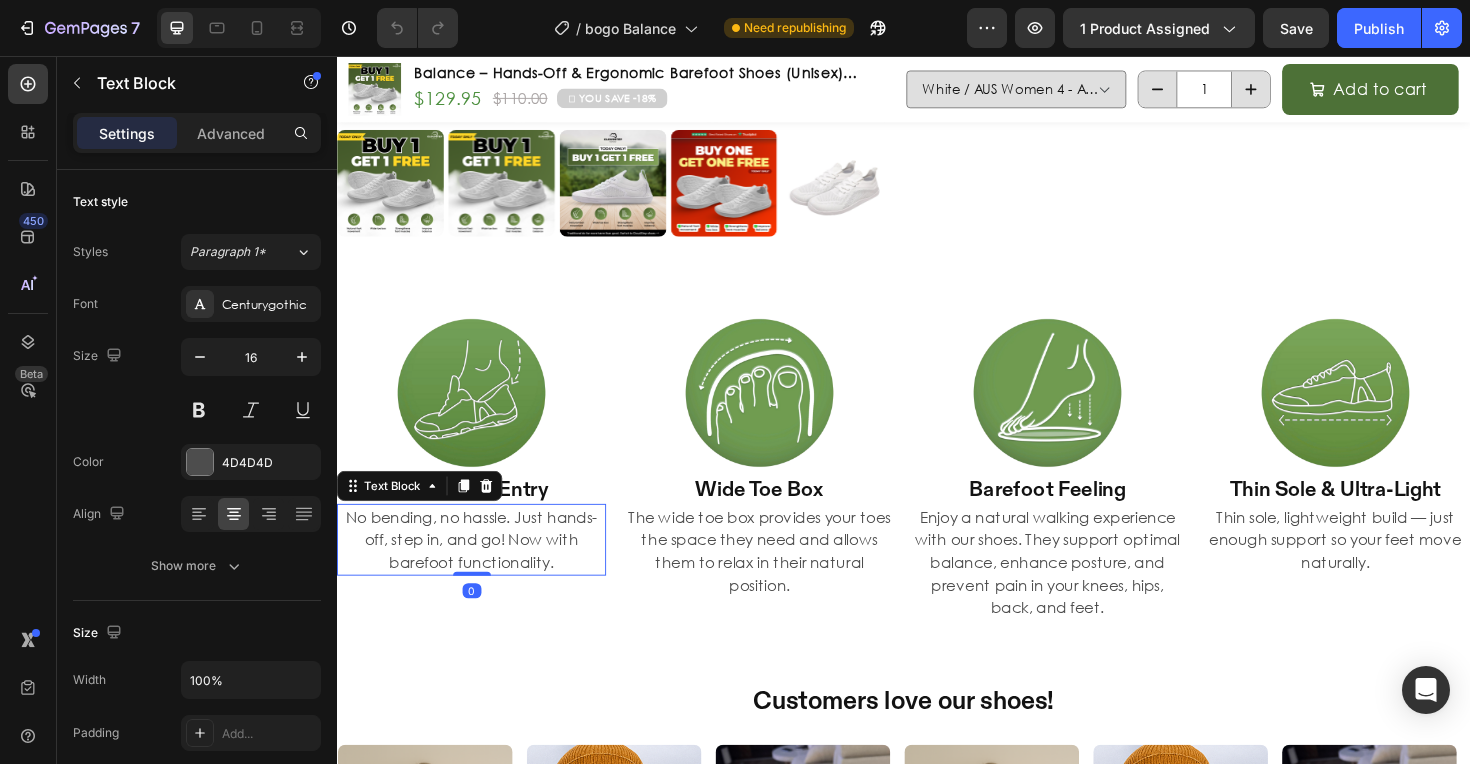 click on "No bending, no hassle. Just hands-off, step in, and go! Now with barefoot functionality." at bounding box center (479, 568) 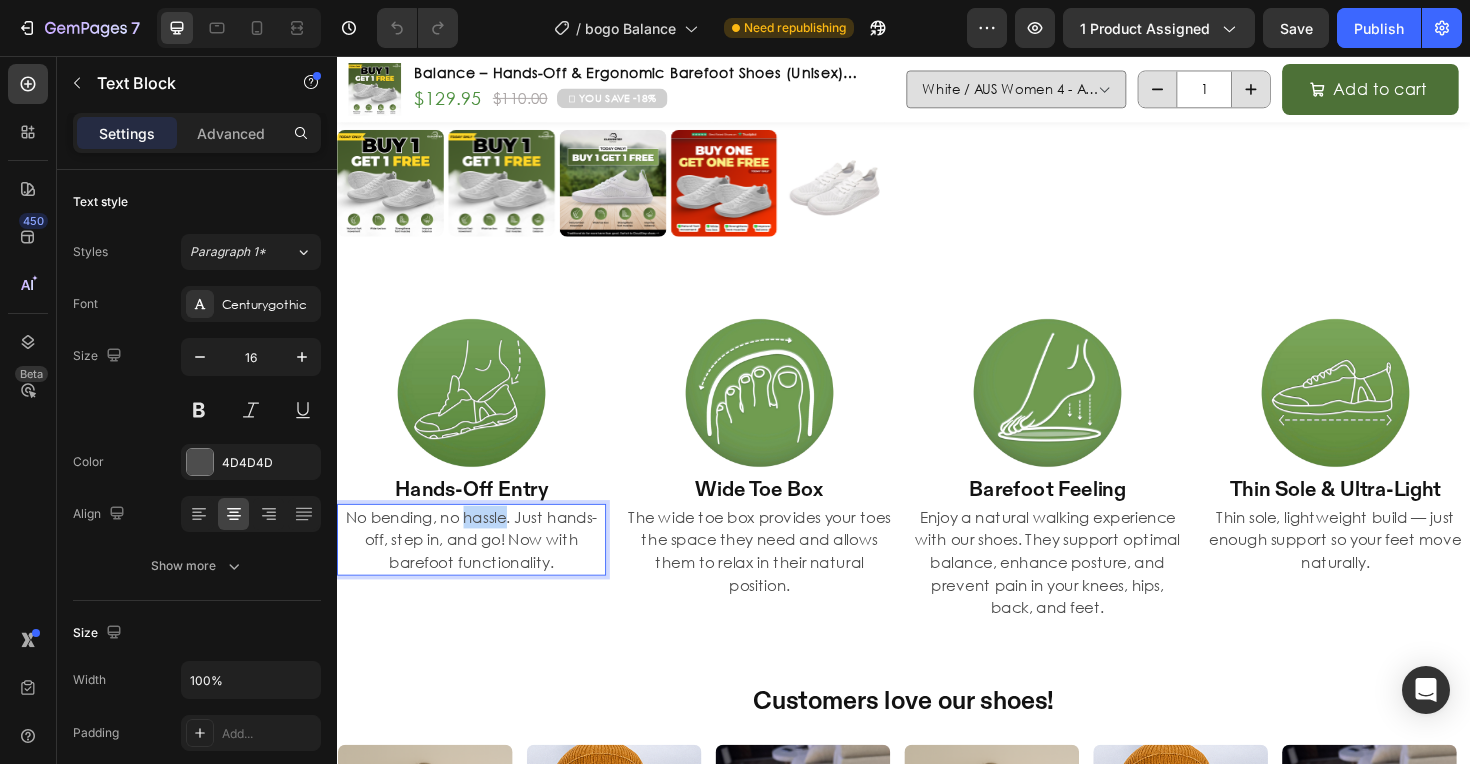 click on "No bending, no hassle. Just hands-off, step in, and go! Now with barefoot functionality." at bounding box center (479, 568) 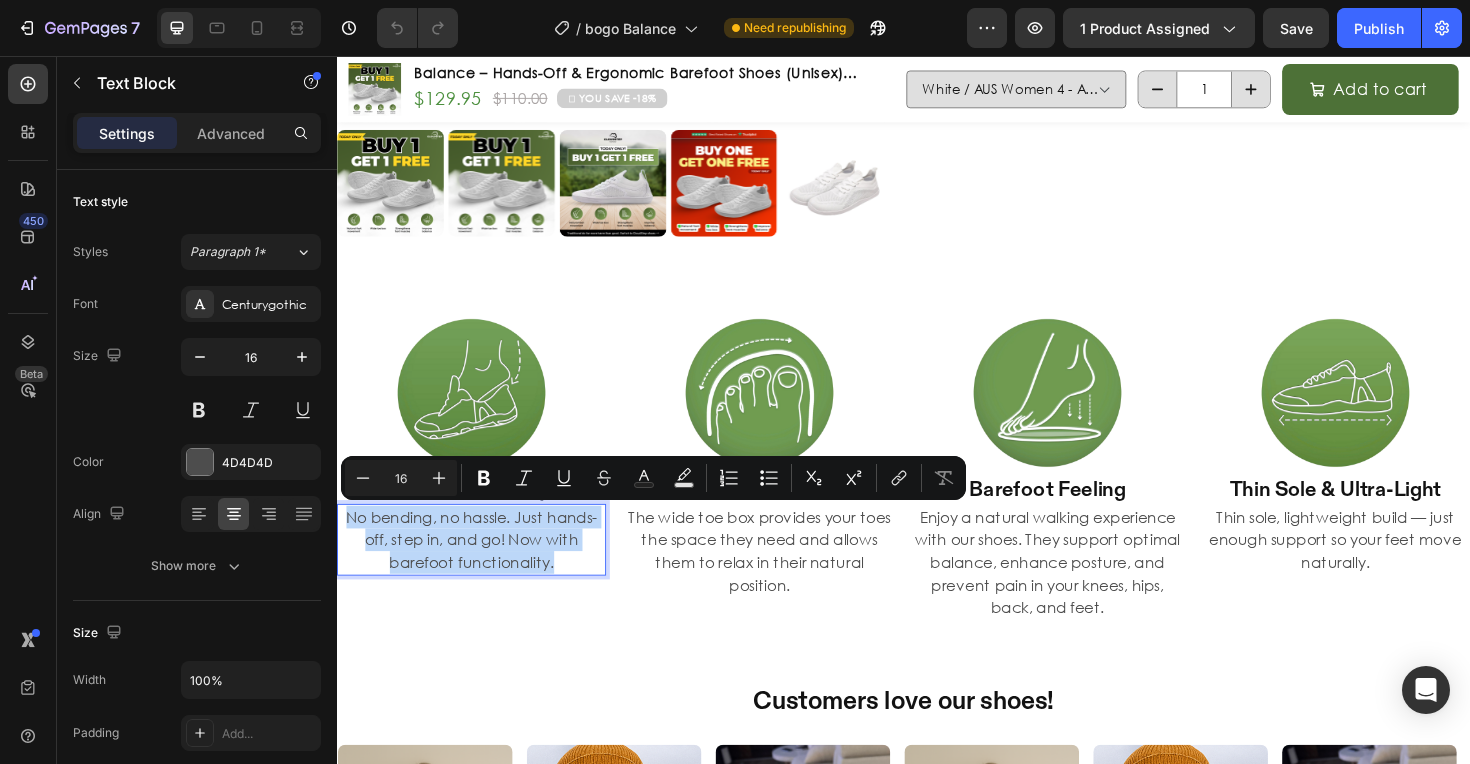 click on "No bending, no hassle. Just hands-off, step in, and go! Now with barefoot functionality." at bounding box center [479, 568] 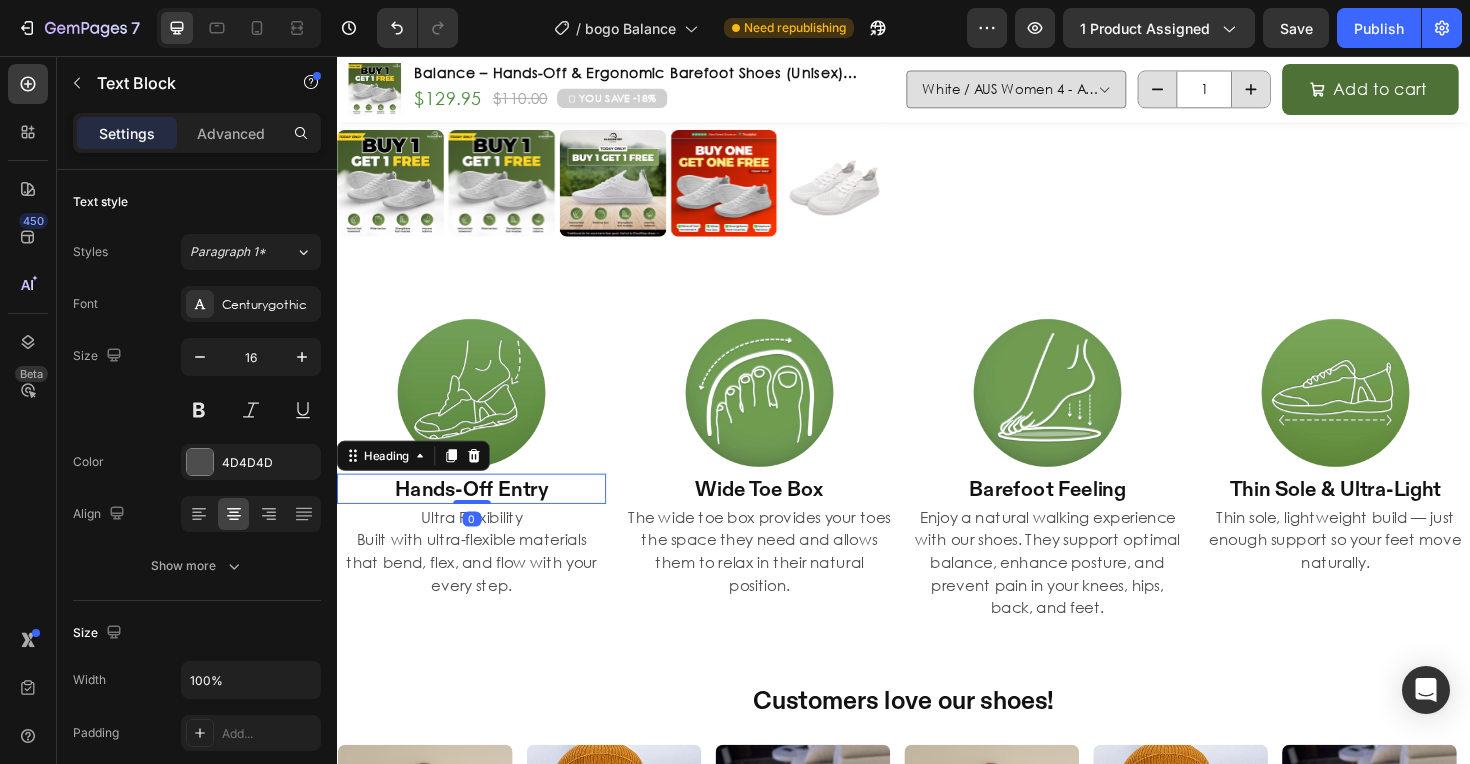click on "Hands-Off Entry" at bounding box center (479, 514) 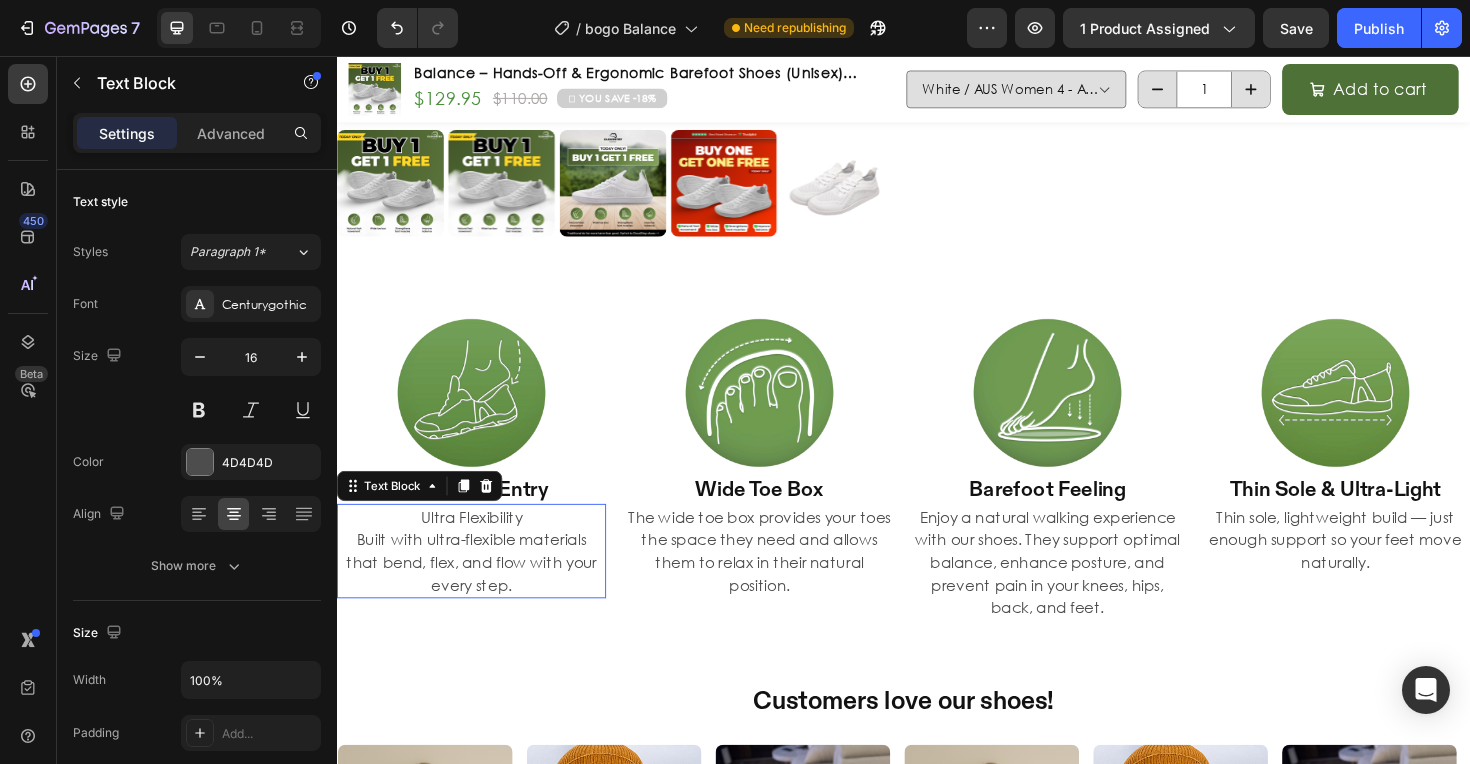 click on "Ultra Flexibility" at bounding box center [479, 544] 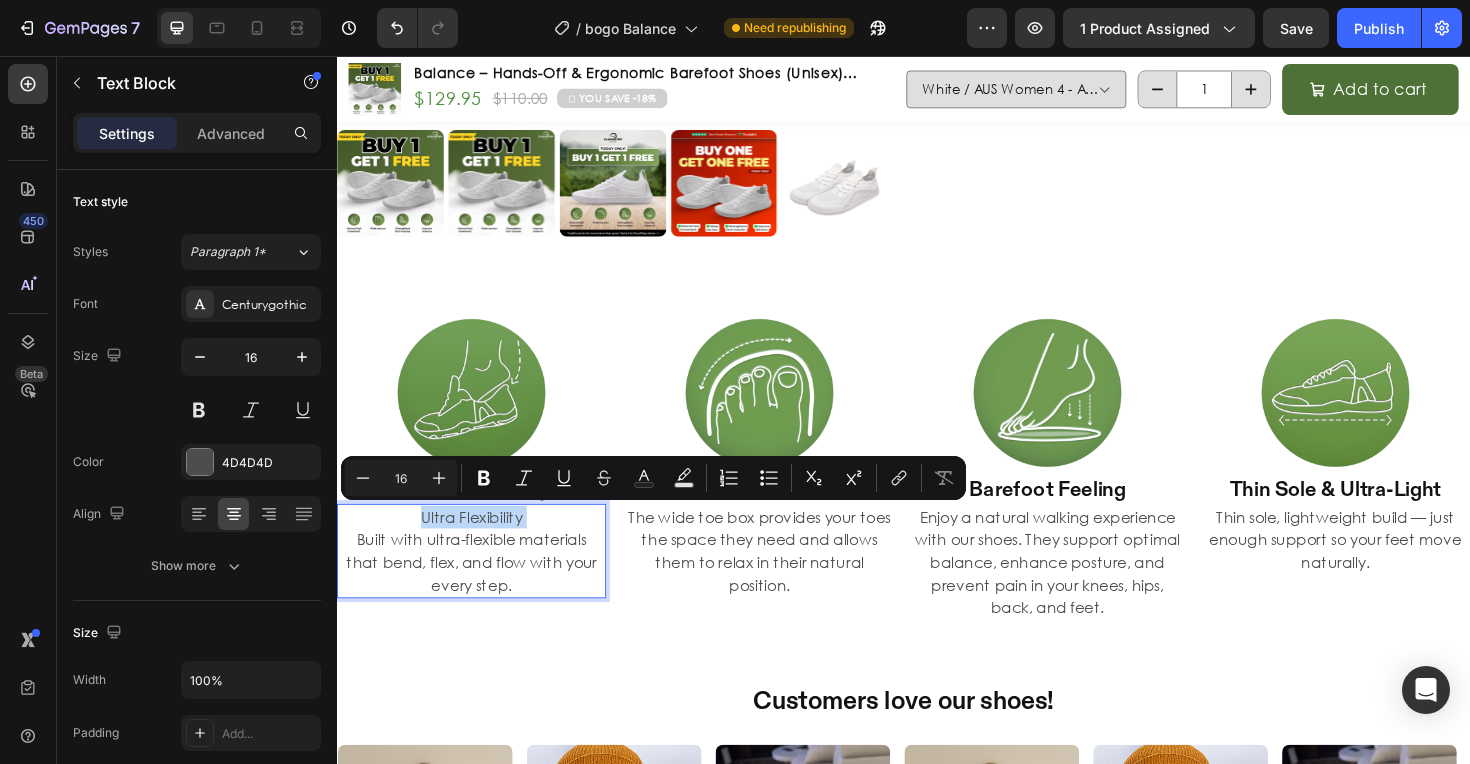 drag, startPoint x: 538, startPoint y: 547, endPoint x: 475, endPoint y: 546, distance: 63.007935 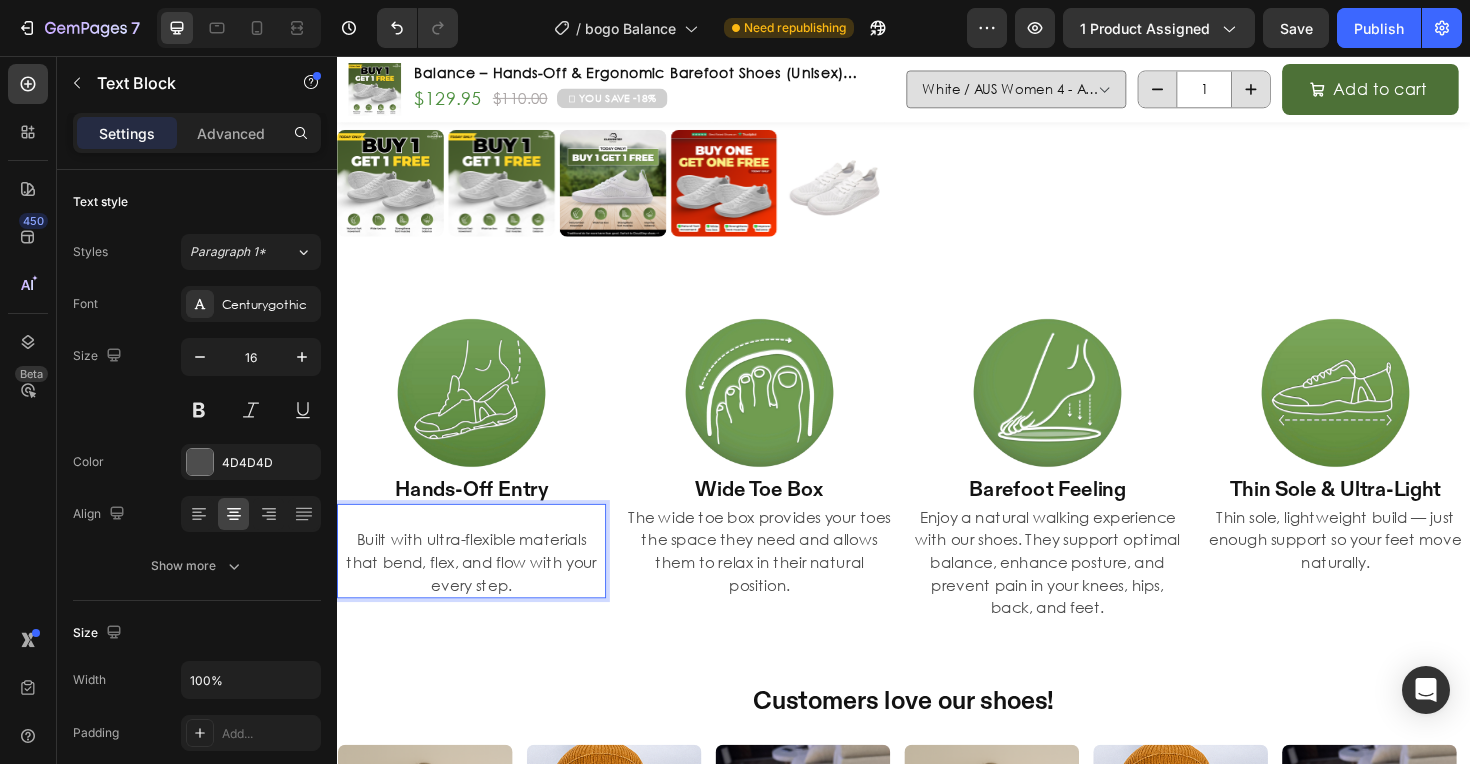 click on "Built with ultra-flexible materials that bend, flex, and flow with your every step." at bounding box center (479, 580) 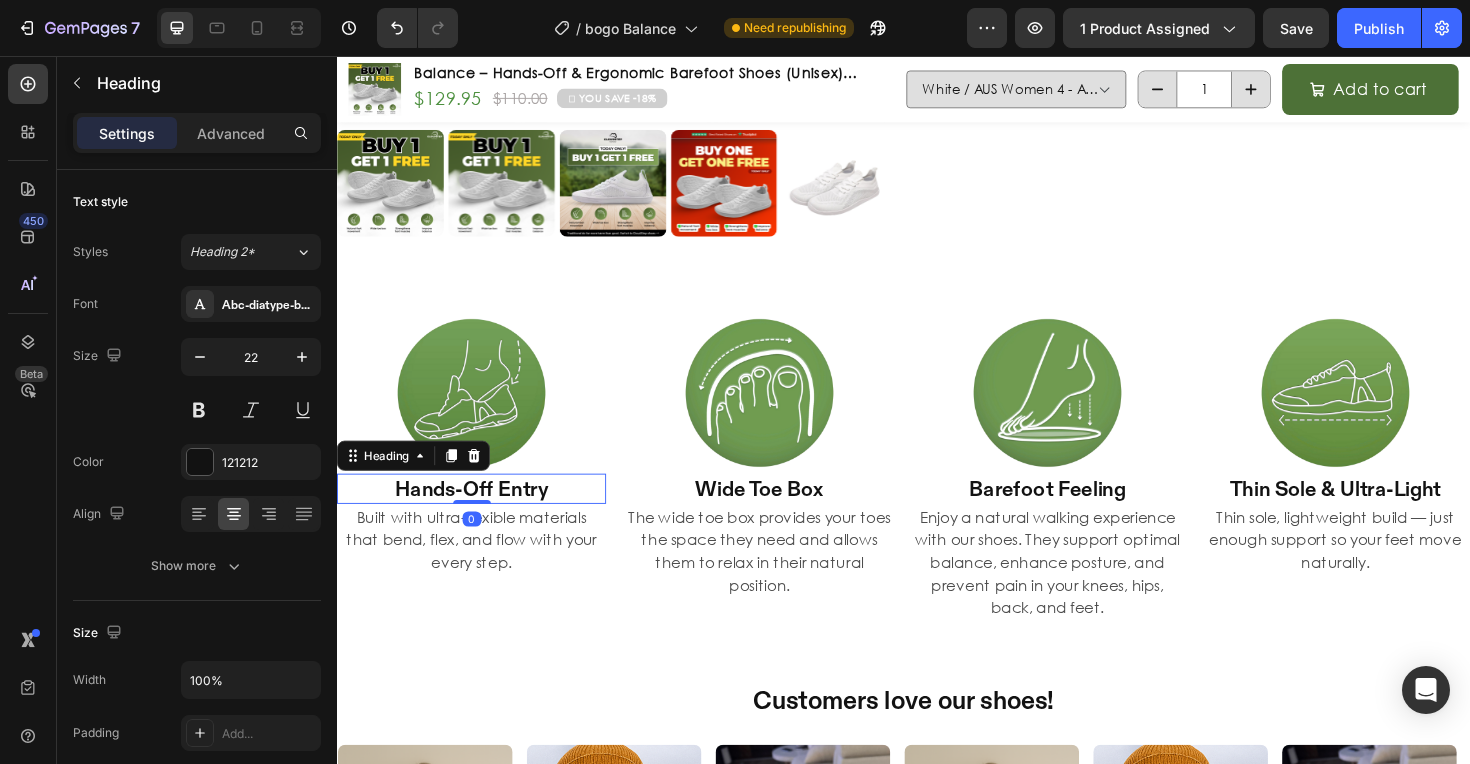 click on "Hands-Off Entry" at bounding box center (479, 514) 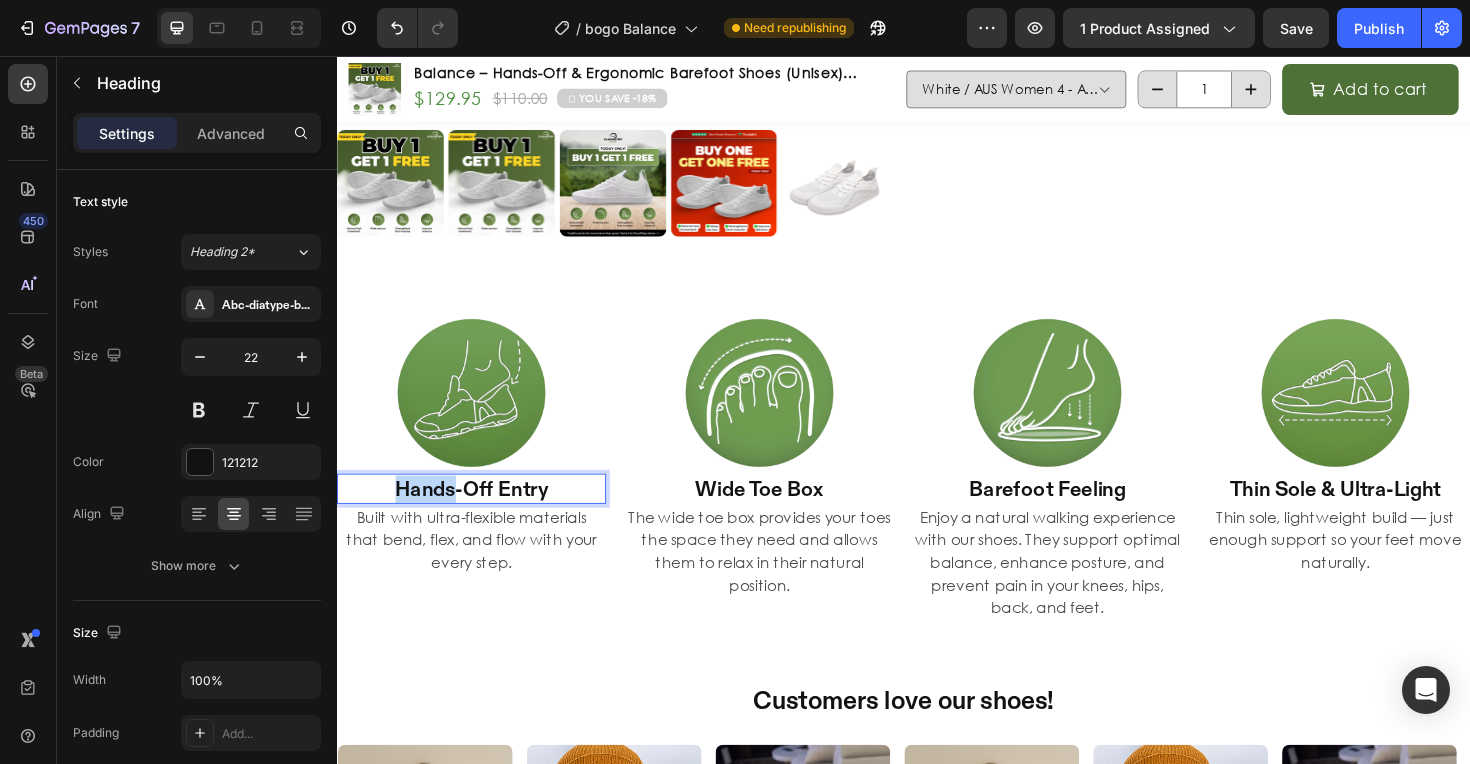 click on "Hands-Off Entry" at bounding box center [479, 514] 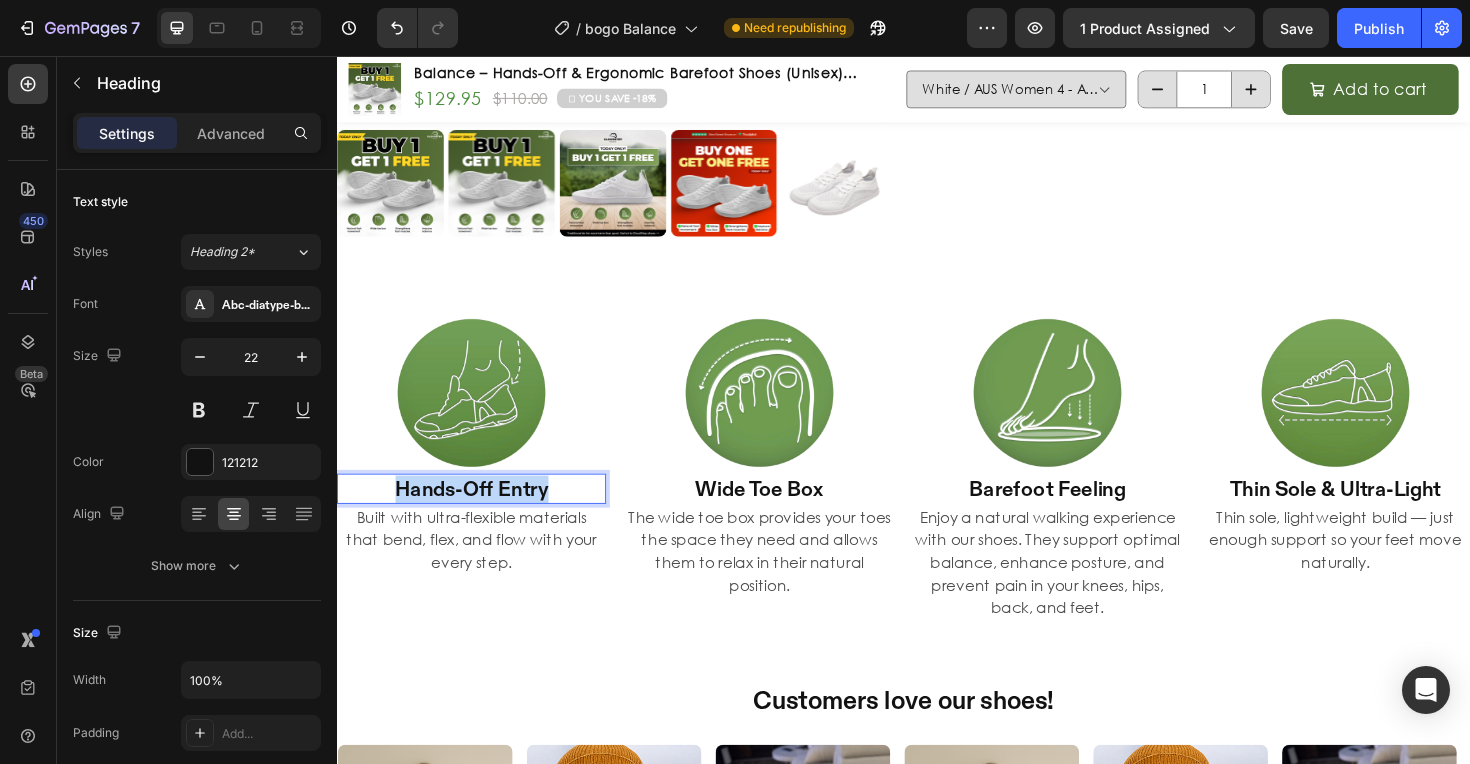 click on "Hands-Off Entry" at bounding box center [479, 514] 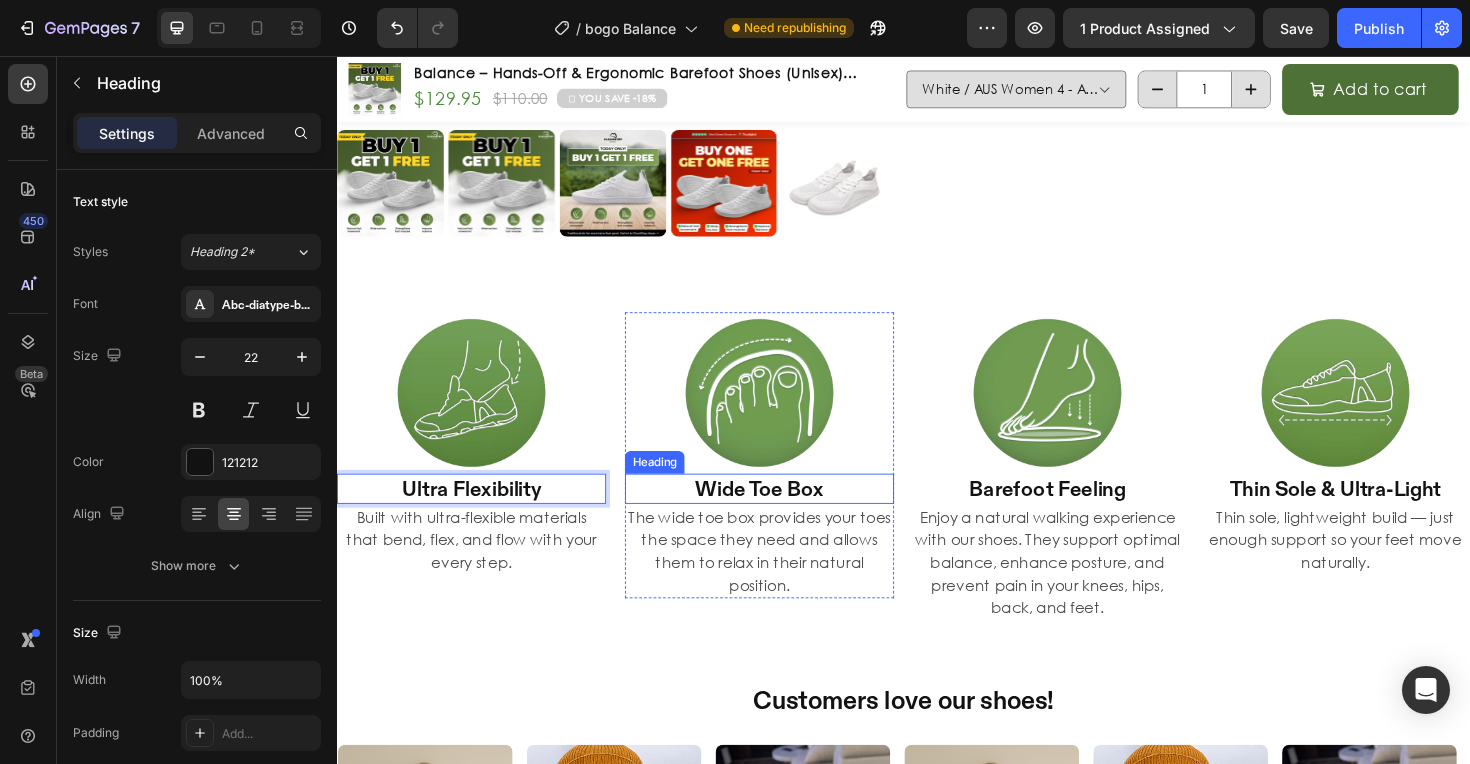 click on "Wide Toe Box" at bounding box center [784, 514] 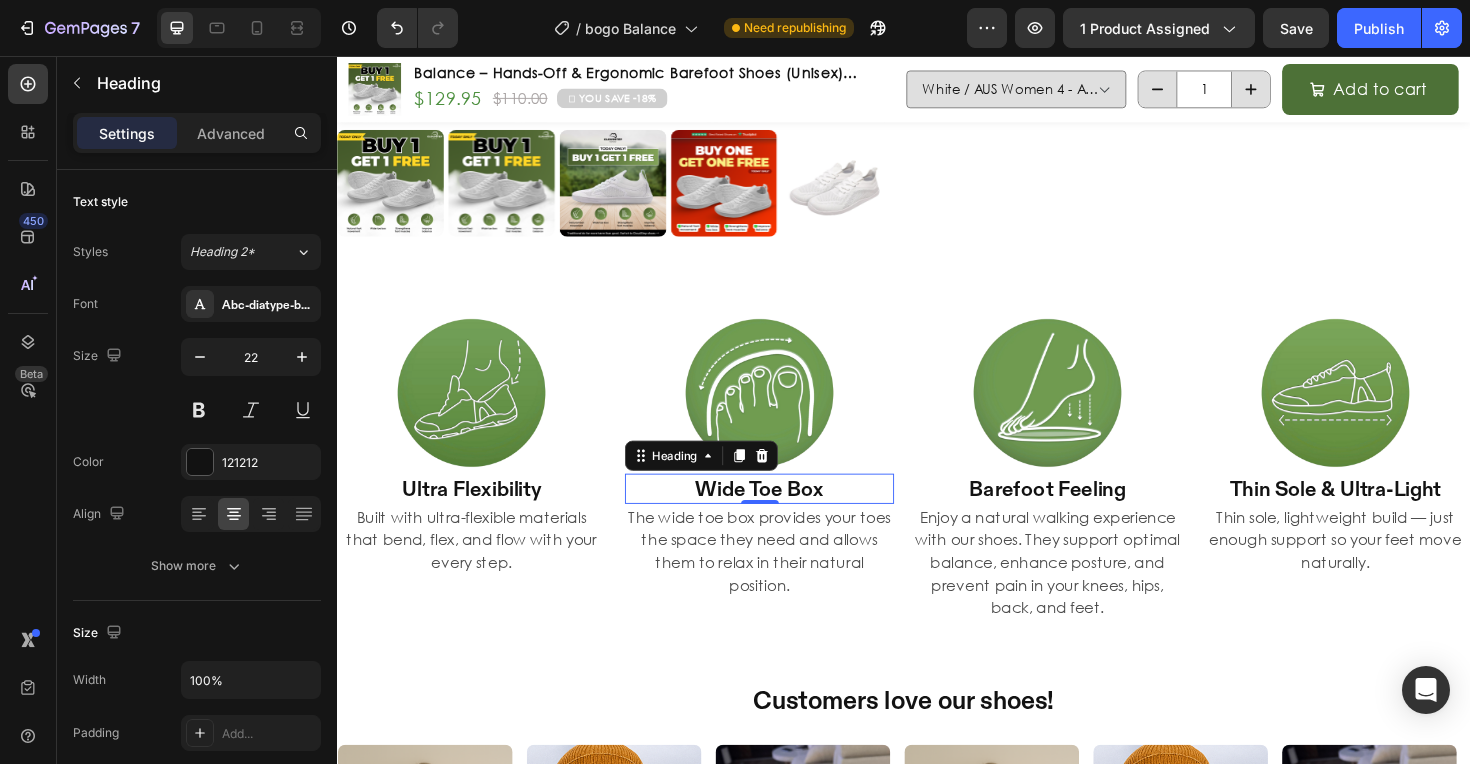 click on "Wide Toe Box" at bounding box center (784, 514) 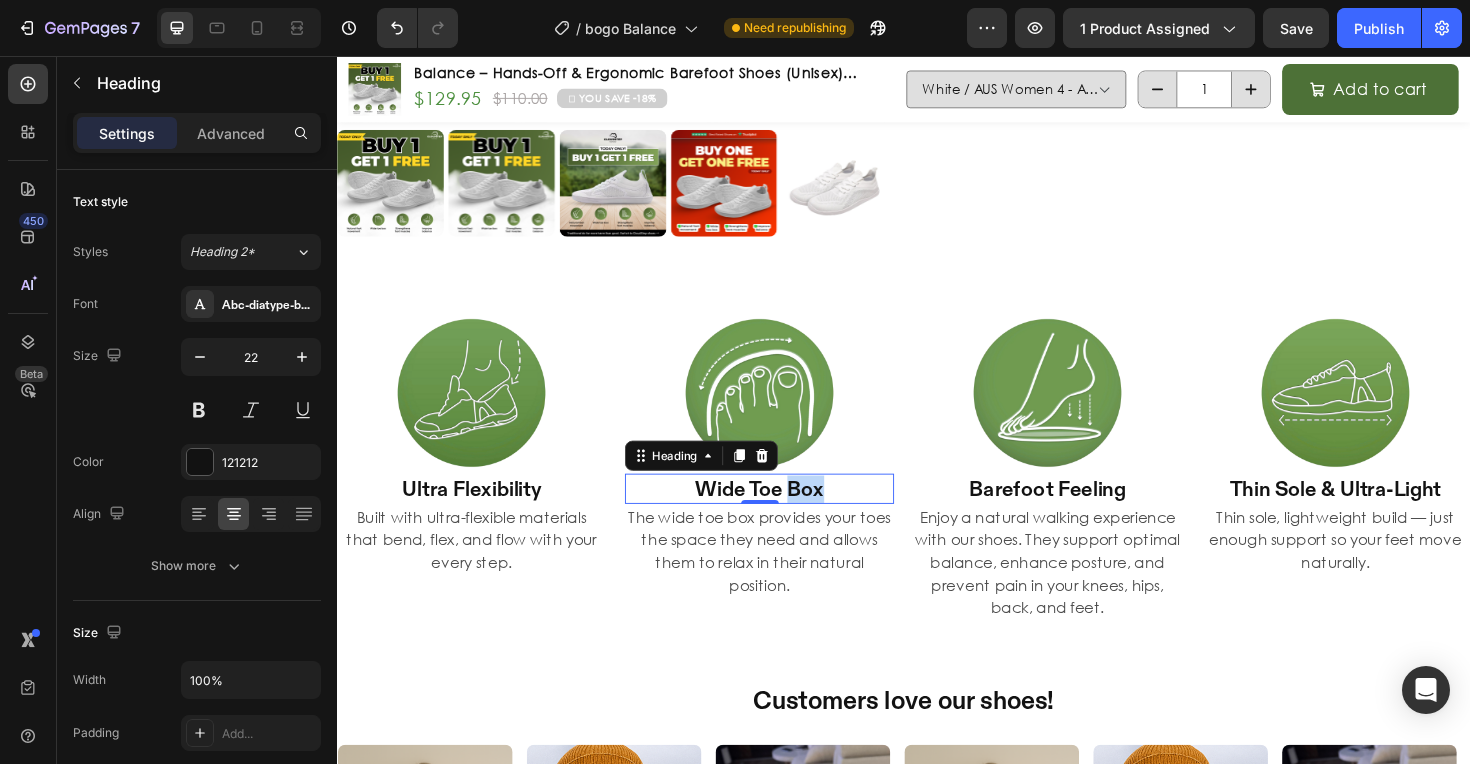 click on "Wide Toe Box" at bounding box center (784, 514) 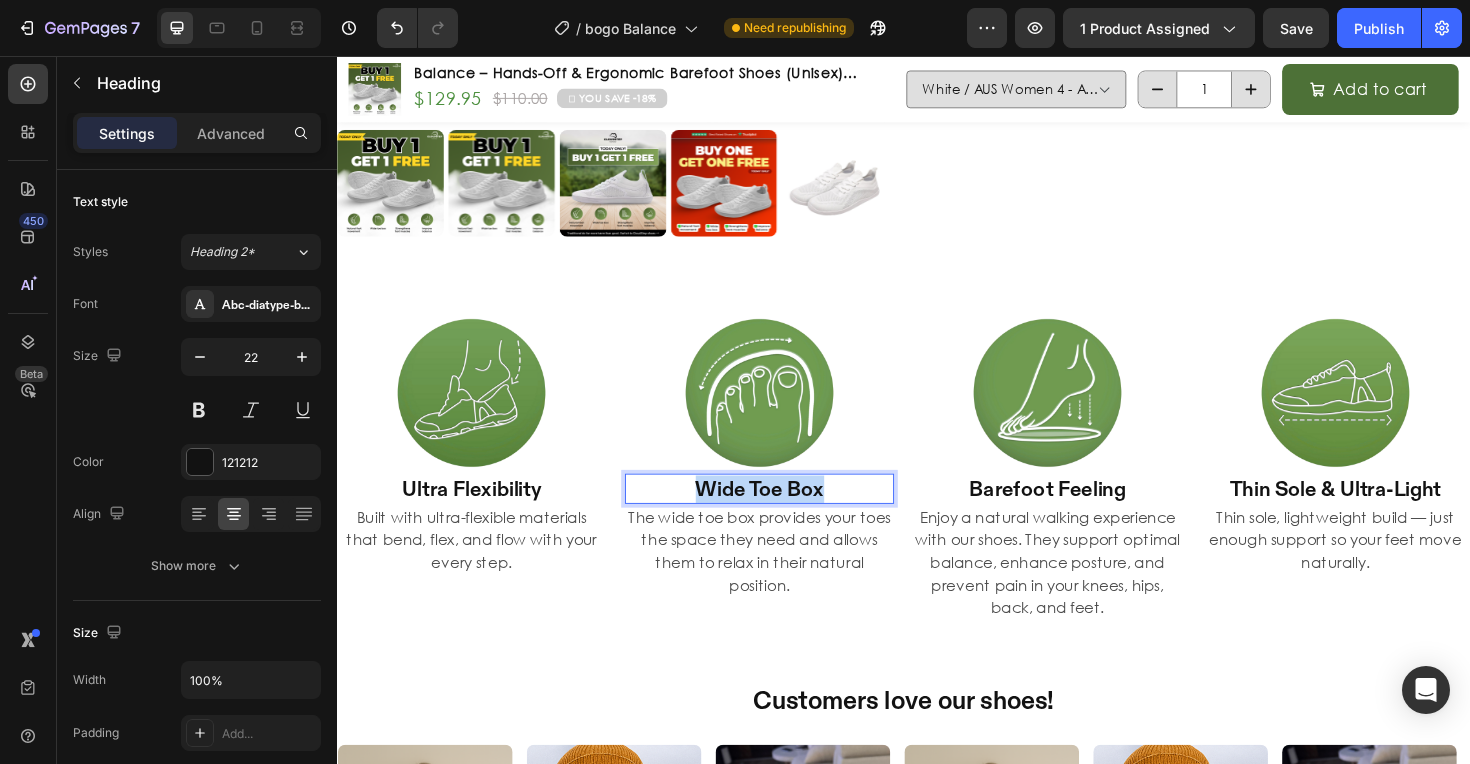 click on "Wide Toe Box" at bounding box center [784, 514] 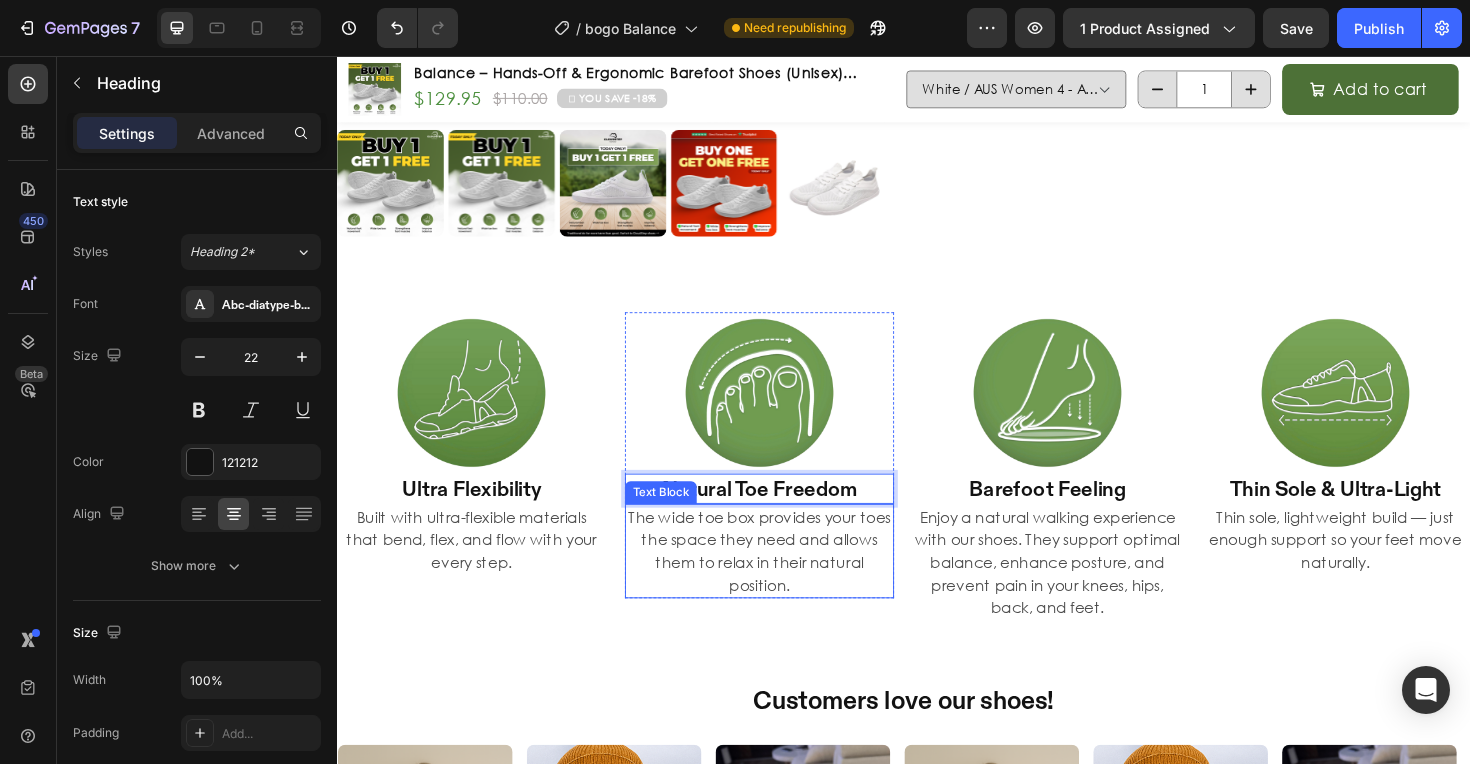 click on "The wide toe box provides your toes the space they need and allows them to relax in their natural position." at bounding box center (784, 580) 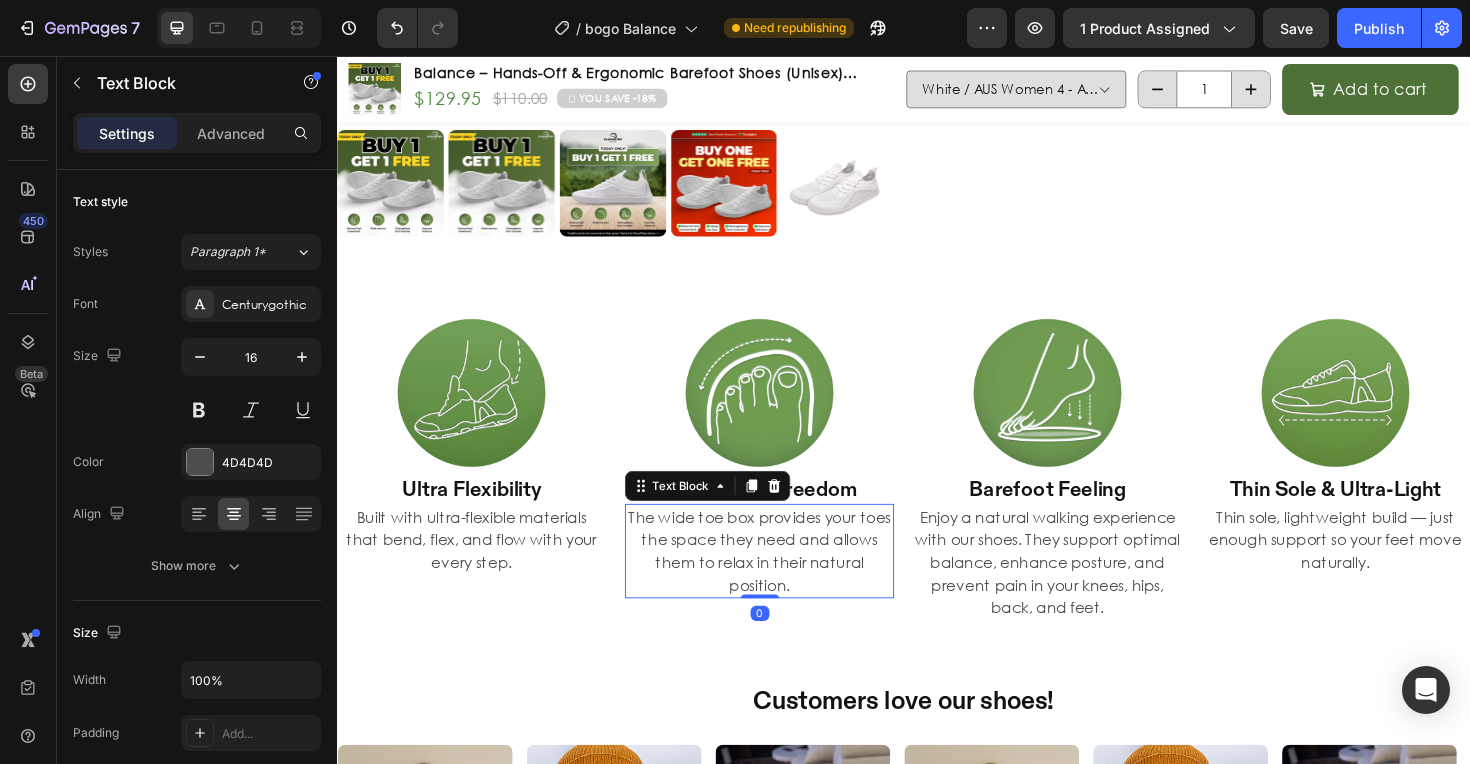 click on "The wide toe box provides your toes the space they need and allows them to relax in their natural position." at bounding box center [784, 580] 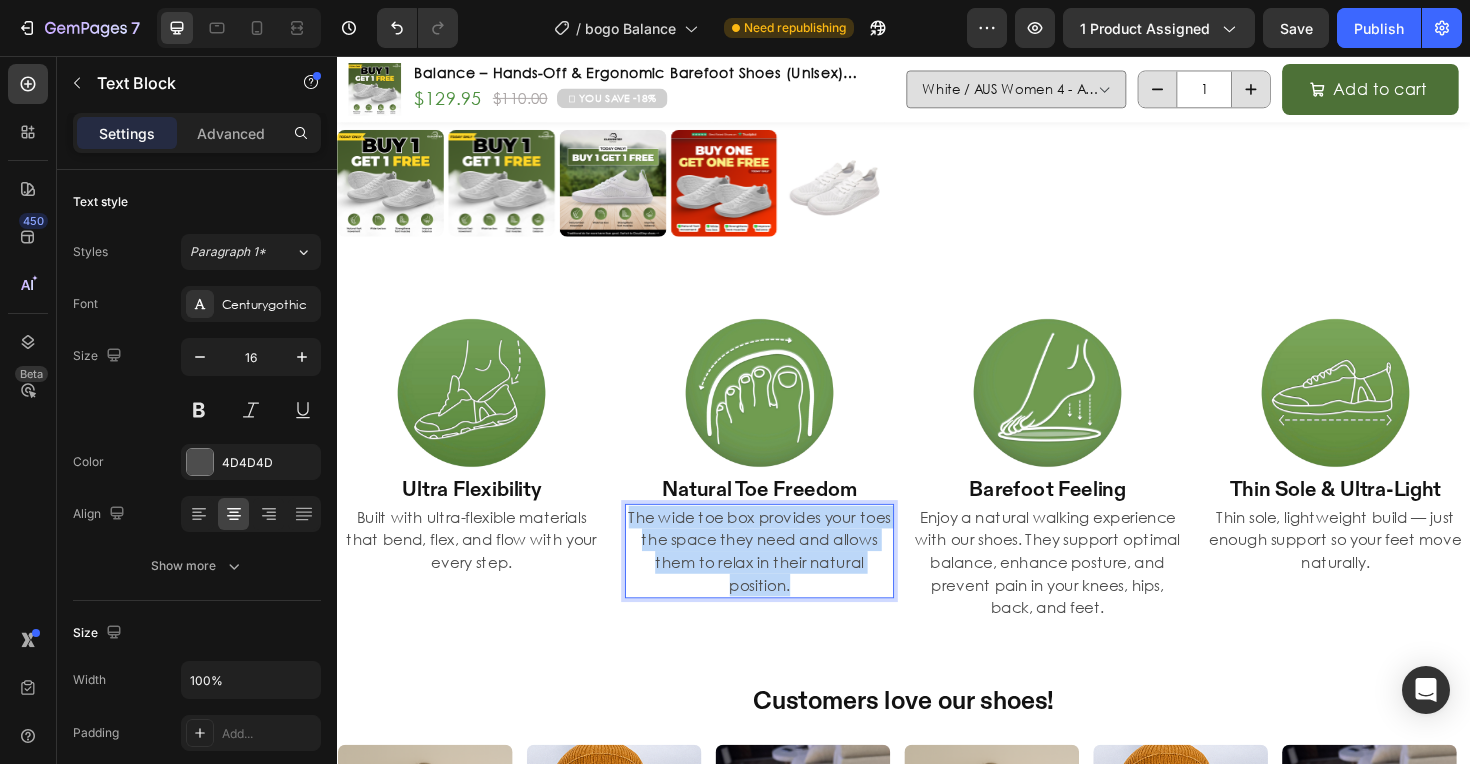 click on "The wide toe box provides your toes the space they need and allows them to relax in their natural position." at bounding box center (784, 580) 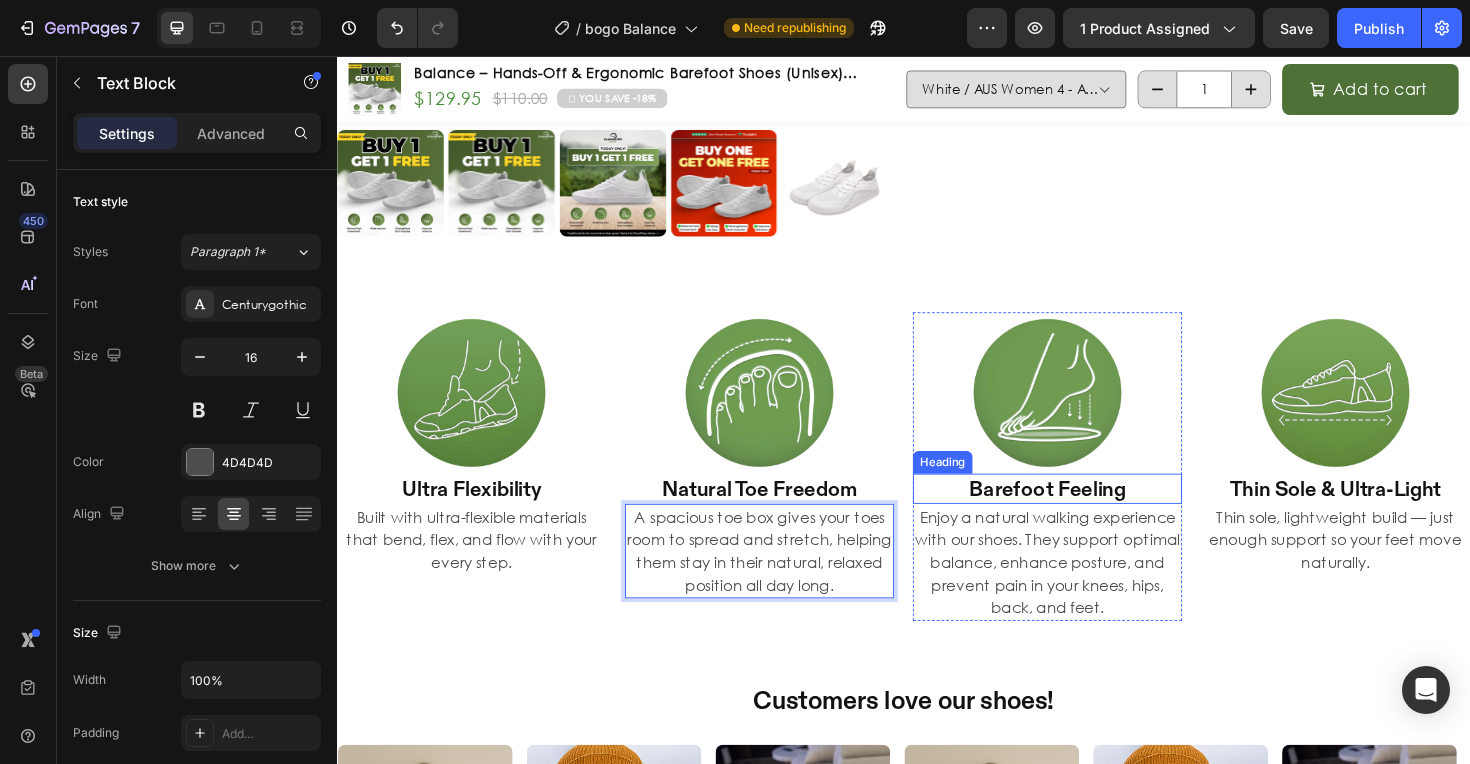 click on "Barefoot Feeling" at bounding box center [1089, 514] 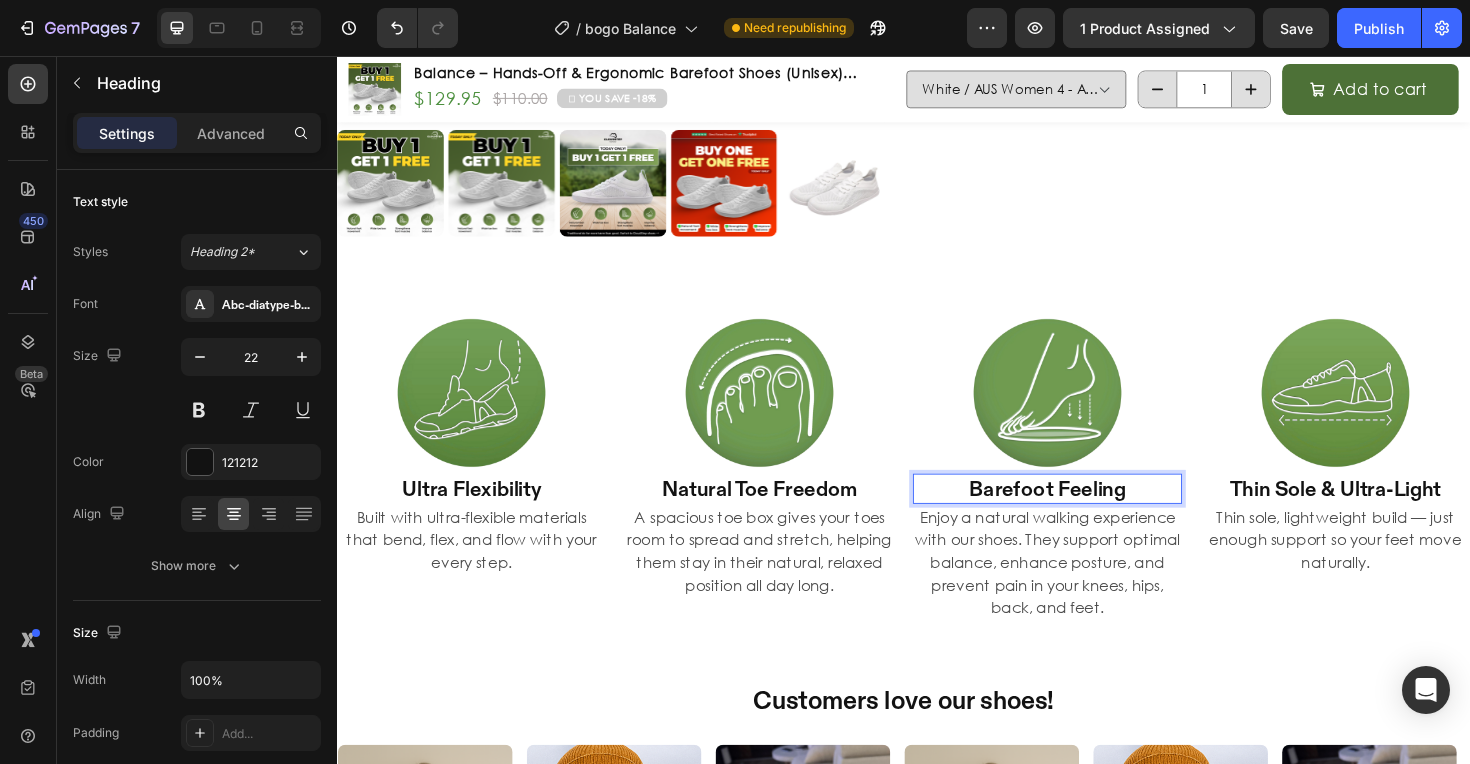 click on "Barefoot Feeling" at bounding box center [1089, 514] 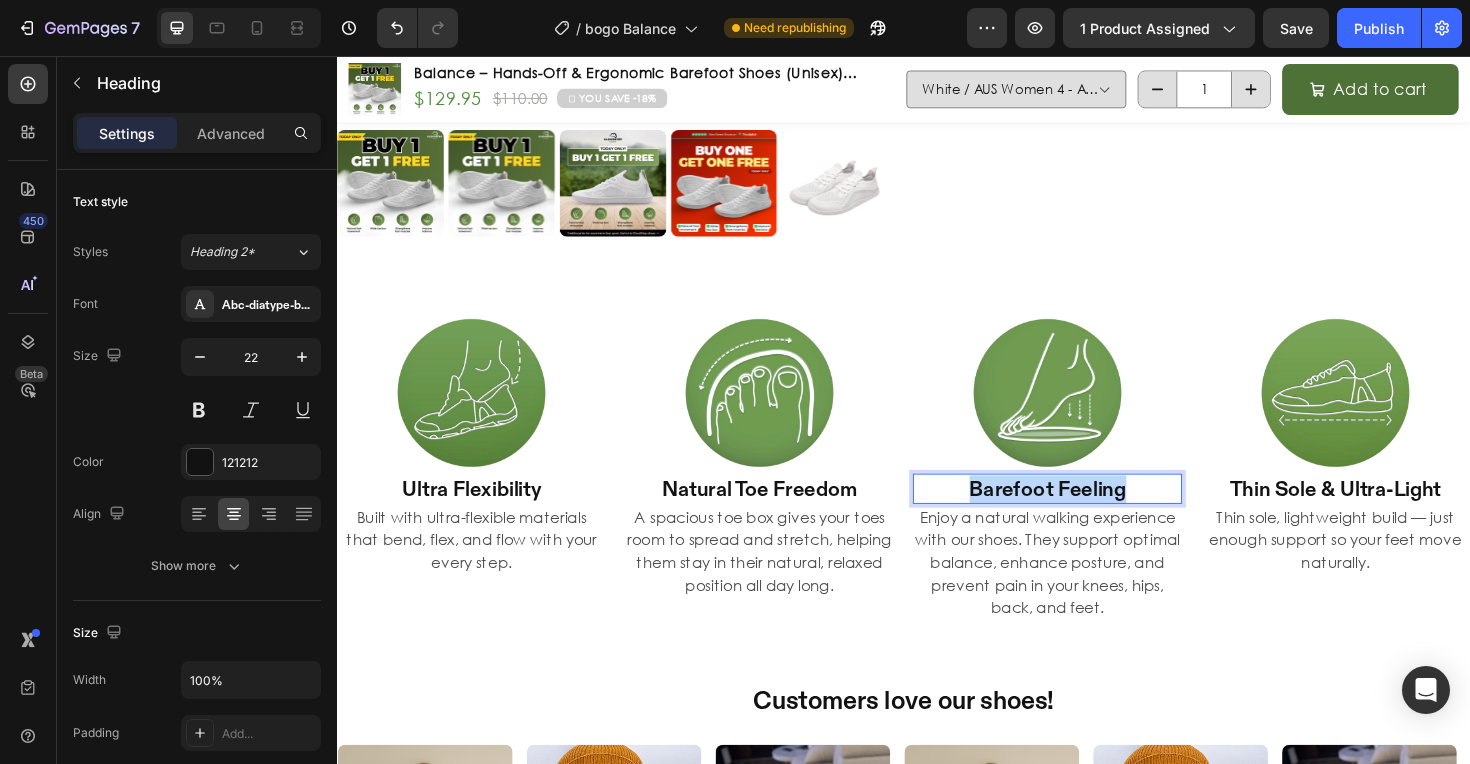 click on "Barefoot Feeling" at bounding box center (1089, 514) 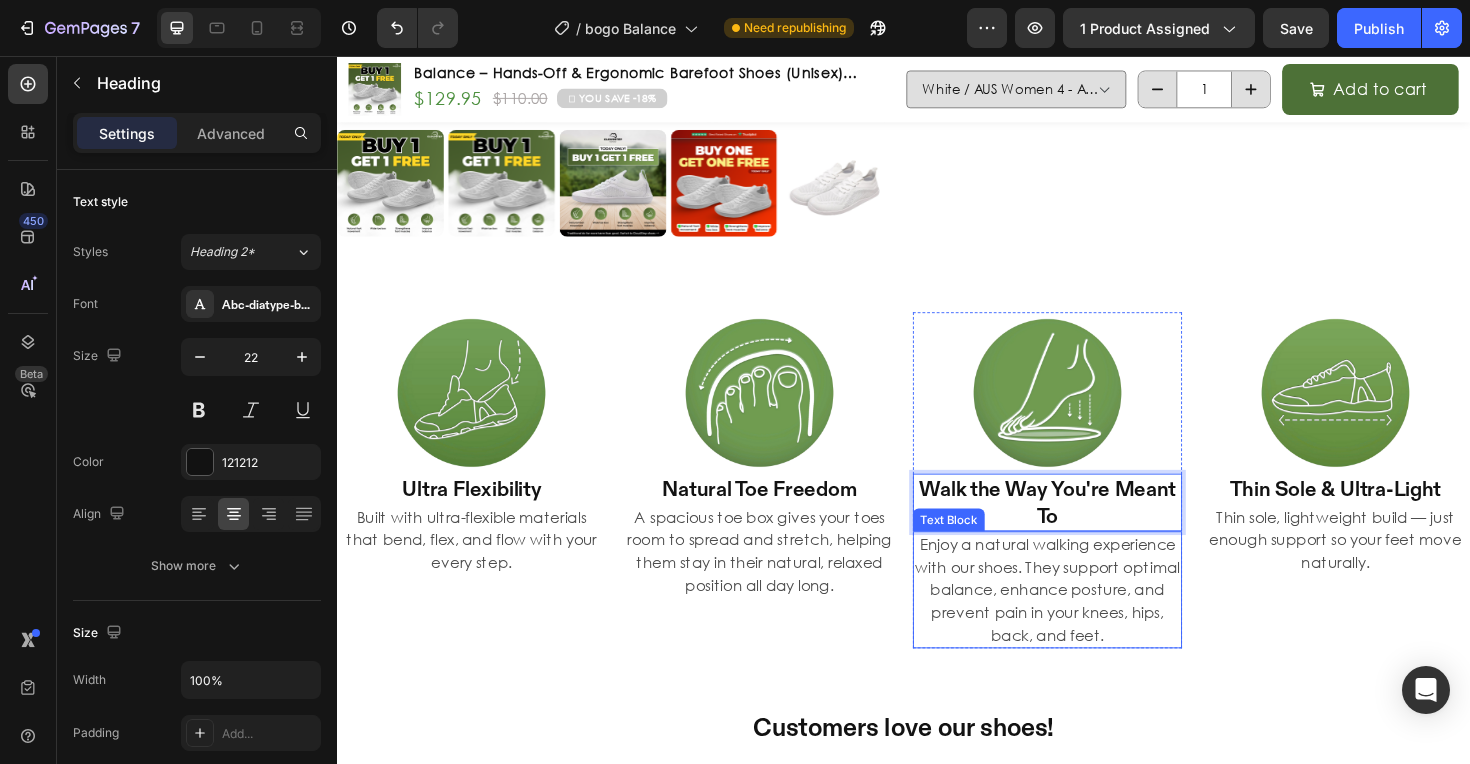 click on "Enjoy a natural walking experience with our shoes. They support optimal balance, enhance posture, and prevent pain in your knees, hips, back, and feet." at bounding box center (1089, 621) 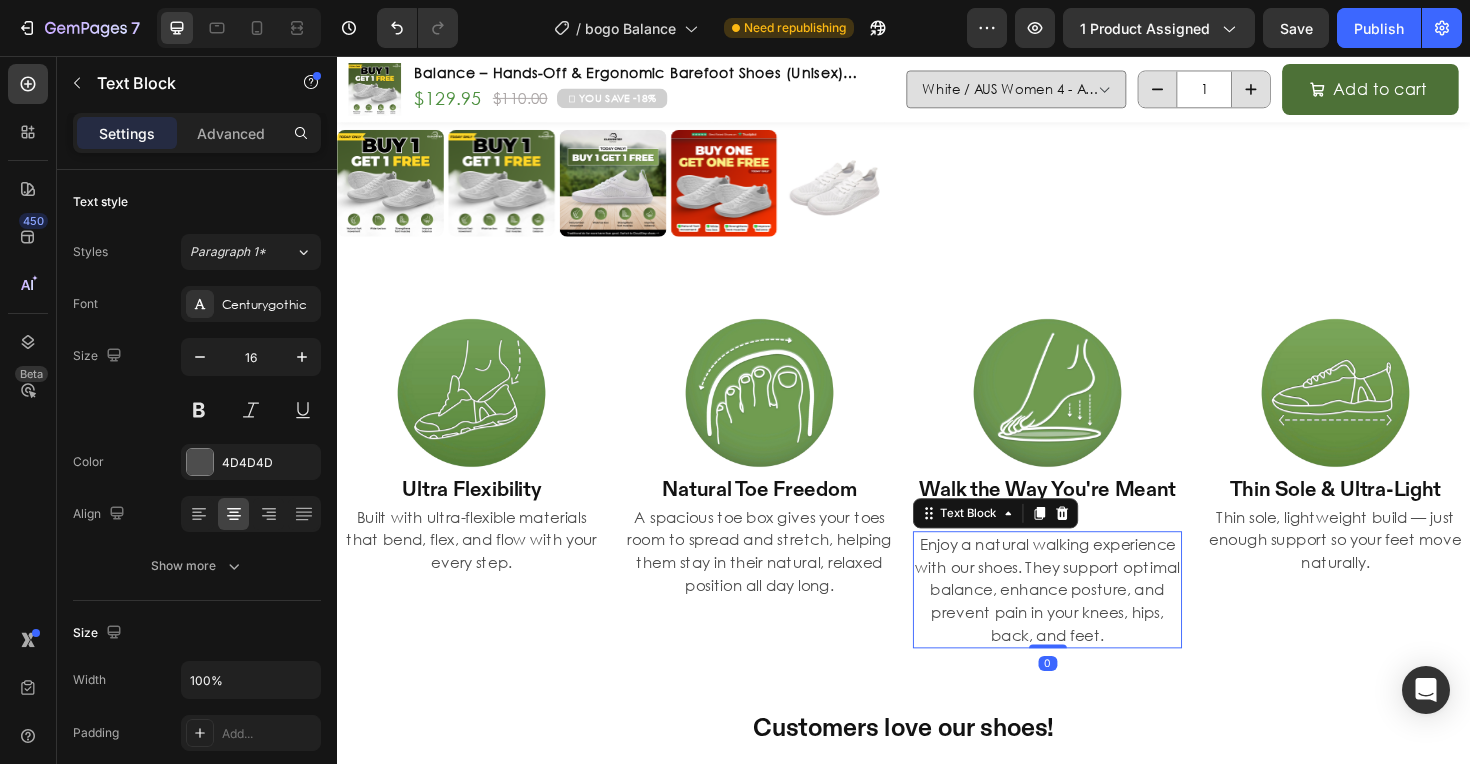 click on "Enjoy a natural walking experience with our shoes. They support optimal balance, enhance posture, and prevent pain in your knees, hips, back, and feet." at bounding box center [1089, 621] 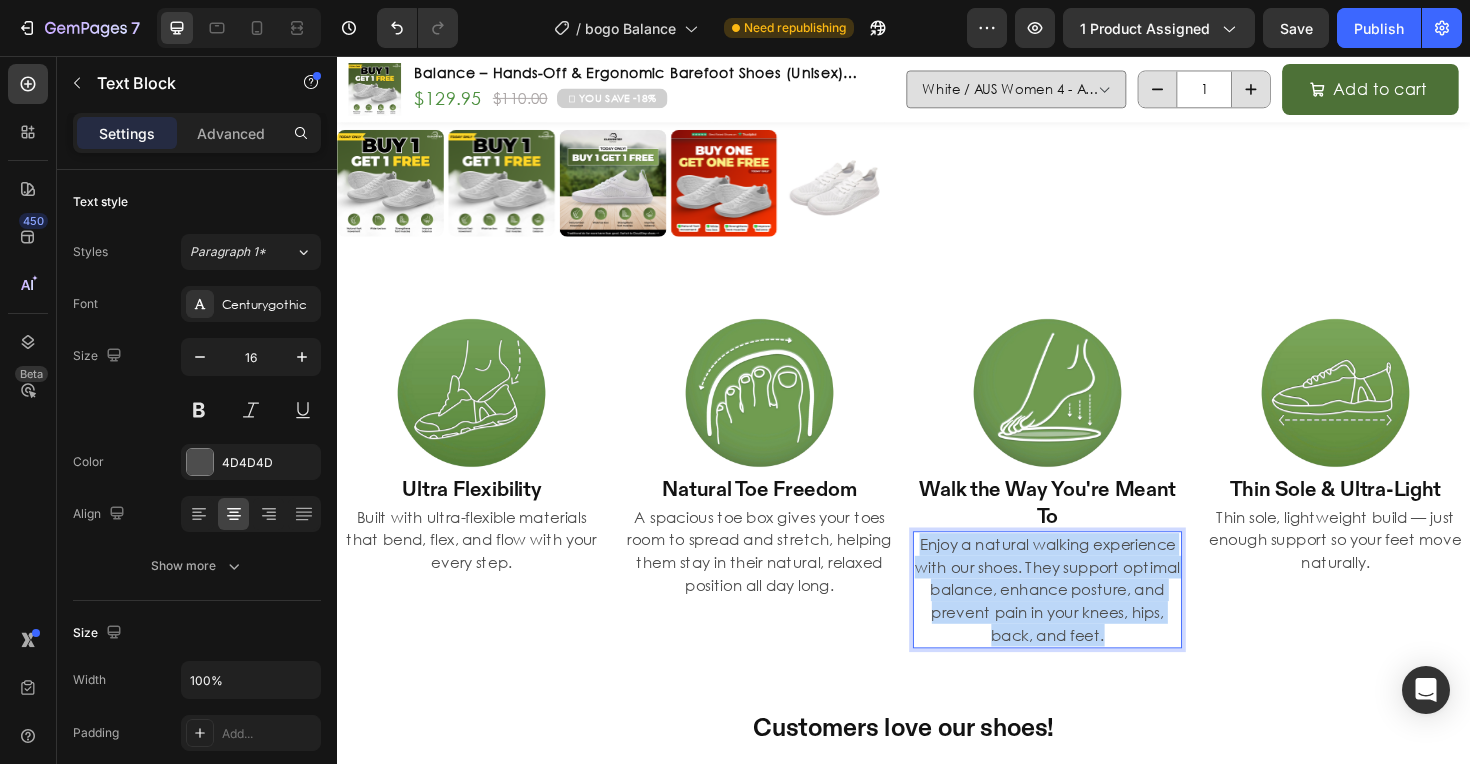 click on "Enjoy a natural walking experience with our shoes. They support optimal balance, enhance posture, and prevent pain in your knees, hips, back, and feet." at bounding box center [1089, 621] 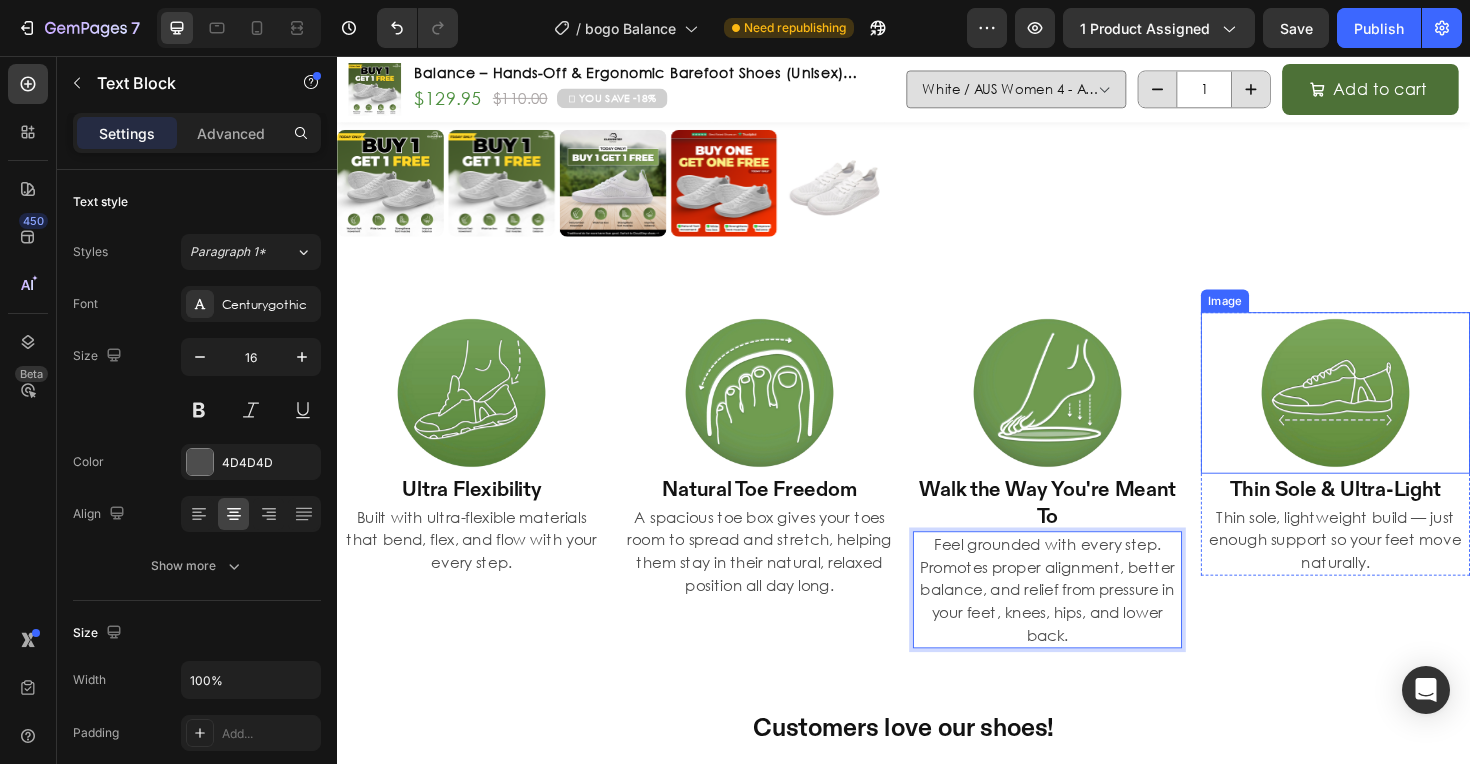 click at bounding box center [1394, 412] 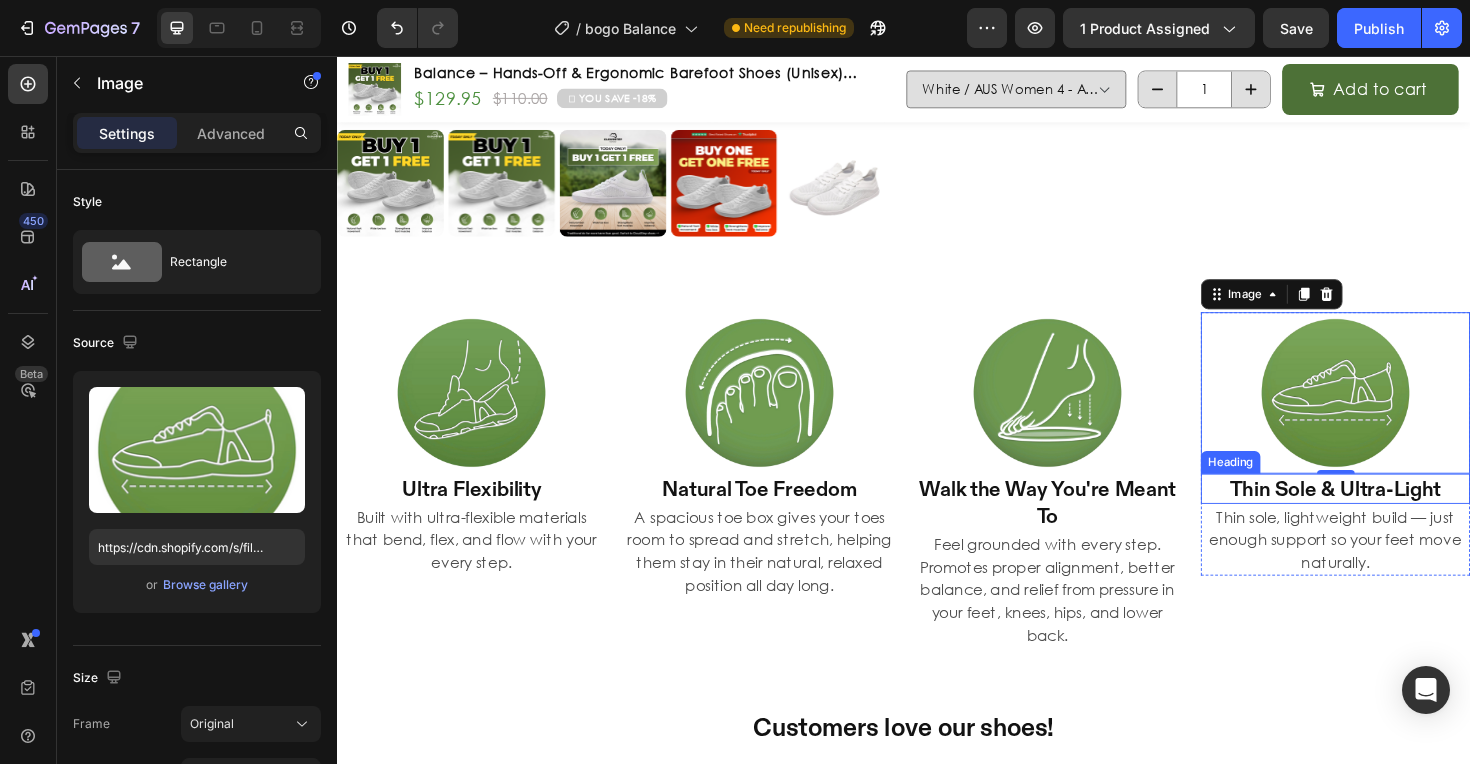 click on "Thin Sole & Ultra-Light" at bounding box center (1394, 514) 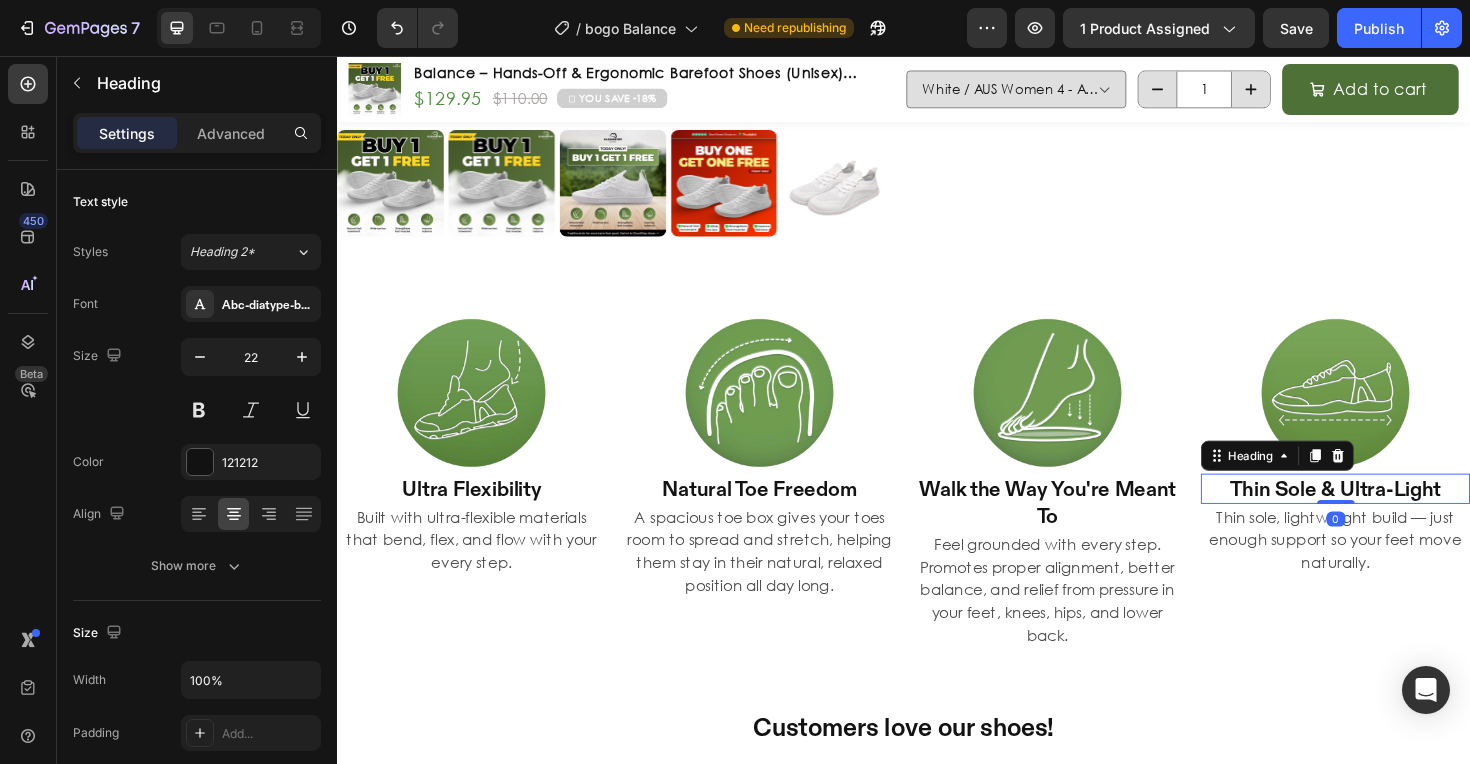 click on "Thin Sole & Ultra-Light" at bounding box center [1394, 514] 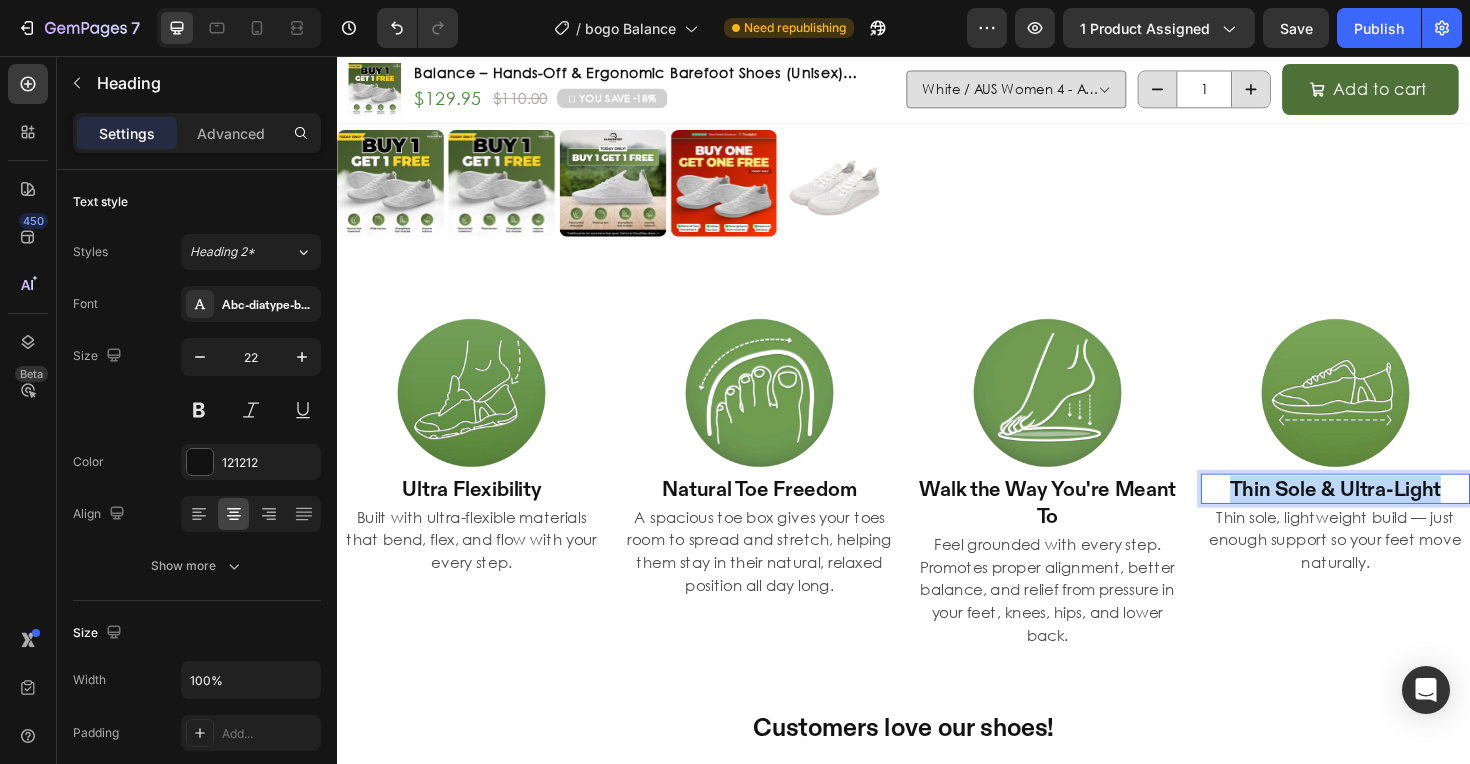 click on "Thin Sole & Ultra-Light" at bounding box center (1394, 514) 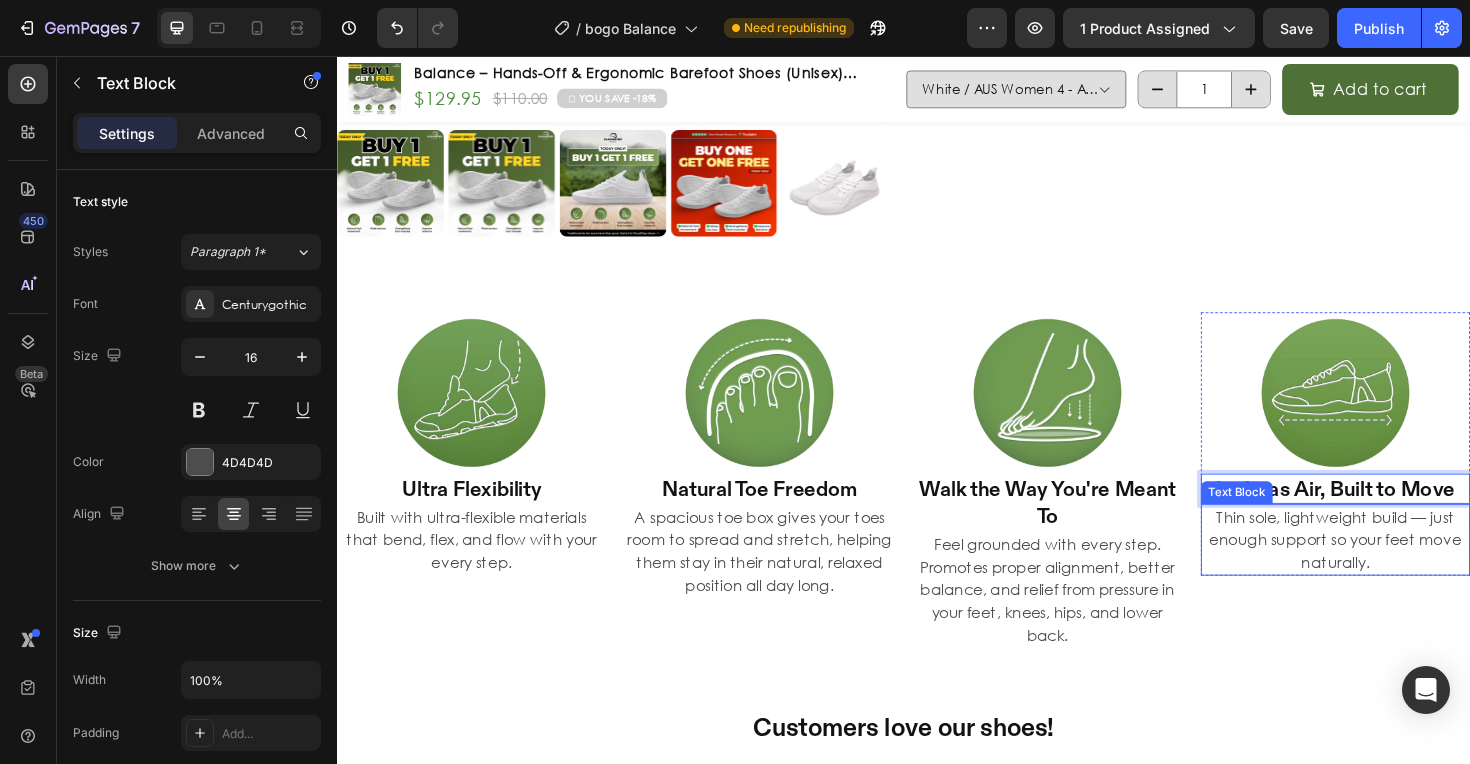 click on "Thin sole, lightweight build — just enough support so your feet move naturally." at bounding box center (1394, 568) 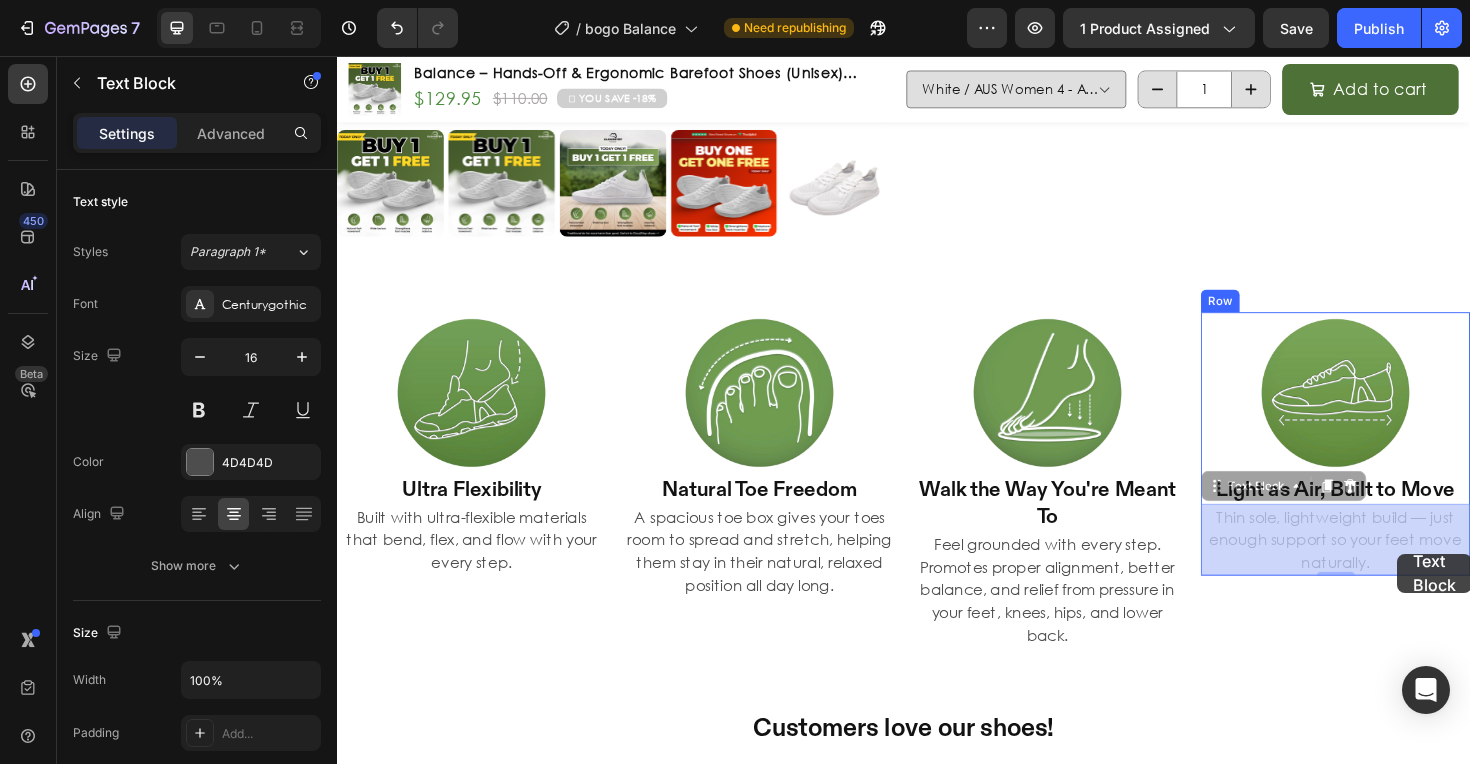 drag, startPoint x: 1273, startPoint y: 541, endPoint x: 1456, endPoint y: 580, distance: 187.10959 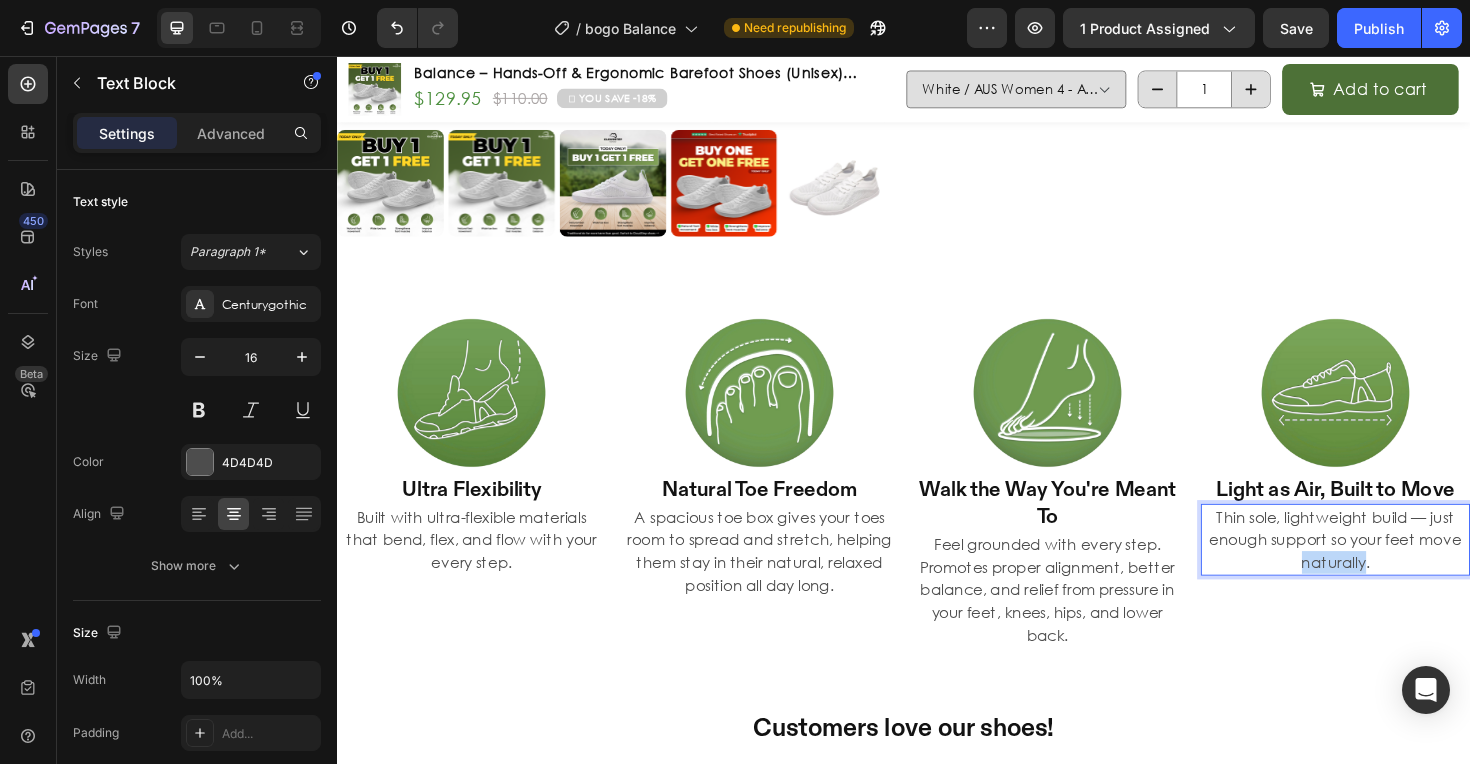 click on "Thin sole, lightweight build — just enough support so your feet move naturally." at bounding box center [1394, 568] 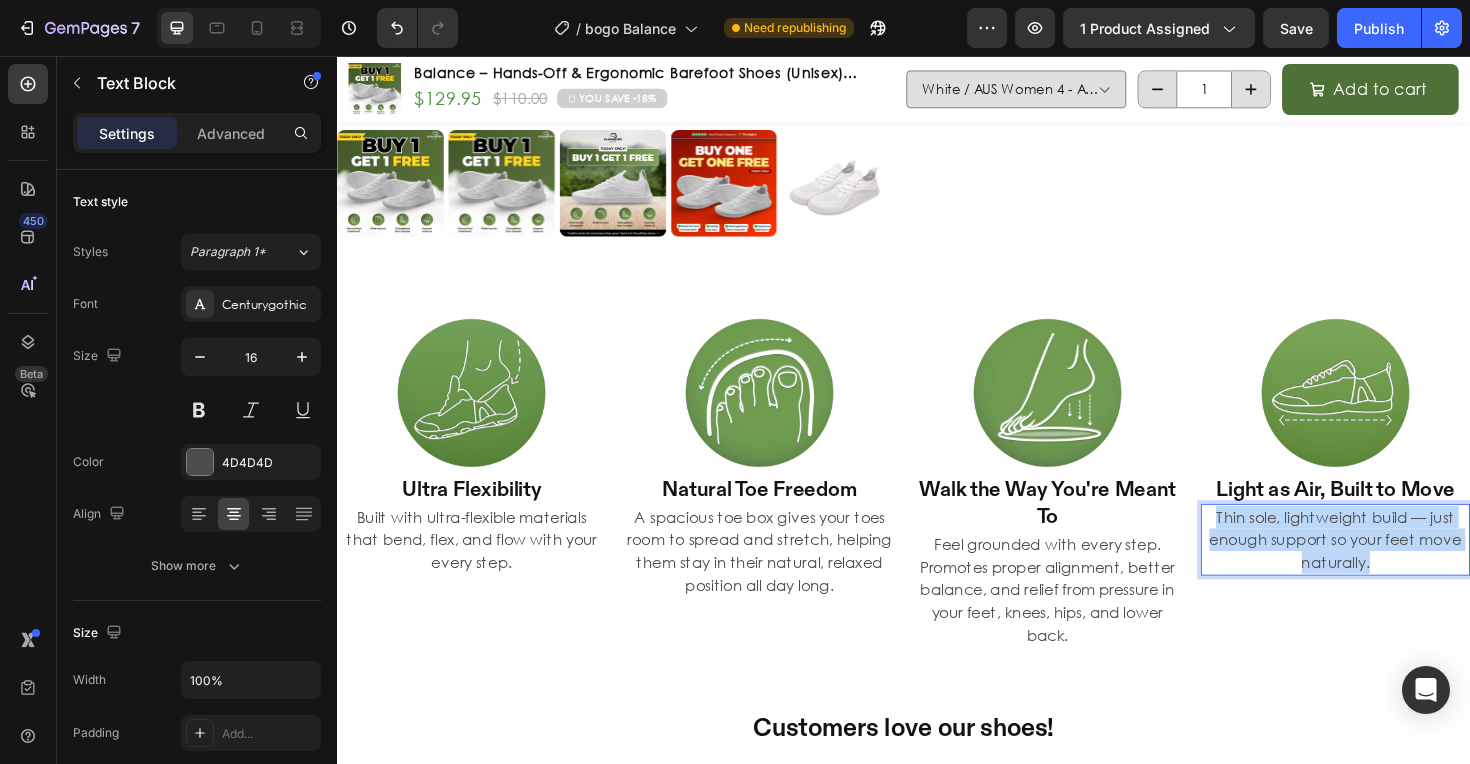 click on "Thin sole, lightweight build — just enough support so your feet move naturally." at bounding box center (1394, 568) 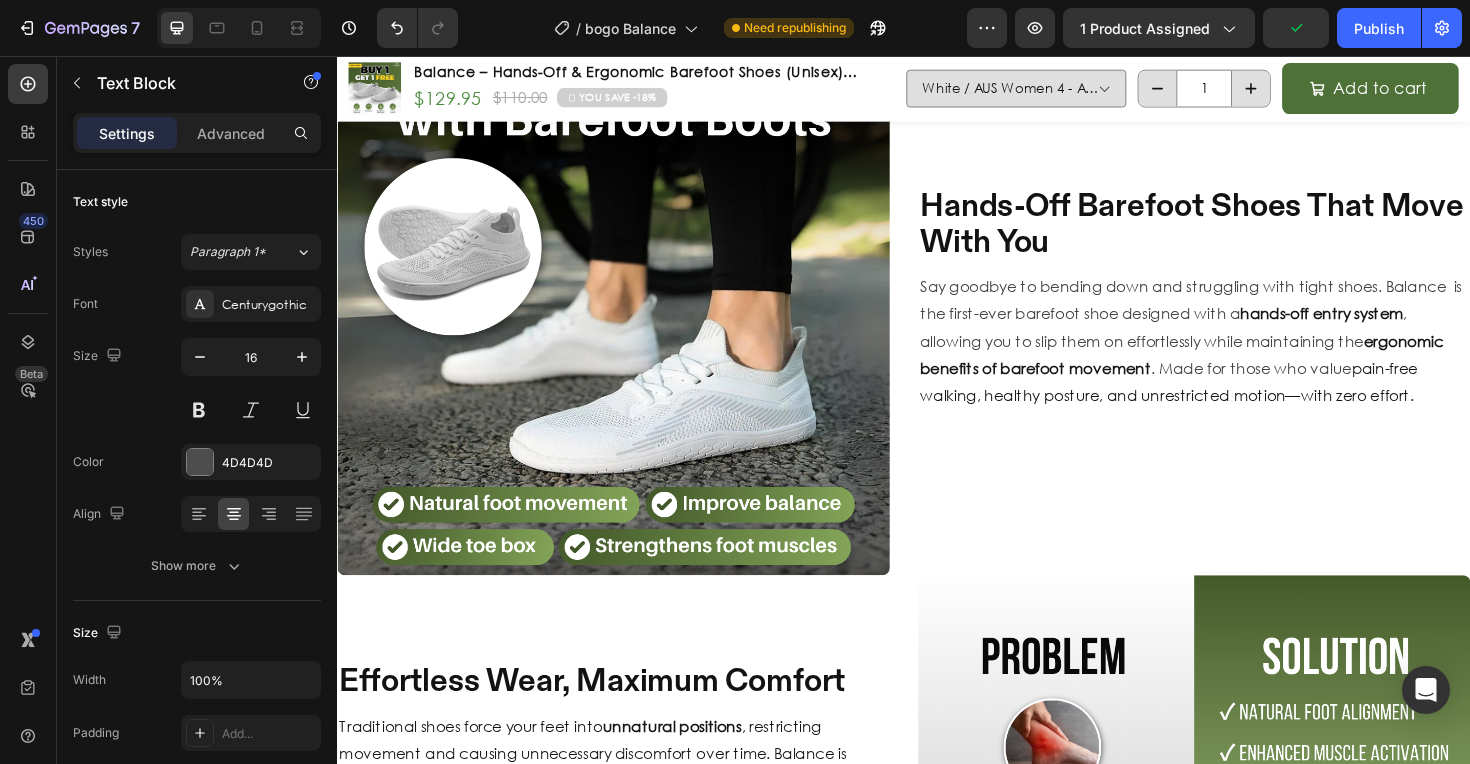 scroll, scrollTop: 1975, scrollLeft: 0, axis: vertical 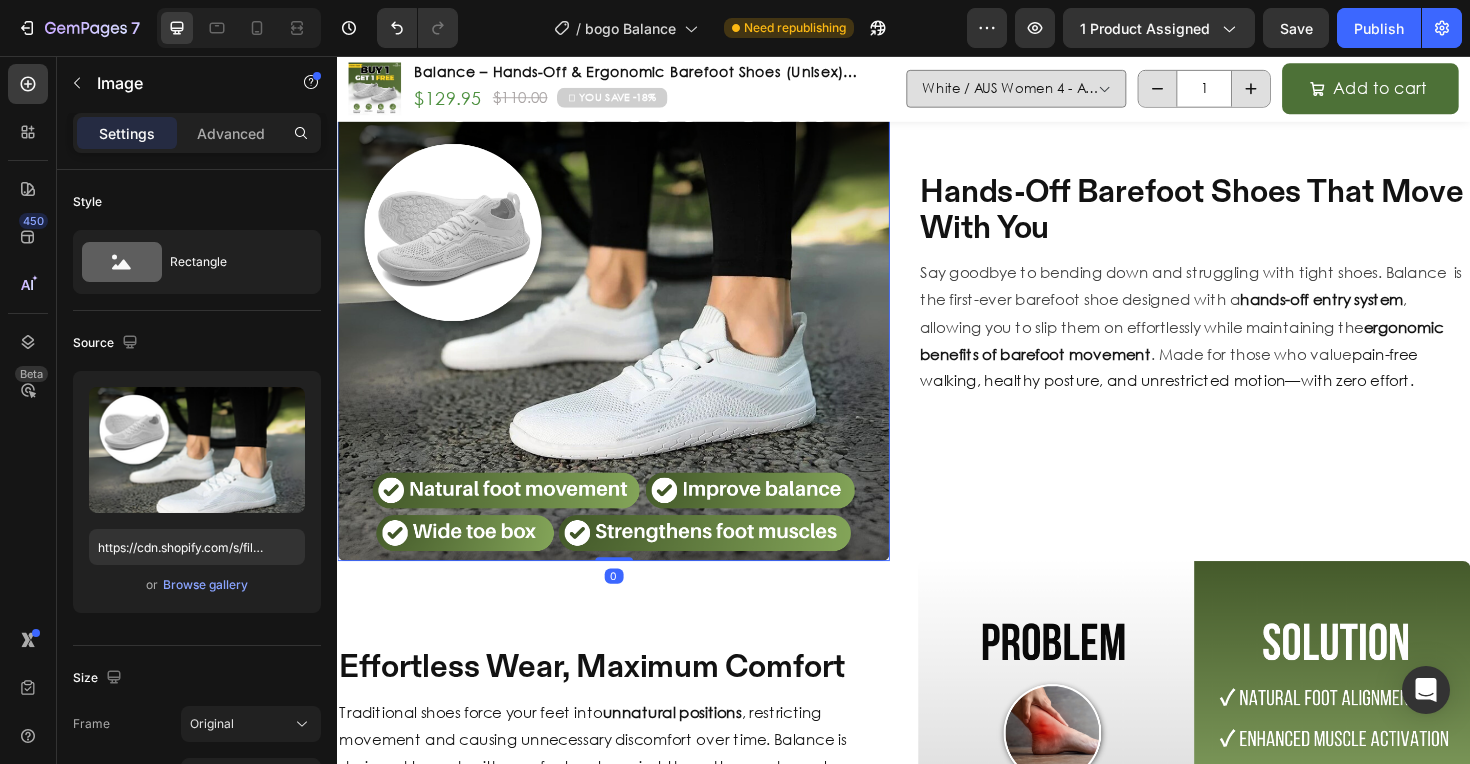click at bounding box center [629, 298] 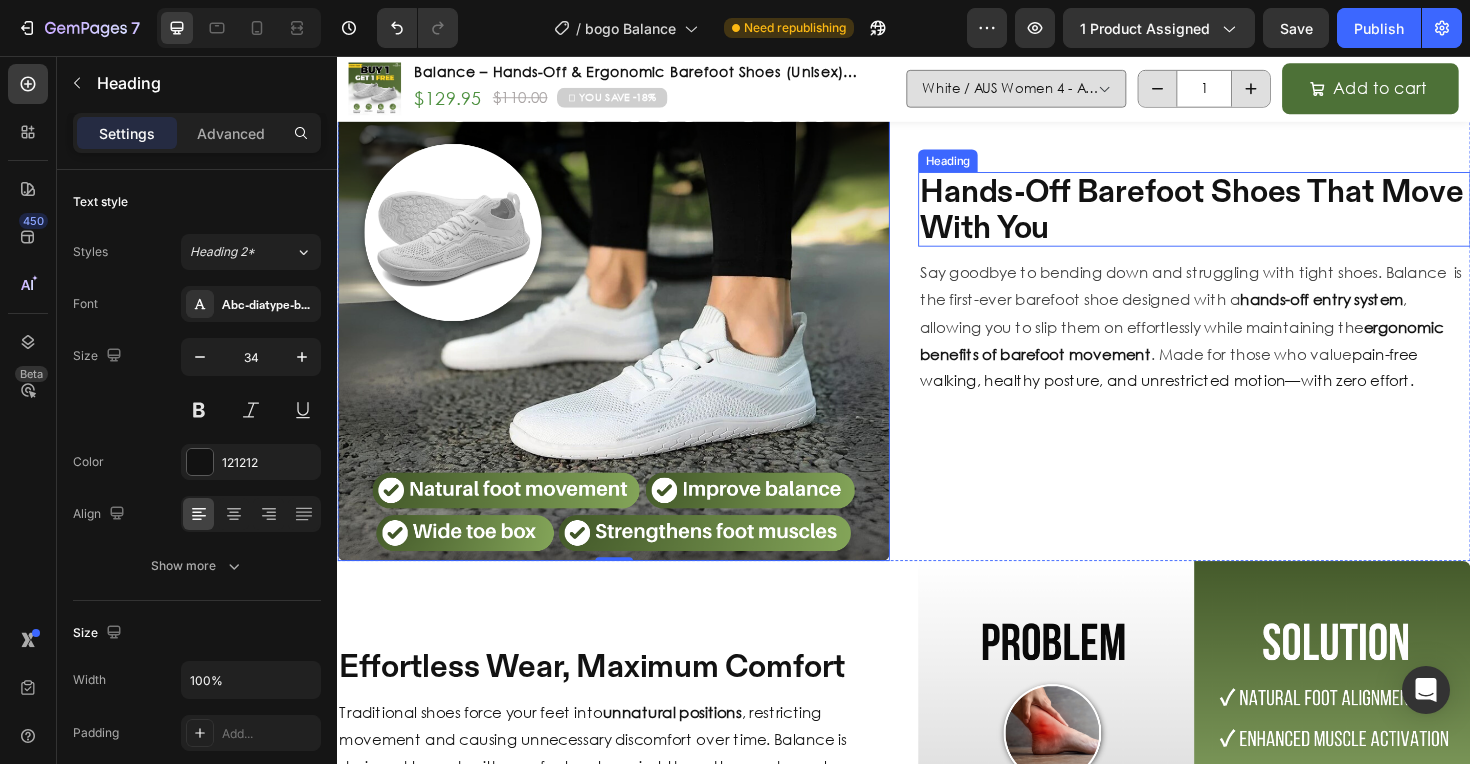 click on "Hands-Off Barefoot Shoes That Move With You" at bounding box center (1244, 218) 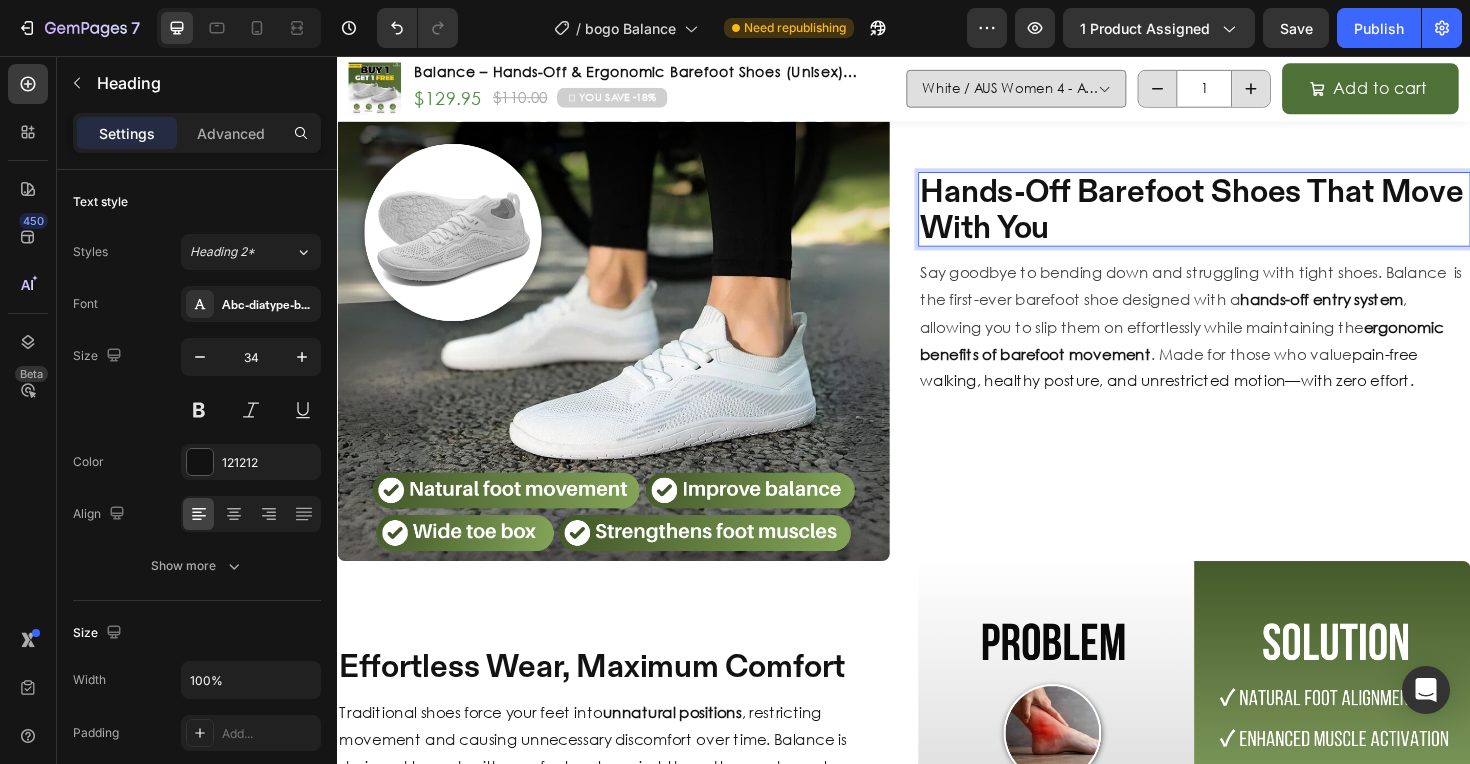 click on "Hands-Off Barefoot Shoes That Move With You" at bounding box center (1244, 218) 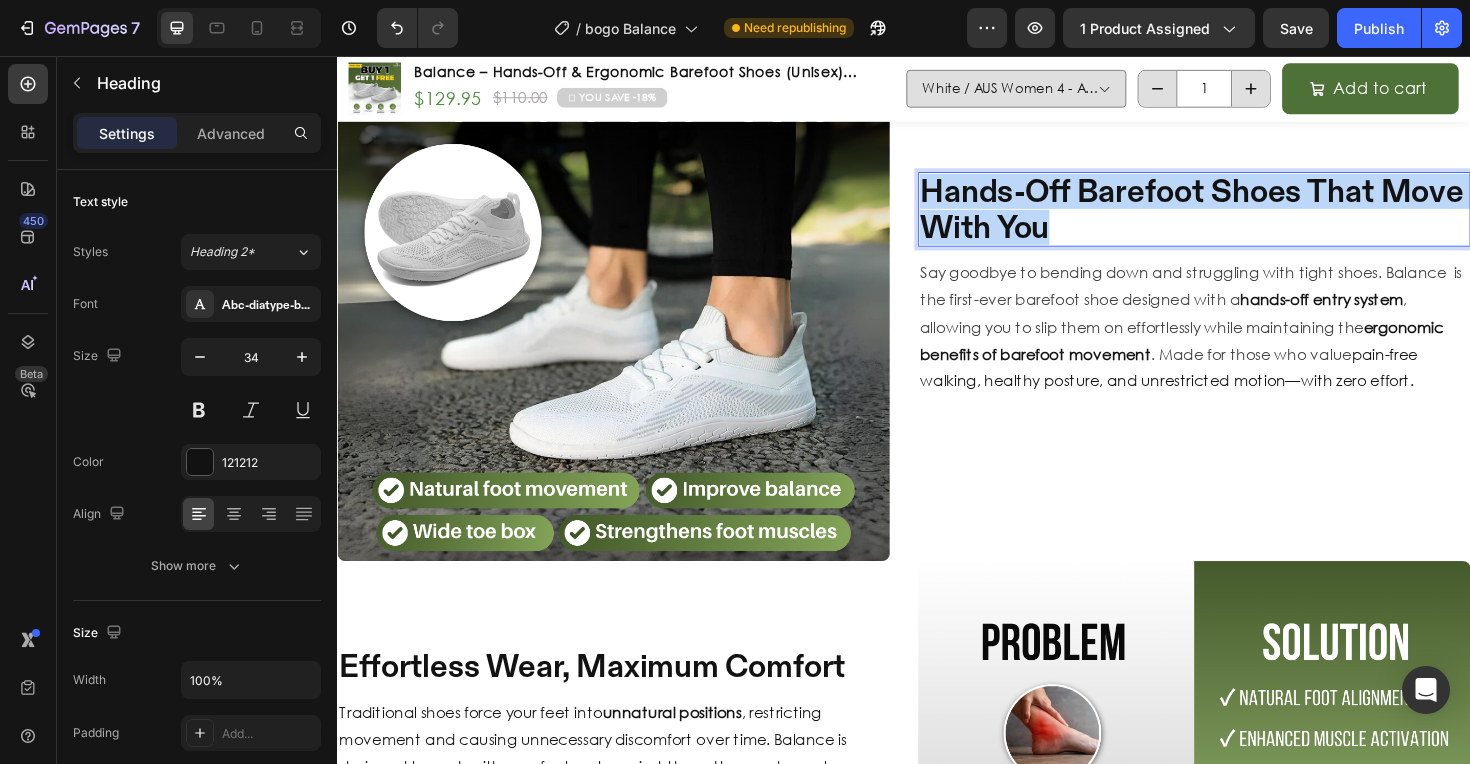 click on "Hands-Off Barefoot Shoes That Move With You" at bounding box center (1244, 218) 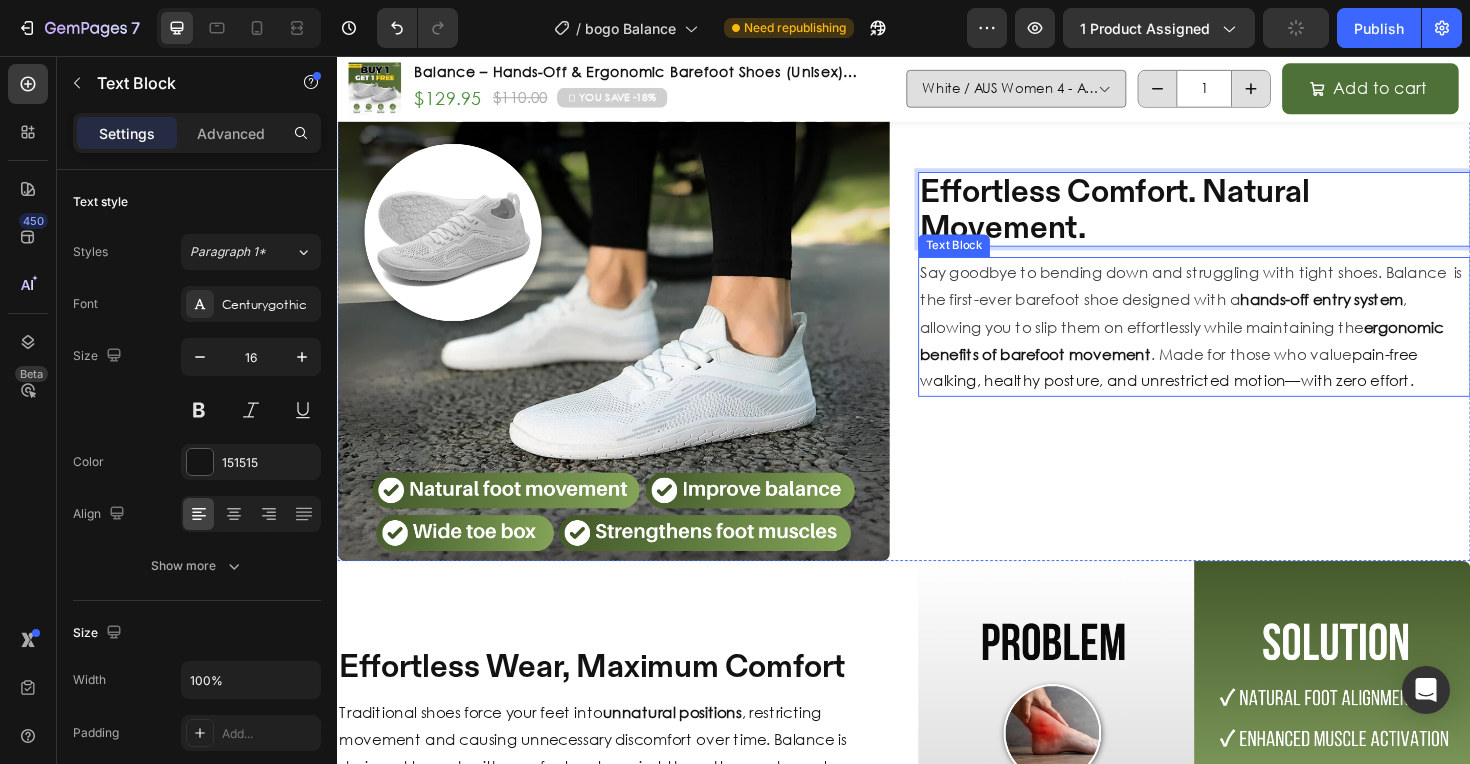 click on "Say goodbye to bending down and struggling with tight shoes. Balance  is the first-ever barefoot shoe designed with a" at bounding box center [1241, 299] 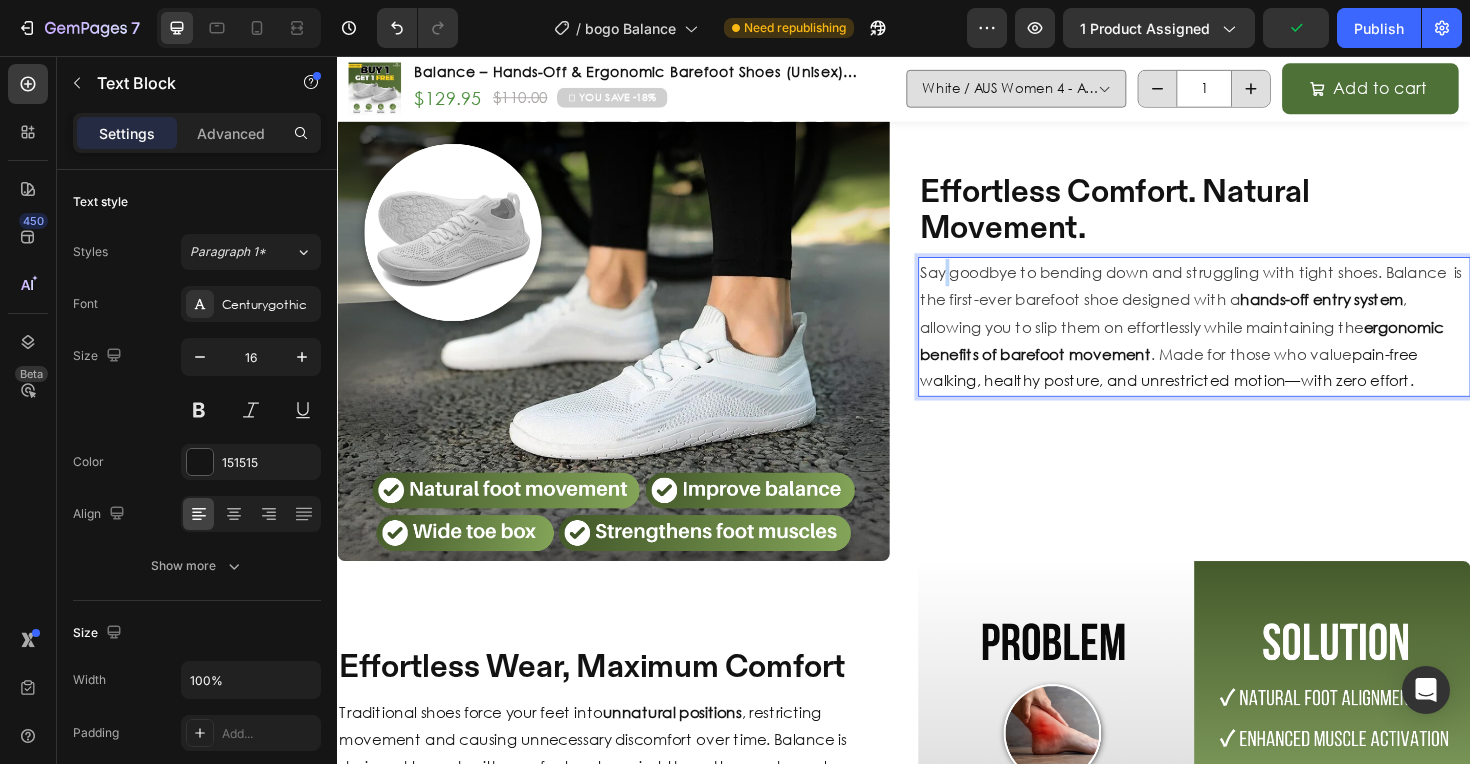 click on "Say goodbye to bending down and struggling with tight shoes. Balance  is the first-ever barefoot shoe designed with a" at bounding box center [1241, 299] 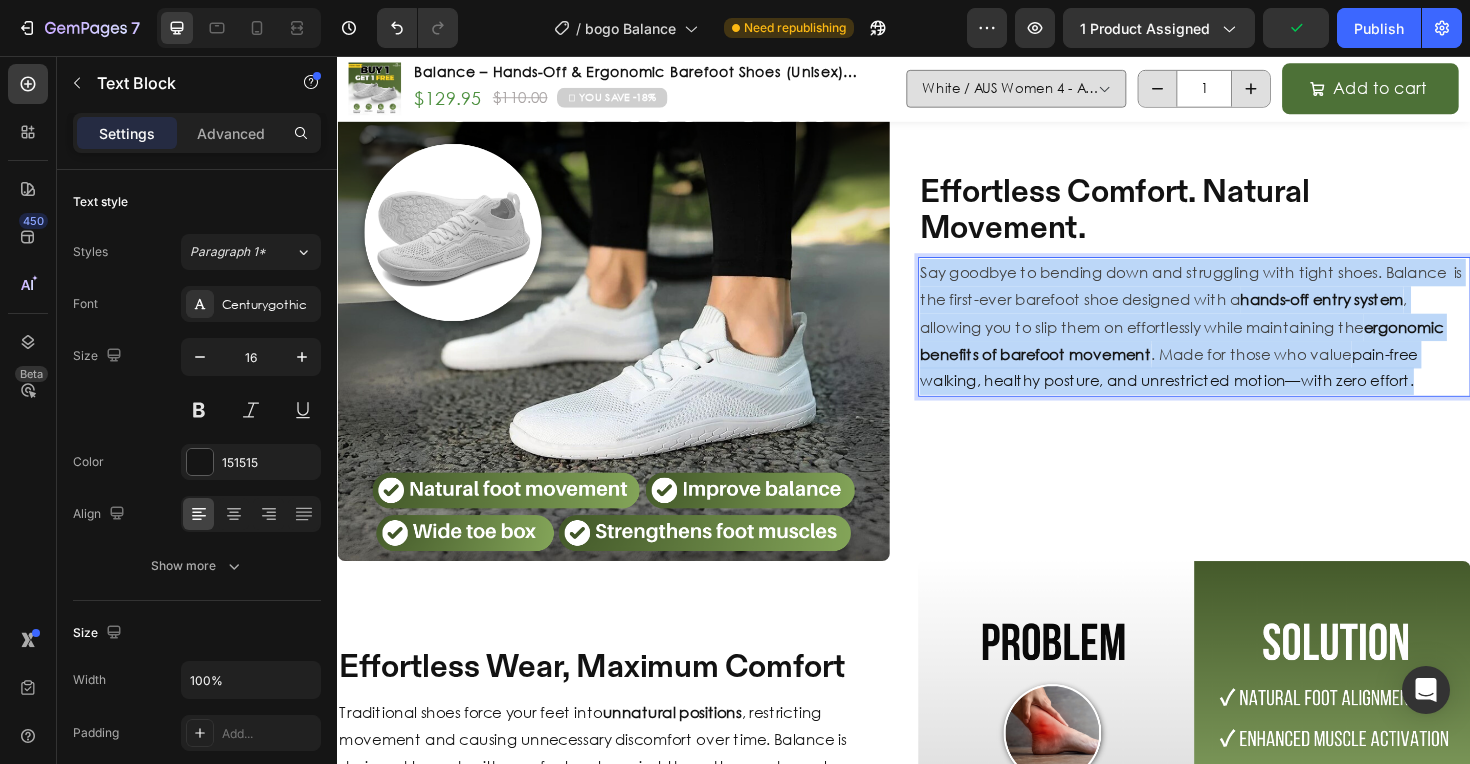 click on "Say goodbye to bending down and struggling with tight shoes. Balance  is the first-ever barefoot shoe designed with a" at bounding box center (1241, 299) 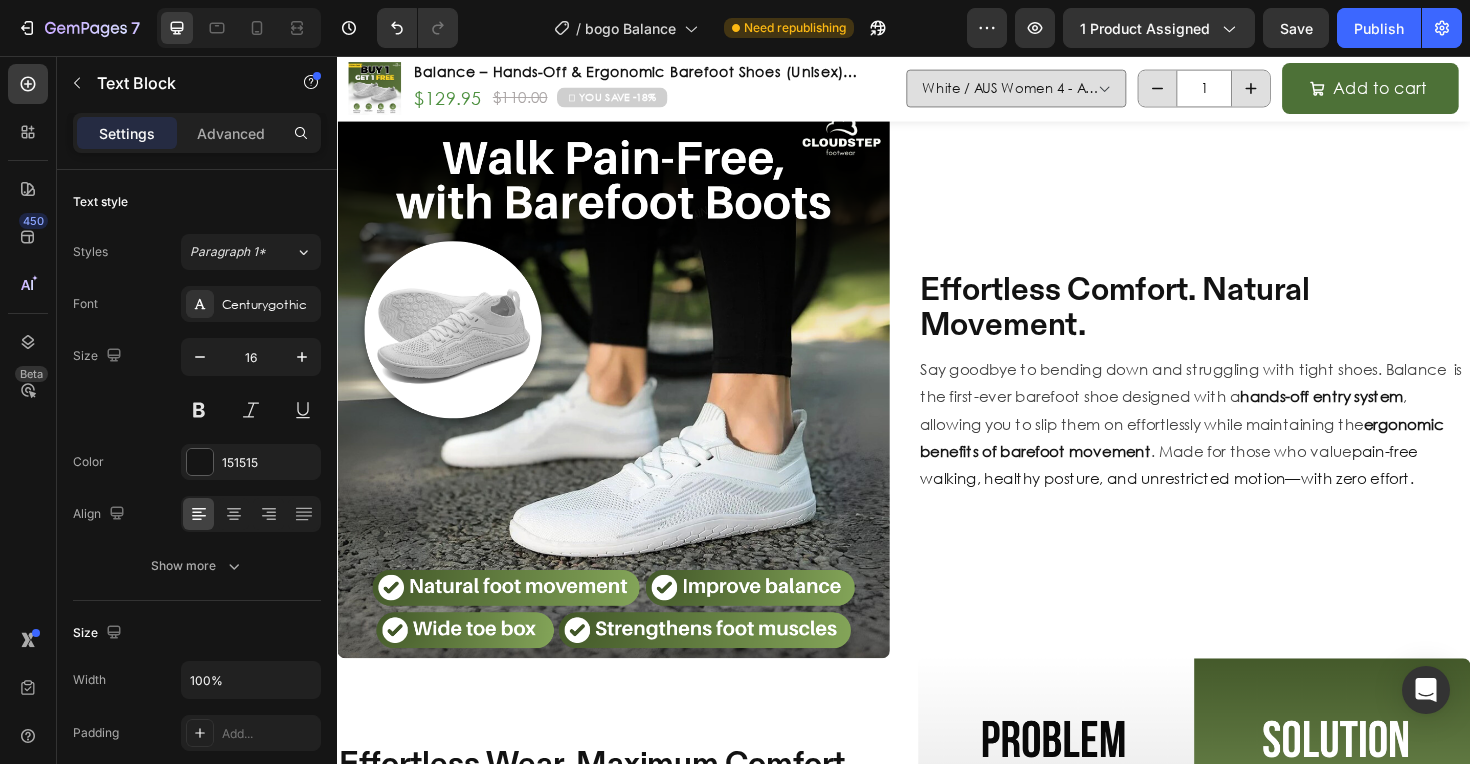 scroll, scrollTop: 1732, scrollLeft: 0, axis: vertical 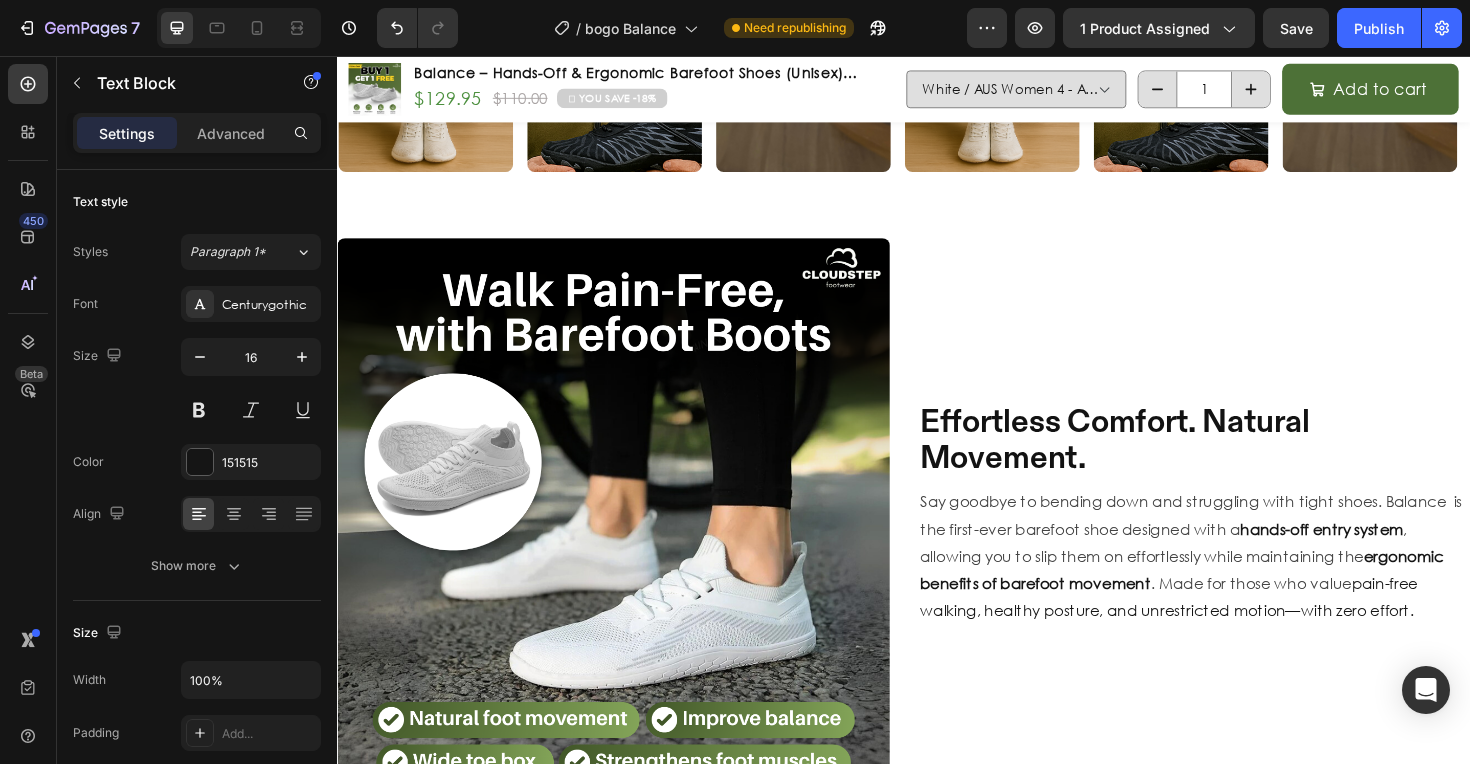 click on "ergonomic benefits of barefoot movement" at bounding box center [1231, 600] 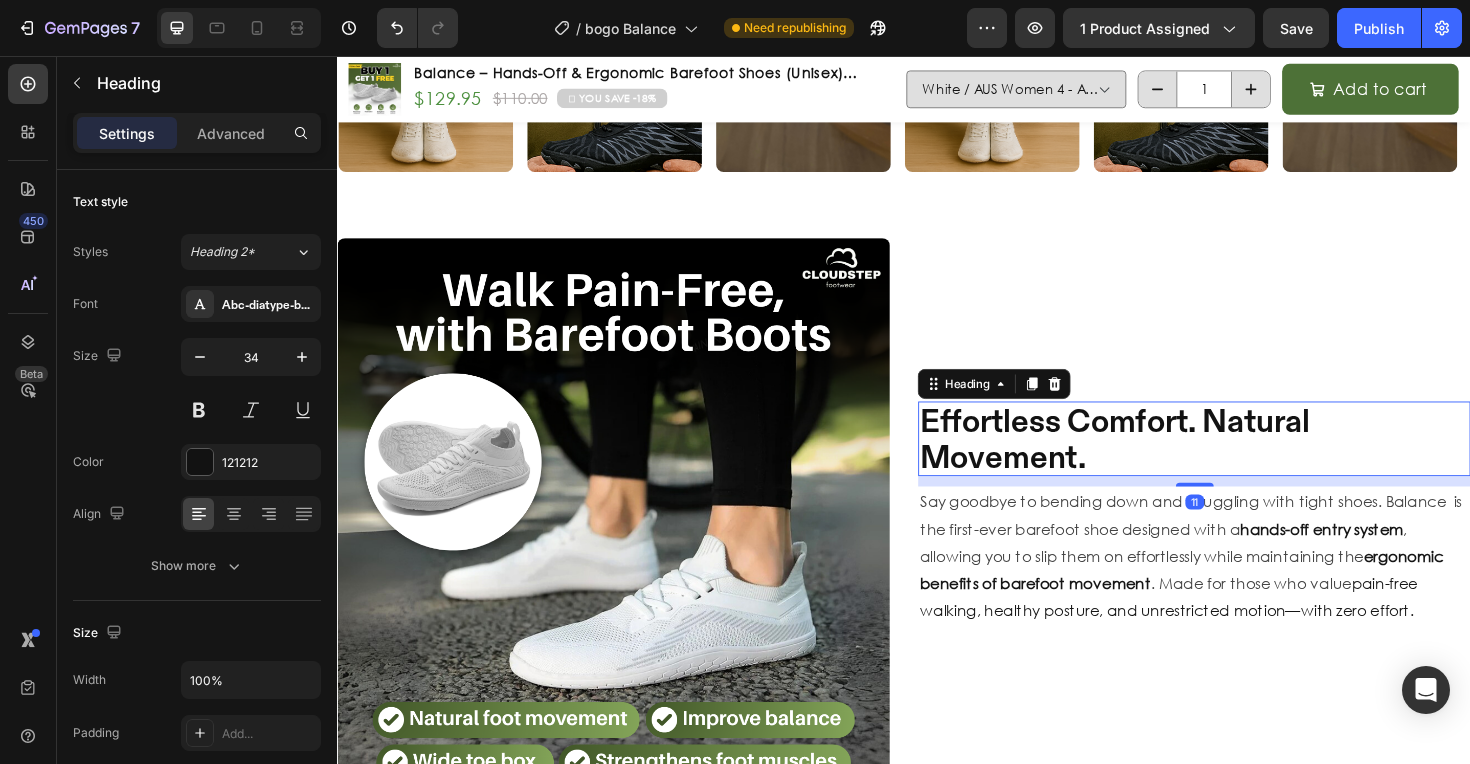 click on "Effortless Comfort. Natural Movement." at bounding box center [1244, 461] 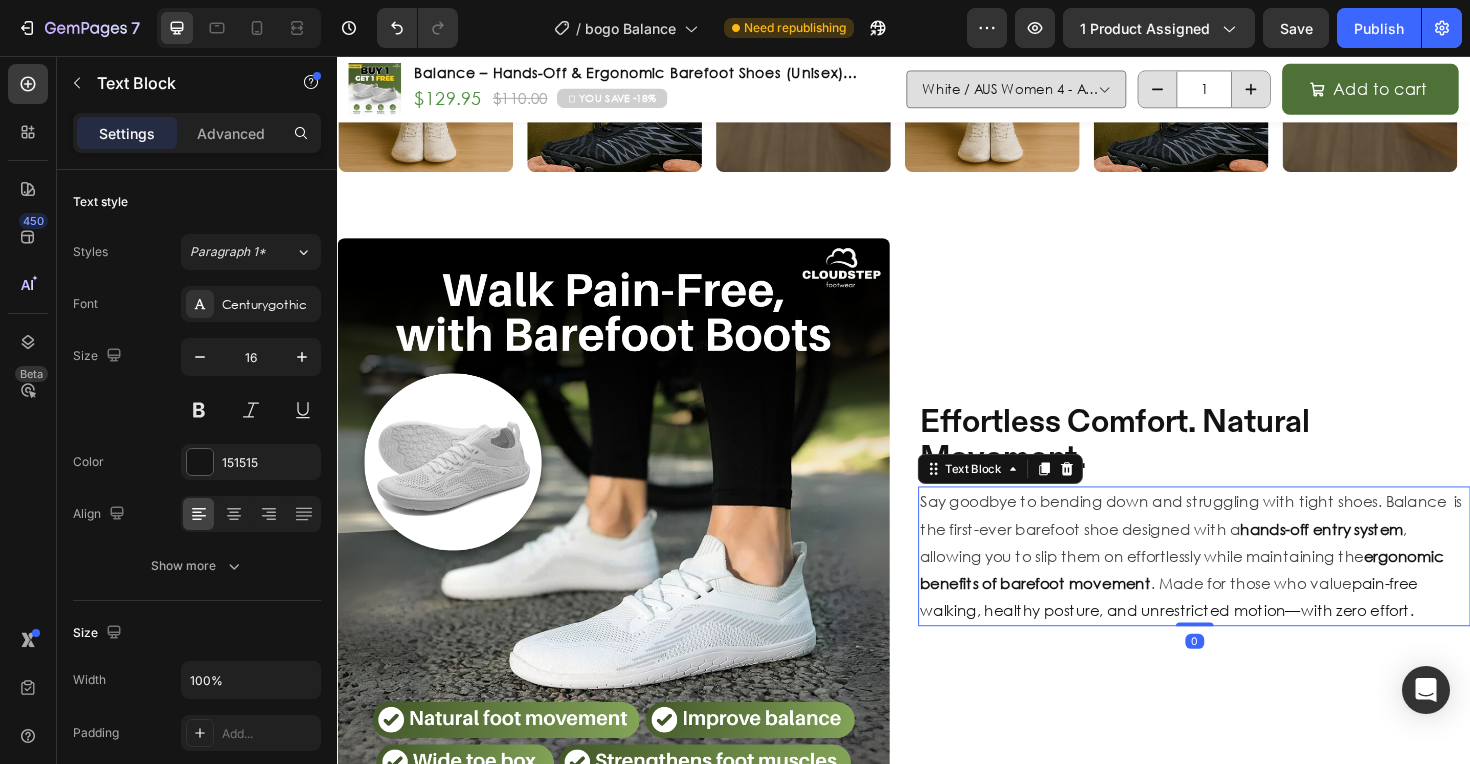 click on "Say goodbye to bending down and struggling with tight shoes. Balance  is the first-ever barefoot shoe designed with a" at bounding box center (1241, 542) 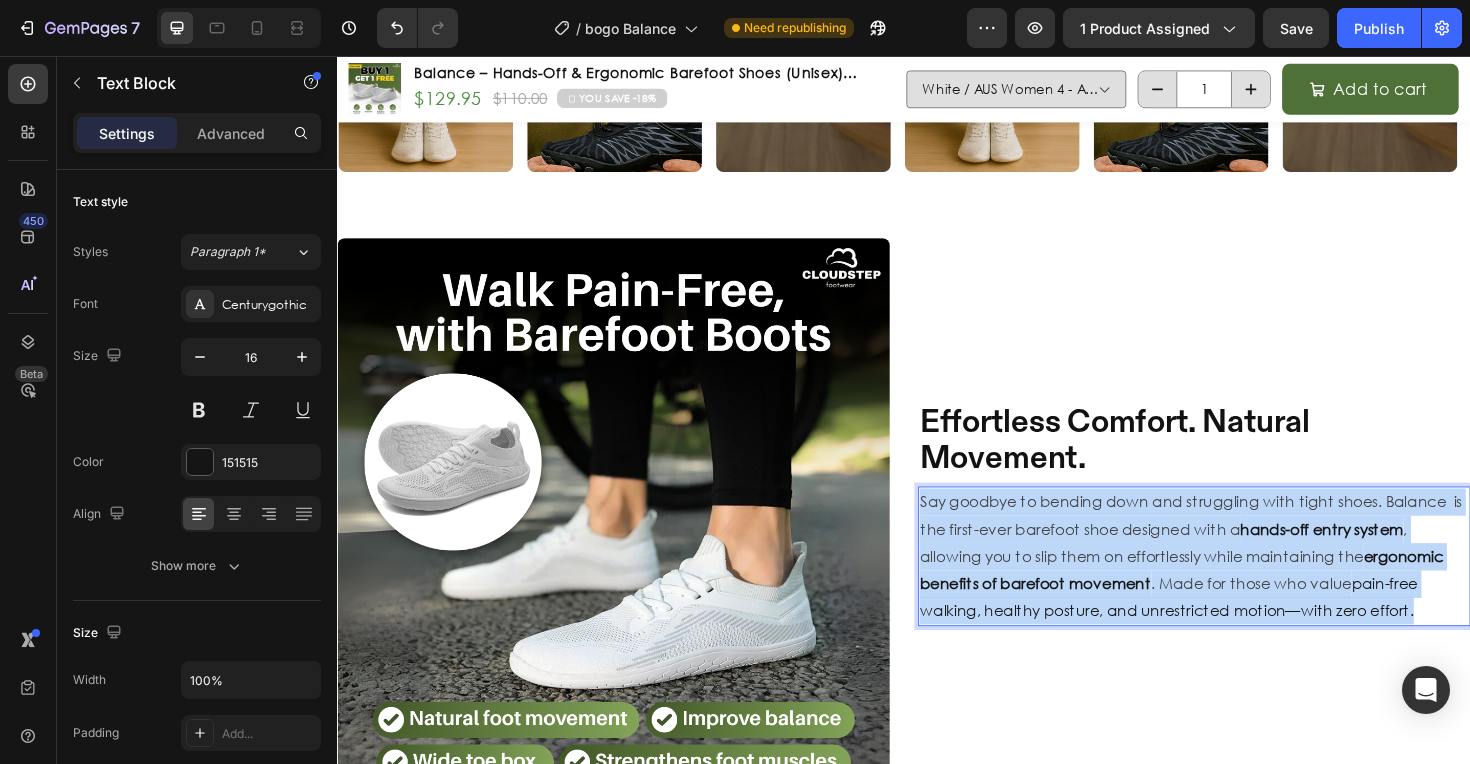 click on "Say goodbye to bending down and struggling with tight shoes. Balance  is the first-ever barefoot shoe designed with a" at bounding box center [1241, 542] 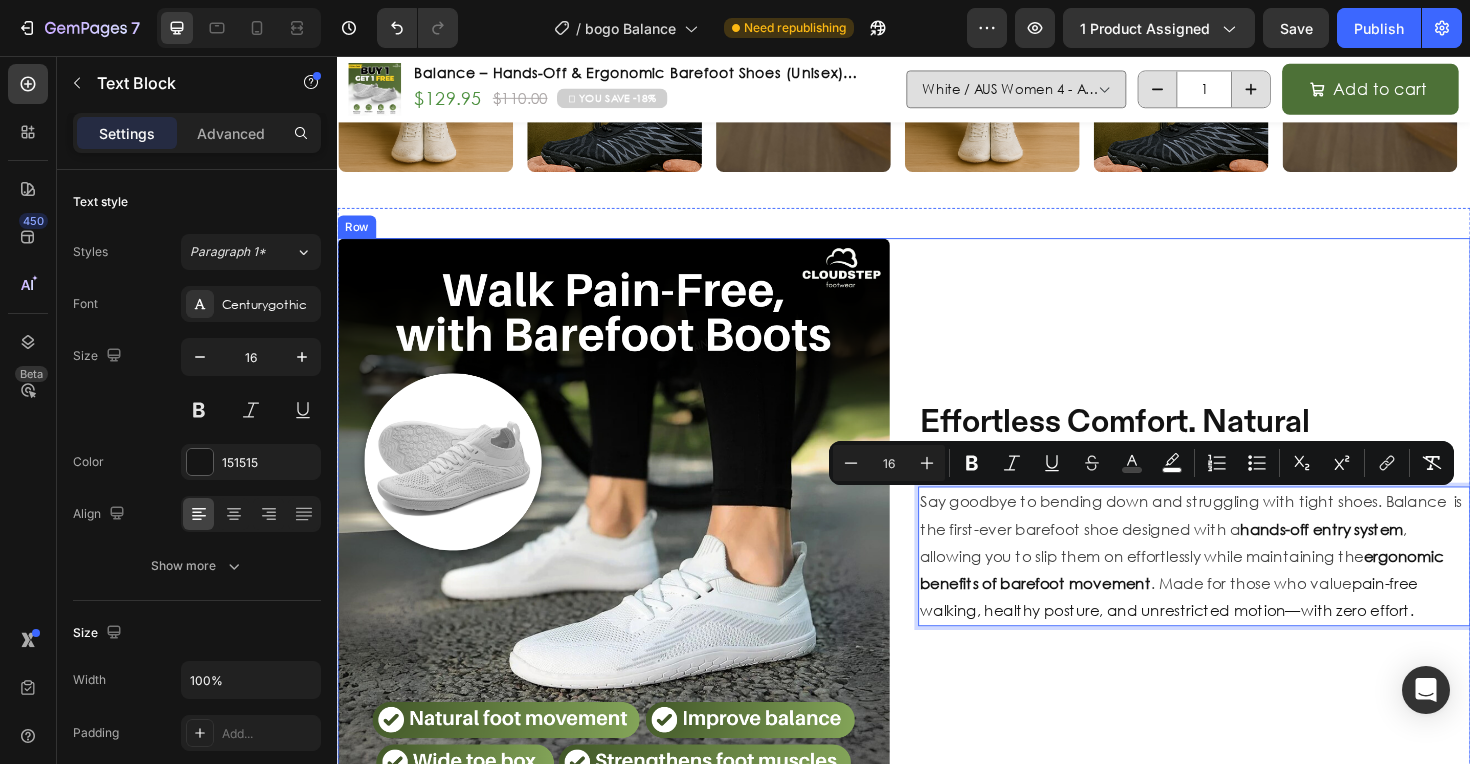 scroll, scrollTop: 1704, scrollLeft: 0, axis: vertical 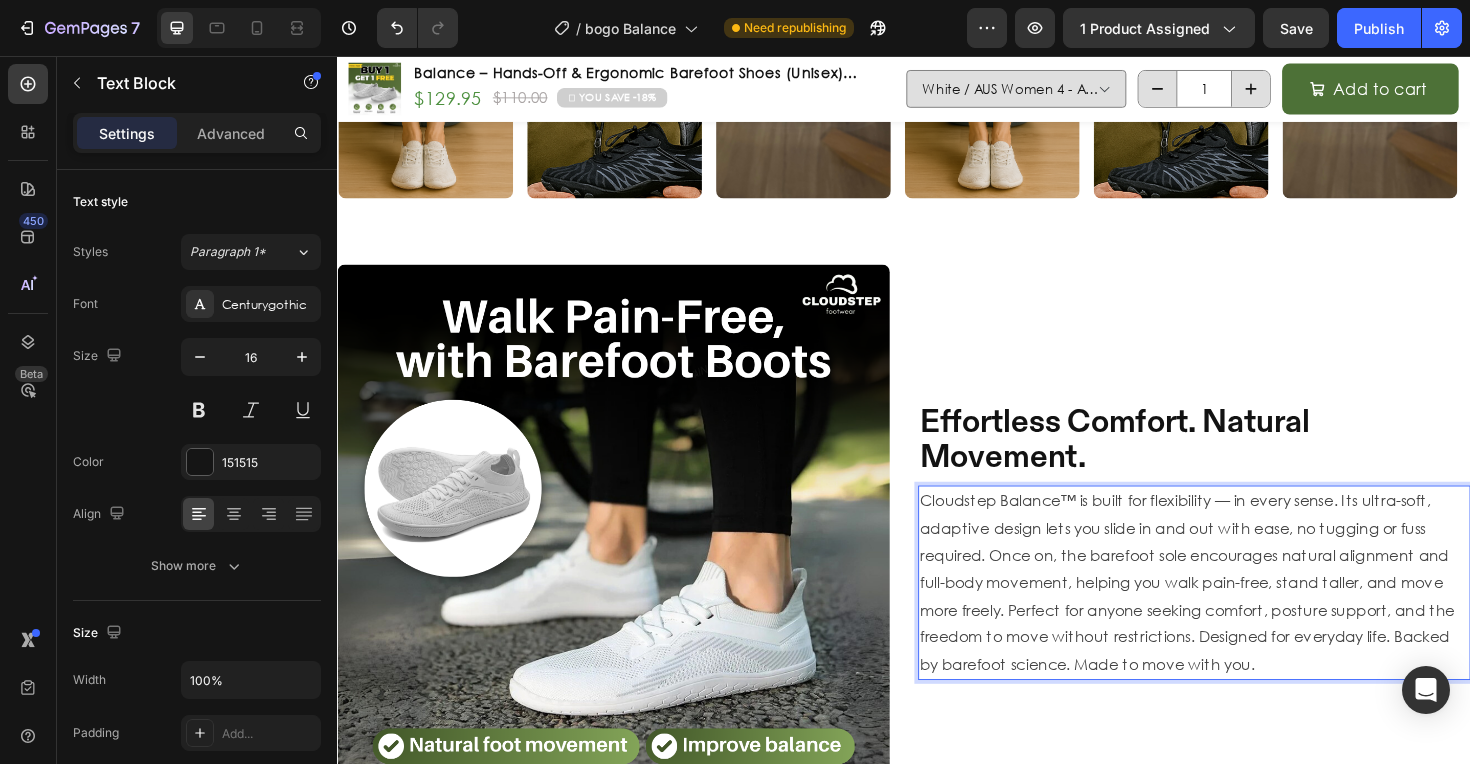 click on "Cloudstep Balance™ is built for flexibility — in every sense. Its ultra-soft, adaptive design lets you slide in and out with ease, no tugging or fuss required. Once on, the barefoot sole encourages natural alignment and full-body movement, helping you walk pain-free, stand taller, and move more freely. Perfect for anyone seeking comfort, posture support, and the freedom to move without restrictions. Designed for everyday life. Backed by barefoot science. Made to move with you." at bounding box center [1237, 613] 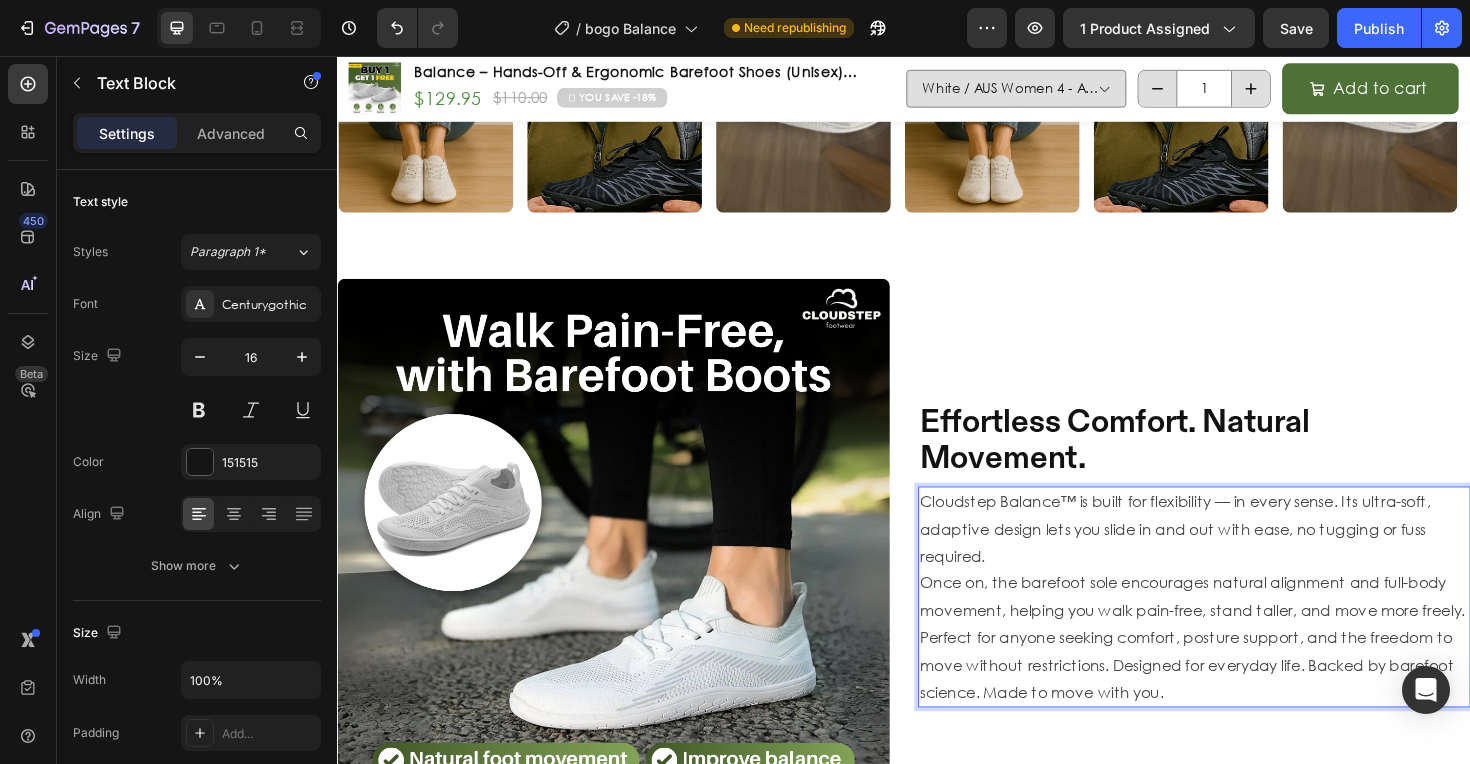 click on "Once on, the barefoot sole encourages natural alignment and full-body movement, helping you walk pain-free, stand taller, and move more freely. Perfect for anyone seeking comfort, posture support, and the freedom to move without restrictions. Designed for everyday life. Backed by barefoot science. Made to move with you." at bounding box center [1242, 671] 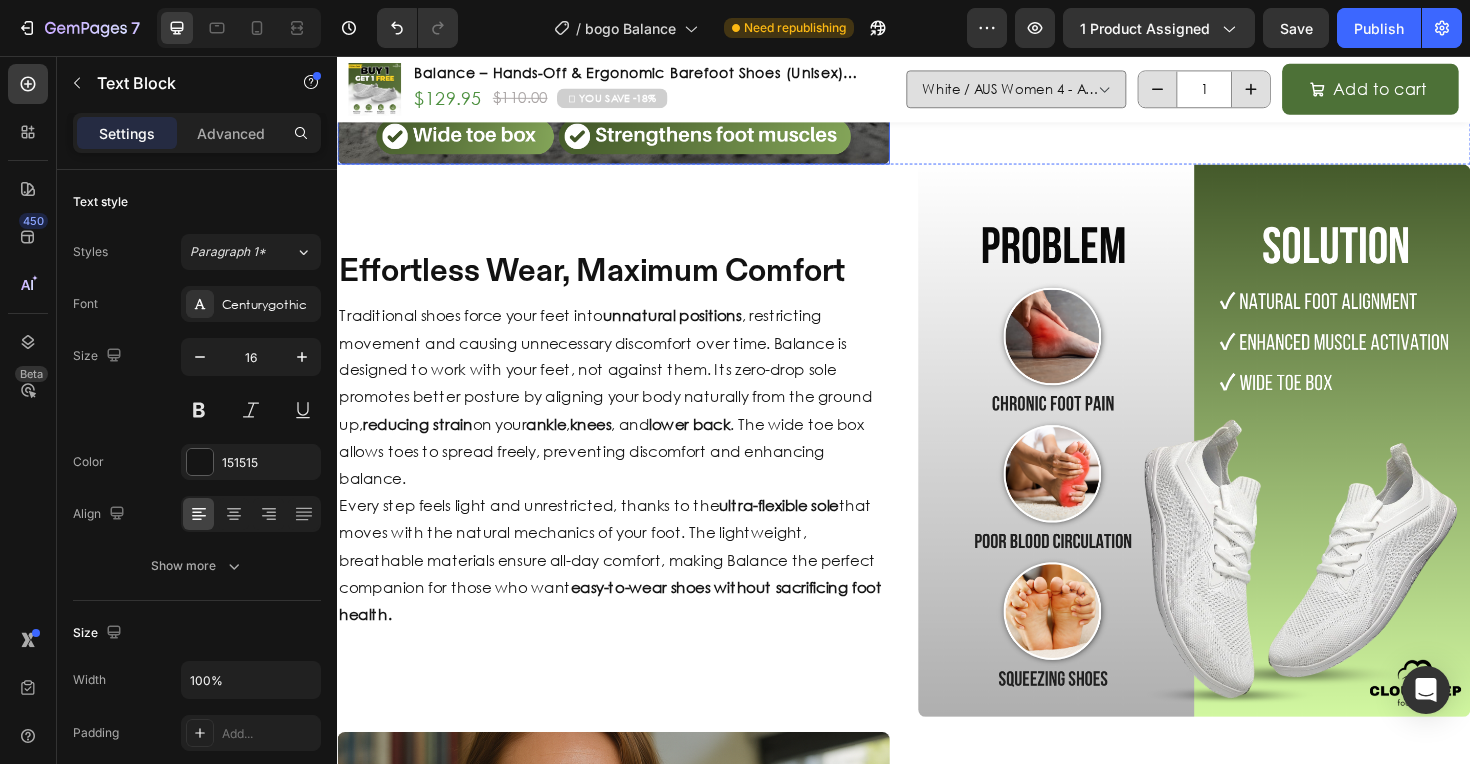 scroll, scrollTop: 2407, scrollLeft: 0, axis: vertical 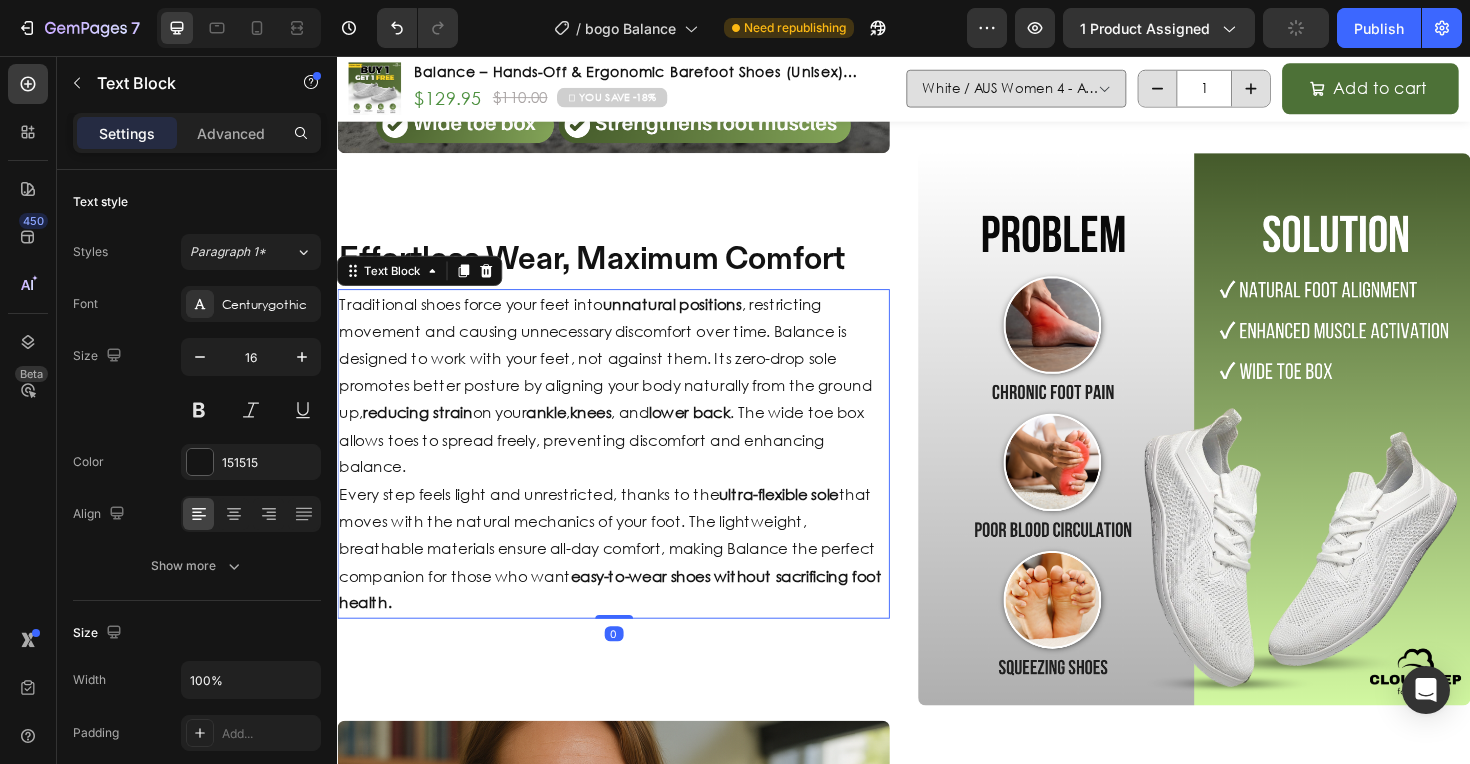 click on "Traditional shoes force your feet into  unnatural positions , restricting movement and causing unnecessary discomfort over time. Balance is designed to work with your feet, not against them. Its zero-drop sole promotes better posture by aligning your body naturally from the ground up,  reducing strain  on your  ankle ,  knees , and  lower back . The wide toe box allows toes to spread freely, preventing discomfort and enhancing balance." at bounding box center [629, 406] 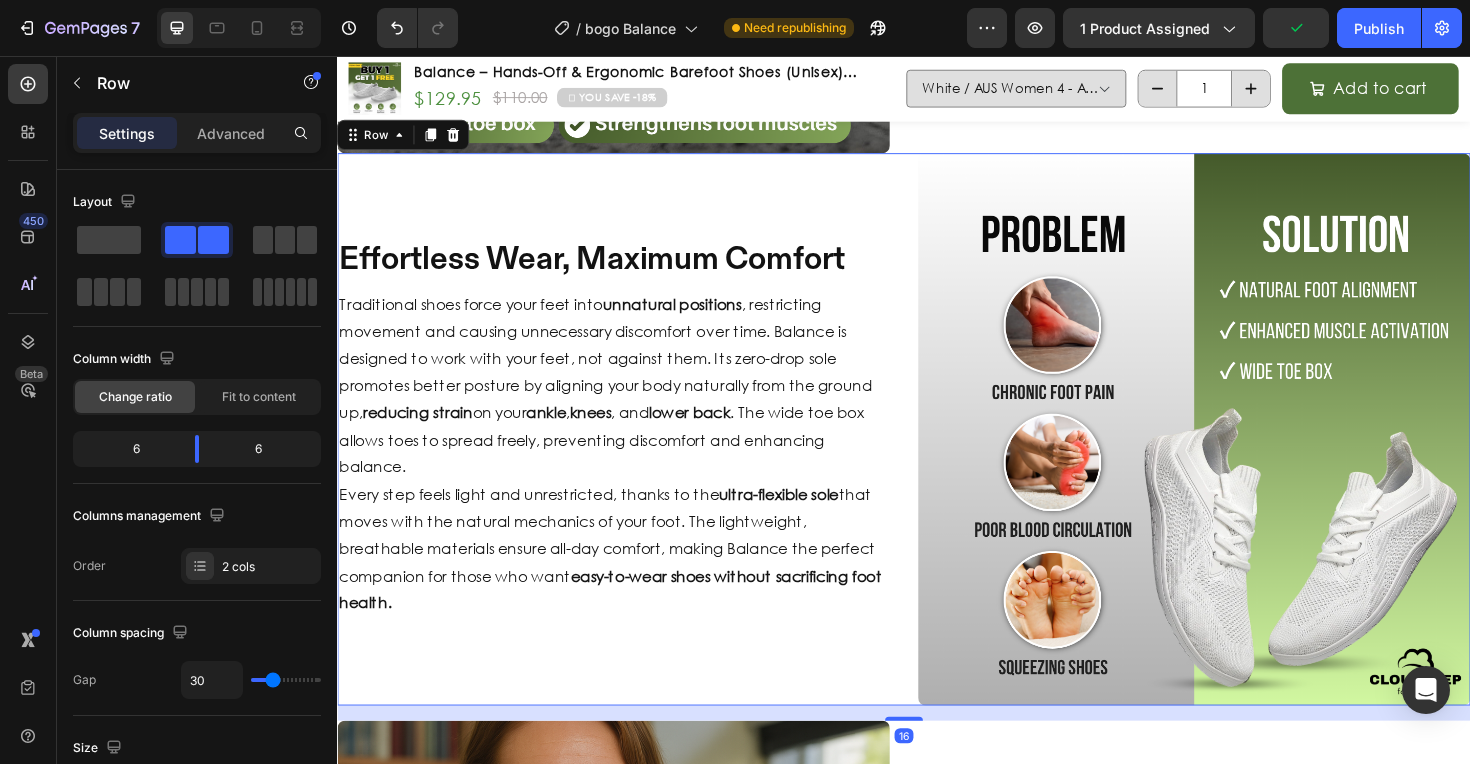 click on "Effortless Wear, Maximum Comfort Heading Traditional shoes force your feet into  unnatural positions , restricting movement and causing unnecessary discomfort over time. Balance is designed to work with your feet, not against them. Its zero-drop sole promotes better posture by aligning your body naturally from the ground up,  reducing strain  on your  ankle ,  knees , and  lower back . The wide toe box allows toes to spread freely, preventing discomfort and enhancing balance. Every step feels light and unrestricted, thanks to the  ultra-flexible sole  that moves with the natural mechanics of your foot. The lightweight, breathable materials ensure all-day comfort, making Balance the perfect companion for those who want  easy-to-wear shoes without sacrificing foot health. Text Block" at bounding box center (629, 451) 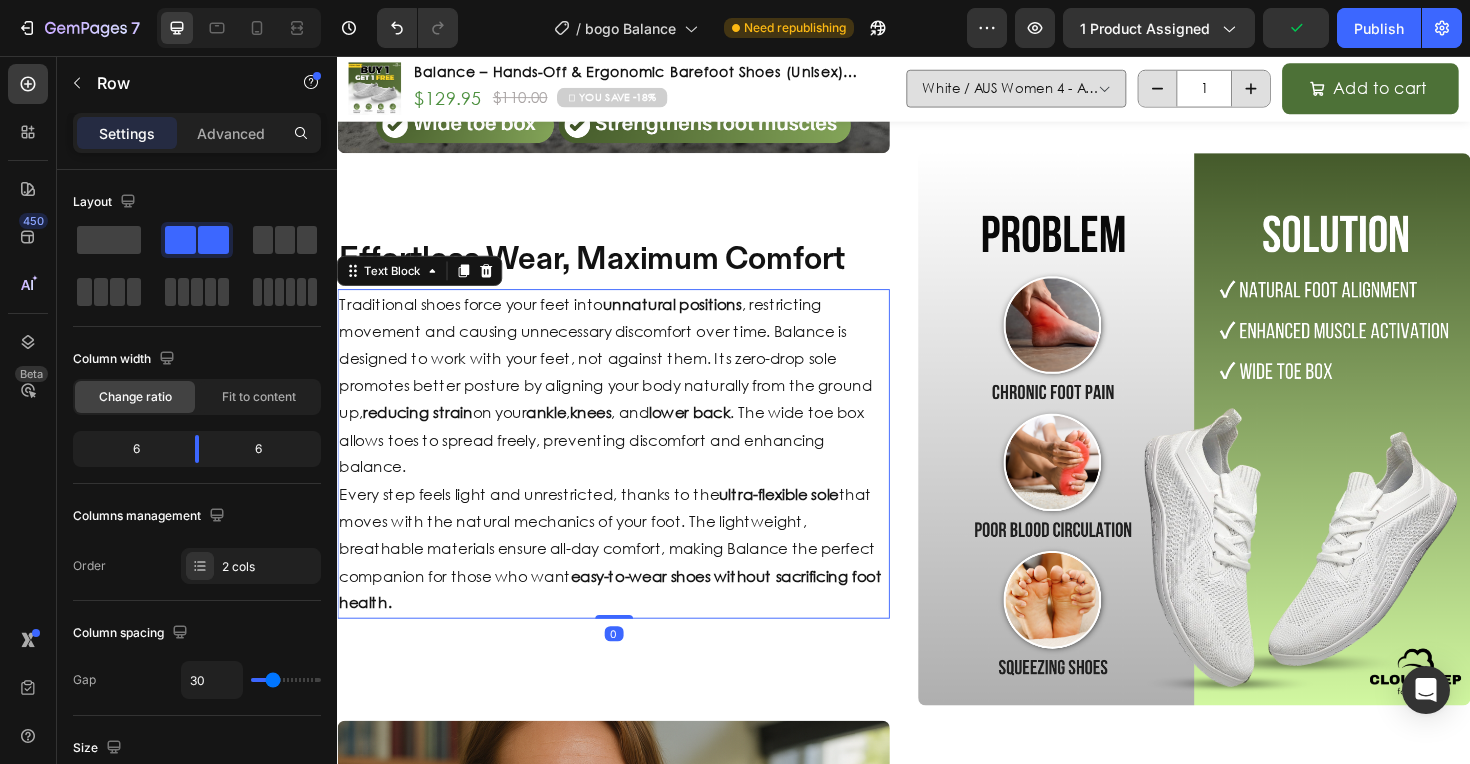 click on "Traditional shoes force your feet into  unnatural positions , restricting movement and causing unnecessary discomfort over time. Balance is designed to work with your feet, not against them. Its zero-drop sole promotes better posture by aligning your body naturally from the ground up,  reducing strain  on your  ankle ,  knees , and  lower back . The wide toe box allows toes to spread freely, preventing discomfort and enhancing balance." at bounding box center (629, 406) 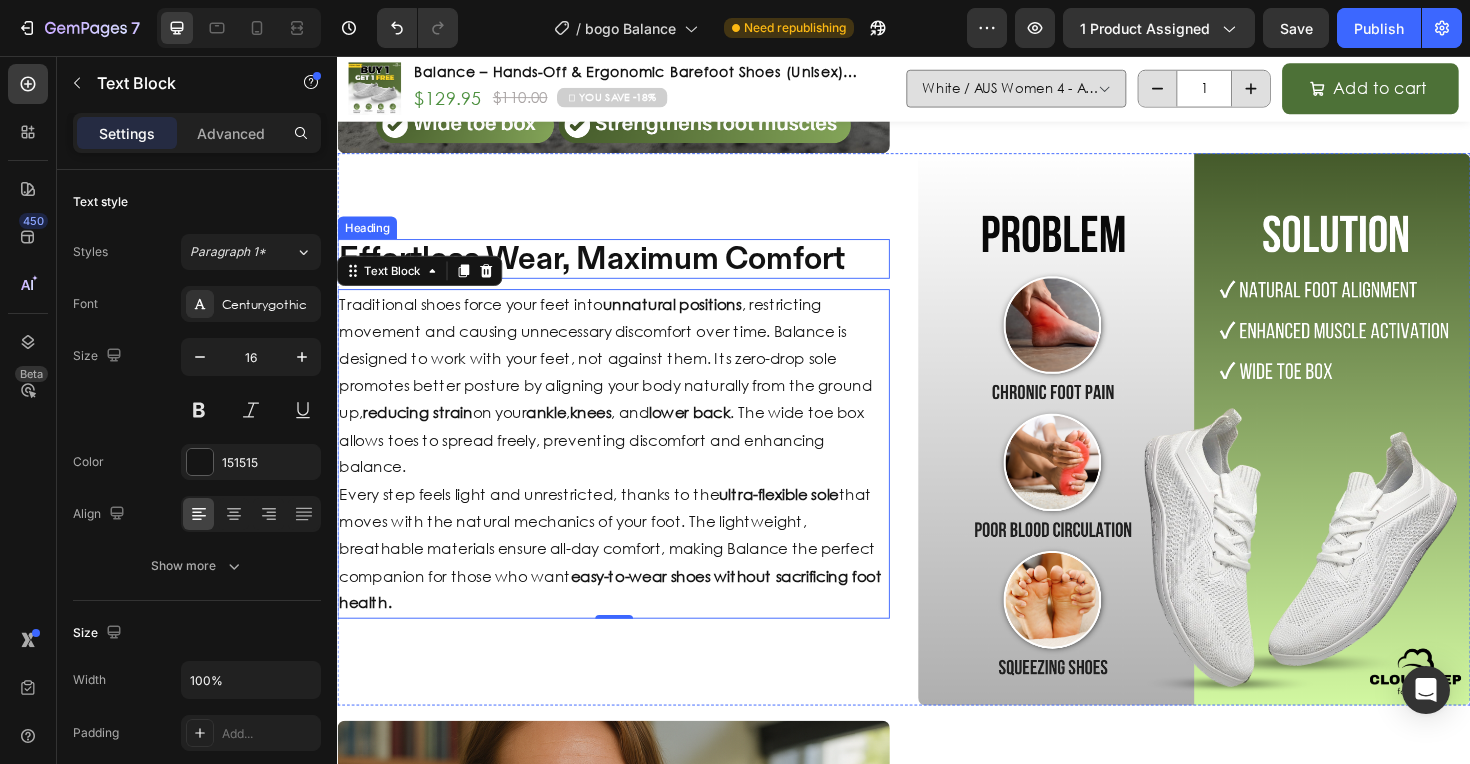 click on "Effortless Wear, Maximum Comfort" at bounding box center [629, 270] 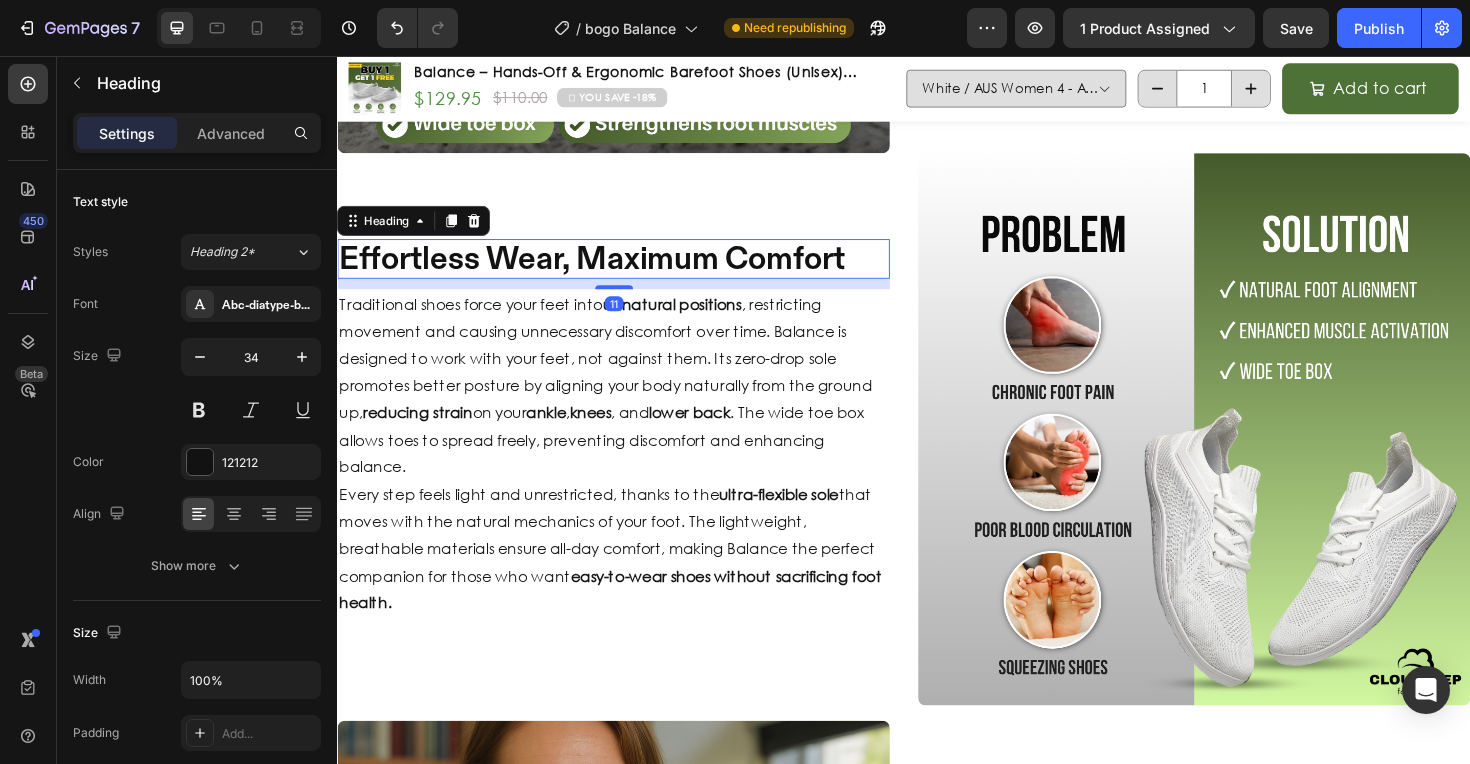 click on "Effortless Wear, Maximum Comfort" at bounding box center (629, 270) 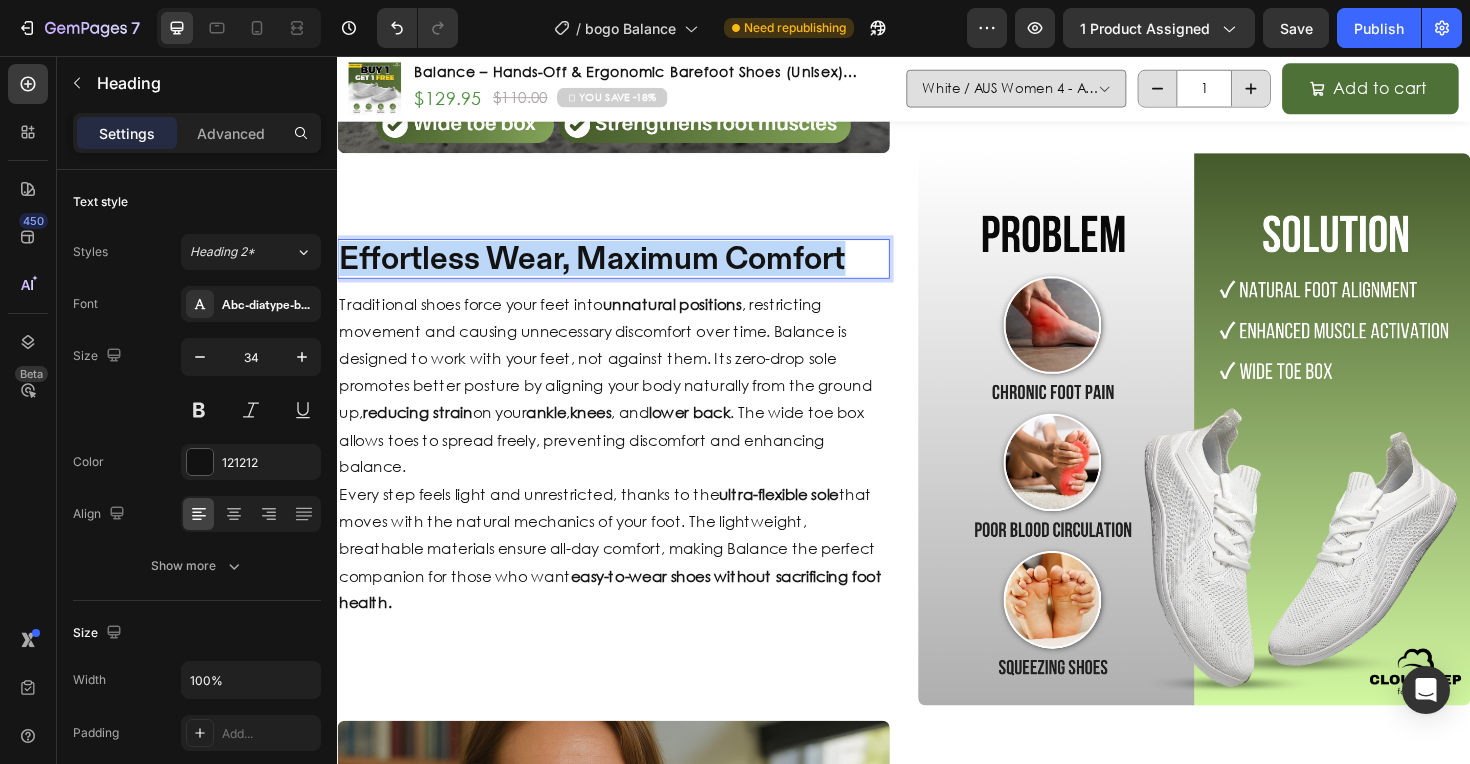 click on "Effortless Wear, Maximum Comfort" at bounding box center [629, 270] 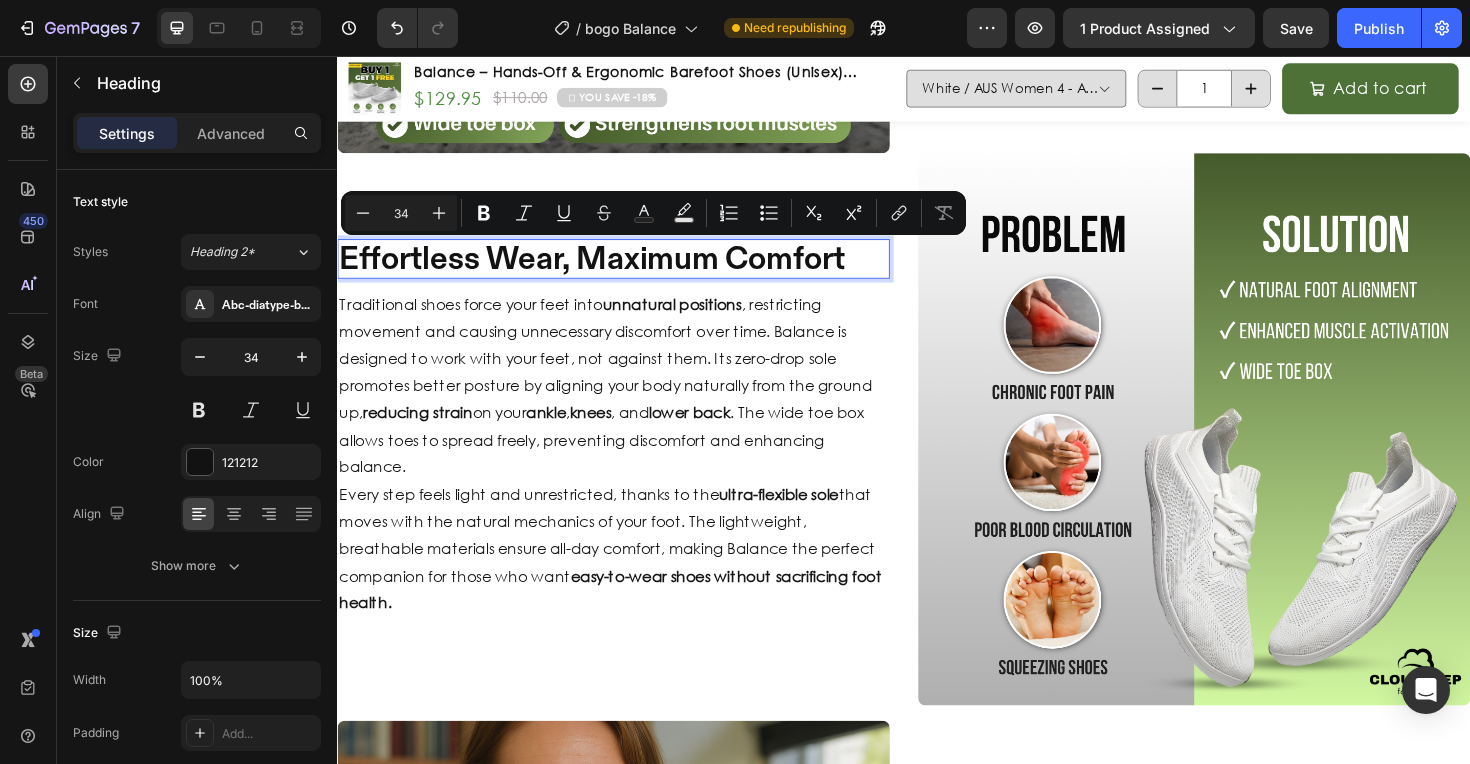 scroll, scrollTop: 2388, scrollLeft: 0, axis: vertical 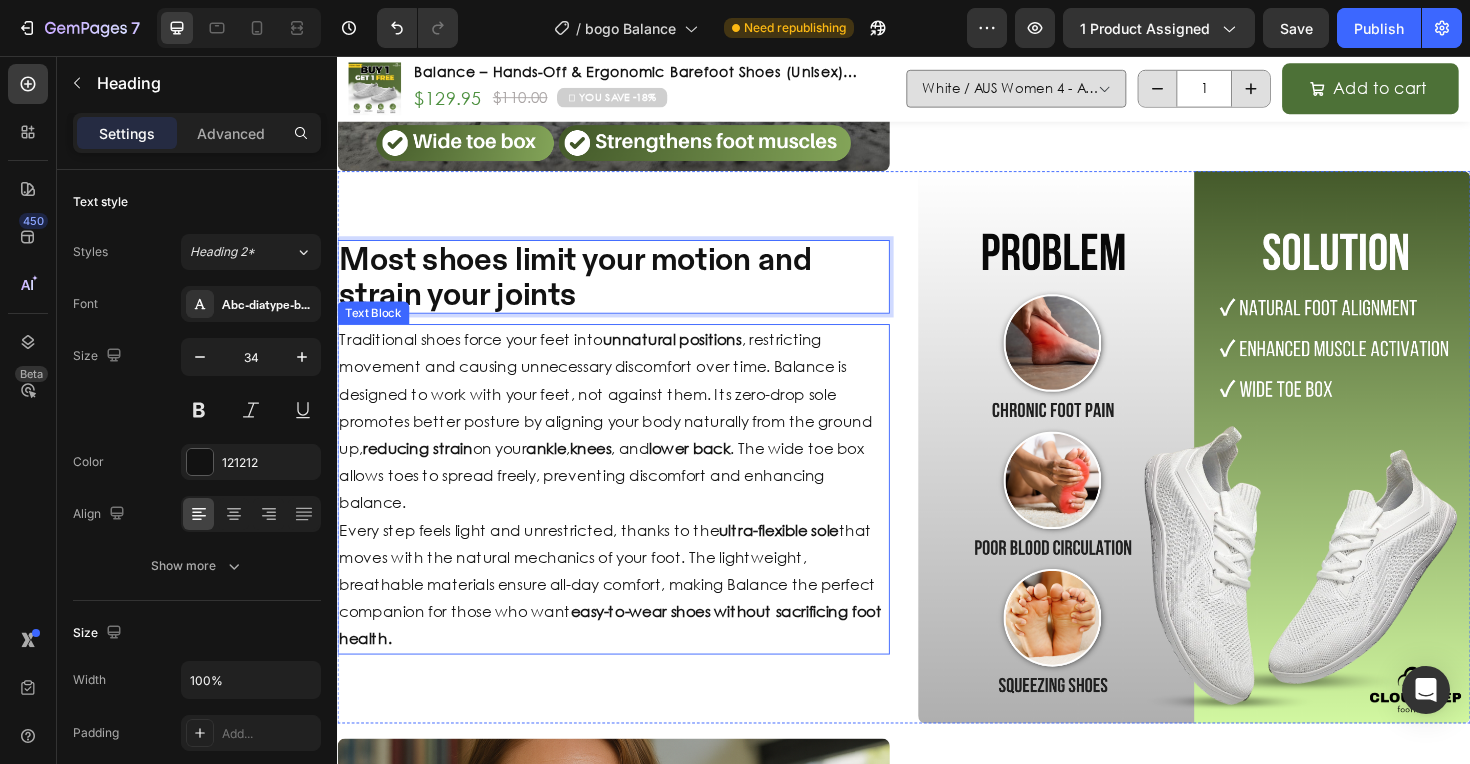 click on "Traditional shoes force your feet into  unnatural positions , restricting movement and causing unnecessary discomfort over time. Balance is designed to work with your feet, not against them. Its zero-drop sole promotes better posture by aligning your body naturally from the ground up,  reducing strain  on your  ankle ,  knees , and  lower back . The wide toe box allows toes to spread freely, preventing discomfort and enhancing balance." at bounding box center [629, 443] 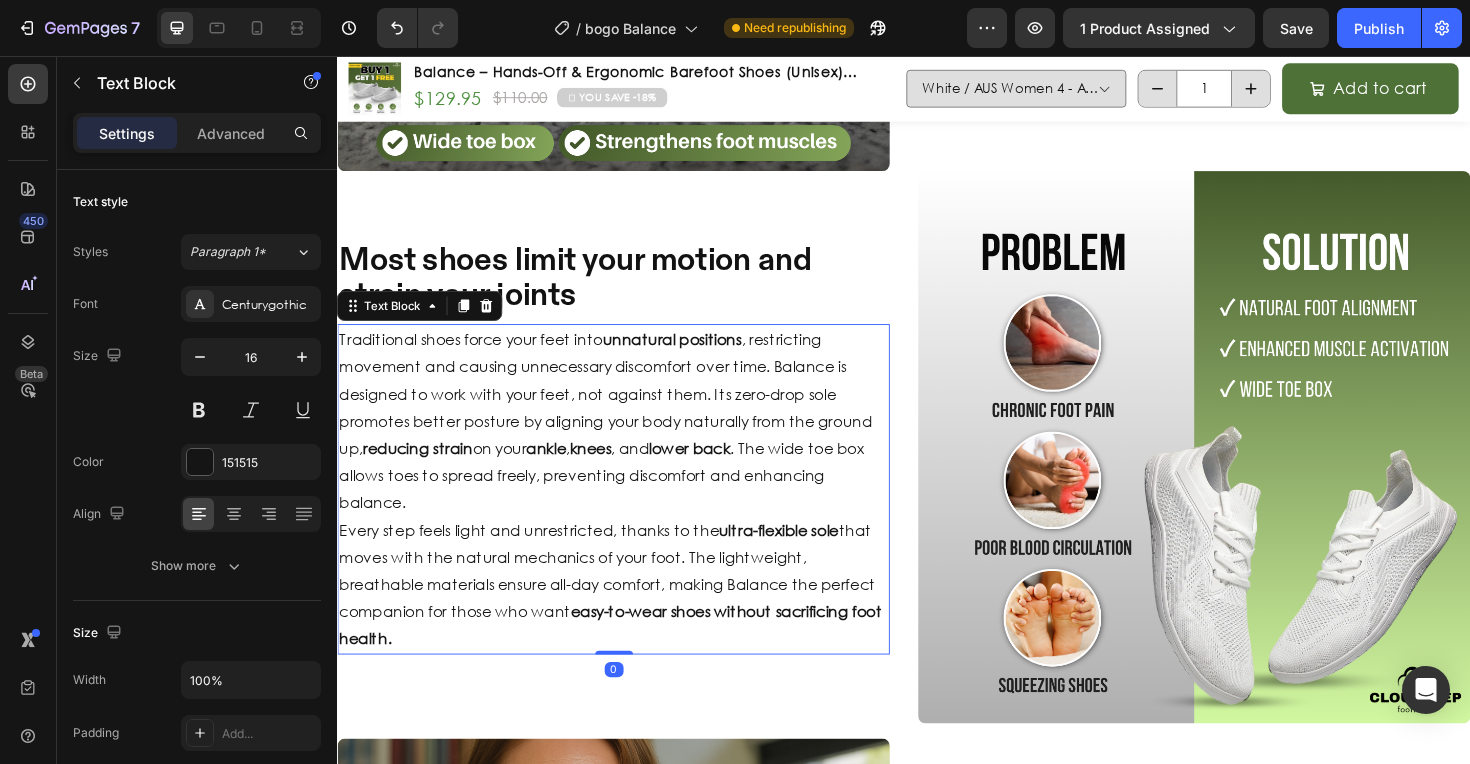 click on "Traditional shoes force your feet into  unnatural positions , restricting movement and causing unnecessary discomfort over time. Balance is designed to work with your feet, not against them. Its zero-drop sole promotes better posture by aligning your body naturally from the ground up,  reducing strain  on your  ankle ,  knees , and  lower back . The wide toe box allows toes to spread freely, preventing discomfort and enhancing balance." at bounding box center [629, 443] 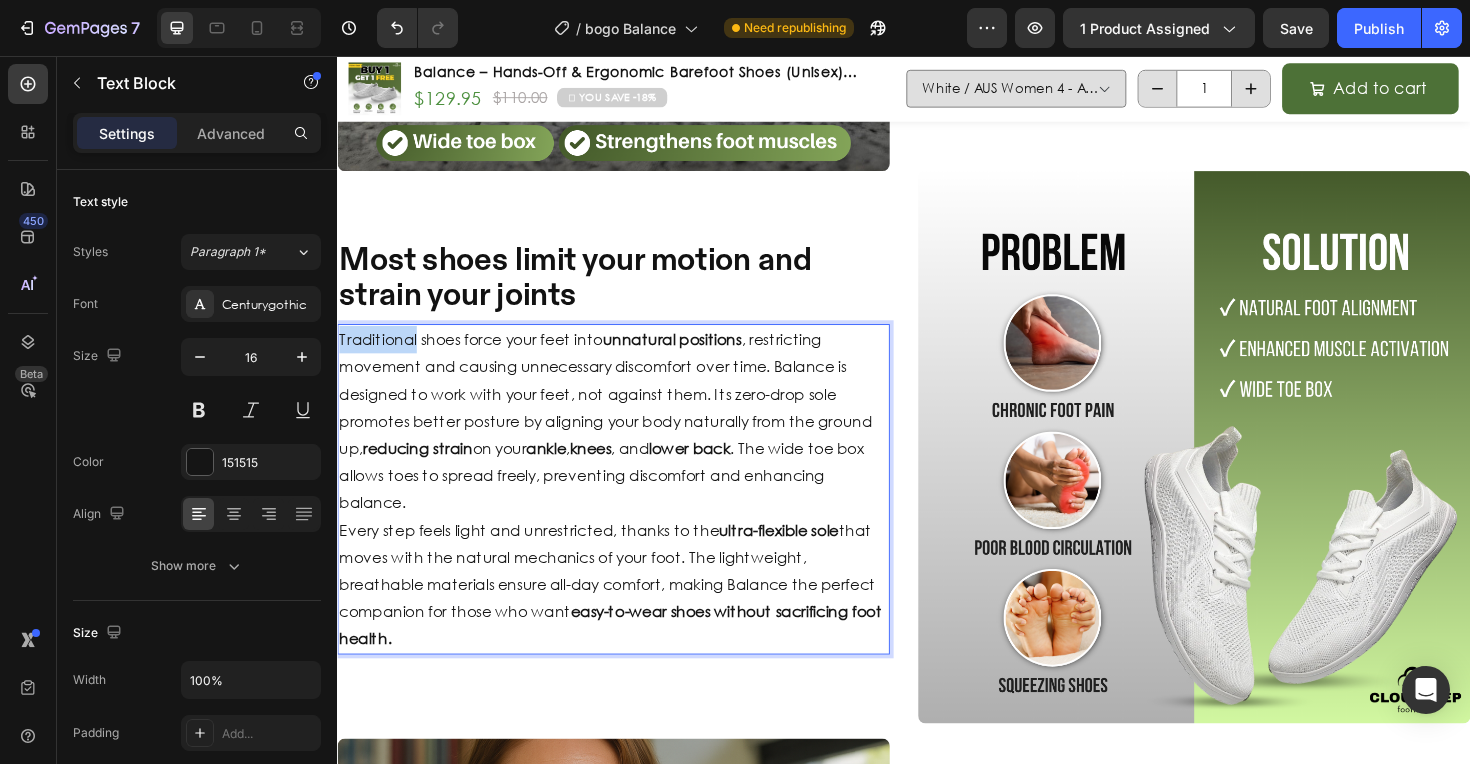 click on "Traditional shoes force your feet into  unnatural positions , restricting movement and causing unnecessary discomfort over time. Balance is designed to work with your feet, not against them. Its zero-drop sole promotes better posture by aligning your body naturally from the ground up,  reducing strain  on your  ankle ,  knees , and  lower back . The wide toe box allows toes to spread freely, preventing discomfort and enhancing balance." at bounding box center [629, 443] 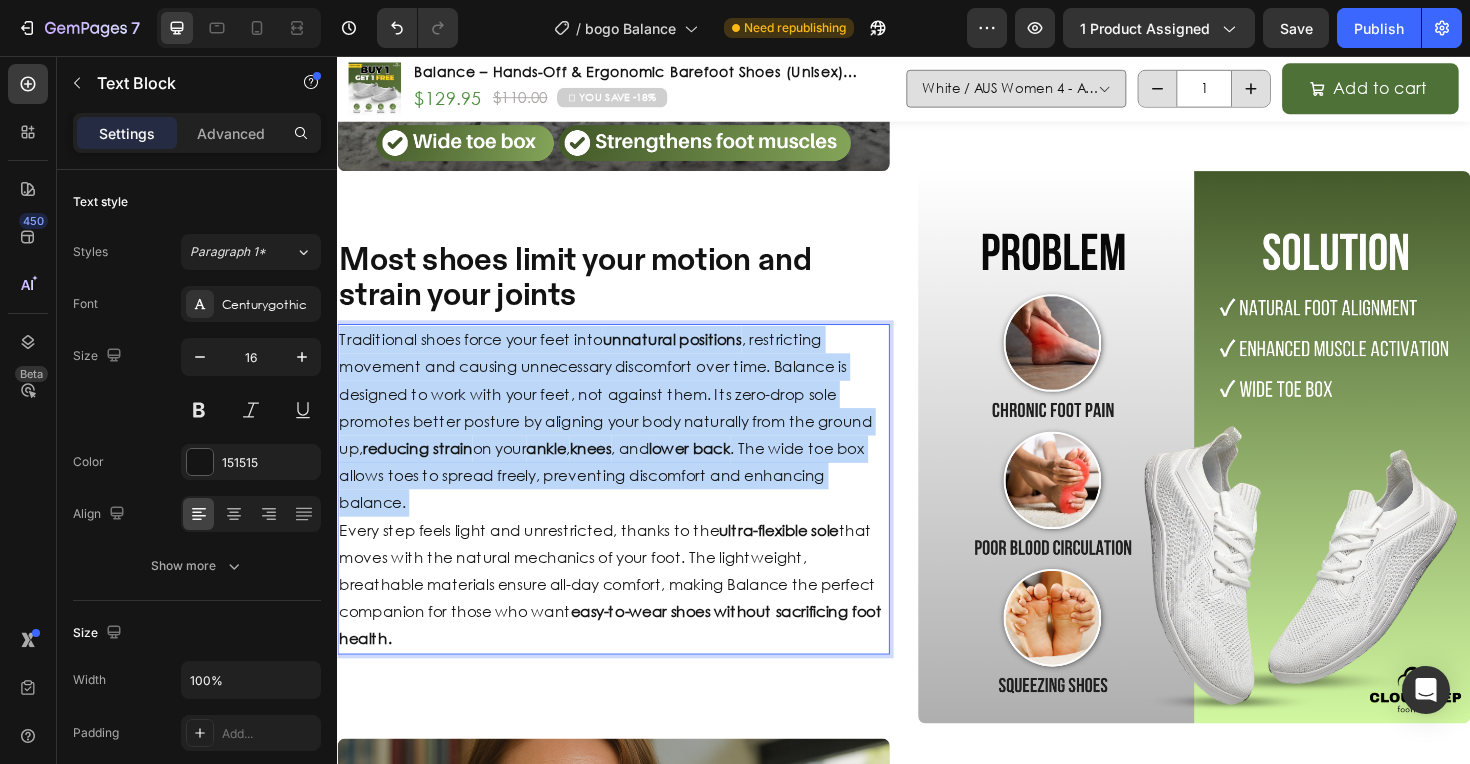 click on "Traditional shoes force your feet into  unnatural positions , restricting movement and causing unnecessary discomfort over time. Balance is designed to work with your feet, not against them. Its zero-drop sole promotes better posture by aligning your body naturally from the ground up,  reducing strain  on your  ankle ,  knees , and  lower back . The wide toe box allows toes to spread freely, preventing discomfort and enhancing balance." at bounding box center [629, 443] 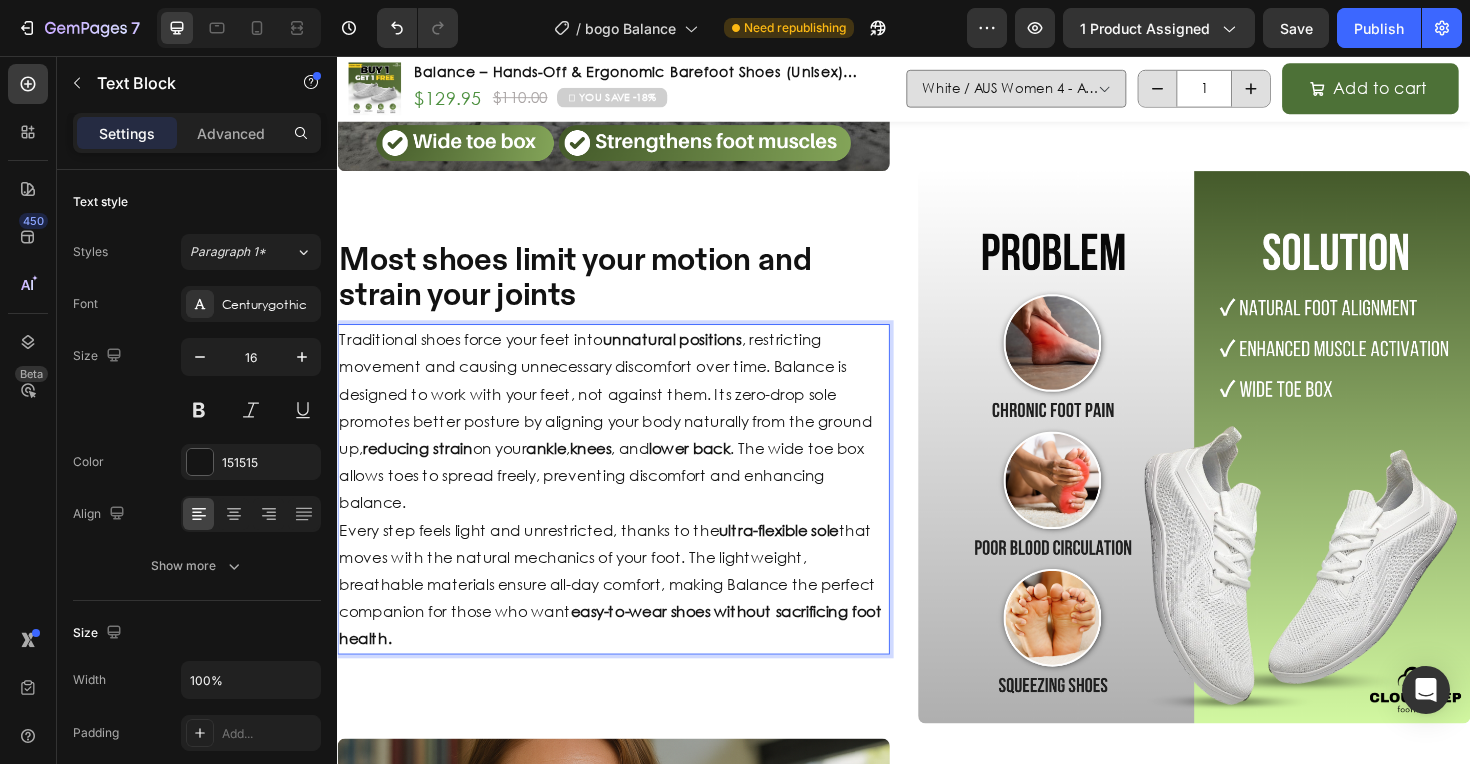 click on "Every step feels light and unrestricted, thanks to the  ultra-flexible sole  that moves with the natural mechanics of your foot. The lightweight, breathable materials ensure all-day comfort, making Balance the perfect companion for those who want  easy-to-wear shoes without sacrificing foot health." at bounding box center (629, 616) 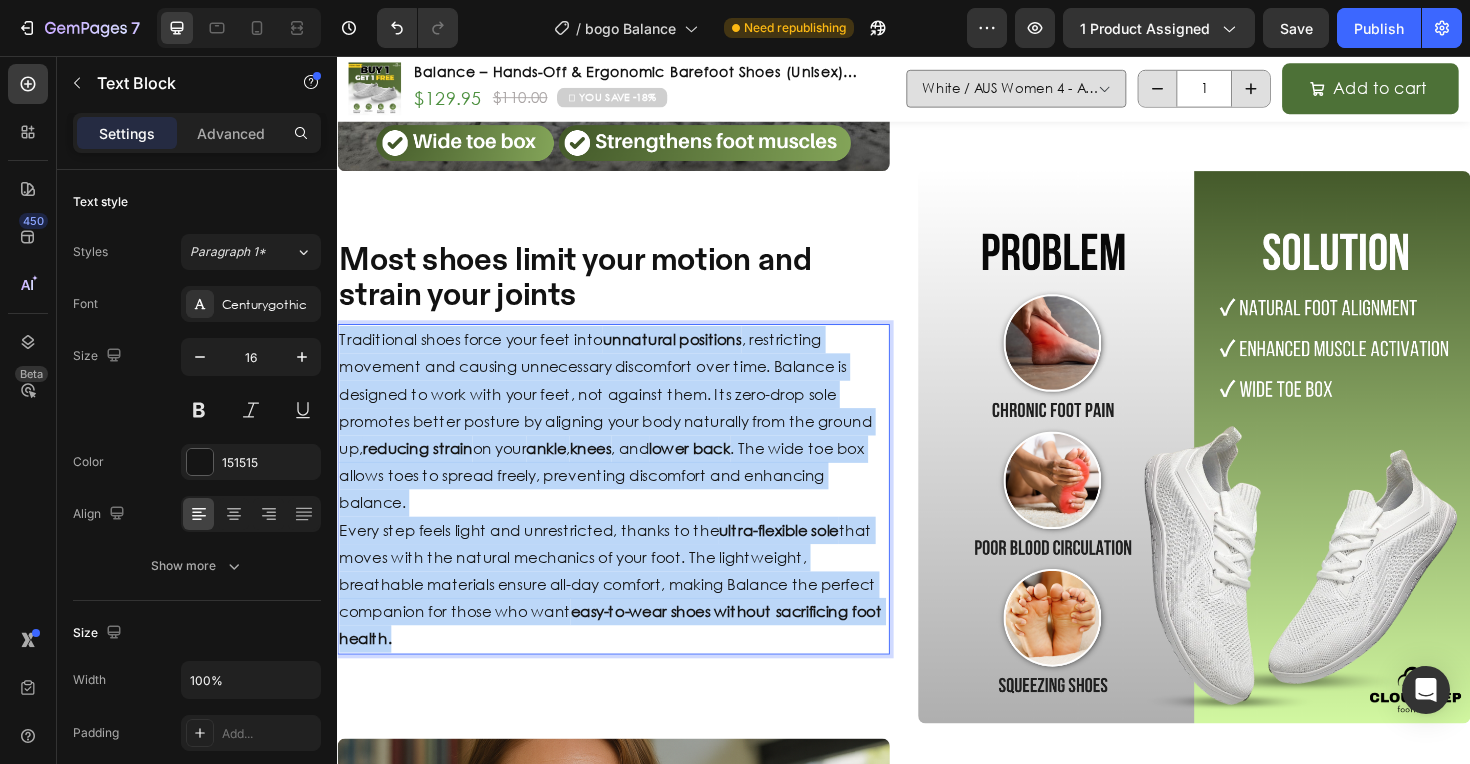 drag, startPoint x: 397, startPoint y: 671, endPoint x: 314, endPoint y: 291, distance: 388.95886 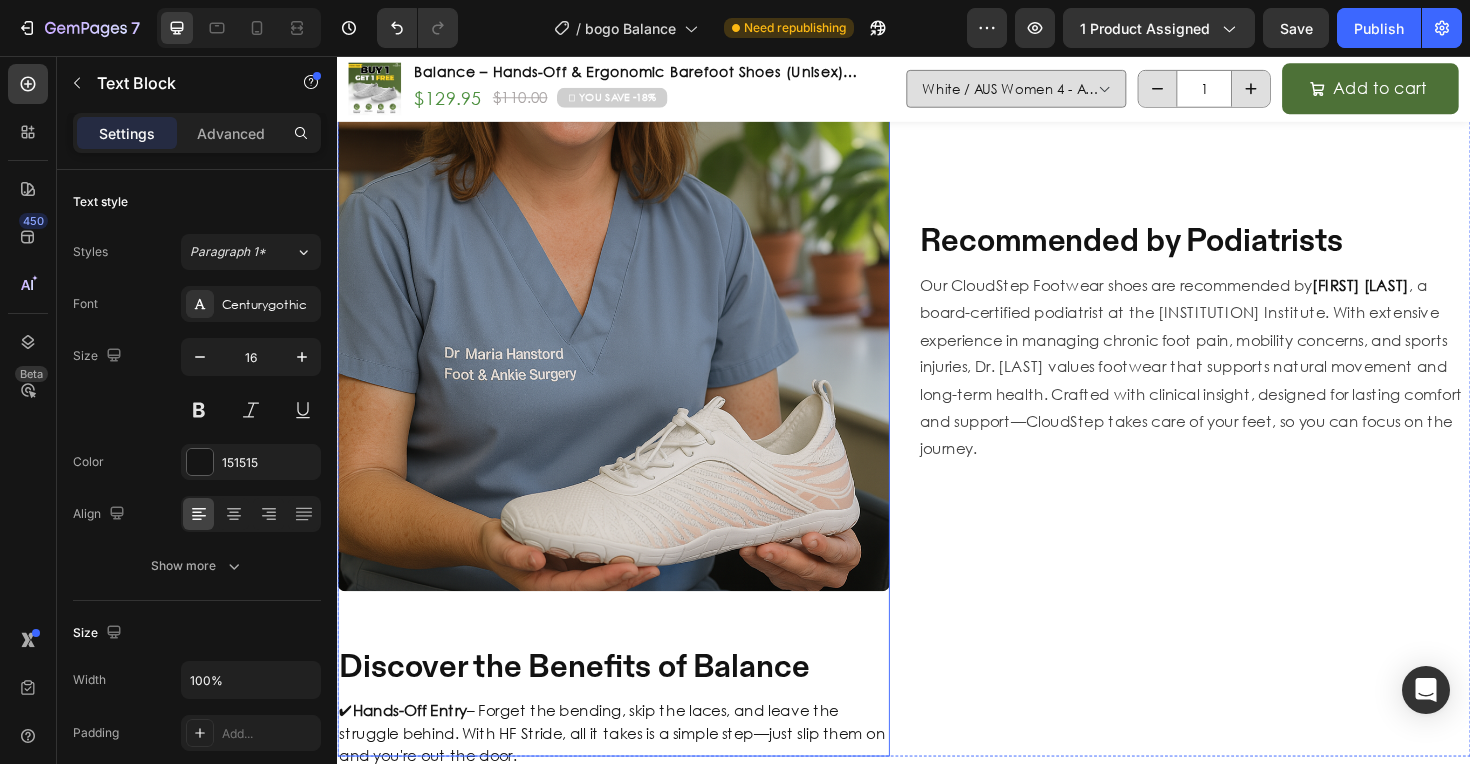 scroll, scrollTop: 3279, scrollLeft: 0, axis: vertical 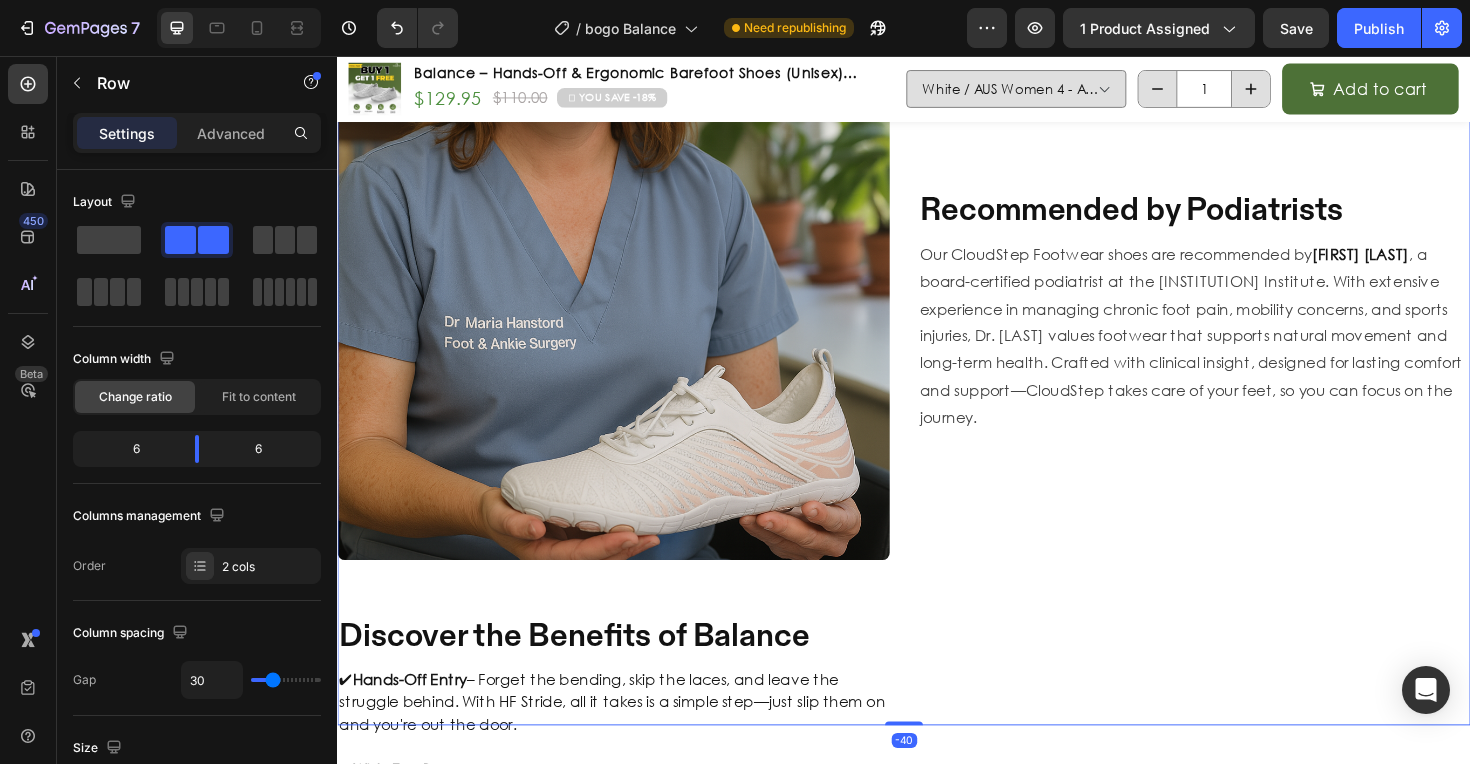 click on "Recommended by Podiatrists Heading Our Hike Footwear shoes are recommended by  Dr. Marta Riniker , a board-certified podiatrist at the Phoenix Foot and Ankle Institute. With extensive experience in managing chronic foot pain, mobility concerns, and sports injuries, Dr. Riniker values footwear that supports natural movement and long-term health. Crafted with clinical insight, designed for lasting comfort and support—Hike takes care of your feet, so you can focus on the journey. Text Block Our CloudStep Footwear shoes are recommended by  Dr. Marta Riniker , a board-certified podiatrist at the Phoenix Foot and Ankle Institute. With extensive experience in managing chronic foot pain, mobility concerns, and sports injuries, Dr. Riniker values footwear that supports natural movement and long-term health. Crafted with clinical insight, designed for lasting comfort and support—CloudStep takes care of your feet, so you can focus on the journey. Text Block" at bounding box center [1244, 327] 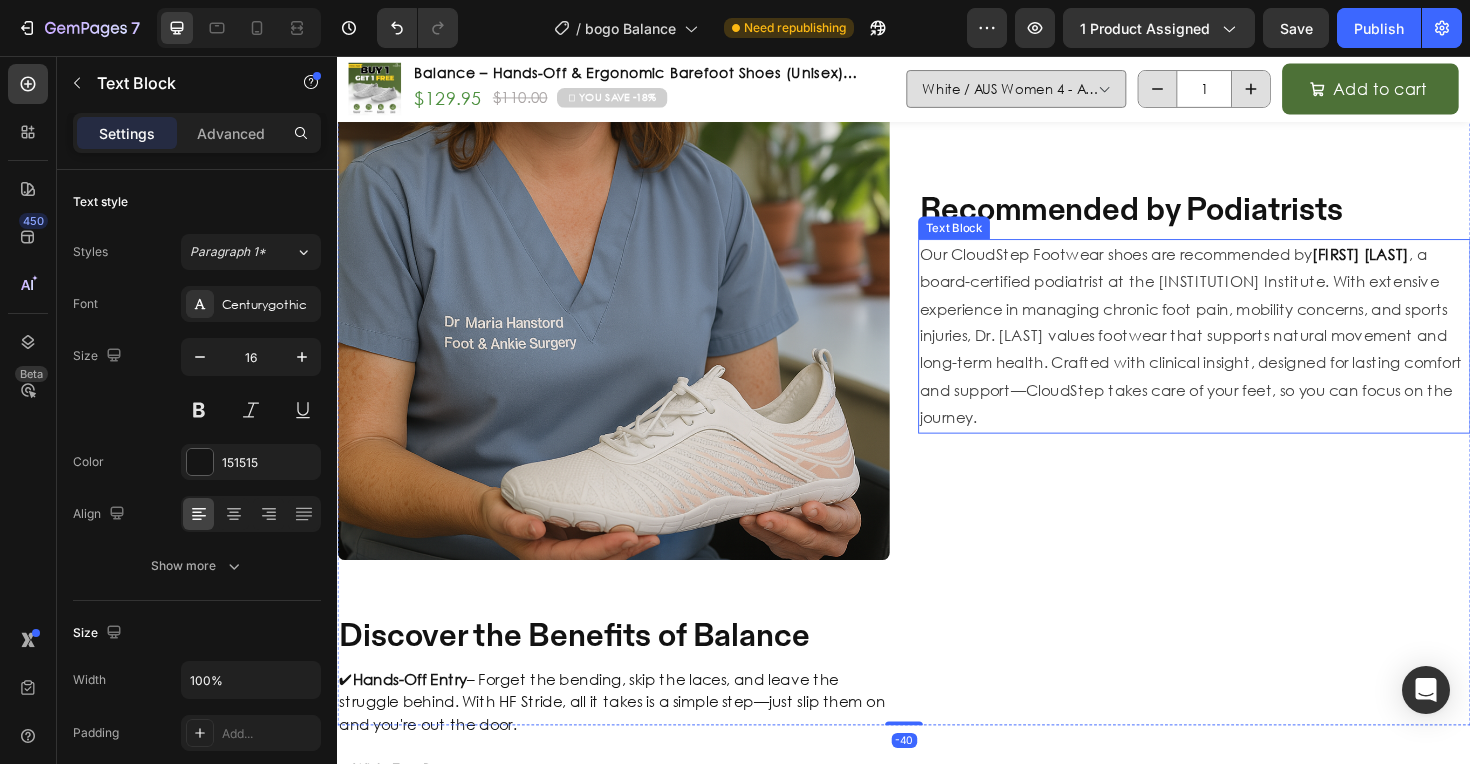 click on ", a board-certified podiatrist at the Phoenix Foot and Ankle Institute. With extensive experience in managing chronic foot pain, mobility concerns, and sports injuries, Dr. Riniker values footwear that supports natural movement and long-term health. Crafted with clinical insight, designed for lasting comfort and support—CloudStep takes care of your feet, so you can focus on the journey." at bounding box center [1241, 352] 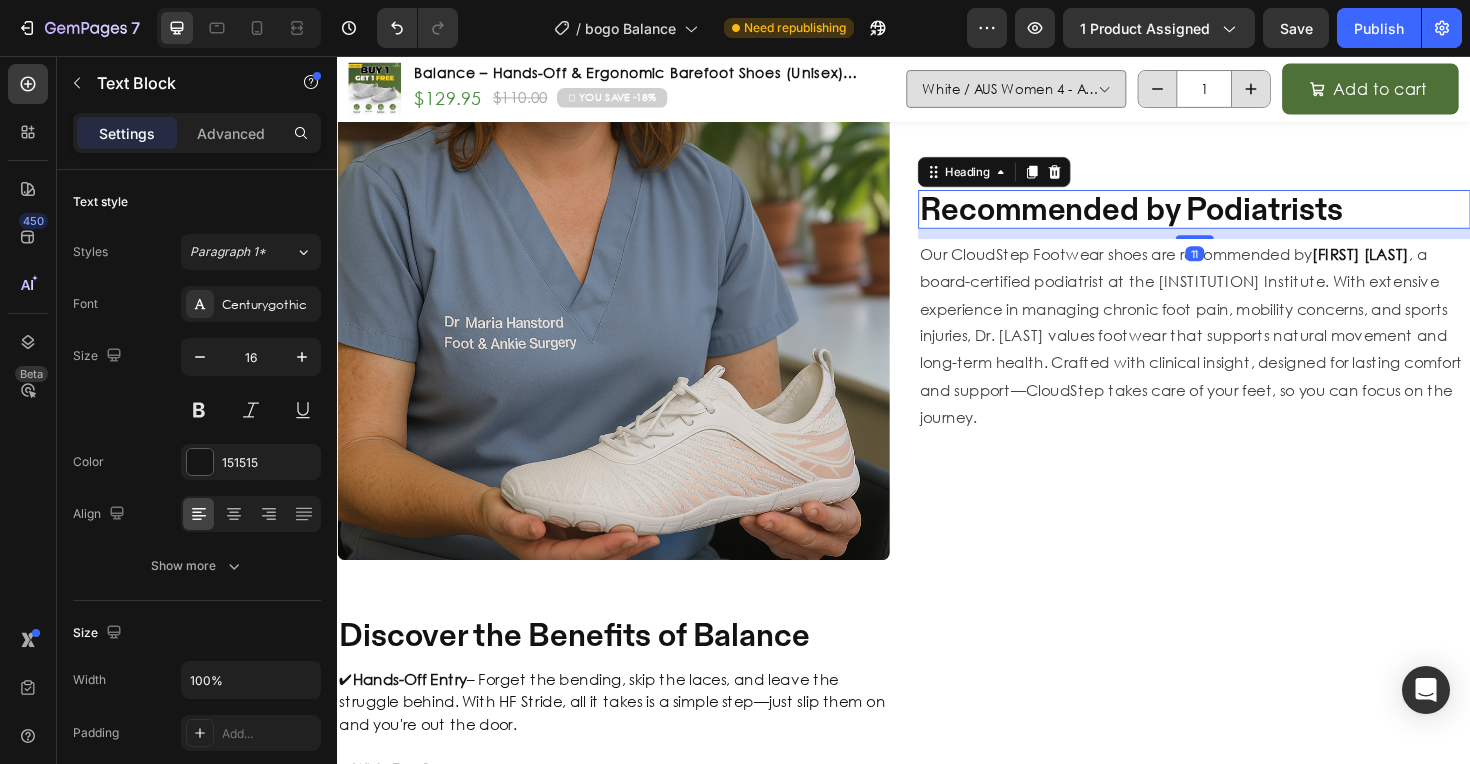 click on "Recommended by Podiatrists" at bounding box center (1244, 218) 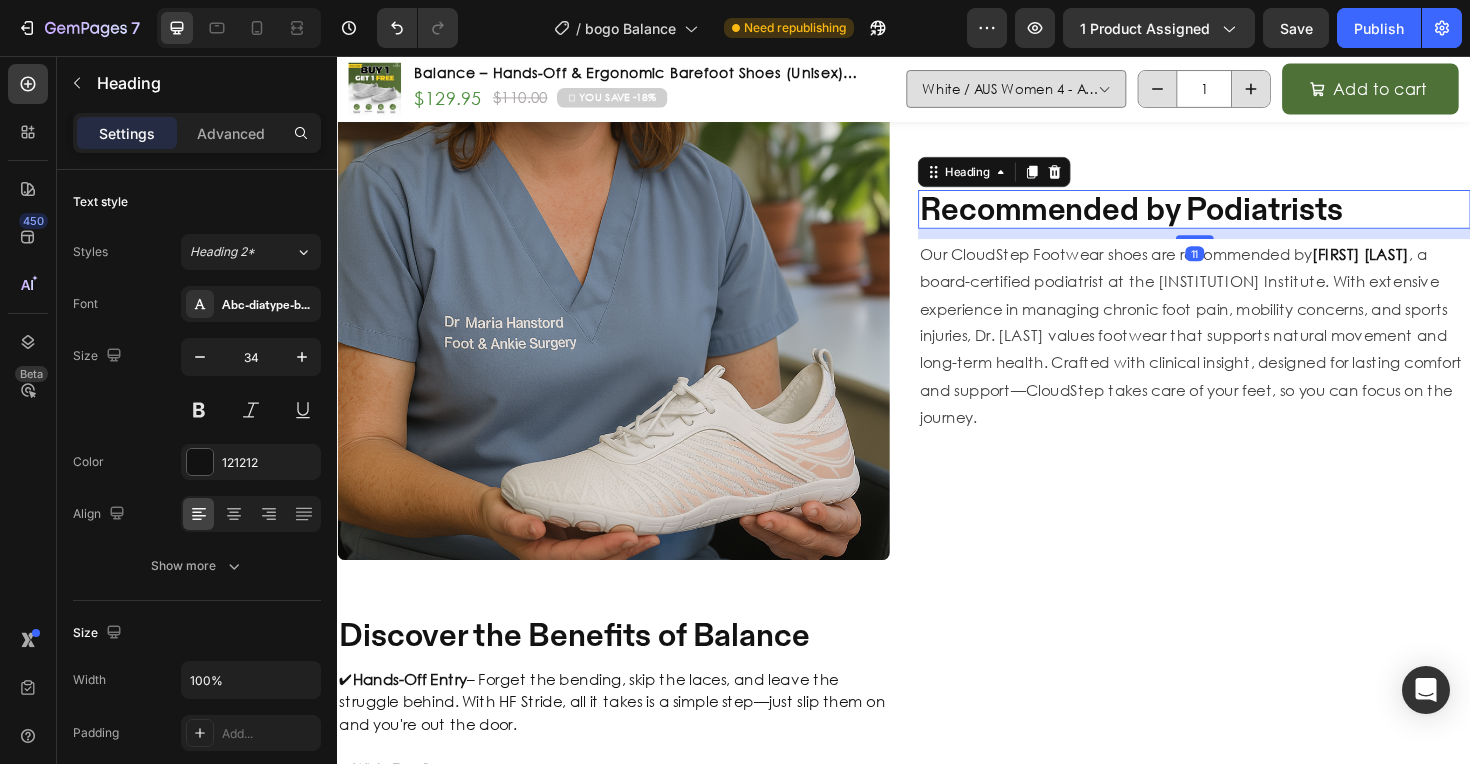 click on "Recommended by Podiatrists" at bounding box center [1244, 218] 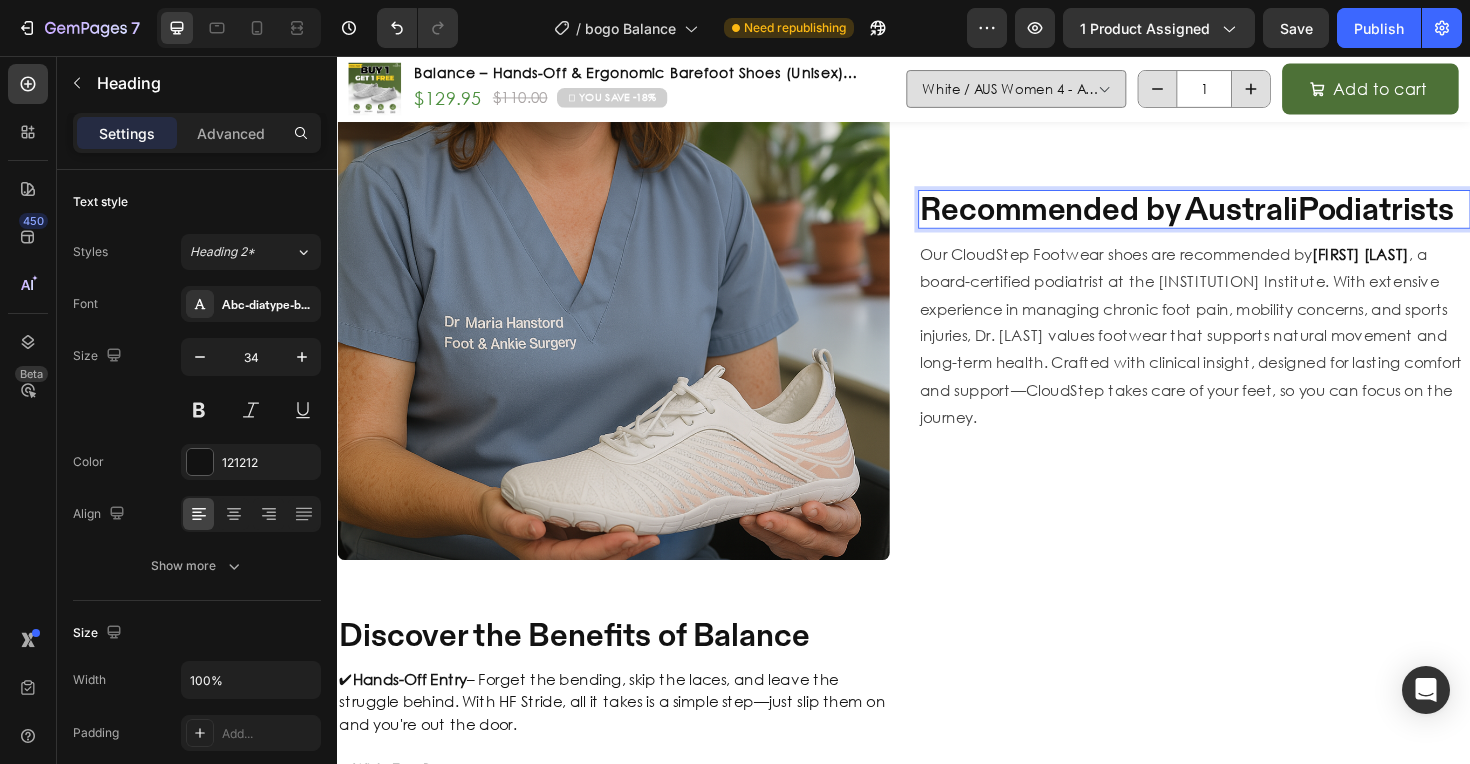 scroll, scrollTop: 3261, scrollLeft: 0, axis: vertical 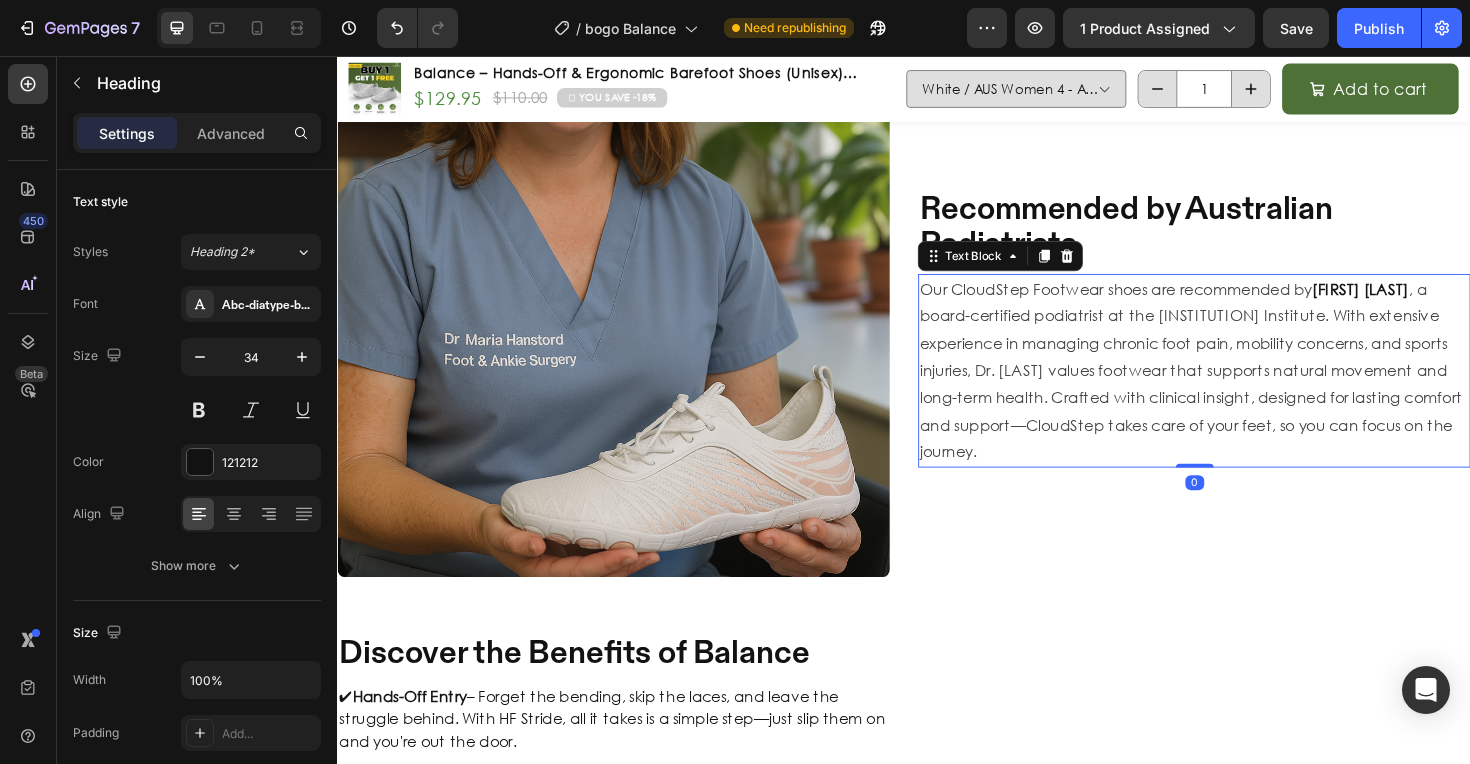click on "Our CloudStep Footwear shoes are recommended by  Dr. Marta Riniker , a board-certified podiatrist at the Phoenix Foot and Ankle Institute. With extensive experience in managing chronic foot pain, mobility concerns, and sports injuries, Dr. Riniker values footwear that supports natural movement and long-term health. Crafted with clinical insight, designed for lasting comfort and support—CloudStep takes care of your feet, so you can focus on the journey." at bounding box center [1244, 390] 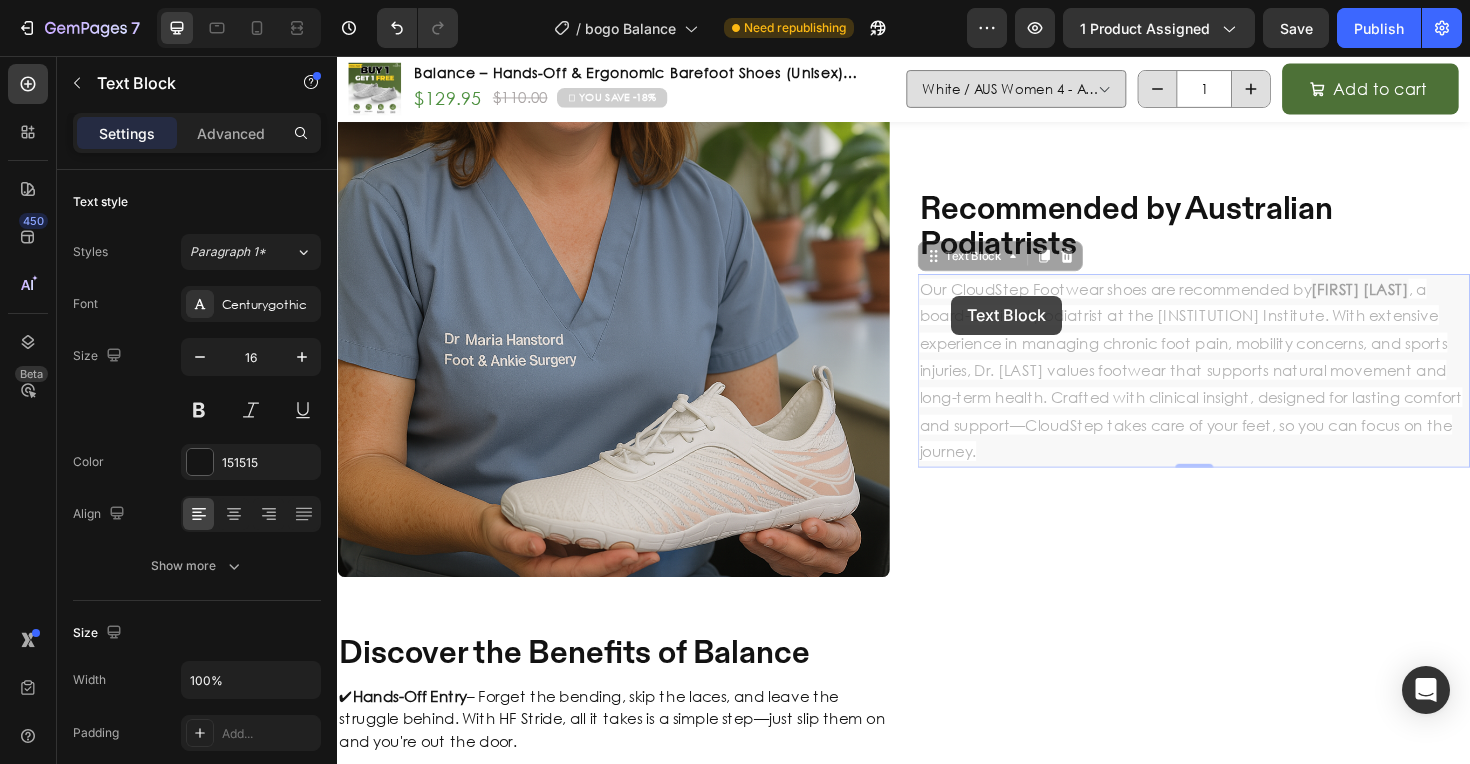 scroll, scrollTop: 3158, scrollLeft: 0, axis: vertical 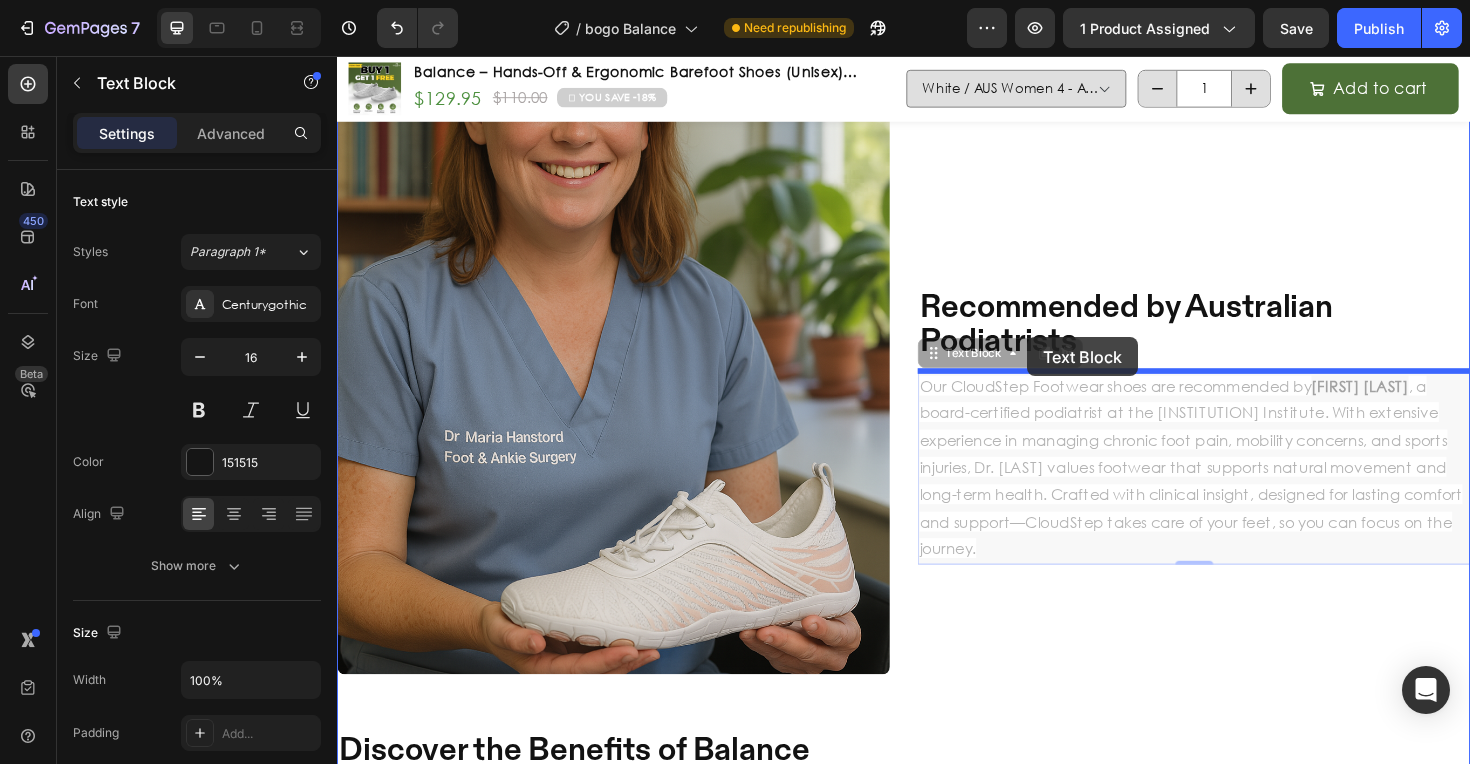 drag, startPoint x: 954, startPoint y: 304, endPoint x: 1050, endPoint y: 345, distance: 104.388695 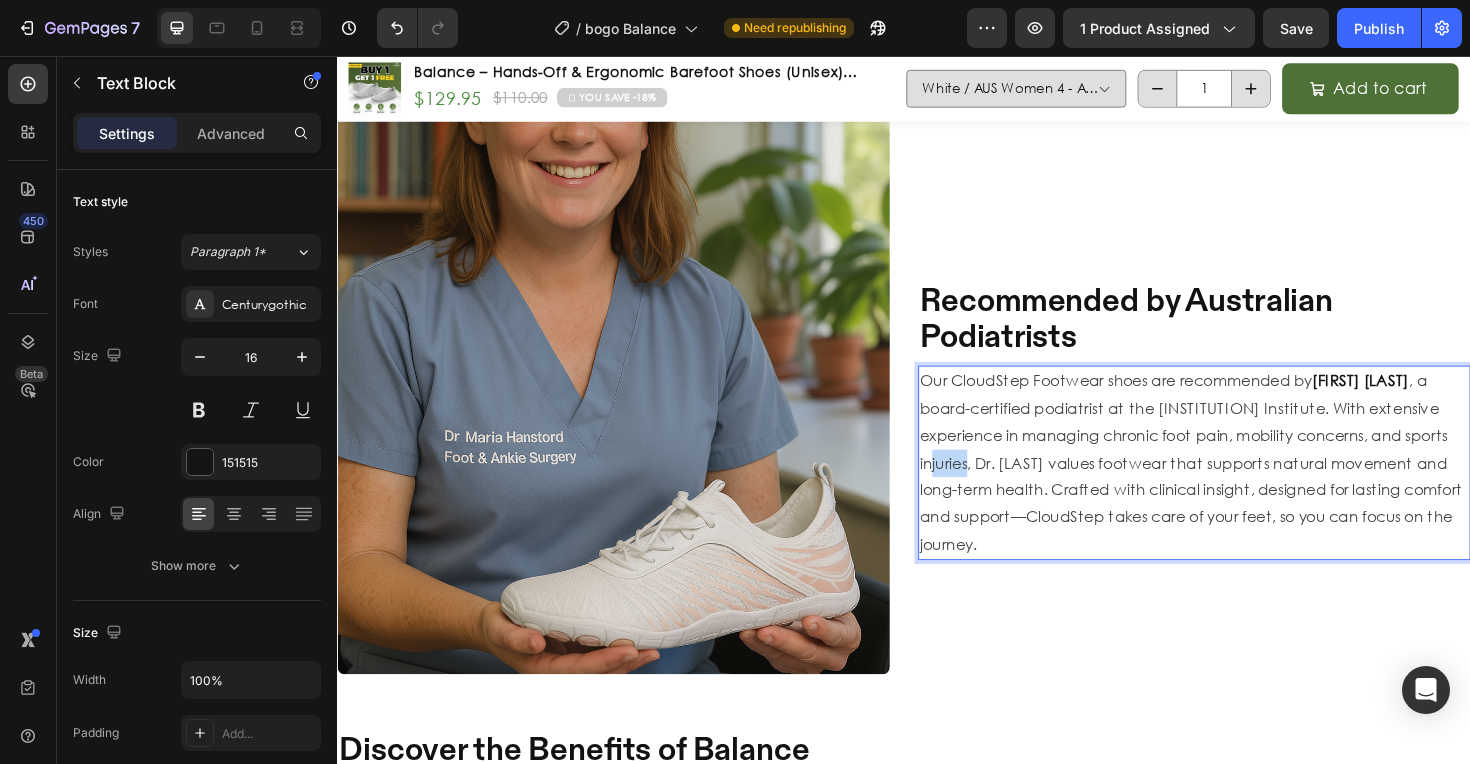 click on ", a board-certified podiatrist at the Phoenix Foot and Ankle Institute. With extensive experience in managing chronic foot pain, mobility concerns, and sports injuries, Dr. Riniker values footwear that supports natural movement and long-term health. Crafted with clinical insight, designed for lasting comfort and support—CloudStep takes care of your feet, so you can focus on the journey." at bounding box center (1241, 486) 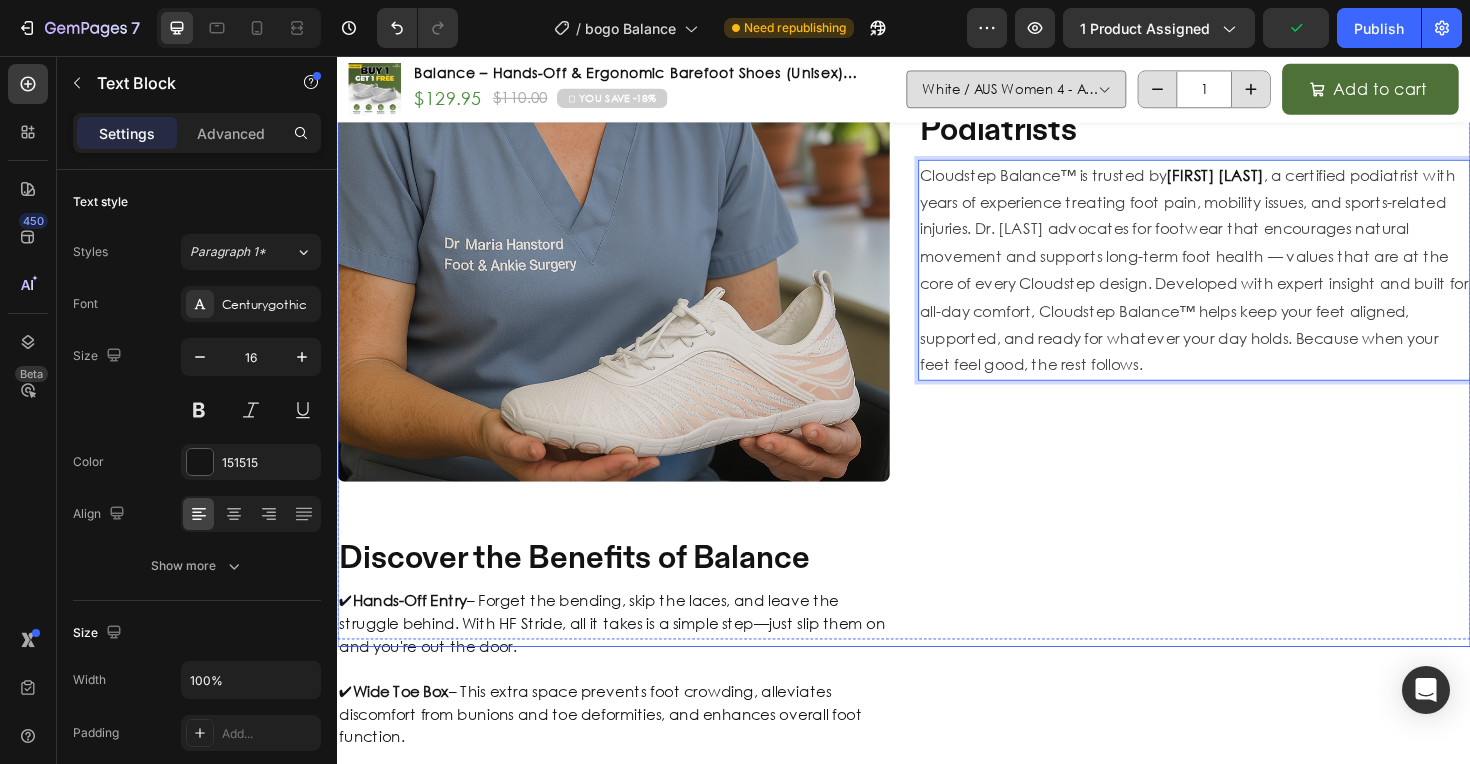 scroll, scrollTop: 3446, scrollLeft: 0, axis: vertical 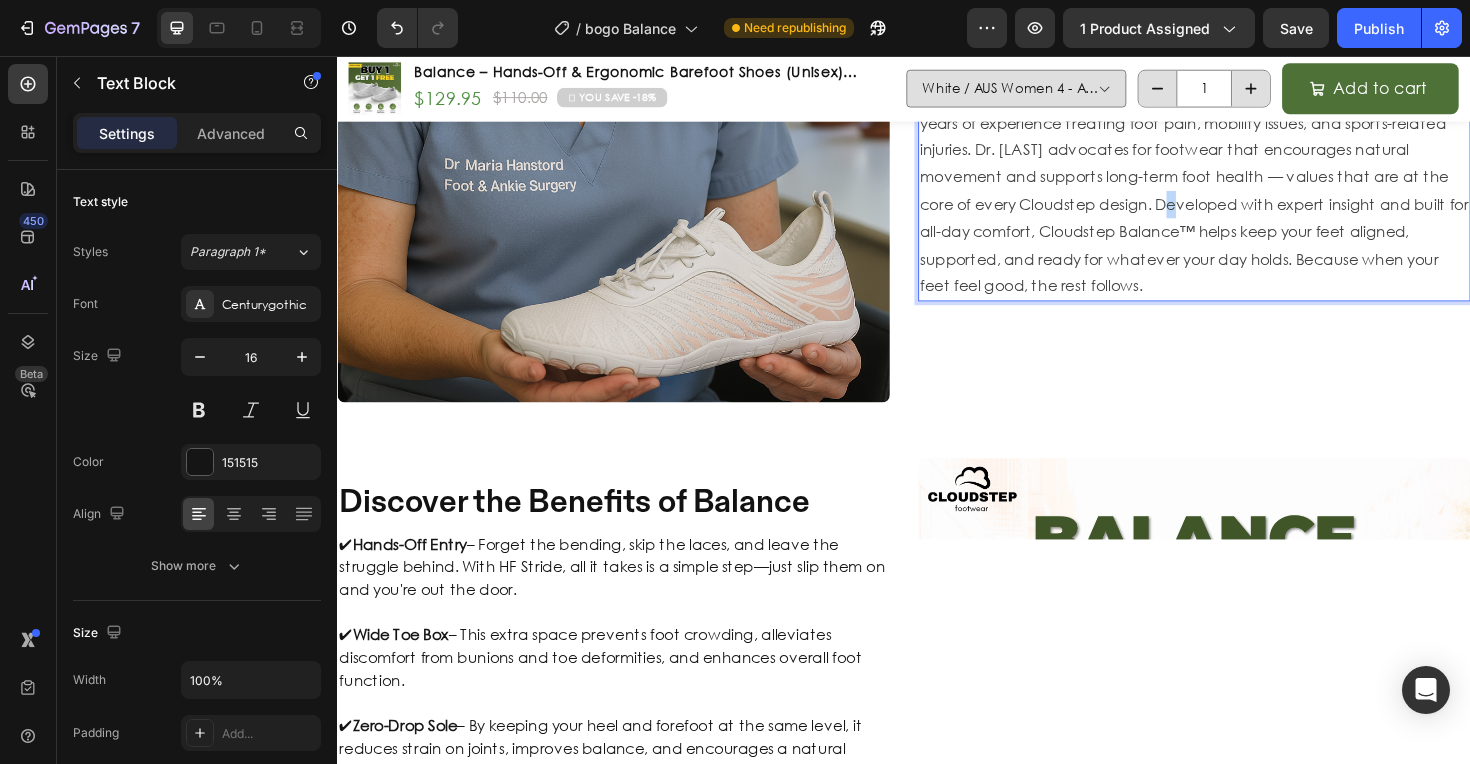 click on ", a certified podiatrist with years of experience treating foot pain, mobility issues, and sports-related injuries. Dr. Hanstord advocates for footwear that encourages natural movement and supports long-term foot health — values that are at the core of every Cloudstep design. Developed with expert insight and built for all-day comfort, Cloudstep Balance™ helps keep your feet aligned, supported, and ready for whatever your day holds. Because when your feet feel good, the rest follows." at bounding box center (1244, 198) 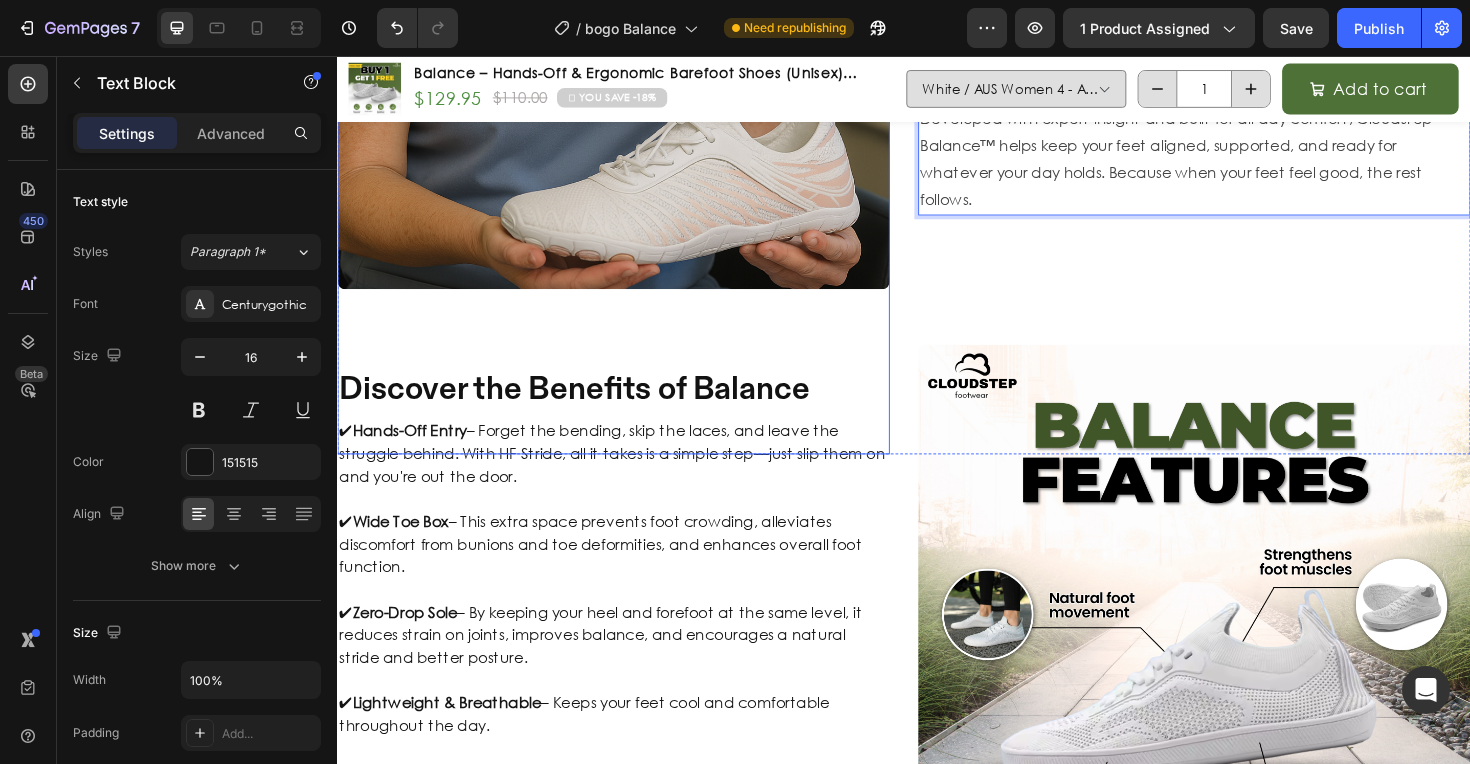 scroll, scrollTop: 3597, scrollLeft: 0, axis: vertical 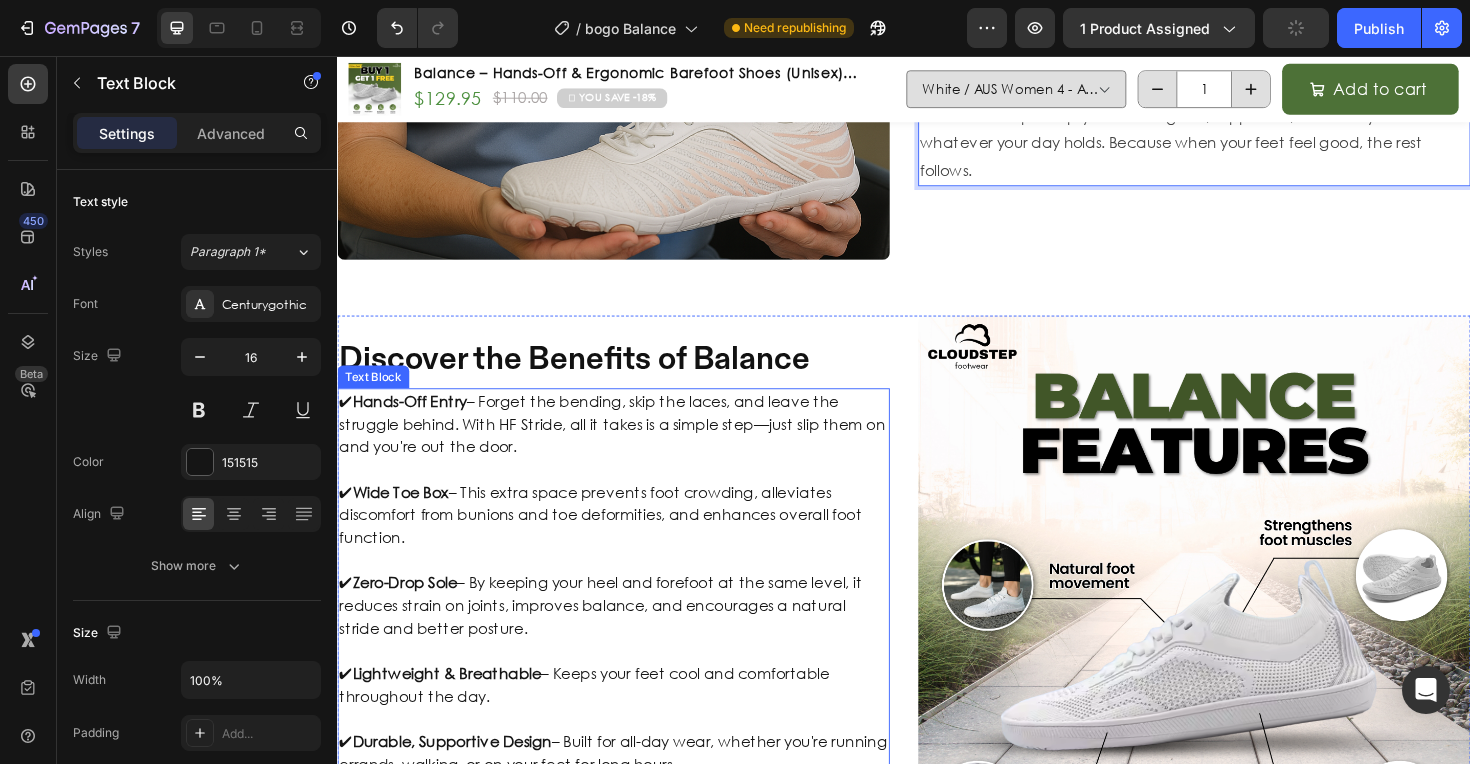 click at bounding box center (629, 494) 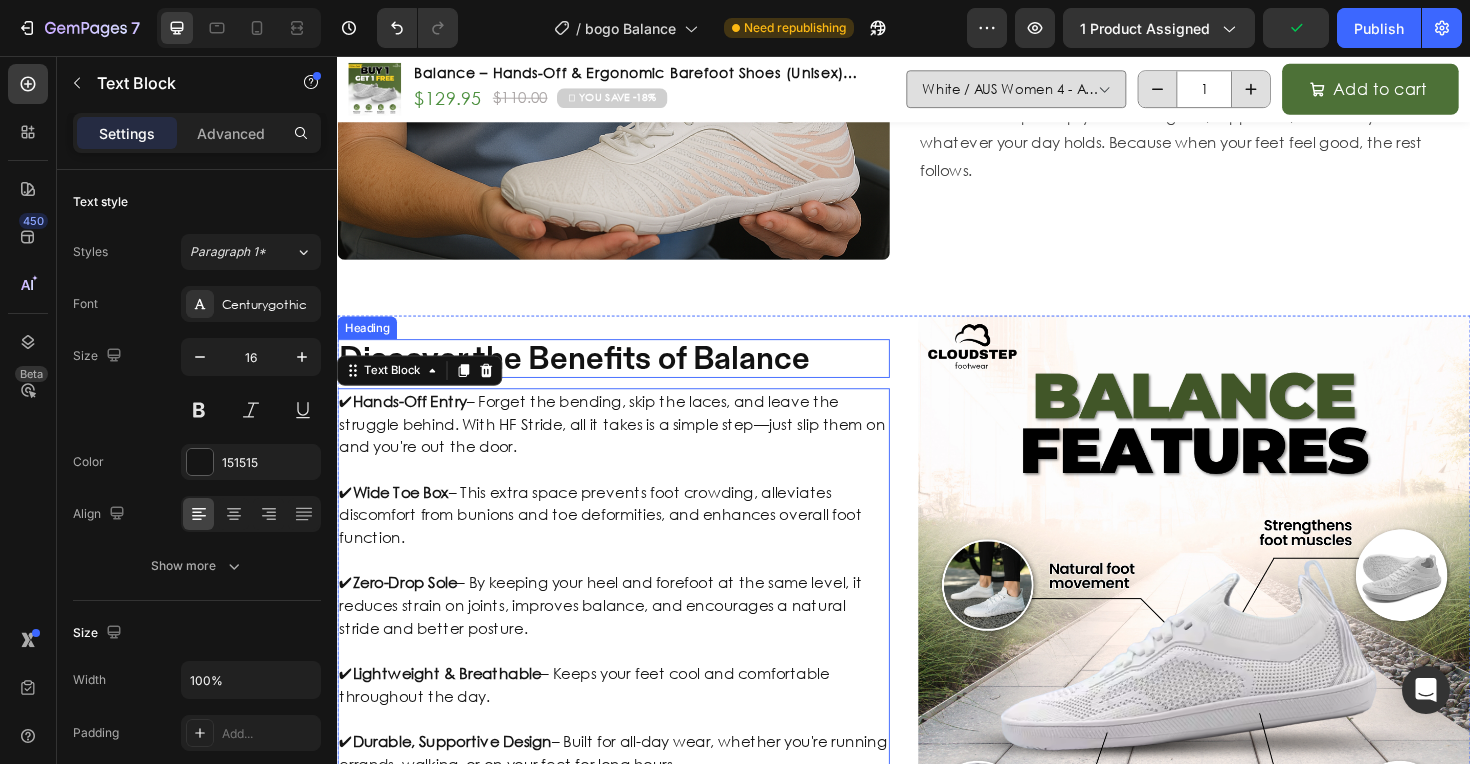 click on "Discover the Benefits of Balance" at bounding box center [629, 376] 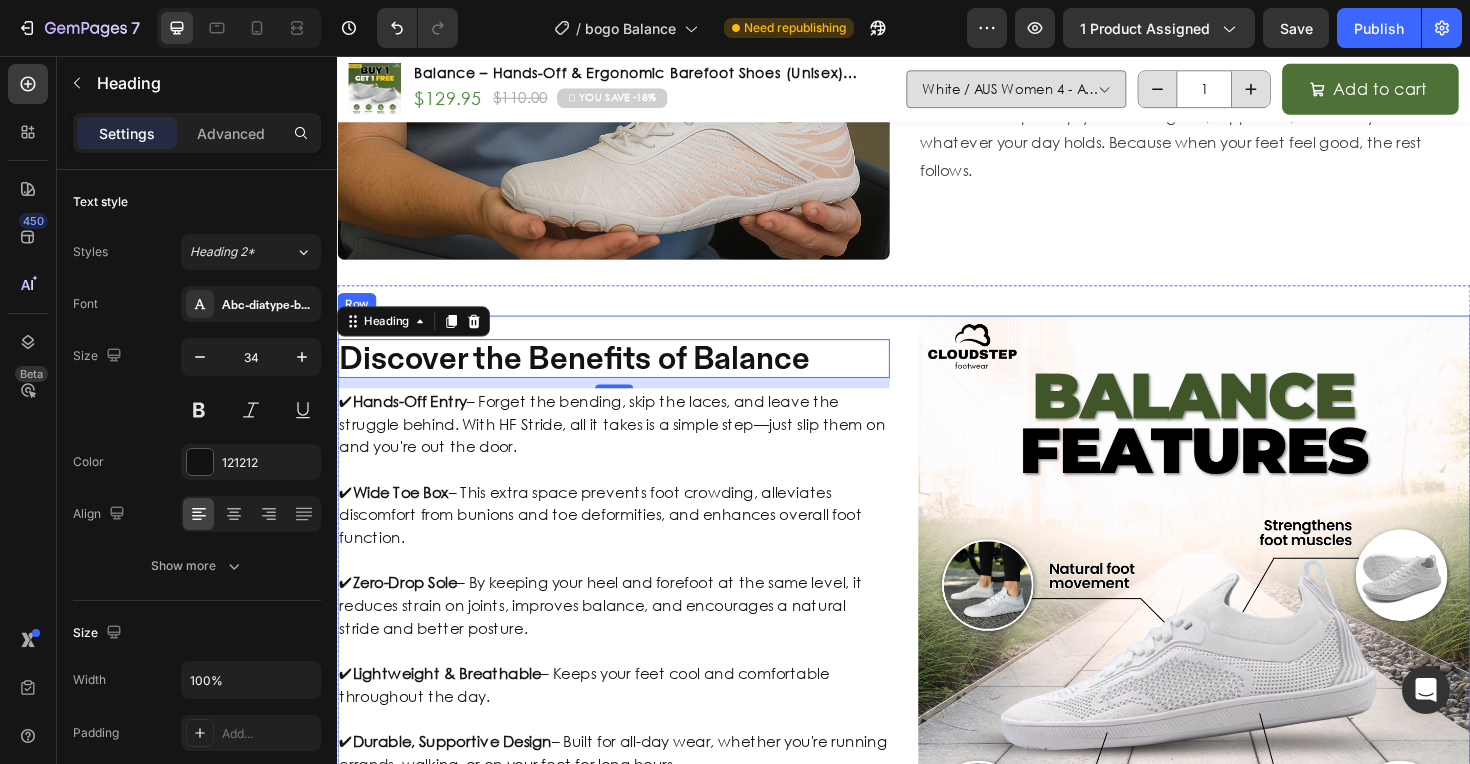click on "Discover the Benefits of Balance Heading   11 ✔  Hands-Off Entry  – Forget the bending, skip the laces, and leave the struggle behind. With HF Stride, all it takes is a simple step—just slip them on and you're out the door.   ✔  Wide Toe Box  – This extra space prevents foot crowding, alleviates discomfort from bunions and toe deformities, and enhances overall foot function.   ✔  Zero-Drop Sole  – By keeping your heel and forefoot at the same level, it reduces strain on joints, improves balance, and encourages a natural stride and better posture.   ✔  Lightweight & Breathable  – Keeps your feet cool and comfortable throughout the day.   ✔  Durable, Supportive Design  – Built for all-day wear, whether you're running errands, walking, or on your feet for long hours.   ✓ Multi-Functional Use:  Ideal for daily wear, providing comfort and support across various foot health conditions. Text Block" at bounding box center (629, 623) 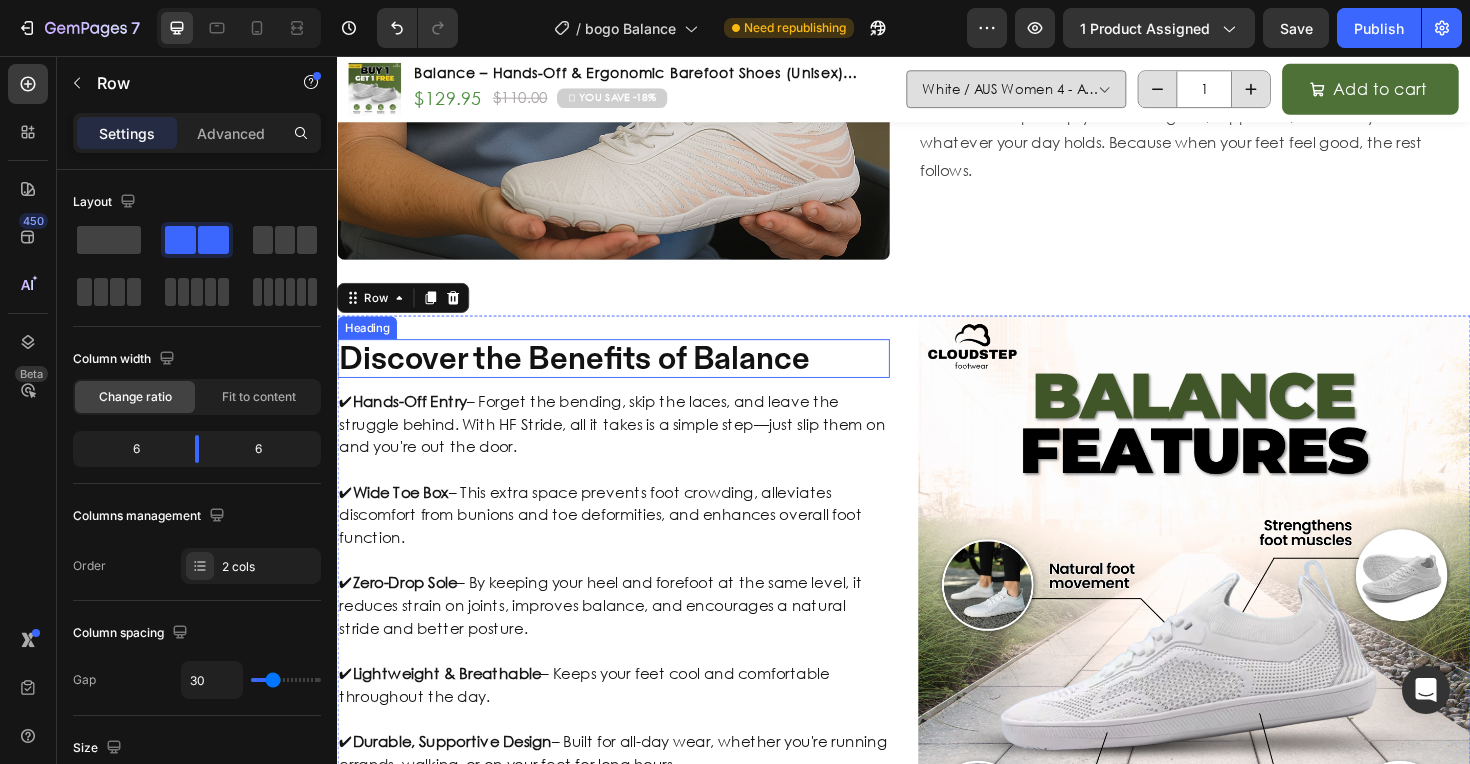 click on "Discover the Benefits of Balance" at bounding box center [629, 376] 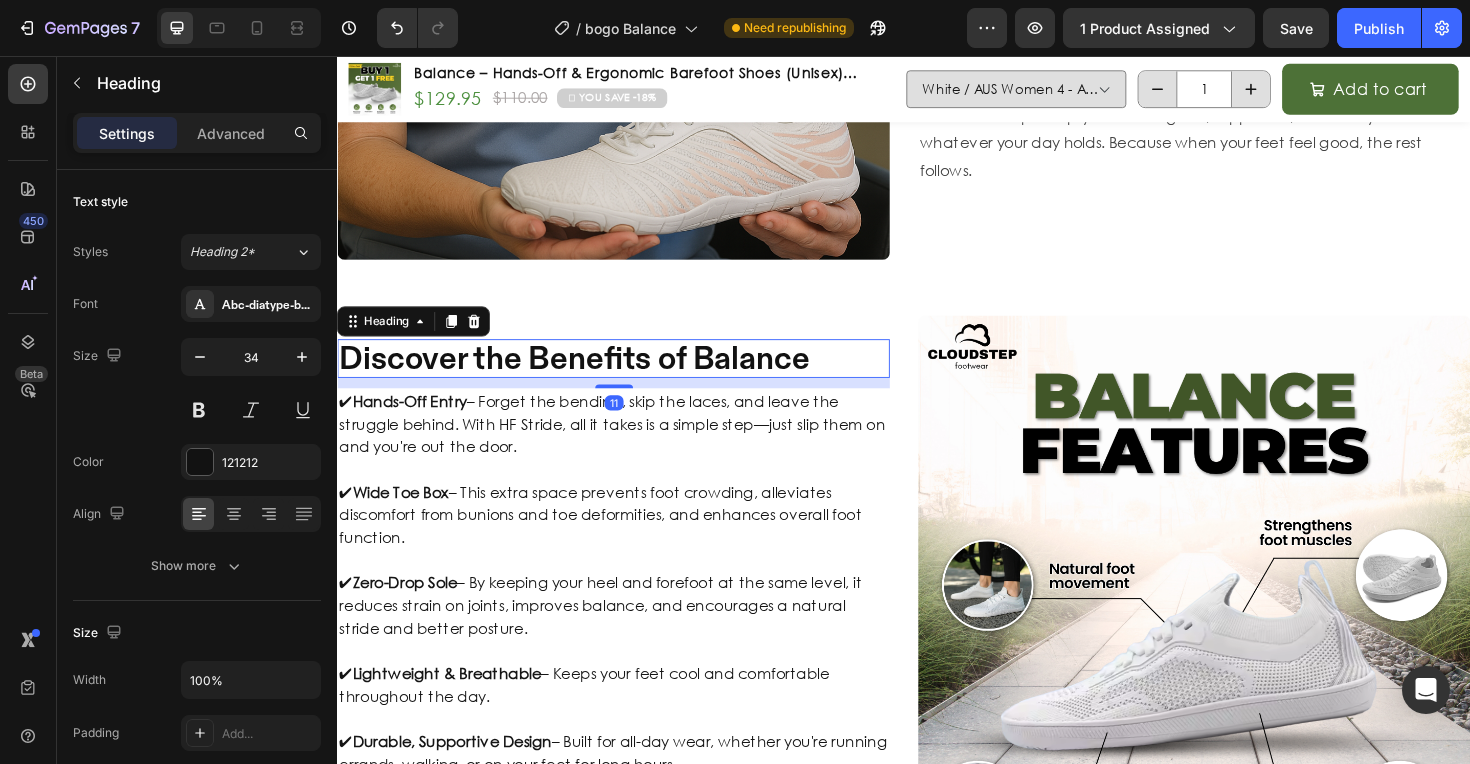 click on "Discover the Benefits of Balance" at bounding box center (629, 376) 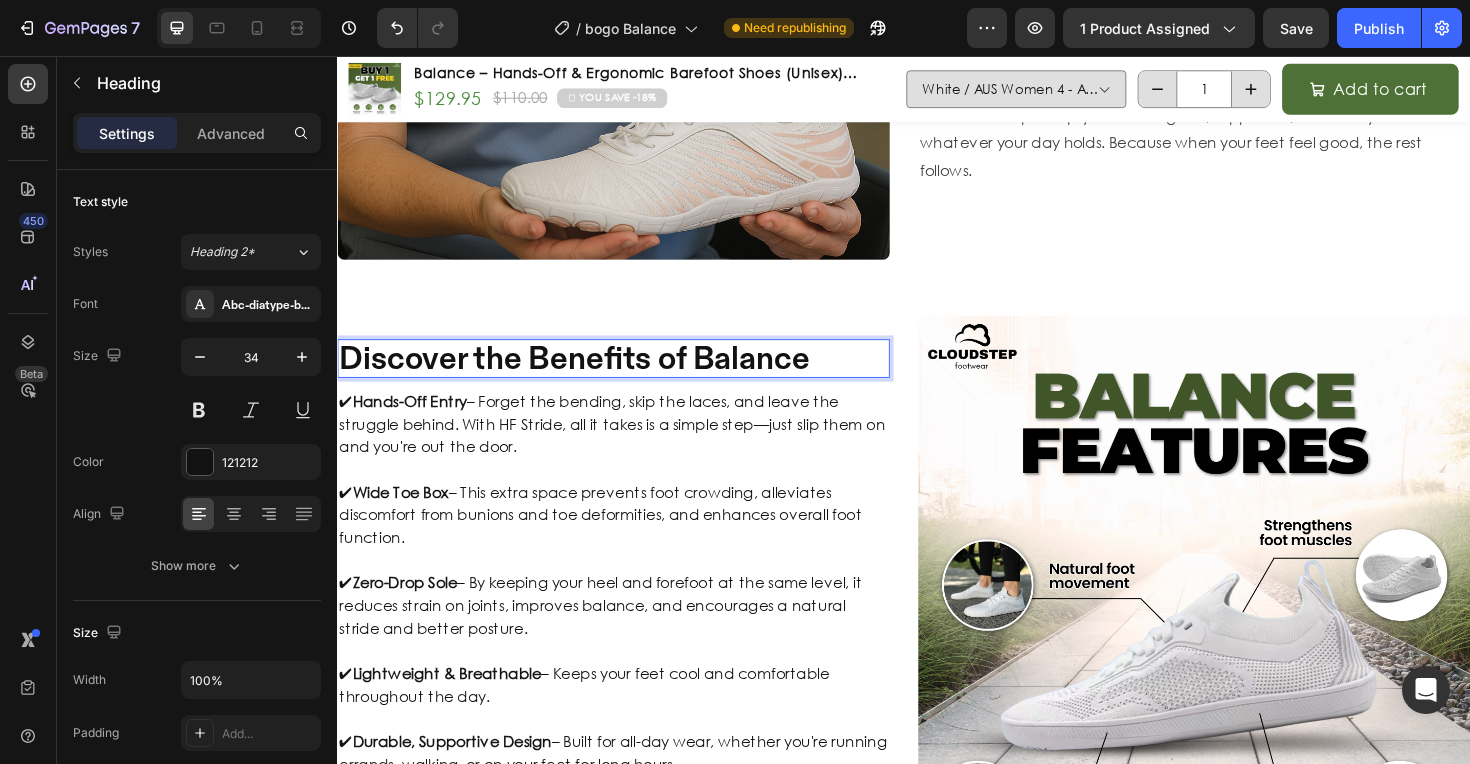 click on "Discover the Benefits of Balance" at bounding box center (629, 376) 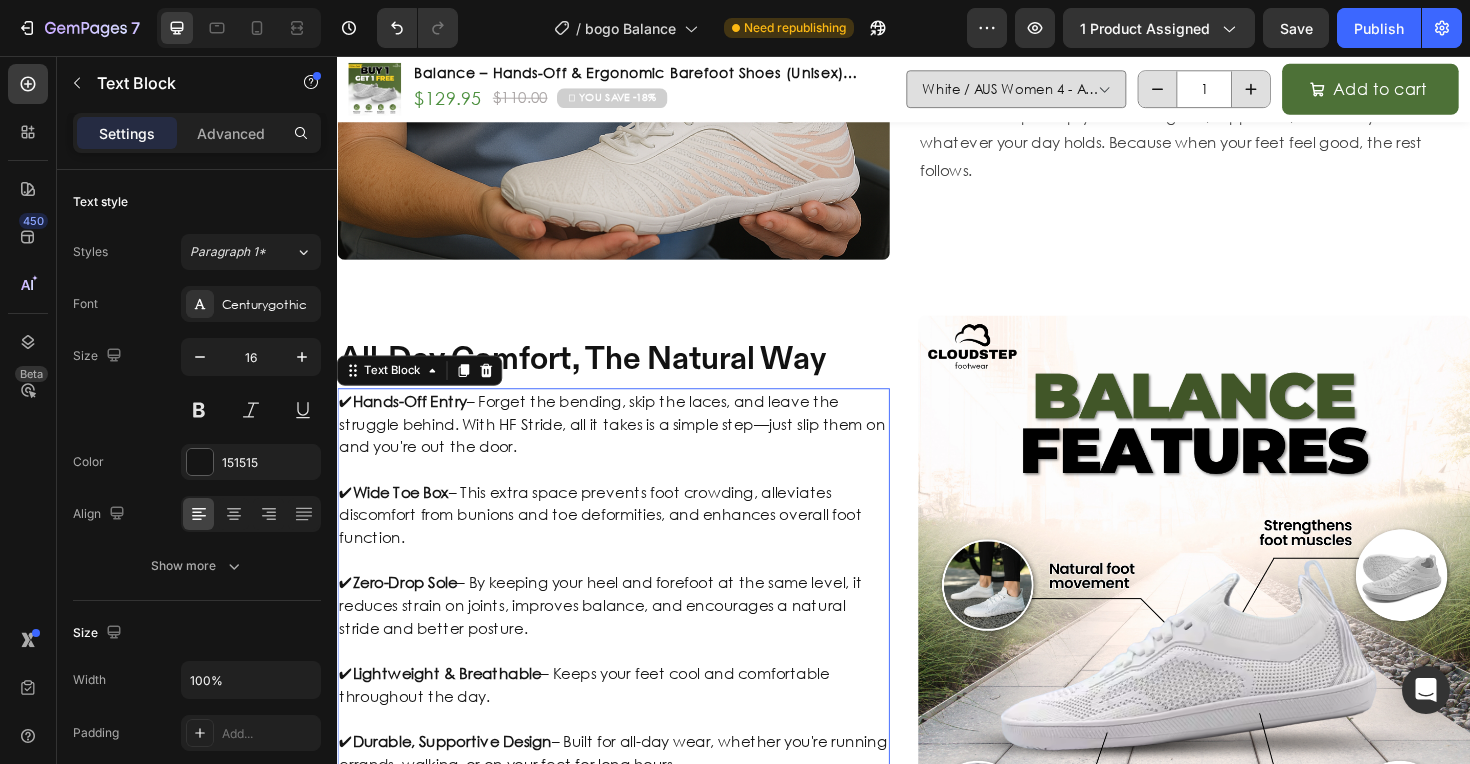 click on "✔  Hands-Off Entry  – Forget the bending, skip the laces, and leave the struggle behind. With HF Stride, all it takes is a simple step—just slip them on and you're out the door." at bounding box center [629, 446] 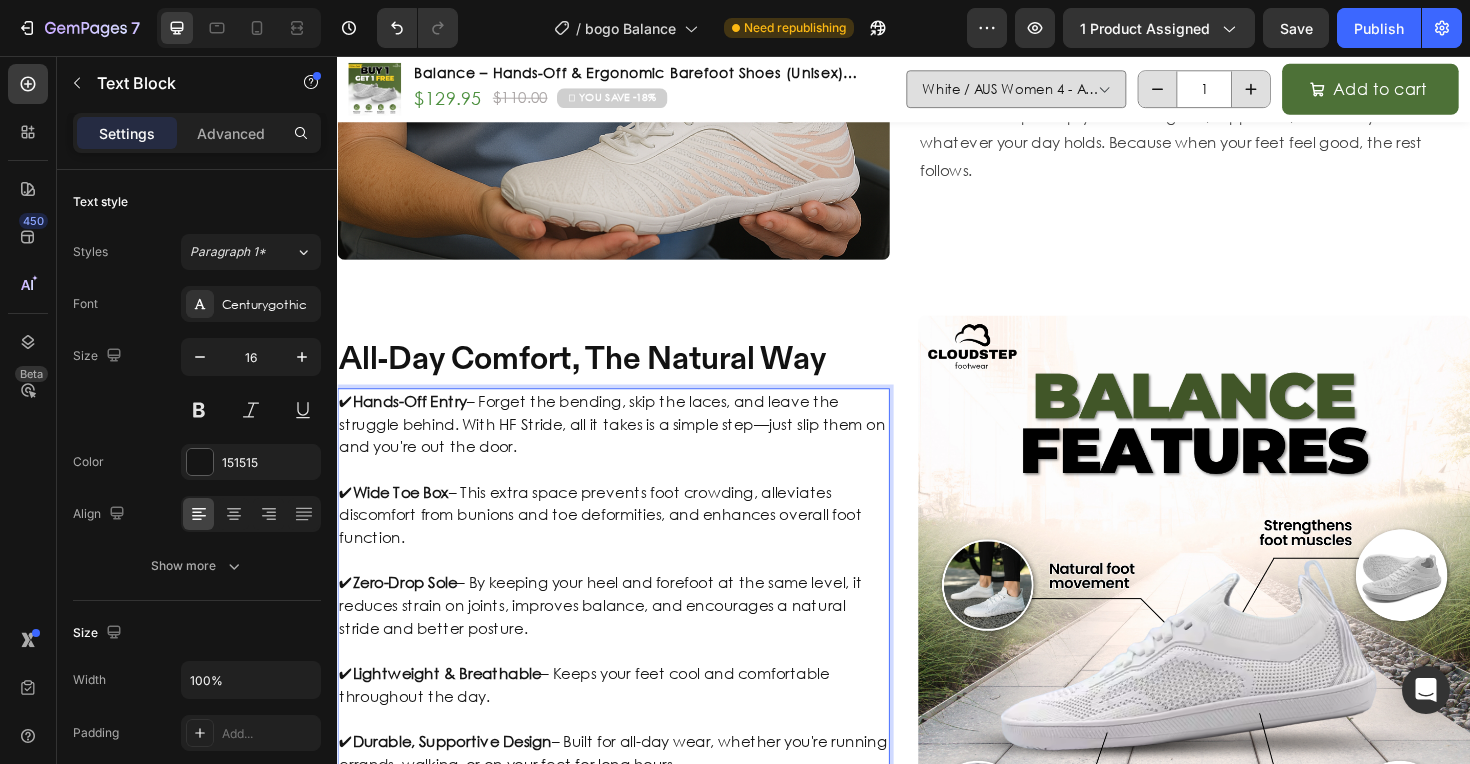 click on "✔  Hands-Off Entry  – Forget the bending, skip the laces, and leave the struggle behind. With HF Stride, all it takes is a simple step—just slip them on and you're out the door." at bounding box center [629, 446] 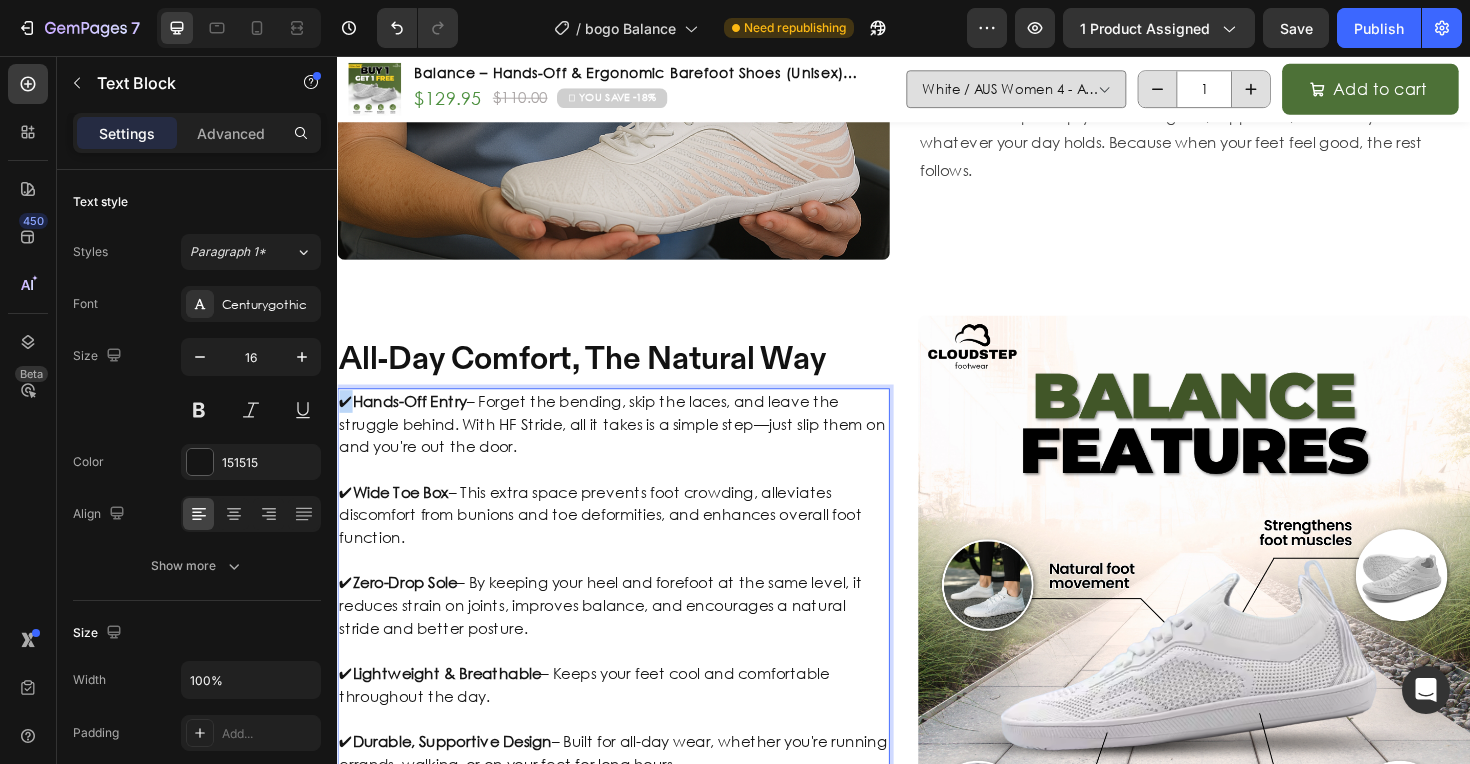 click on "✔  Hands-Off Entry  – Forget the bending, skip the laces, and leave the struggle behind. With HF Stride, all it takes is a simple step—just slip them on and you're out the door." at bounding box center [629, 446] 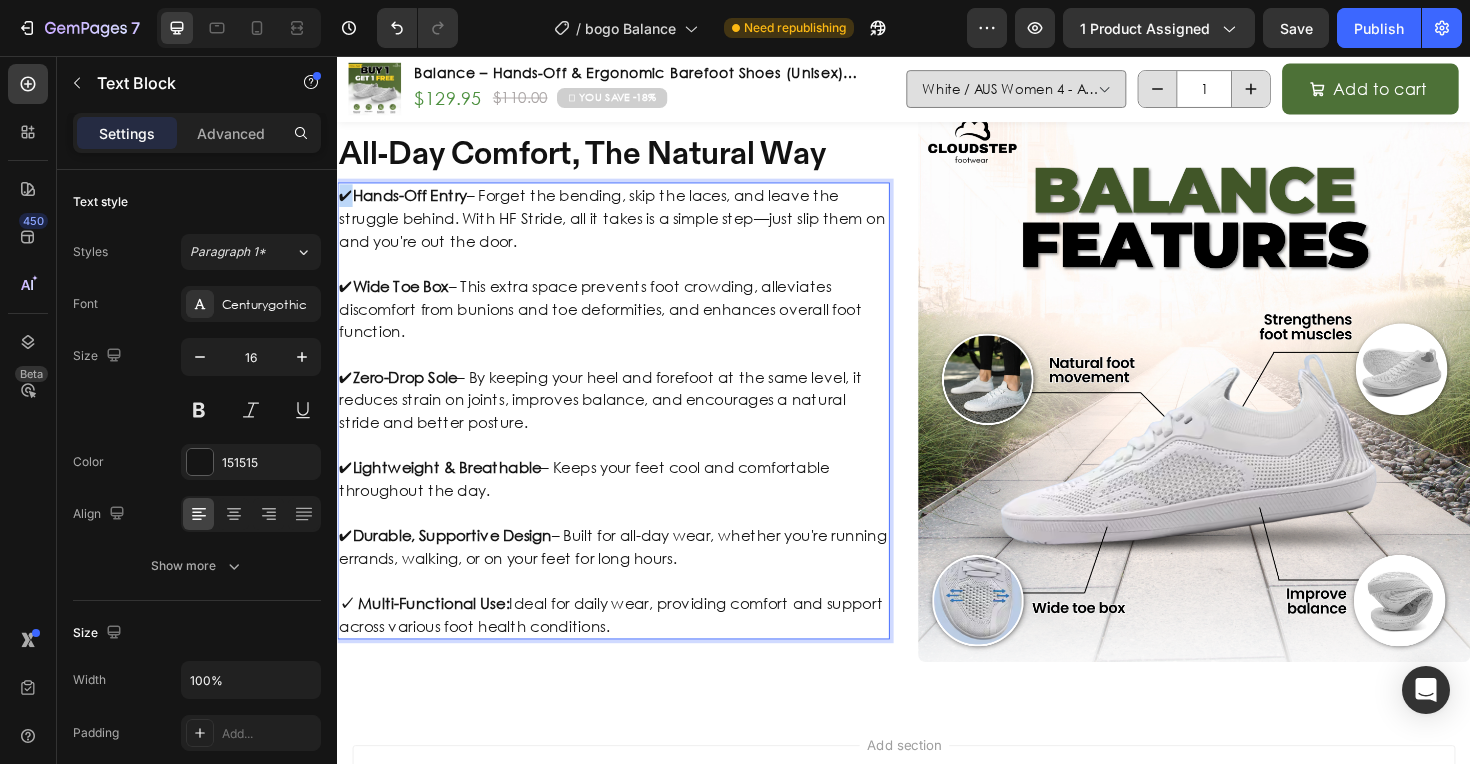 scroll, scrollTop: 4043, scrollLeft: 0, axis: vertical 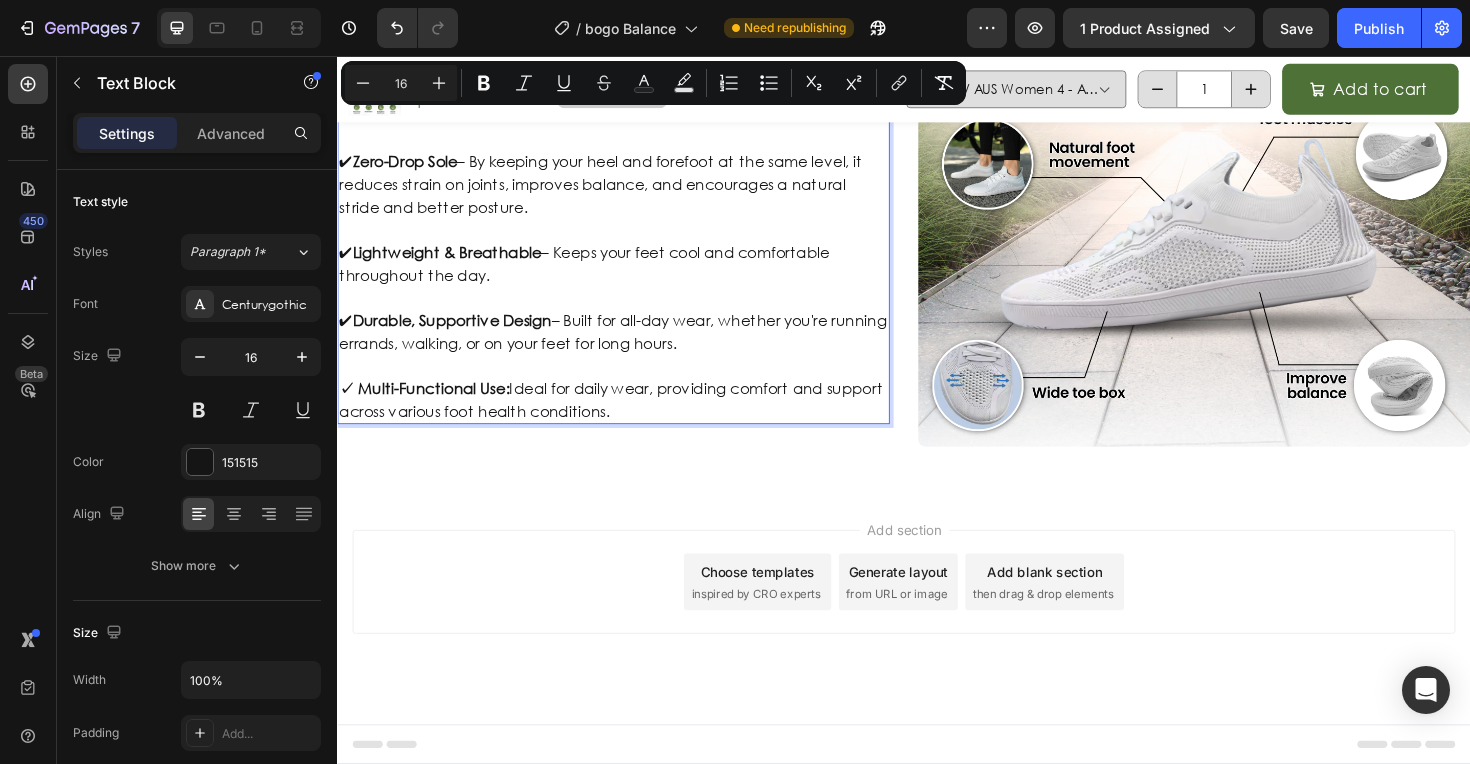drag, startPoint x: 341, startPoint y: 423, endPoint x: 647, endPoint y: 432, distance: 306.13232 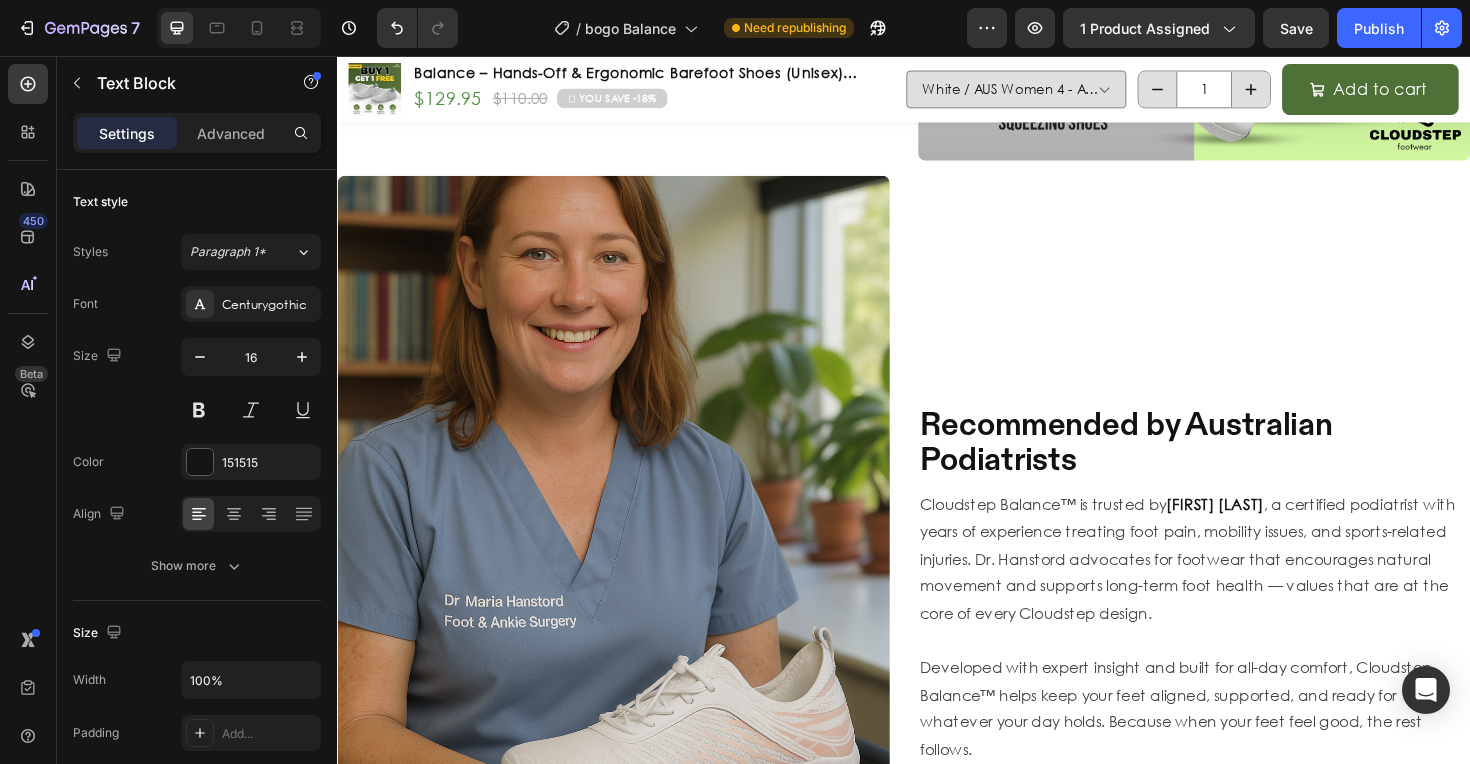 scroll, scrollTop: 3142, scrollLeft: 0, axis: vertical 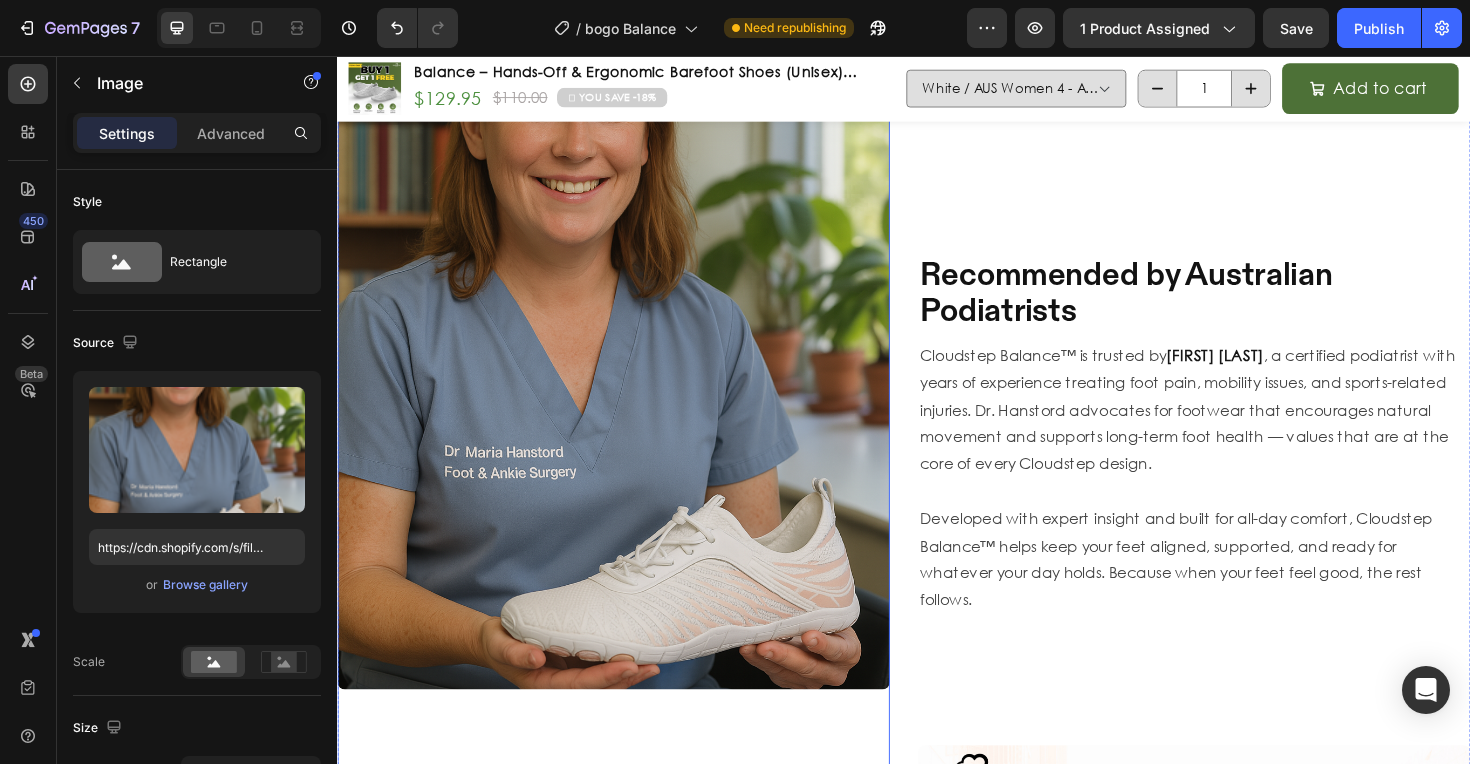 click at bounding box center (629, 376) 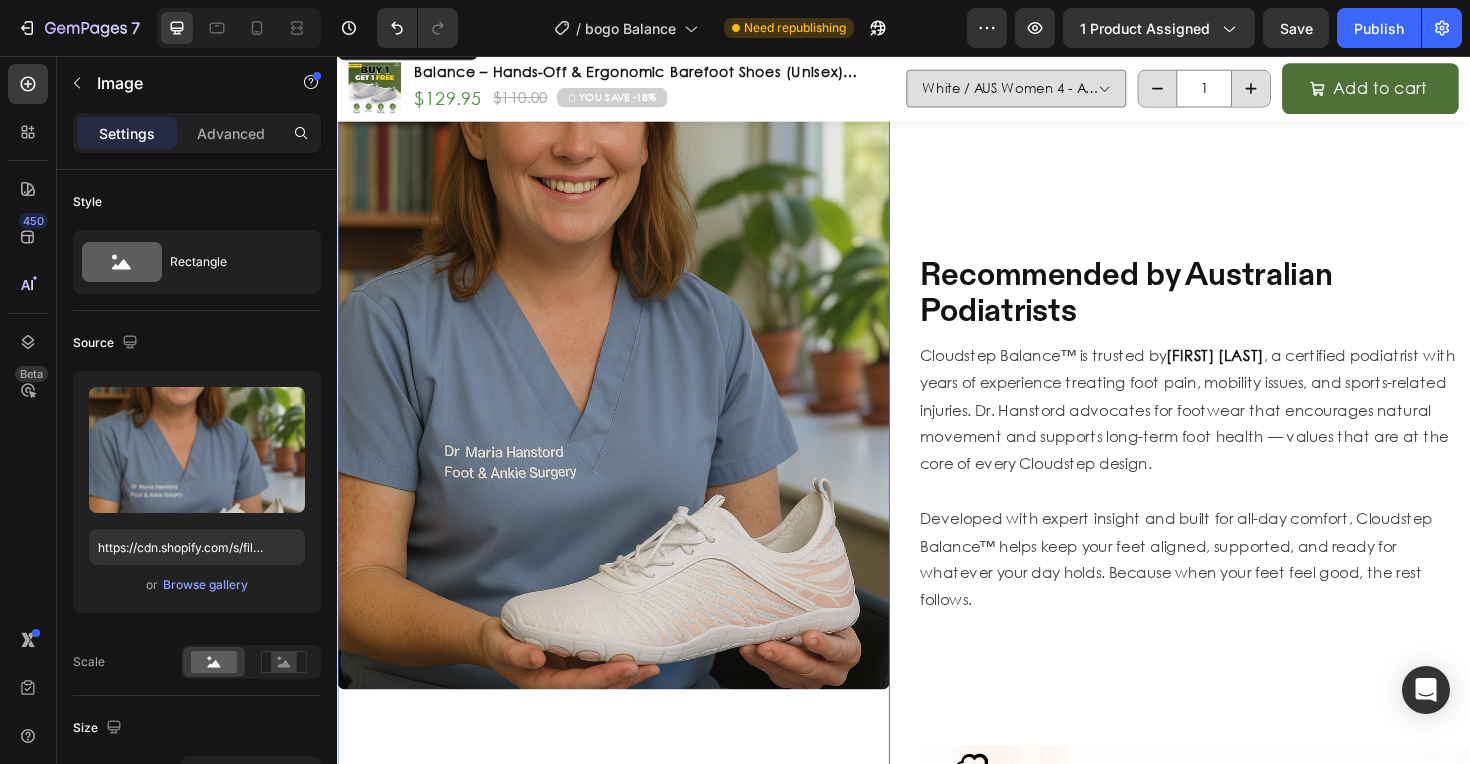 click at bounding box center [629, 376] 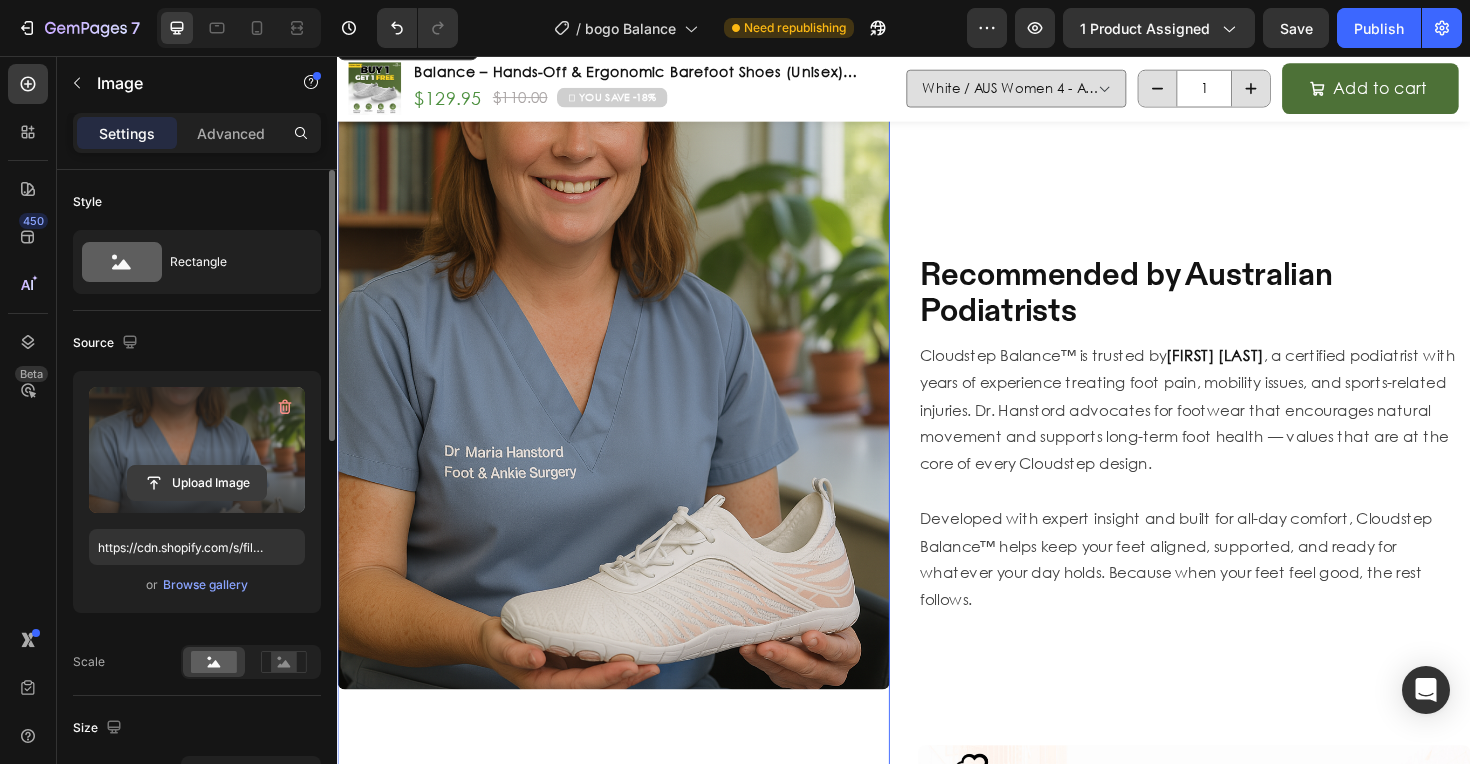 click 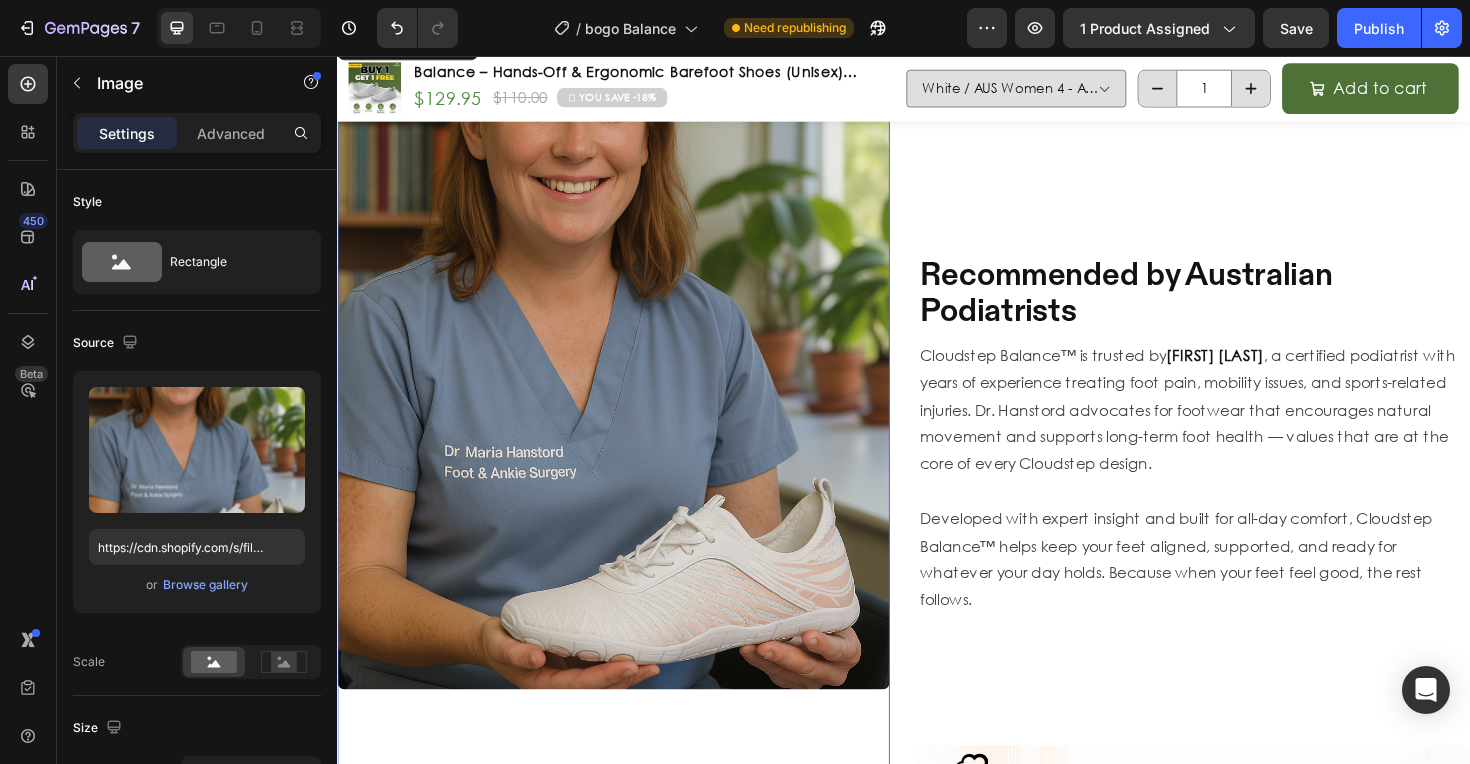 type on "C:\fakepath\Facetune_01-08-2025-14-05-19.heic" 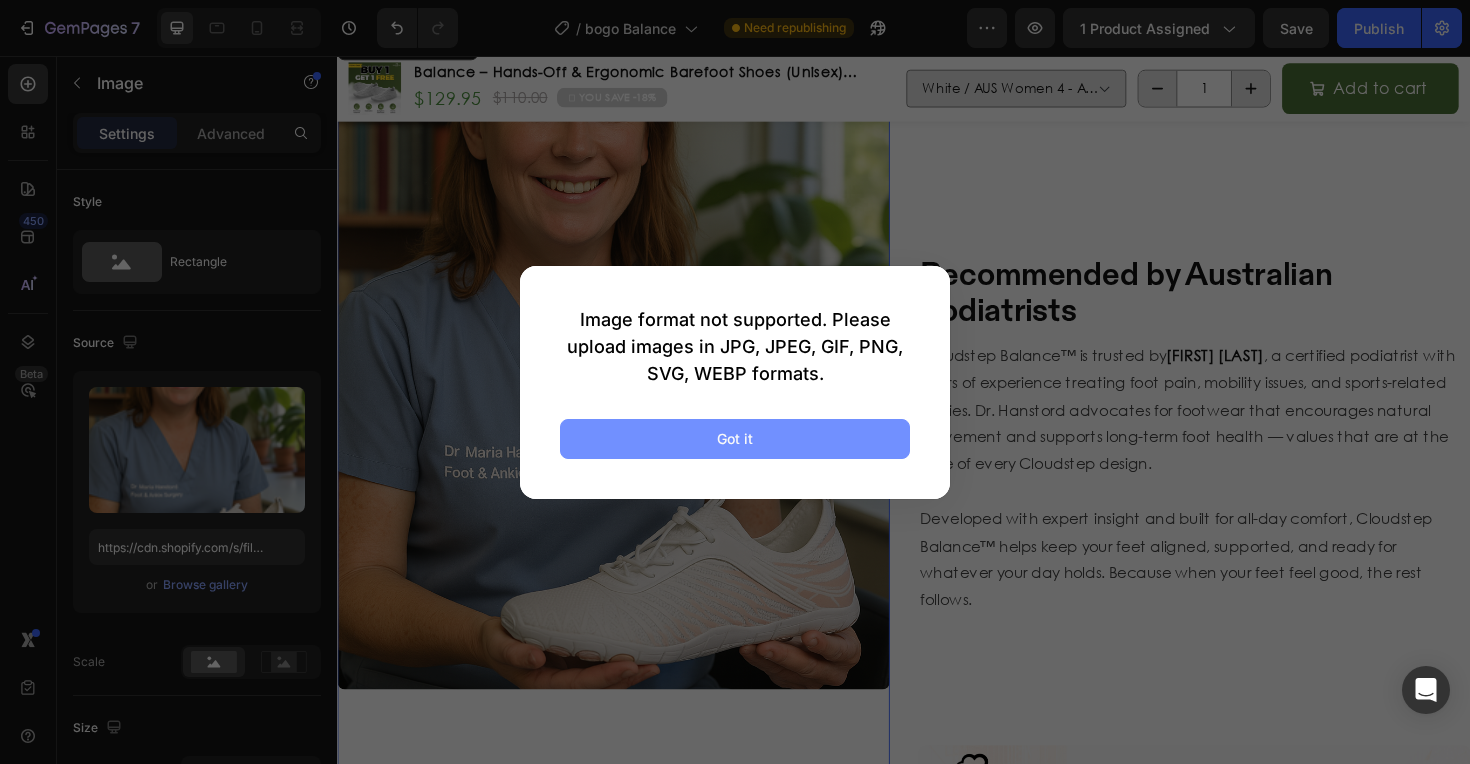 click on "Got it" at bounding box center (735, 438) 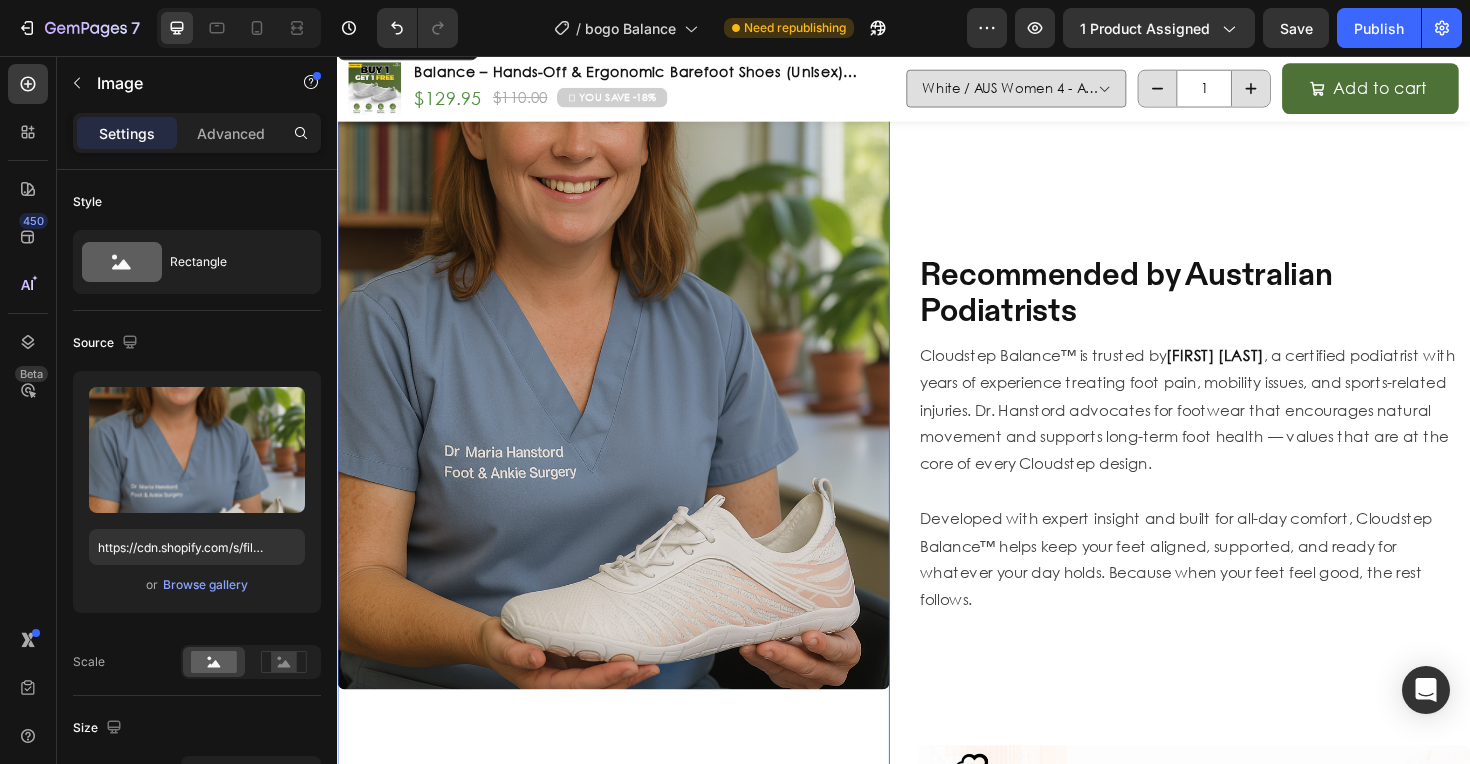 scroll, scrollTop: 3213, scrollLeft: 0, axis: vertical 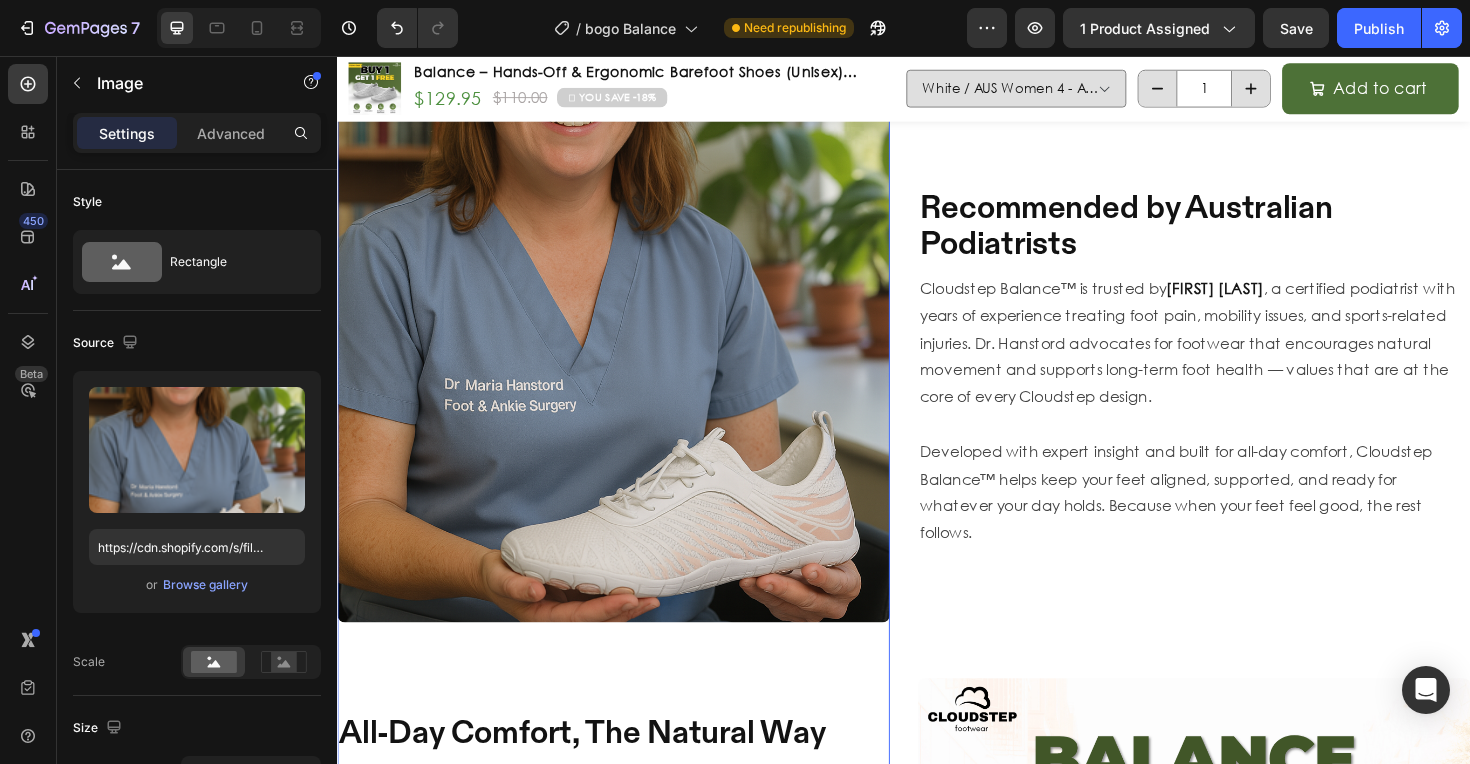 click at bounding box center (629, 305) 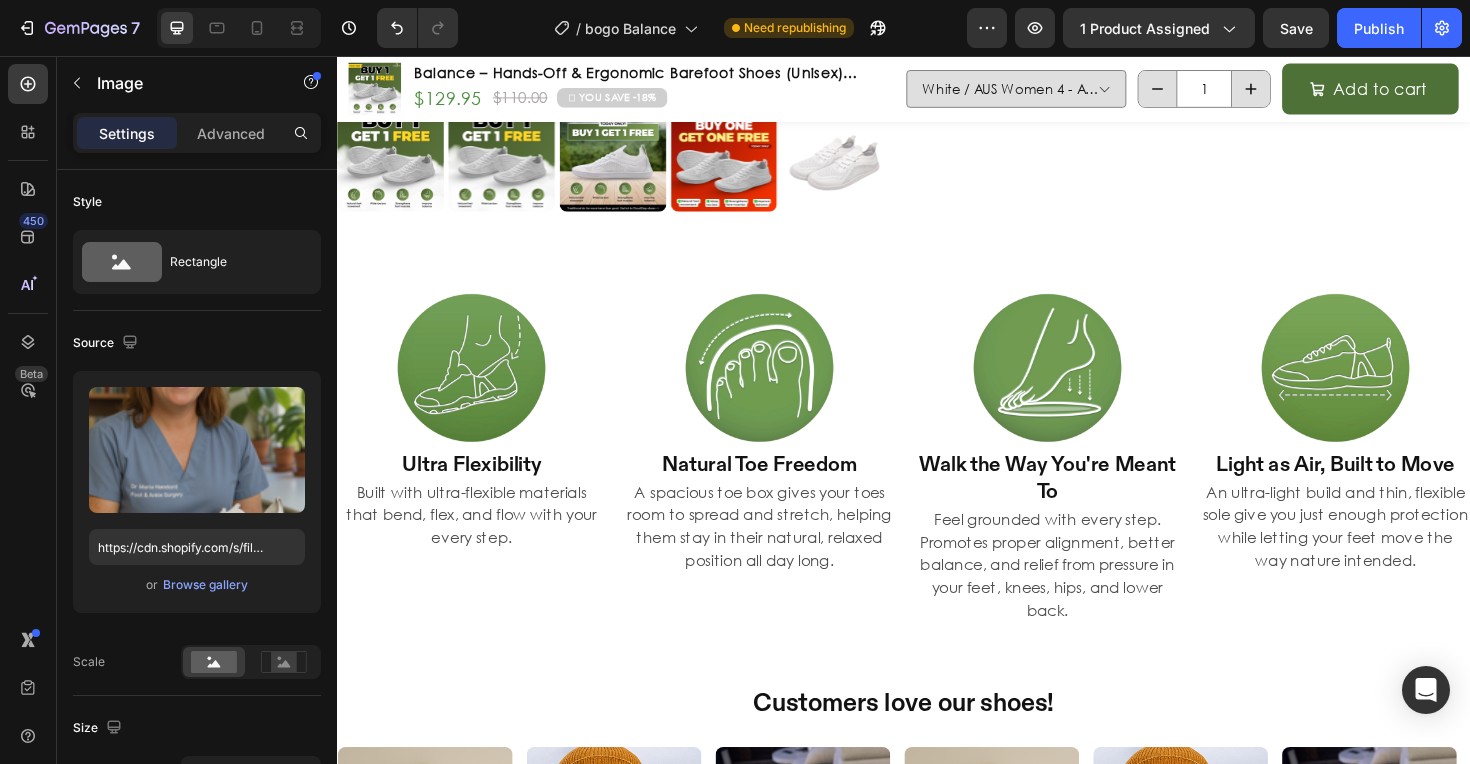 scroll, scrollTop: 800, scrollLeft: 0, axis: vertical 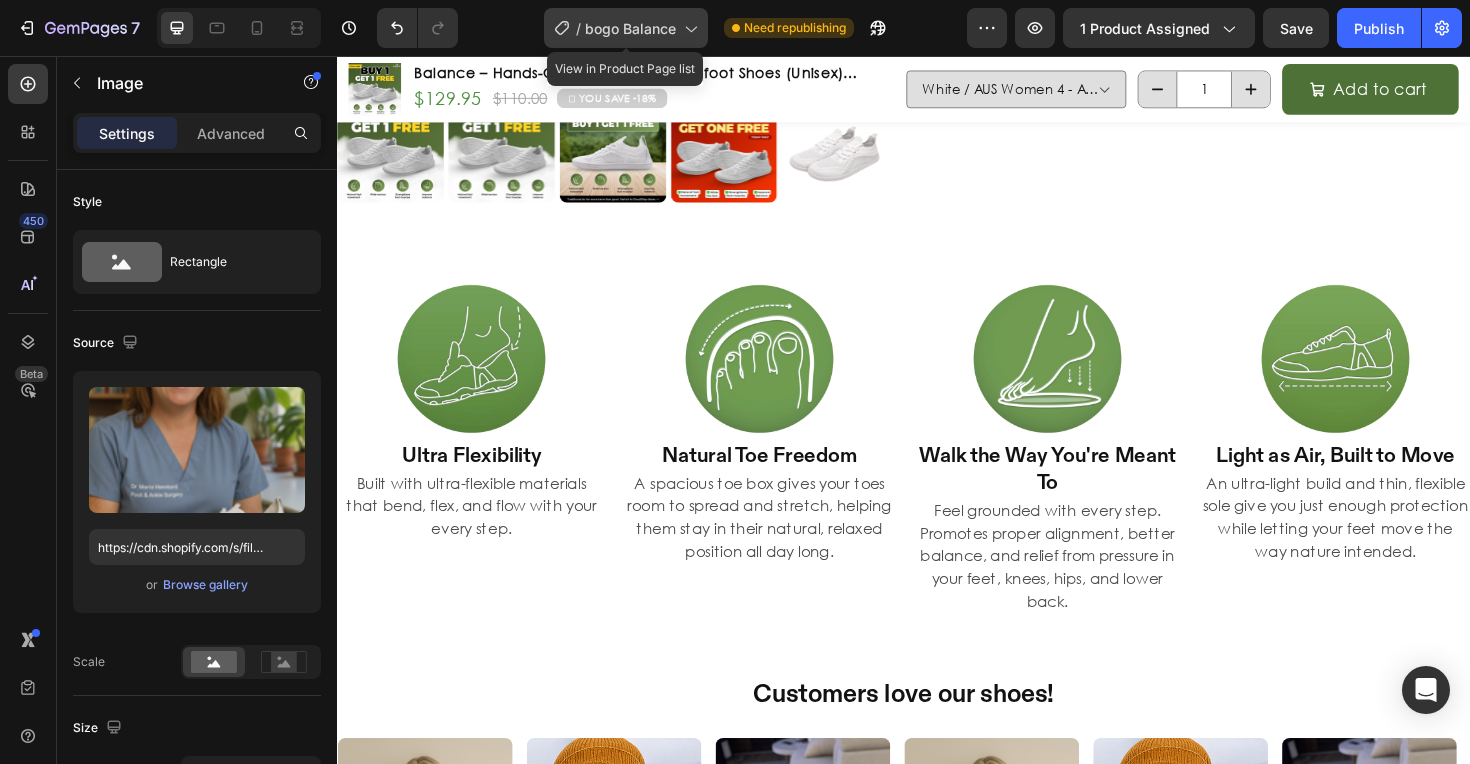 click on "bogo Balance" at bounding box center (630, 28) 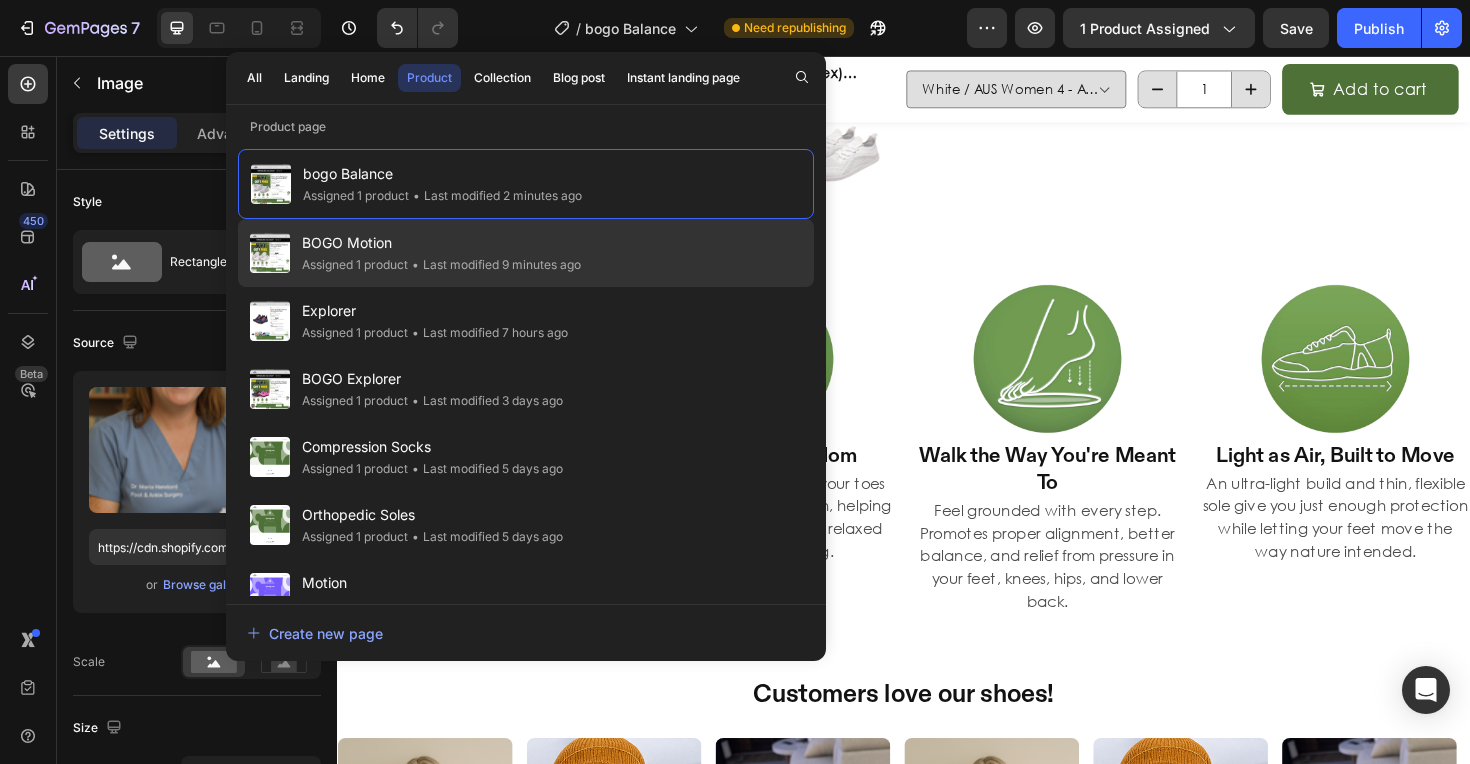 click on "•" at bounding box center (415, 264) 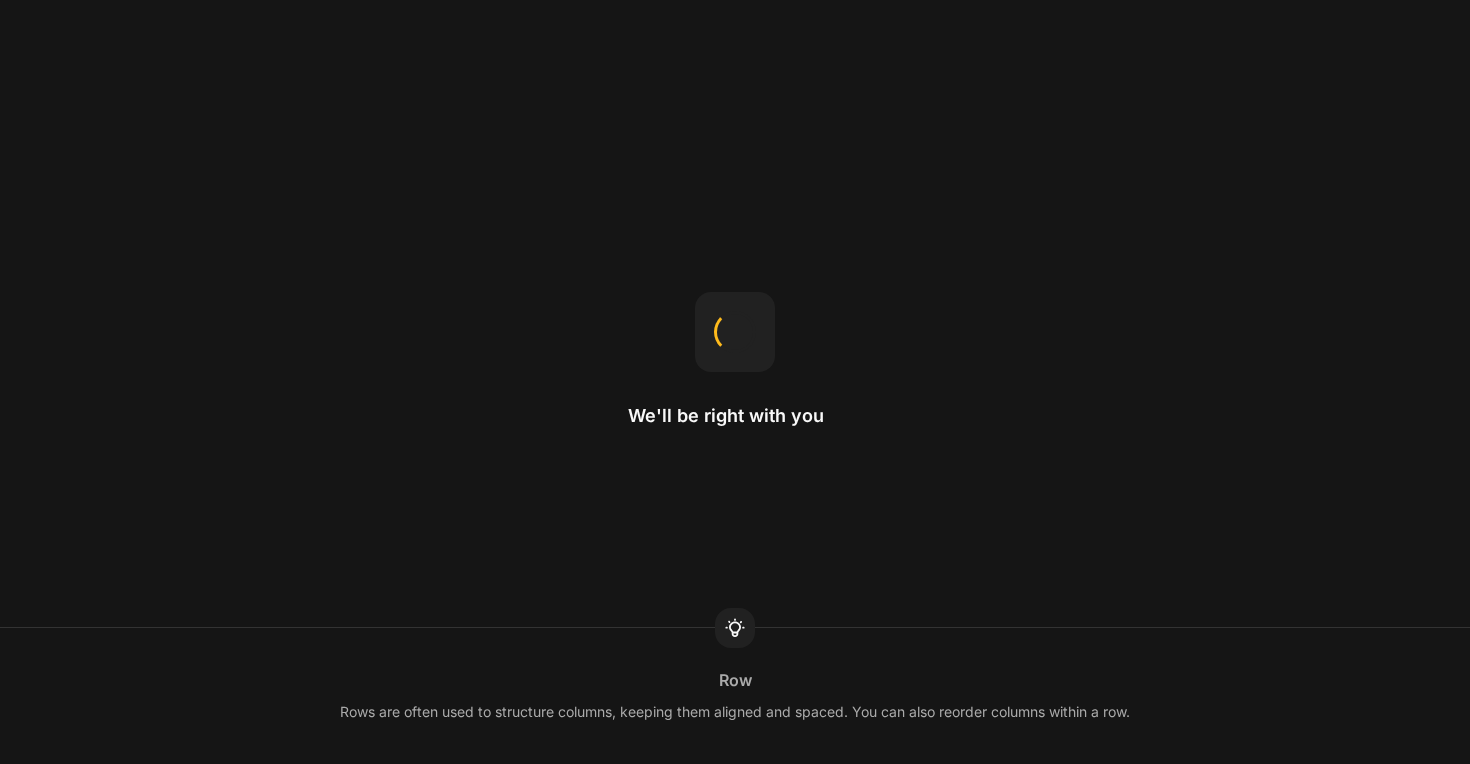 scroll, scrollTop: 0, scrollLeft: 0, axis: both 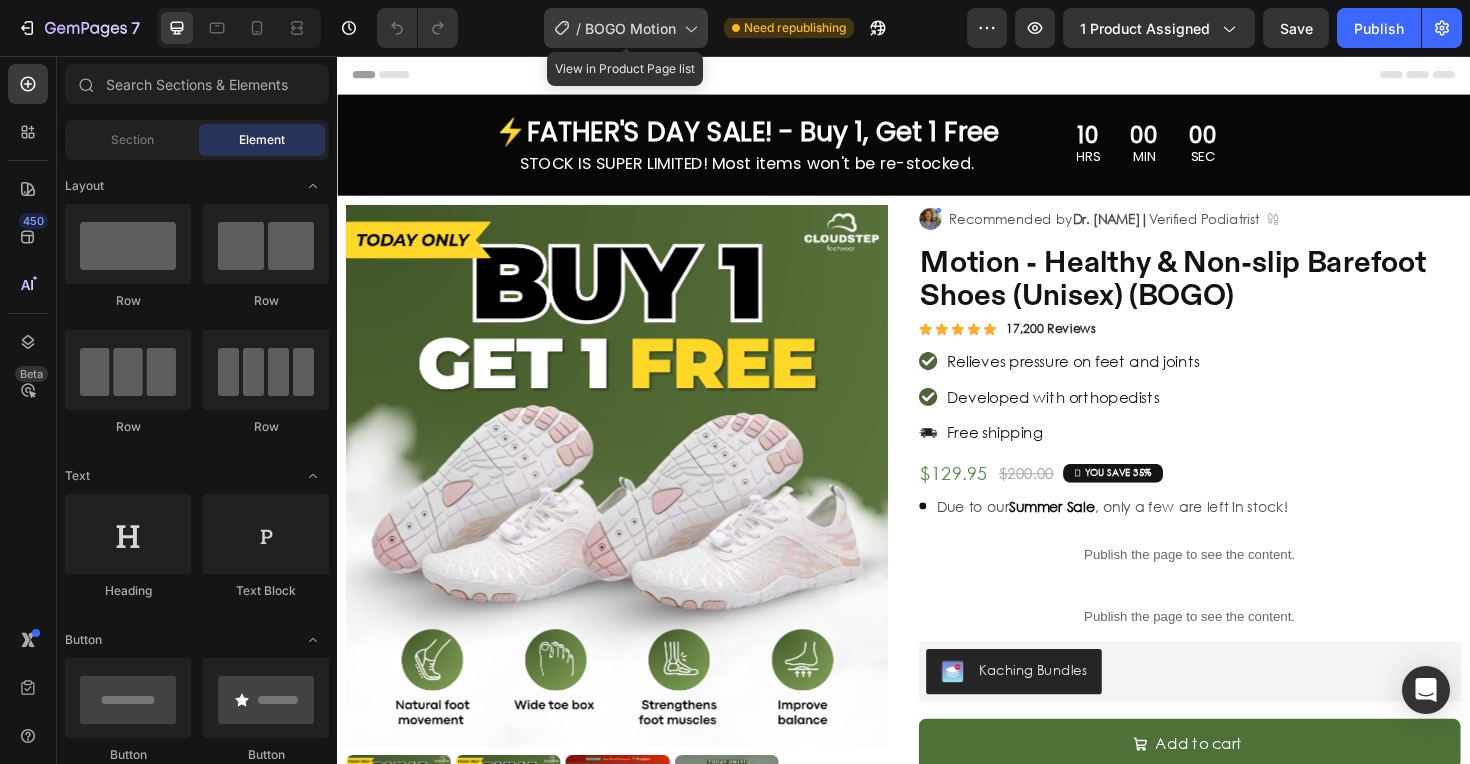click on "BOGO Motion" at bounding box center (630, 28) 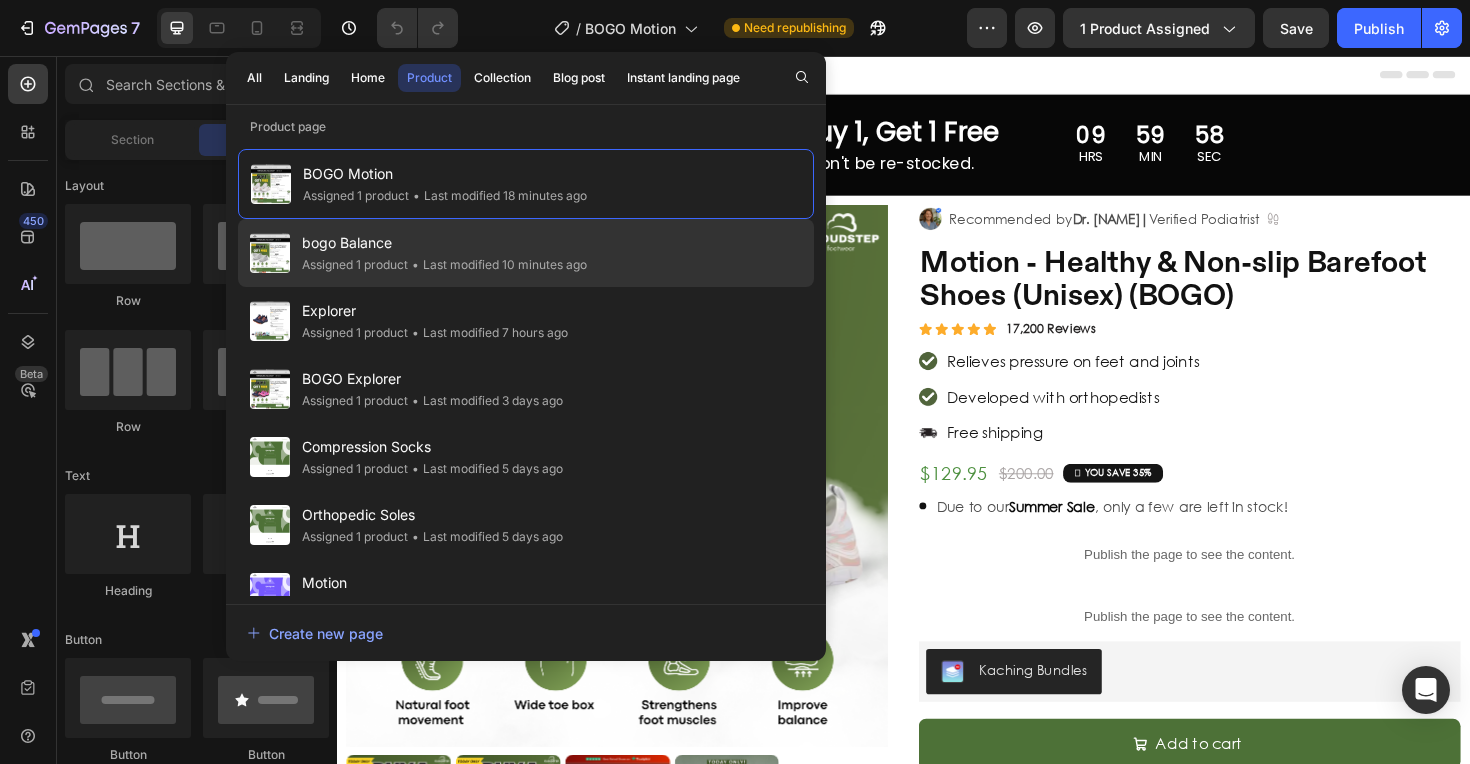 click on "• Last modified 10 minutes ago" 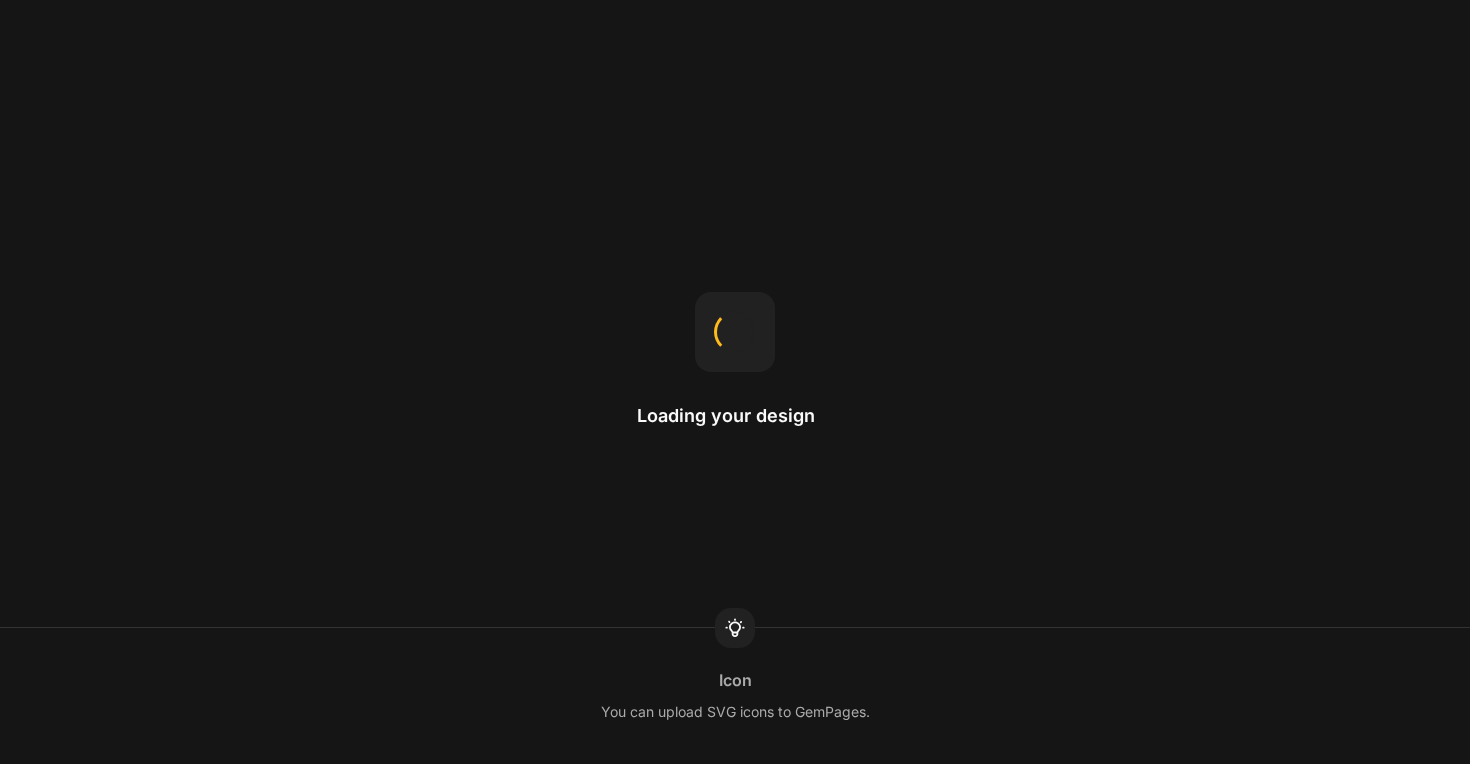 scroll, scrollTop: 0, scrollLeft: 0, axis: both 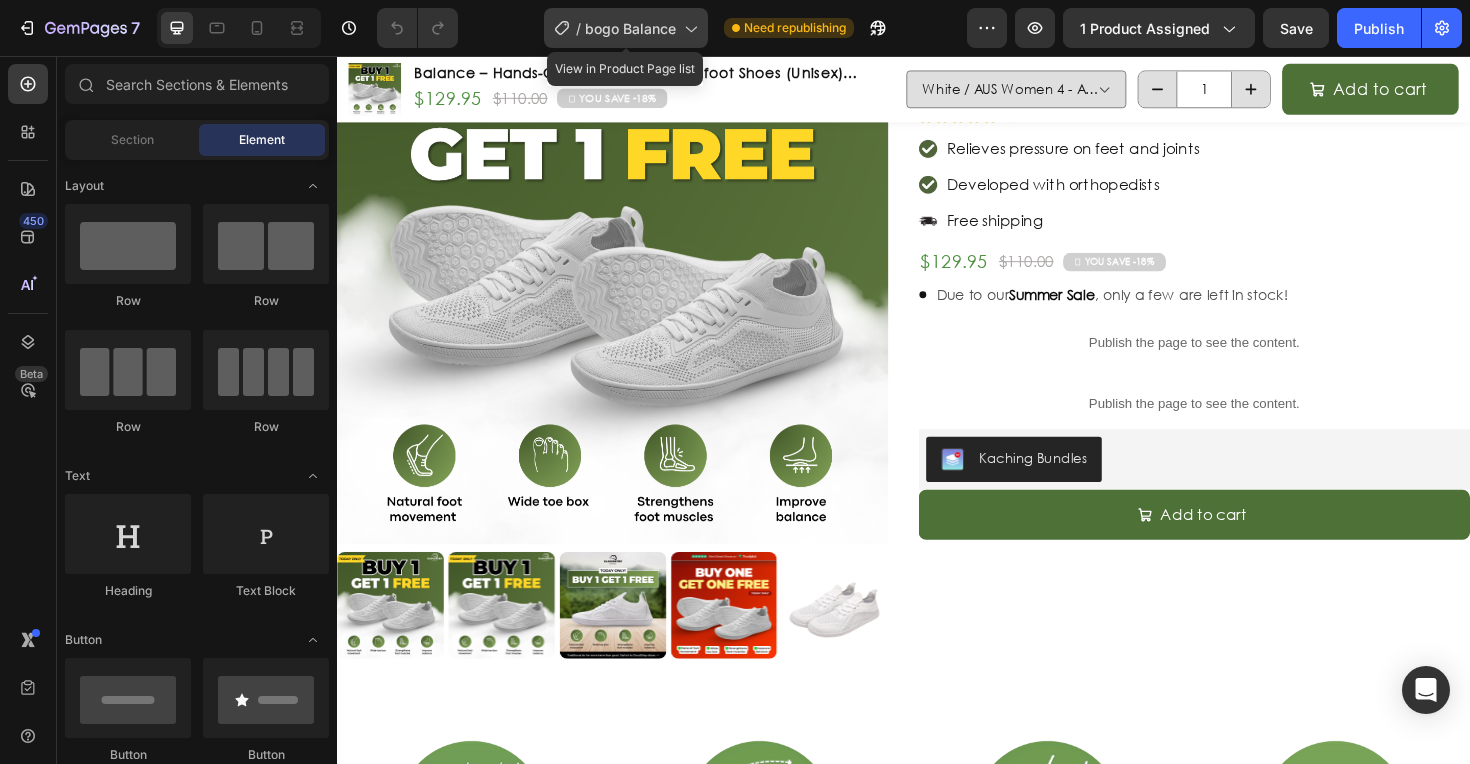 click on "bogo Balance" at bounding box center [630, 28] 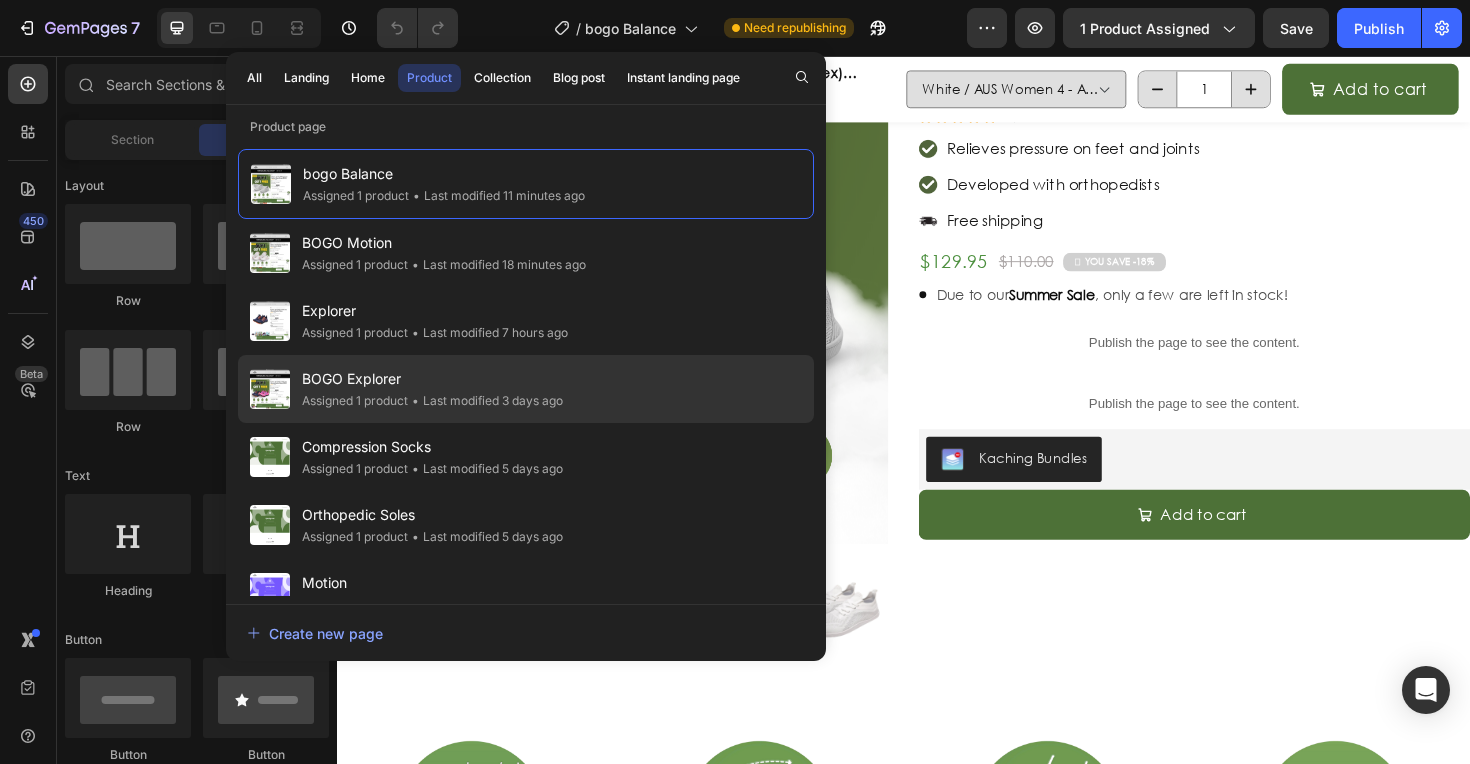 click on "BOGO Explorer" at bounding box center (432, 379) 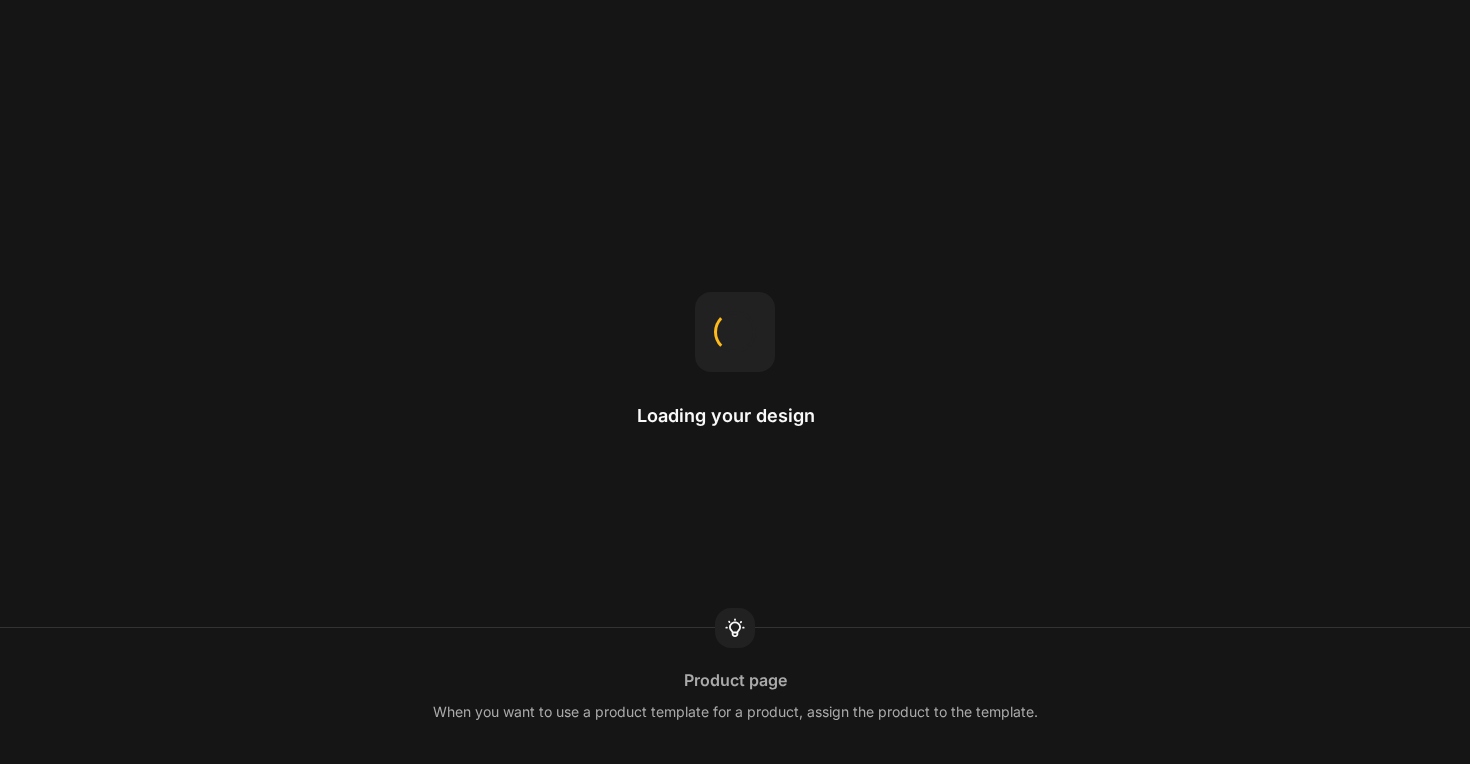 scroll, scrollTop: 0, scrollLeft: 0, axis: both 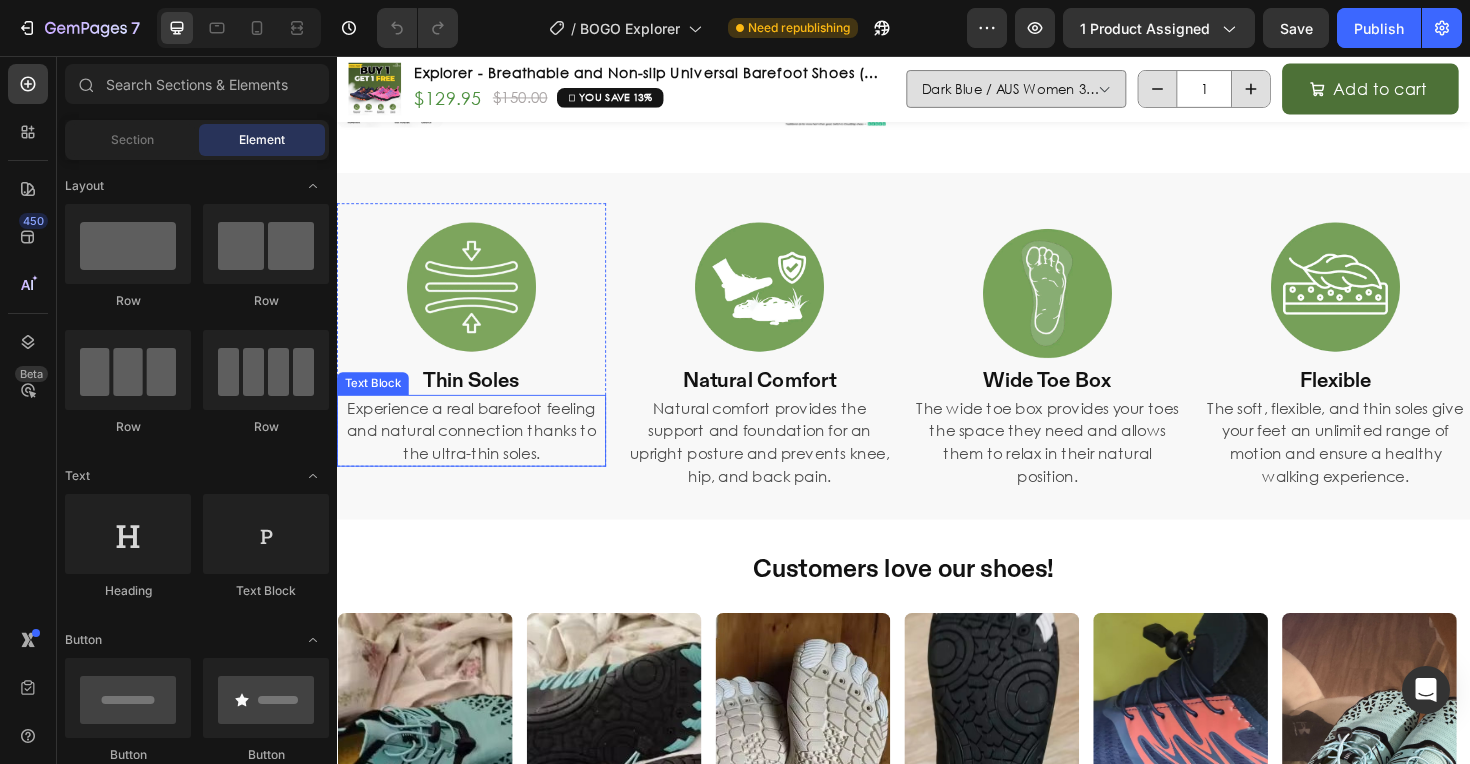click on "Experience a real barefoot feeling and natural connection thanks to the ultra-thin soles." at bounding box center [479, 453] 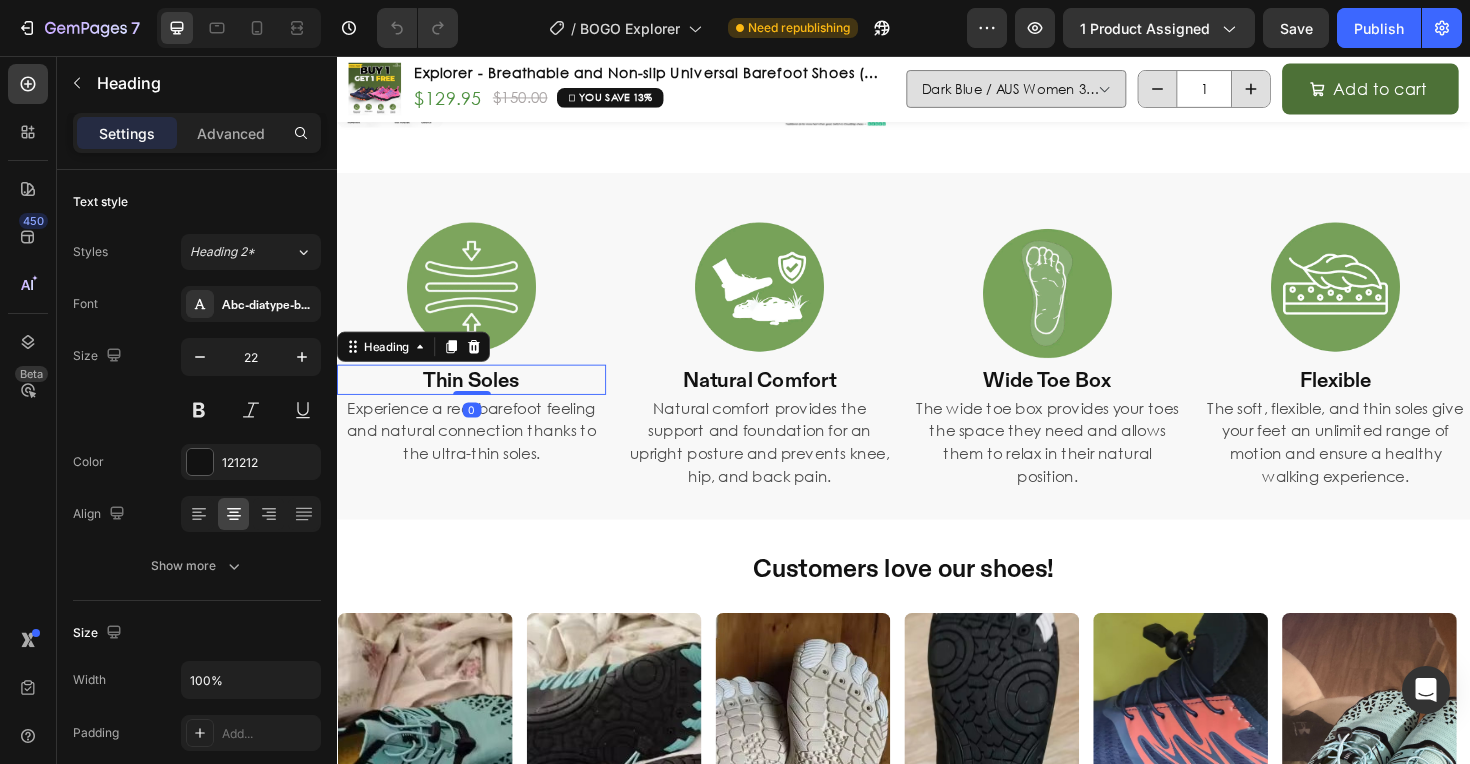 click on "Thin Soles" at bounding box center (479, 399) 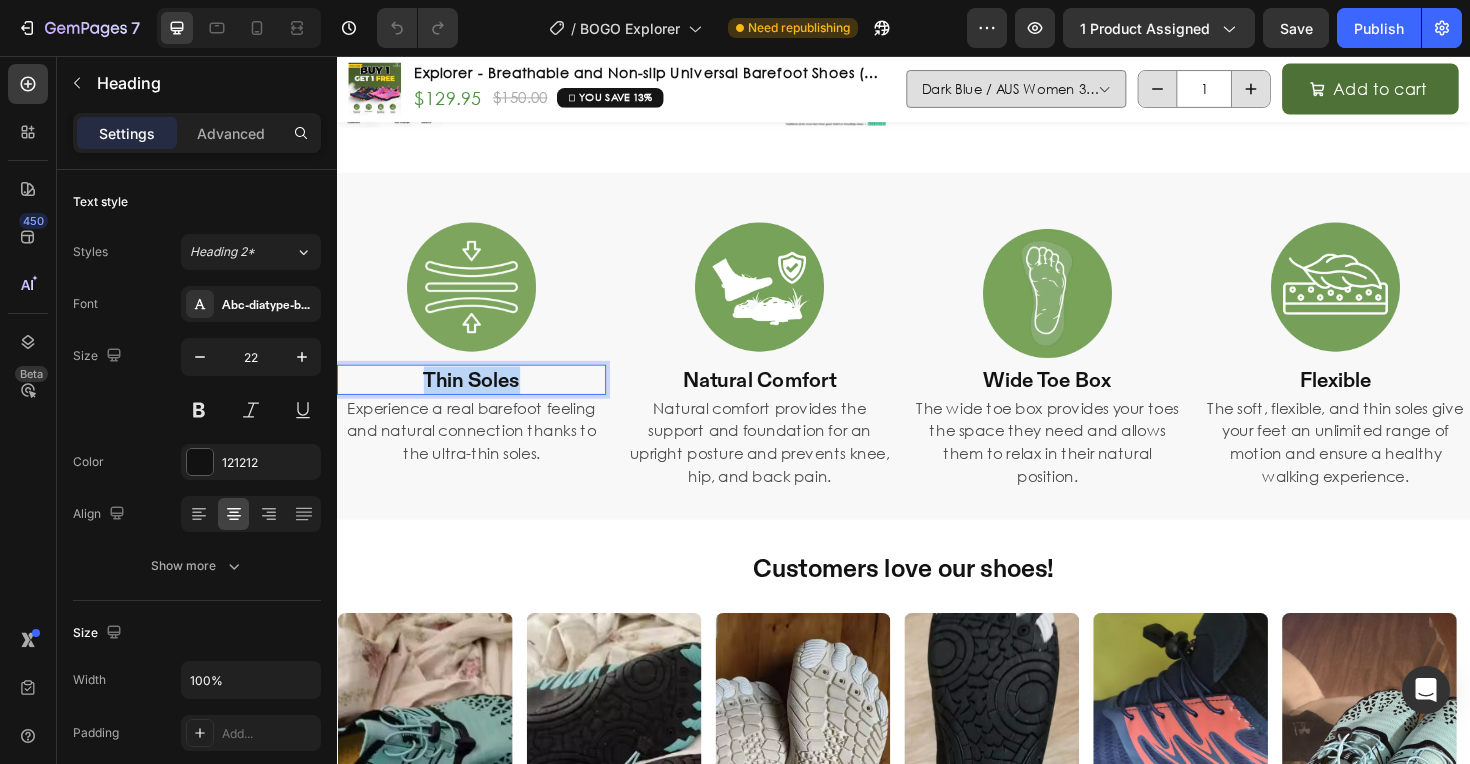 click on "Thin Soles" at bounding box center [479, 399] 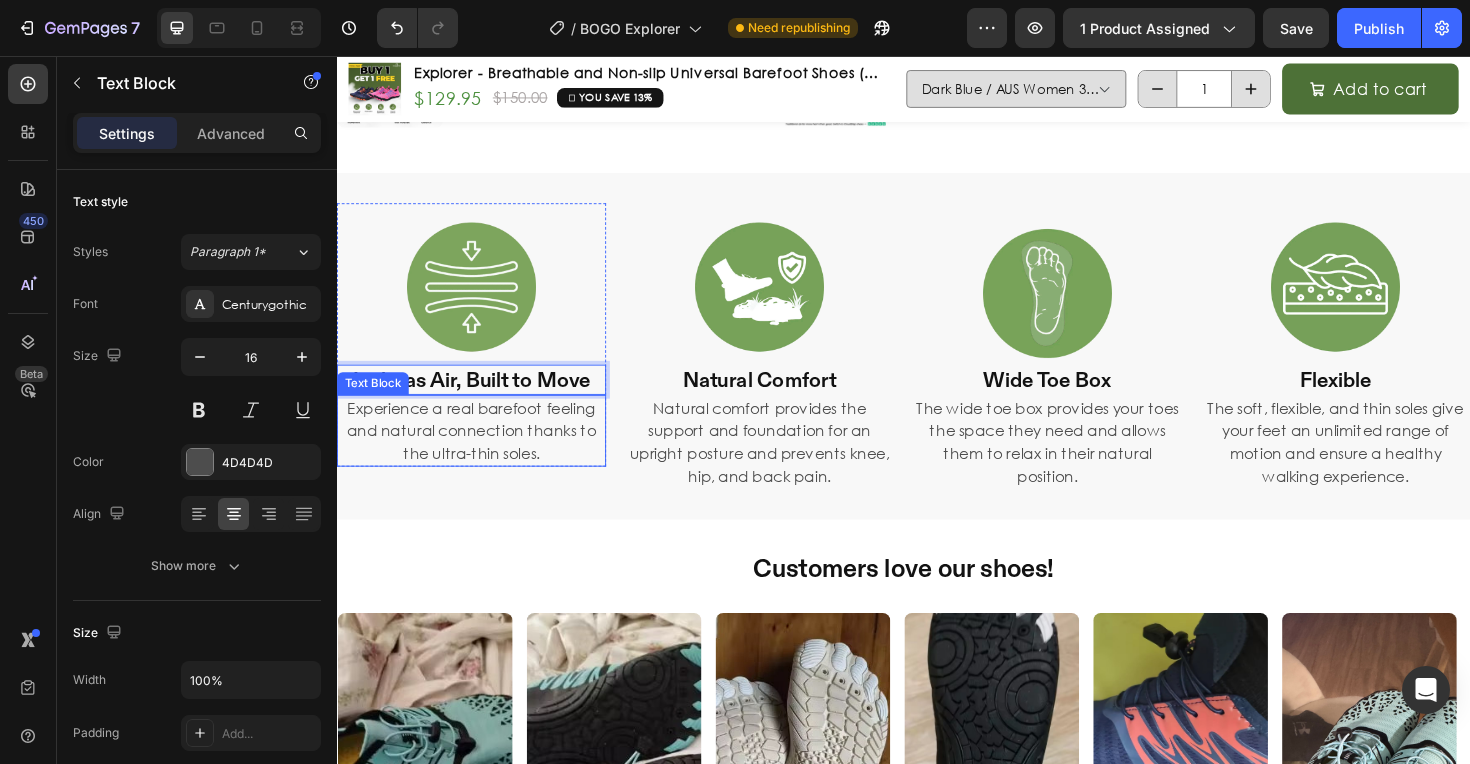 click on "Experience a real barefoot feeling and natural connection thanks to the ultra-thin soles." at bounding box center (479, 453) 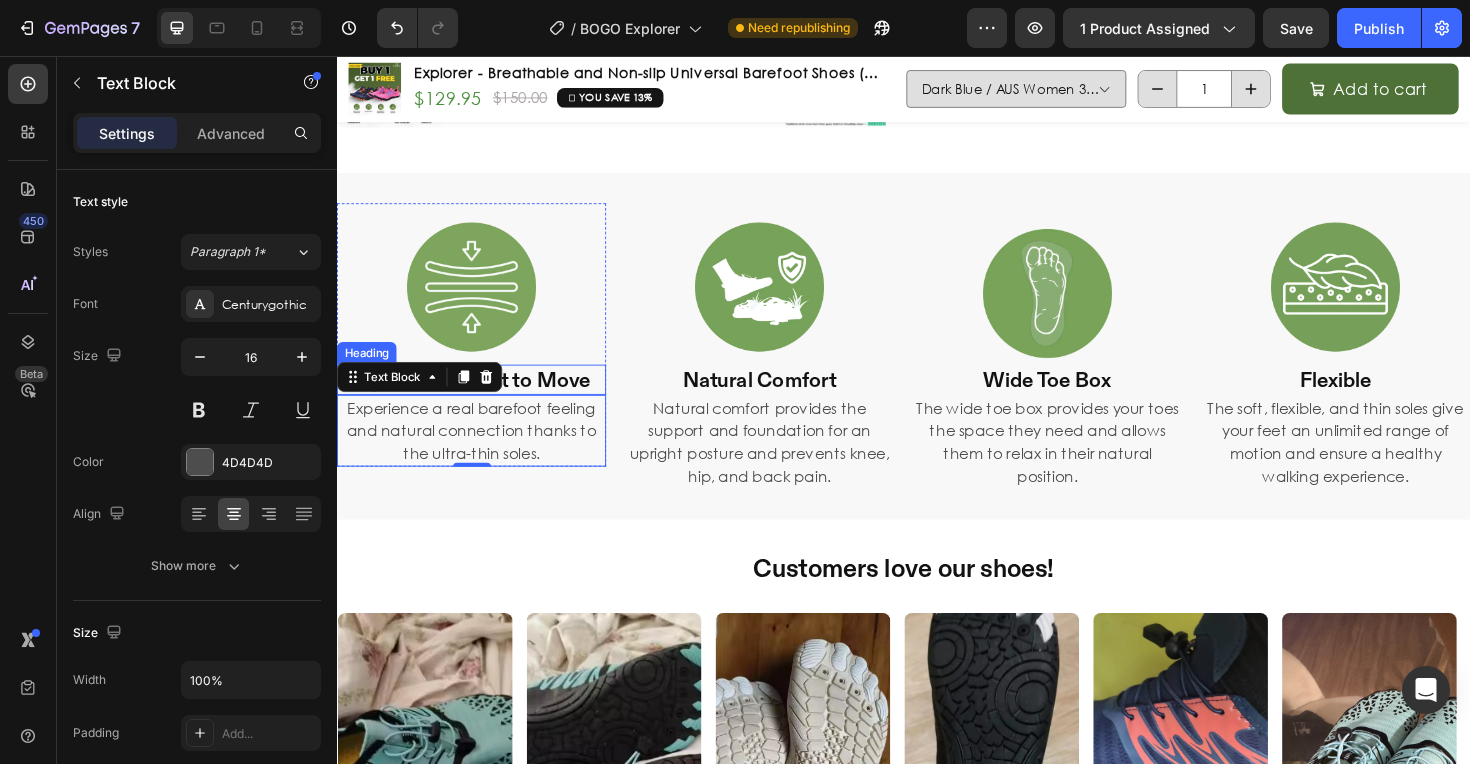 click on "Light as Air, Built to Move" at bounding box center [479, 399] 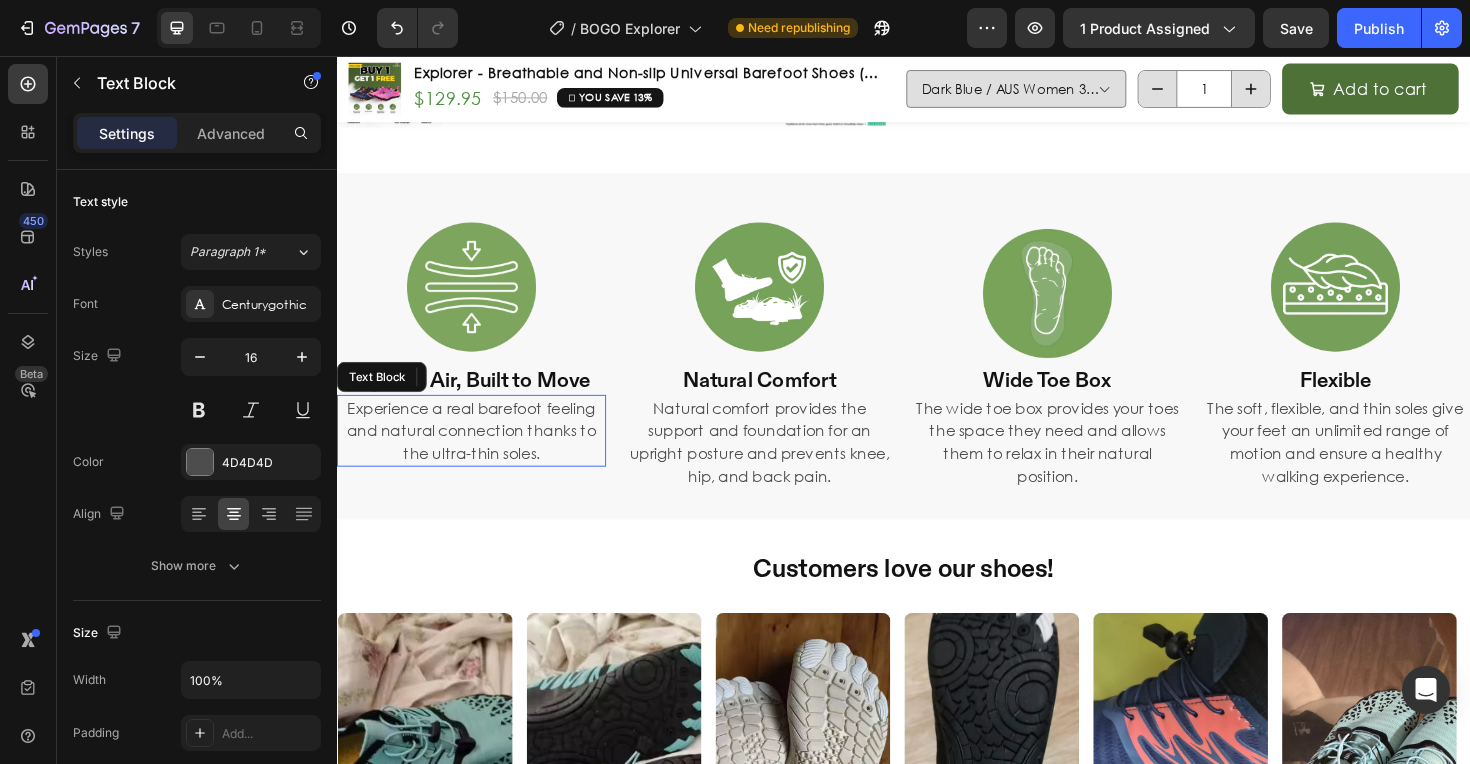 click on "Experience a real barefoot feeling and natural connection thanks to the ultra-thin soles." at bounding box center (479, 453) 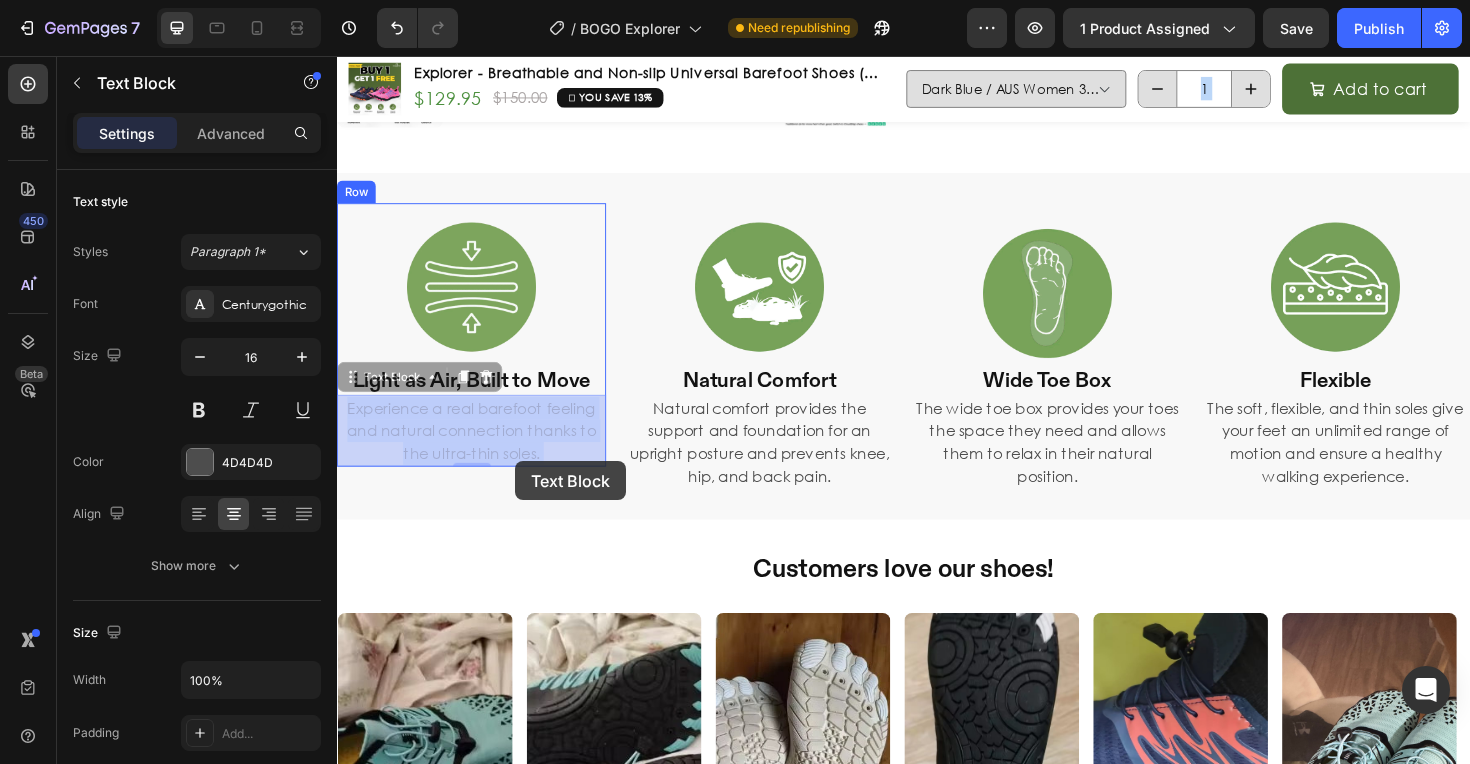 drag, startPoint x: 346, startPoint y: 429, endPoint x: 517, endPoint y: 480, distance: 178.44327 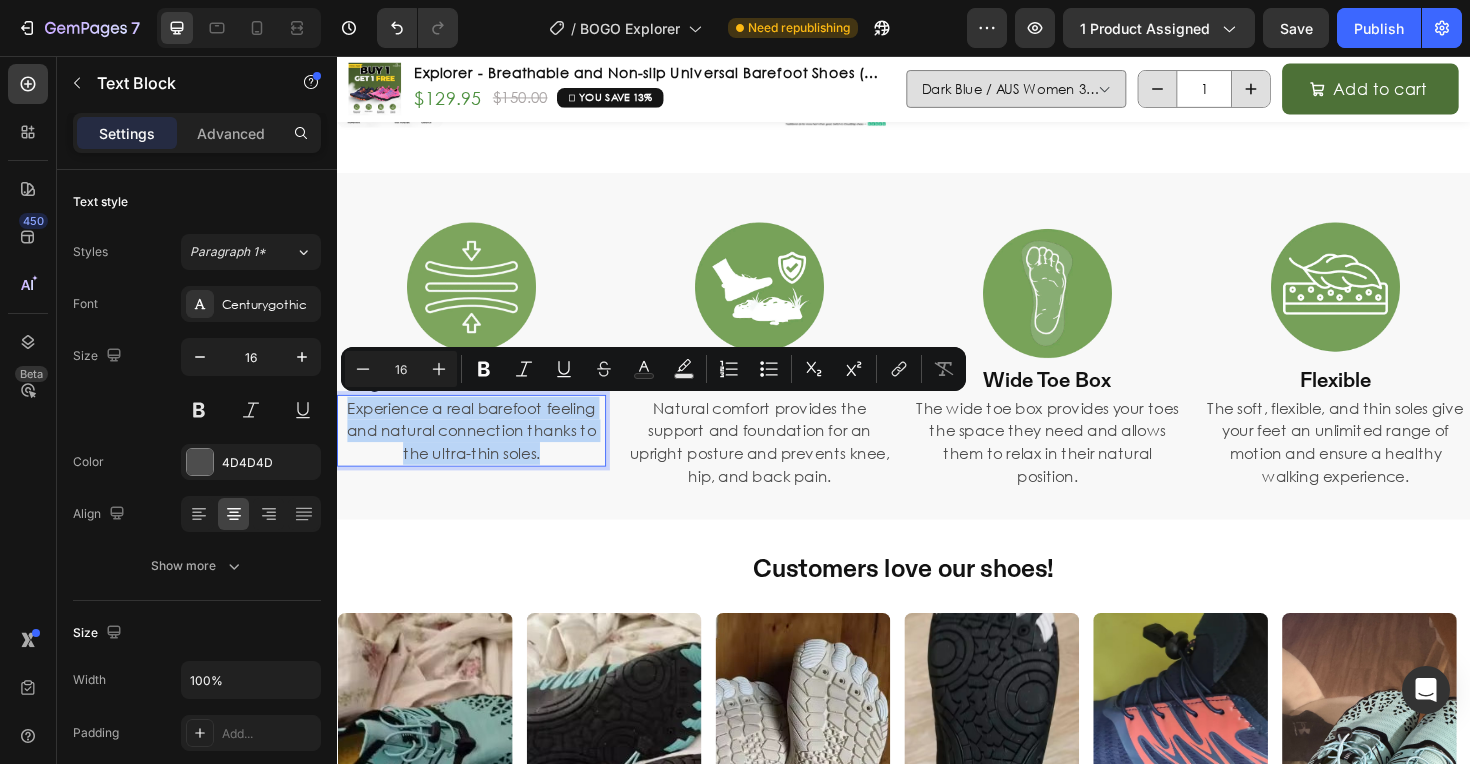 drag, startPoint x: 564, startPoint y: 481, endPoint x: 323, endPoint y: 427, distance: 246.97571 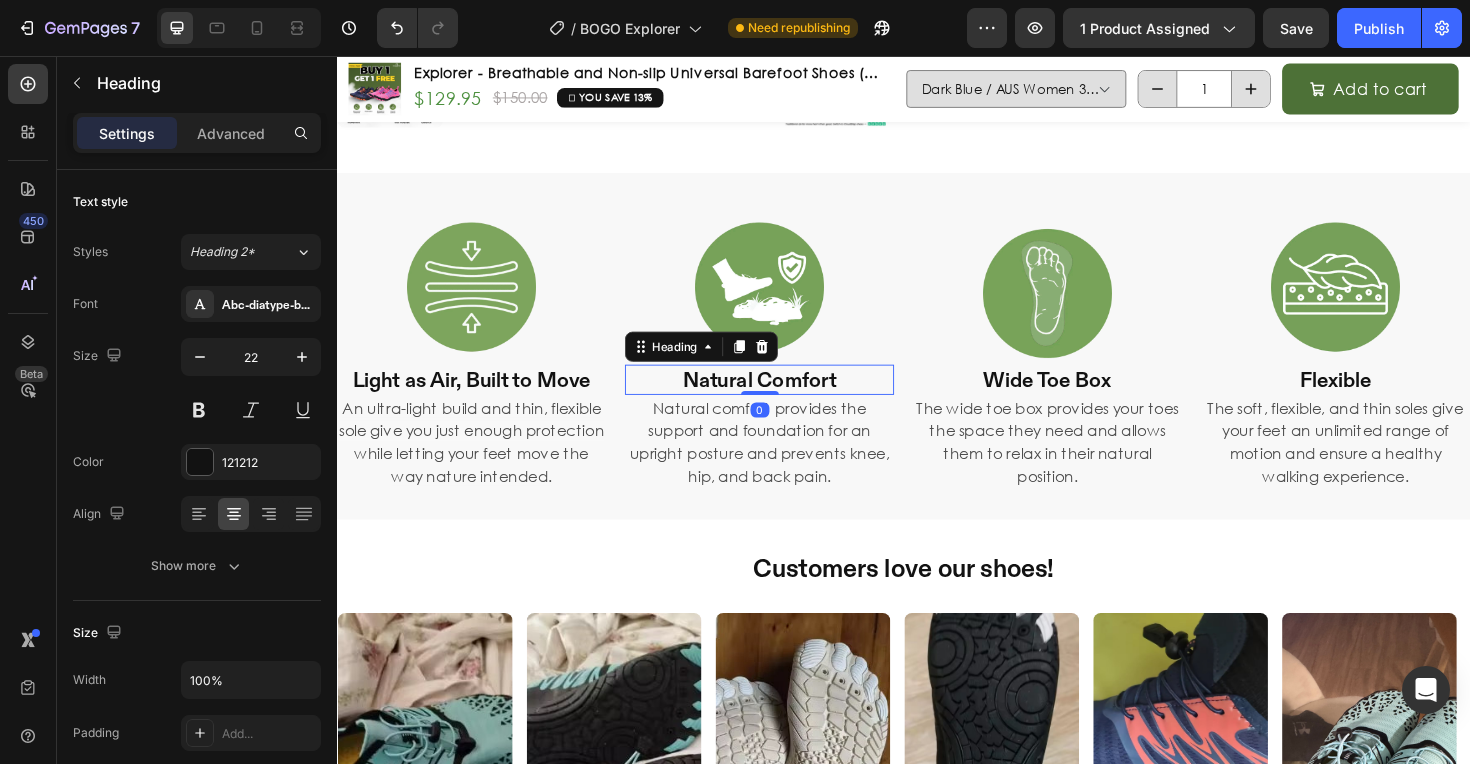 click on "Natural Comfort" at bounding box center [784, 399] 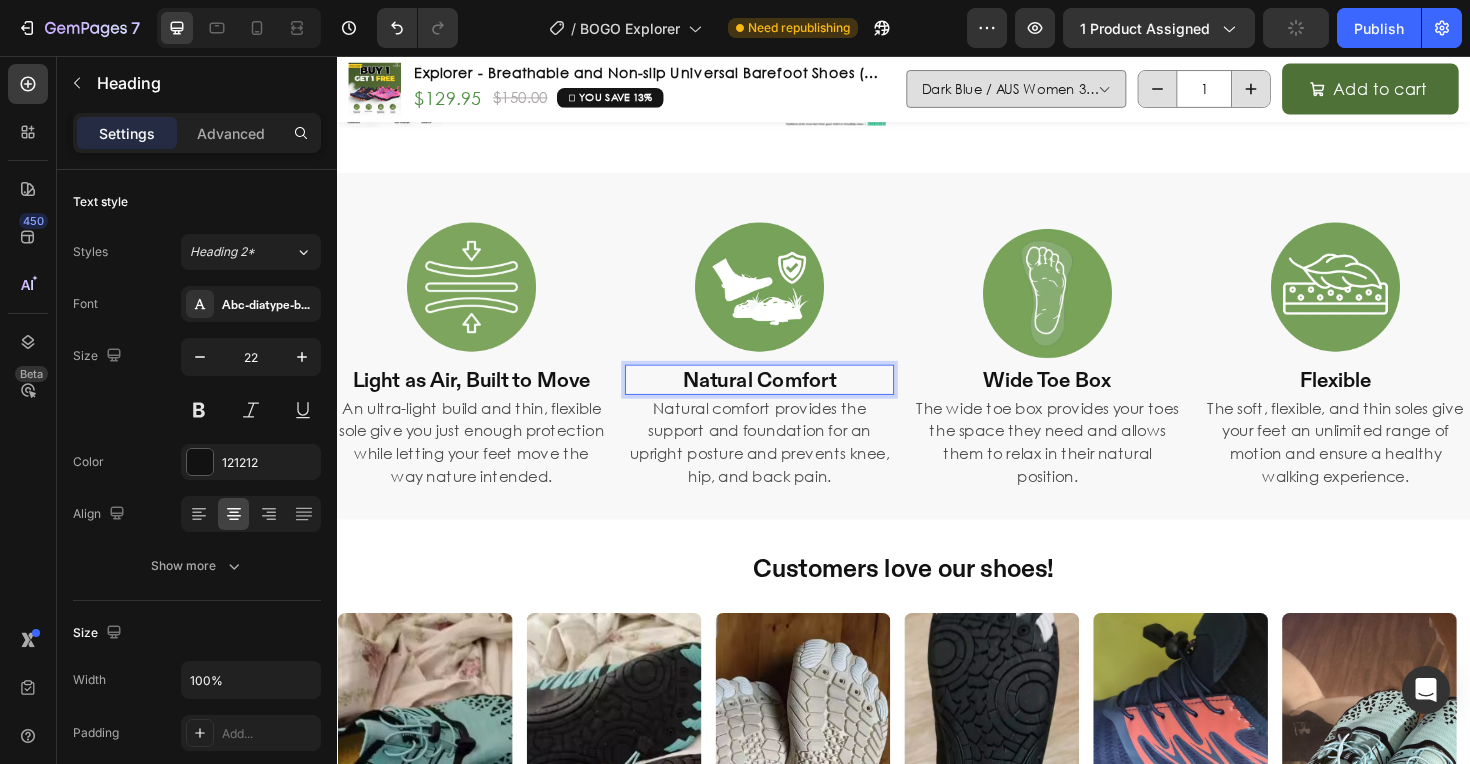 click on "Natural Comfort" at bounding box center [784, 399] 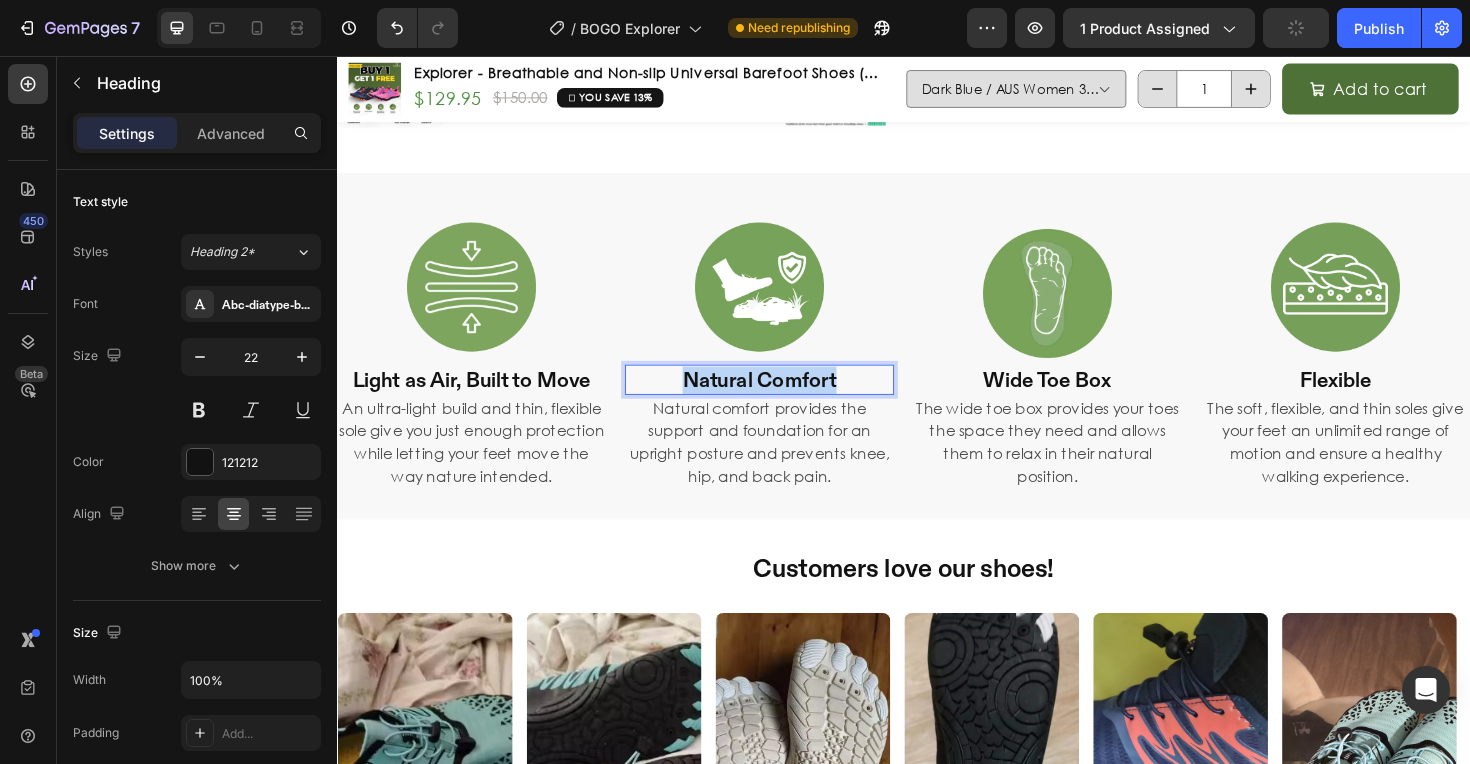 click on "Natural Comfort" at bounding box center (784, 399) 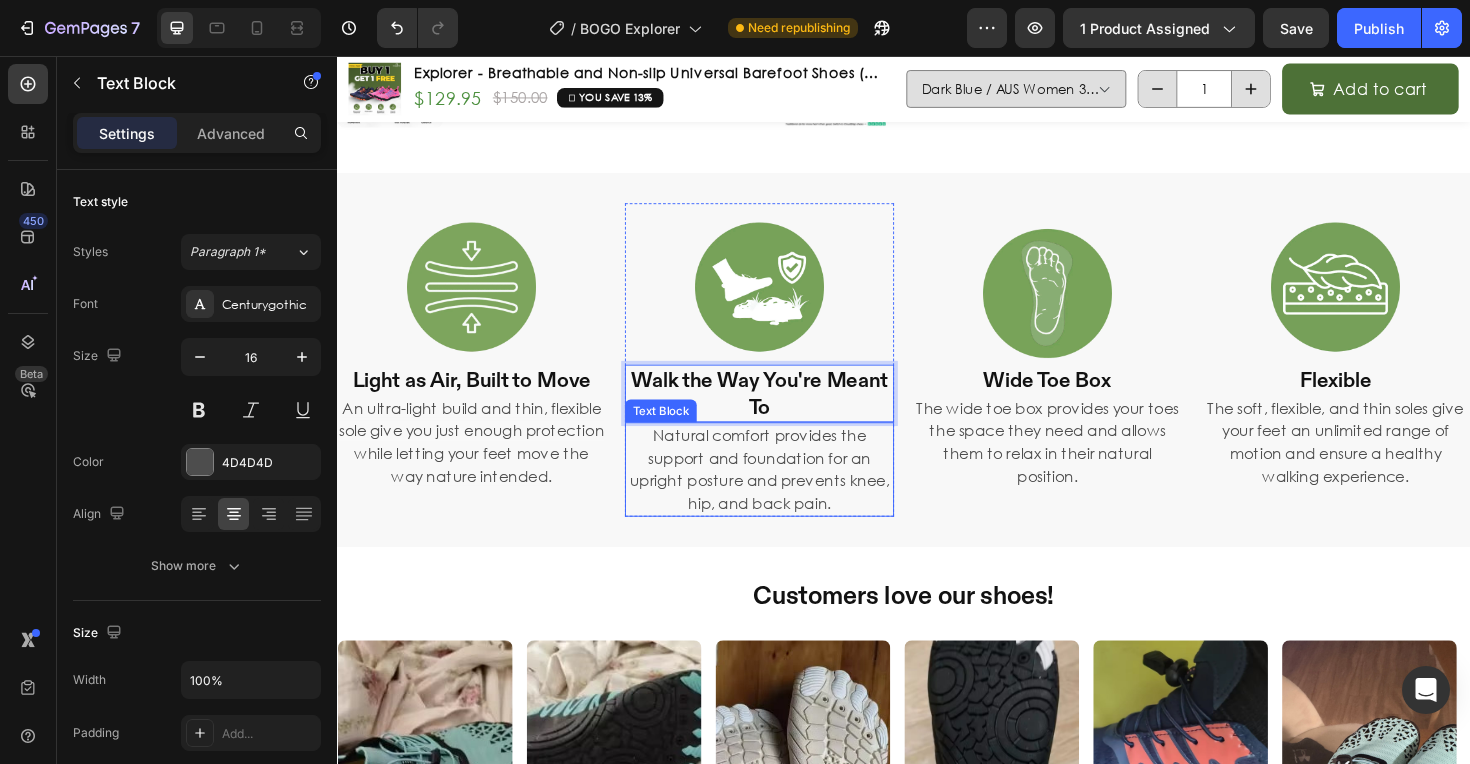 click on "Natural comfort provides the support and foundation for an upright posture and prevents knee, hip, and back pain." at bounding box center (784, 494) 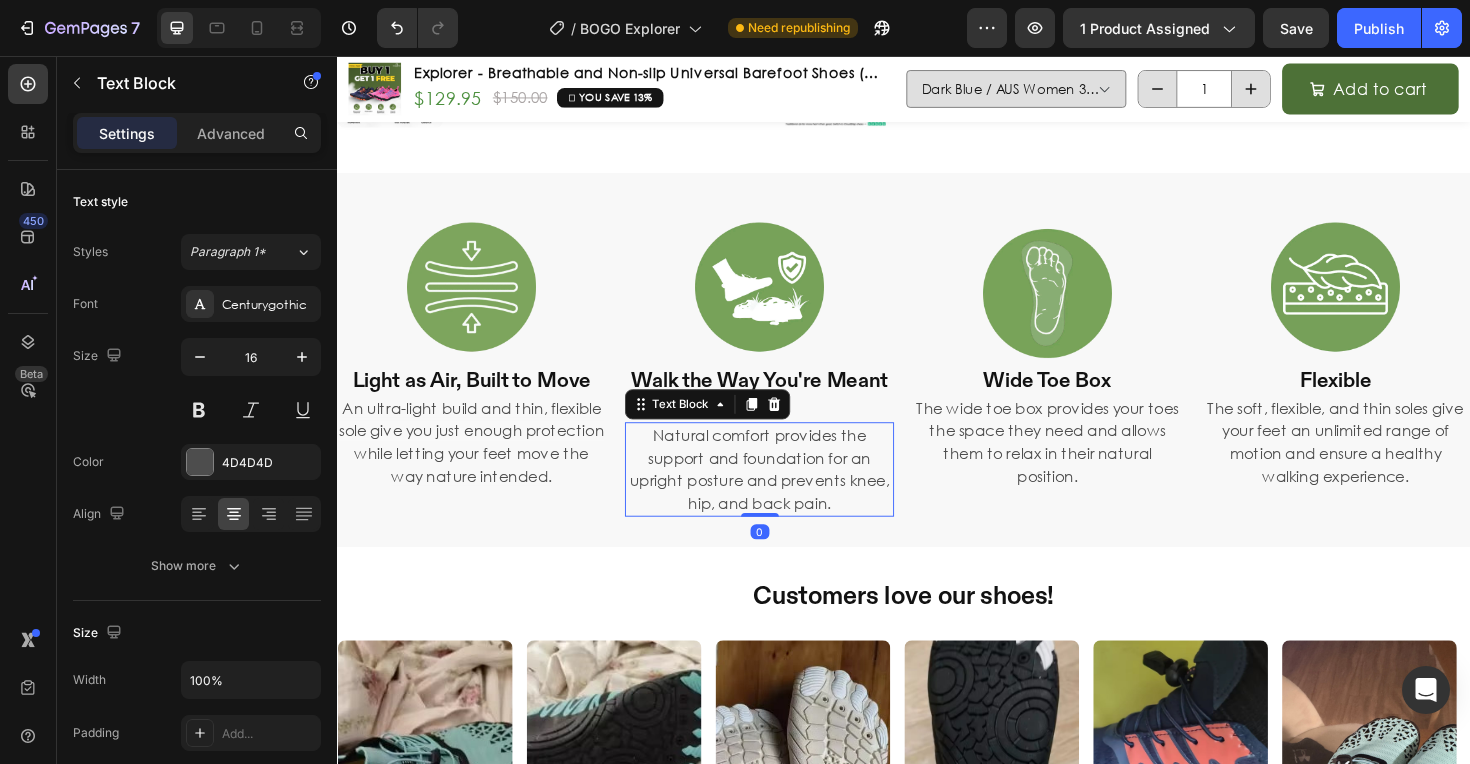 click on "Natural comfort provides the support and foundation for an upright posture and prevents knee, hip, and back pain." at bounding box center (784, 494) 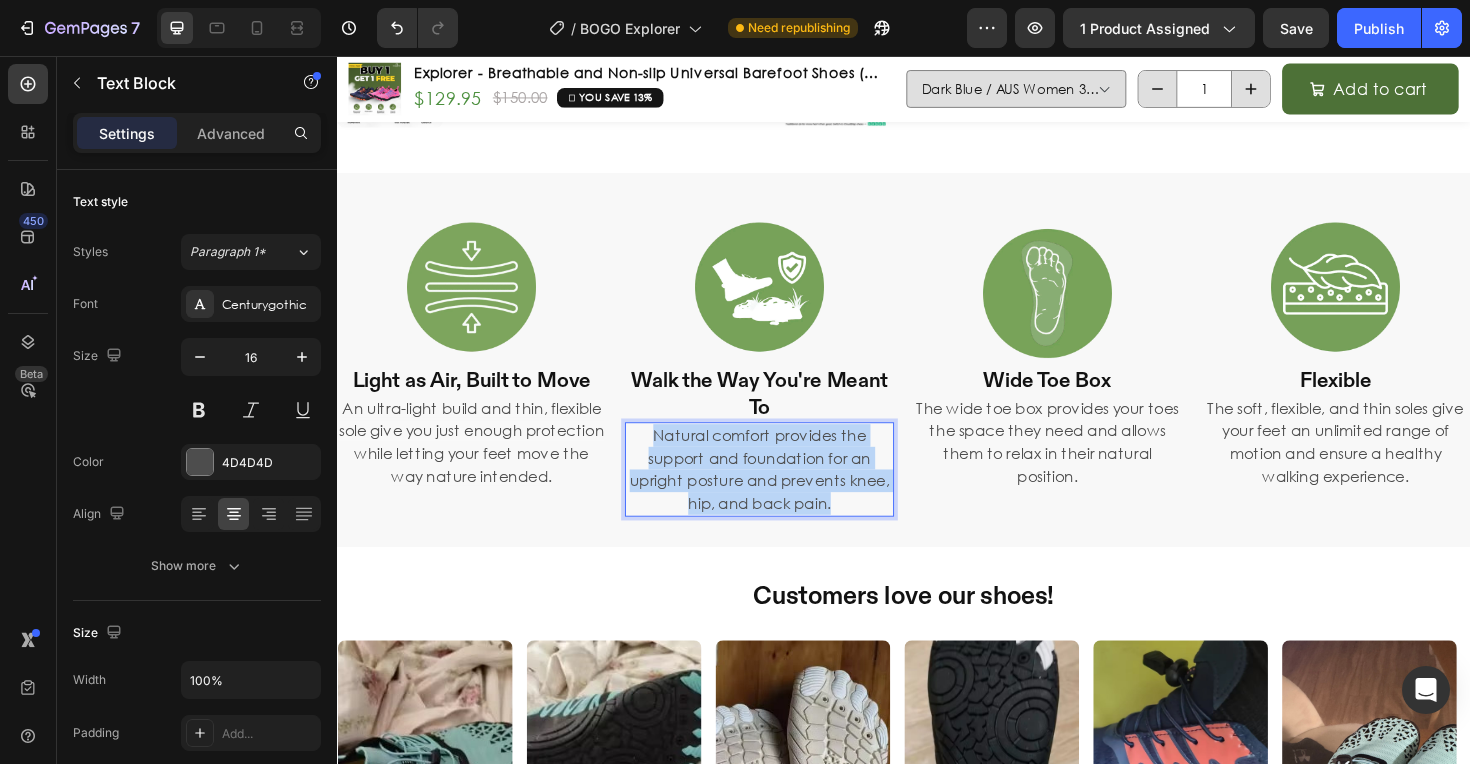 click on "Natural comfort provides the support and foundation for an upright posture and prevents knee, hip, and back pain." at bounding box center [784, 494] 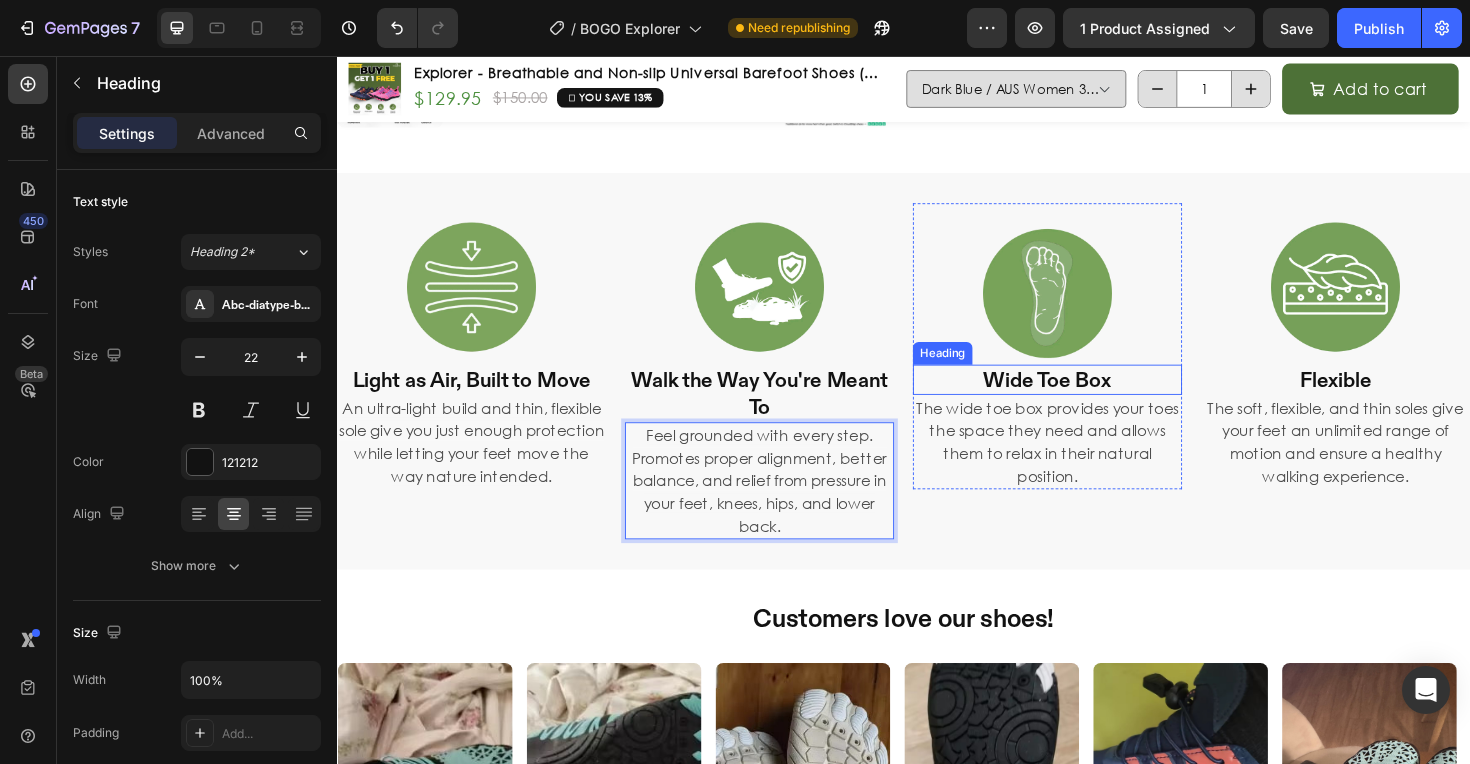click on "Wide Toe Box" at bounding box center [1090, 399] 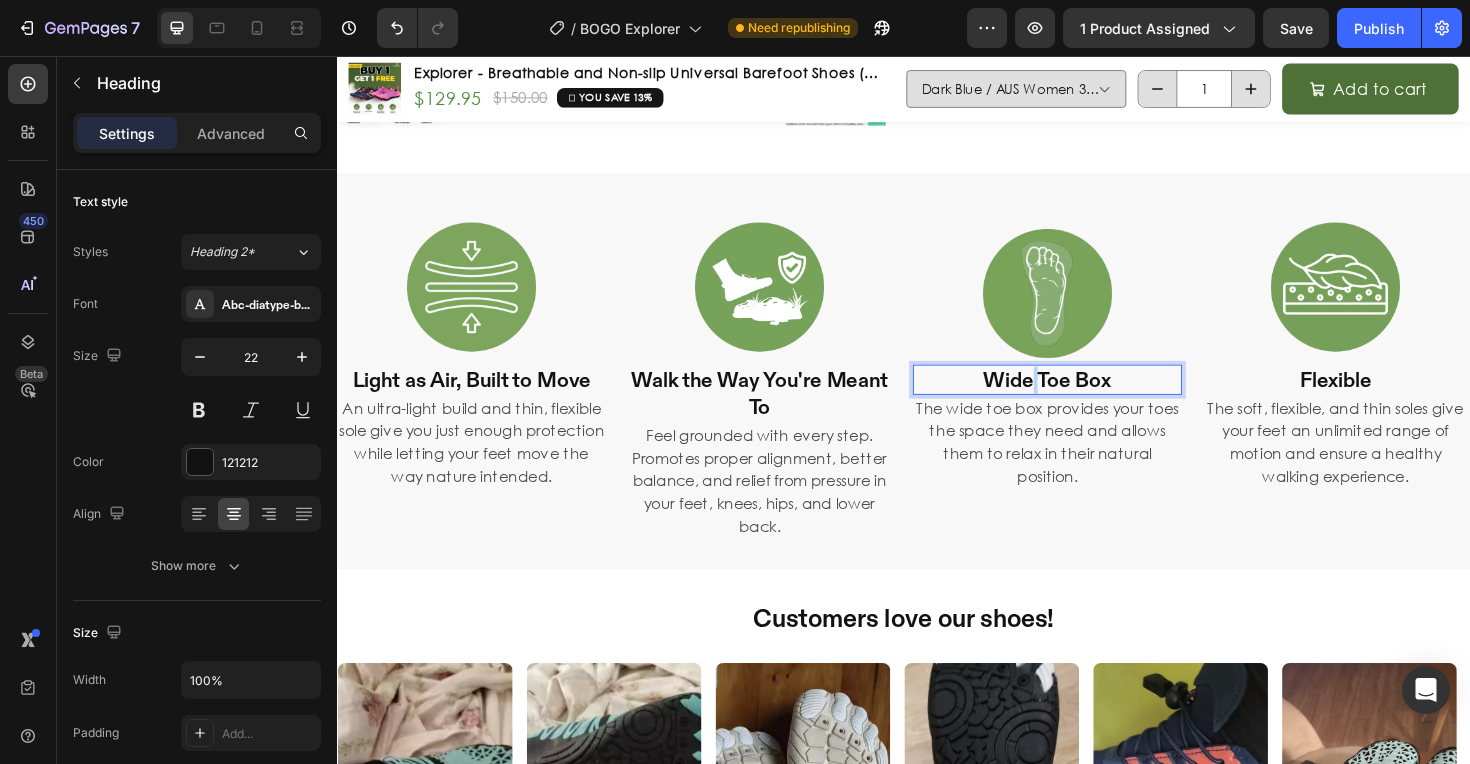 click on "Wide Toe Box" at bounding box center [1090, 399] 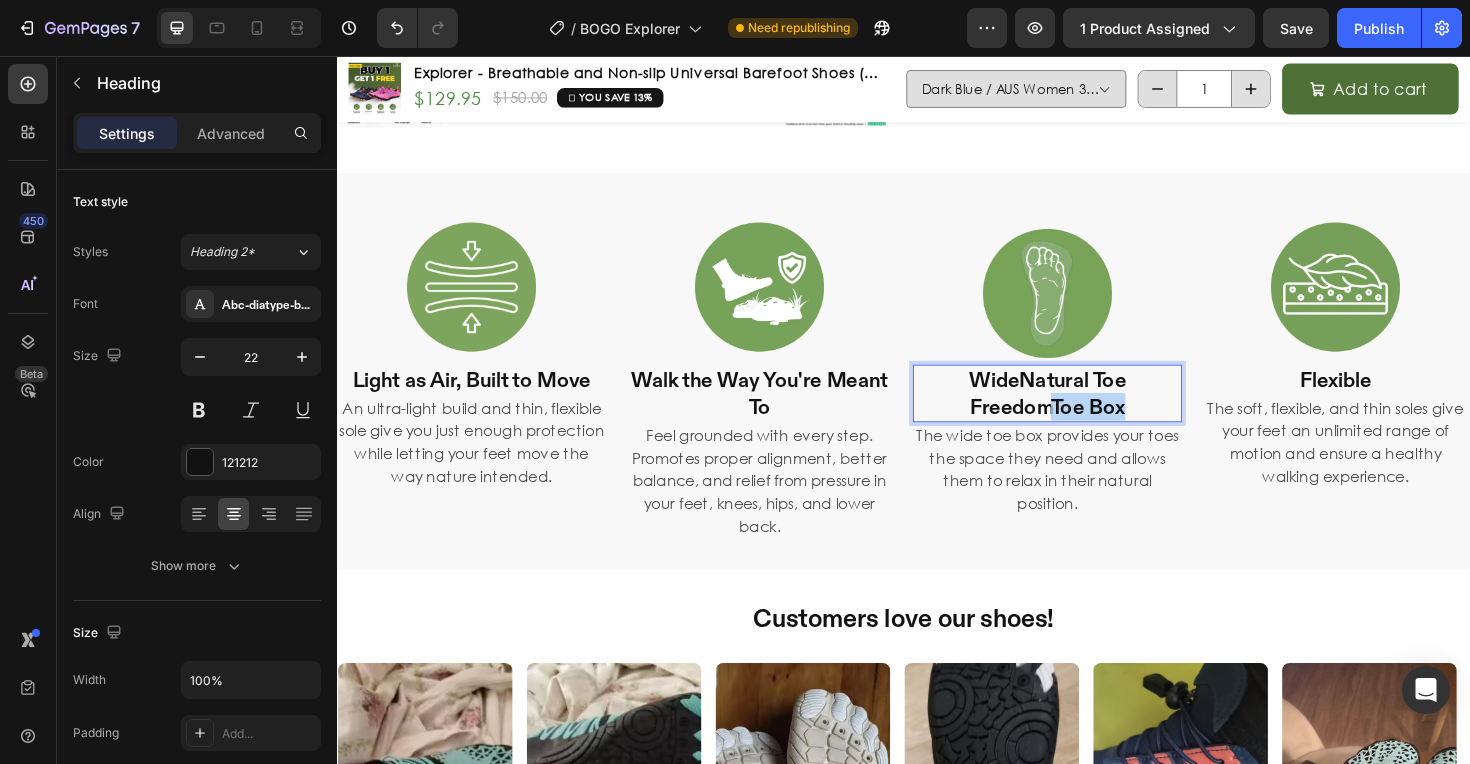drag, startPoint x: 1181, startPoint y: 422, endPoint x: 1095, endPoint y: 425, distance: 86.05231 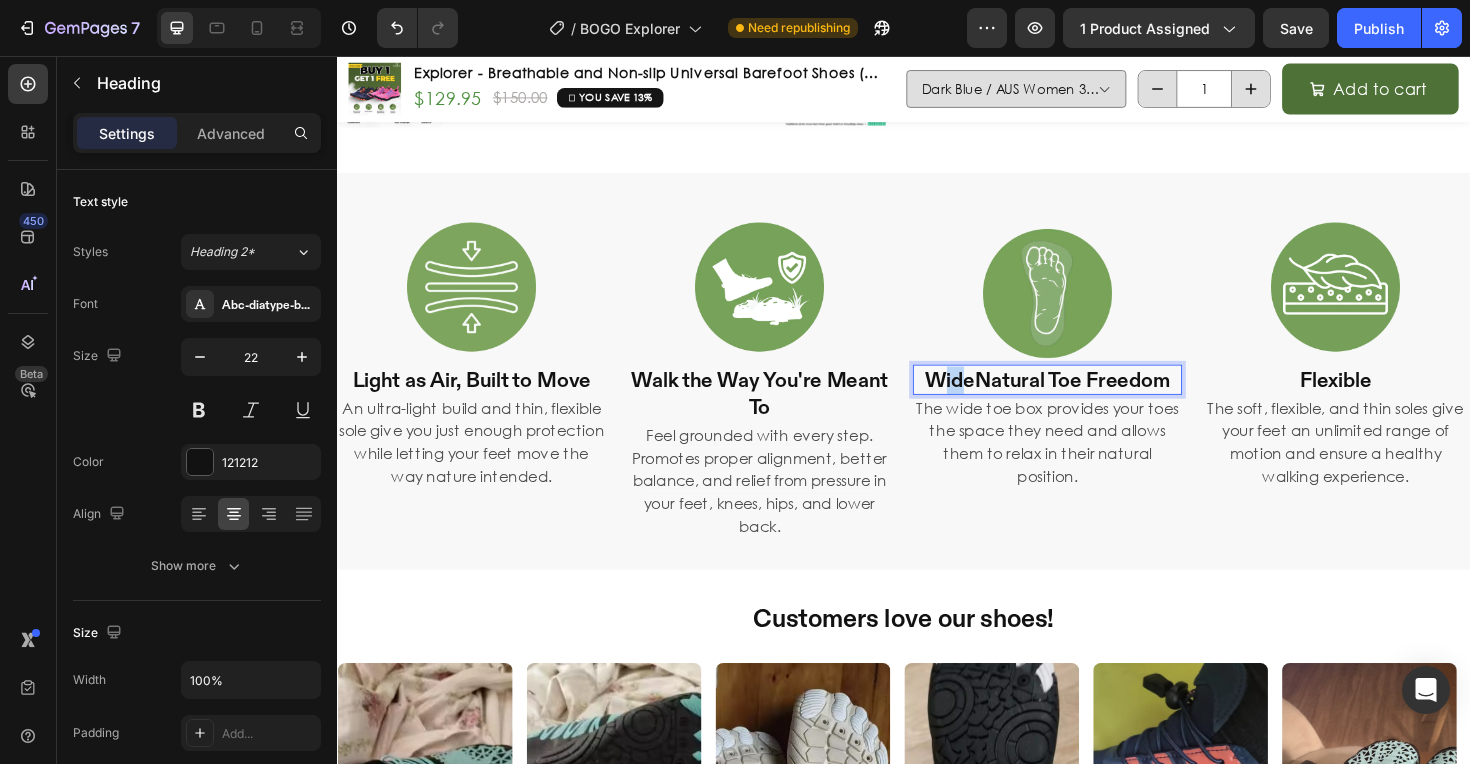 drag, startPoint x: 1005, startPoint y: 403, endPoint x: 978, endPoint y: 401, distance: 27.073973 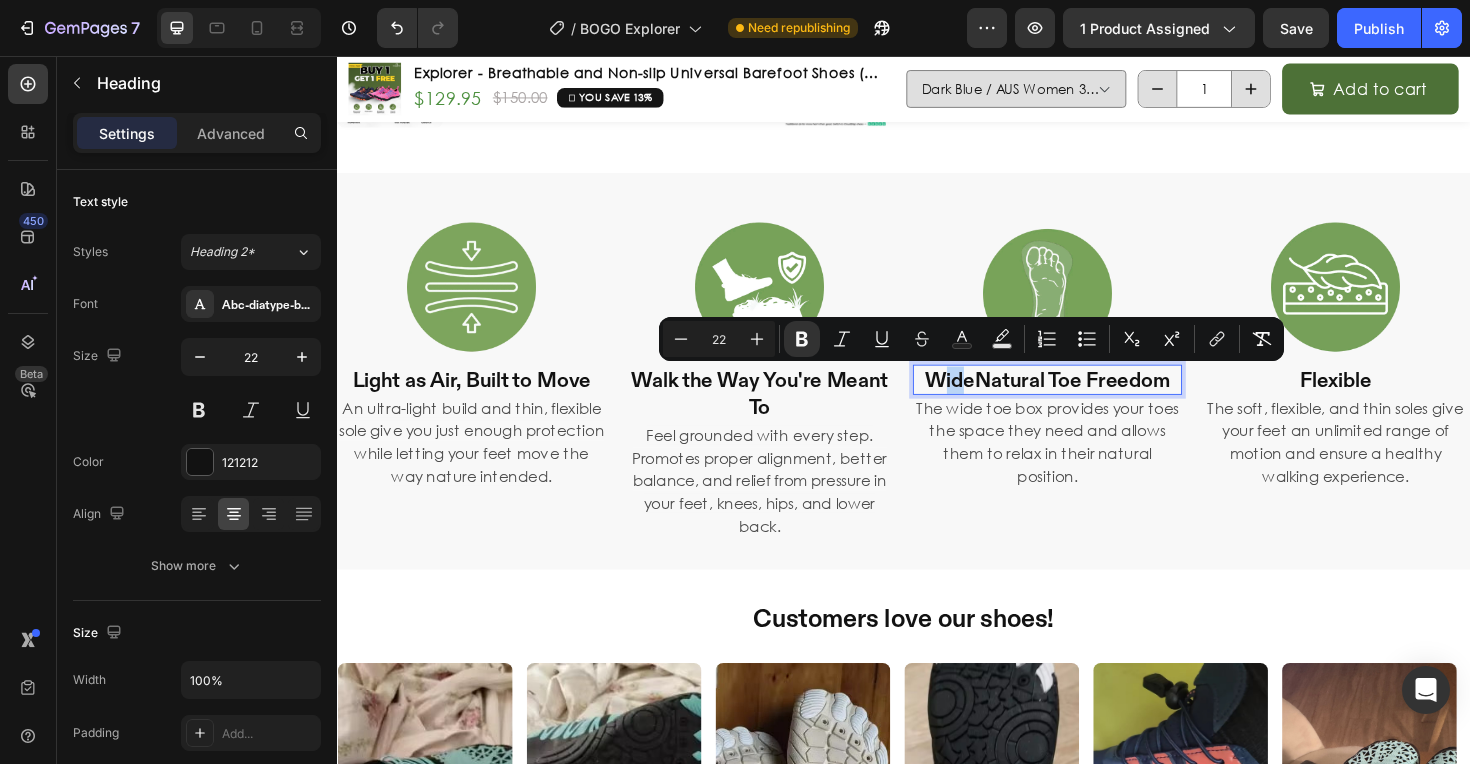 click on "WideNatural Toe Freedom" at bounding box center [1090, 399] 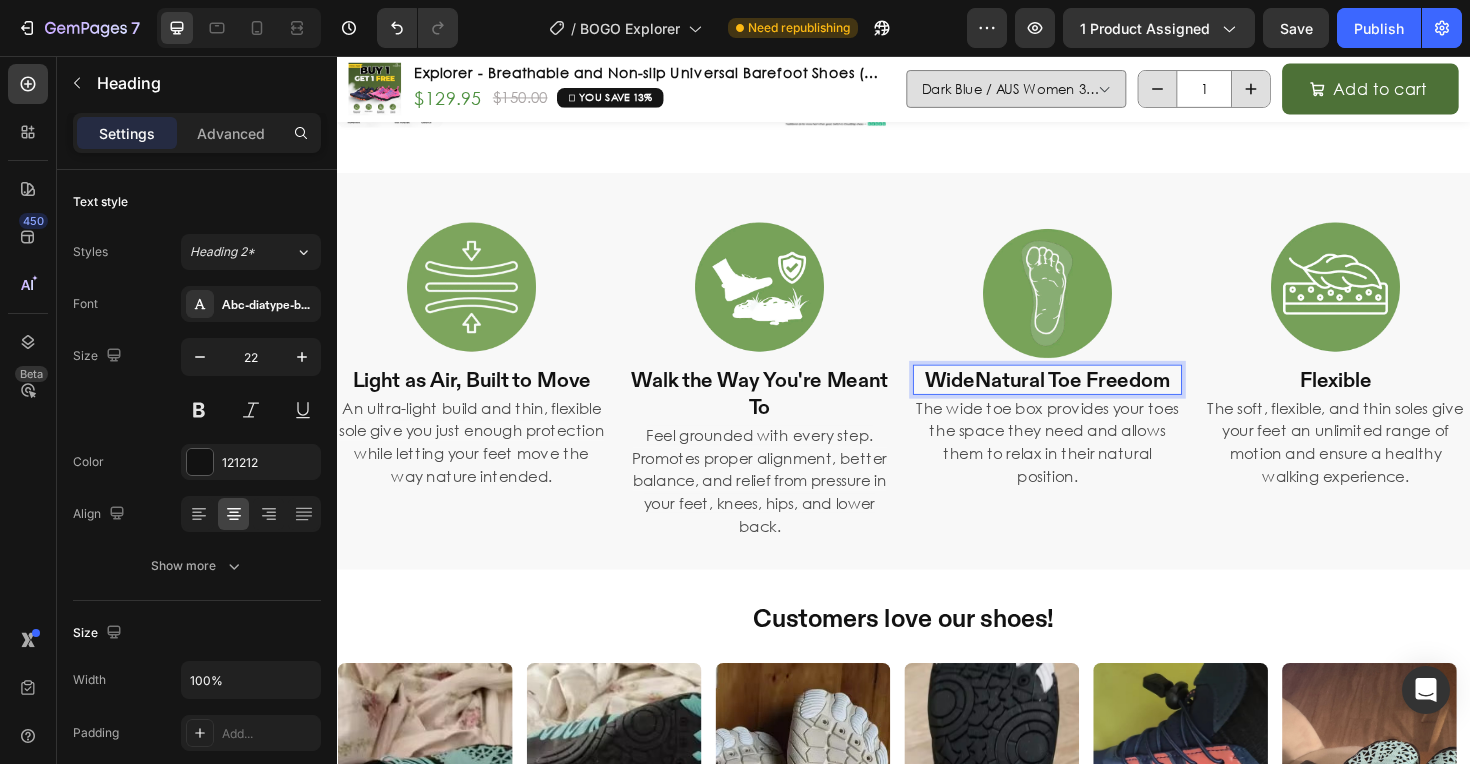 click on "WideNatural Toe Freedom" at bounding box center [1090, 399] 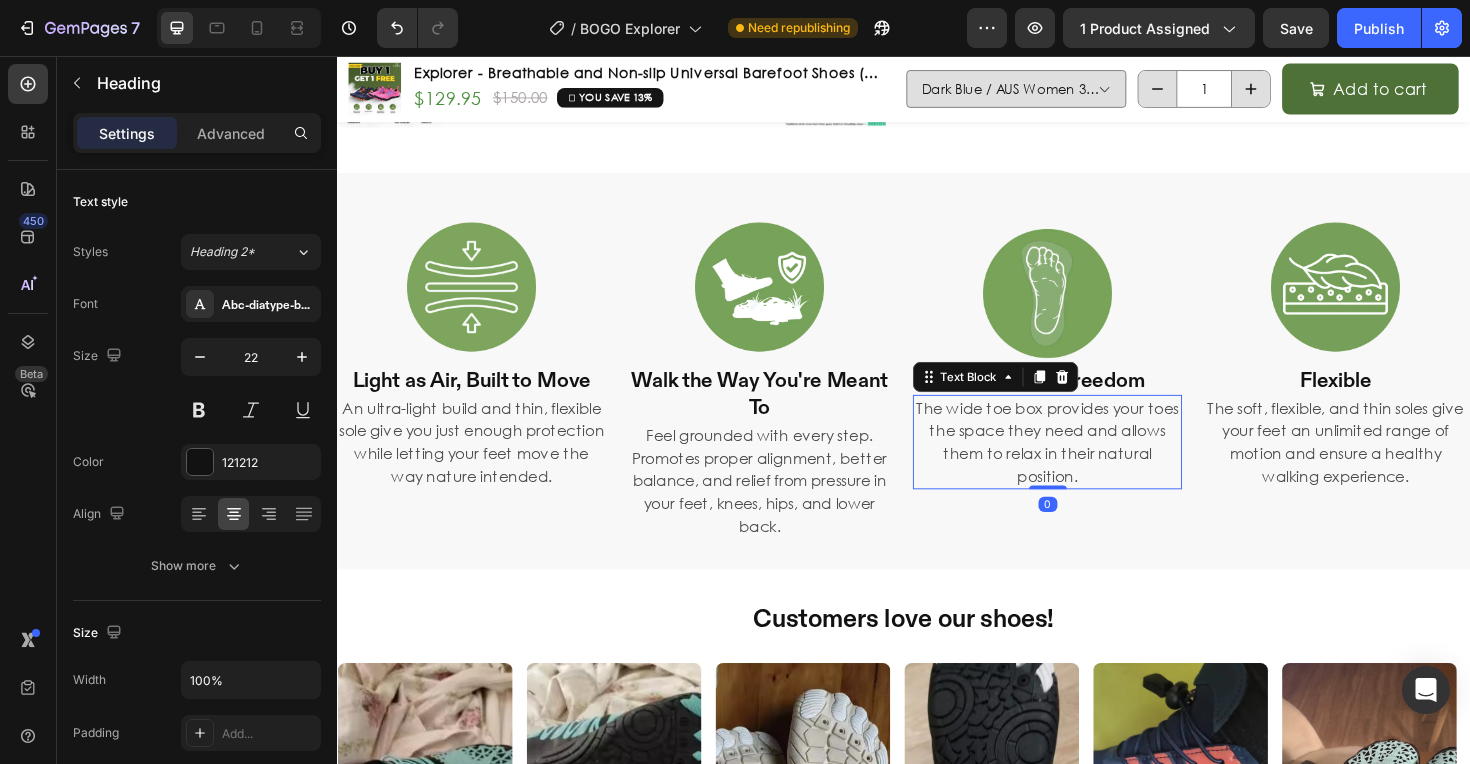 click on "The wide toe box provides your toes the space they need and allows them to relax in their natural position." at bounding box center [1089, 465] 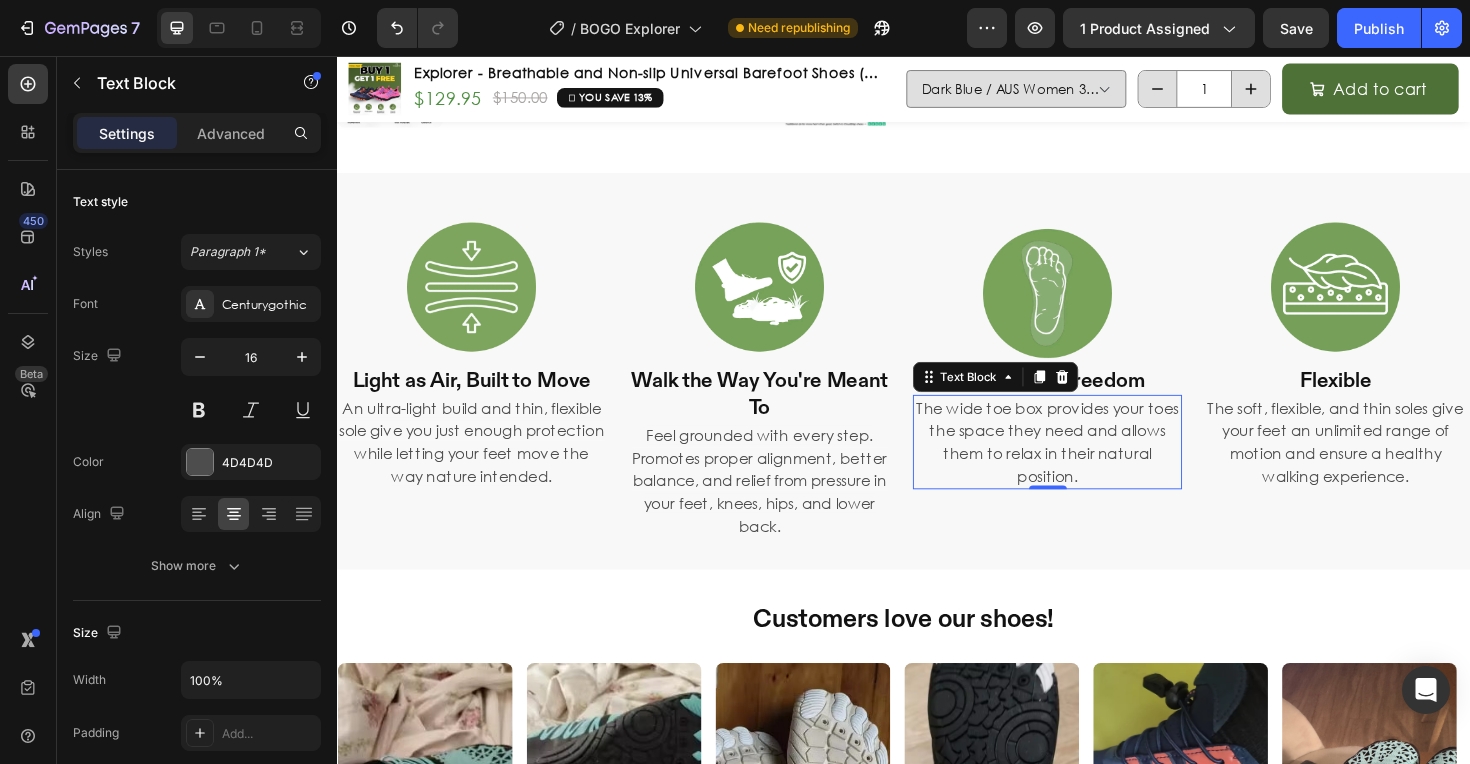 click on "The wide toe box provides your toes the space they need and allows them to relax in their natural position." at bounding box center (1089, 465) 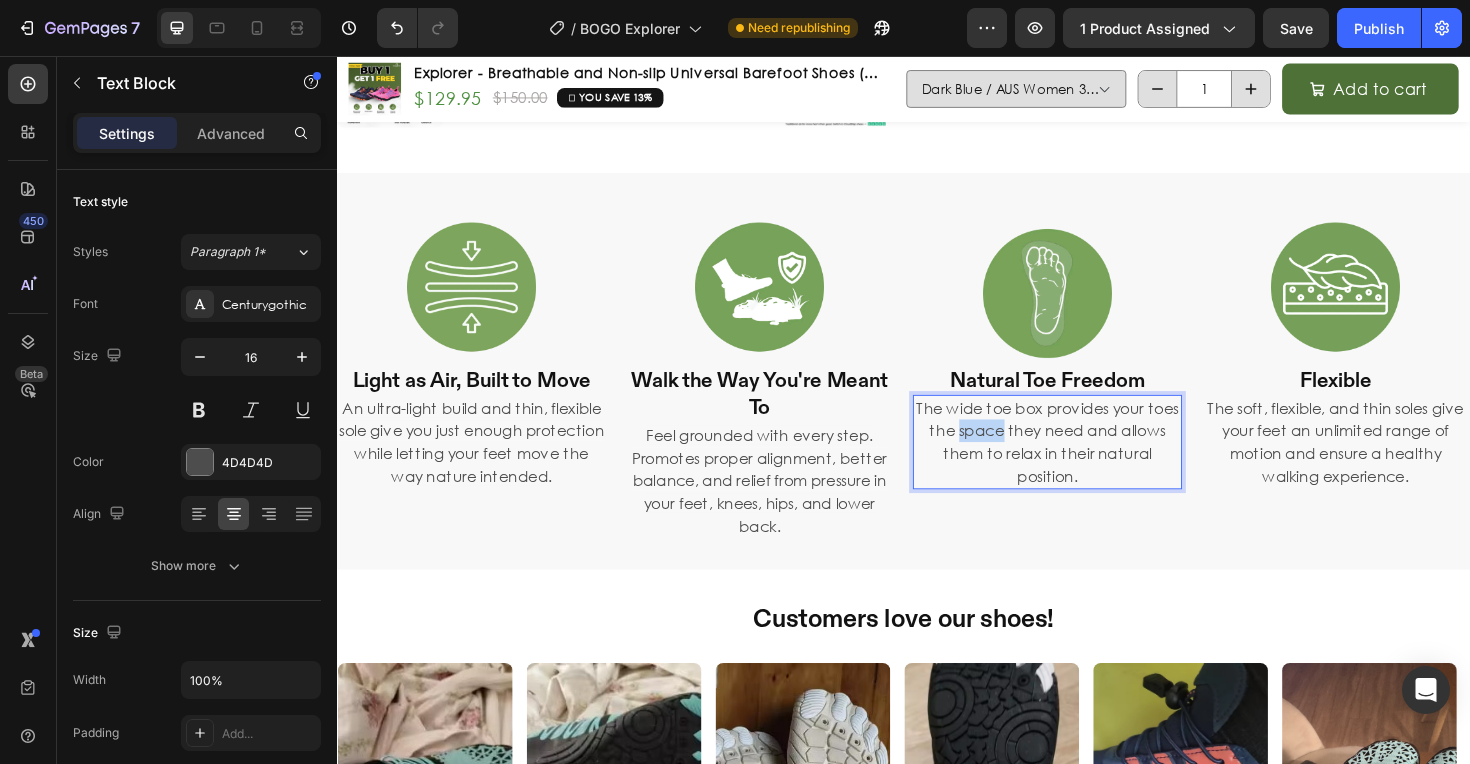 click on "The wide toe box provides your toes the space they need and allows them to relax in their natural position." at bounding box center [1089, 465] 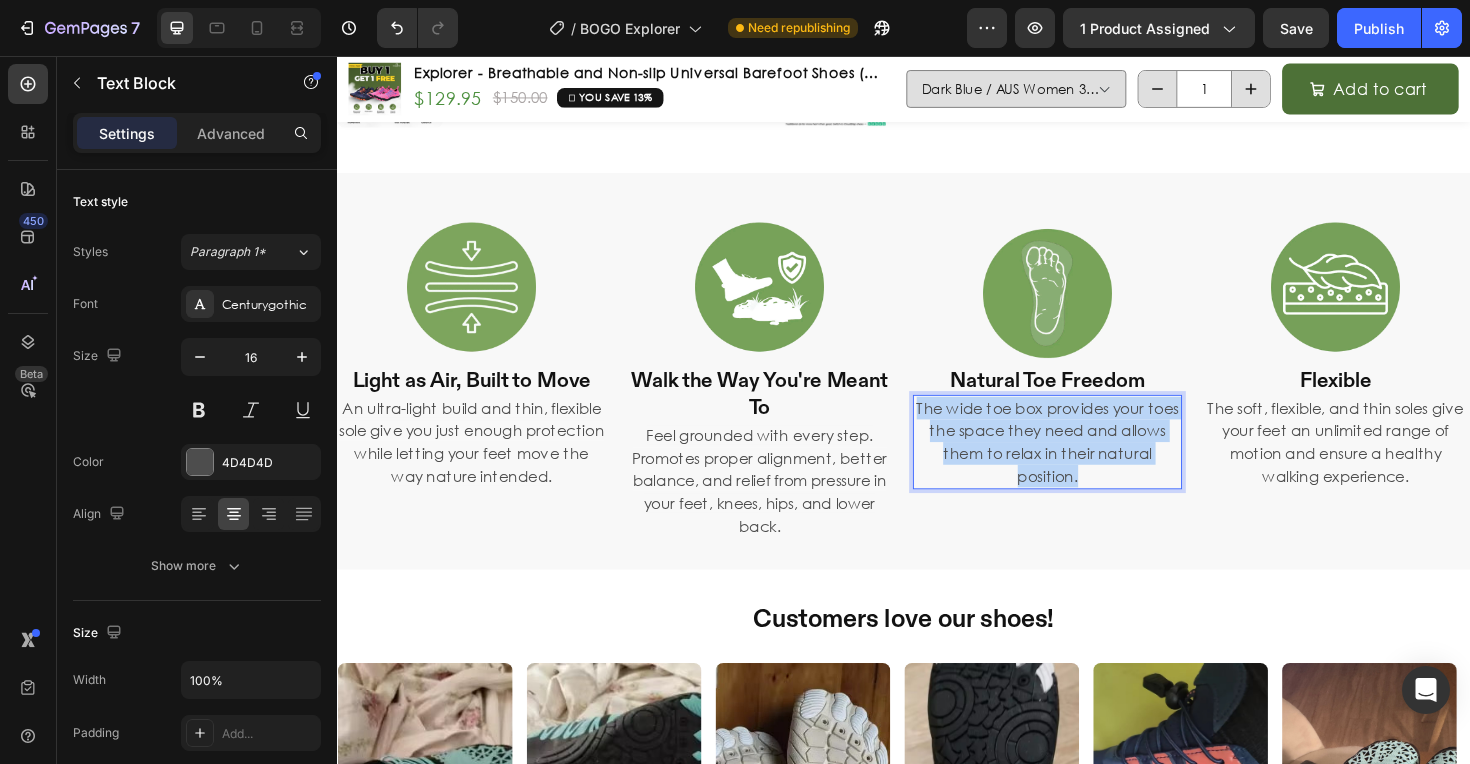 click on "The wide toe box provides your toes the space they need and allows them to relax in their natural position." at bounding box center [1089, 465] 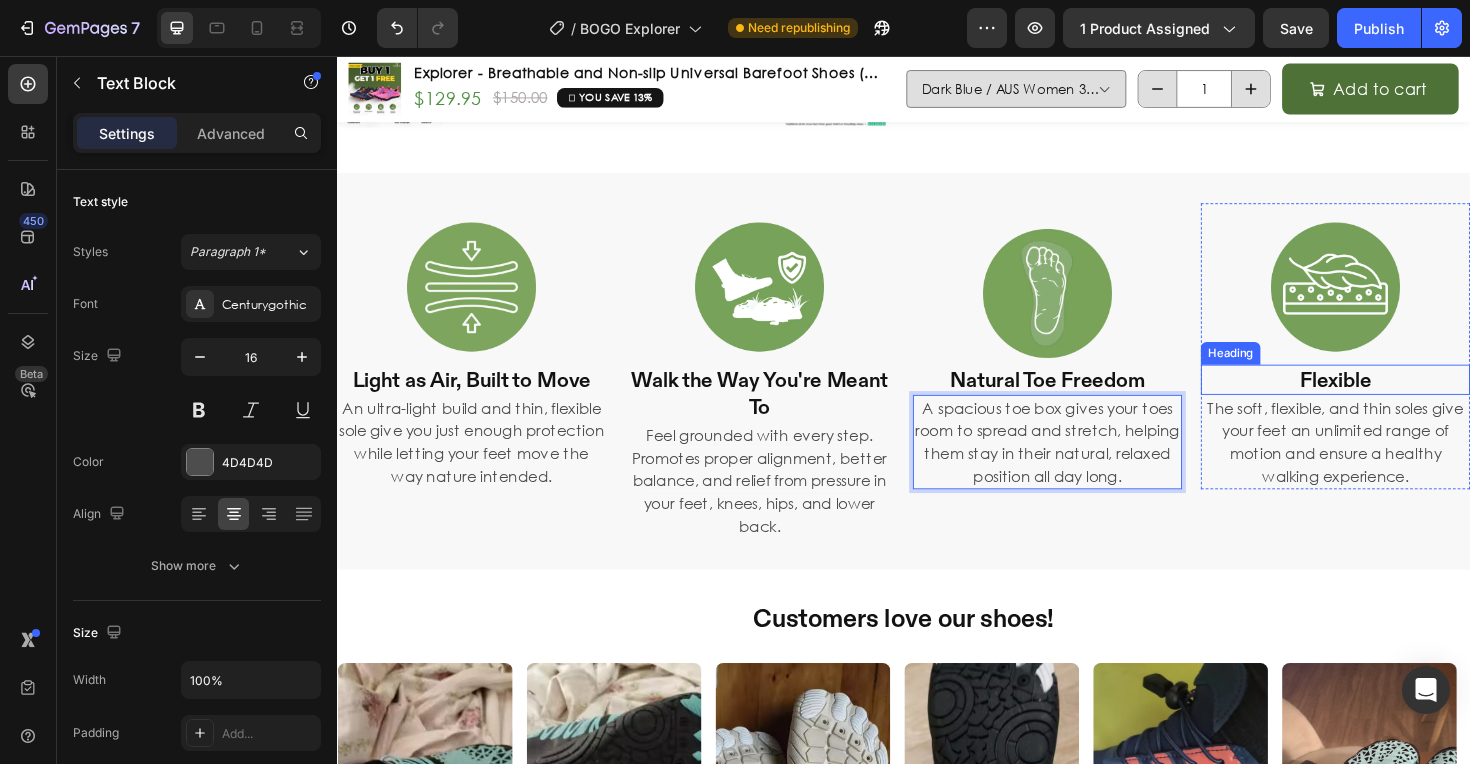 click on "Flexible" at bounding box center [1394, 399] 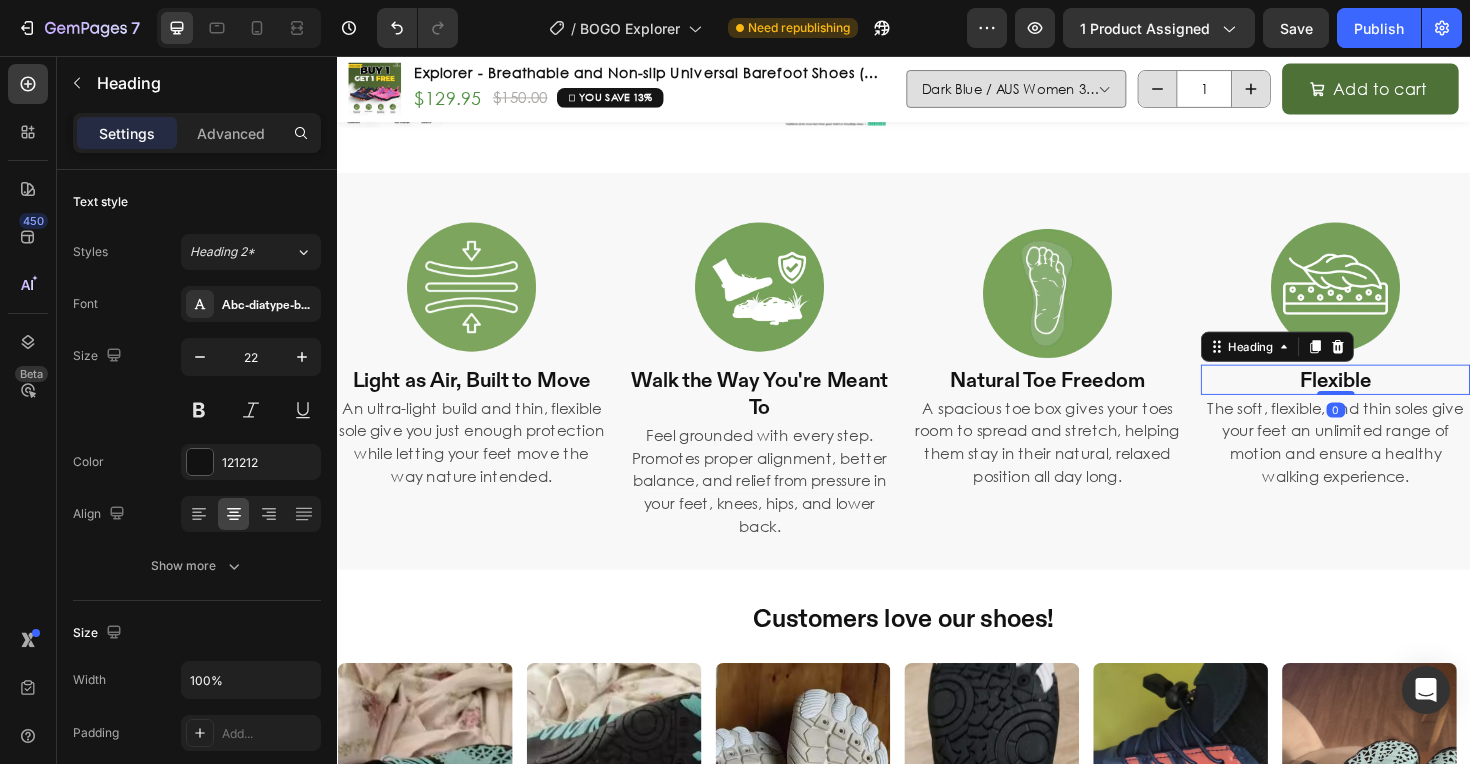 click on "Flexible" at bounding box center [1394, 399] 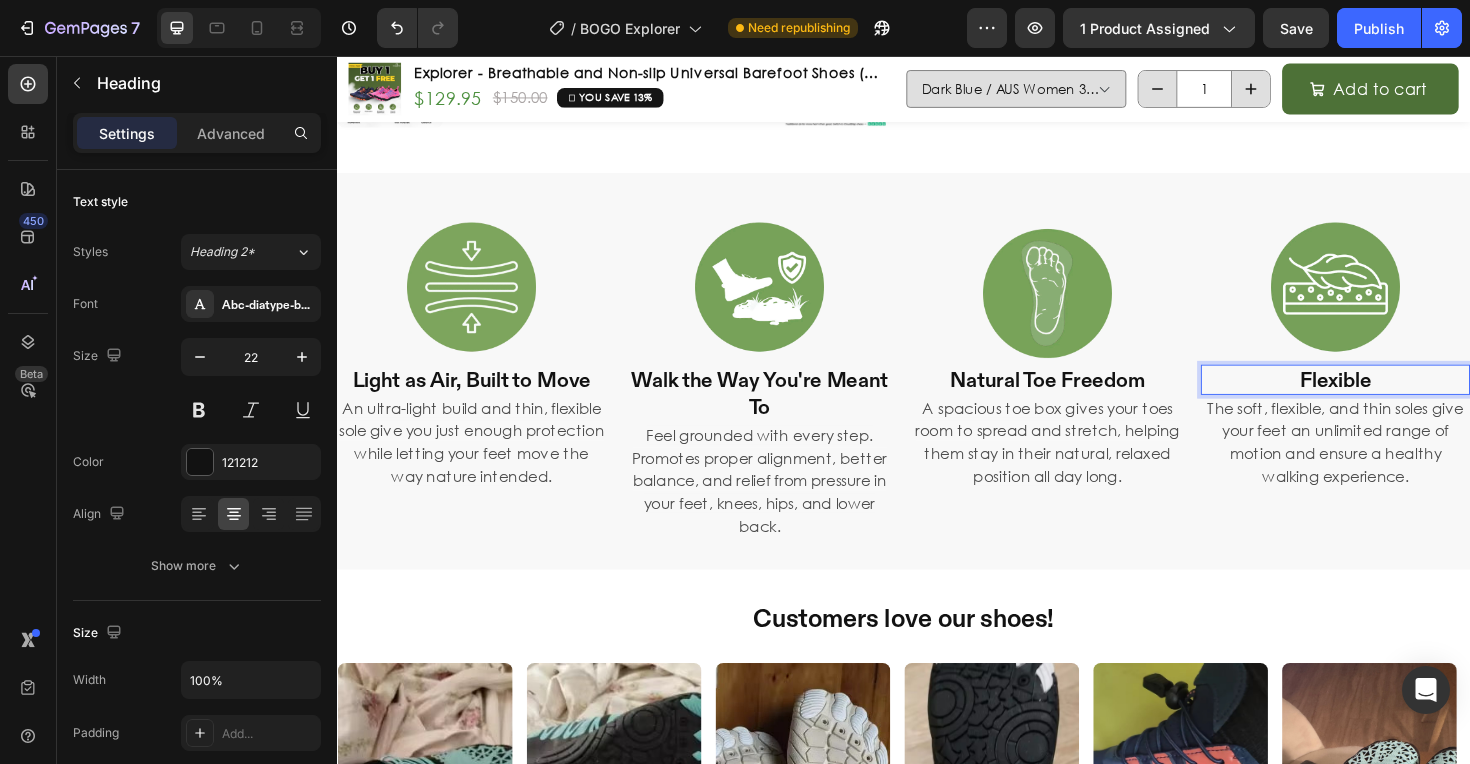 click on "Flexible" at bounding box center (1394, 399) 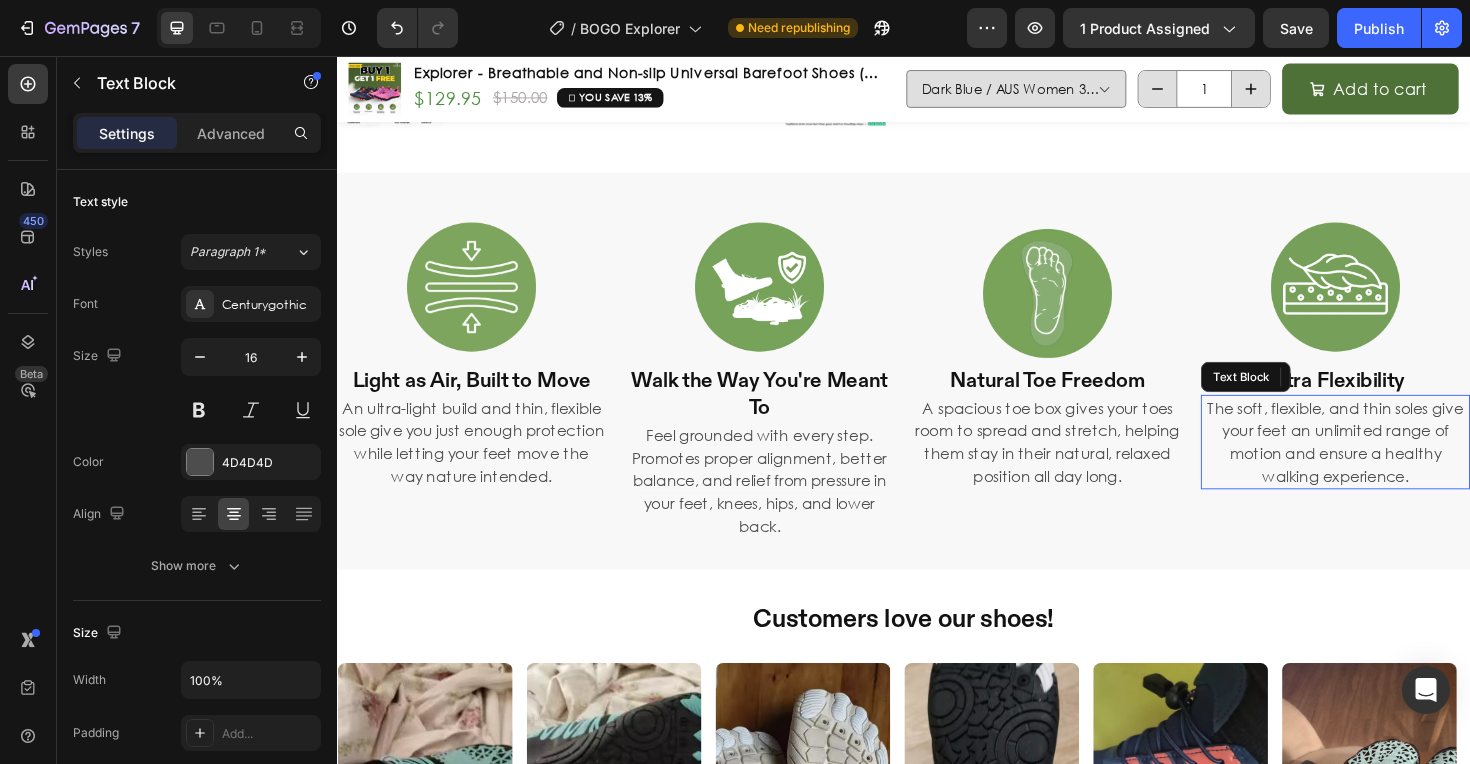 click on "The soft, flexible, and thin soles give your feet an unlimited range of motion and ensure a healthy walking experience." at bounding box center (1394, 465) 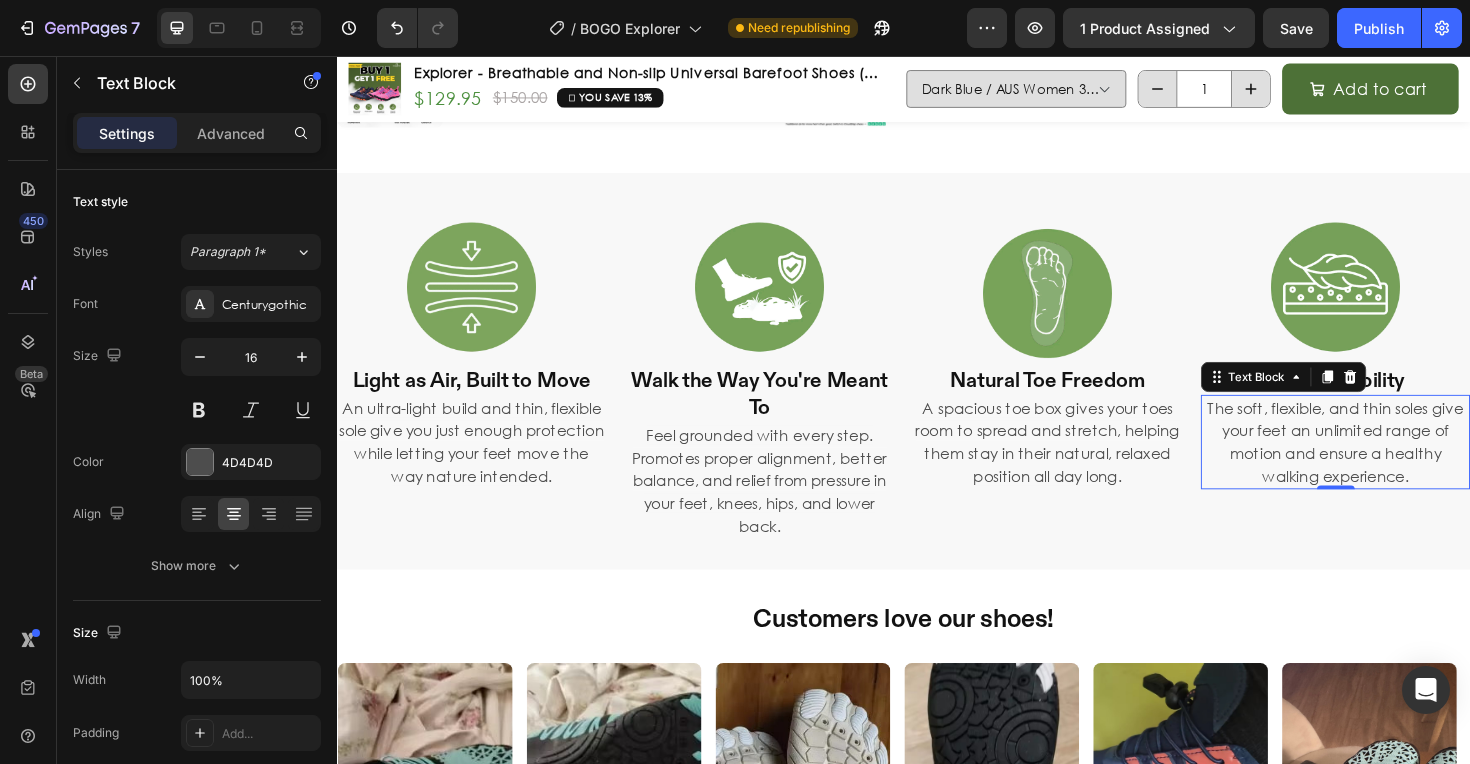 click on "The soft, flexible, and thin soles give your feet an unlimited range of motion and ensure a healthy walking experience." at bounding box center (1394, 465) 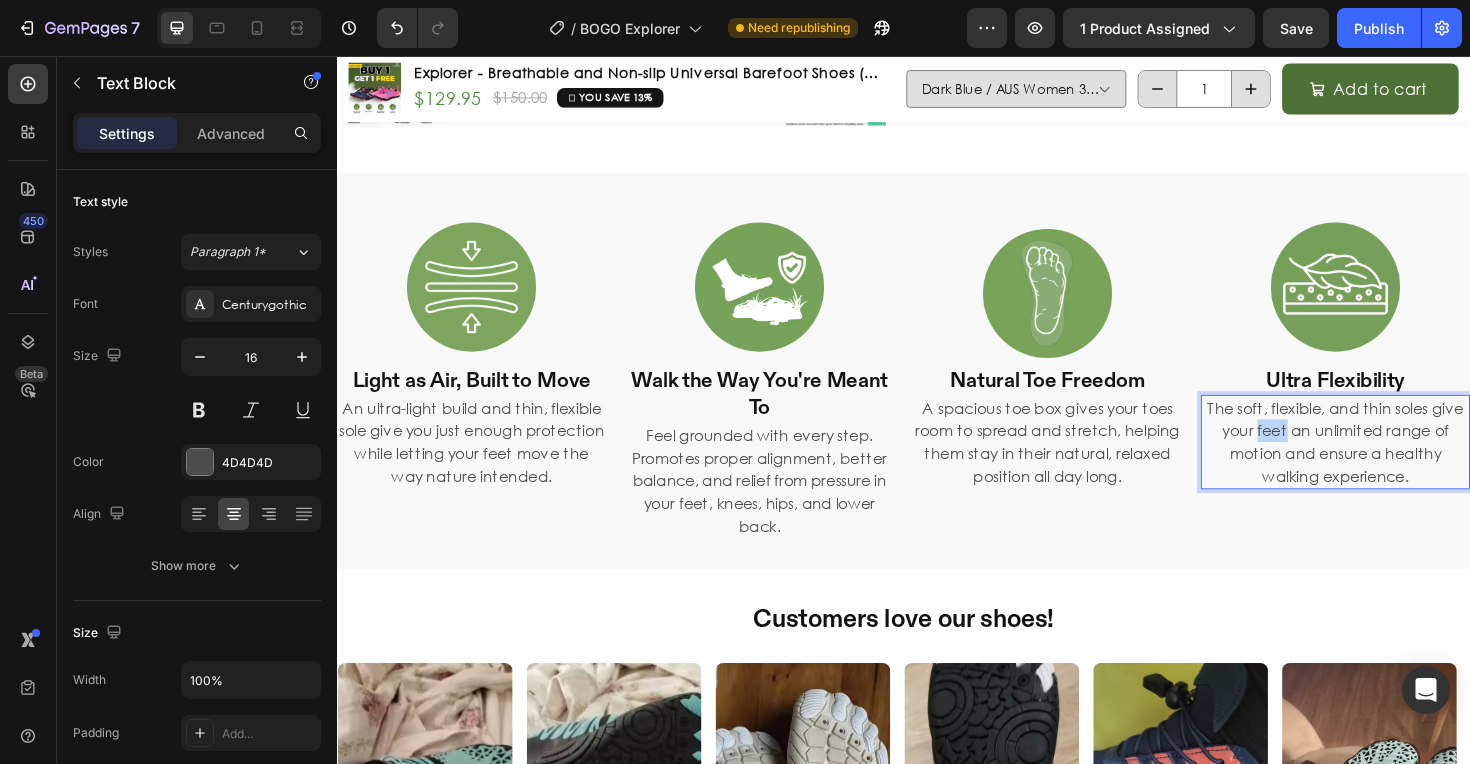 click on "The soft, flexible, and thin soles give your feet an unlimited range of motion and ensure a healthy walking experience." at bounding box center (1394, 465) 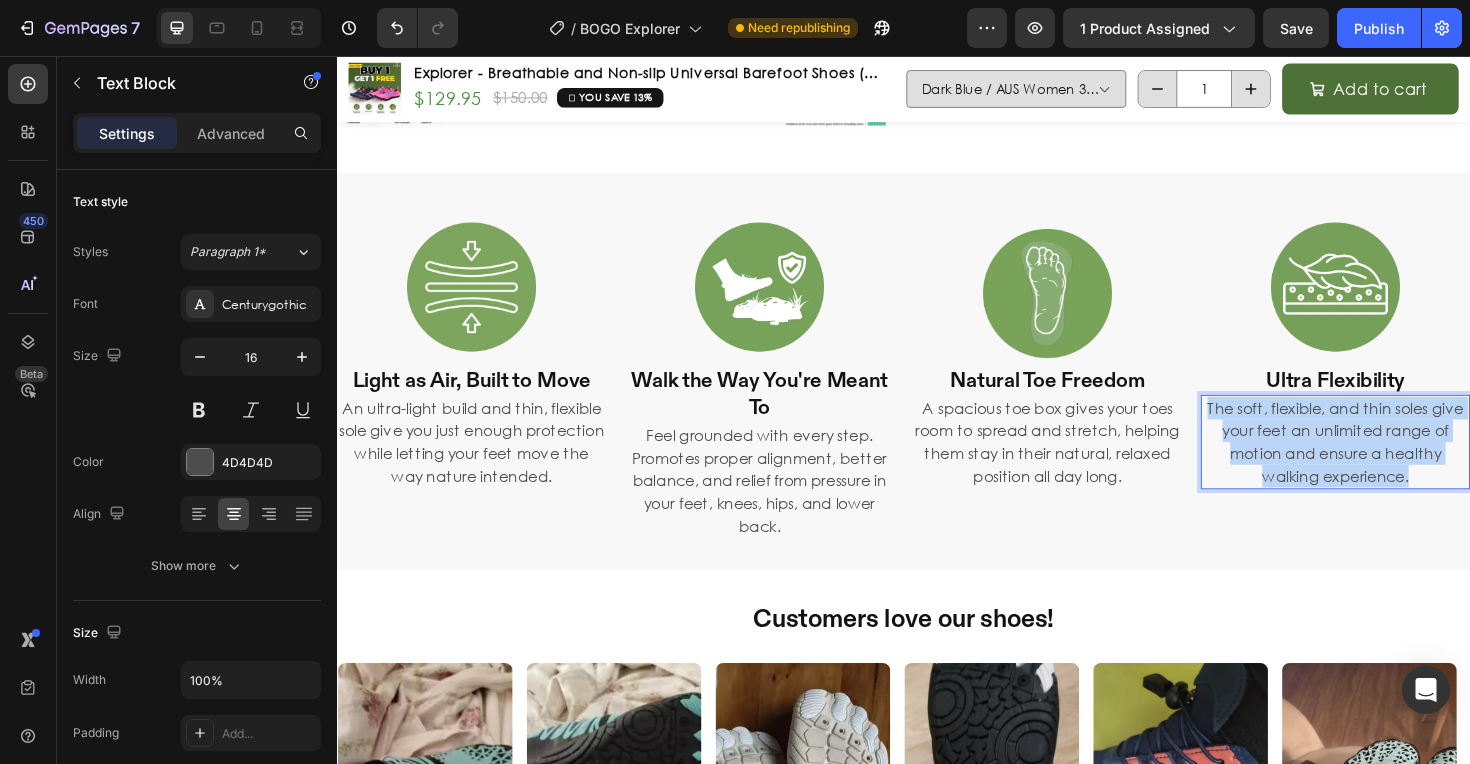 click on "The soft, flexible, and thin soles give your feet an unlimited range of motion and ensure a healthy walking experience." at bounding box center [1394, 465] 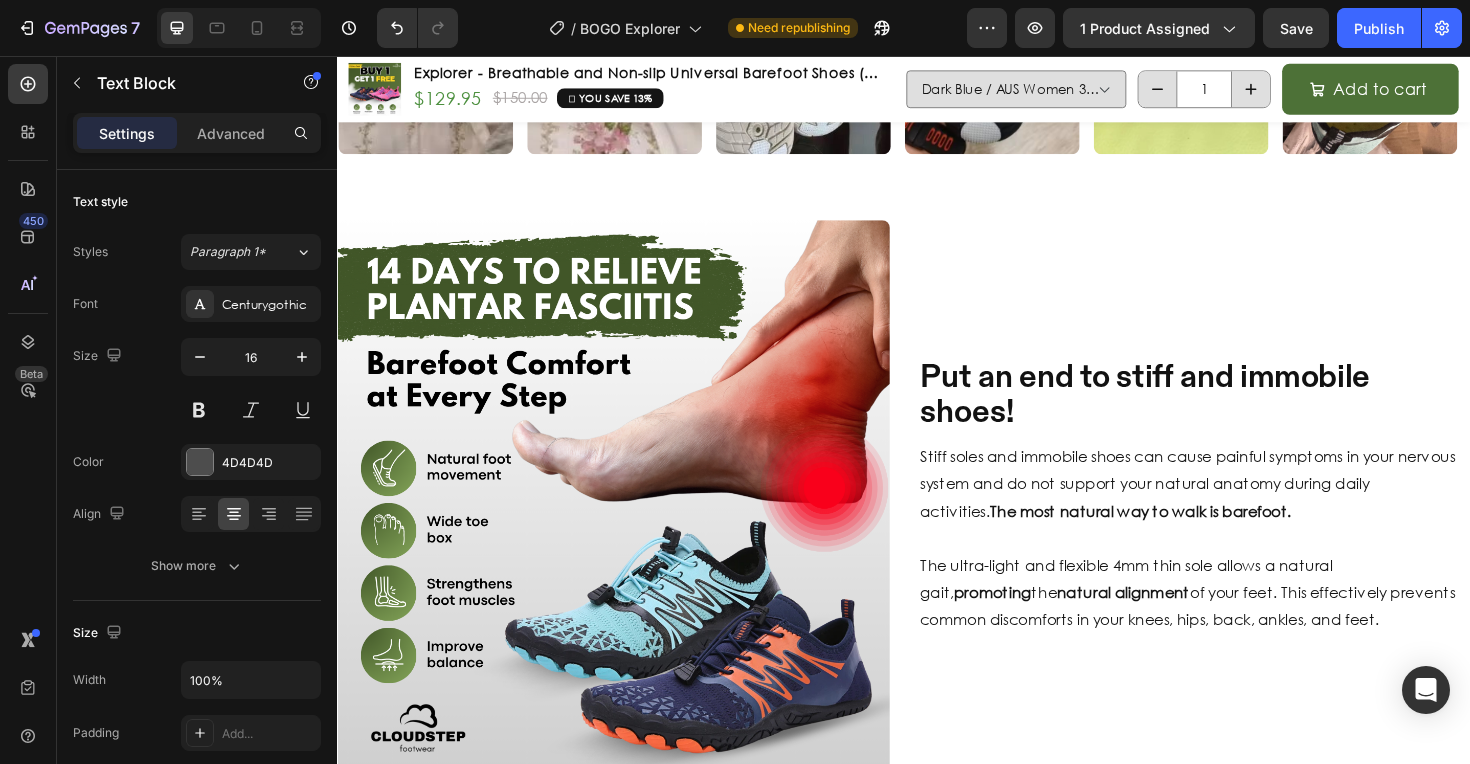 scroll, scrollTop: 1817, scrollLeft: 0, axis: vertical 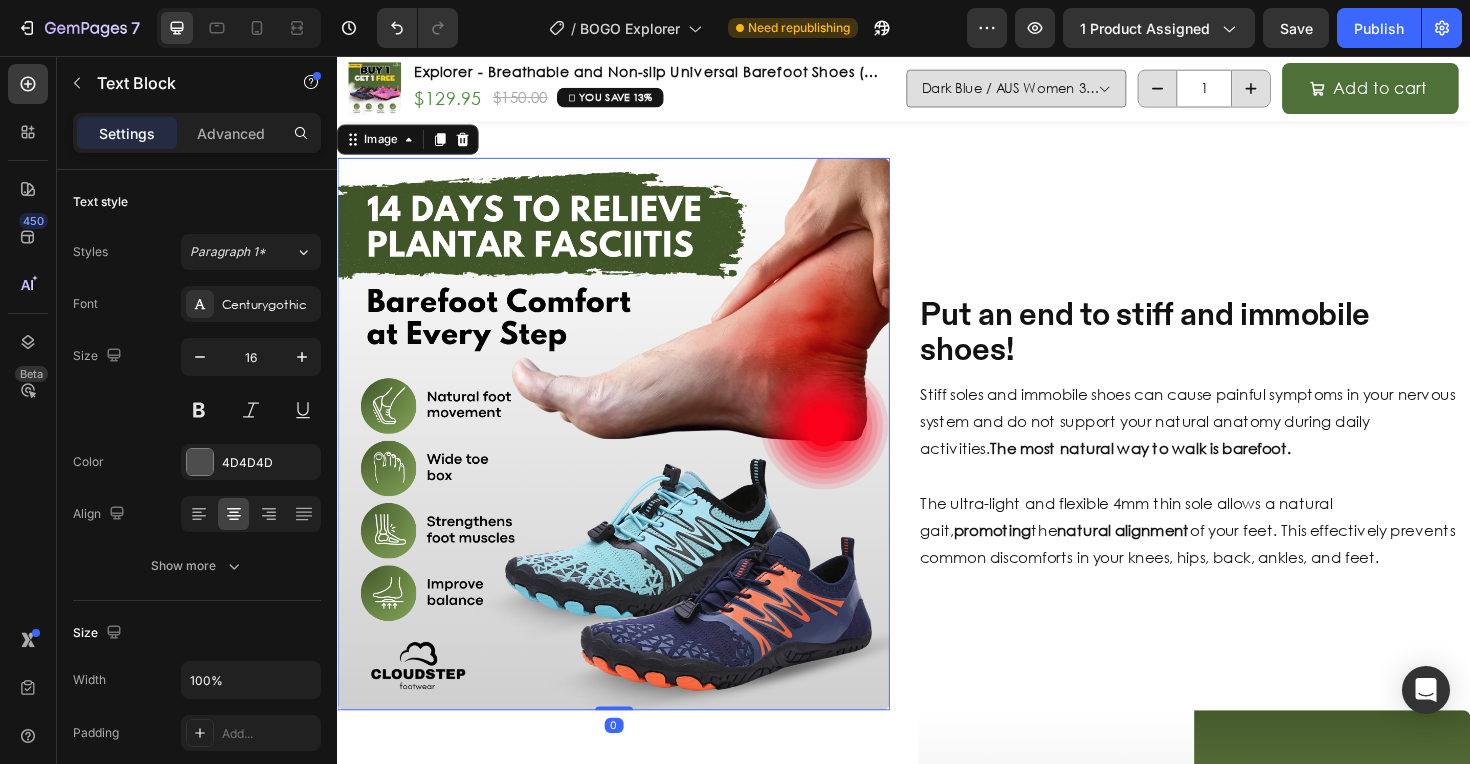 click at bounding box center [629, 456] 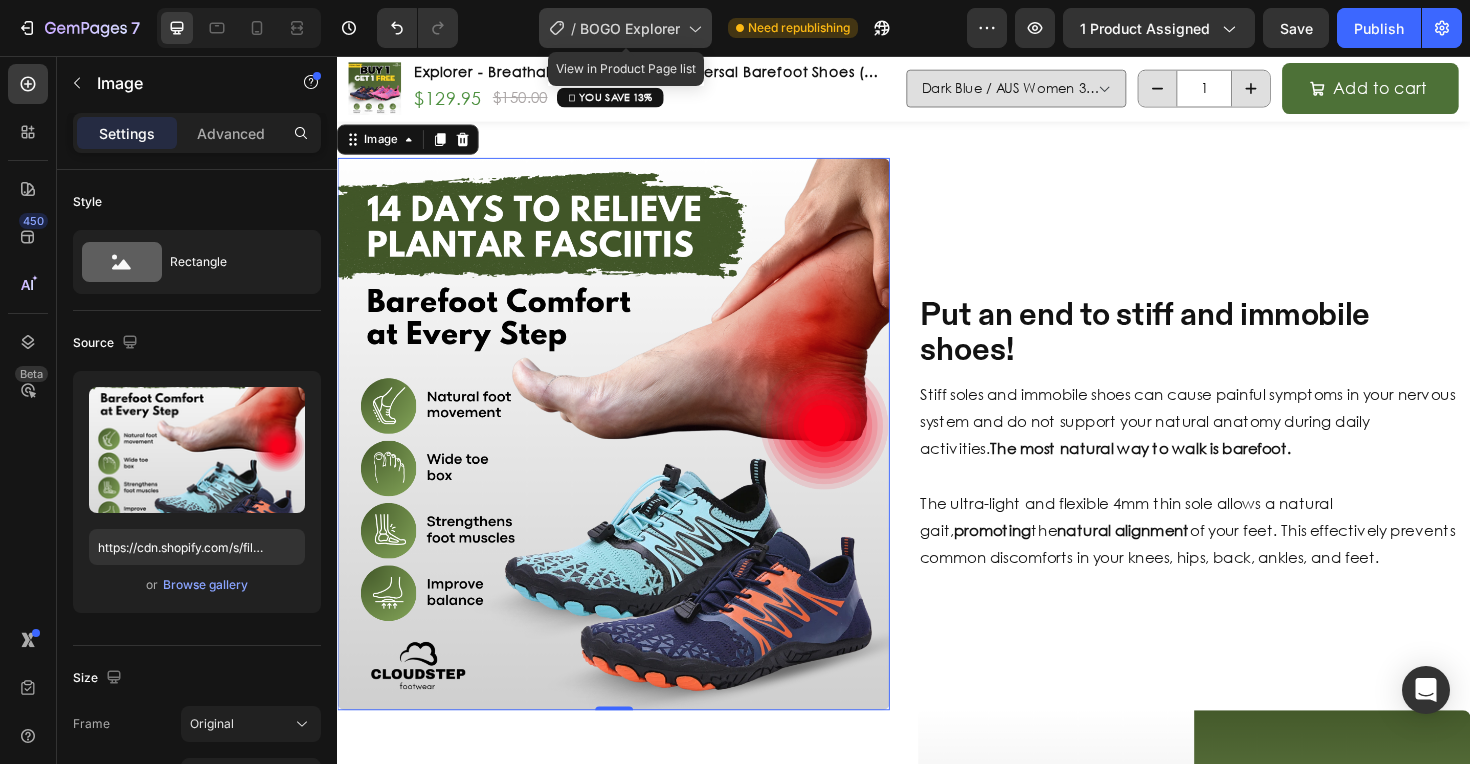 click 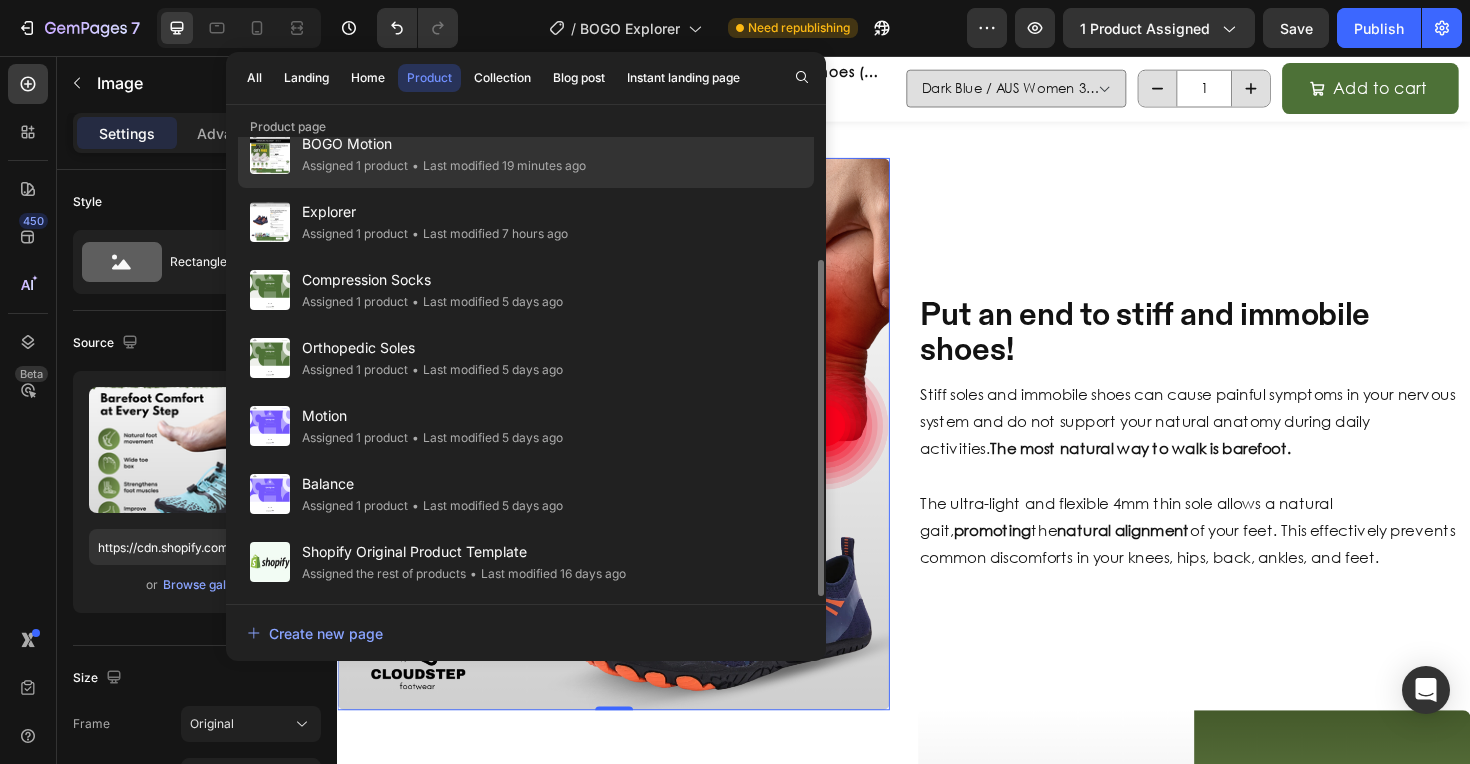 scroll, scrollTop: 145, scrollLeft: 0, axis: vertical 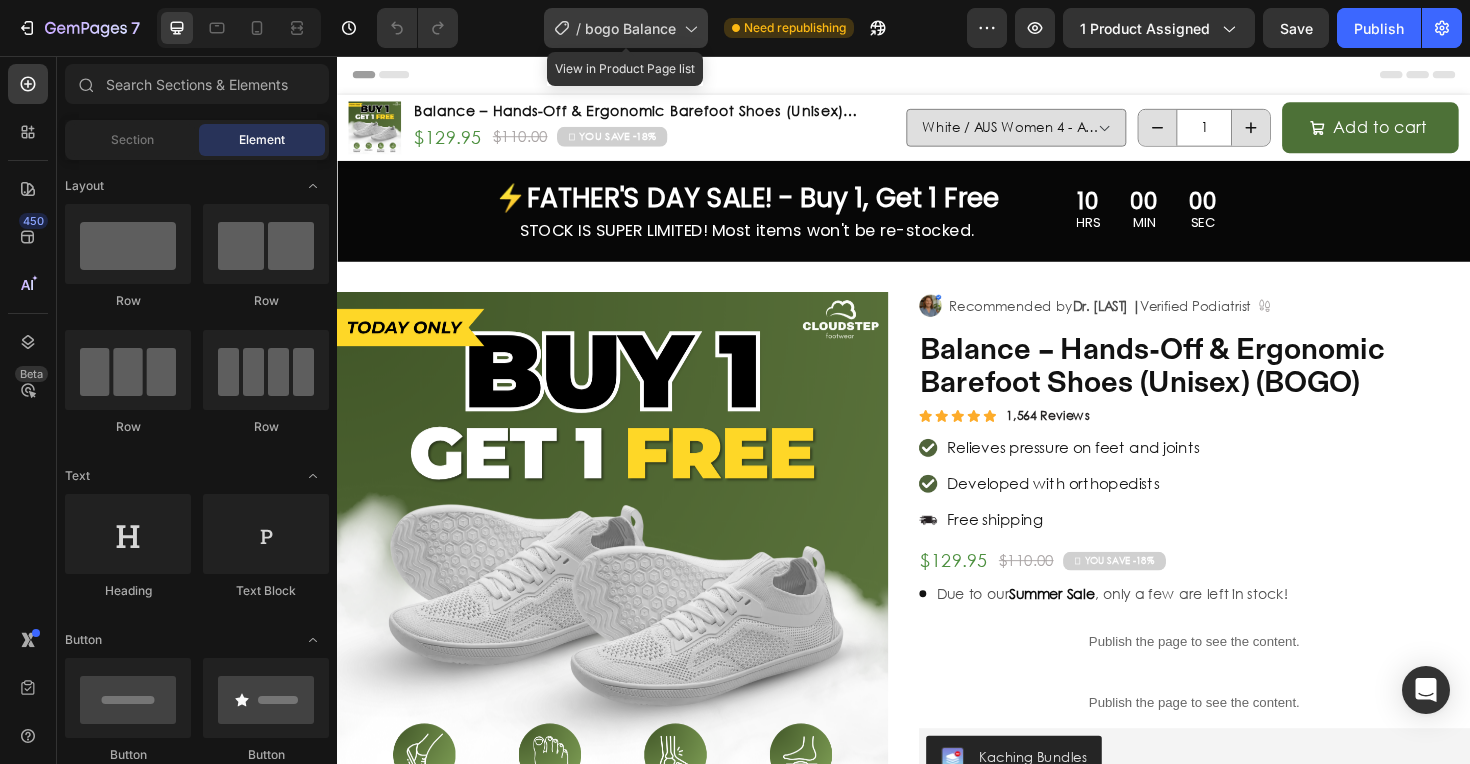 click on "bogo Balance" at bounding box center (630, 28) 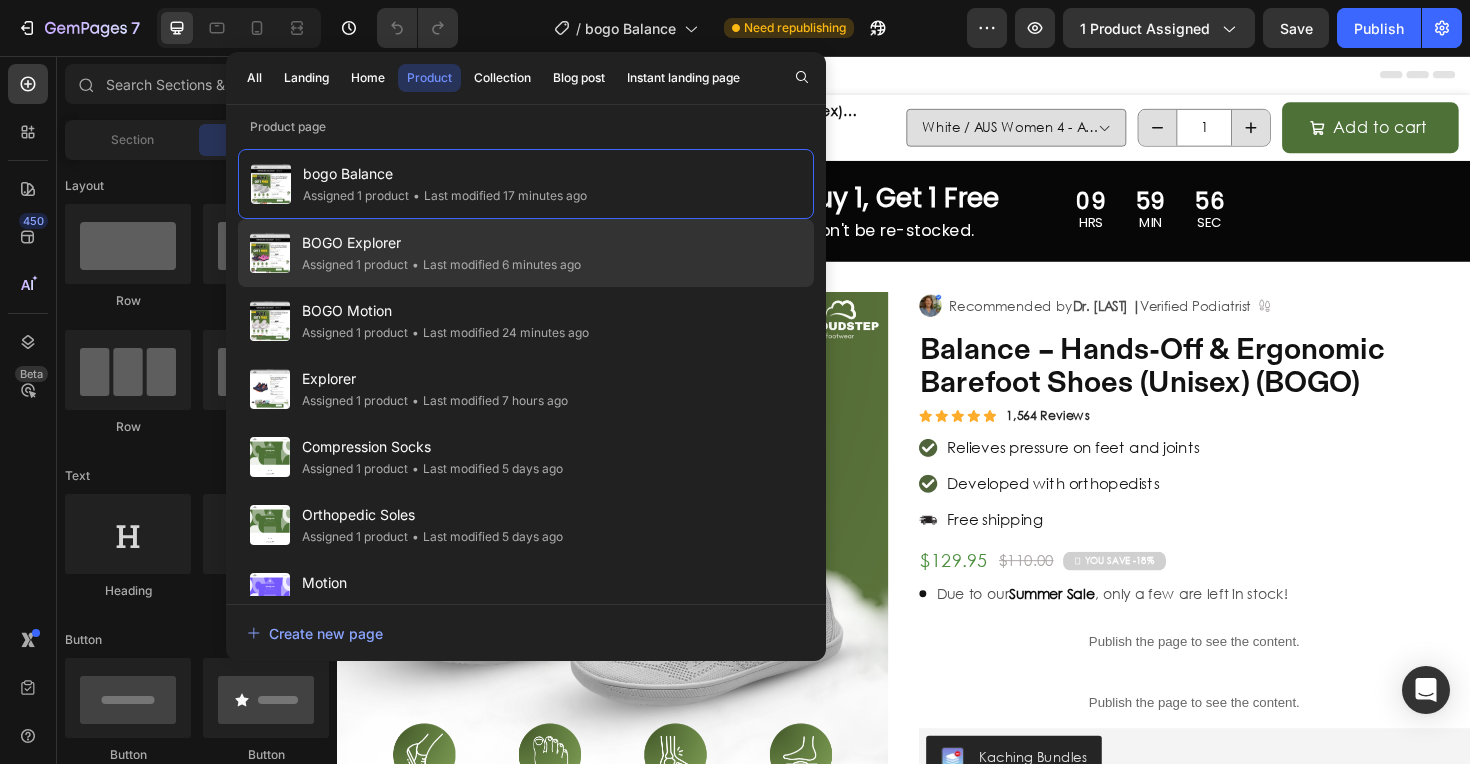 click on "• Last modified 6 minutes ago" 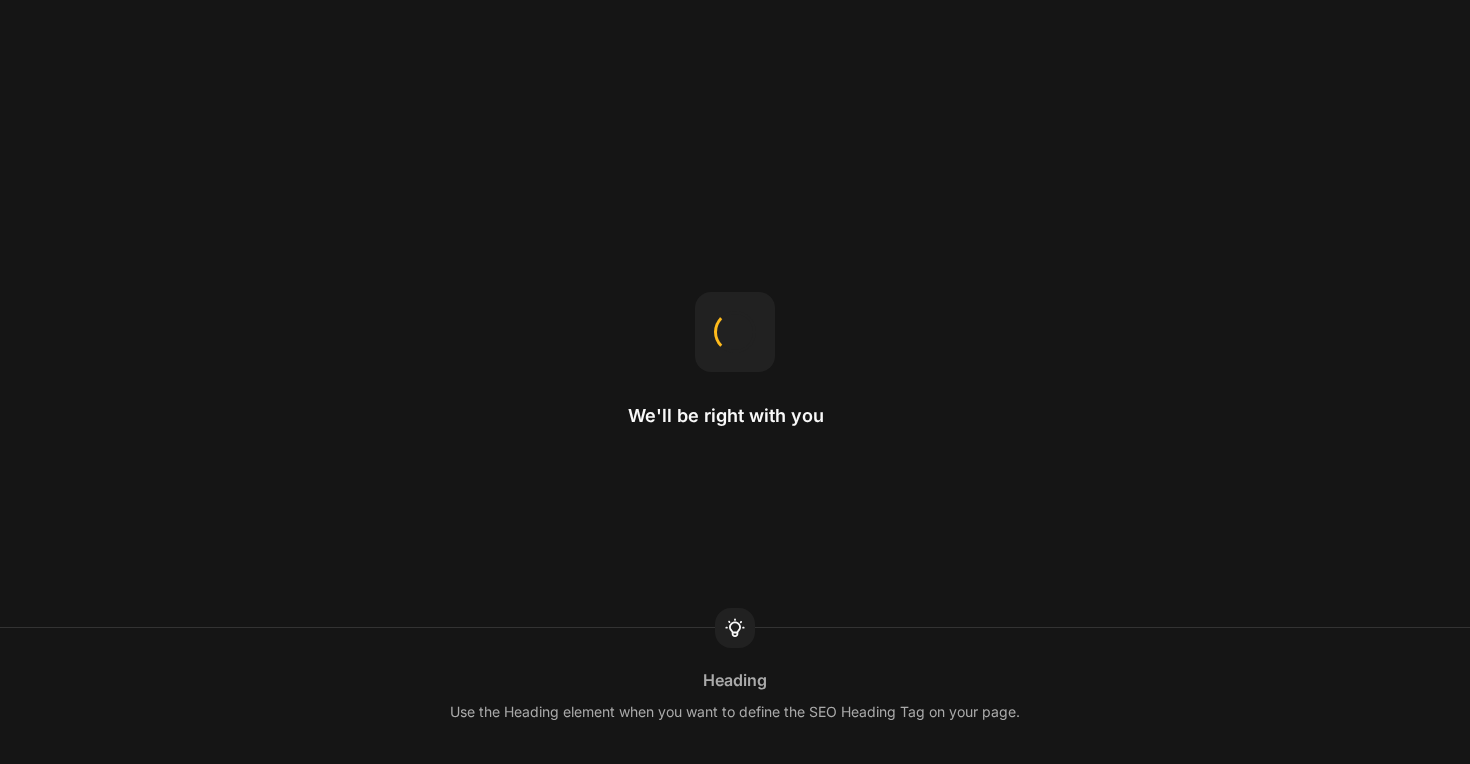 scroll, scrollTop: 0, scrollLeft: 0, axis: both 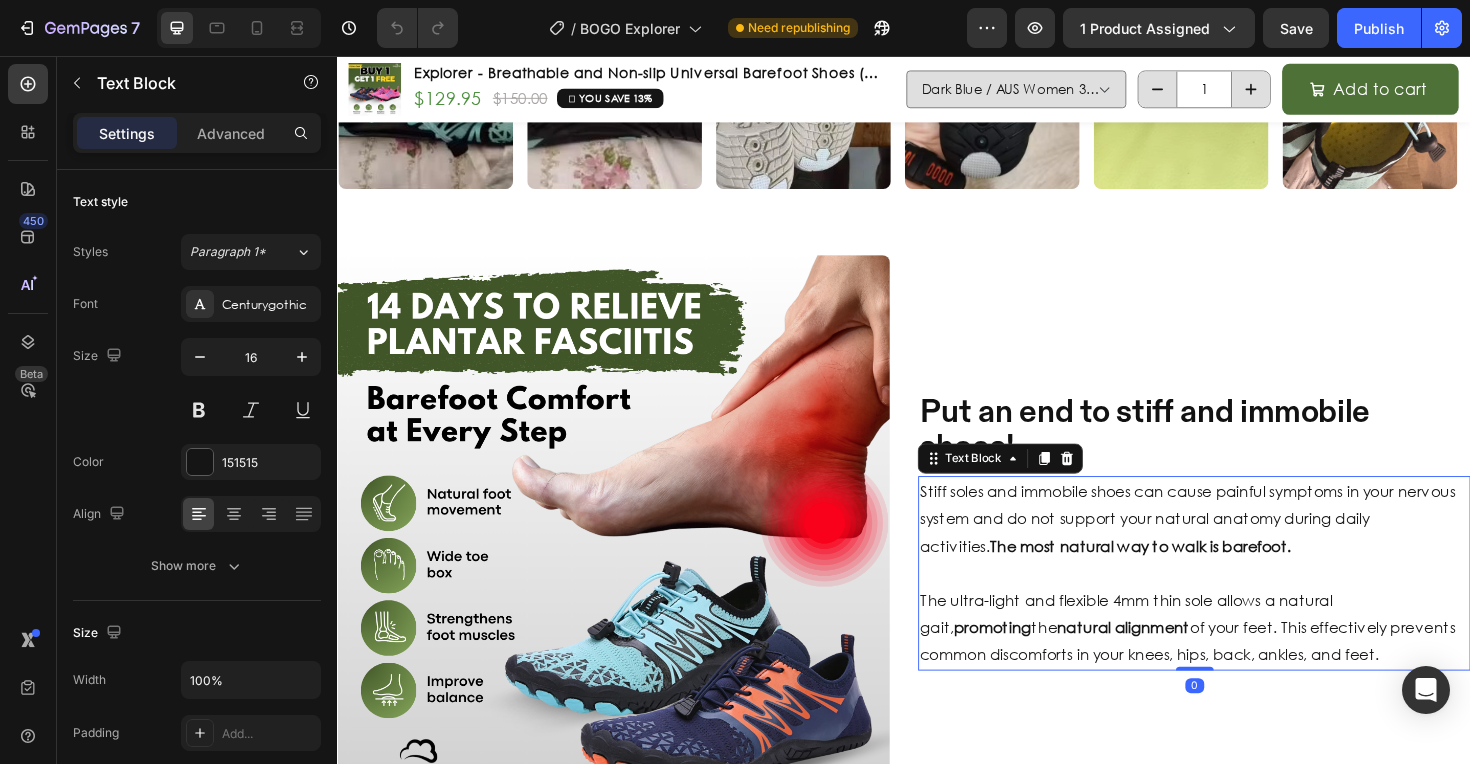 click on "The most natural way to walk is barefoot." at bounding box center [1187, 574] 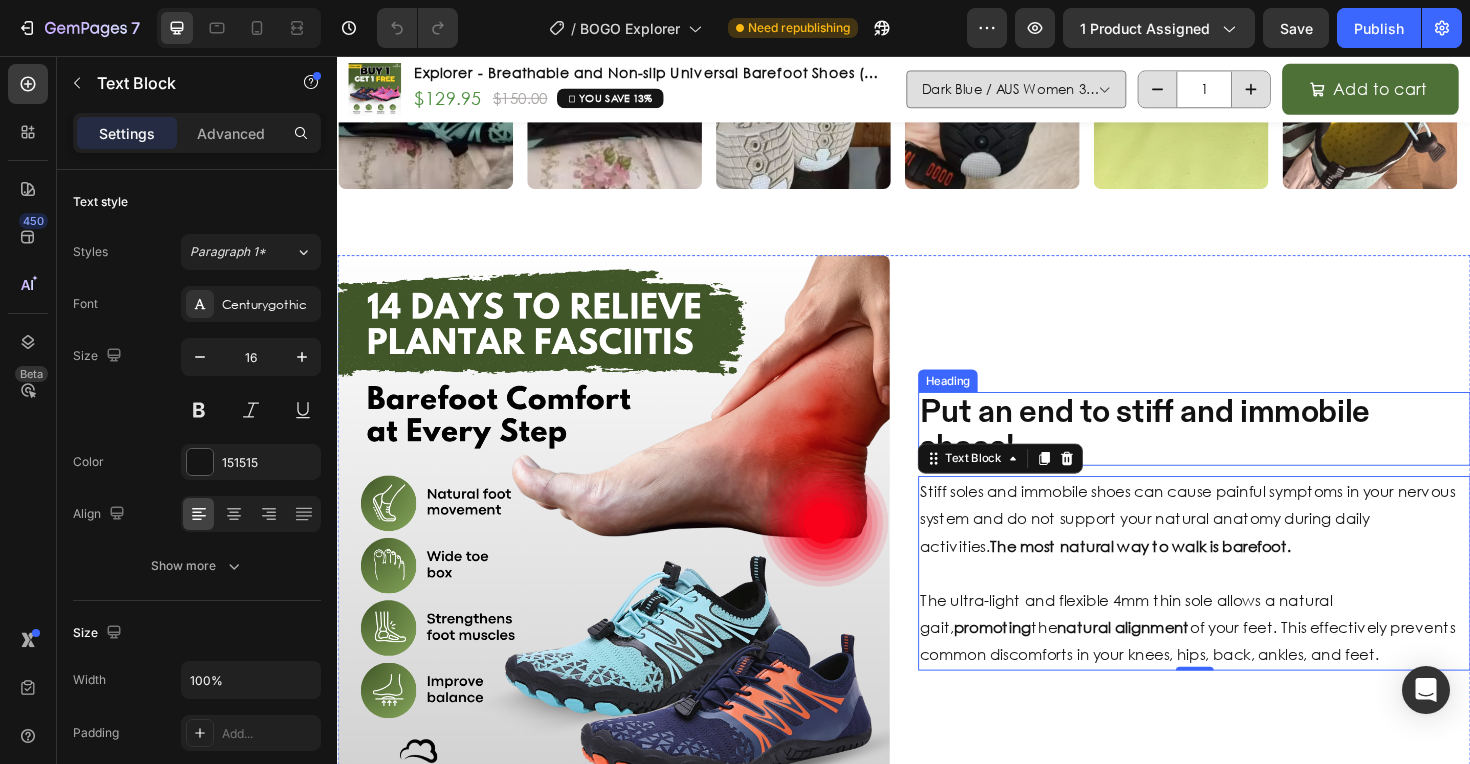 click on "Put an end to stiff and immobile shoes!" at bounding box center (1244, 451) 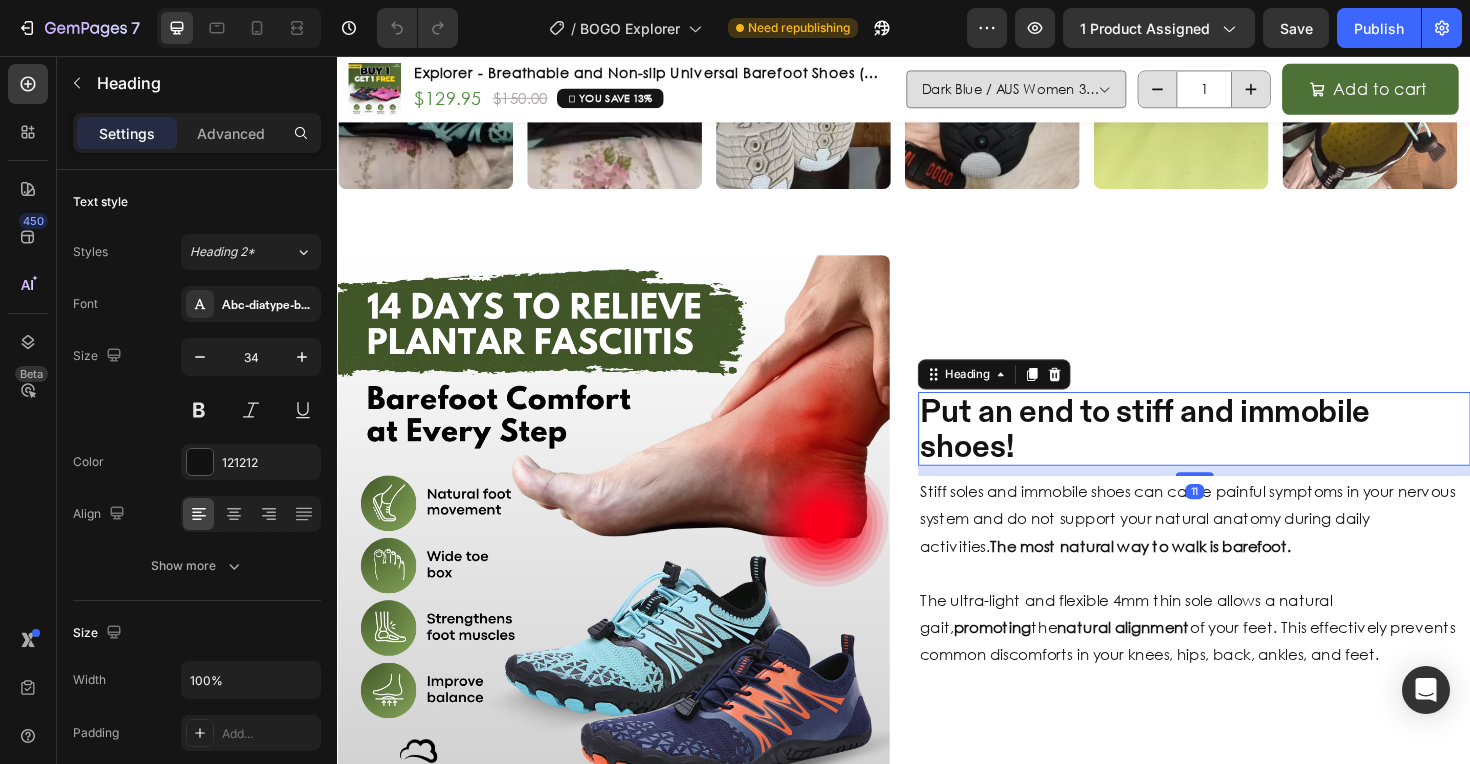 click on "Put an end to stiff and immobile shoes!" at bounding box center [1244, 451] 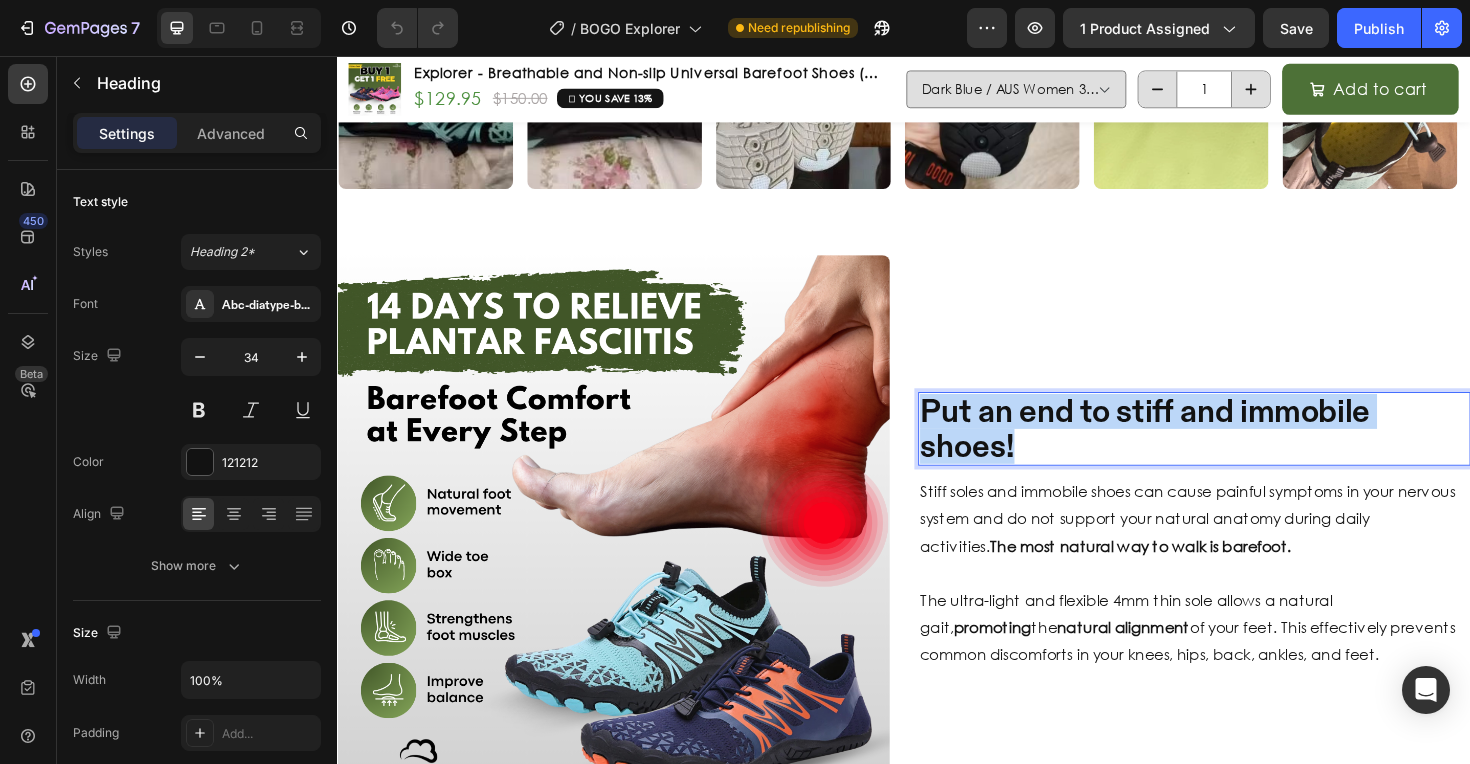 click on "Put an end to stiff and immobile shoes!" at bounding box center (1244, 451) 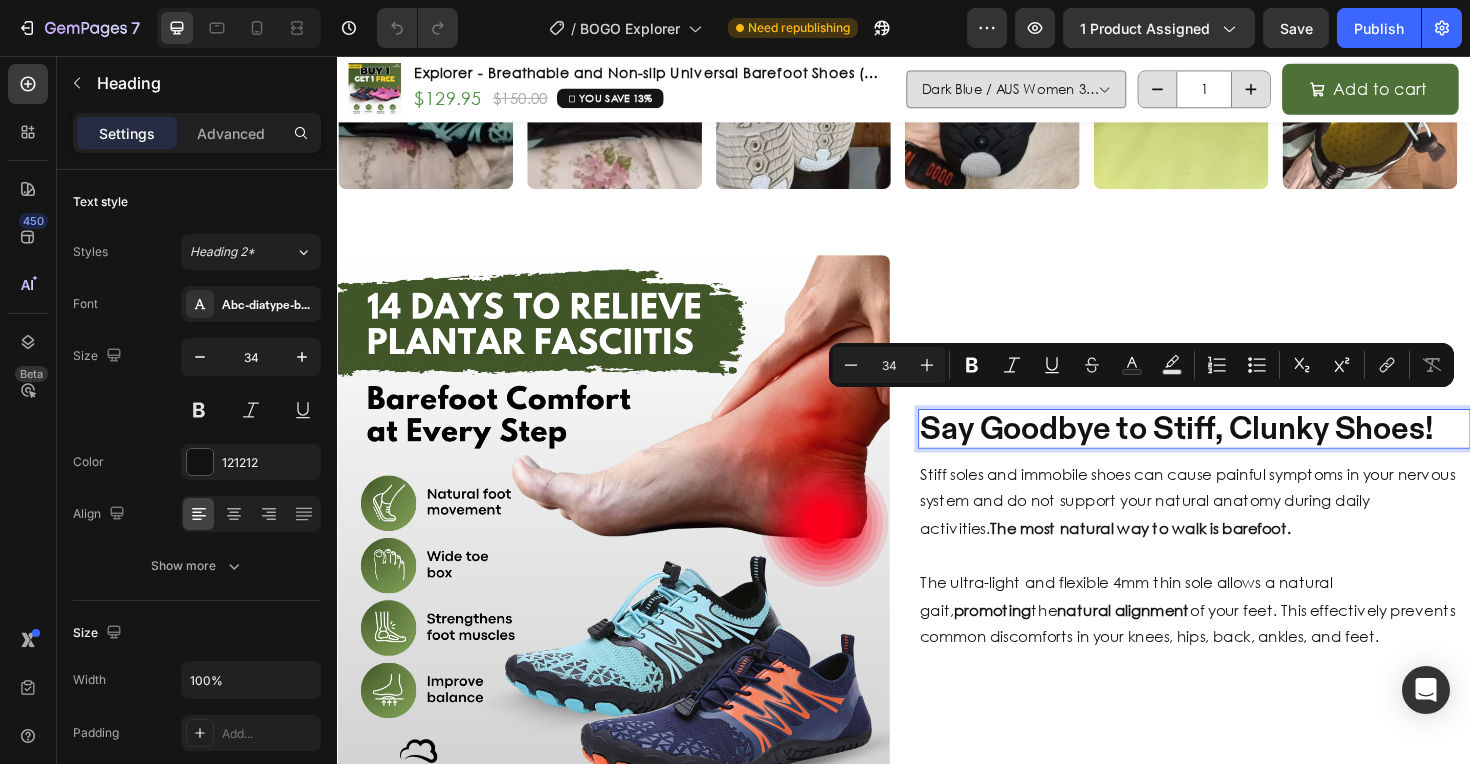scroll, scrollTop: 1733, scrollLeft: 0, axis: vertical 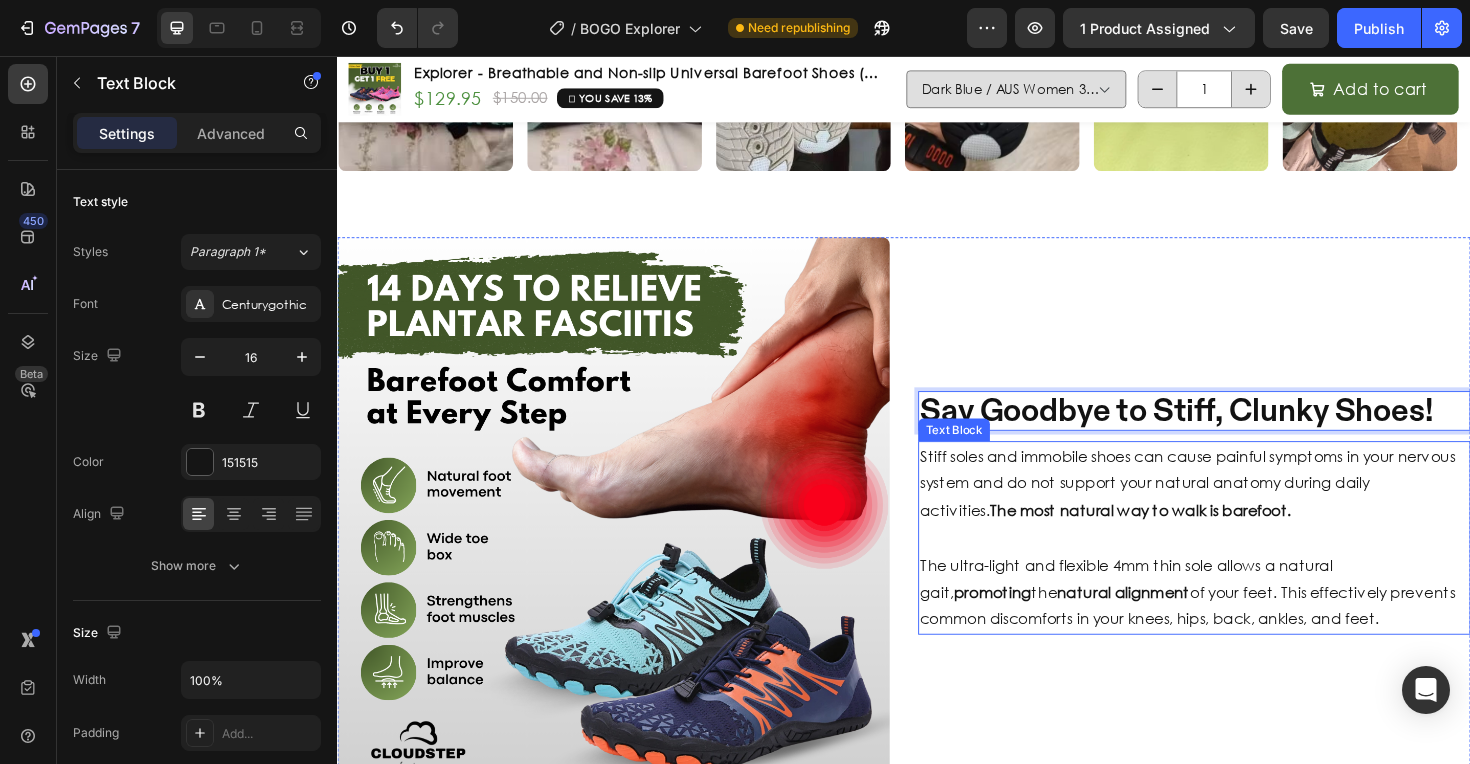 click on "Stiff soles and immobile shoes can cause painful symptoms in your nervous system and do not support your natural anatomy during daily activities.  The most natural way to walk is barefoot." at bounding box center (1244, 523) 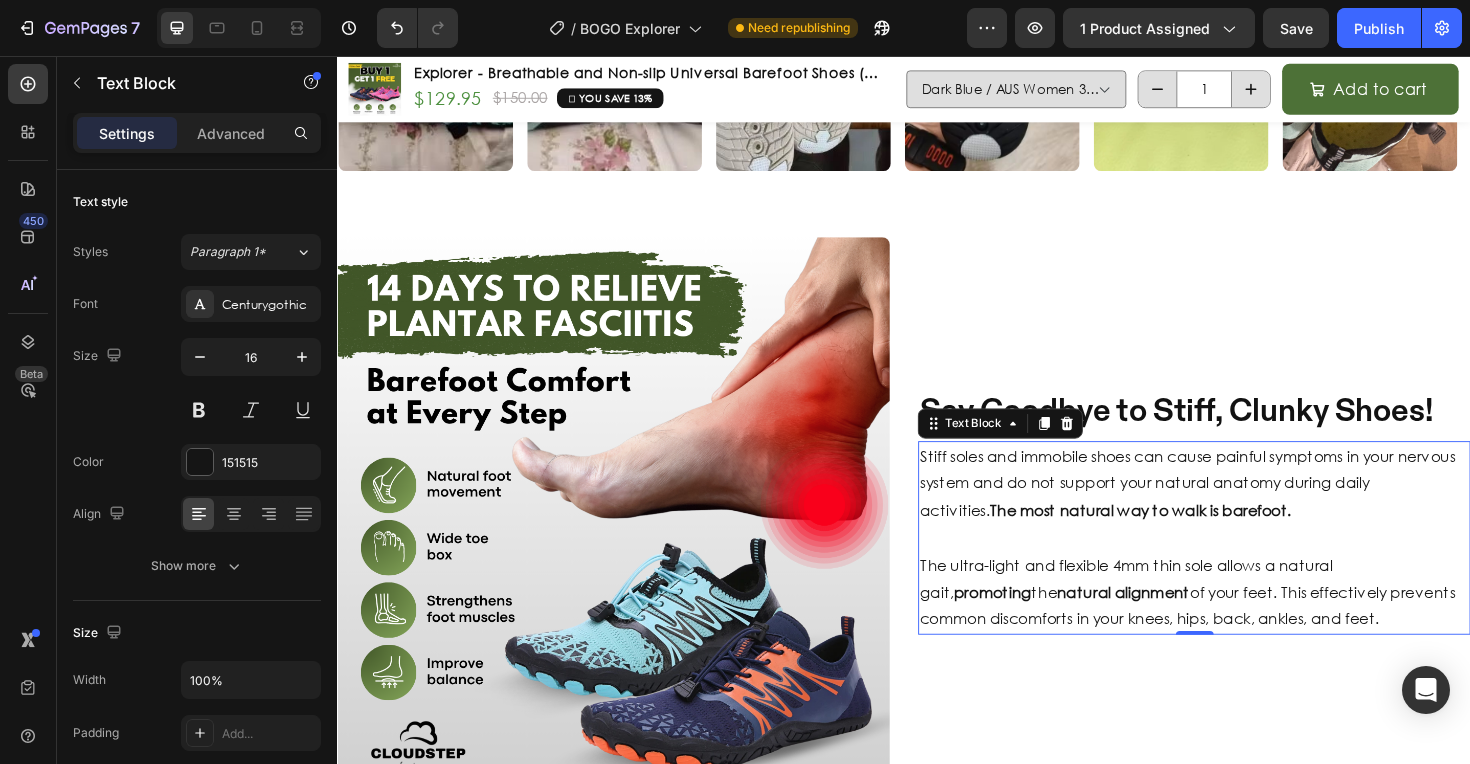click on "Stiff soles and immobile shoes can cause painful symptoms in your nervous system and do not support your natural anatomy during daily activities.  The most natural way to walk is barefoot." at bounding box center (1244, 523) 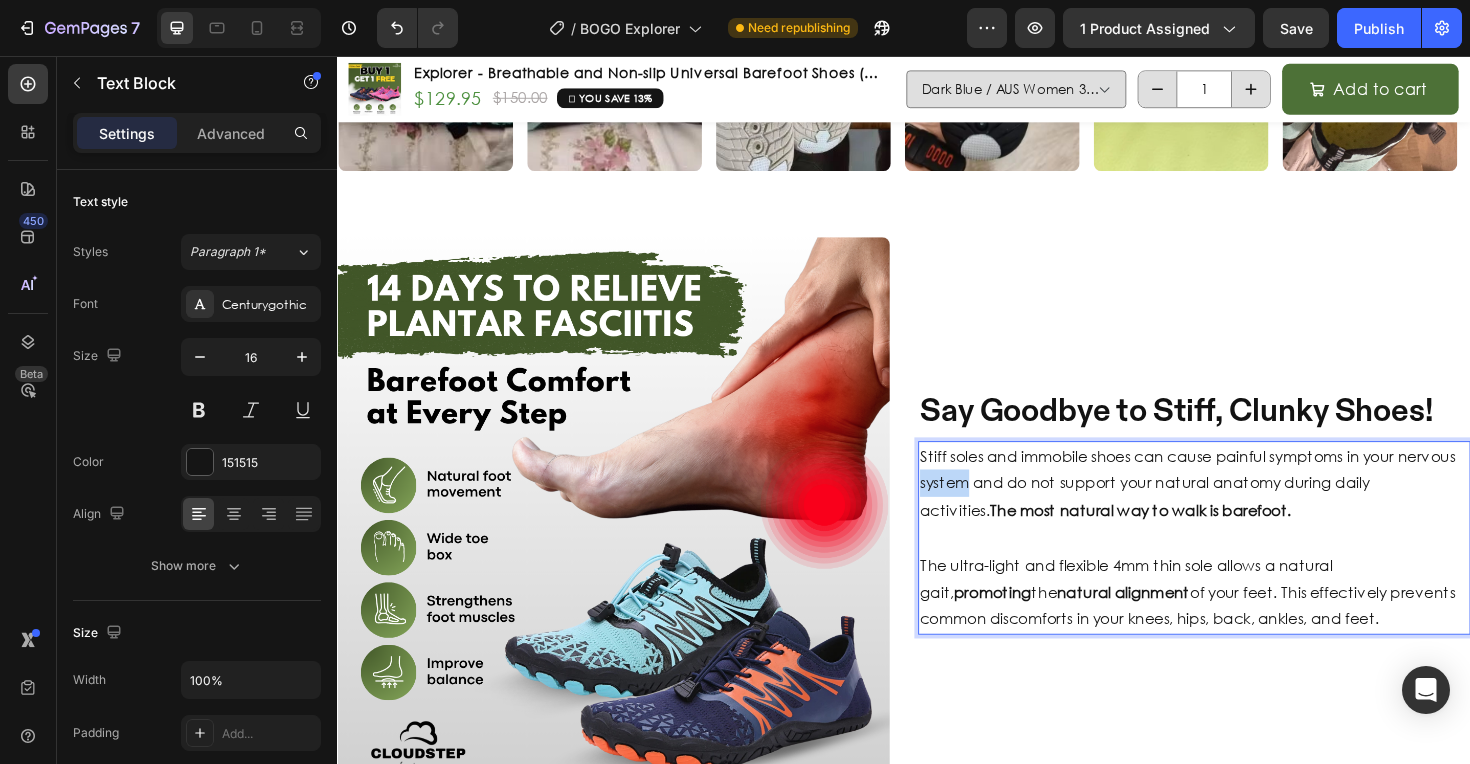 click on "Stiff soles and immobile shoes can cause painful symptoms in your nervous system and do not support your natural anatomy during daily activities.  The most natural way to walk is barefoot." at bounding box center (1244, 523) 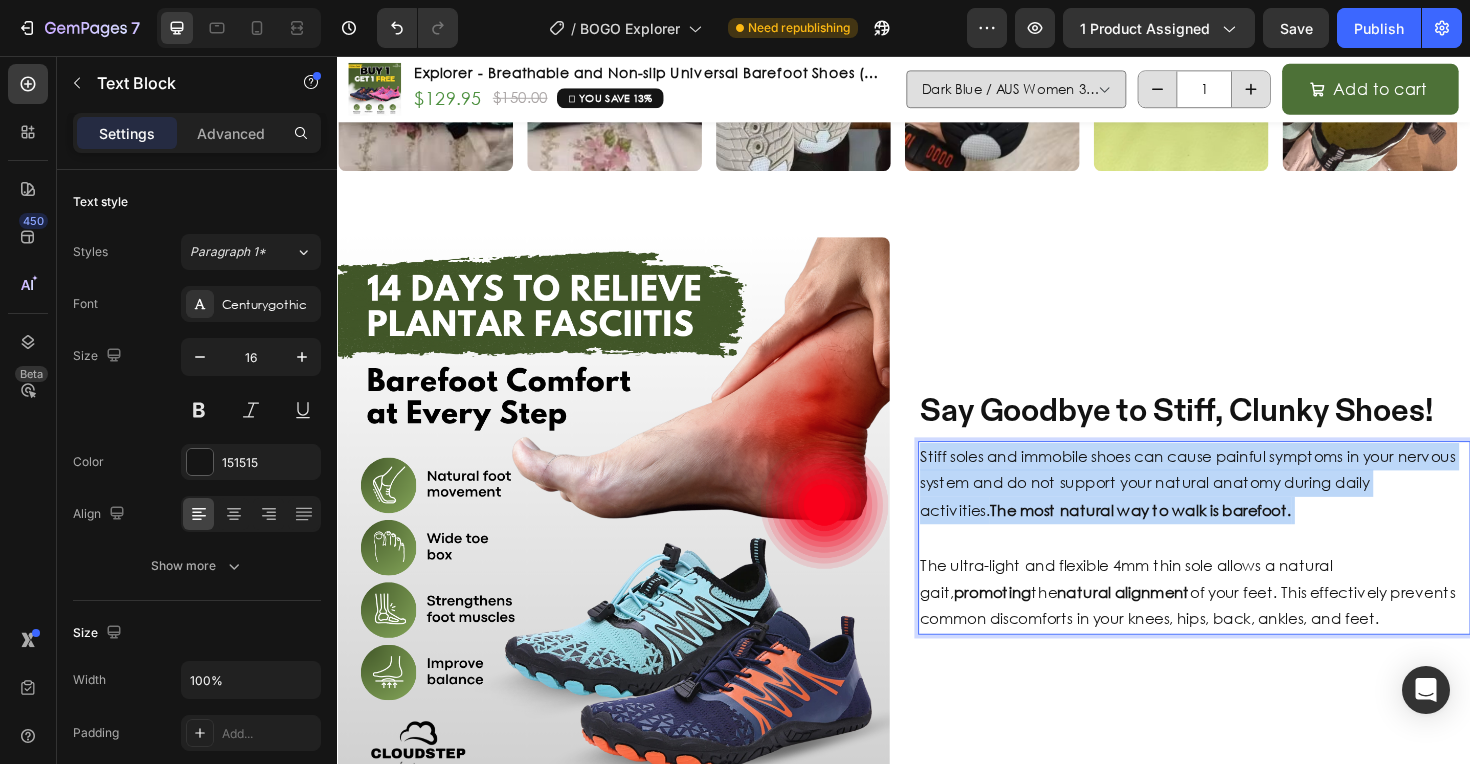 click on "Stiff soles and immobile shoes can cause painful symptoms in your nervous system and do not support your natural anatomy during daily activities.  The most natural way to walk is barefoot." at bounding box center [1244, 523] 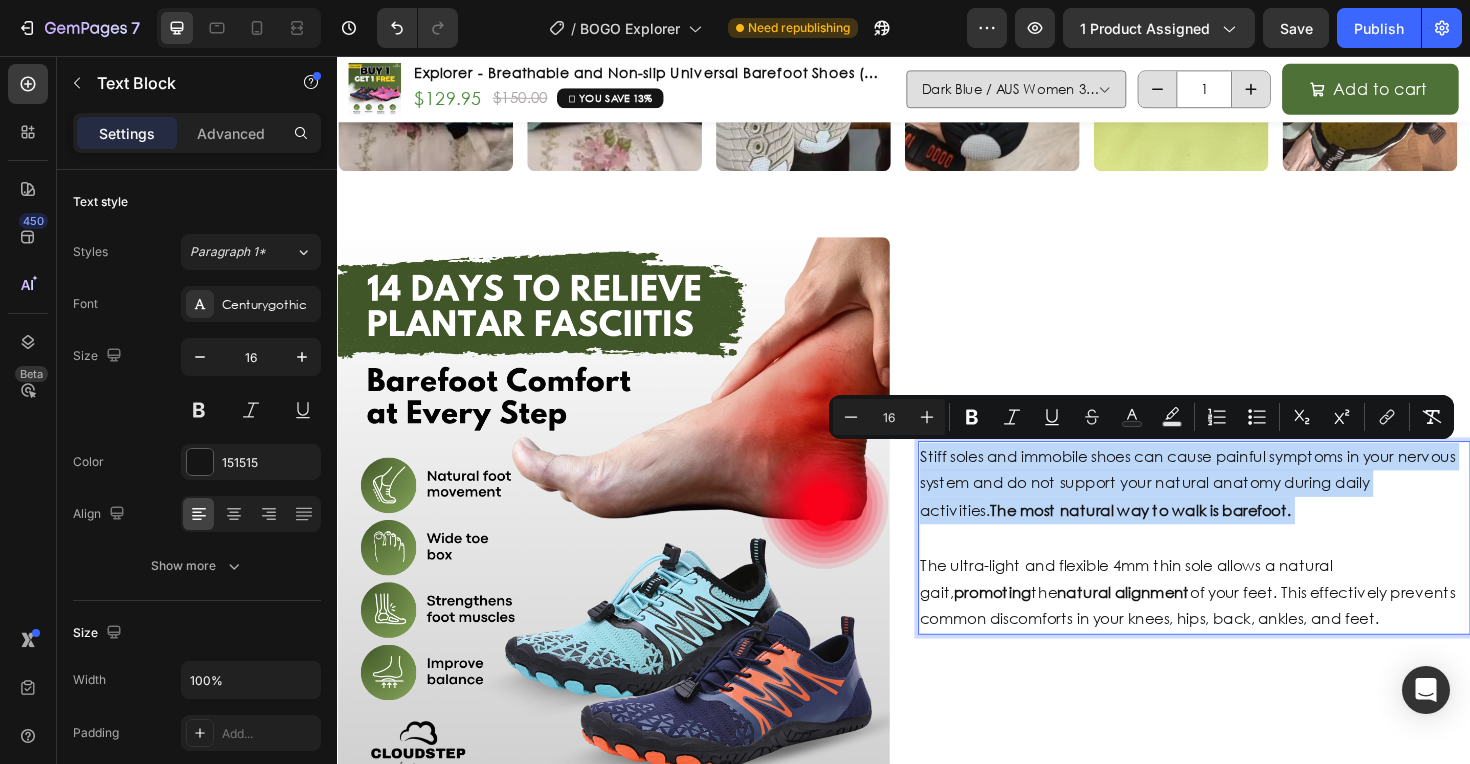 click on "Stiff soles and immobile shoes can cause painful symptoms in your nervous system and do not support your natural anatomy during daily activities.  The most natural way to walk is barefoot." at bounding box center [1244, 523] 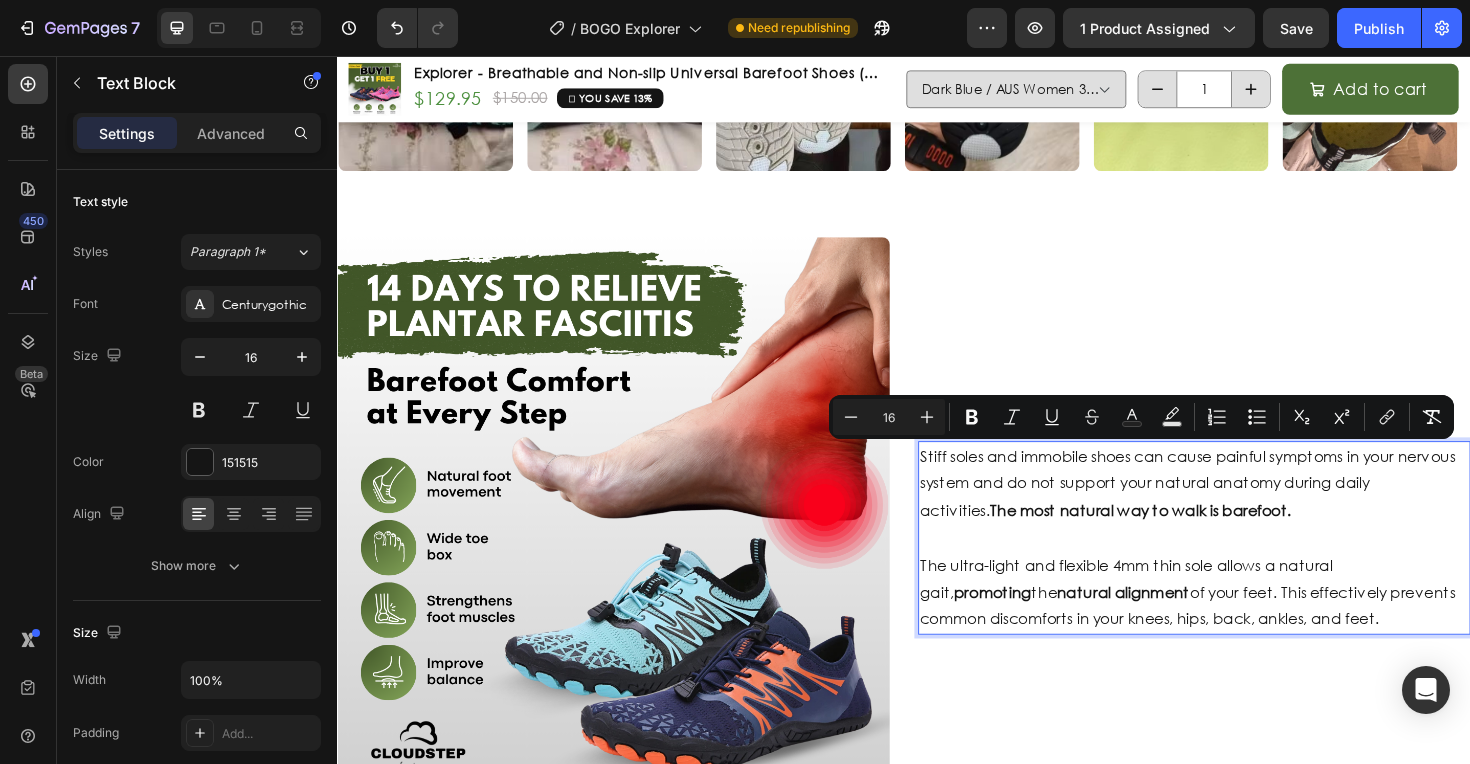 click on "The ultra-light and flexible 4mm thin sole allows a natural gait,  promoting  the  natural alignment  of your feet. This effectively prevents common discomforts in your knees, hips, back, ankles, and feet." at bounding box center [1244, 624] 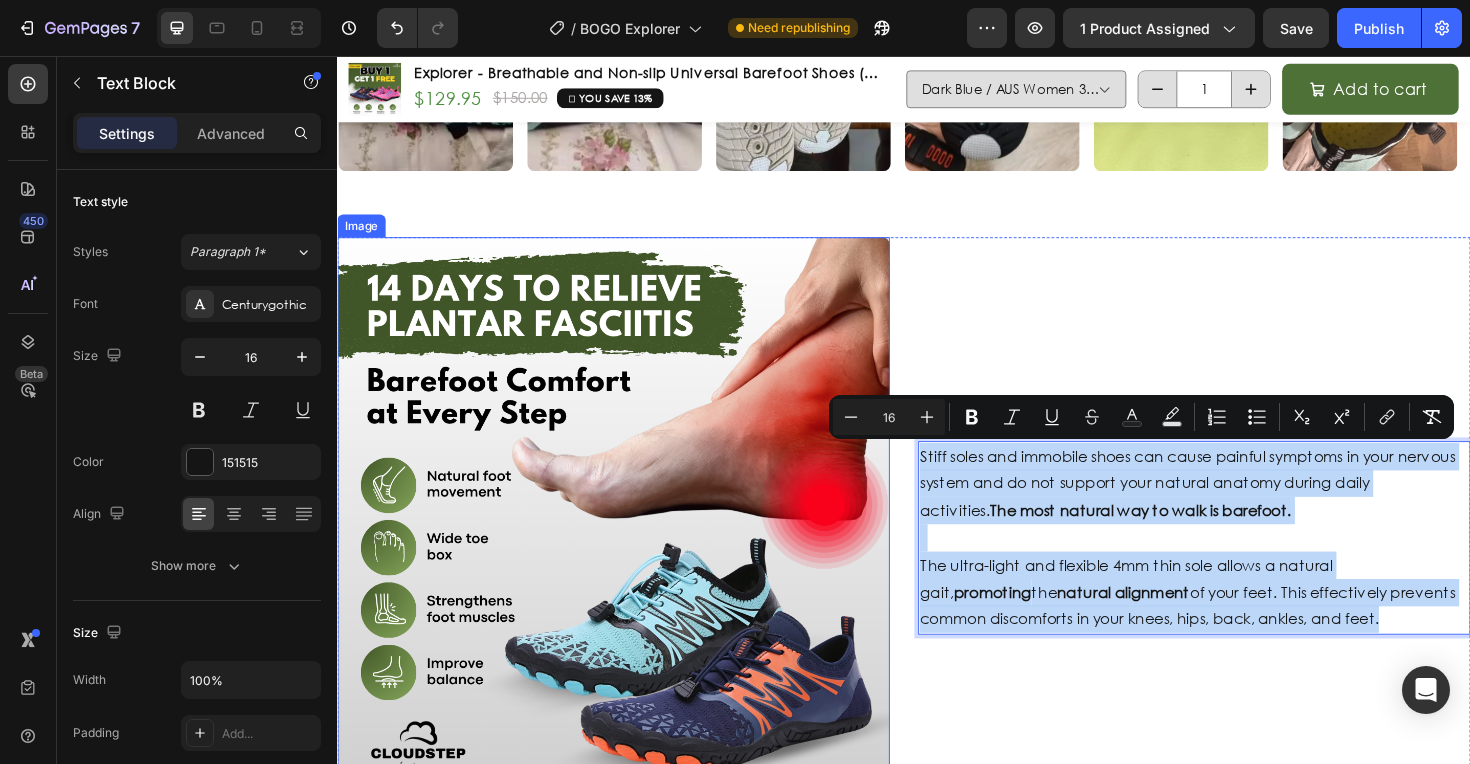drag, startPoint x: 1398, startPoint y: 656, endPoint x: 889, endPoint y: 470, distance: 541.91974 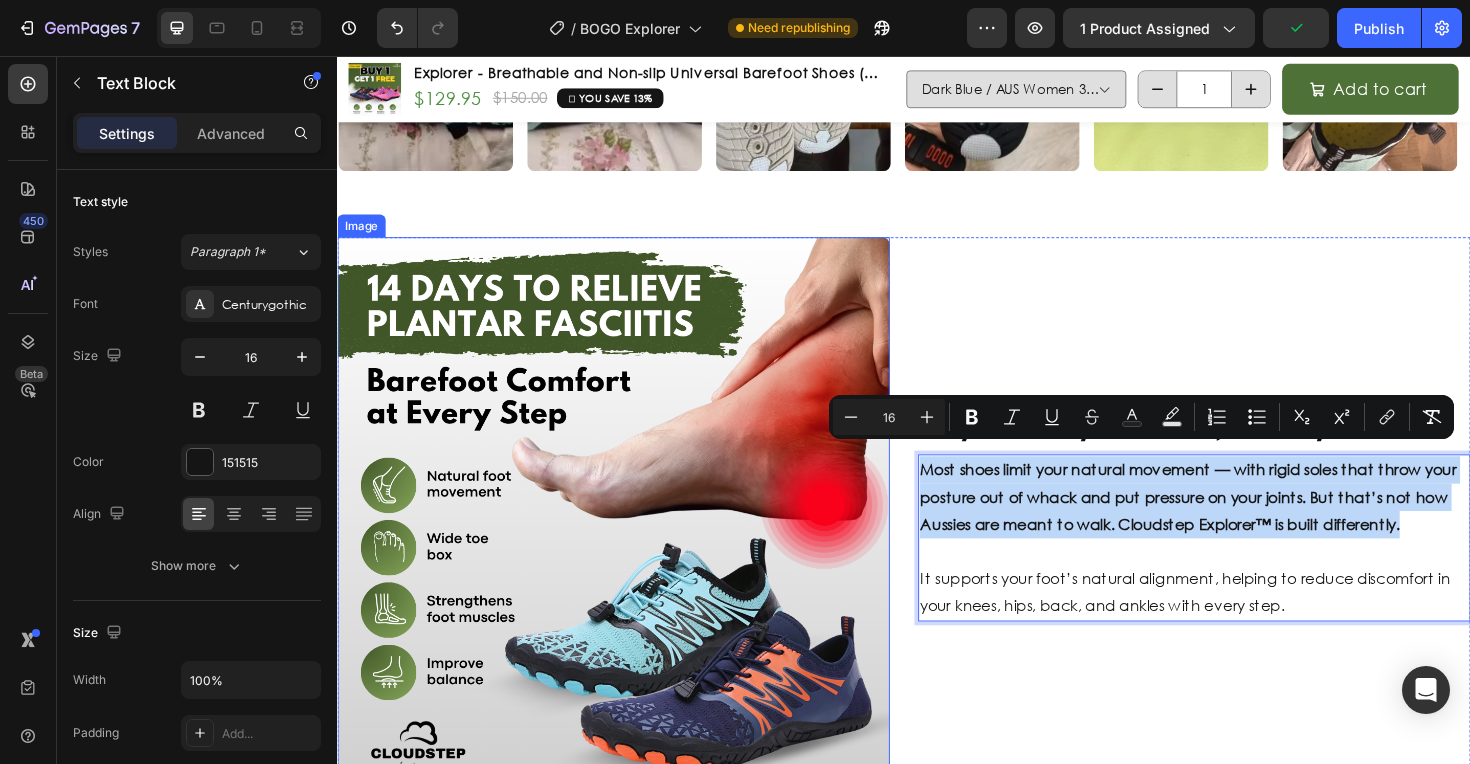 scroll, scrollTop: 1747, scrollLeft: 0, axis: vertical 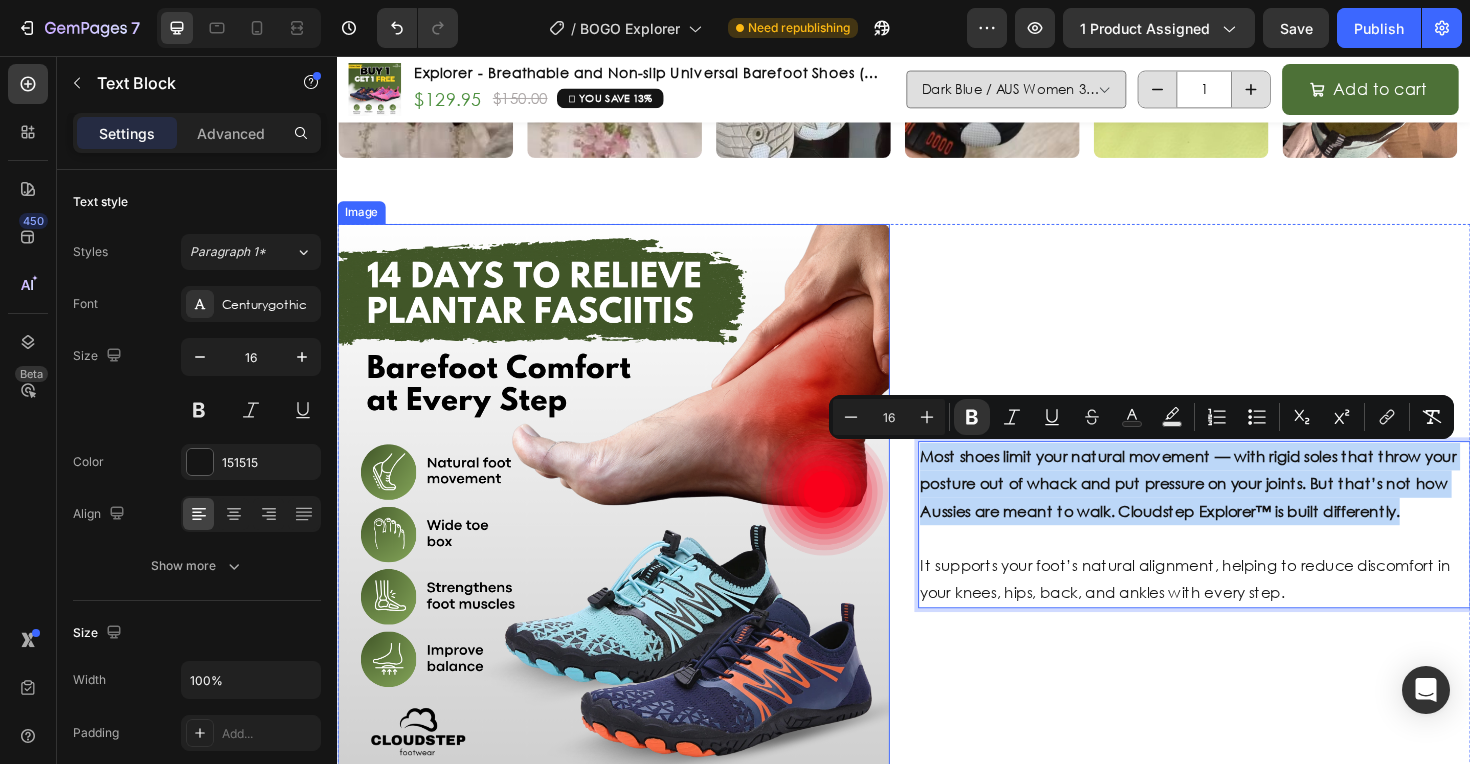 drag, startPoint x: 1469, startPoint y: 549, endPoint x: 905, endPoint y: 483, distance: 567.8486 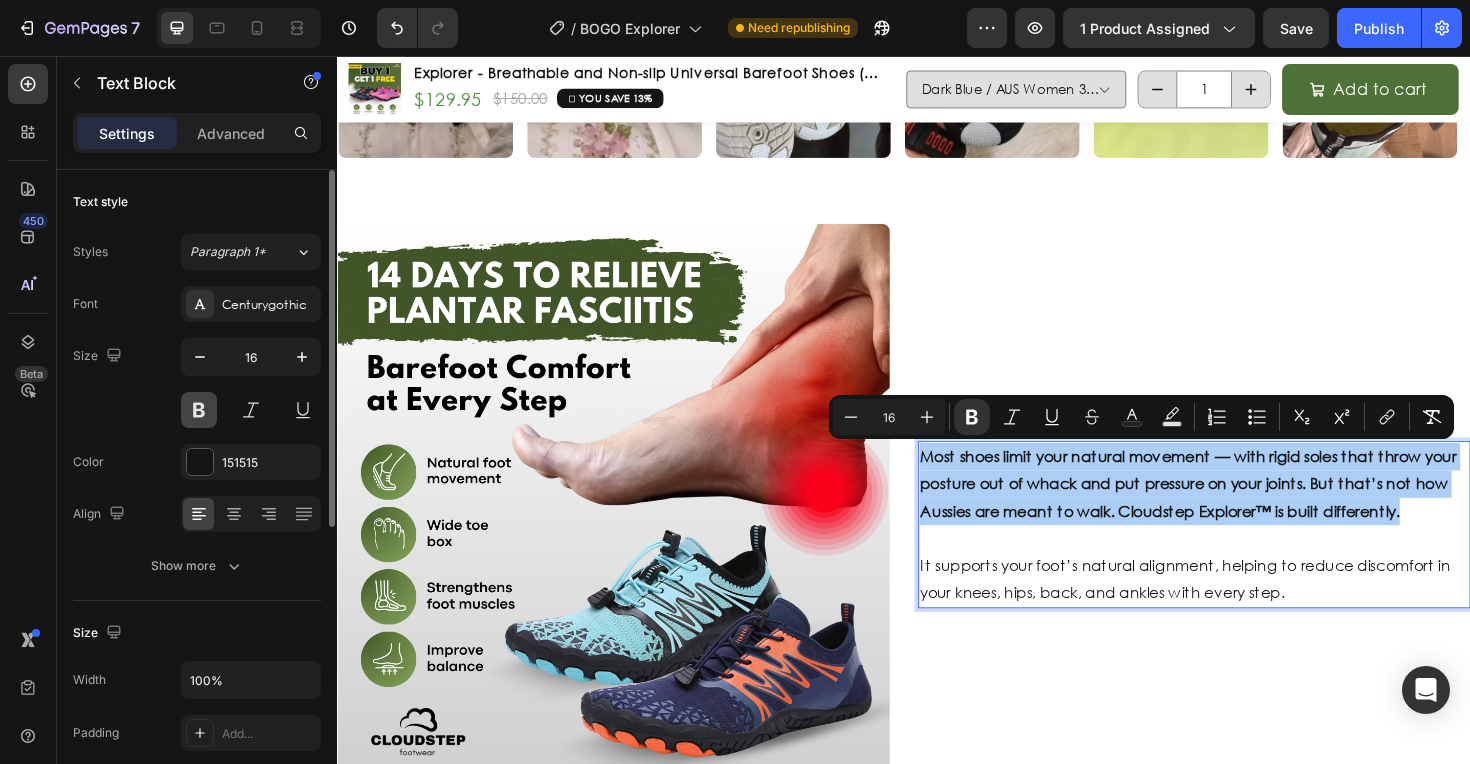click at bounding box center (199, 410) 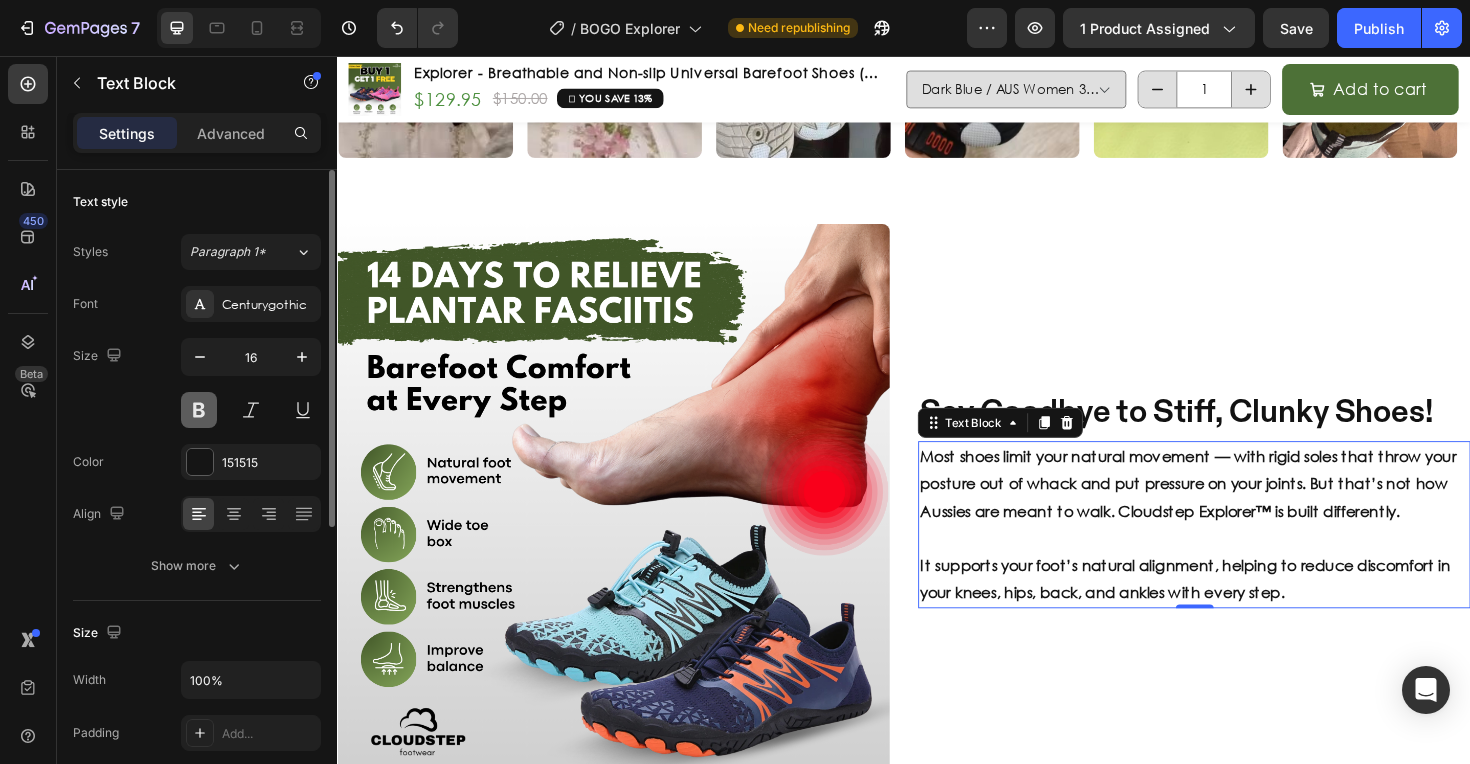 click at bounding box center (199, 410) 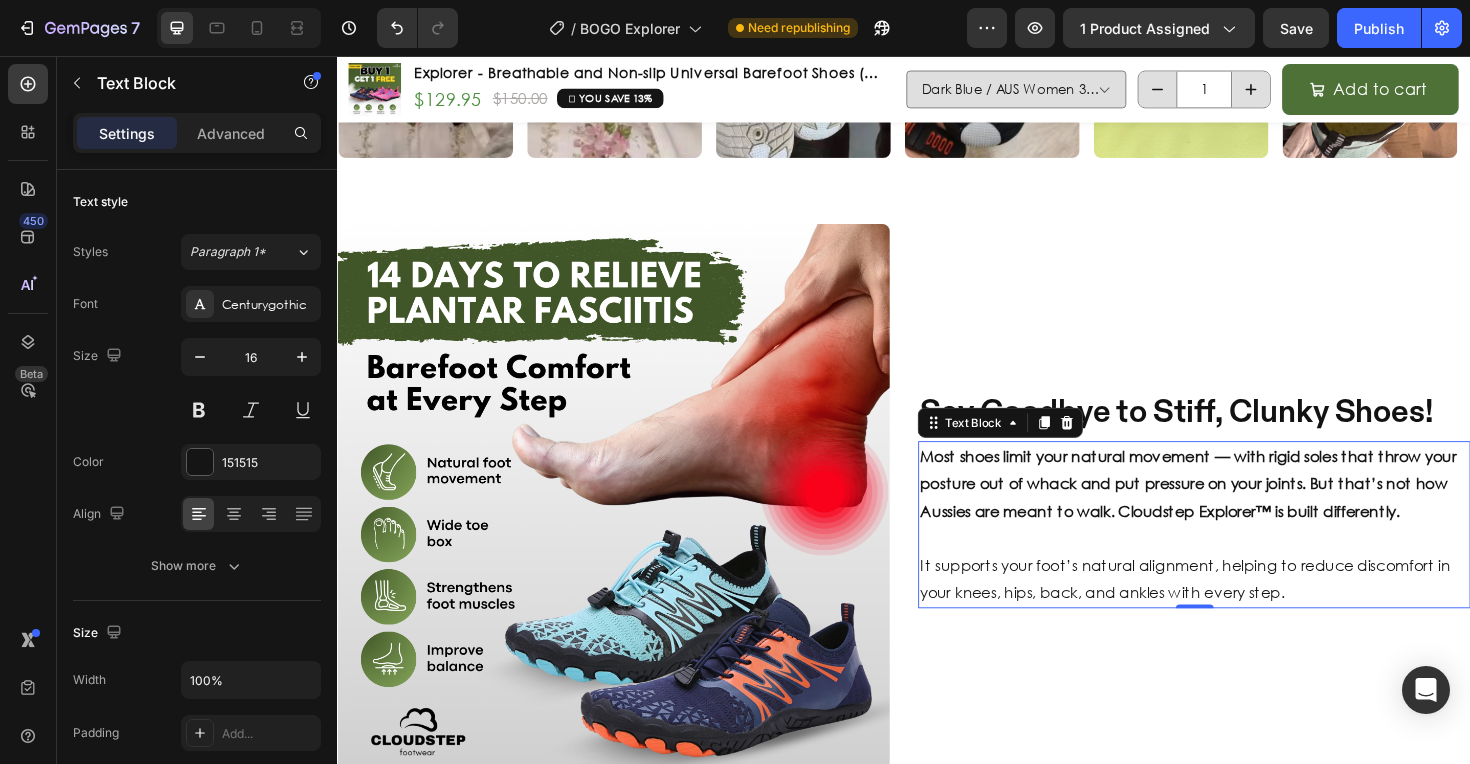 click on "Most shoes limit your natural movement — with rigid soles that throw your posture out of whack and put pressure on your joints. But that’s not how Aussies are meant to walk. Cloudstep Explorer™ is built differently." at bounding box center [1238, 508] 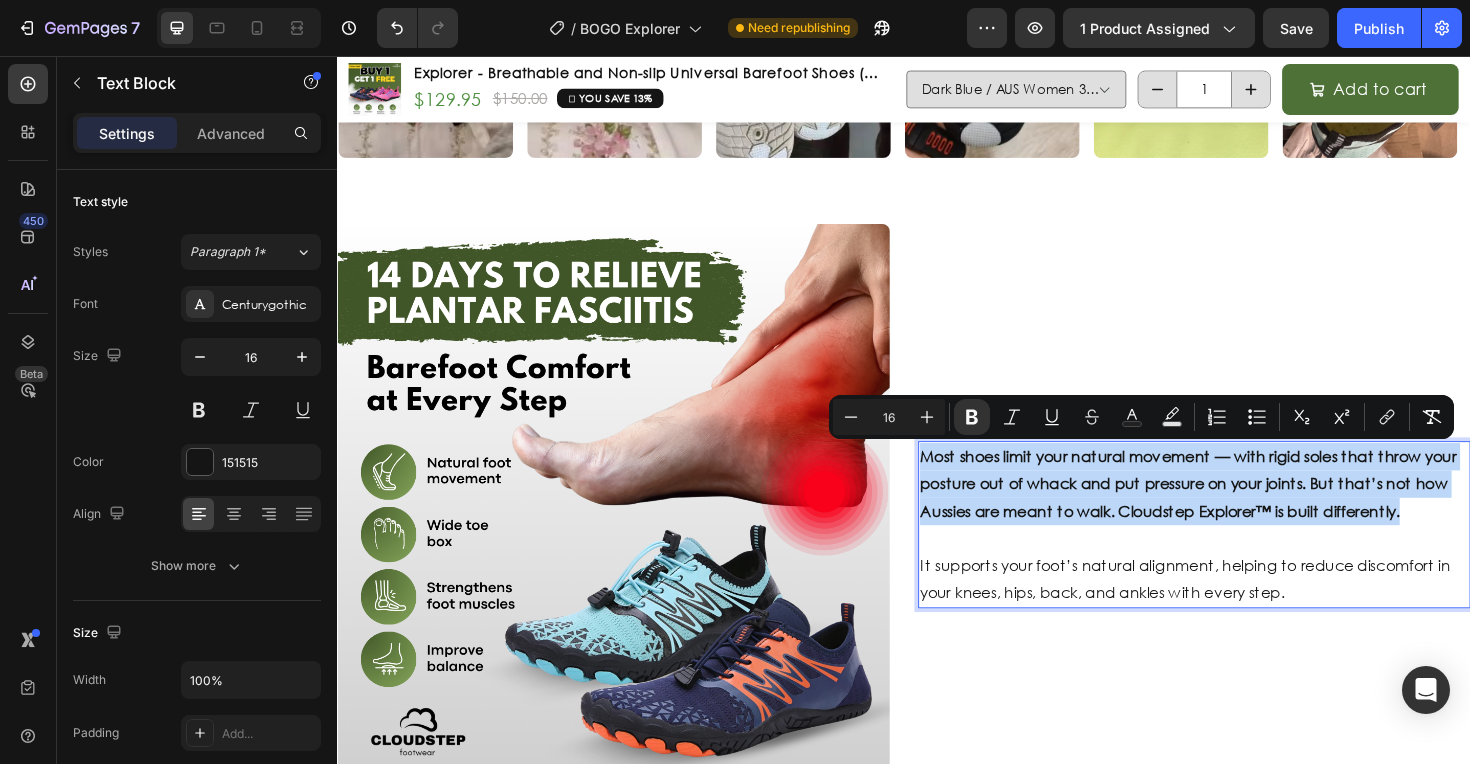 drag, startPoint x: 1513, startPoint y: 535, endPoint x: 955, endPoint y: 464, distance: 562.4989 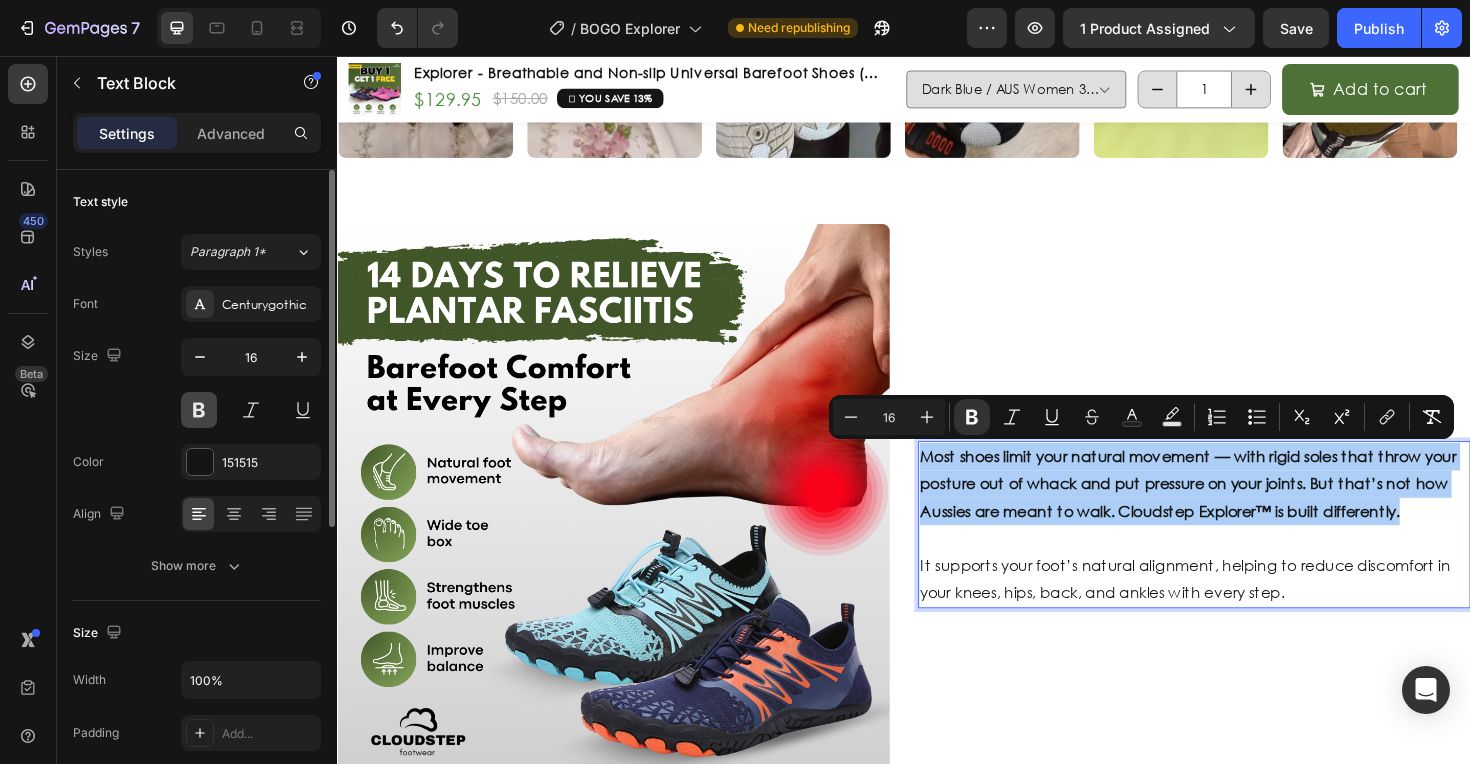 click at bounding box center (199, 410) 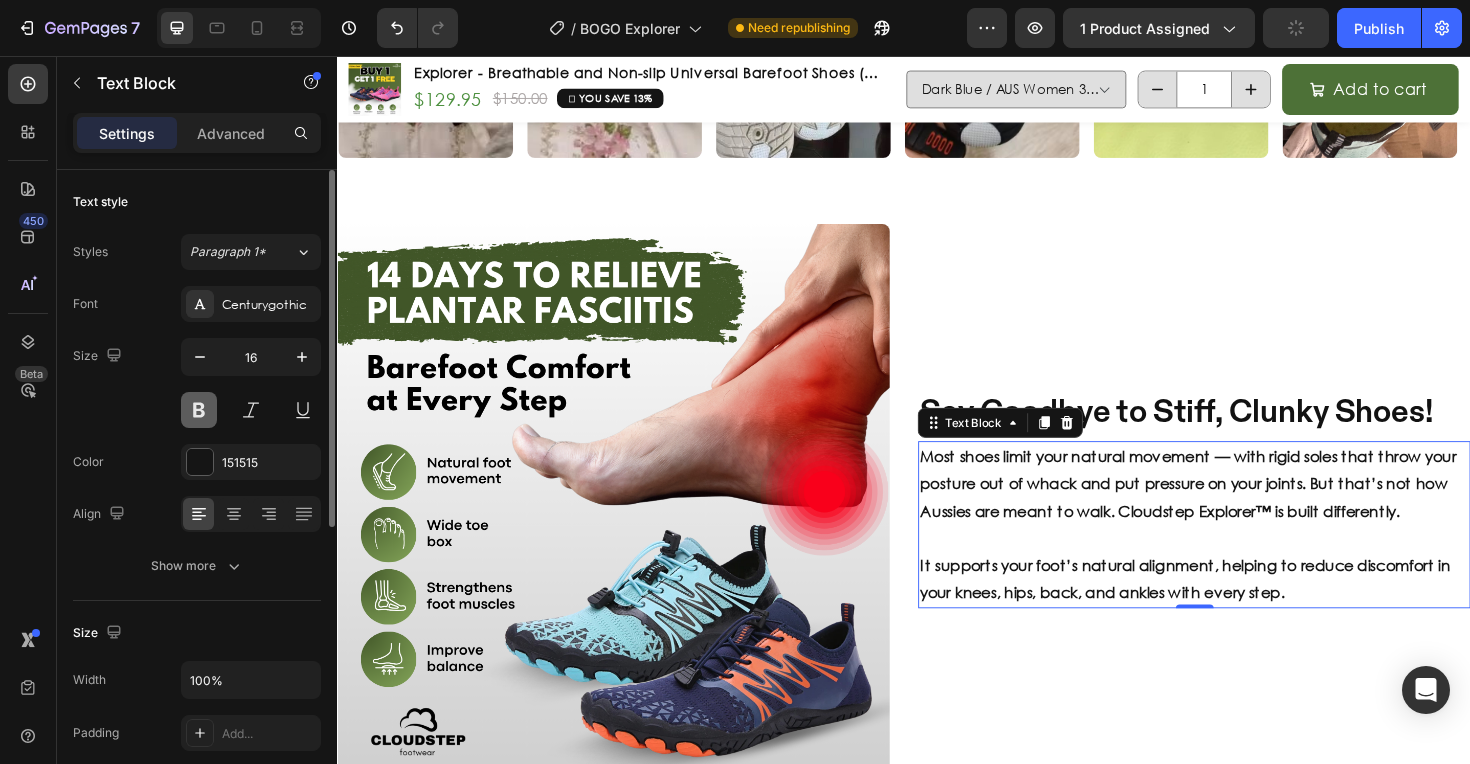 click at bounding box center [199, 410] 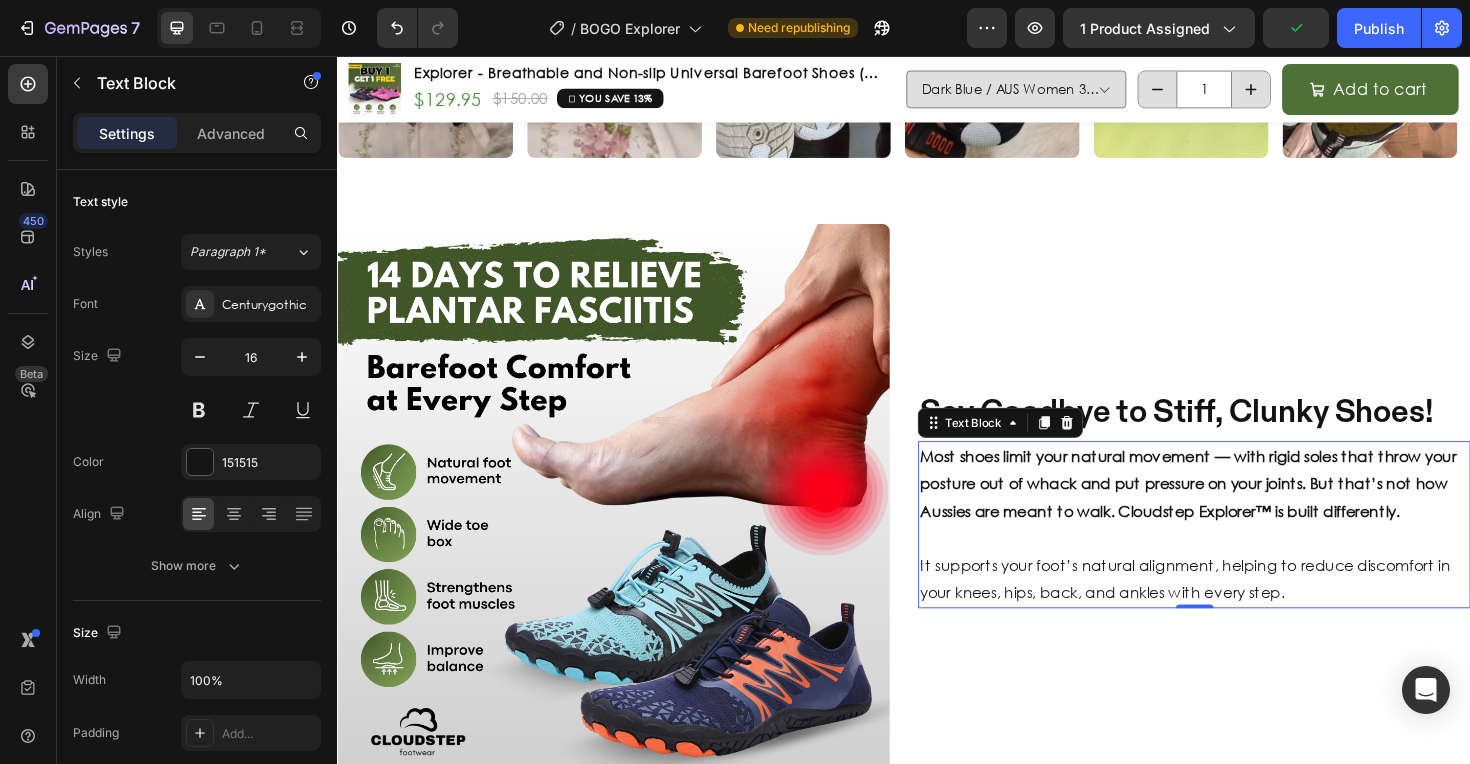 click on "It supports your foot’s natural alignment, helping to reduce discomfort in your knees, hips, back, and ankles with every step." at bounding box center (1244, 610) 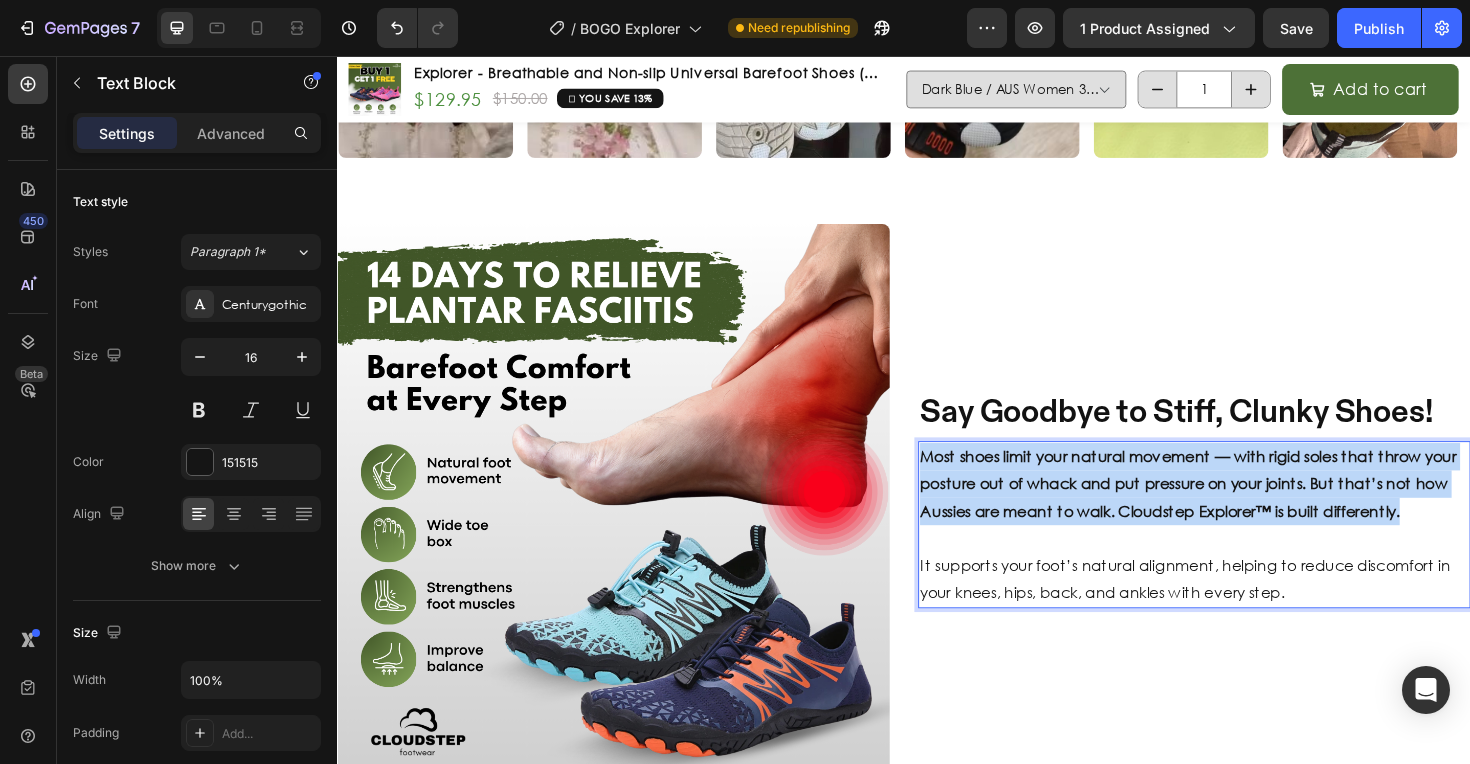 drag, startPoint x: 1474, startPoint y: 541, endPoint x: 938, endPoint y: 485, distance: 538.9174 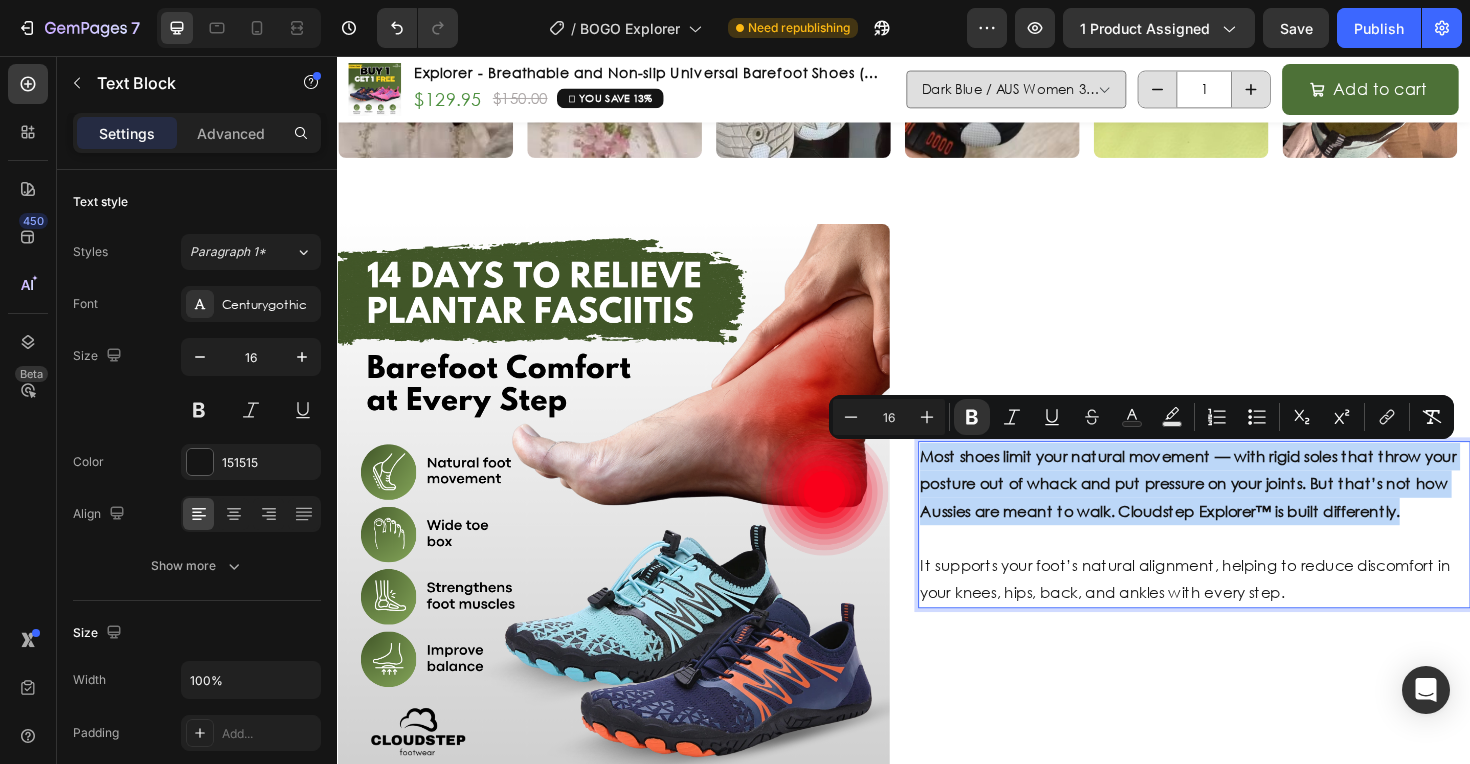 click on "Most shoes limit your natural movement — with rigid soles that throw your posture out of whack and put pressure on your joints. But that’s not how Aussies are meant to walk. Cloudstep Explorer™ is built differently." at bounding box center [1238, 508] 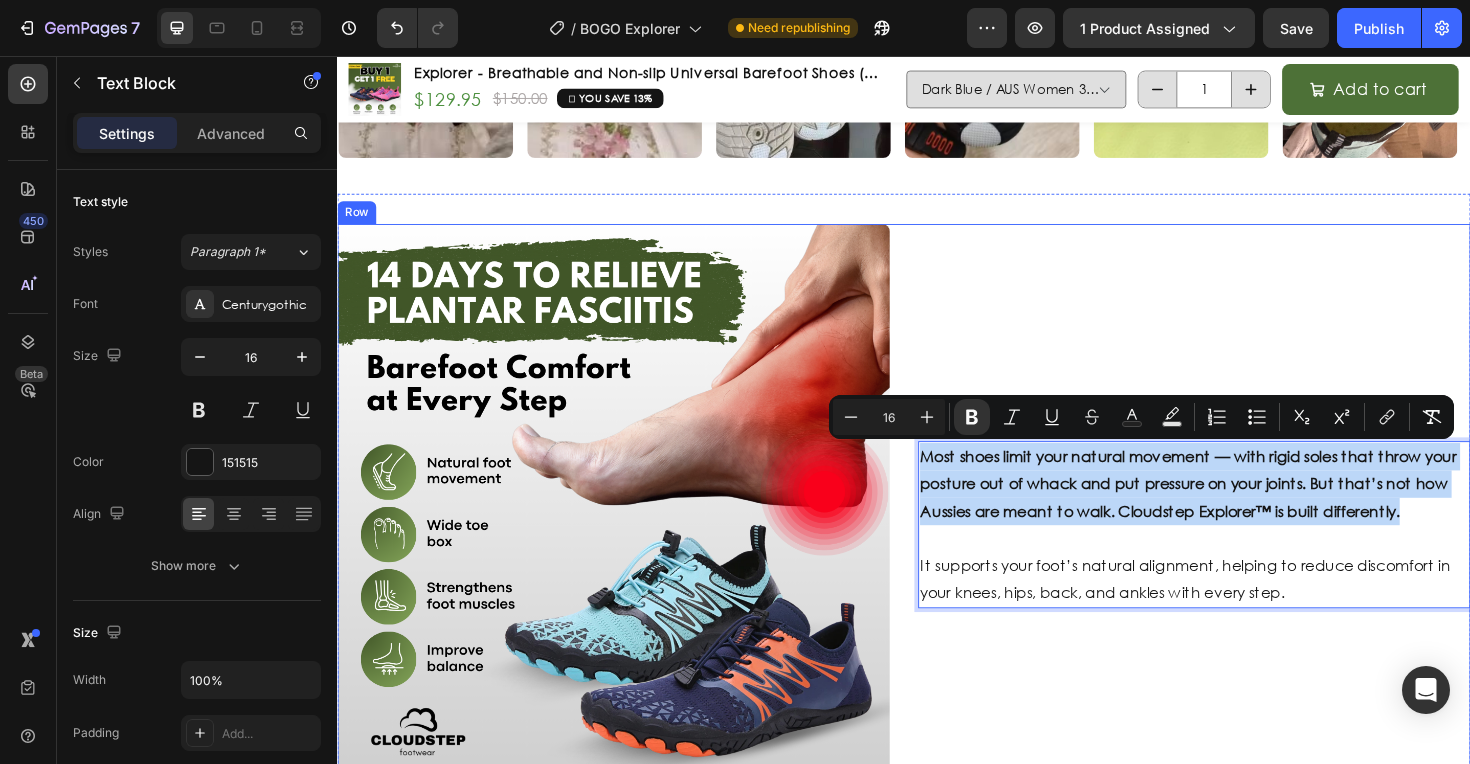 drag, startPoint x: 1487, startPoint y: 550, endPoint x: 932, endPoint y: 480, distance: 559.397 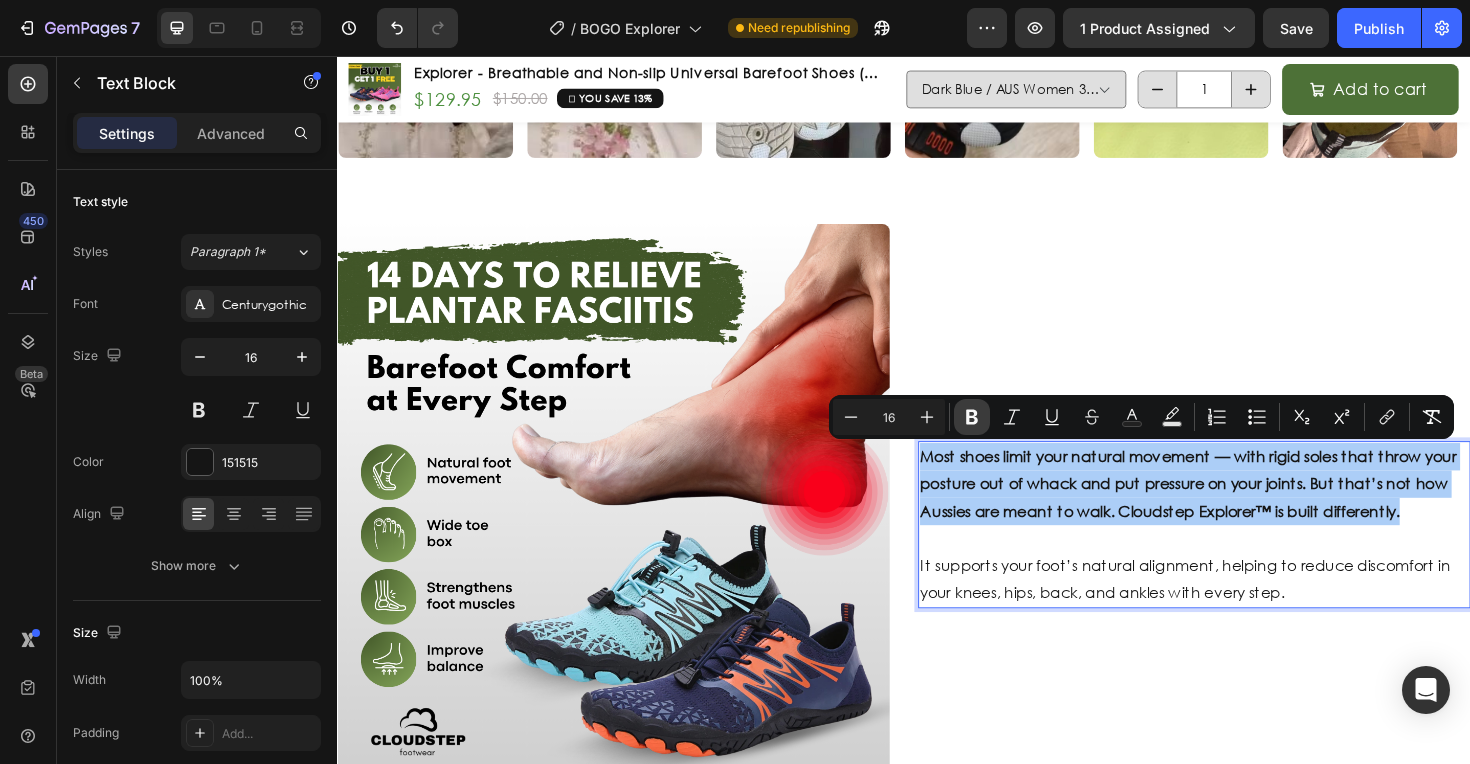 click 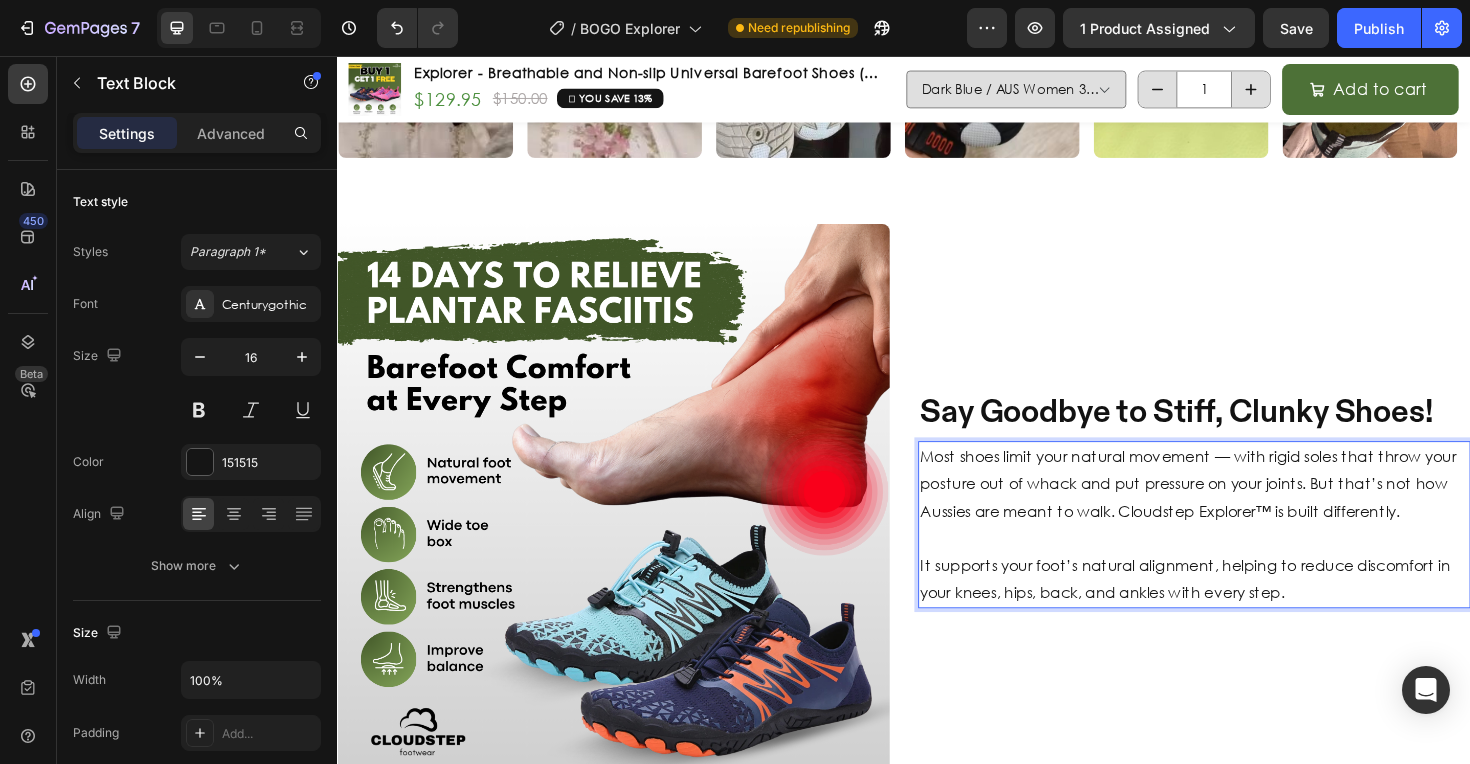 click on "It supports your foot’s natural alignment, helping to reduce discomfort in your knees, hips, back, and ankles with every step." at bounding box center (1244, 610) 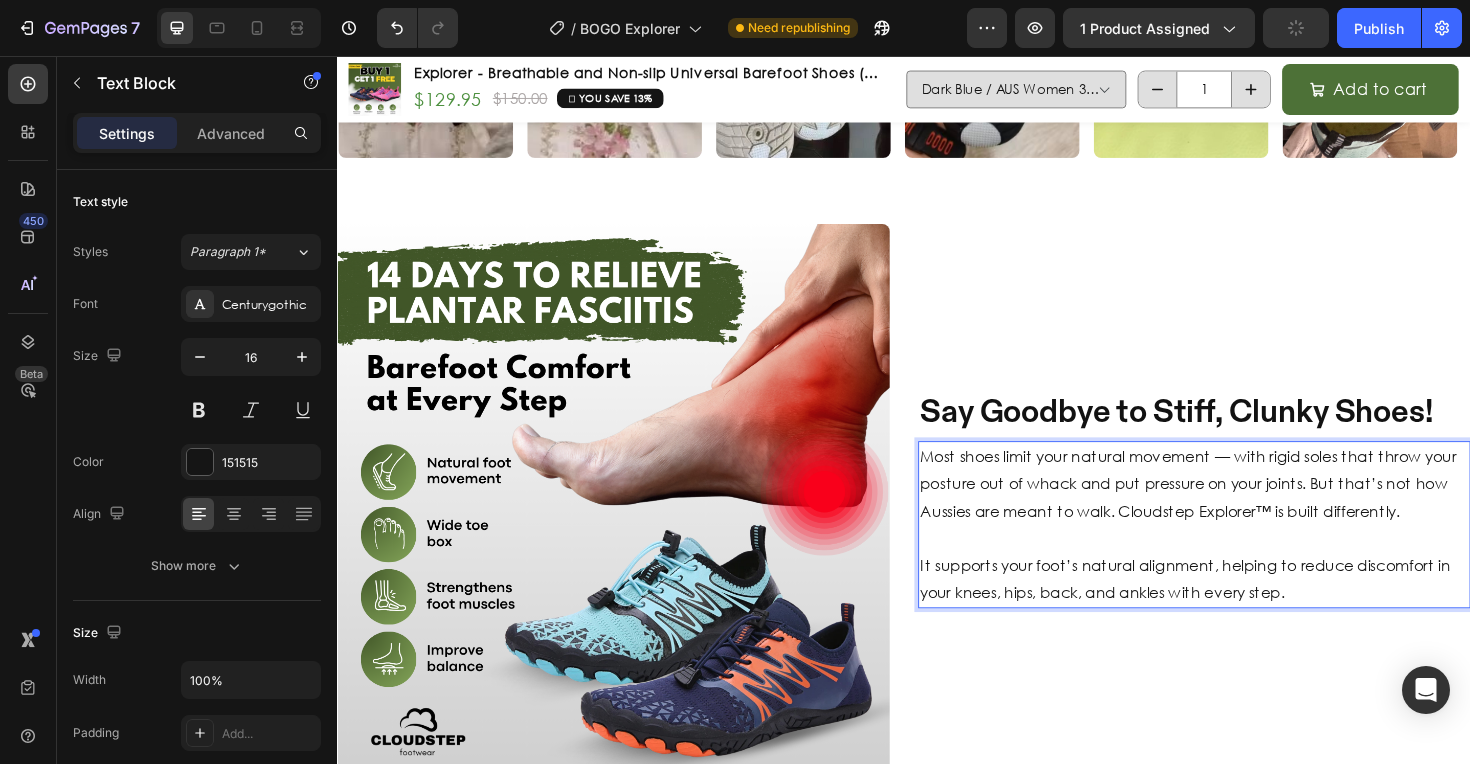 click on "Most shoes limit your natural movement — with rigid soles that throw your posture out of whack and put pressure on your joints. But that’s not how Aussies are meant to walk. Cloudstep Explorer™ is built differently." at bounding box center [1244, 509] 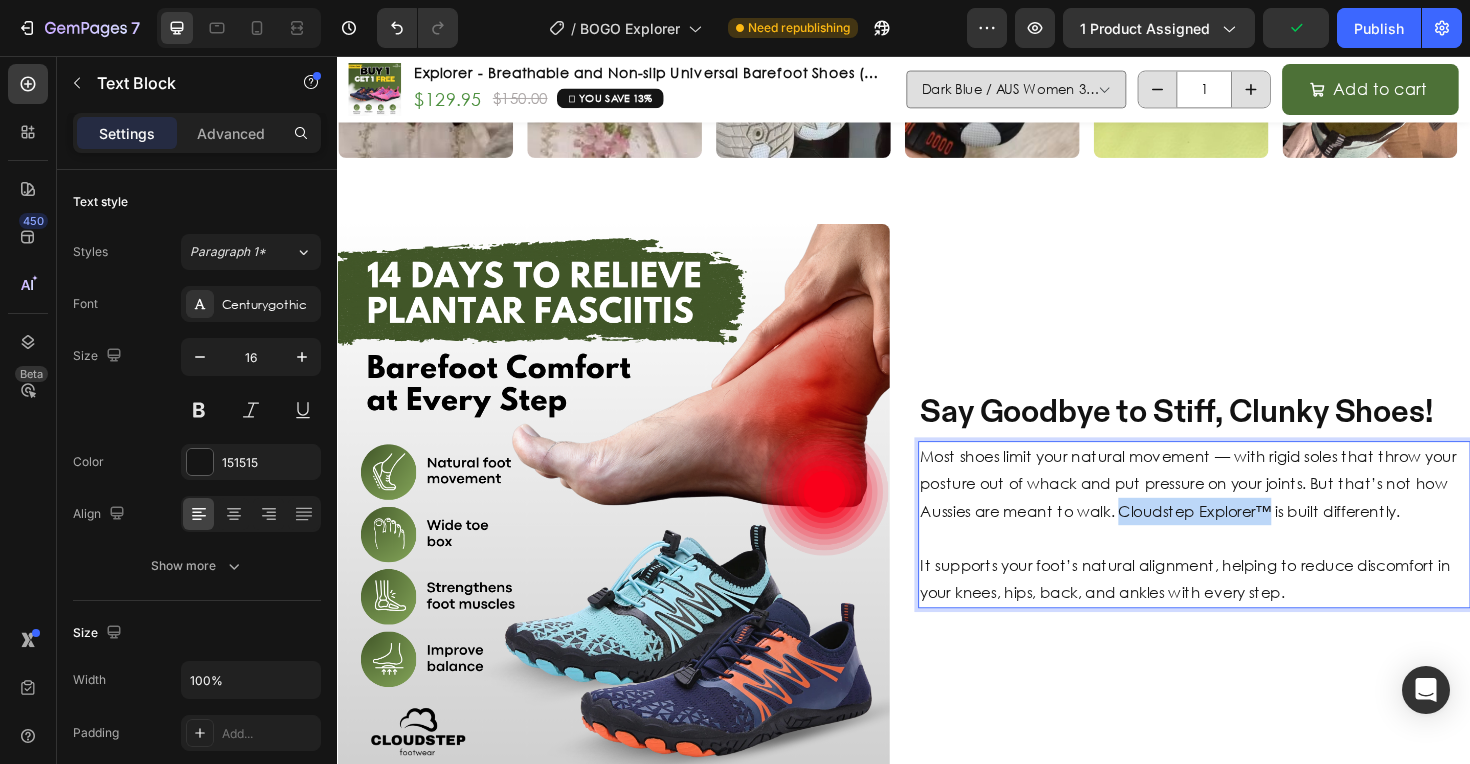 drag, startPoint x: 1320, startPoint y: 532, endPoint x: 1169, endPoint y: 536, distance: 151.05296 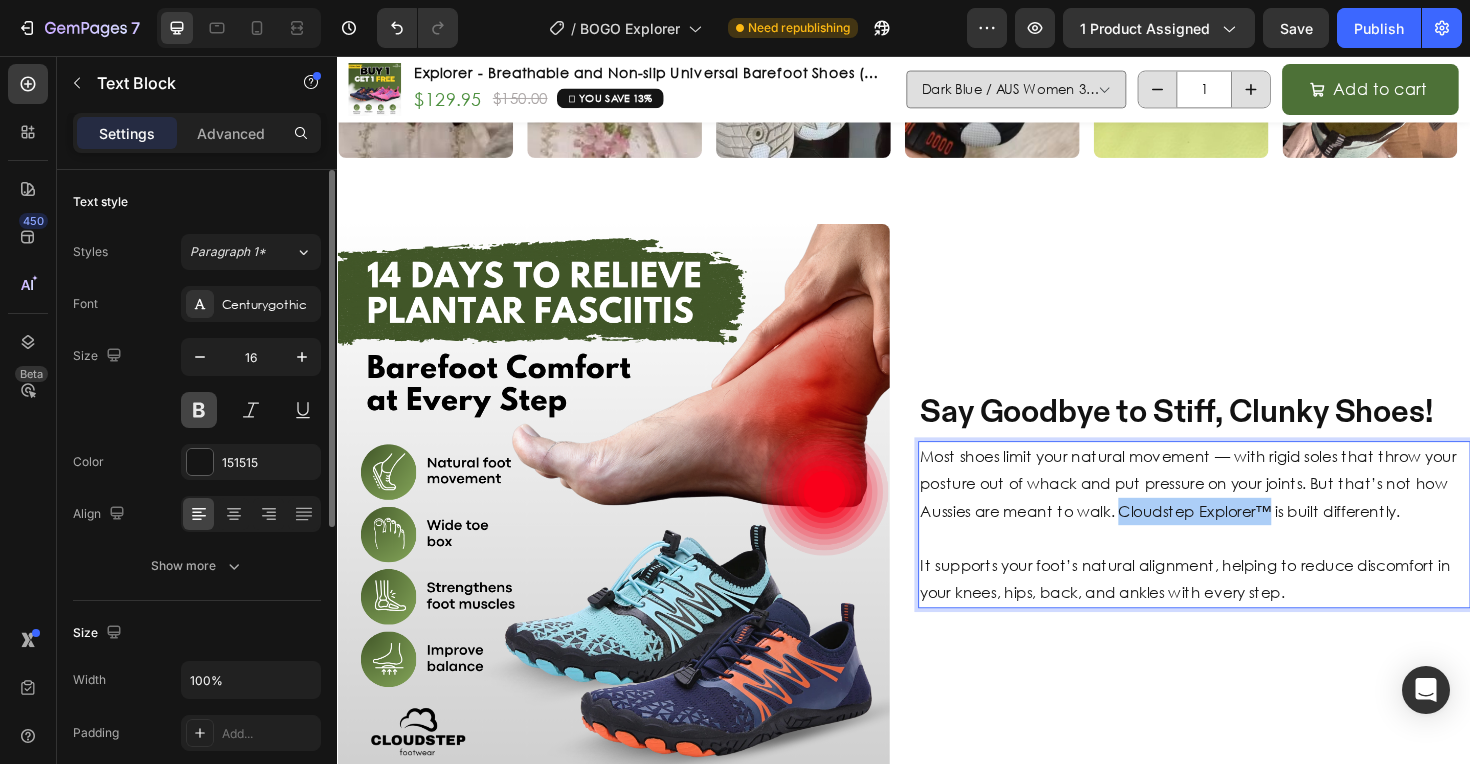 click at bounding box center (199, 410) 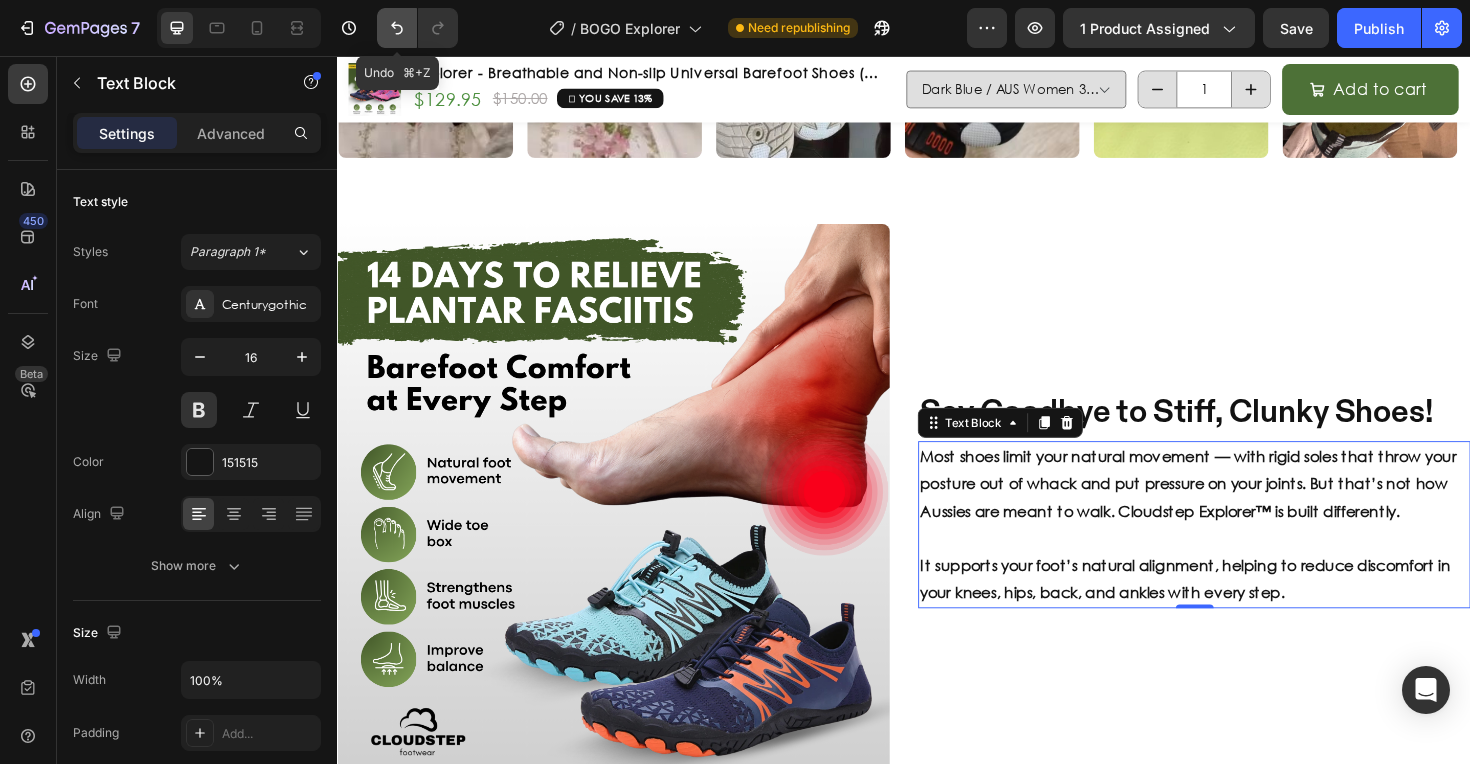 click 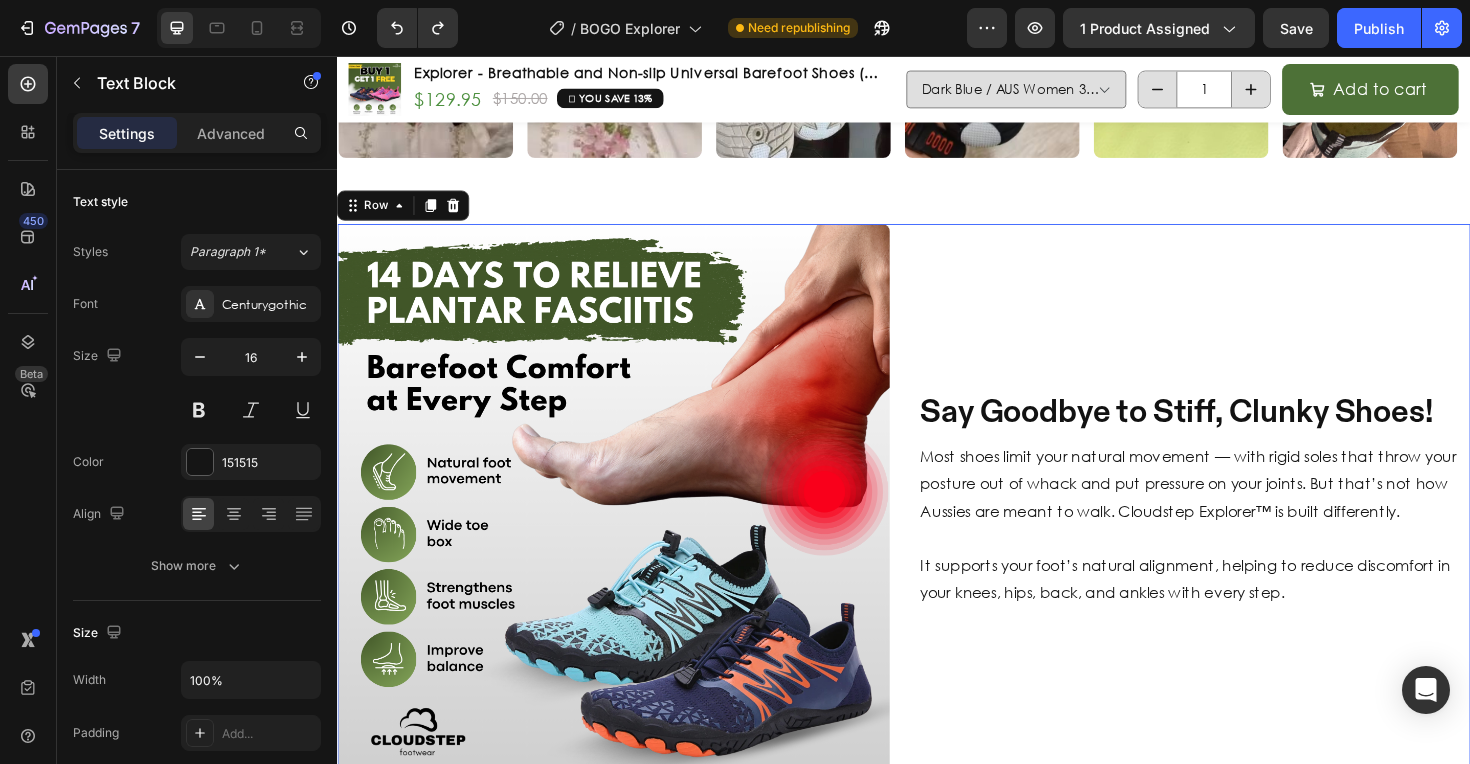 click on "Say Goodbye to Stiff, Clunky Shoes! Heading Most shoes limit your natural movement — with rigid soles that throw your posture out of whack and put pressure on your joints. But that’s not how [COUNTRY] are meant to walk. Cloudstep Explorer™ is built differently. It supports your foot’s natural alignment, helping to reduce discomfort in your knees, hips, back, and ankles with every step. Text Block" at bounding box center [1244, 526] 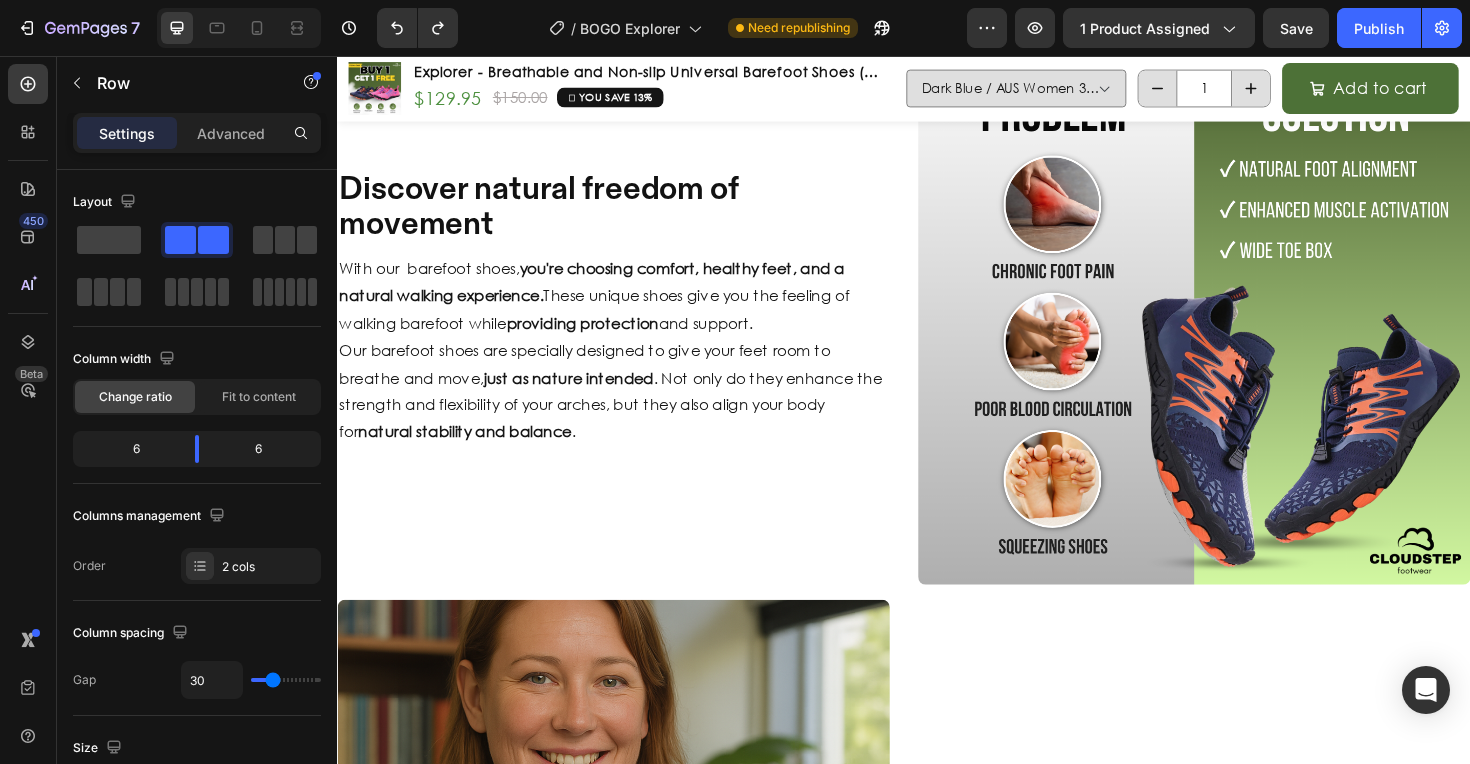 scroll, scrollTop: 2537, scrollLeft: 0, axis: vertical 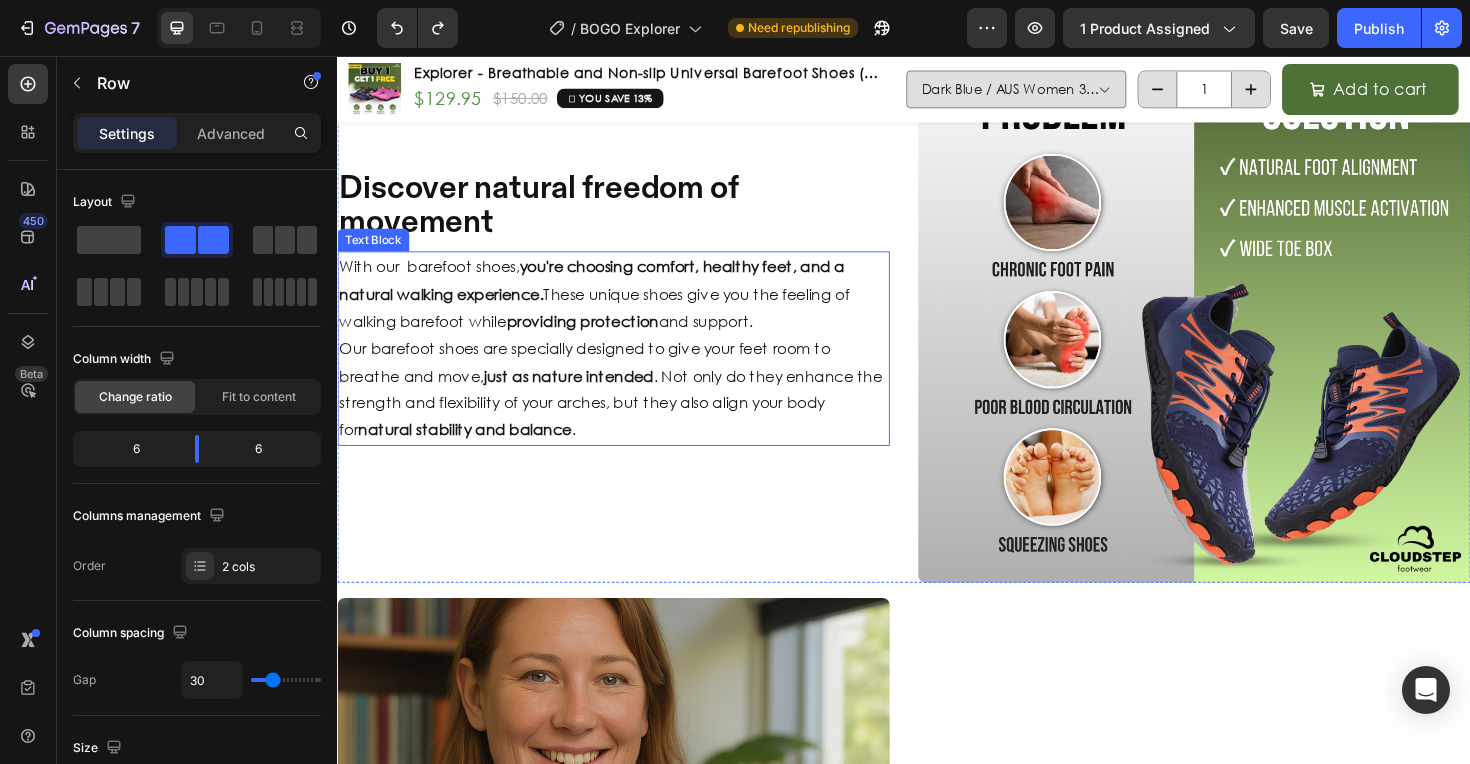 click on "With our  barefoot shoes,  you're choosing comfort, healthy feet, and a natural walking experience.  These unique shoes give you the feeling of walking barefoot while  providing protection  and support." at bounding box center [629, 308] 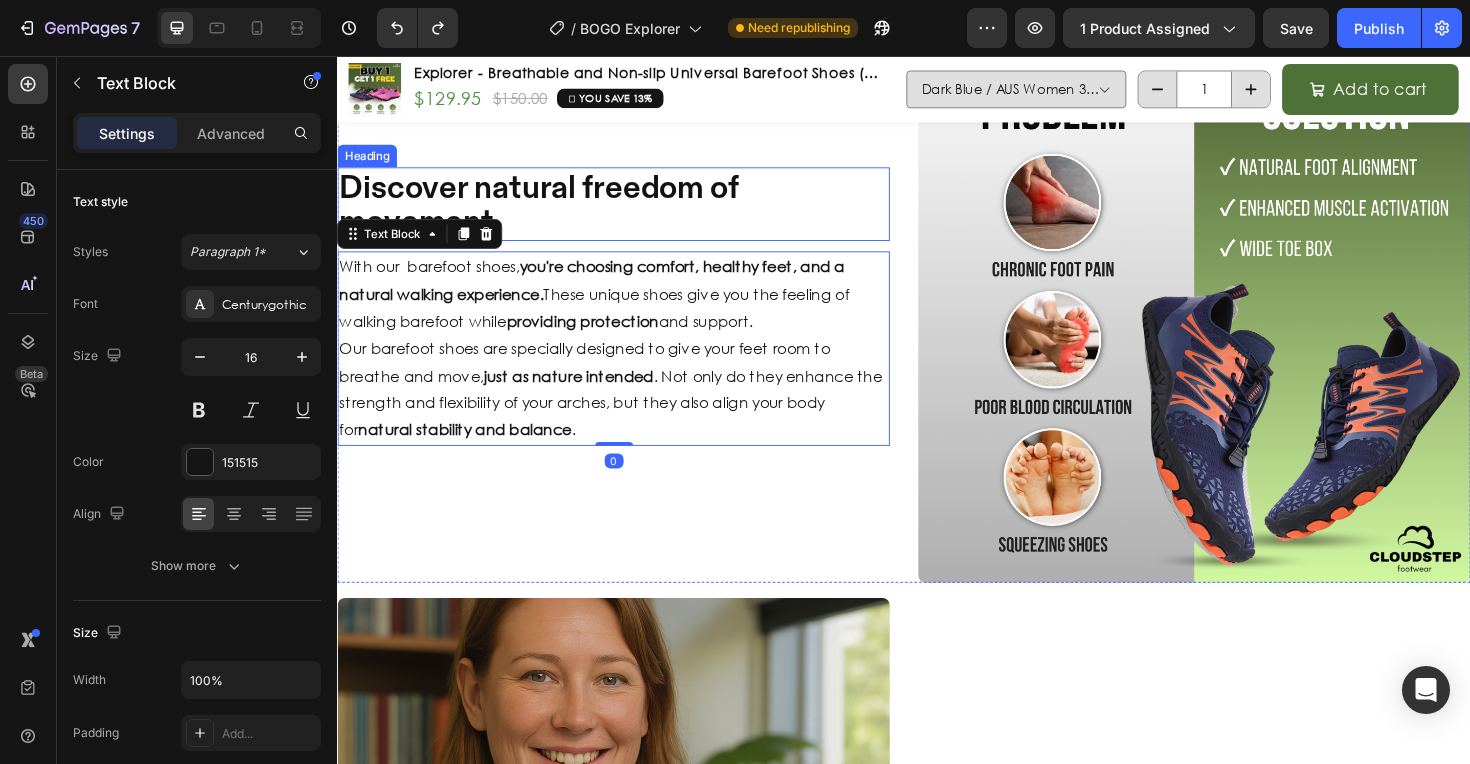 click on "Discover natural freedom of movement" at bounding box center [629, 213] 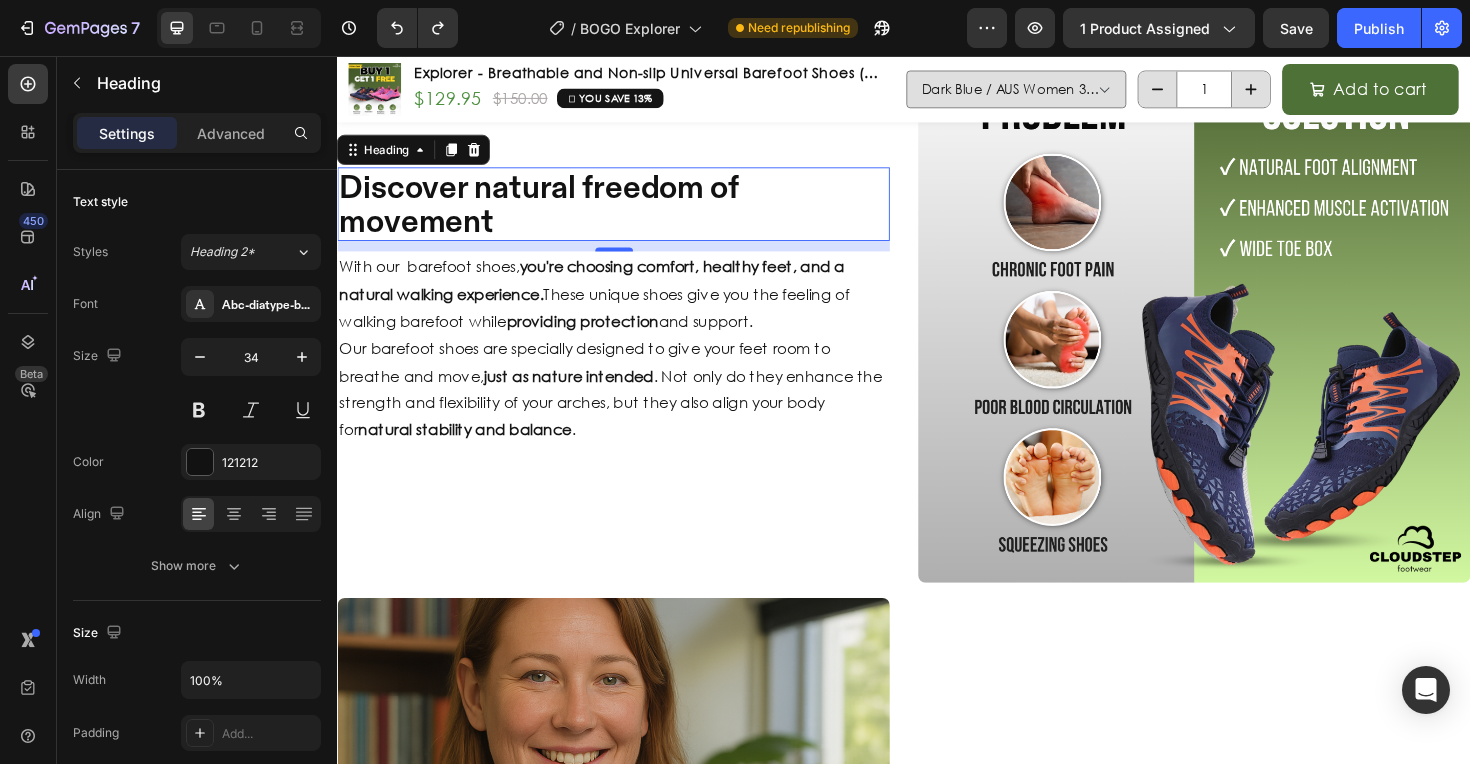 click on "Discover natural freedom of movement" at bounding box center (629, 213) 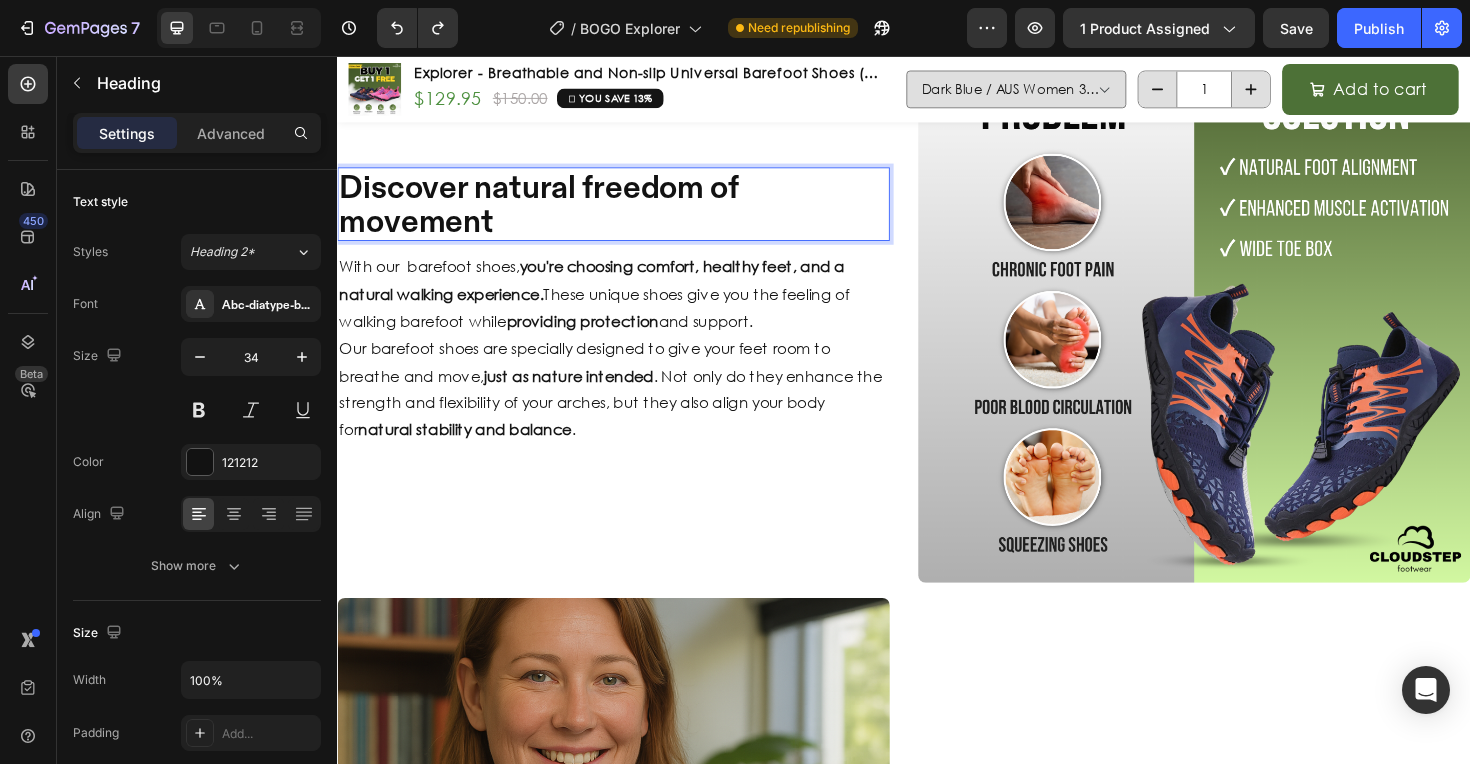 click on "Discover natural freedom of movement" at bounding box center [629, 213] 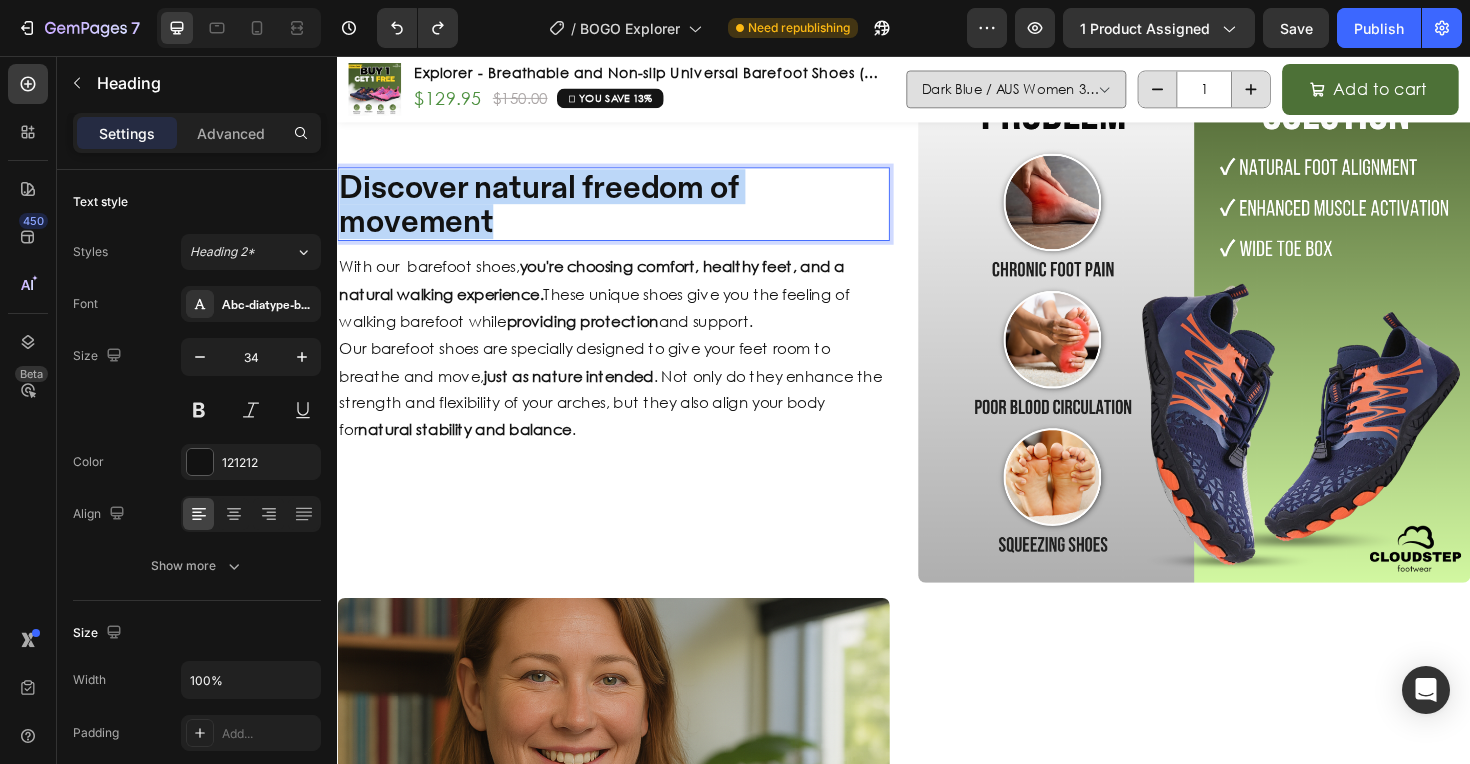 click on "Discover natural freedom of movement" at bounding box center (629, 213) 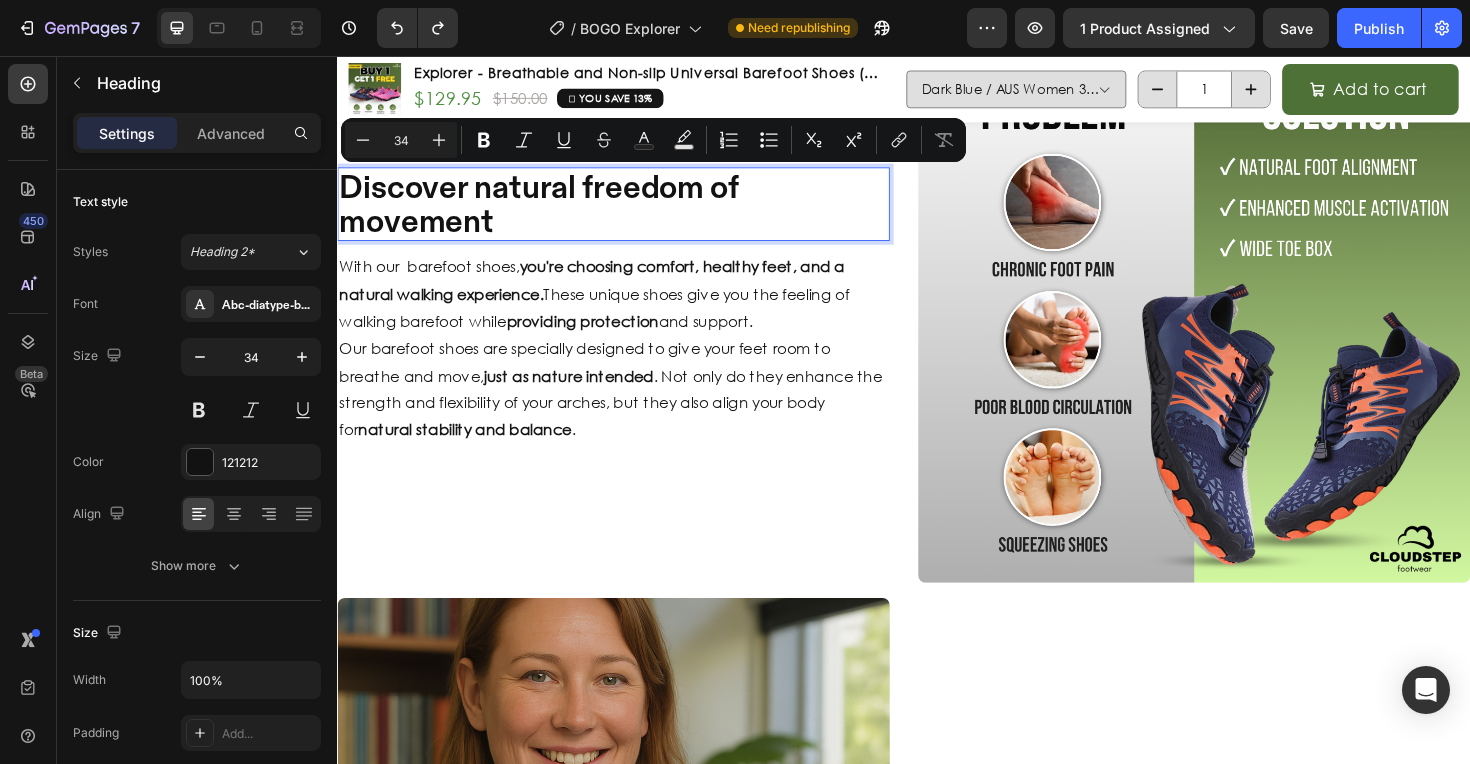 scroll, scrollTop: 2556, scrollLeft: 0, axis: vertical 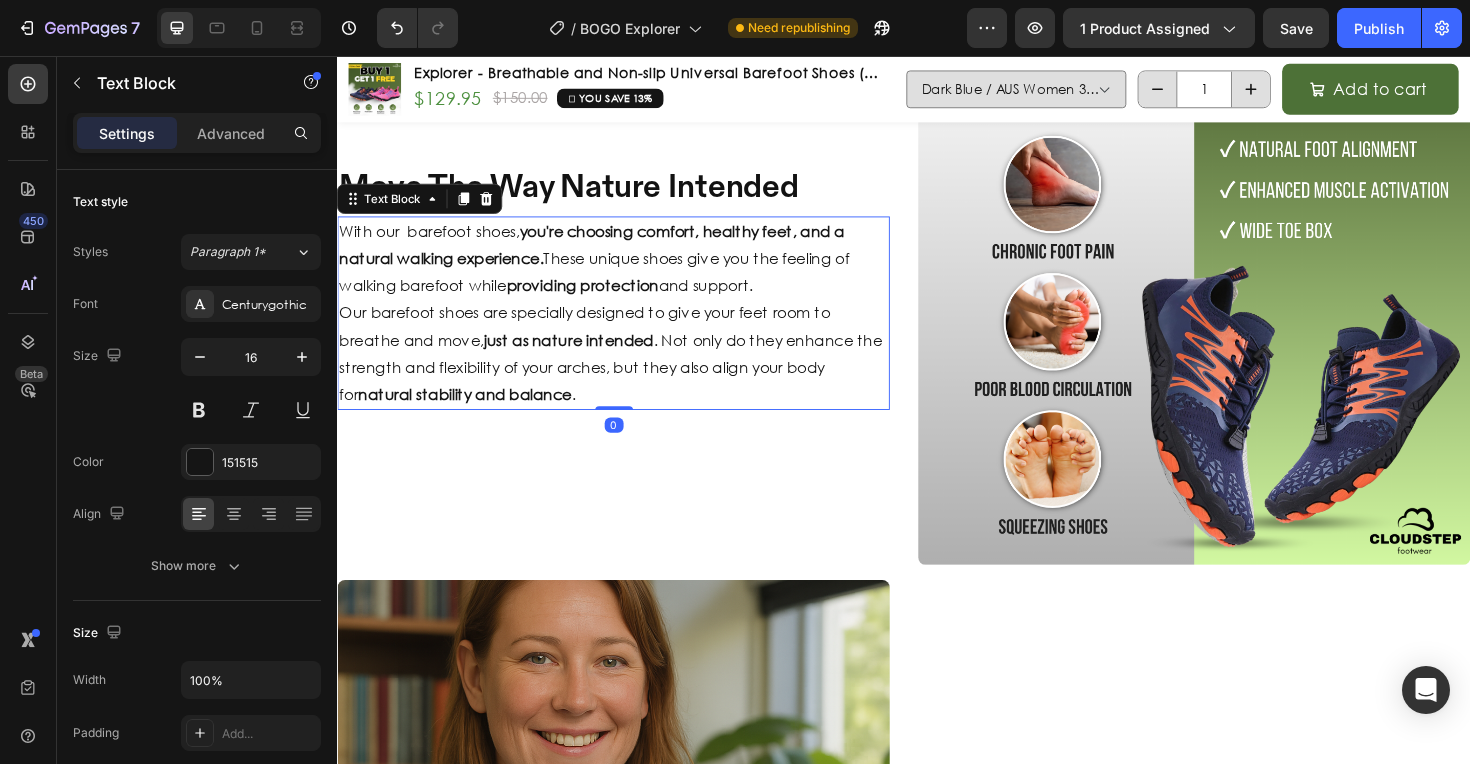 click on "Our barefoot shoes are specially designed to give your feet room to breathe and move,  just as nature intended . Not only do they enhance the strength and flexibility of your arches, but they also align your body for  natural stability and balance ." at bounding box center (629, 371) 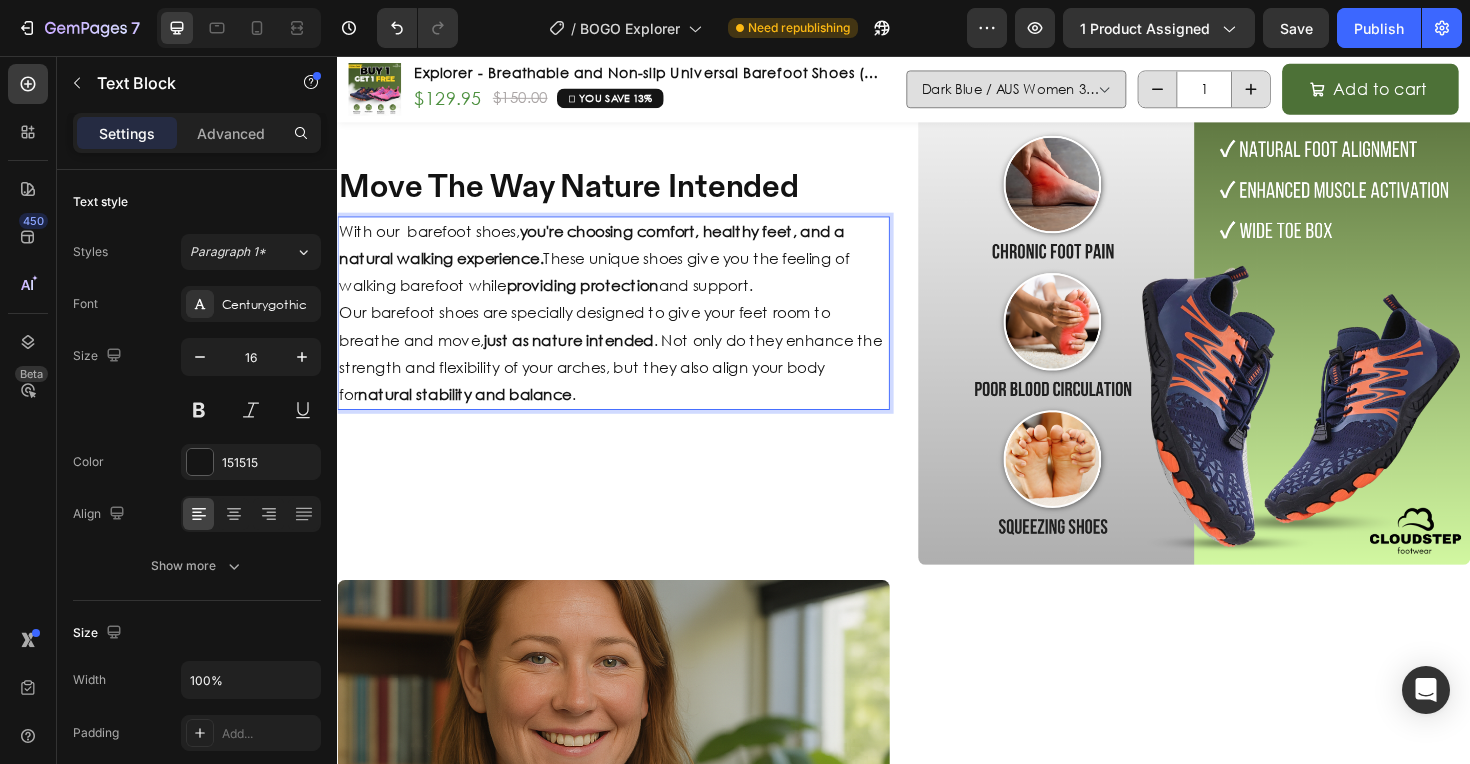 click on "Our barefoot shoes are specially designed to give your feet room to breathe and move,  just as nature intended . Not only do they enhance the strength and flexibility of your arches, but they also align your body for  natural stability and balance ." at bounding box center (629, 371) 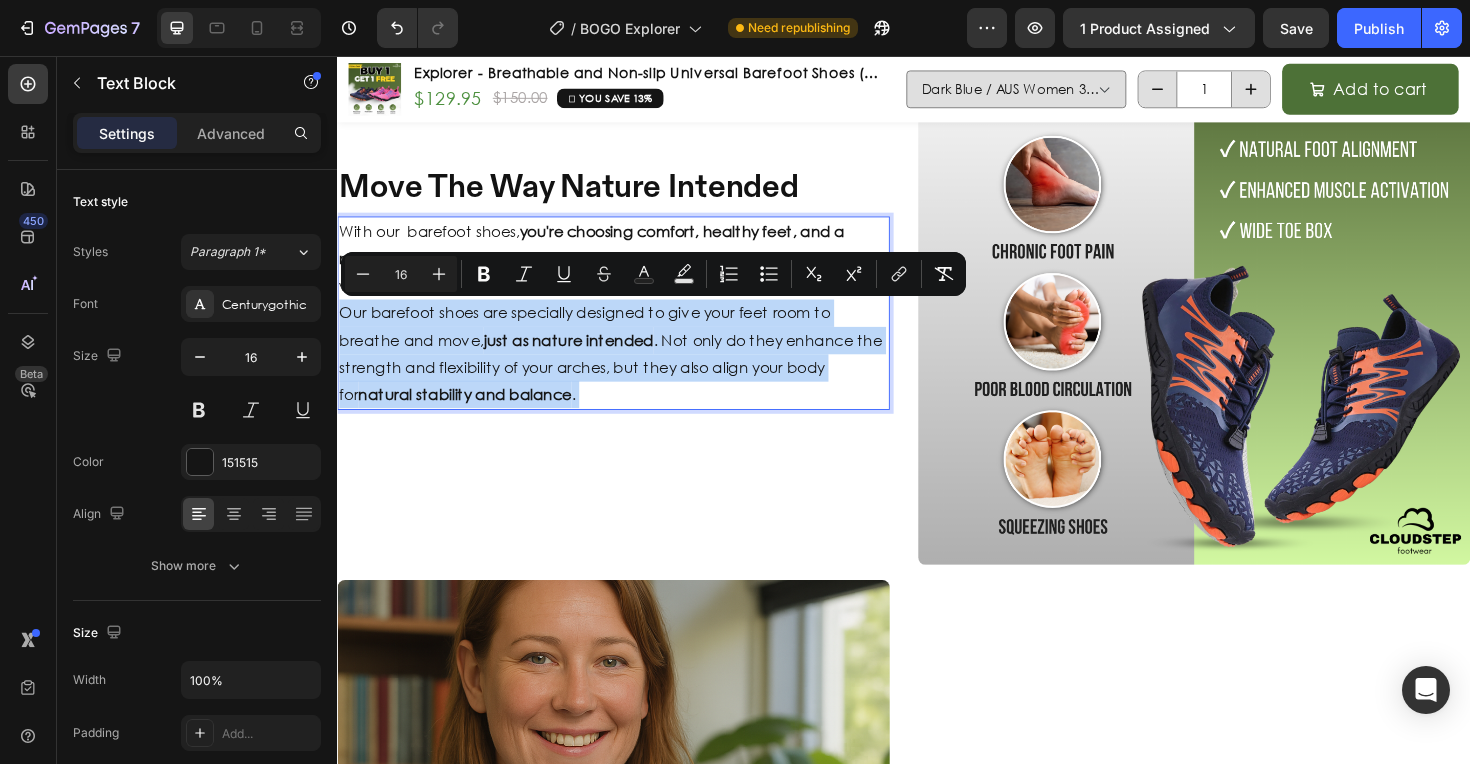 drag, startPoint x: 576, startPoint y: 420, endPoint x: 380, endPoint y: 271, distance: 246.2052 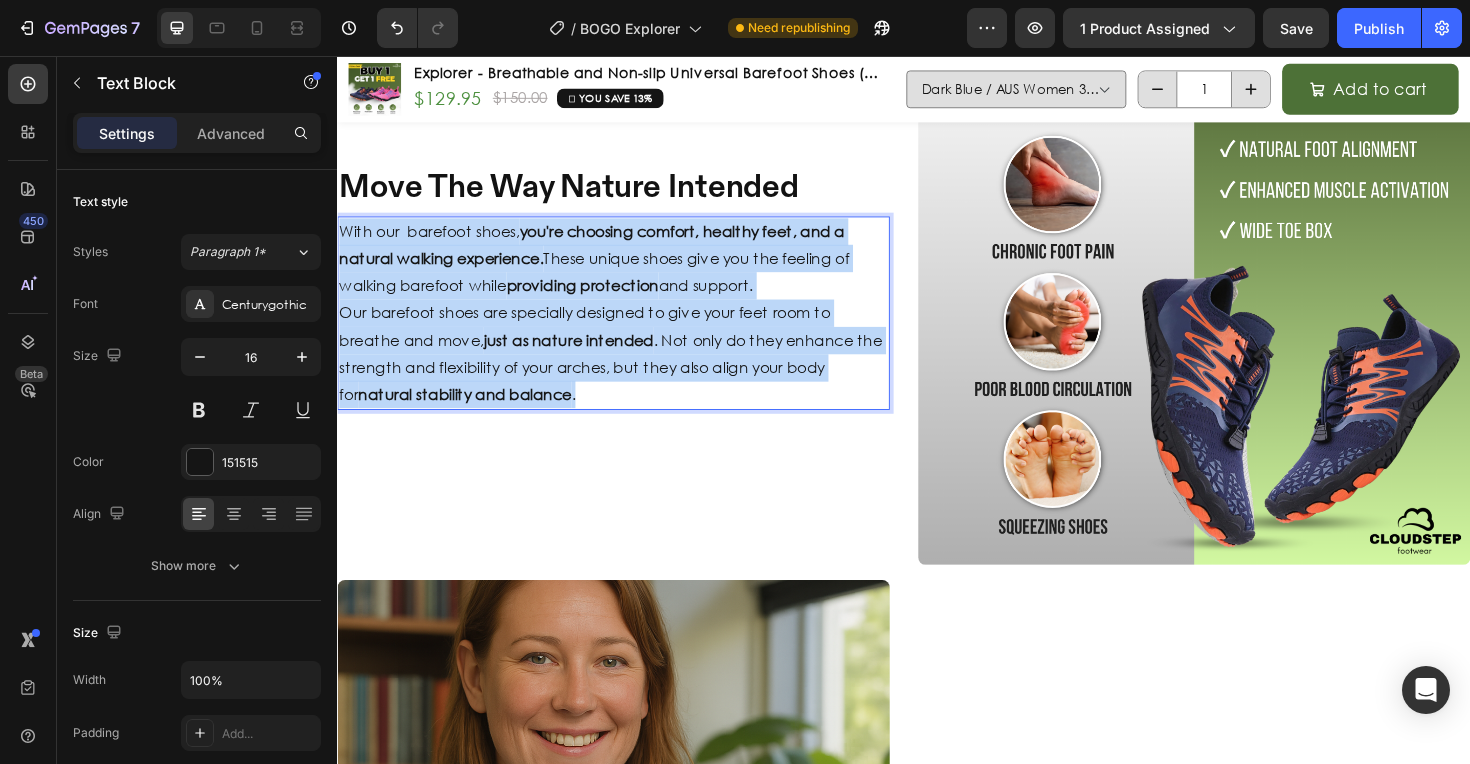 drag, startPoint x: 342, startPoint y: 234, endPoint x: 650, endPoint y: 427, distance: 363.4735 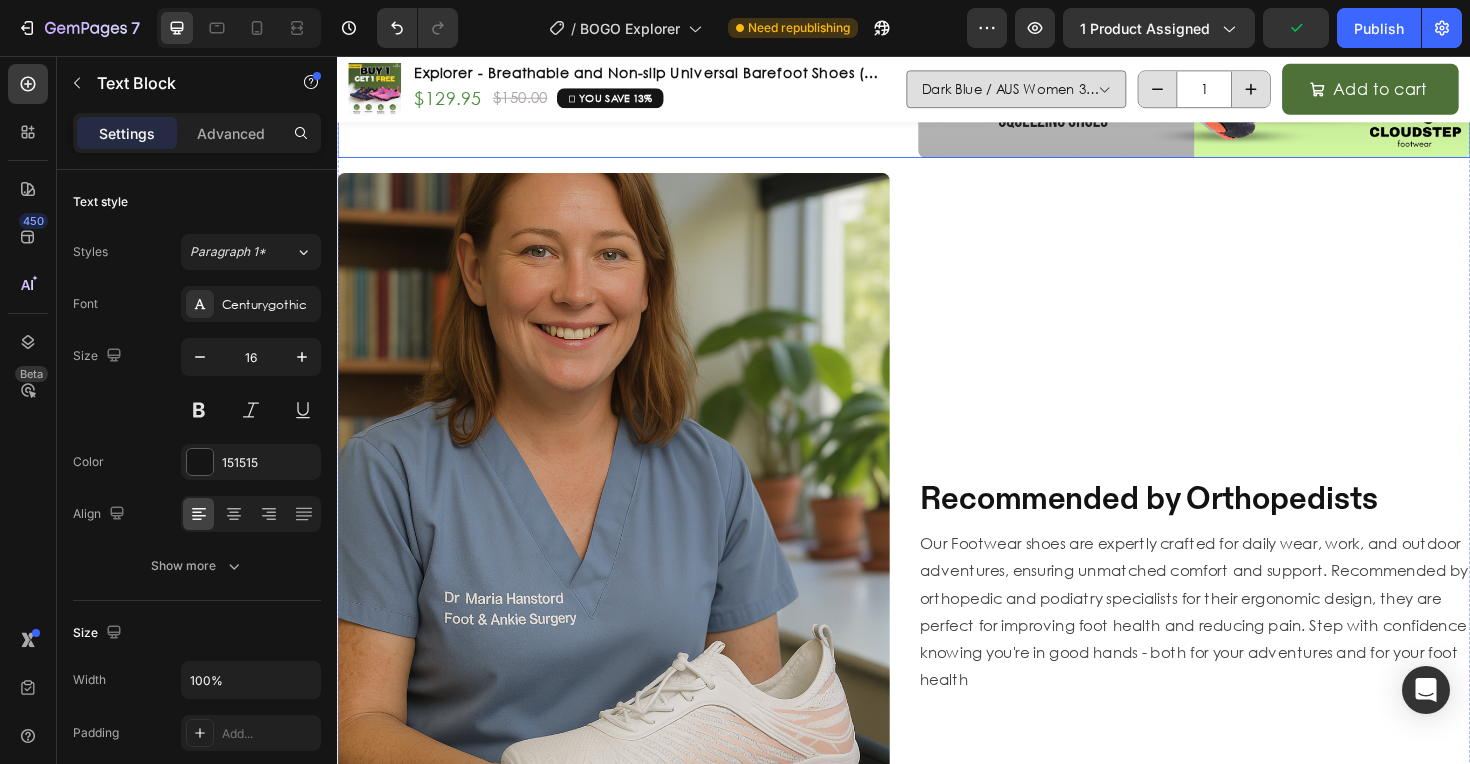scroll, scrollTop: 2999, scrollLeft: 0, axis: vertical 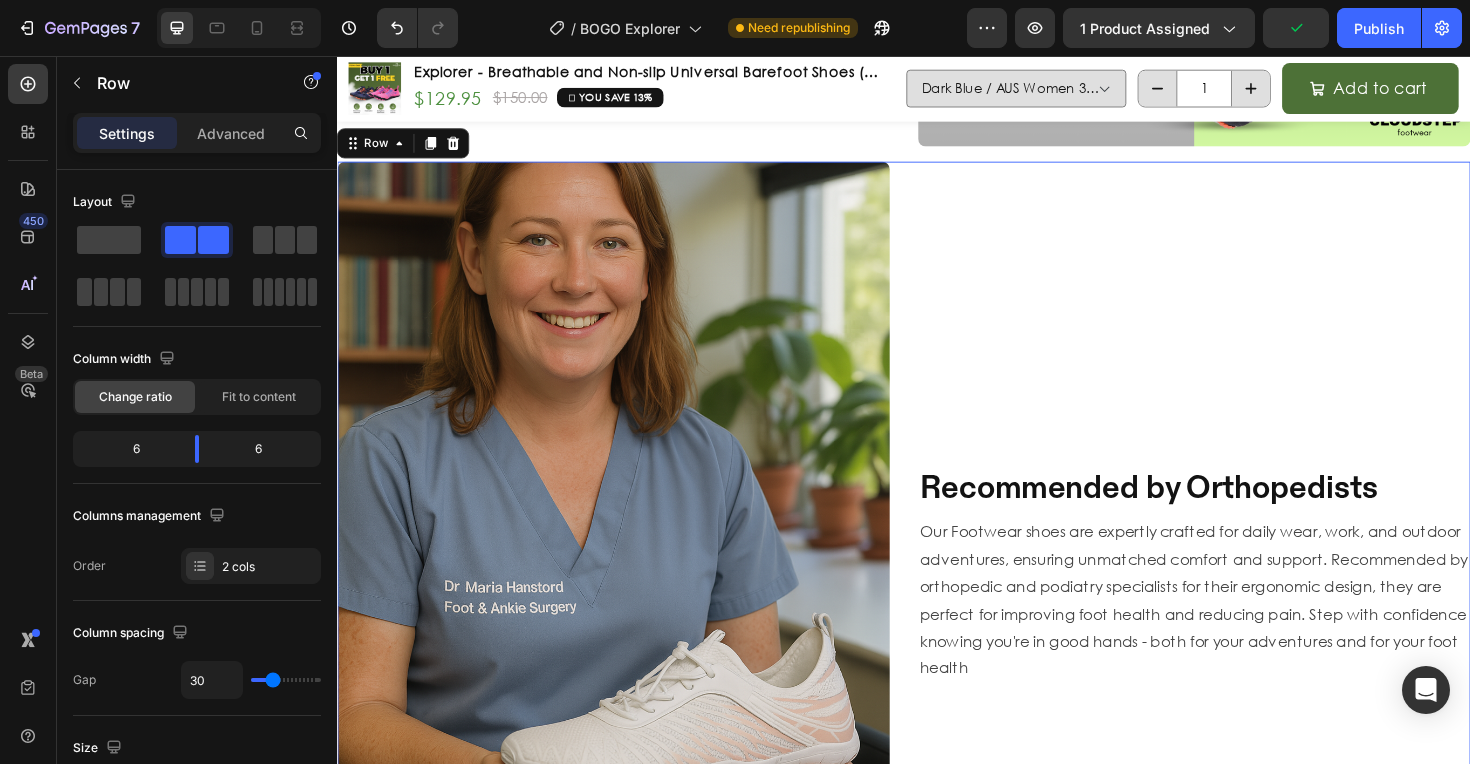 click on "Recommended by Orthopedists Heading Our Footwear shoes are expertly crafted for daily wear, work, and outdoor adventures, ensuring unmatched comfort and support. Recommended by orthopedic and podiatry specialists for their ergonomic design, they are perfect for improving foot health and reducing pain. Step with confidence knowing you're in good hands - both for your adventures and for your foot health Text Block Our Footwear shoes are expertly crafted for daily wear, work, and outdoor adventures, ensuring unmatched comfort and support. Recommended by orthopedic and podiatry specialists for their ergonomic design, they are perfect for improving foot health and reducing pain. Step with confidence knowing you're in good hands - both for your adventures and for your foot health Text Block" at bounding box center [1244, 607] 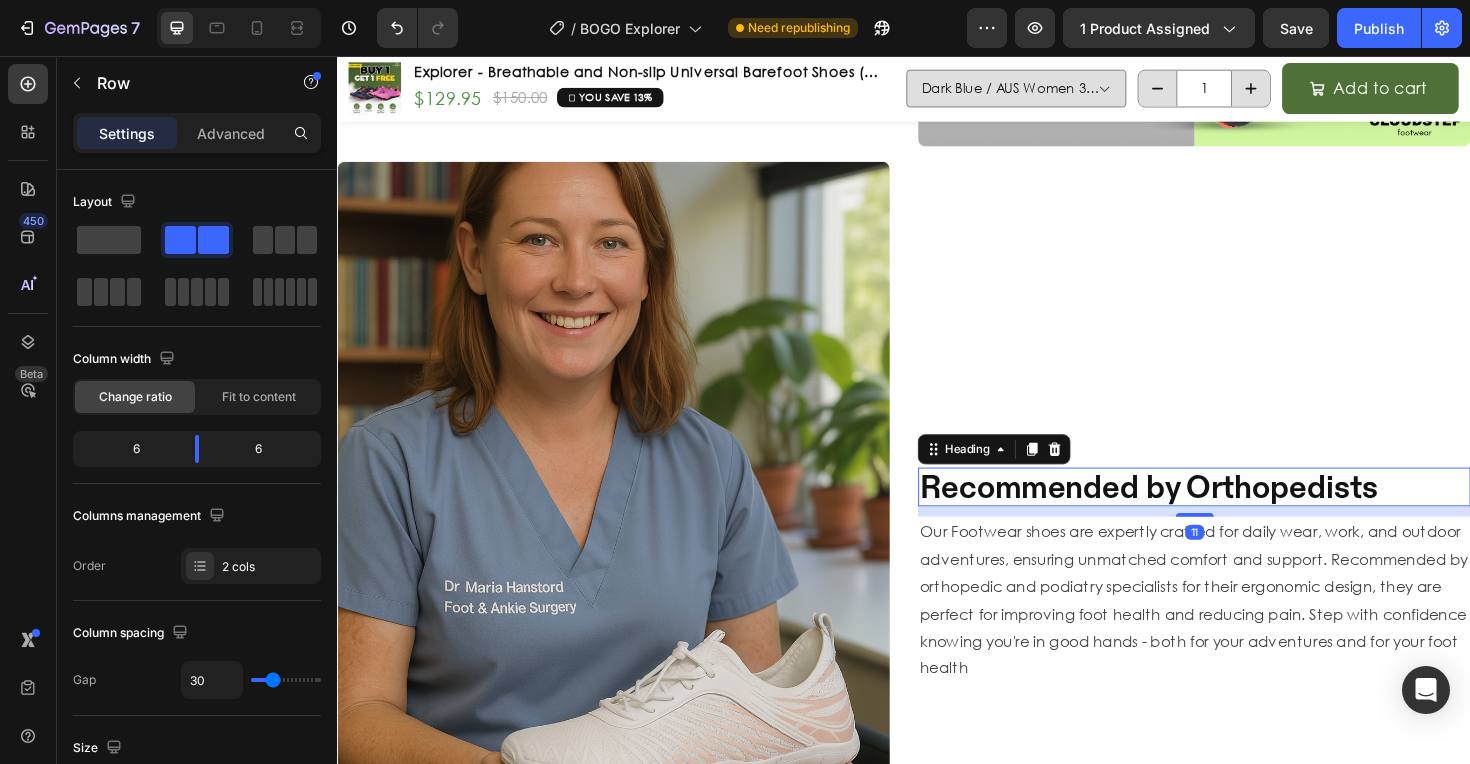 click on "Recommended by Orthopedists" at bounding box center [1244, 512] 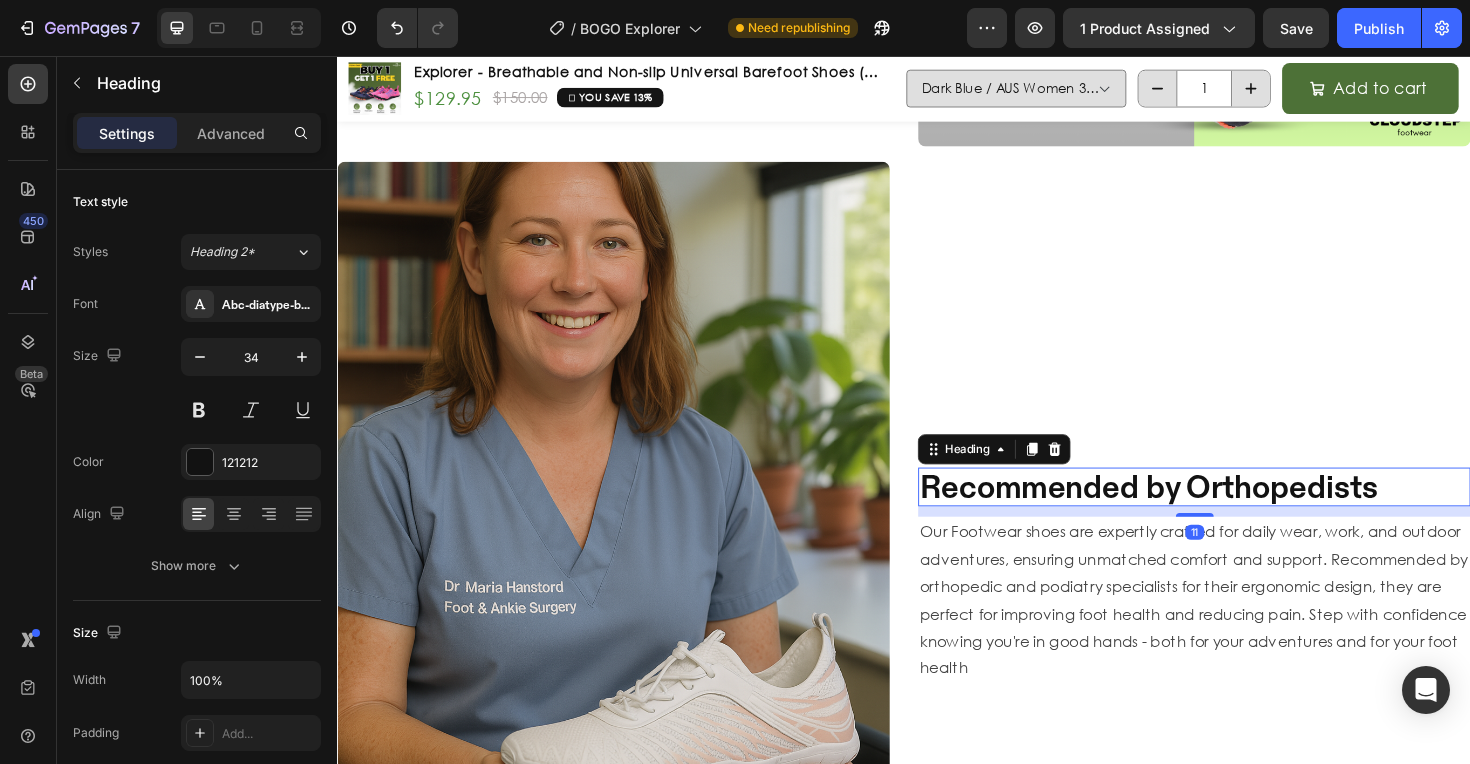 click on "Recommended by Orthopedists" at bounding box center [1244, 512] 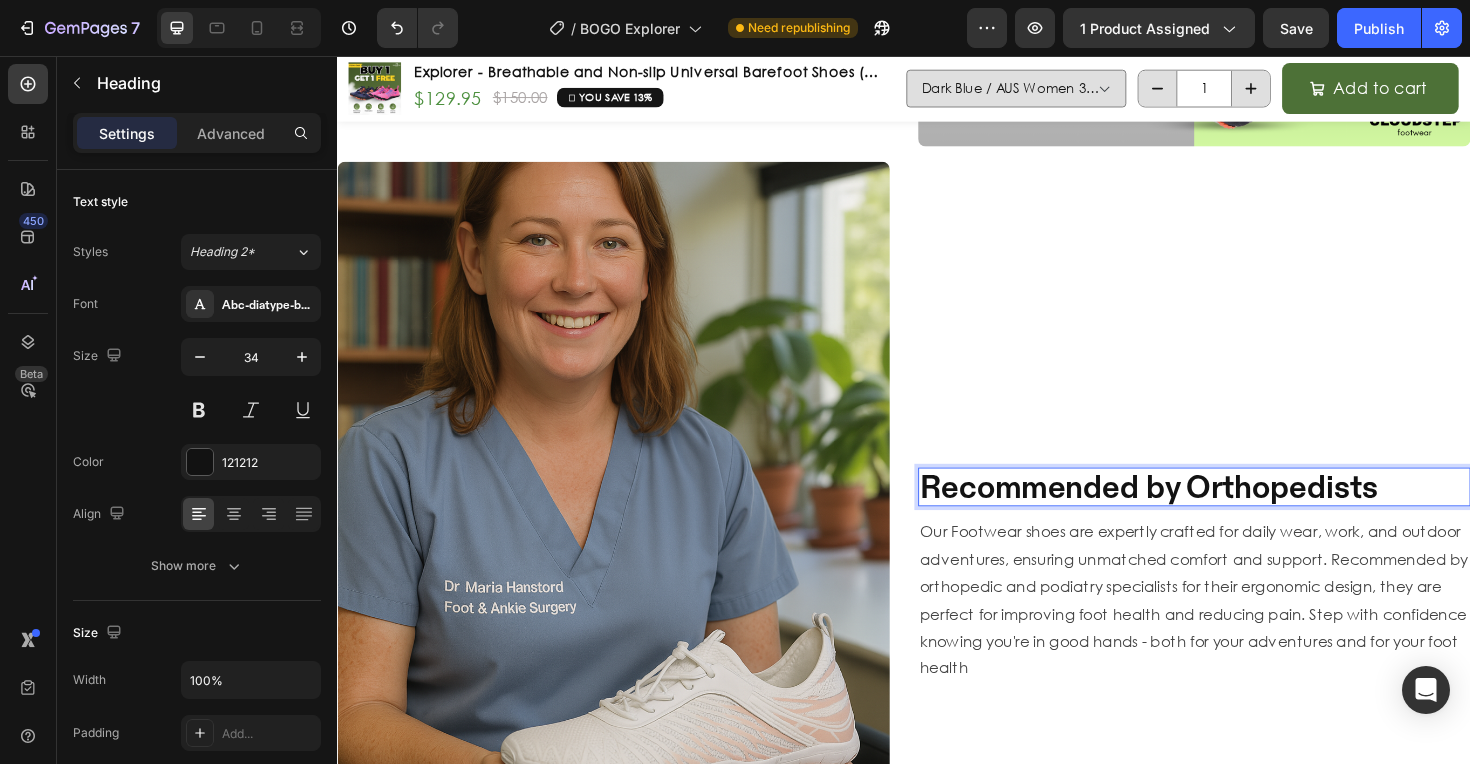click on "Recommended by Orthopedists" at bounding box center [1244, 512] 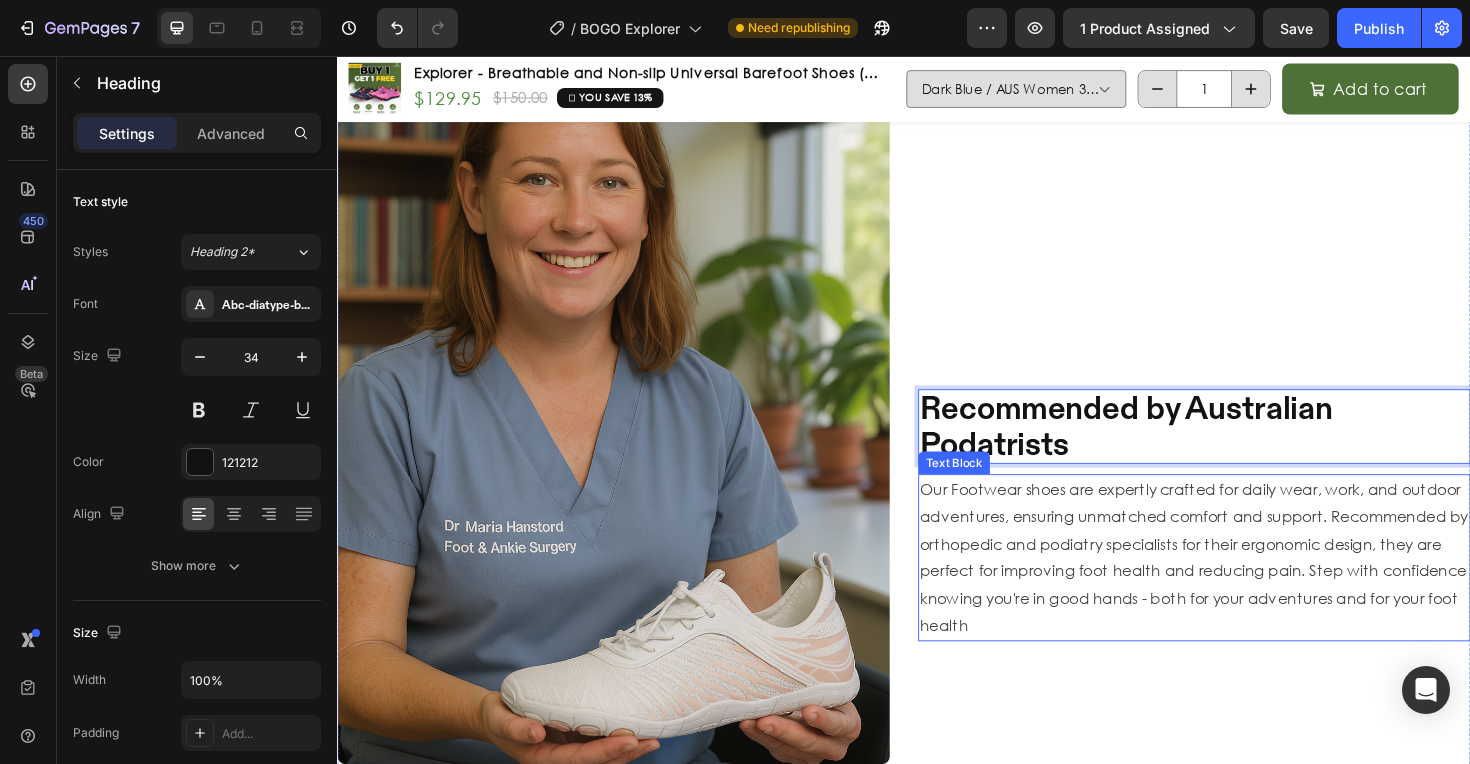 scroll, scrollTop: 3085, scrollLeft: 0, axis: vertical 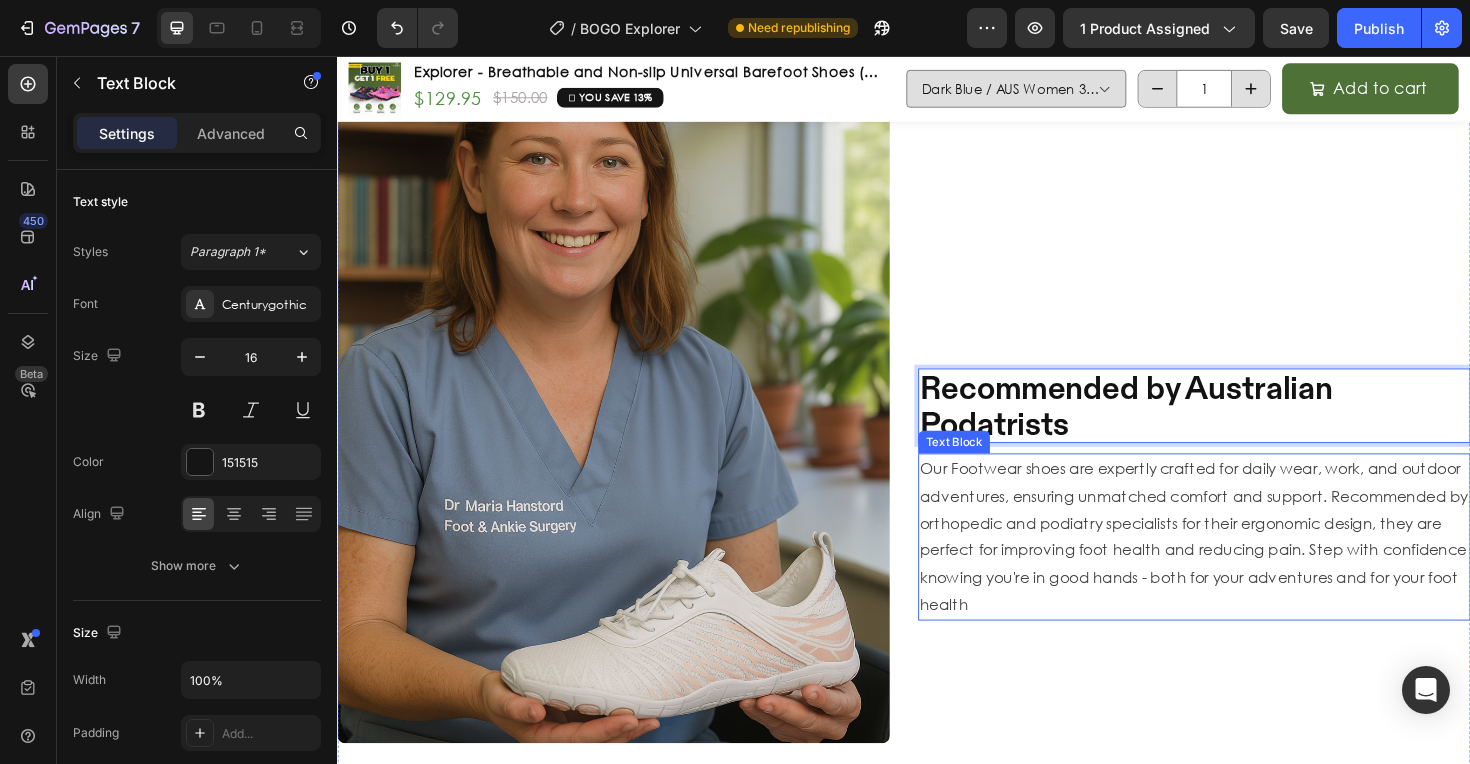 click on "Our Footwear shoes are expertly crafted for daily wear, work, and outdoor adventures, ensuring unmatched comfort and support. Recommended by orthopedic and podiatry specialists for their ergonomic design, they are perfect for improving foot health and reducing pain. Step with confidence knowing you're in good hands - both for your adventures and for your foot health" at bounding box center (1244, 565) 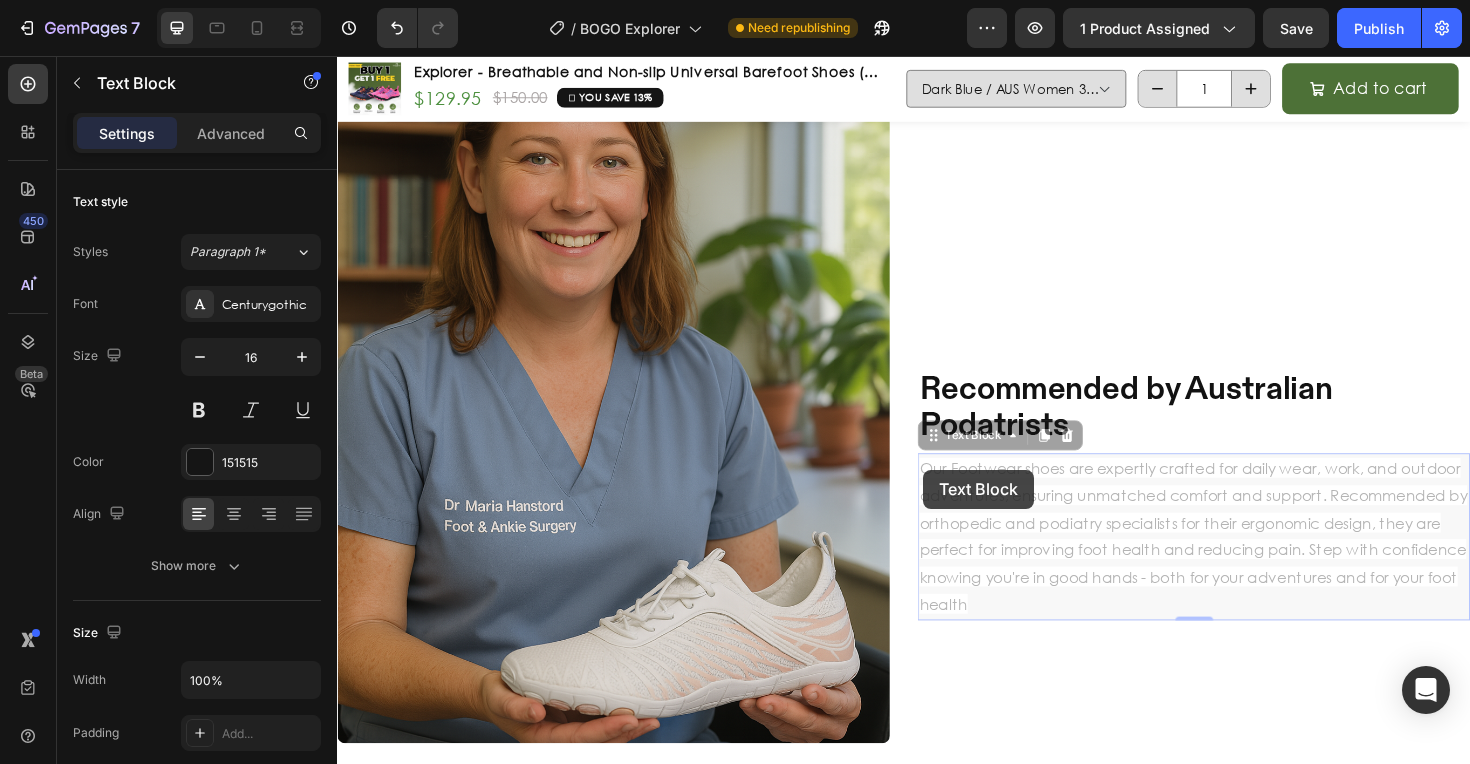 scroll, scrollTop: 2996, scrollLeft: 0, axis: vertical 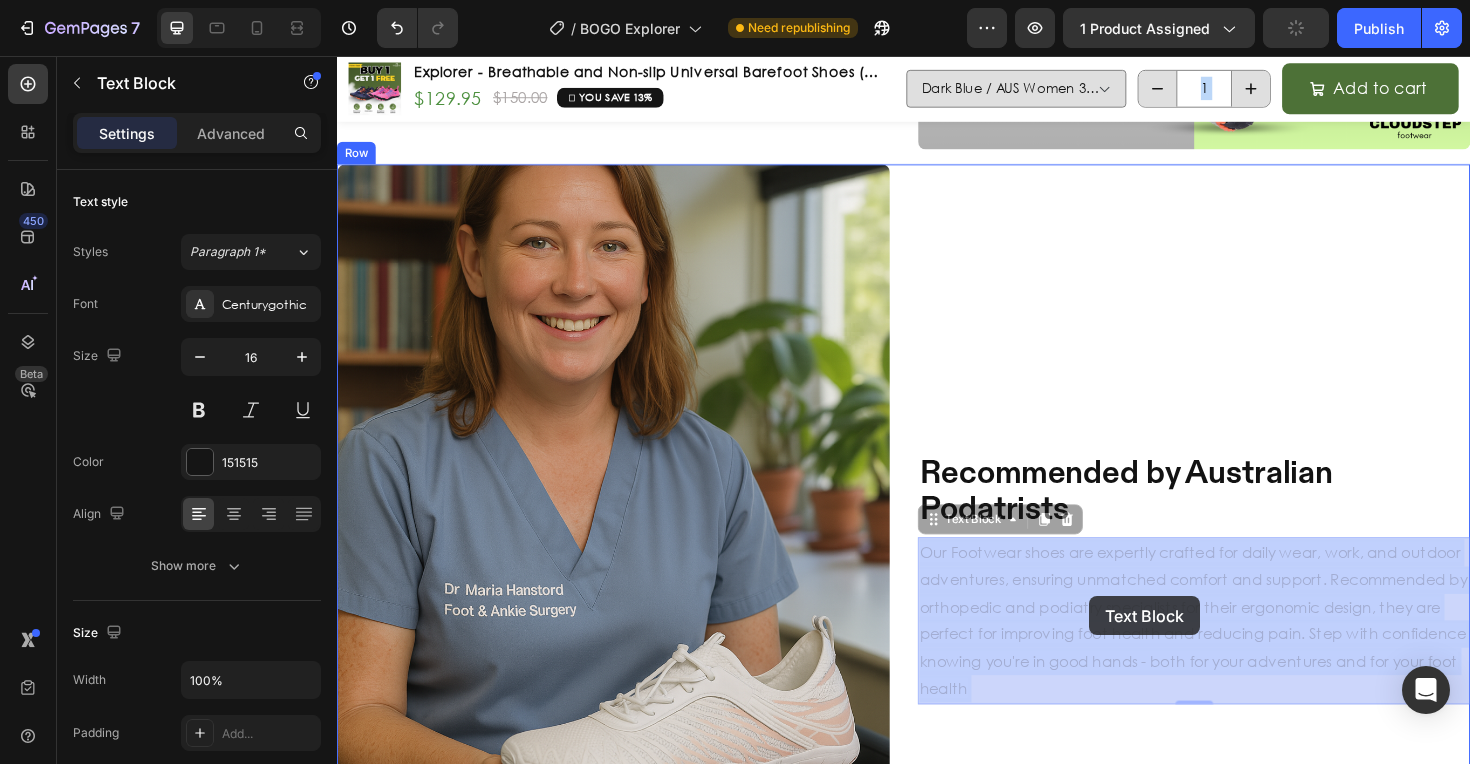 drag, startPoint x: 958, startPoint y: 494, endPoint x: 1129, endPoint y: 628, distance: 217.2487 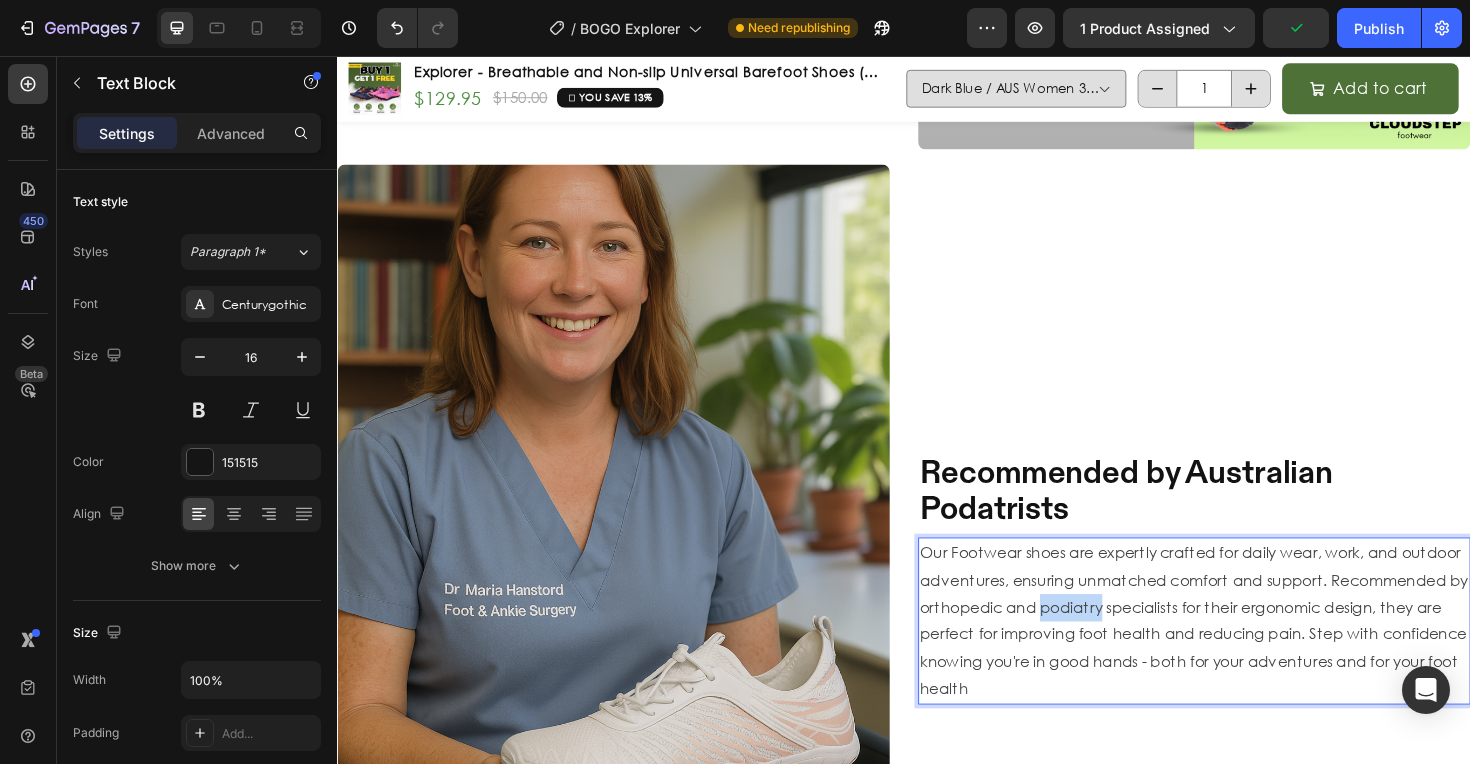 click on "Our Footwear shoes are expertly crafted for daily wear, work, and outdoor adventures, ensuring unmatched comfort and support. Recommended by orthopedic and podiatry specialists for their ergonomic design, they are perfect for improving foot health and reducing pain. Step with confidence knowing you're in good hands - both for your adventures and for your foot health" at bounding box center [1244, 654] 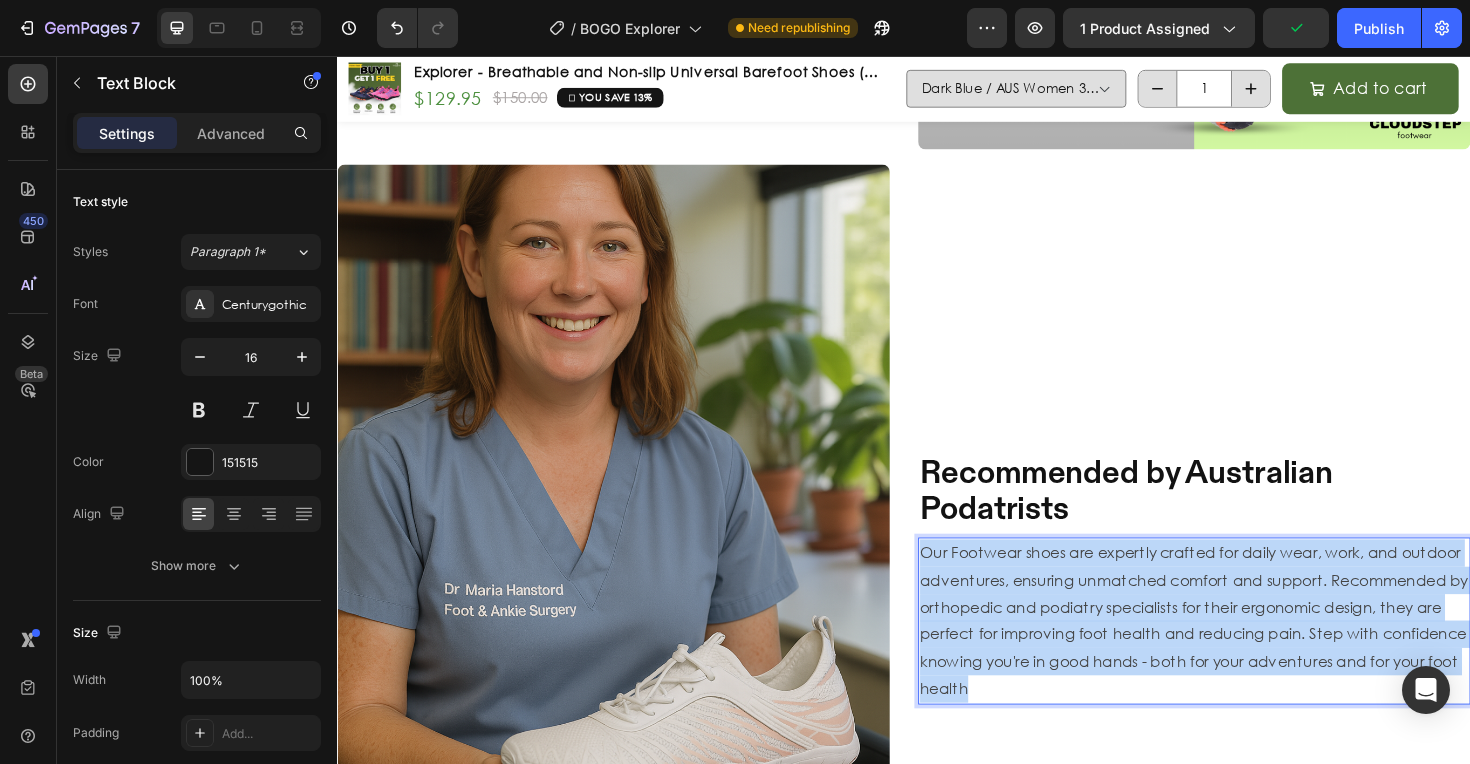 click on "Our Footwear shoes are expertly crafted for daily wear, work, and outdoor adventures, ensuring unmatched comfort and support. Recommended by orthopedic and podiatry specialists for their ergonomic design, they are perfect for improving foot health and reducing pain. Step with confidence knowing you're in good hands - both for your adventures and for your foot health" at bounding box center [1244, 654] 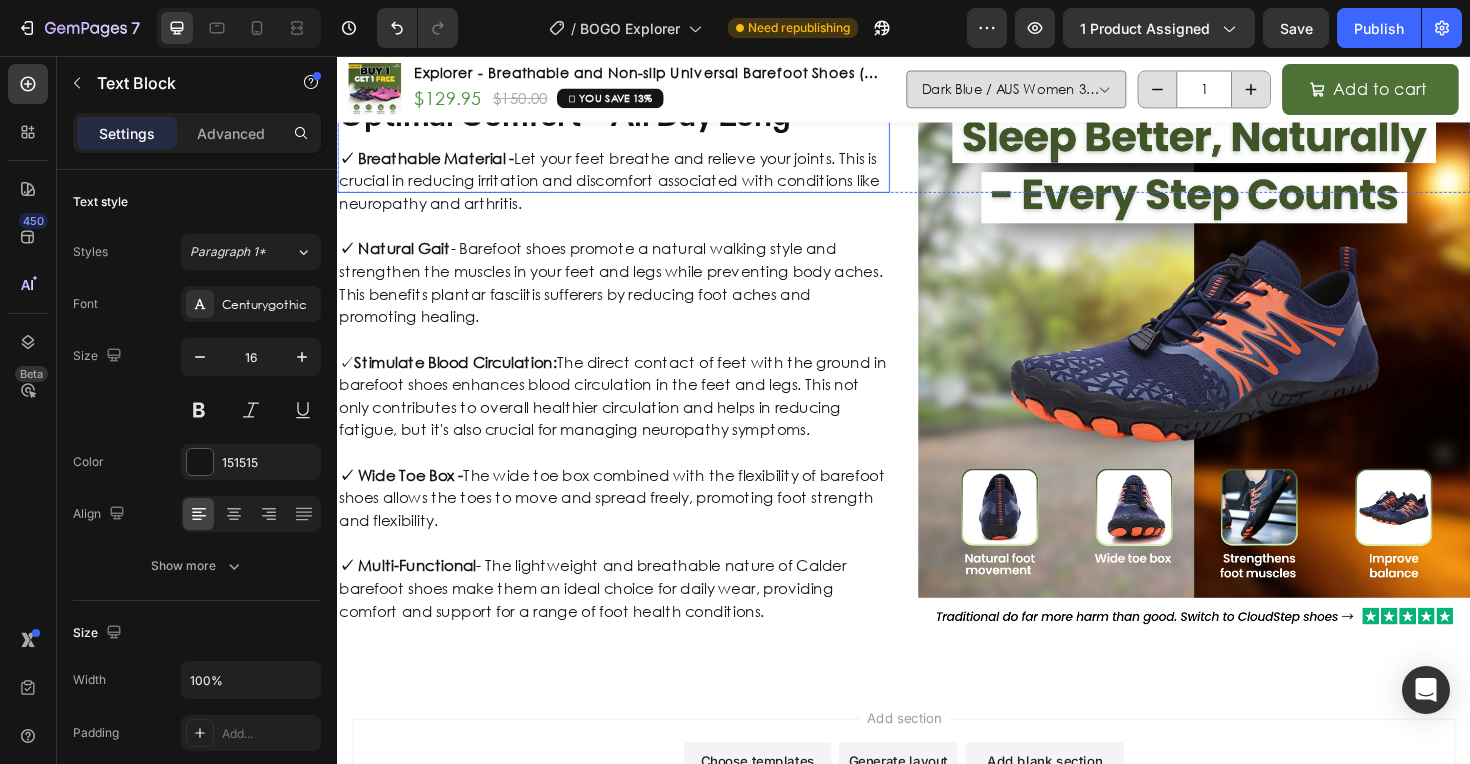 scroll, scrollTop: 3848, scrollLeft: 0, axis: vertical 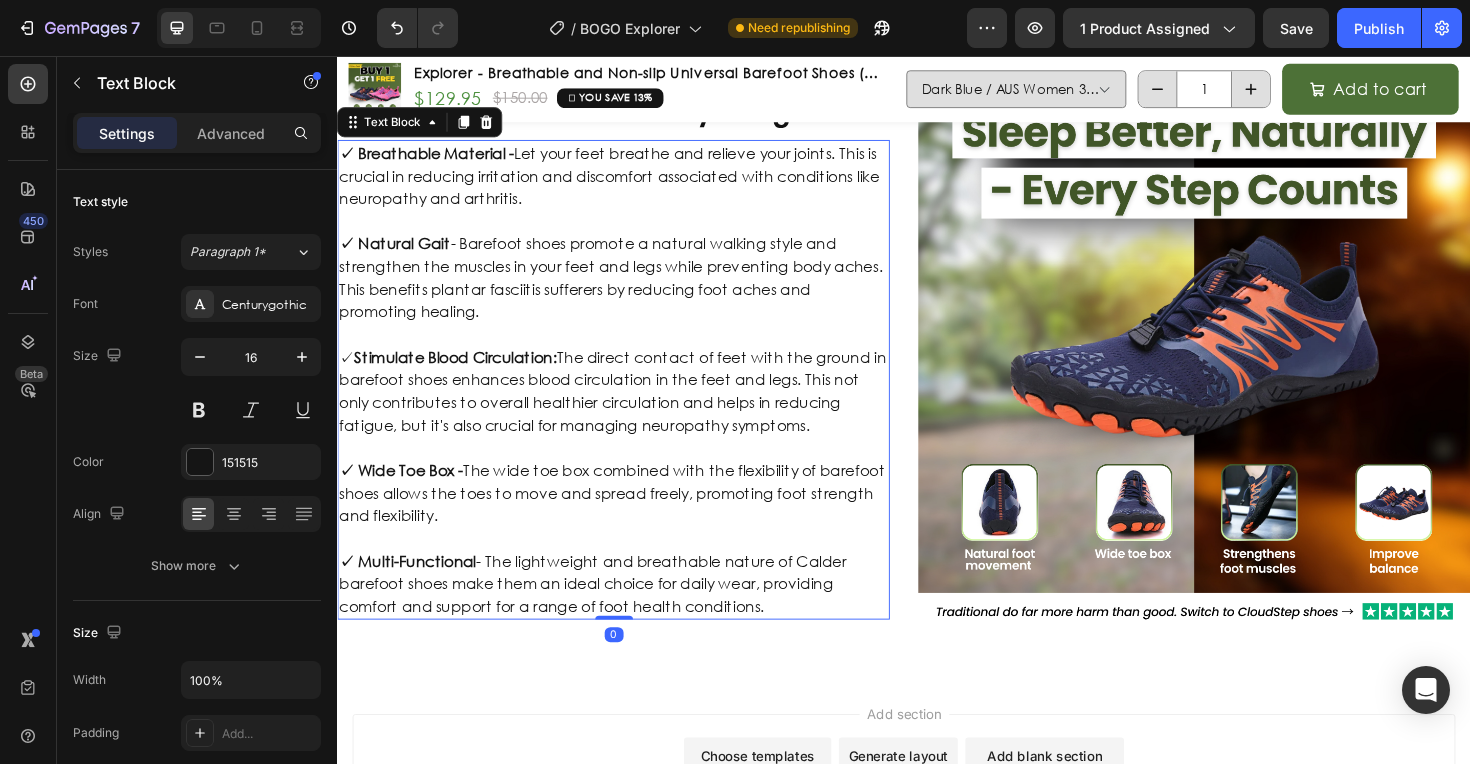click at bounding box center (629, 351) 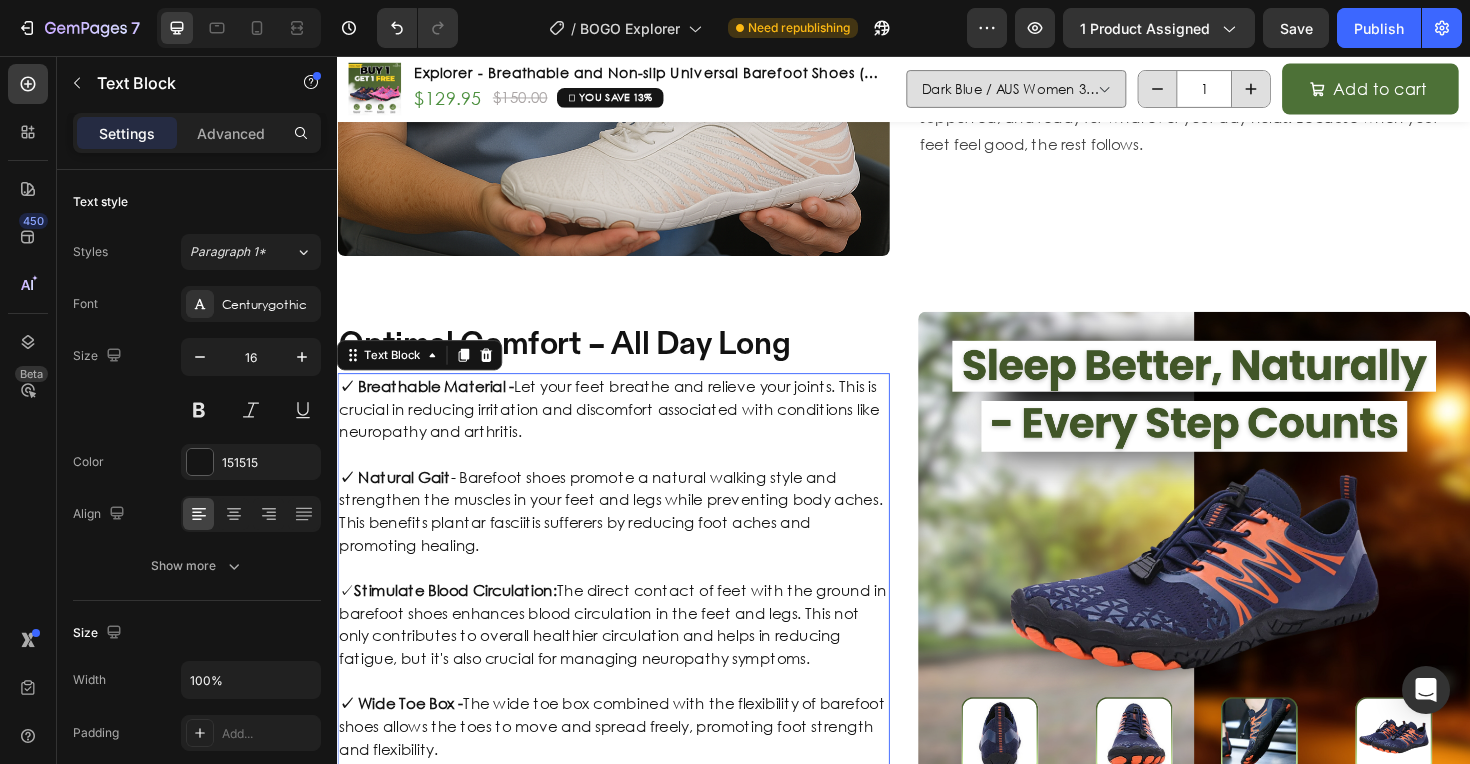 scroll, scrollTop: 3604, scrollLeft: 0, axis: vertical 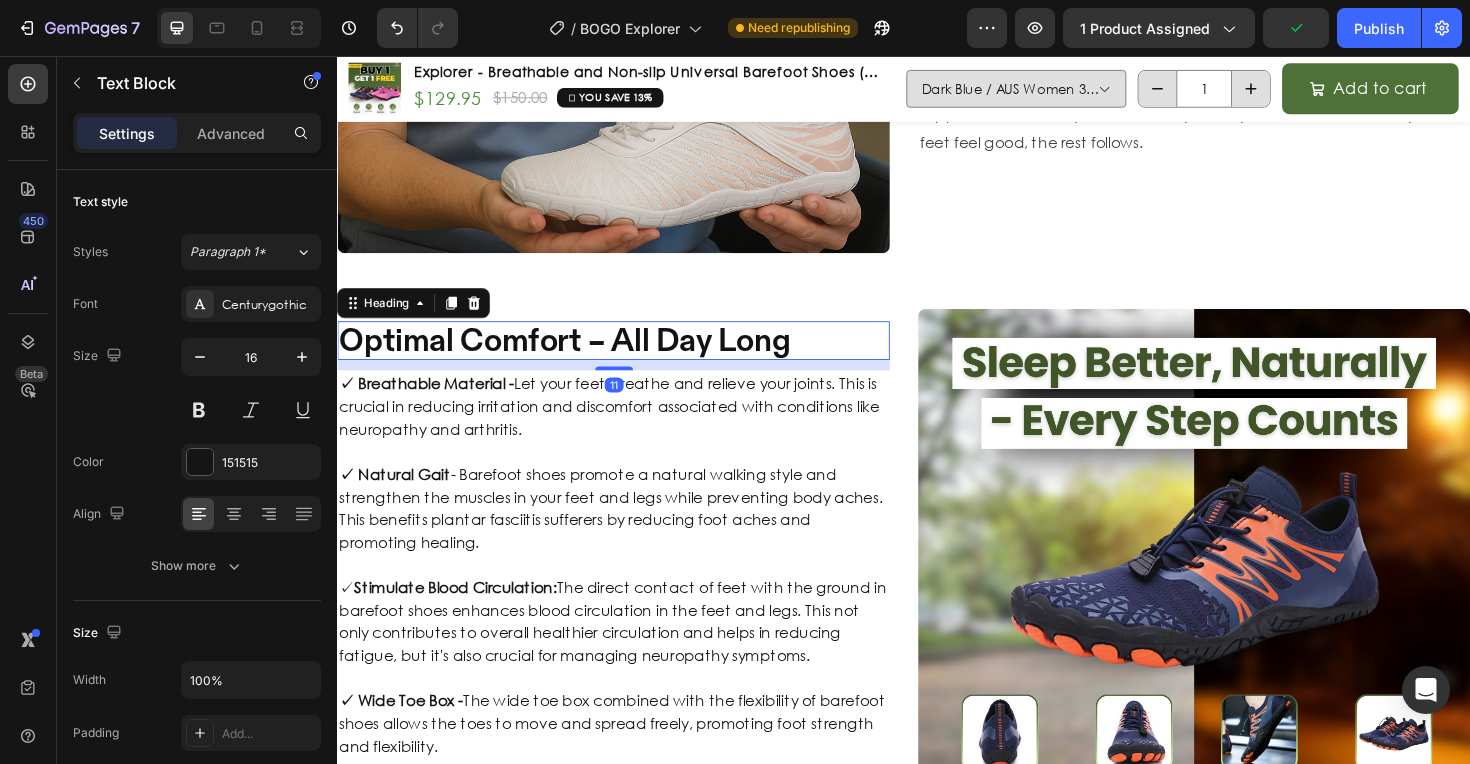 click on "Optimal Comfort – All Day Long" at bounding box center [629, 357] 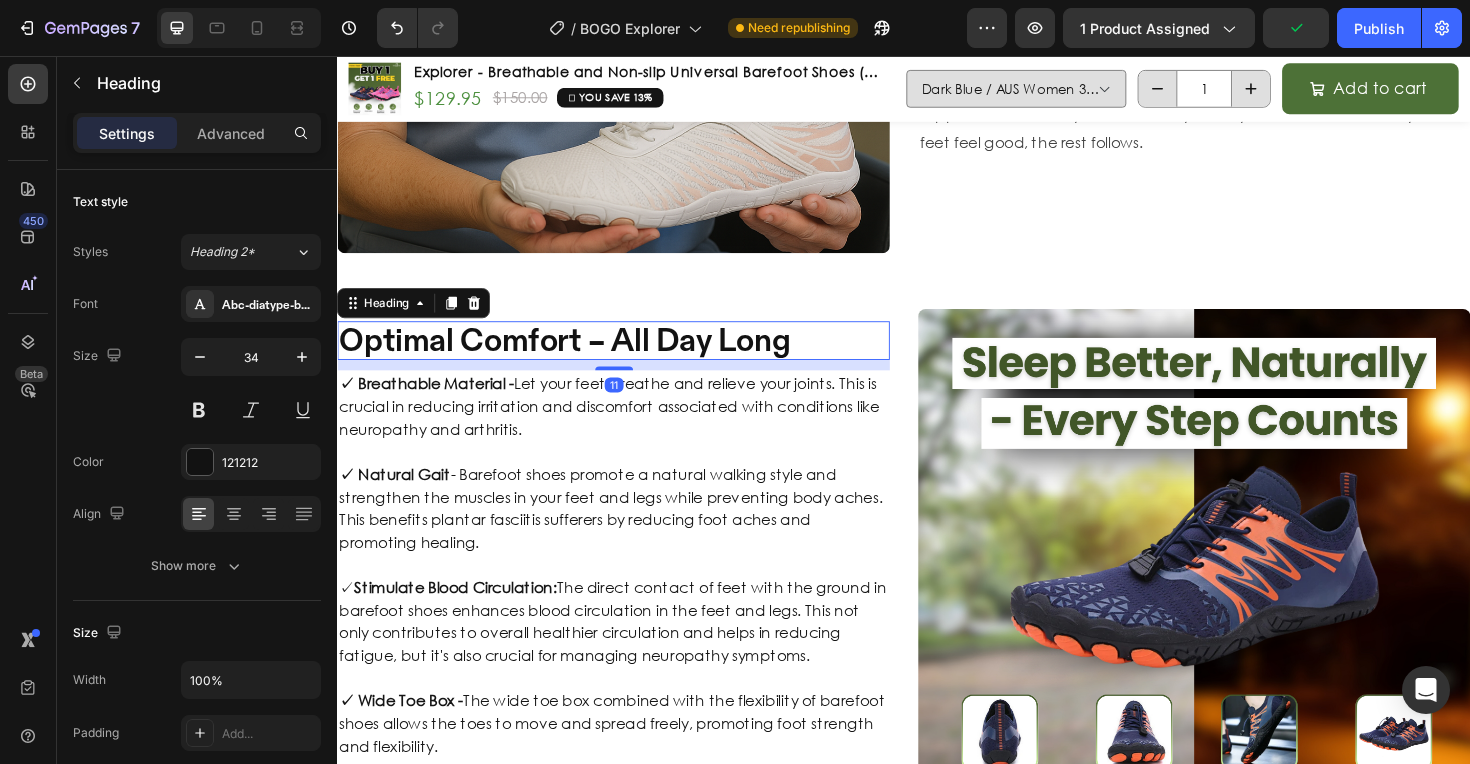 click on "Optimal Comfort – All Day Long" at bounding box center (629, 357) 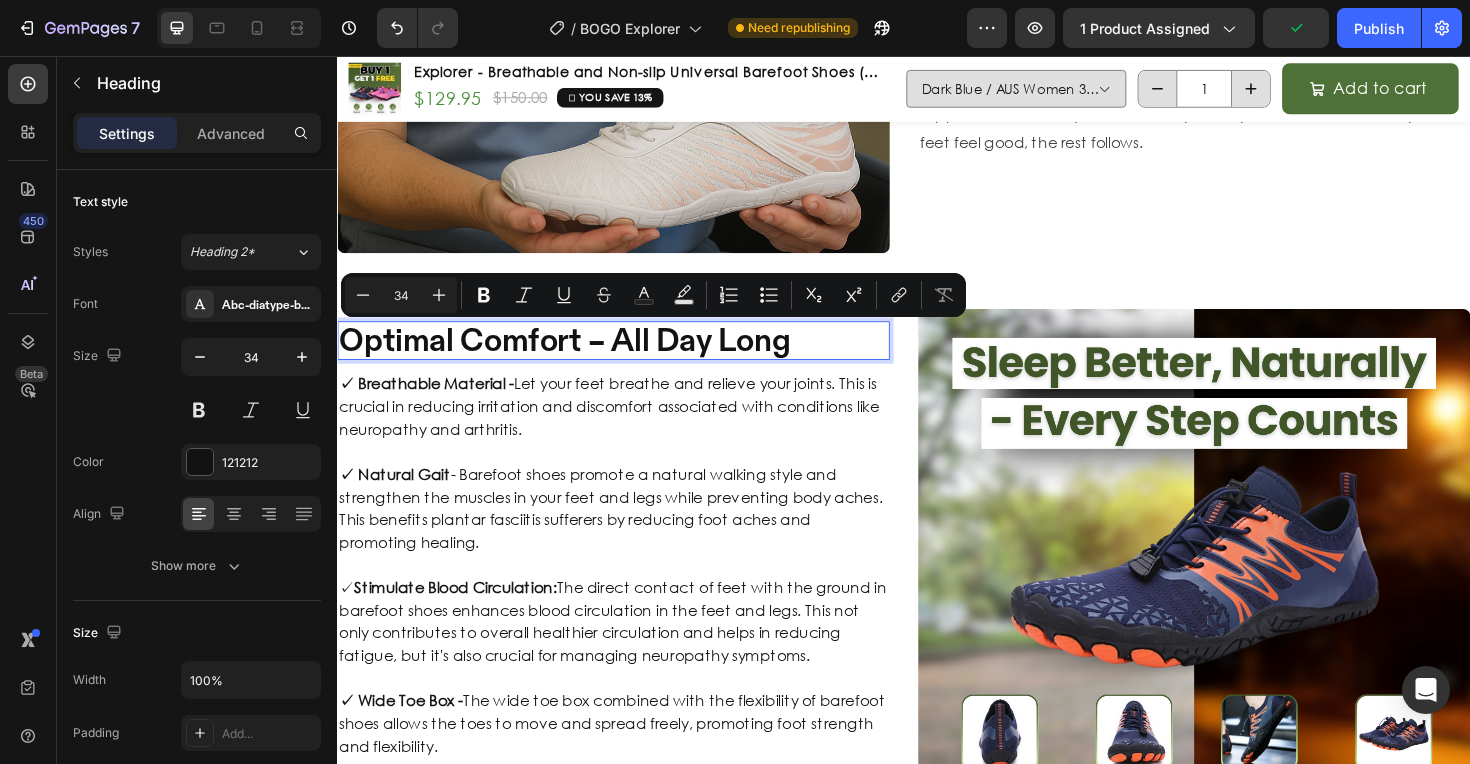 click on "Optimal Comfort – All Day Long" at bounding box center (629, 357) 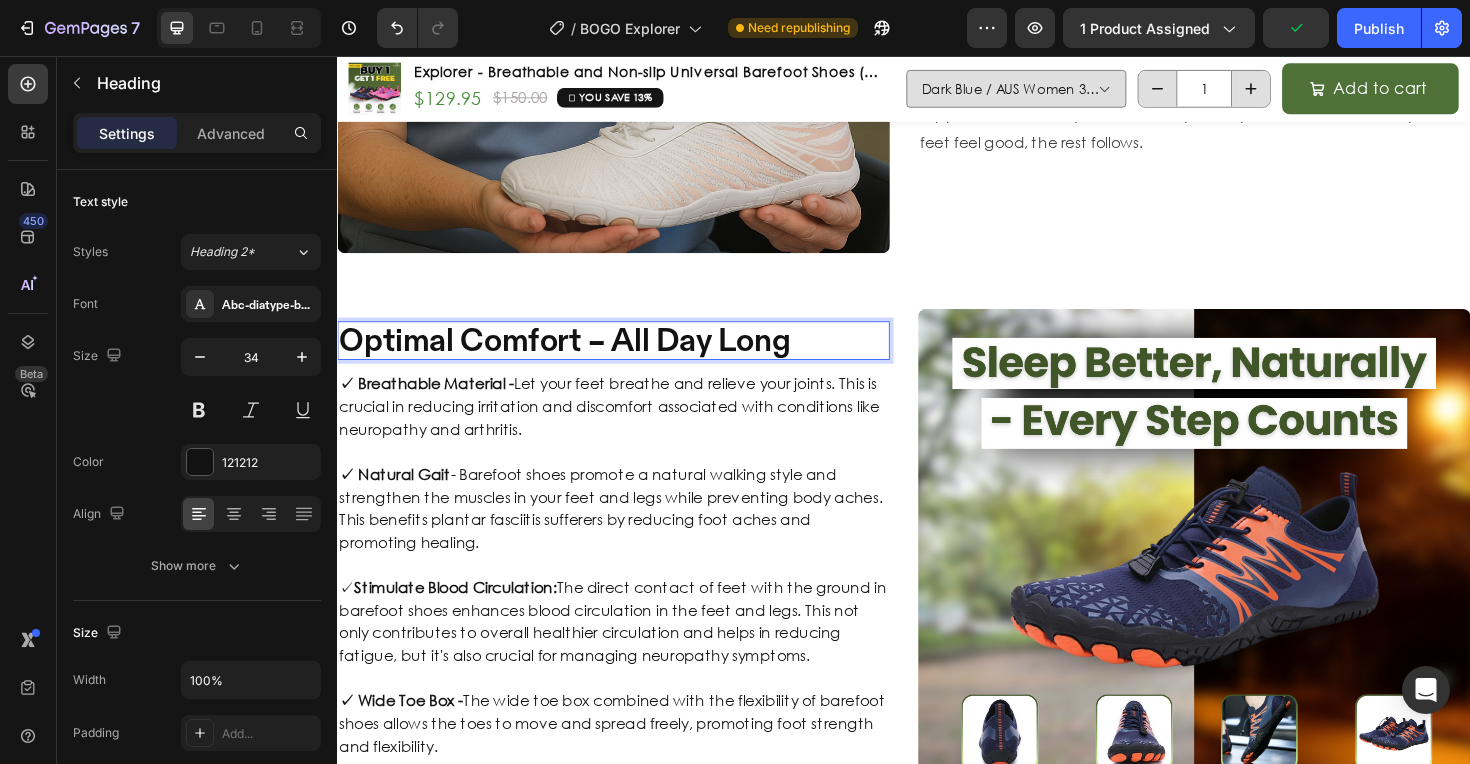click on "Optimal Comfort – All Day Long" at bounding box center (629, 357) 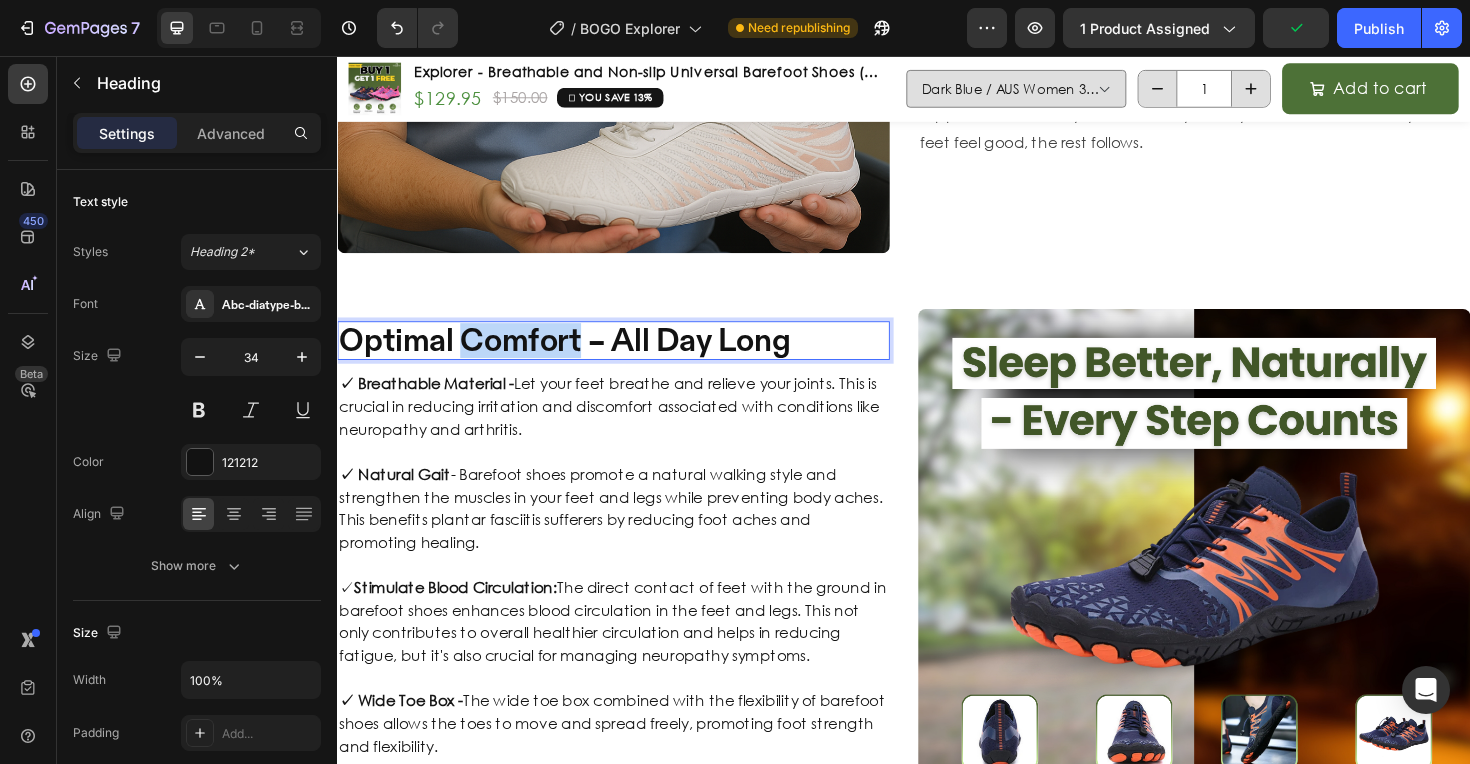 click on "Optimal Comfort – All Day Long" at bounding box center [629, 357] 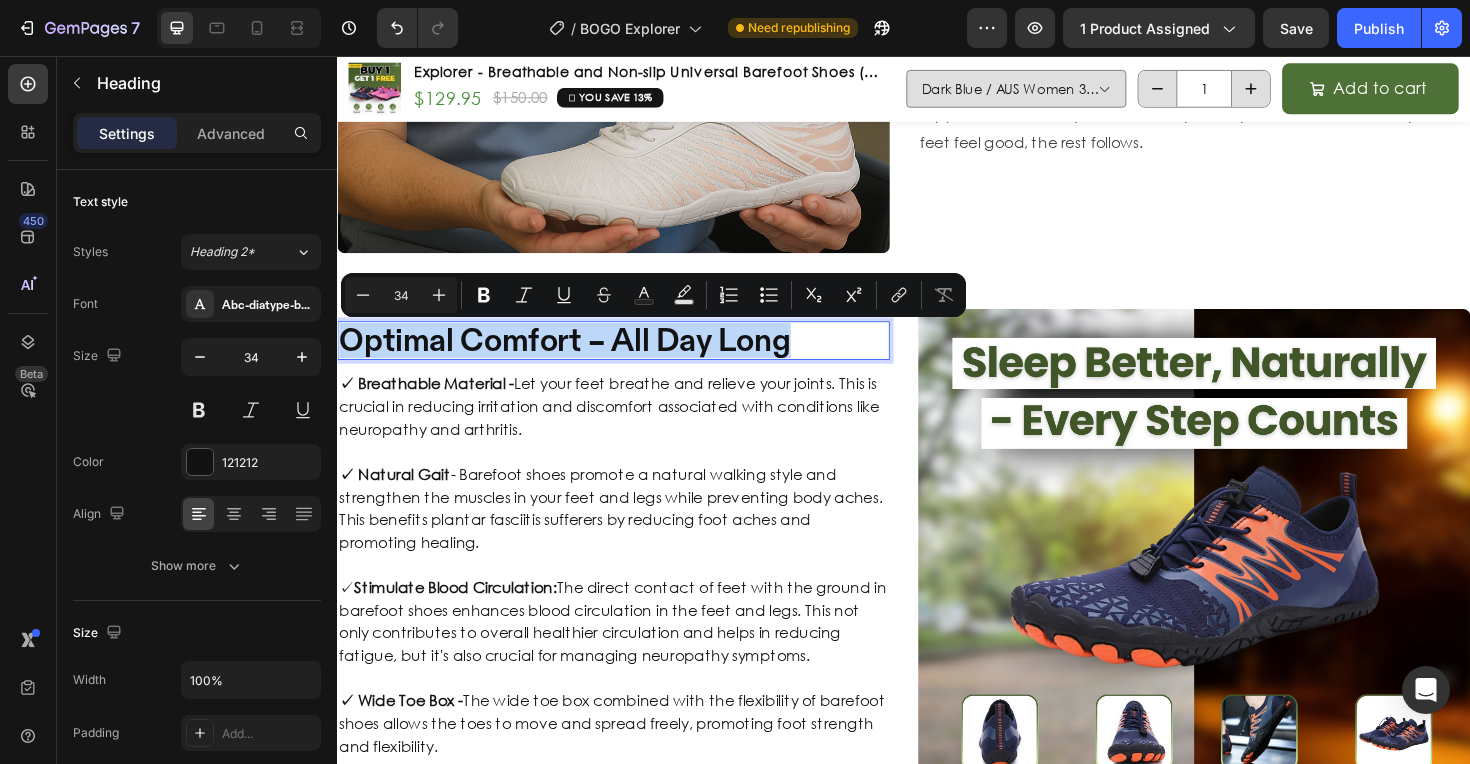 click on "Optimal Comfort – All Day Long" at bounding box center (629, 357) 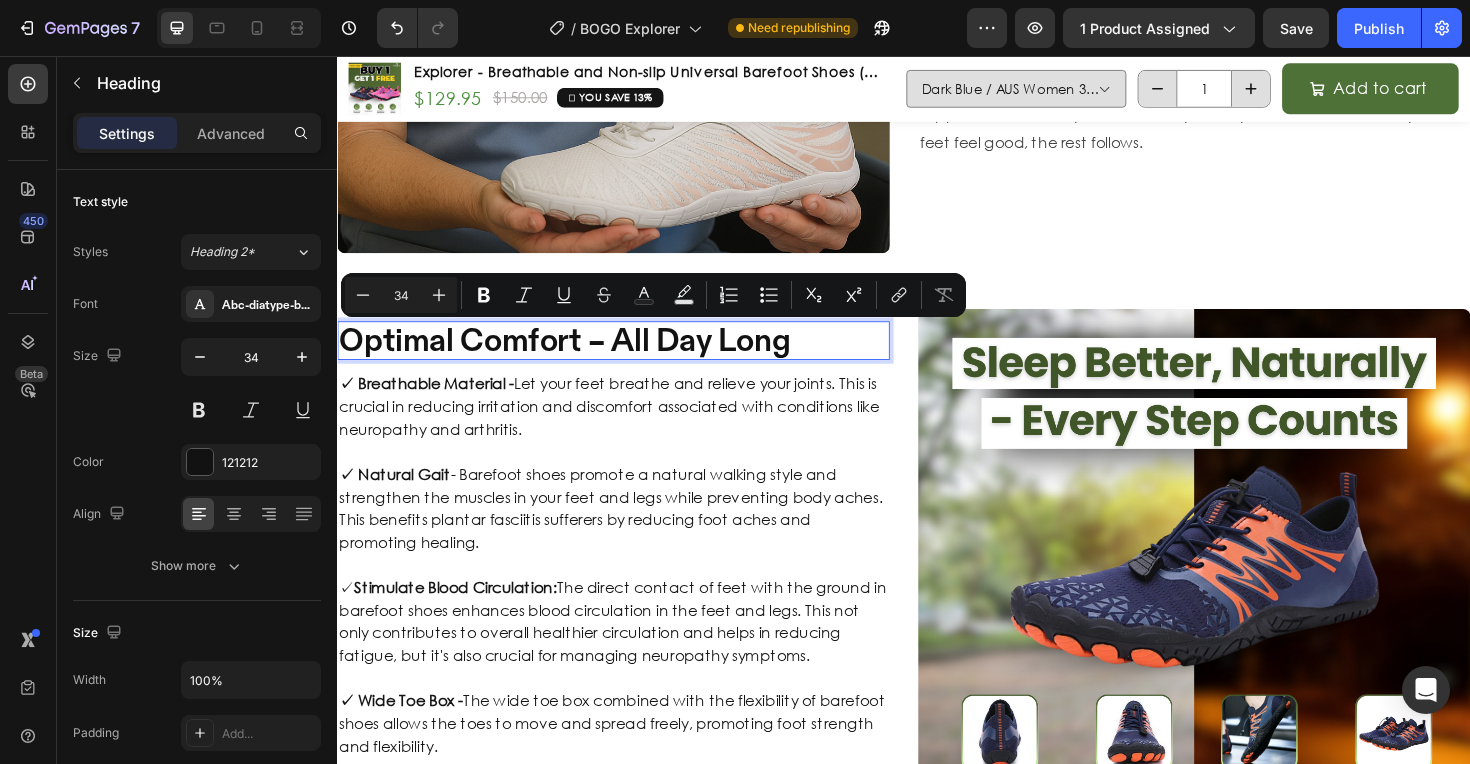 scroll, scrollTop: 3592, scrollLeft: 0, axis: vertical 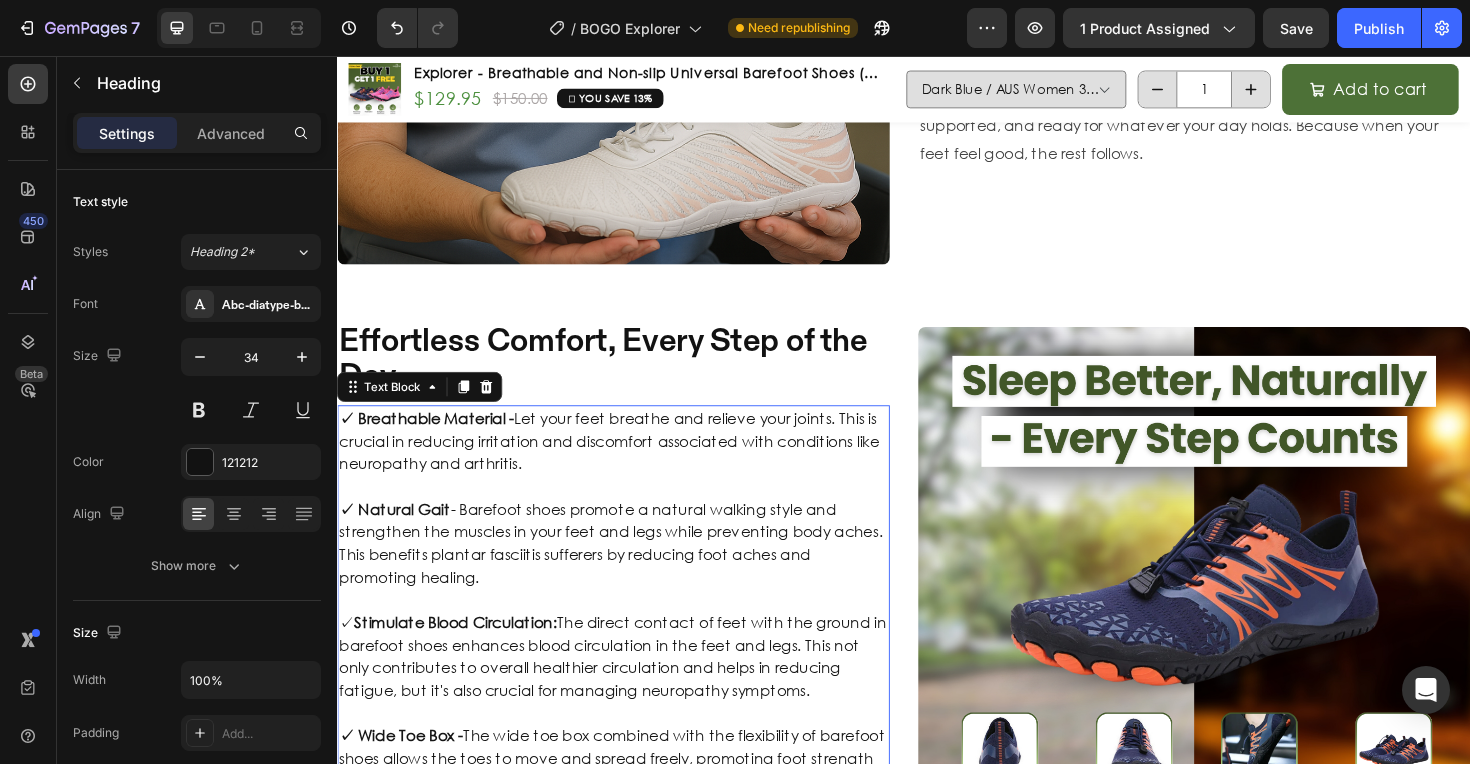 click on "✓ Breathable Material -  Let your feet breathe and relieve your joints. This is crucial in reducing irritation and discomfort associated with conditions like neuropathy and arthritis." at bounding box center [629, 464] 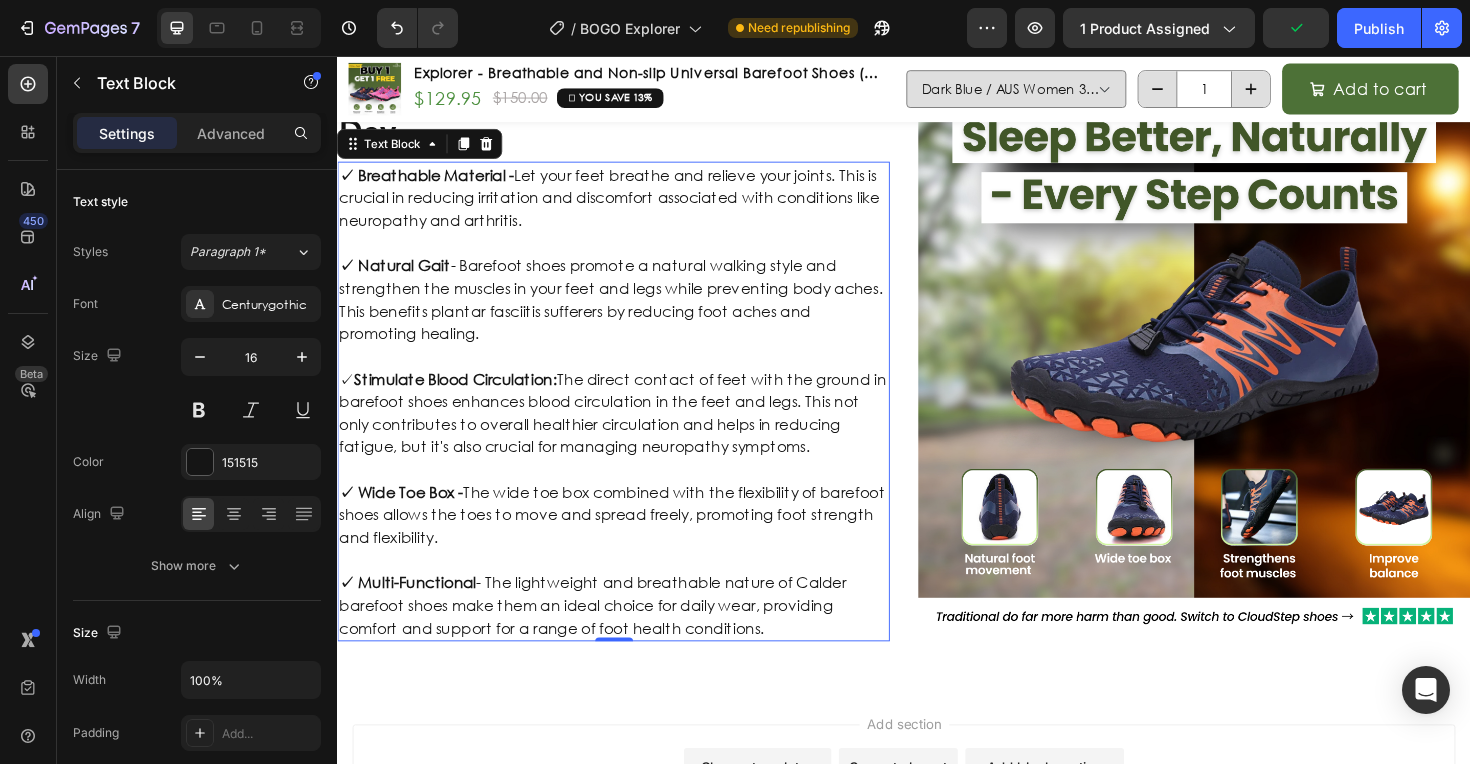 scroll, scrollTop: 3835, scrollLeft: 0, axis: vertical 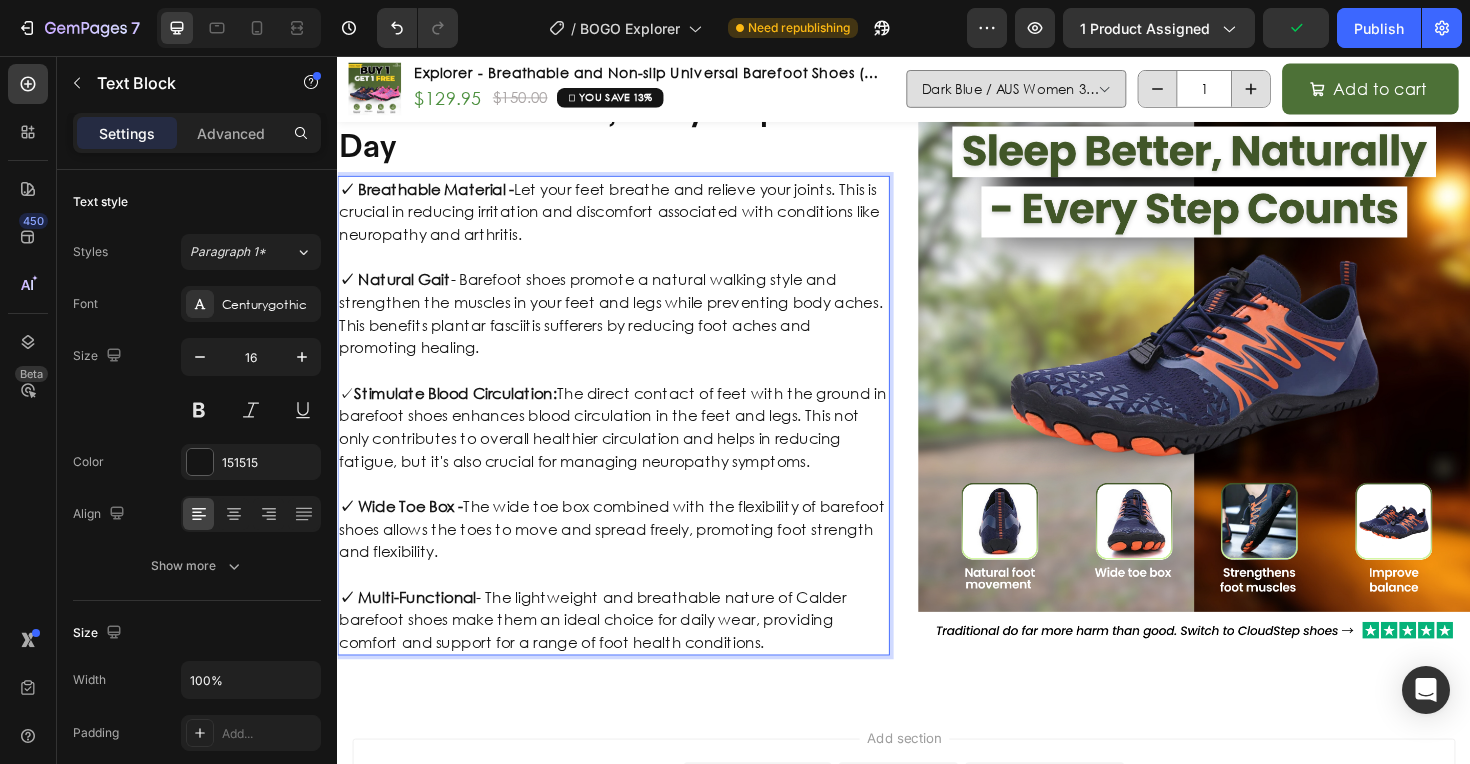click on "✓ Natural Gait" at bounding box center (398, 292) 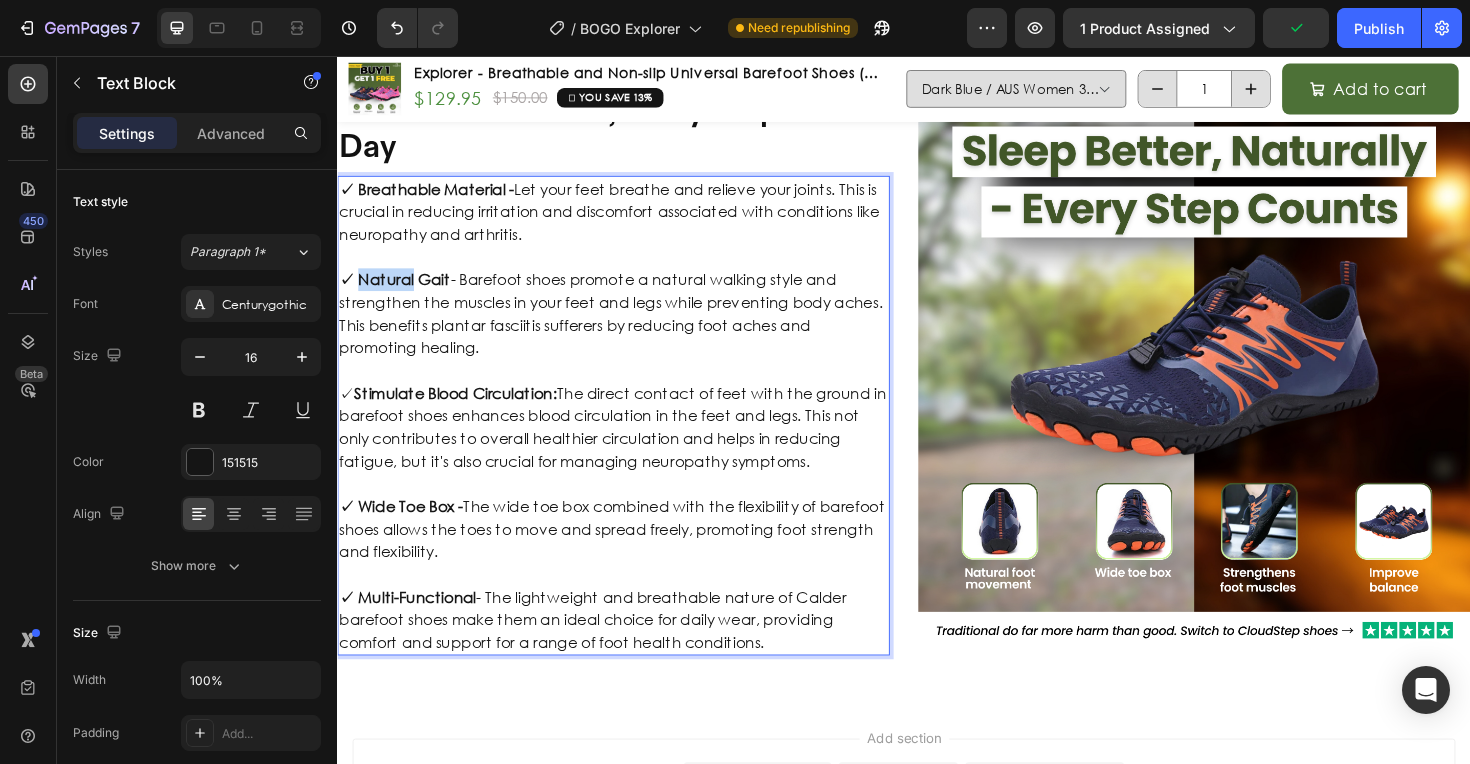 click on "✓ Natural Gait" at bounding box center [398, 292] 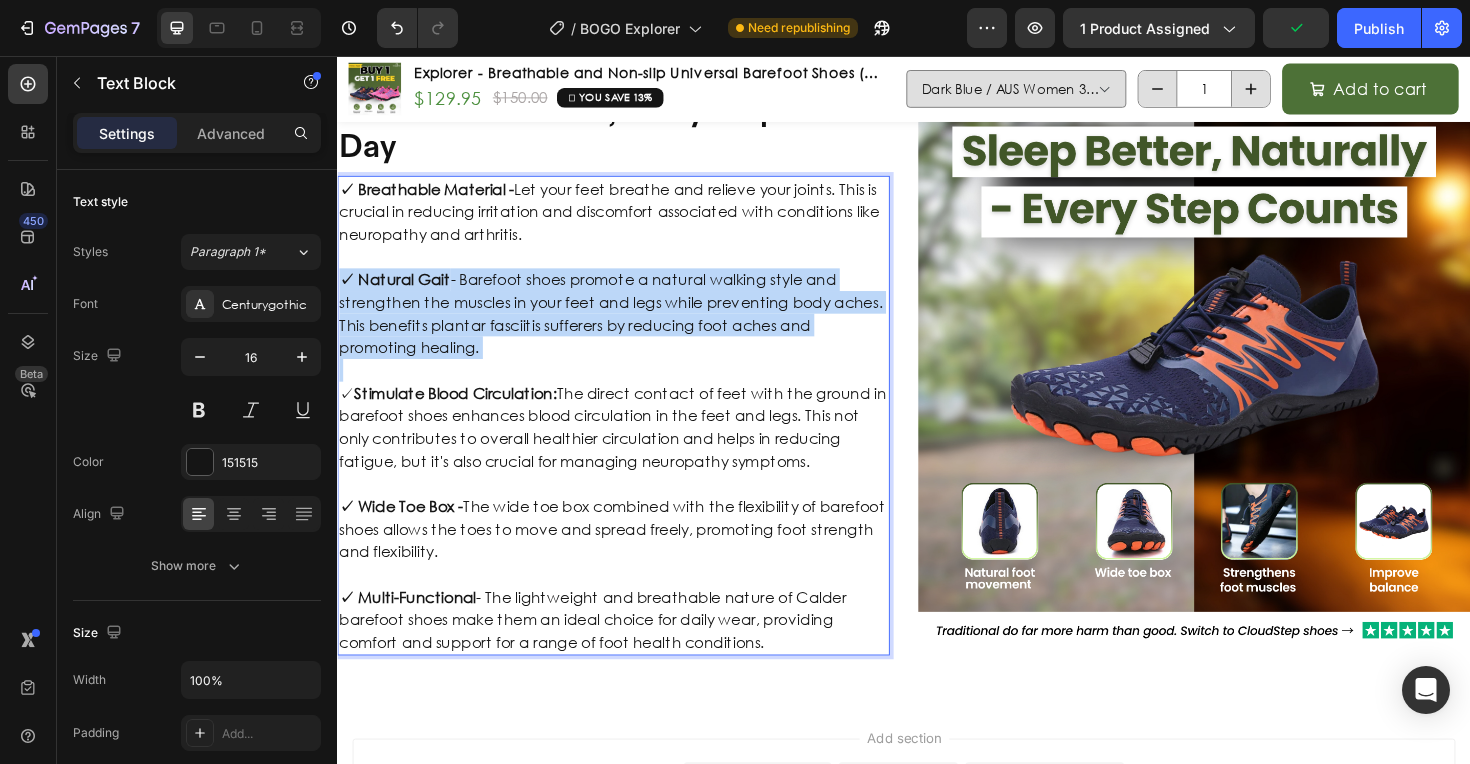 click on "✓ Natural Gait" at bounding box center [398, 292] 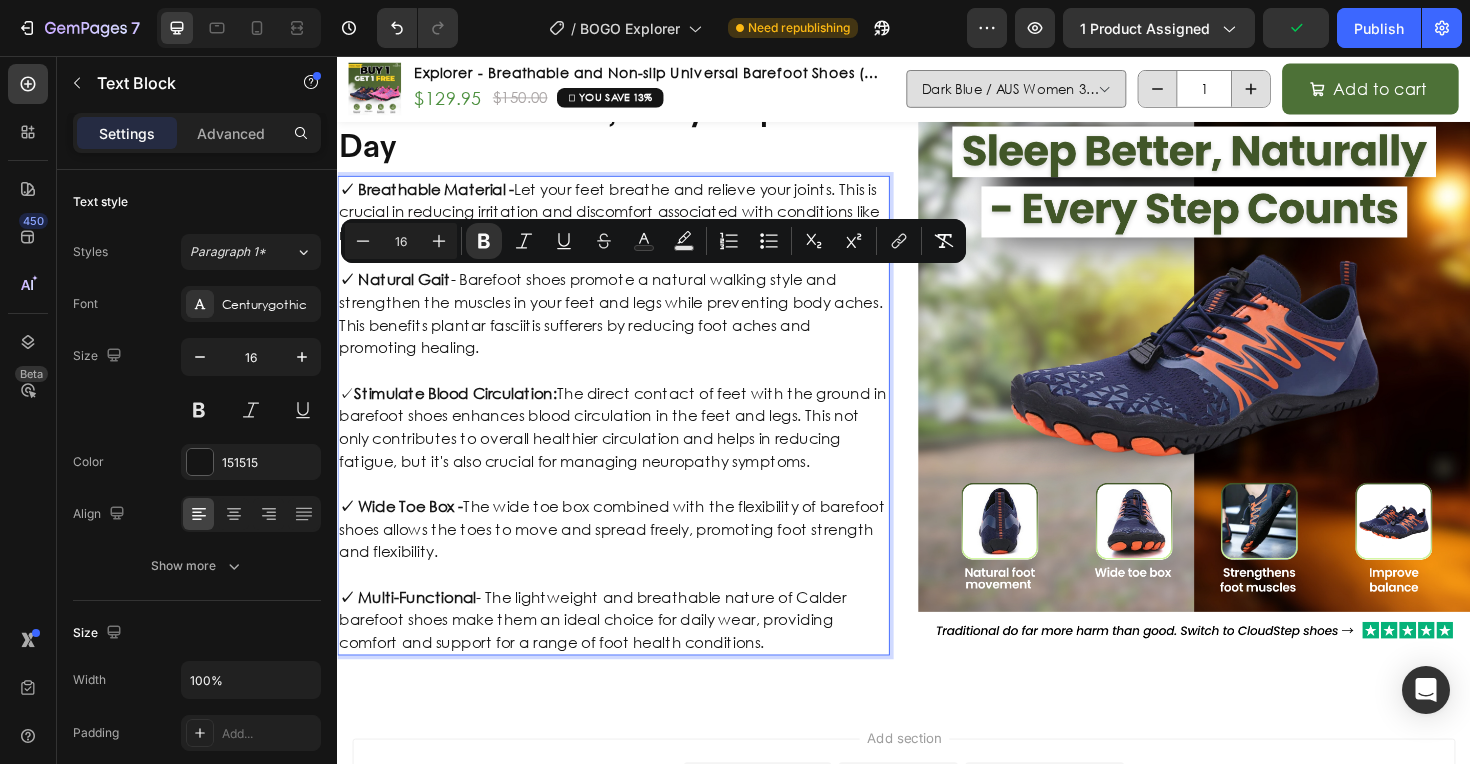 click on "✓ Breathable Material -" at bounding box center [431, 196] 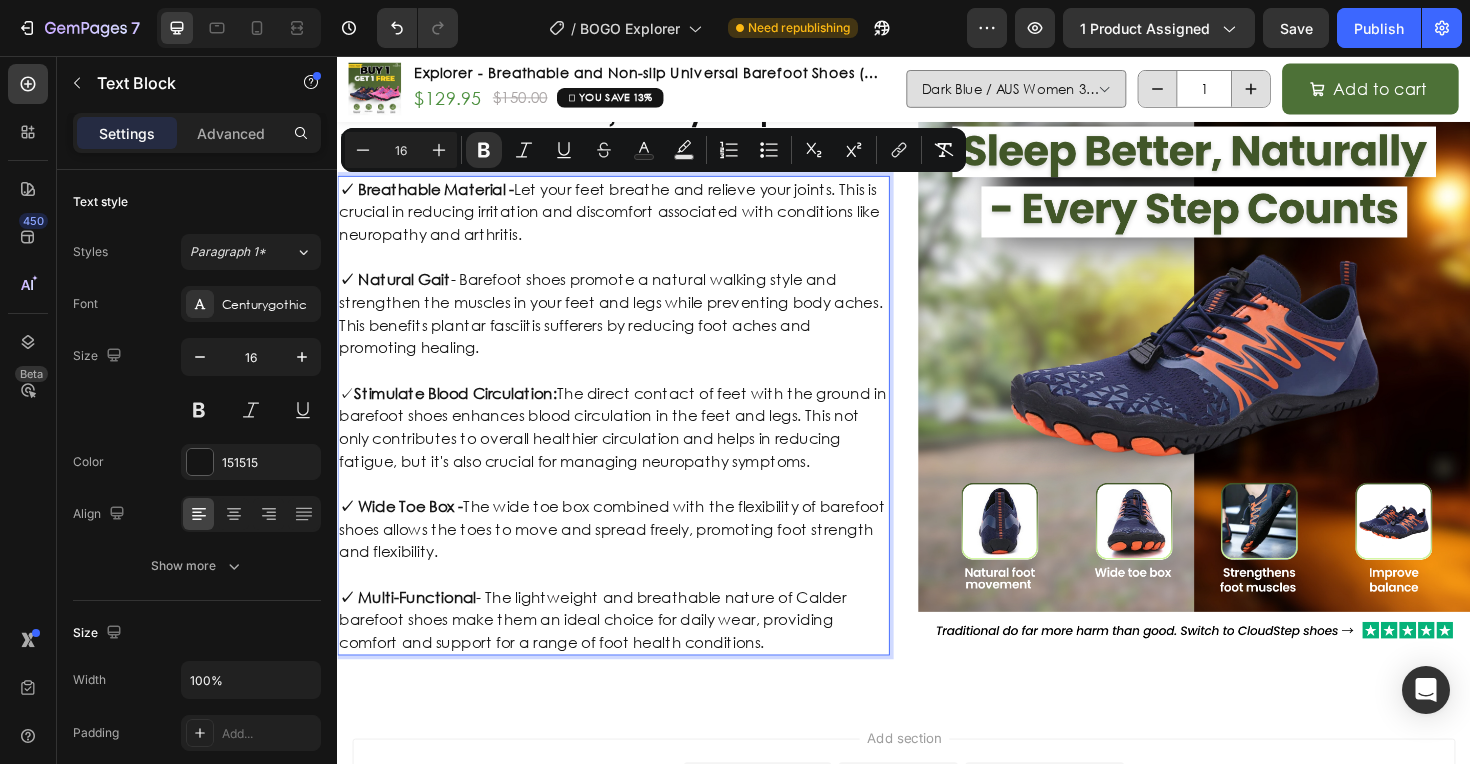 drag, startPoint x: 339, startPoint y: 191, endPoint x: 836, endPoint y: 673, distance: 692.3388 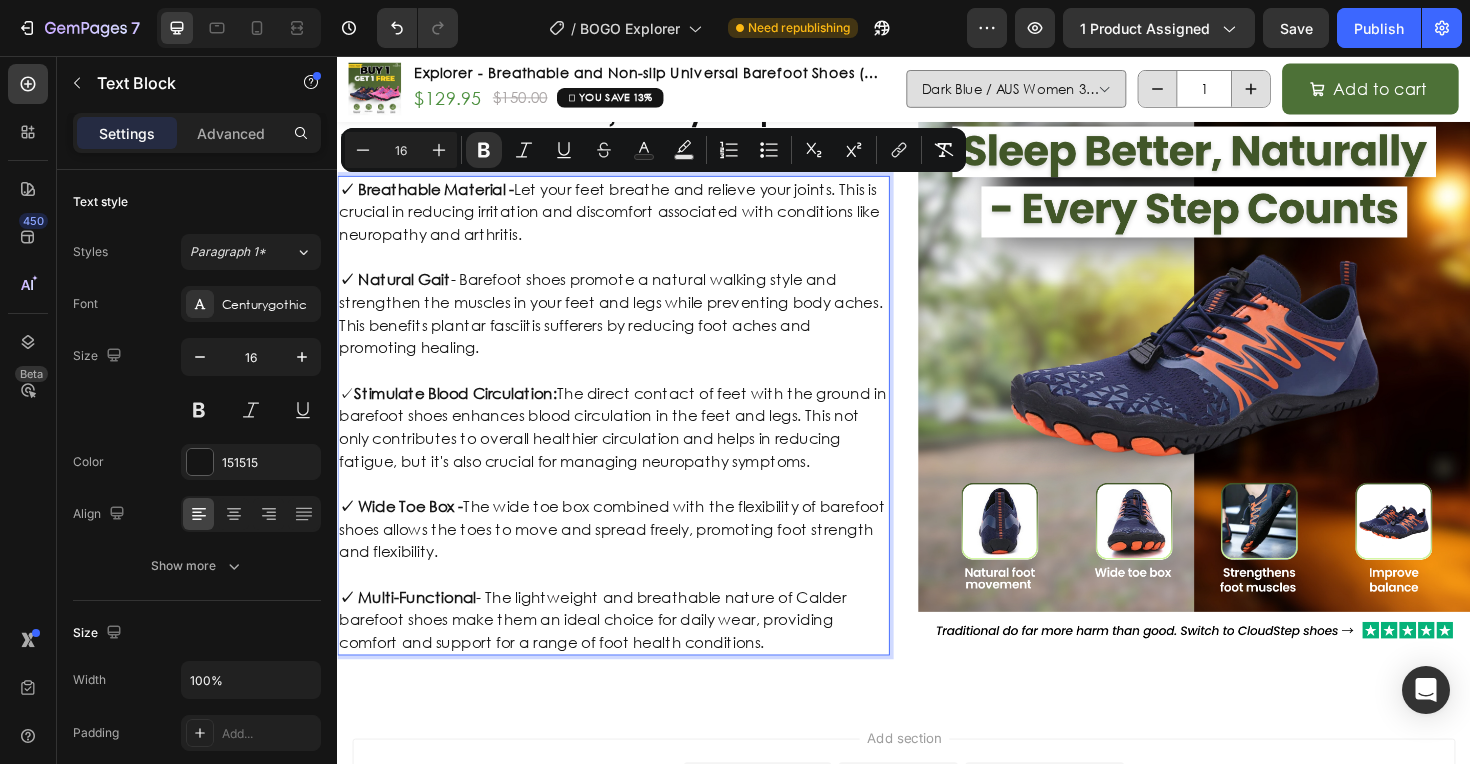 click on "✓ Breathable Material -  Let your feet breathe and relieve your joints. This is crucial in reducing irritation and discomfort associated with conditions like neuropathy and arthritis. ✓ Natural Gait  - Barefoot shoes promote a natural walking style and strengthen the muscles in your feet and legs while preventing body aches. This benefits plantar fasciitis sufferers by reducing foot aches and promoting healing. ✓  Stimulate Blood Circulation:  The direct contact of feet with the ground in barefoot shoes enhances blood circulation in the feet and legs. This not only contributes to overall healthier circulation and helps in reducing fatigue, but it's also crucial for managing neuropathy symptoms. ✓ Wide Toe Box -  The wide toe box combined with the flexibility of barefoot shoes allows the toes to move and spread freely, promoting foot strength and flexibility. ✓ Multi-Functional" at bounding box center (629, 437) 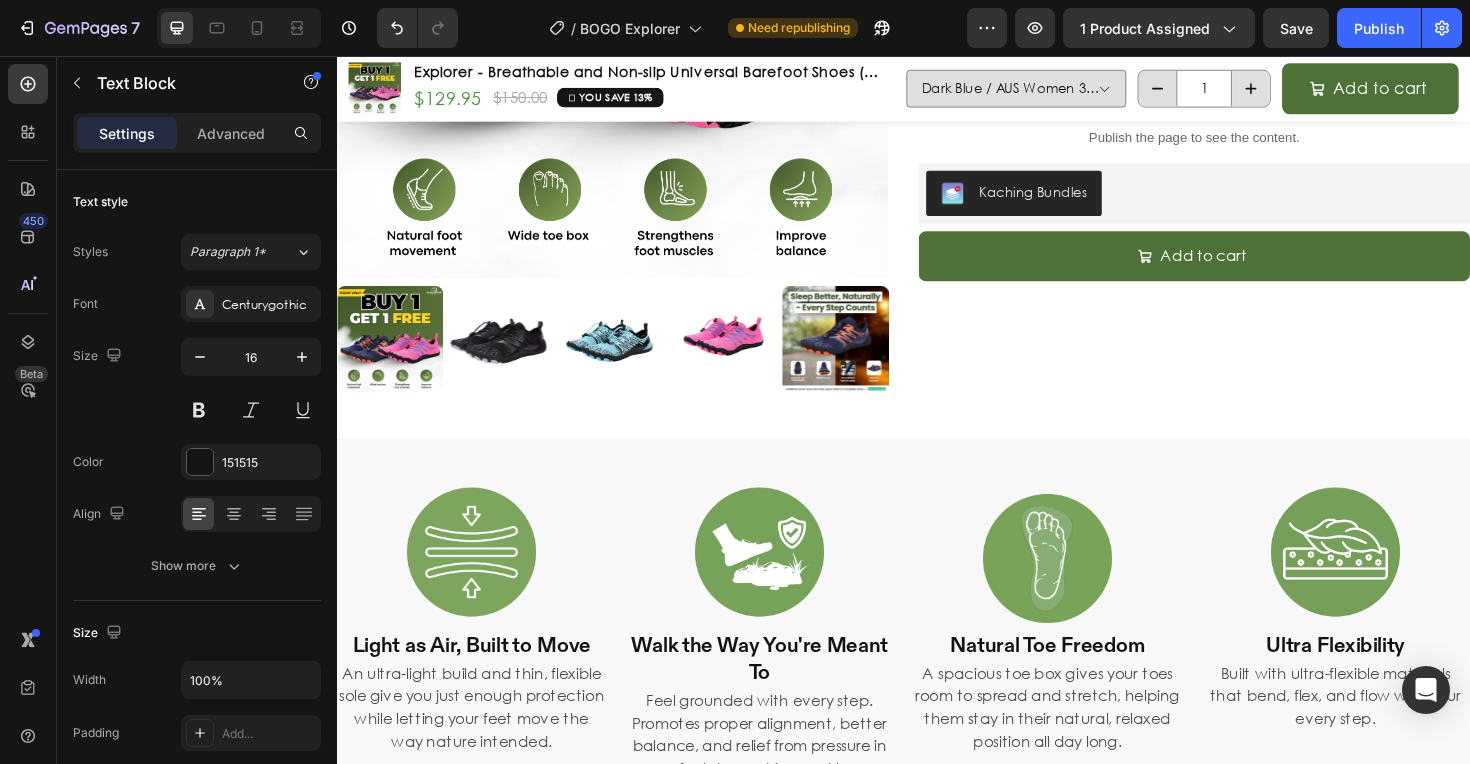 scroll, scrollTop: 0, scrollLeft: 0, axis: both 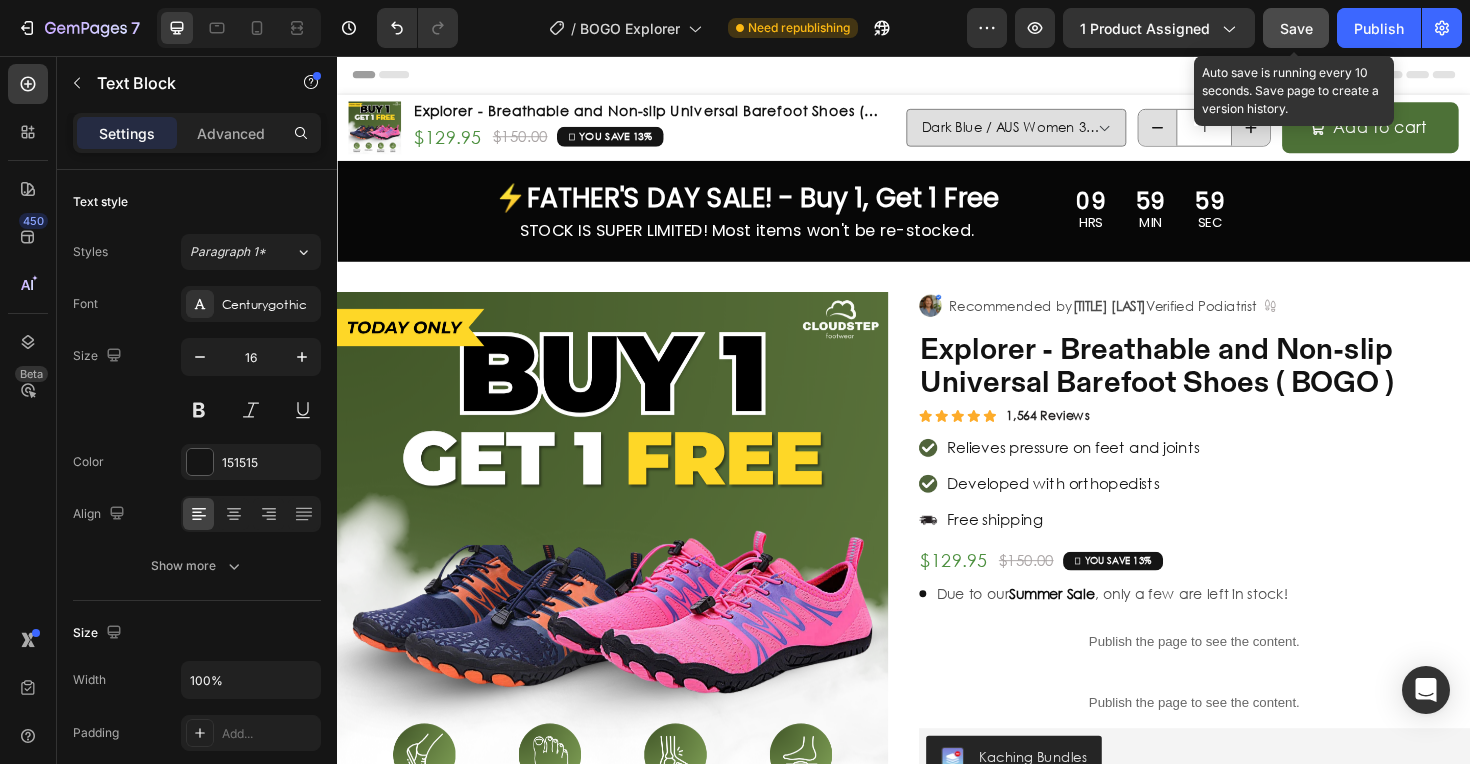 click on "Save" 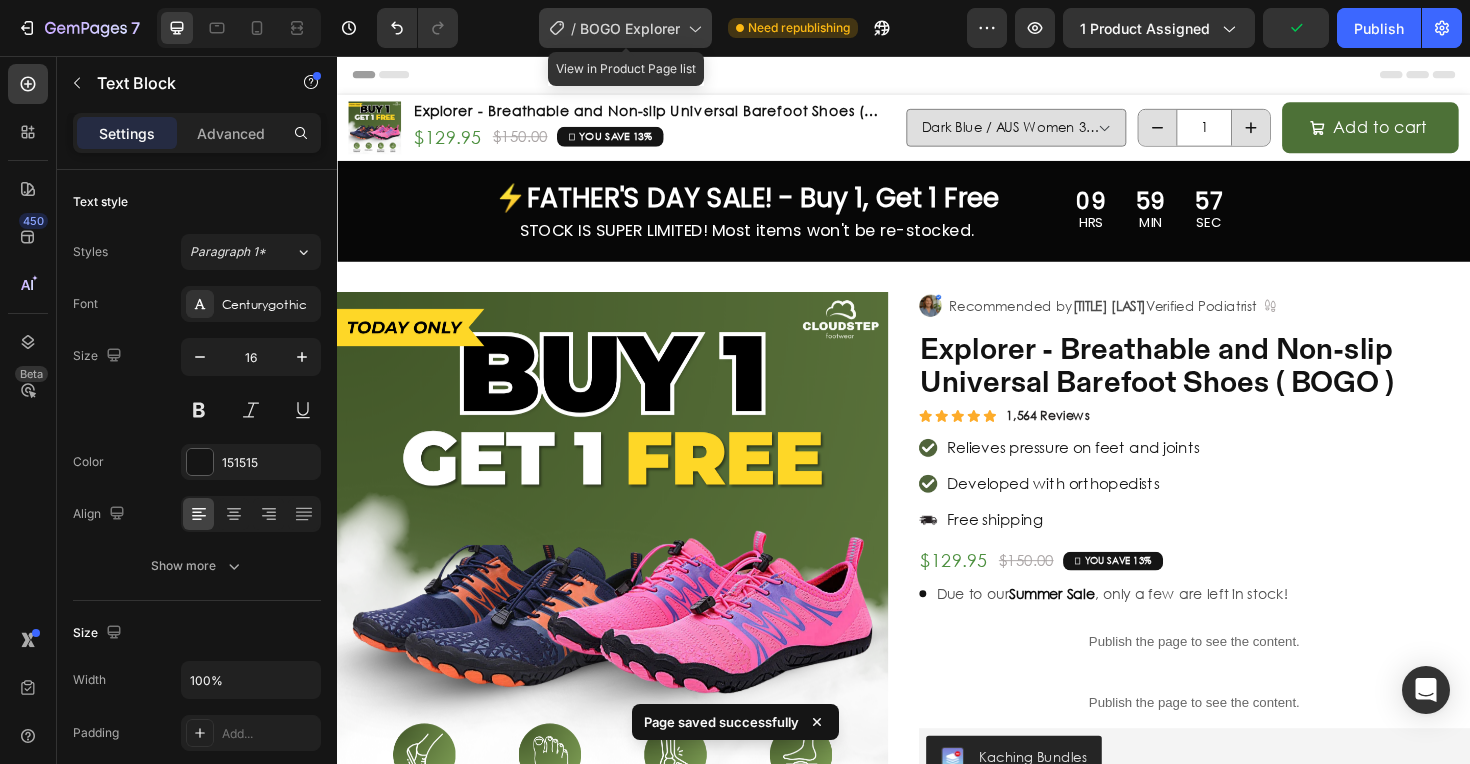 click on "/  BOGO Explorer" 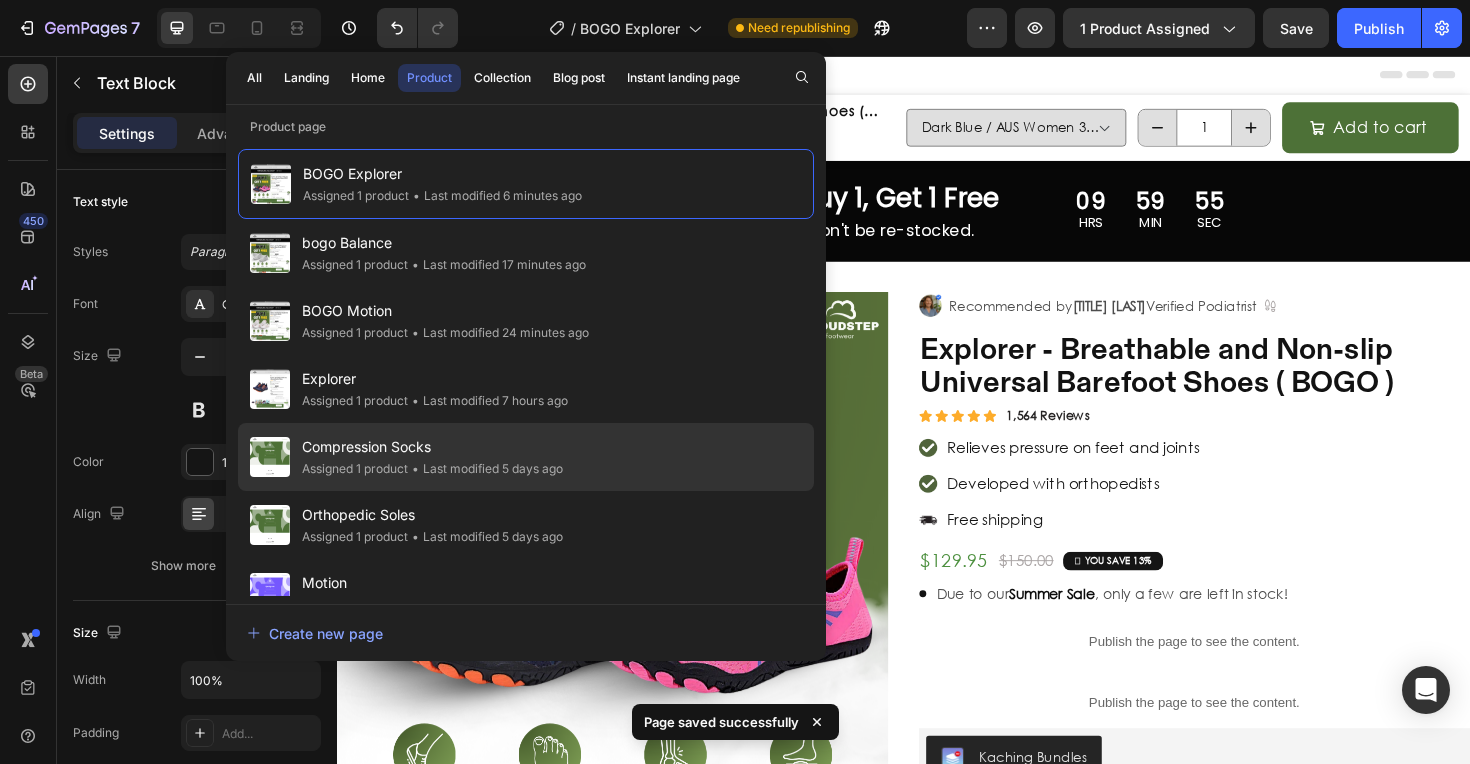 click on "Compression Socks" at bounding box center (432, 447) 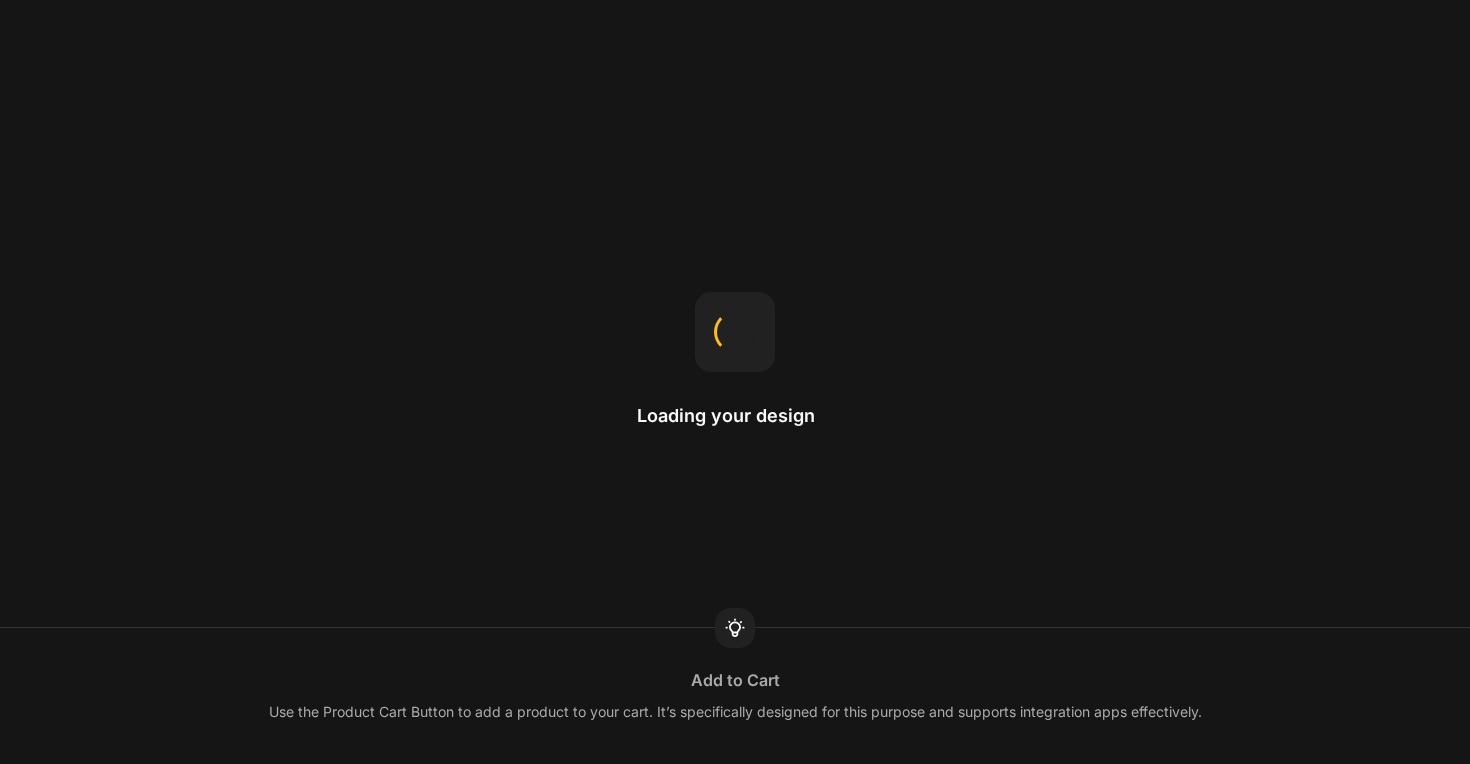 scroll, scrollTop: 0, scrollLeft: 0, axis: both 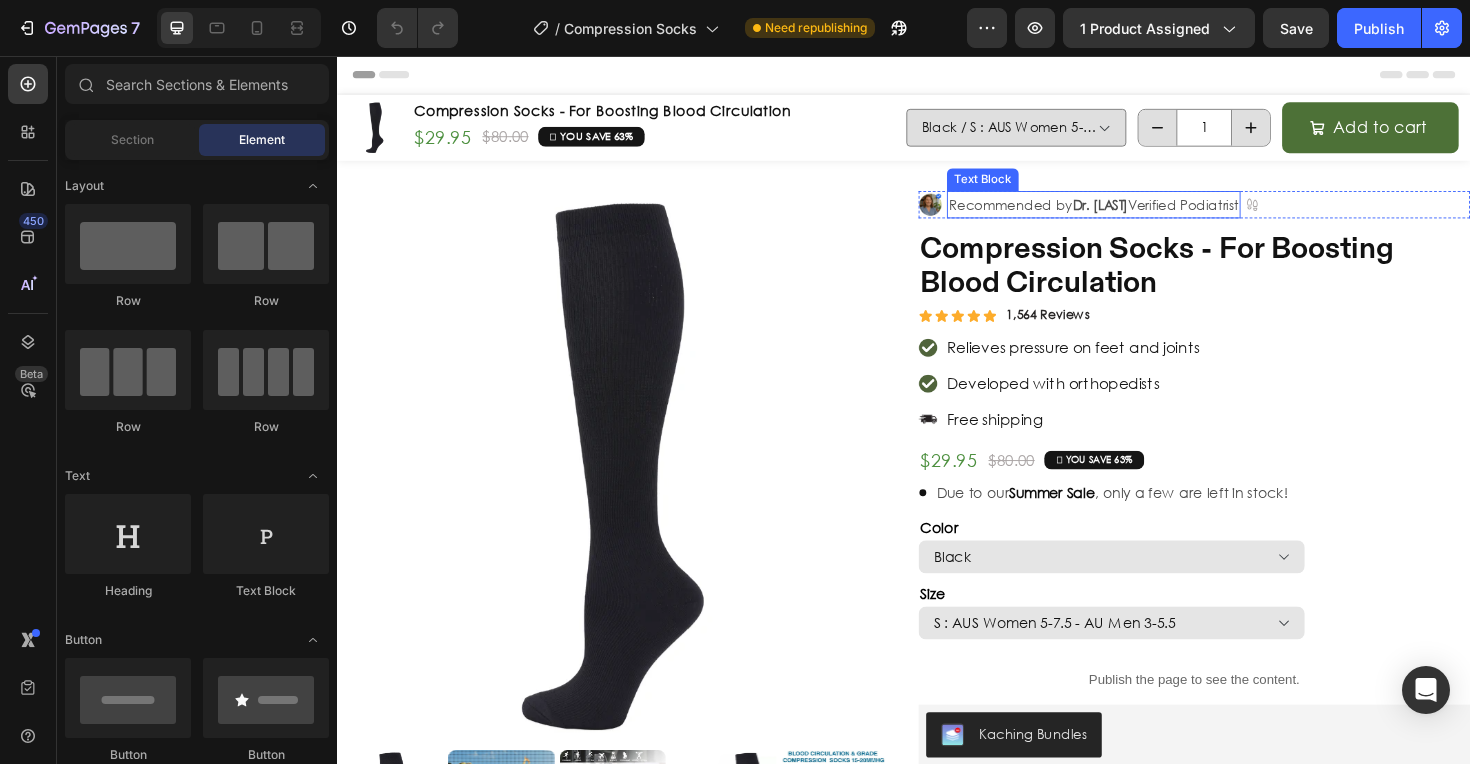 click on "Dr. [LAST]" at bounding box center [1145, 213] 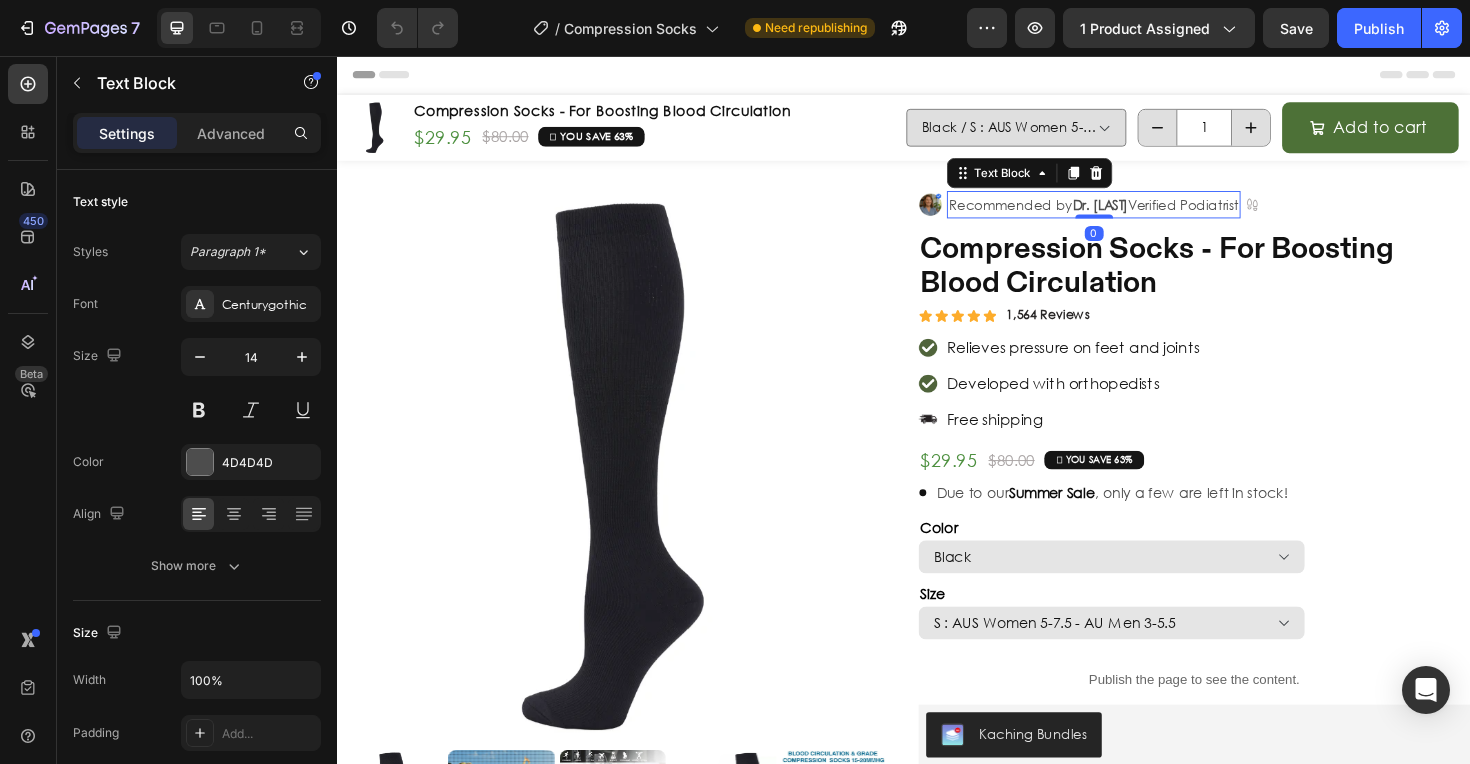 click on "Dr. [LAST]" at bounding box center [1145, 213] 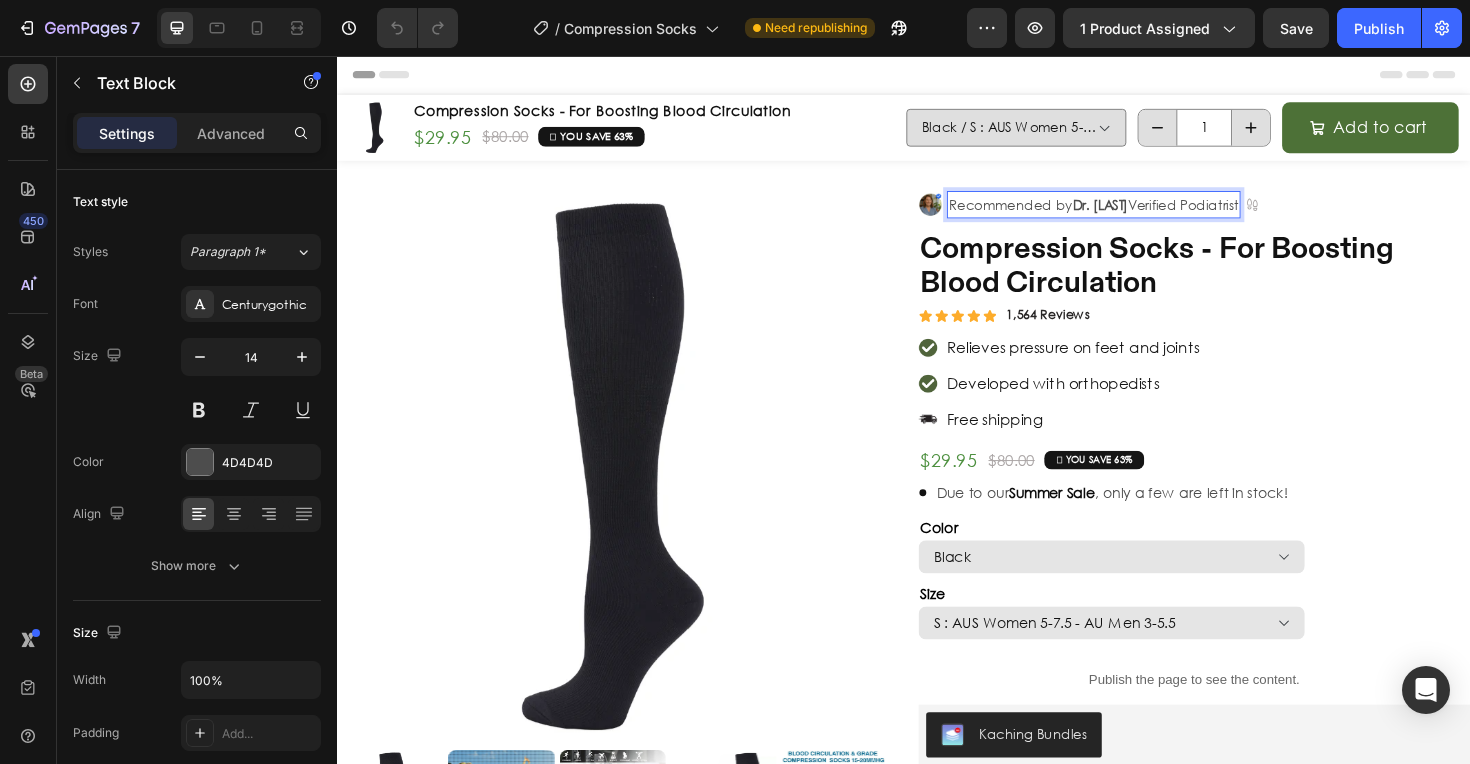 click on "Dr. [LAST]" at bounding box center (1145, 213) 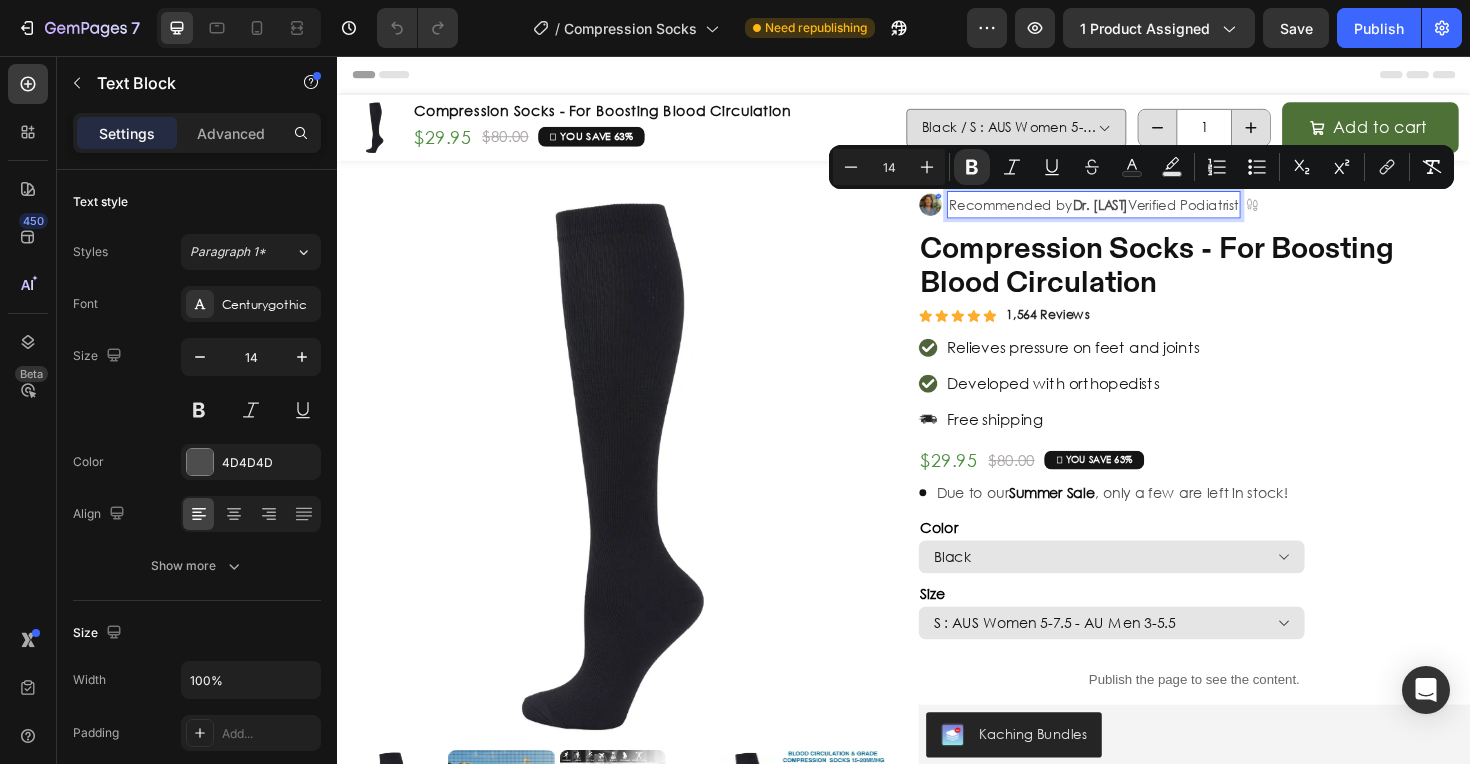 drag, startPoint x: 1228, startPoint y: 215, endPoint x: 1164, endPoint y: 222, distance: 64.381676 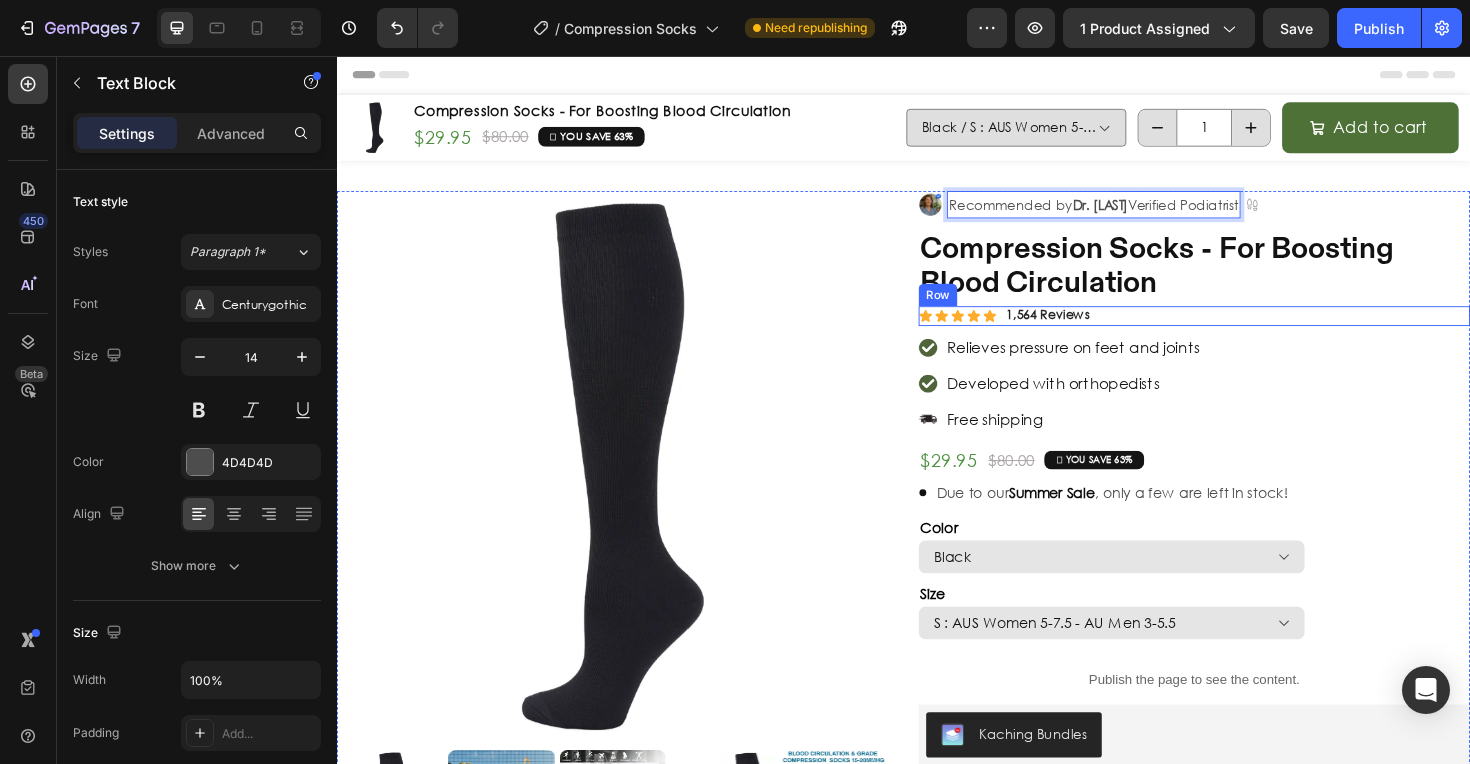 click on "Icon Icon Icon Icon Icon Icon List 1,564 Reviews Text Block Row" at bounding box center [1245, 331] 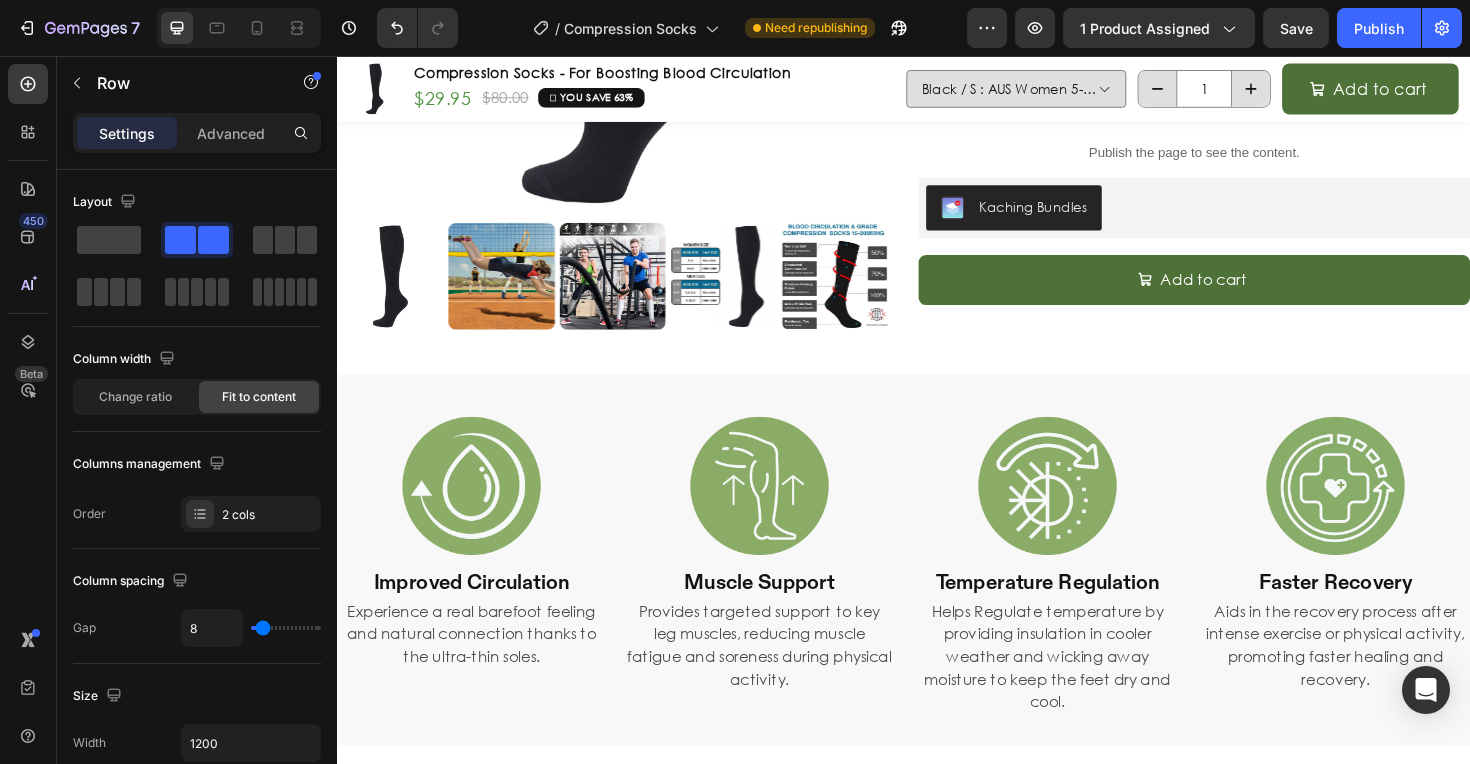 scroll, scrollTop: 565, scrollLeft: 0, axis: vertical 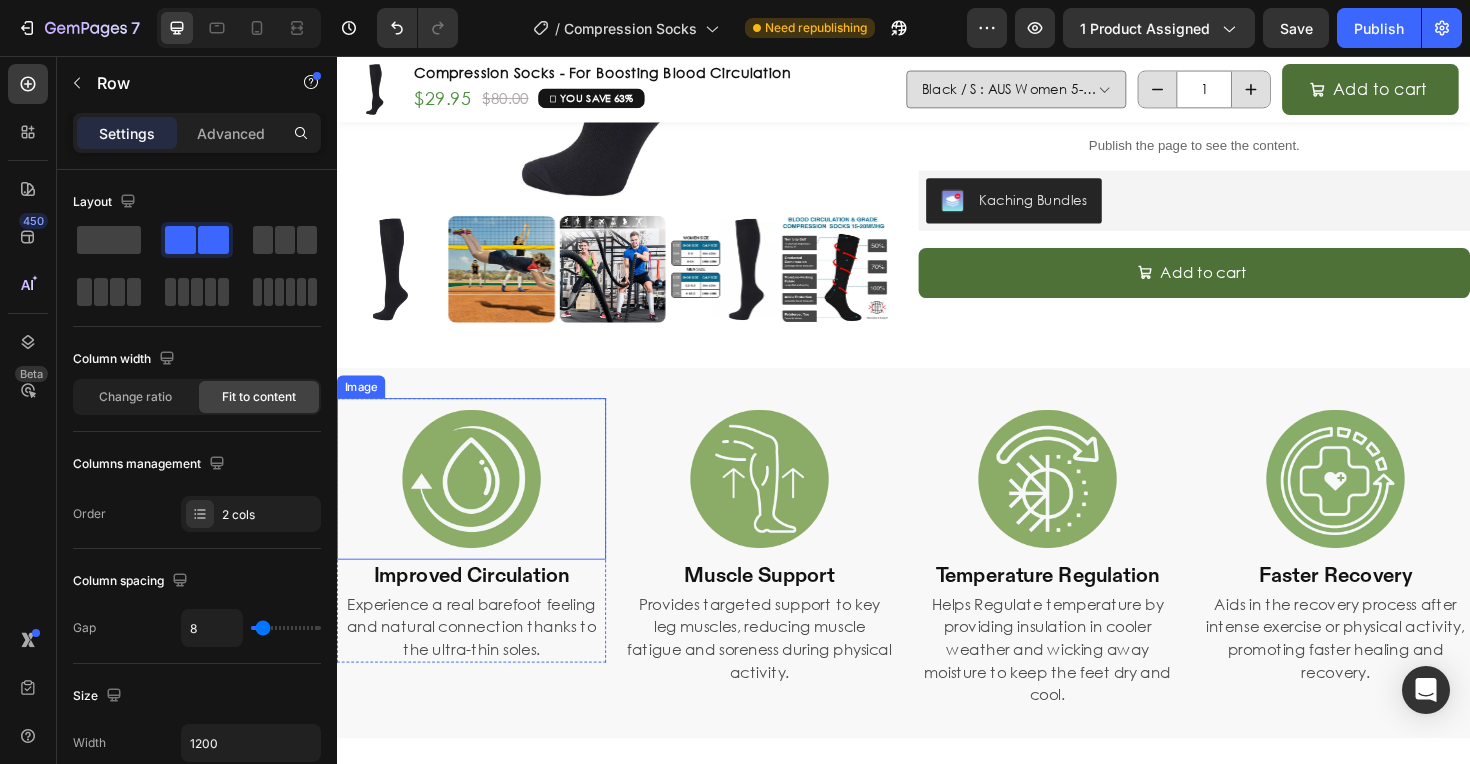 click at bounding box center (479, 504) 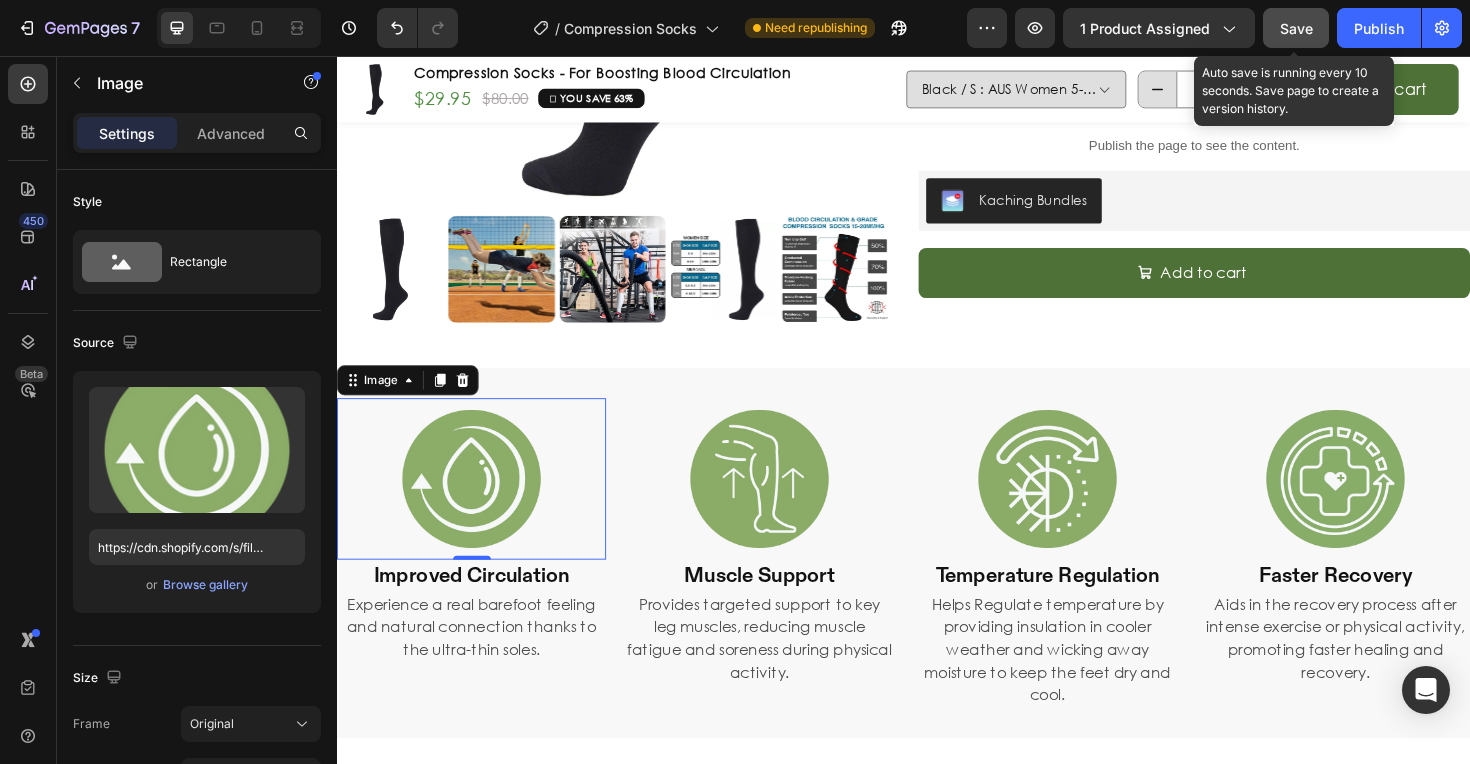 click on "Save" at bounding box center [1296, 28] 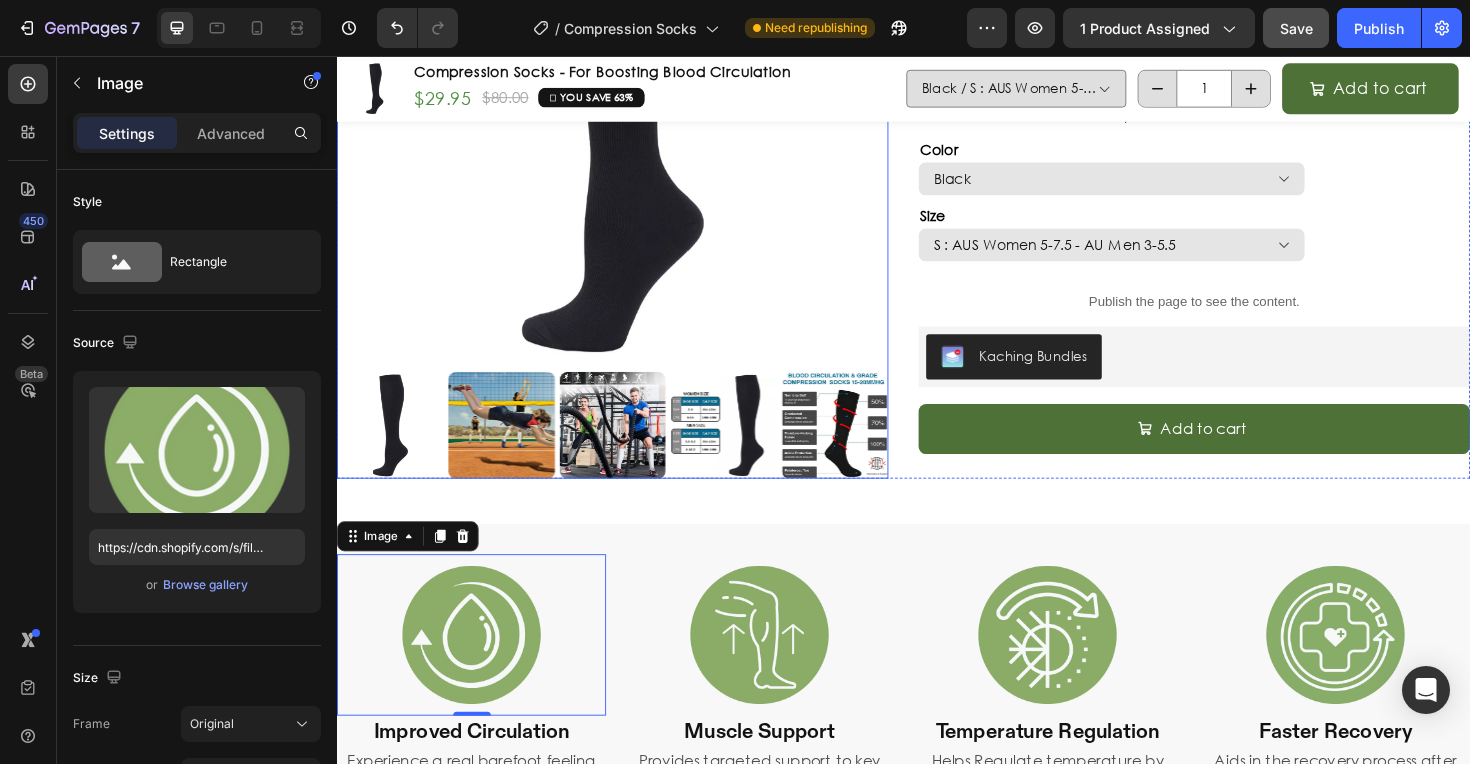 scroll, scrollTop: 0, scrollLeft: 0, axis: both 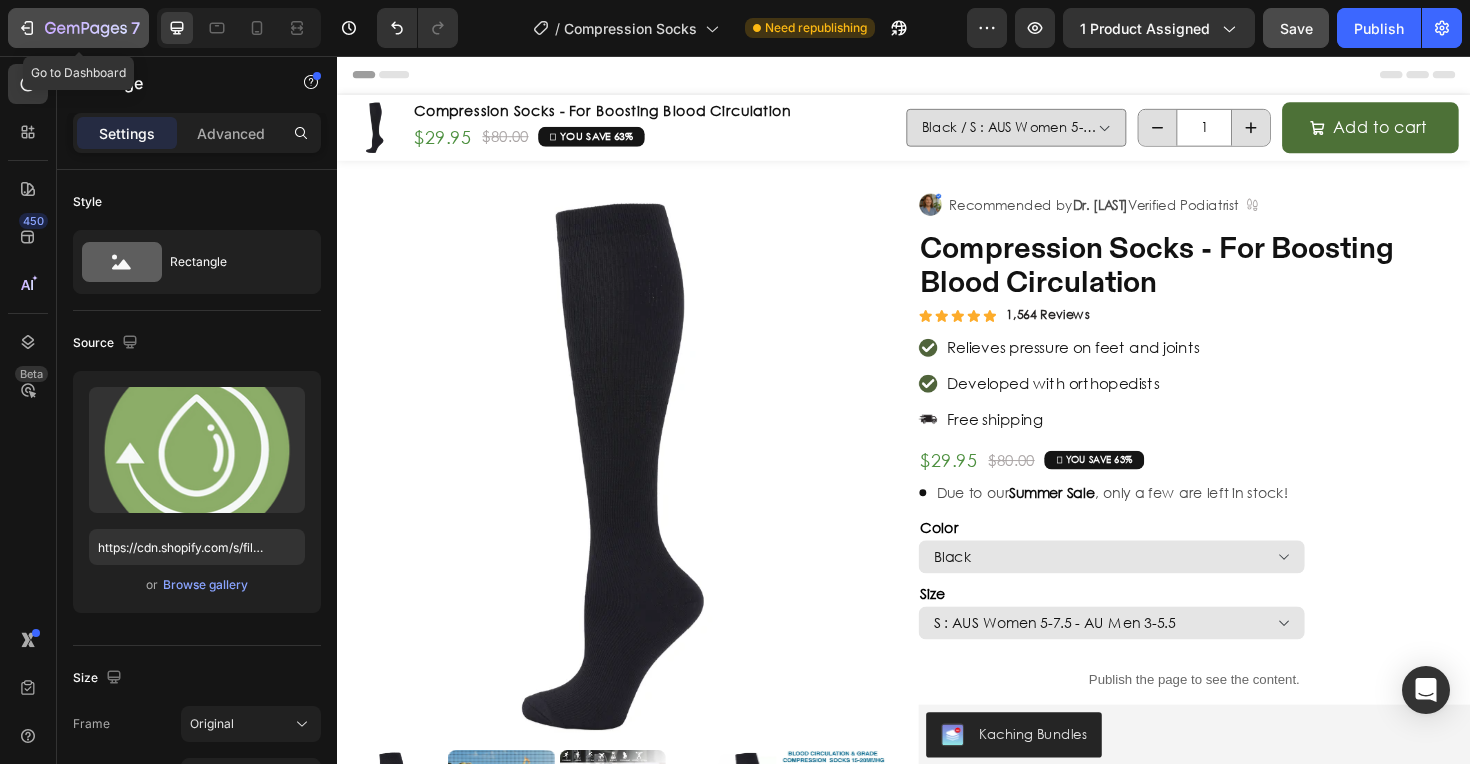 click on "7" 